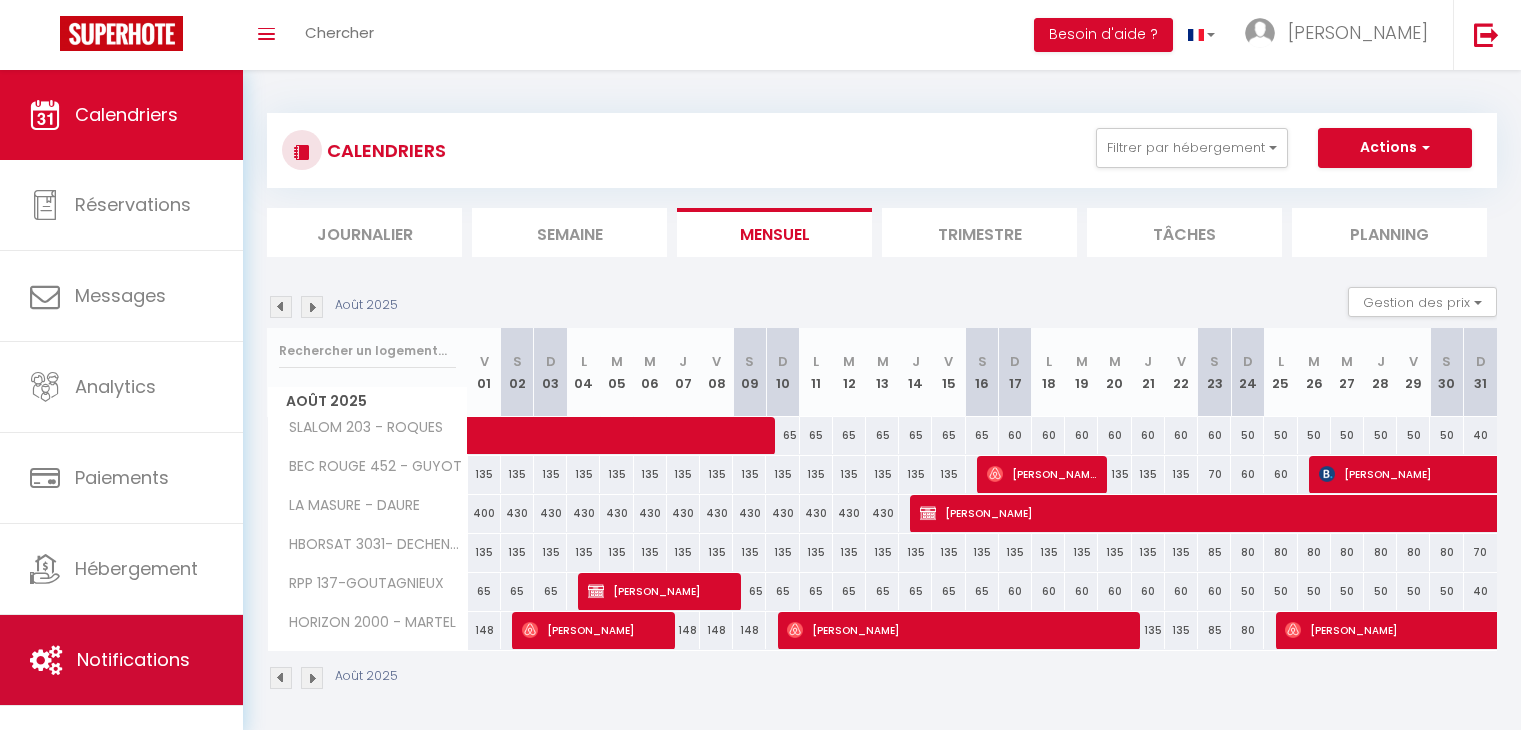 scroll, scrollTop: 0, scrollLeft: 0, axis: both 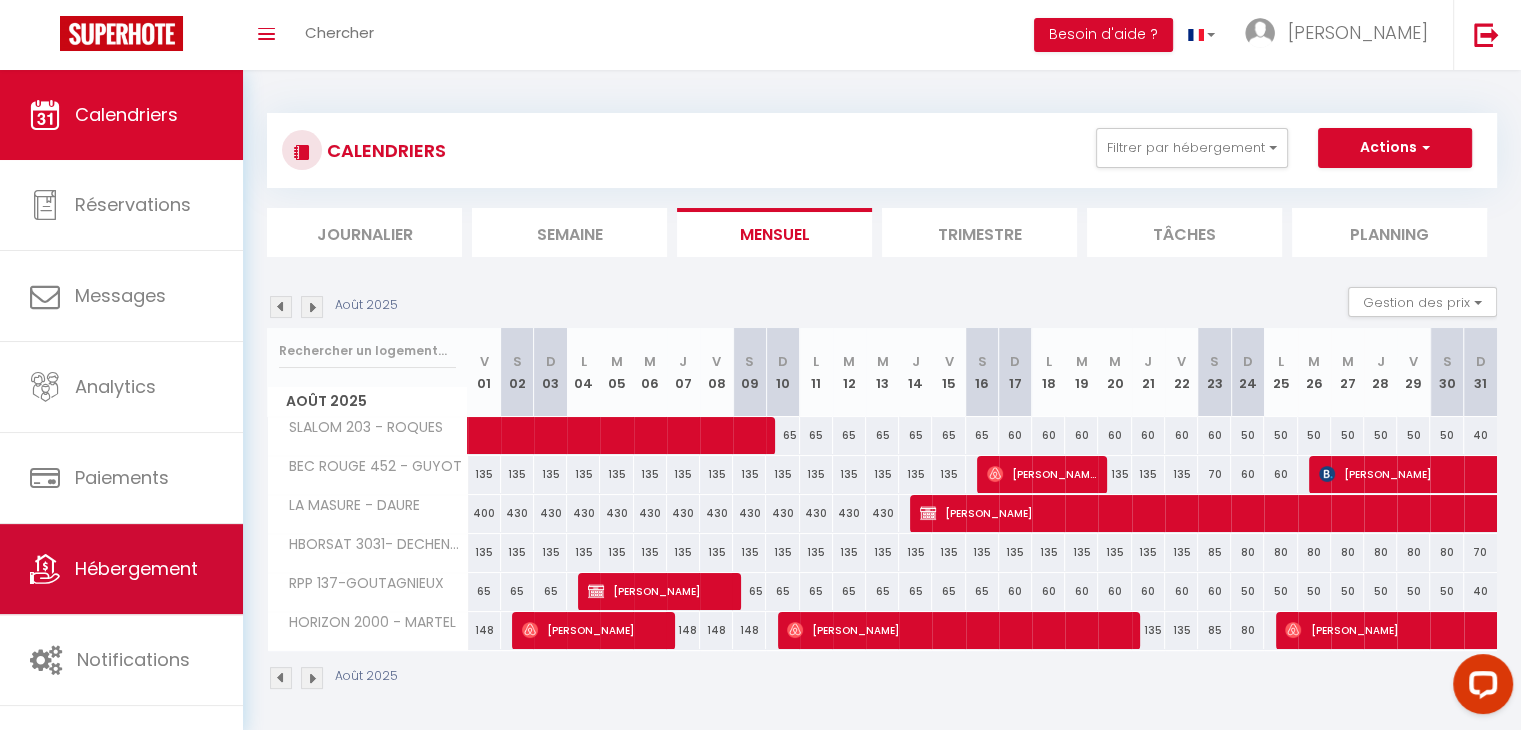 click on "Hébergement" at bounding box center (121, 569) 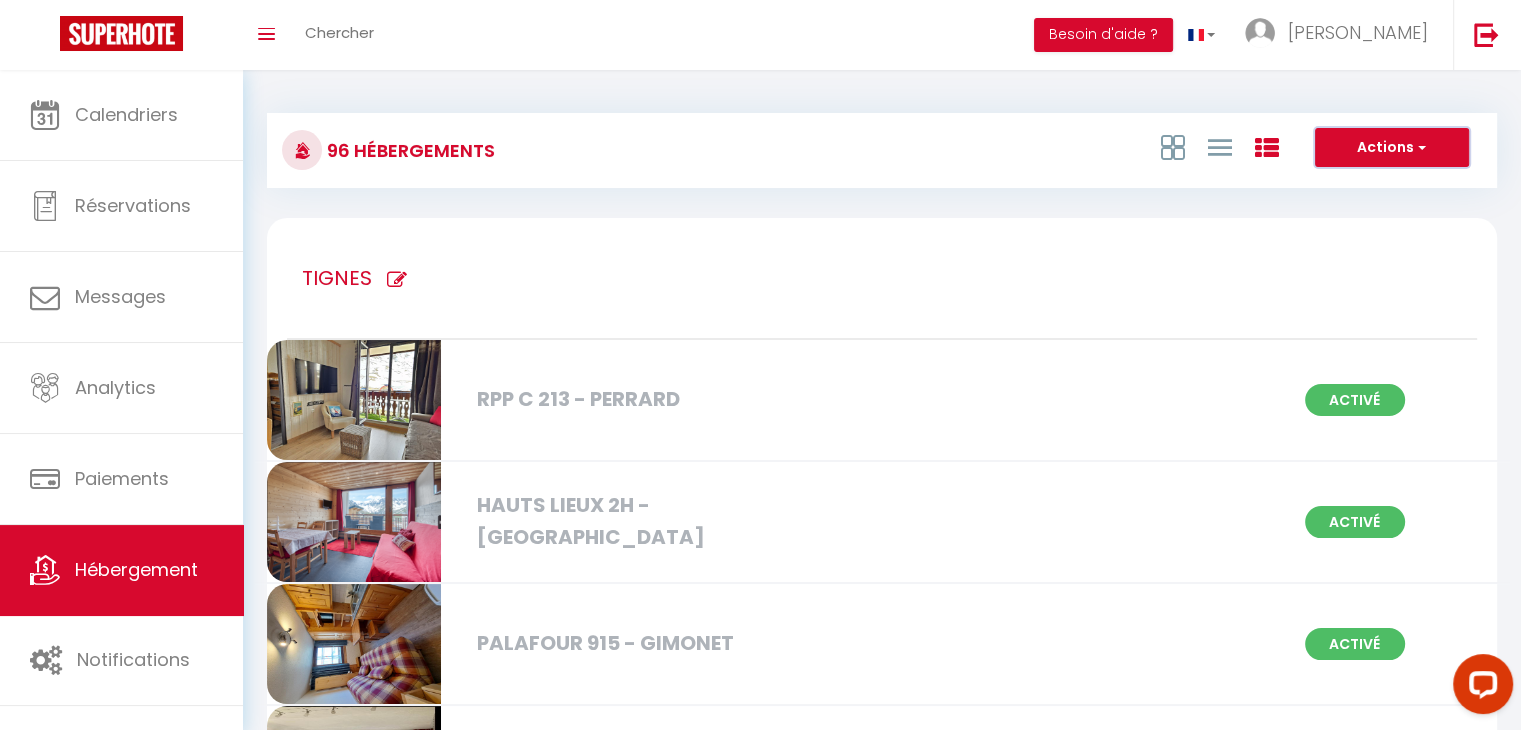 click on "Actions" at bounding box center (1392, 148) 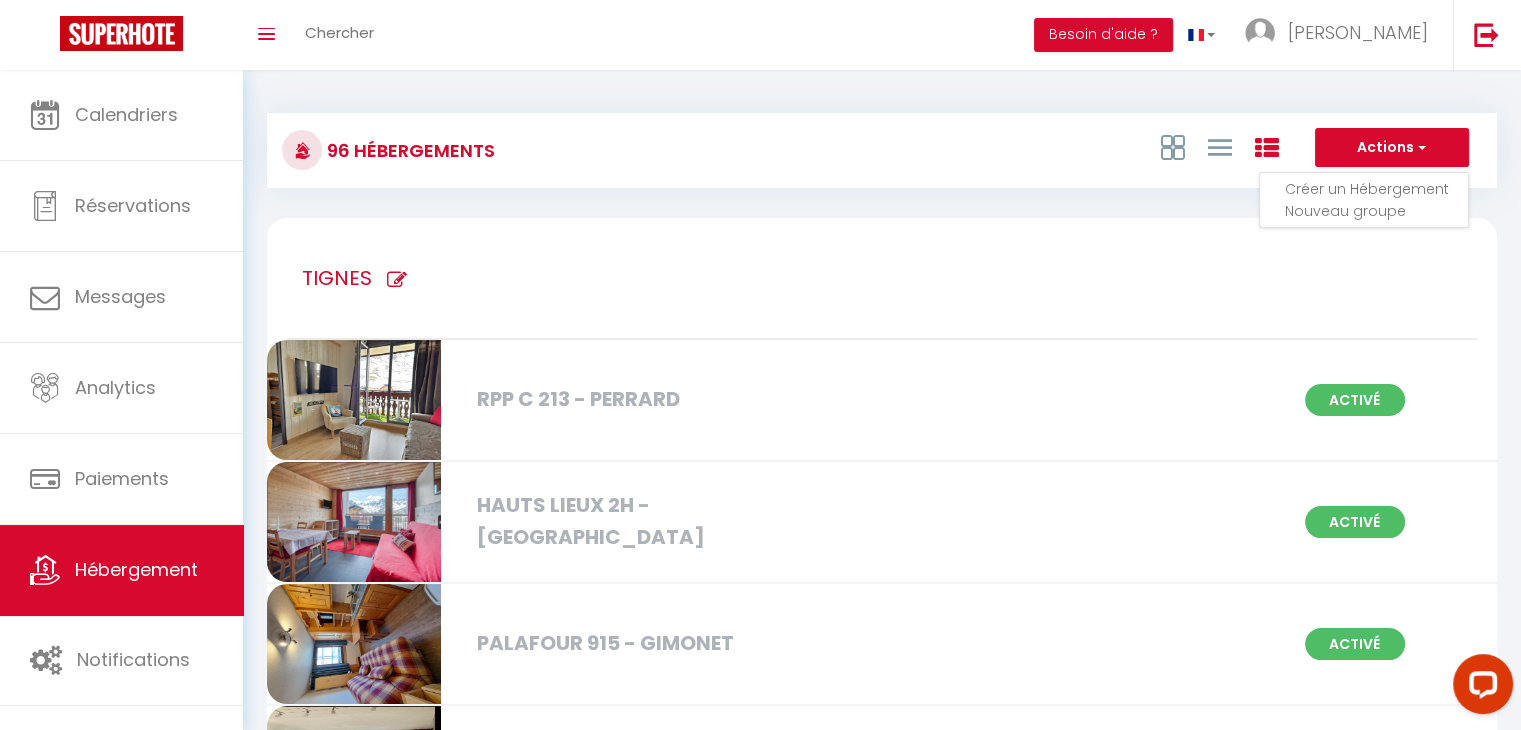 click on "Créer un Hébergement" at bounding box center [1376, 189] 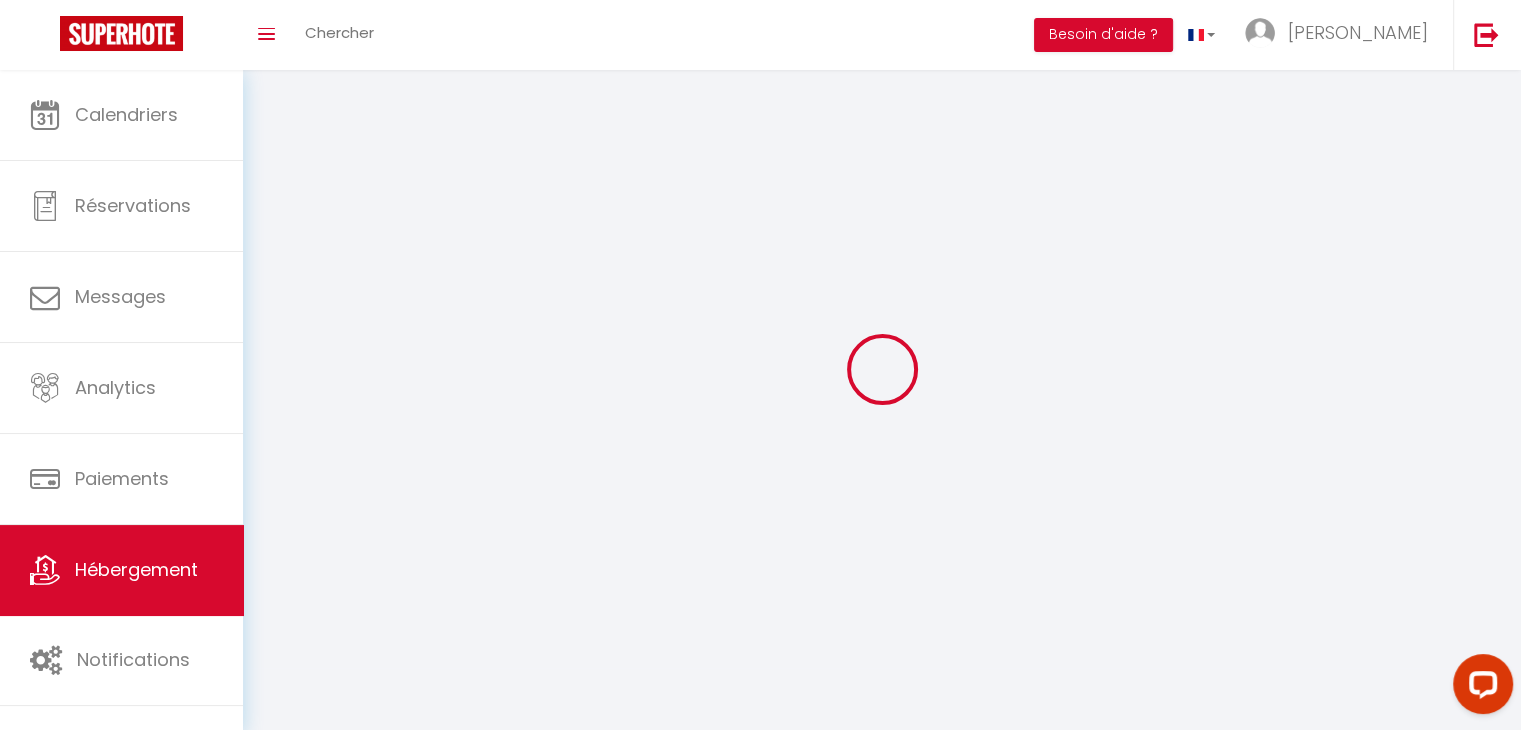 select 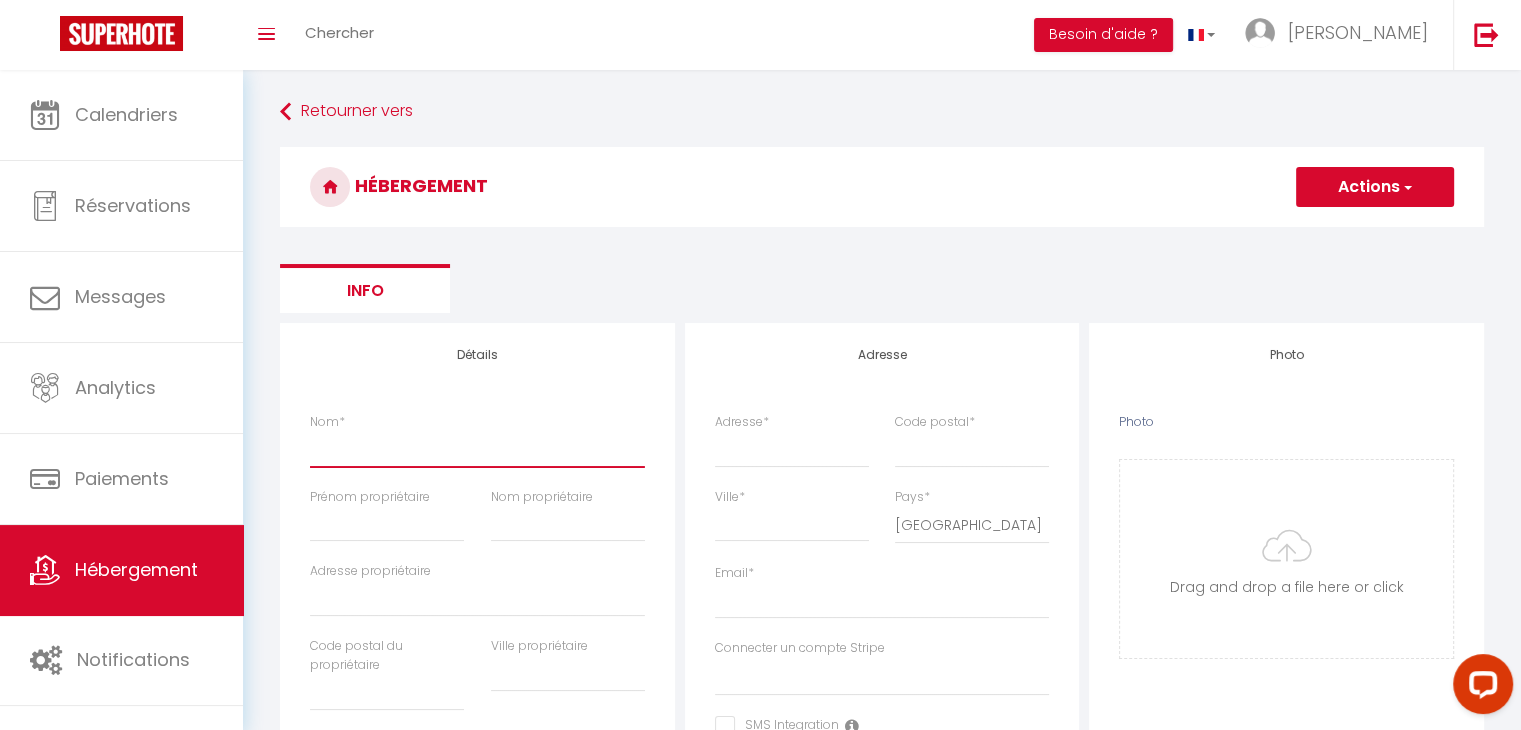 click on "Nom
*" at bounding box center [477, 449] 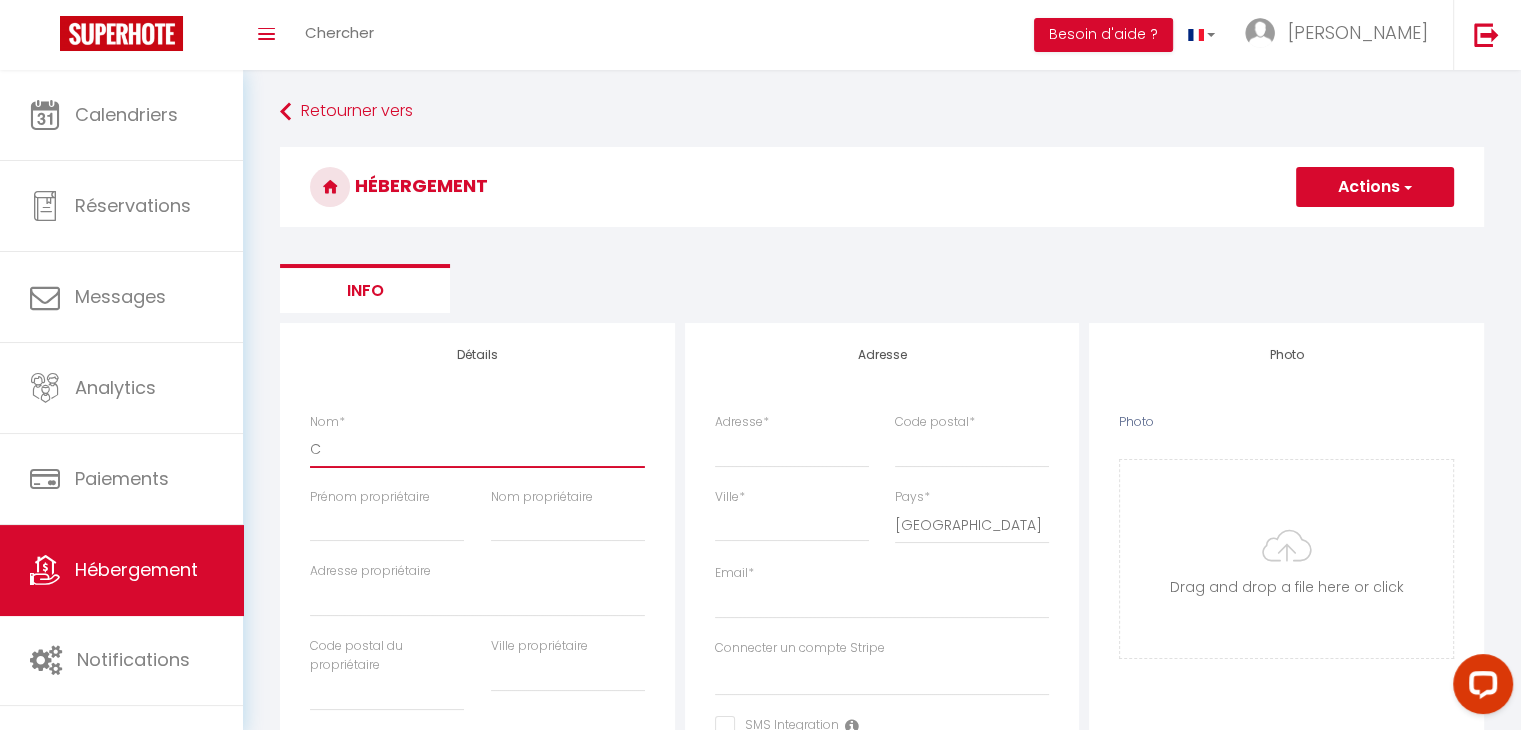 select 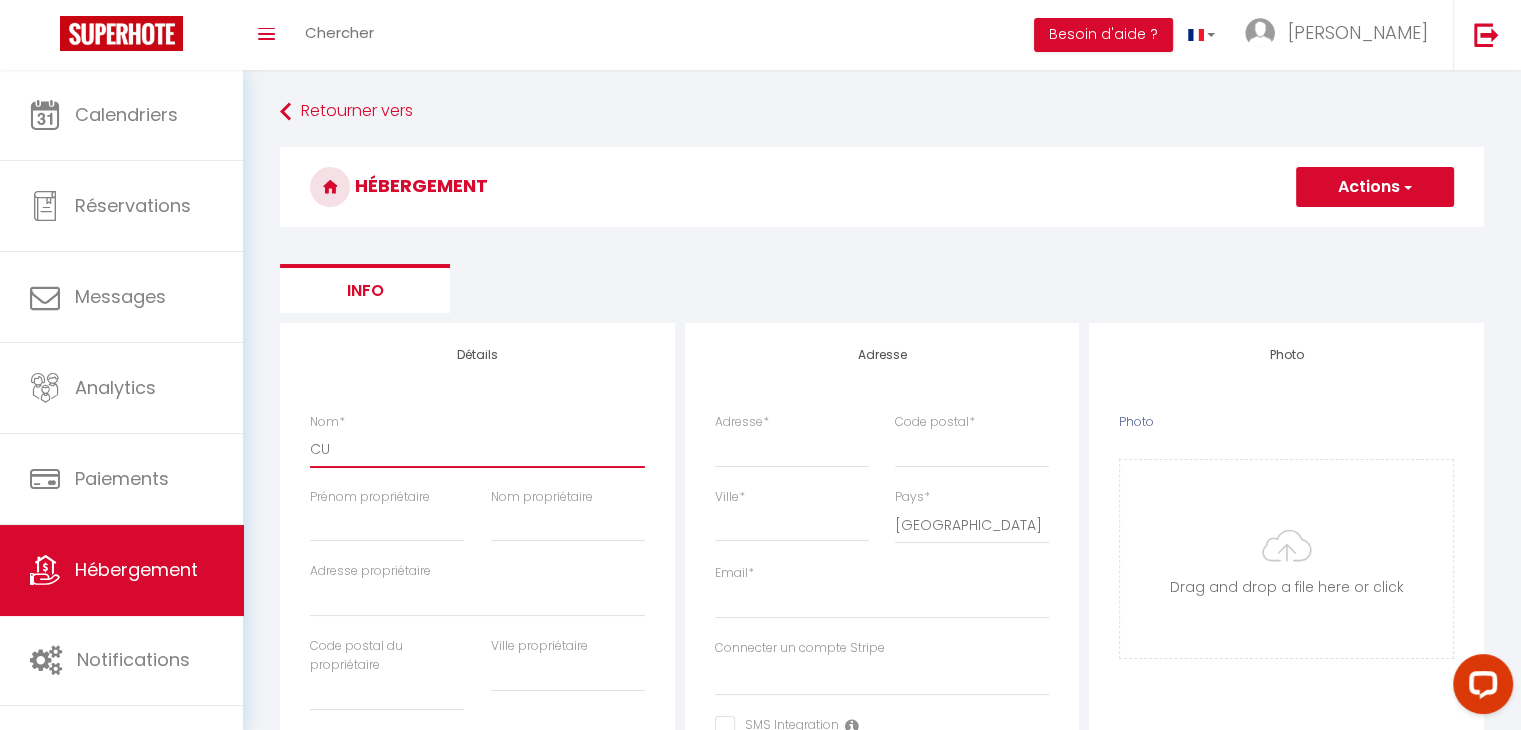 select 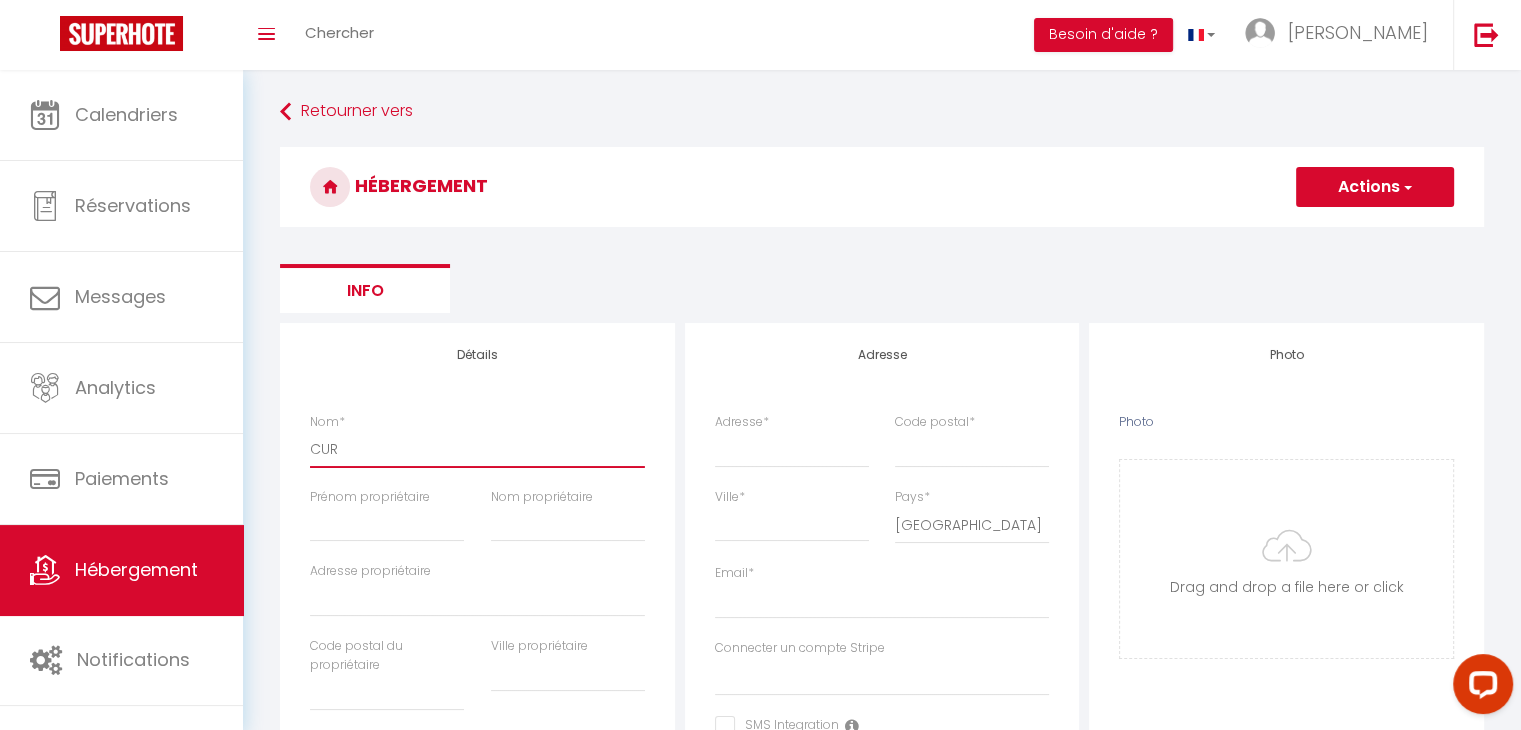 select 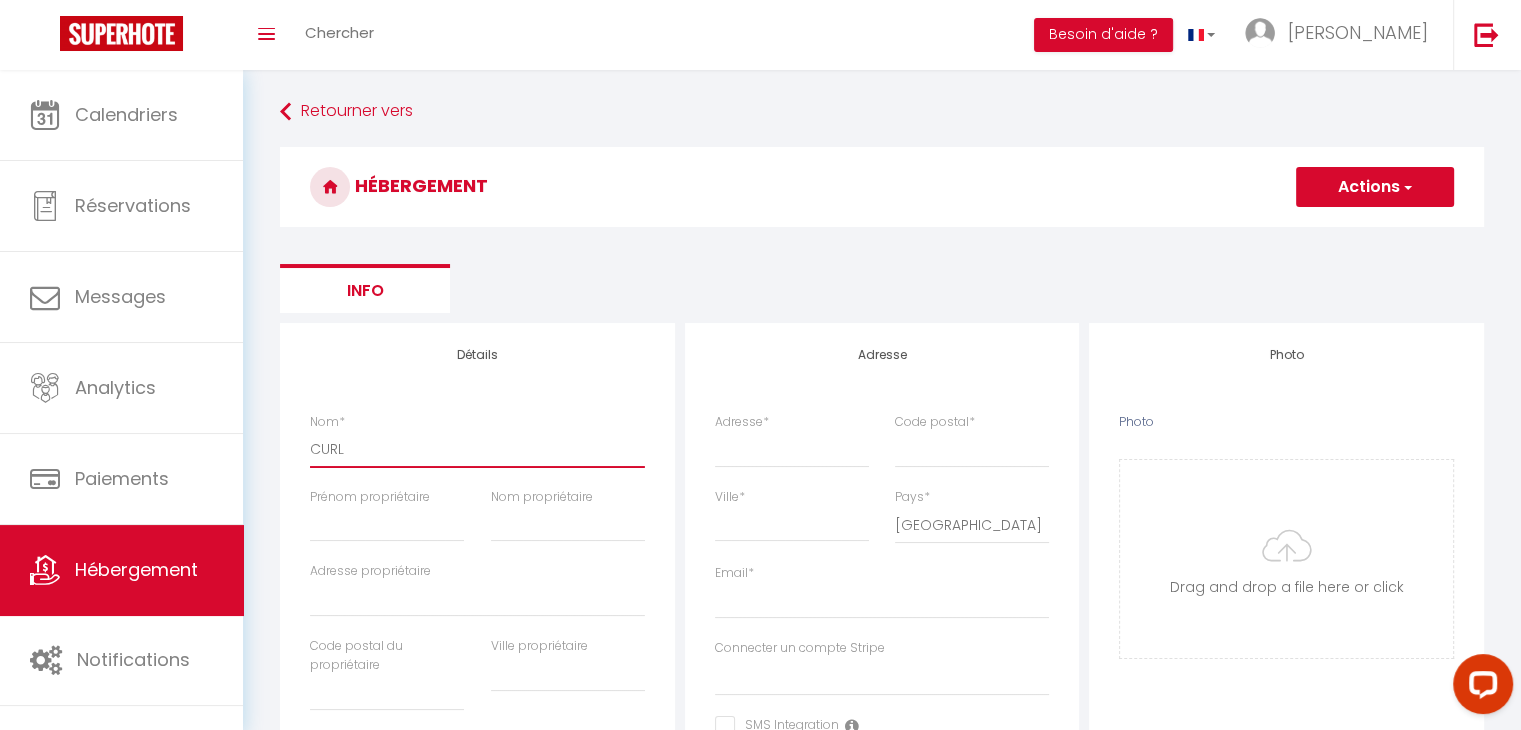 select 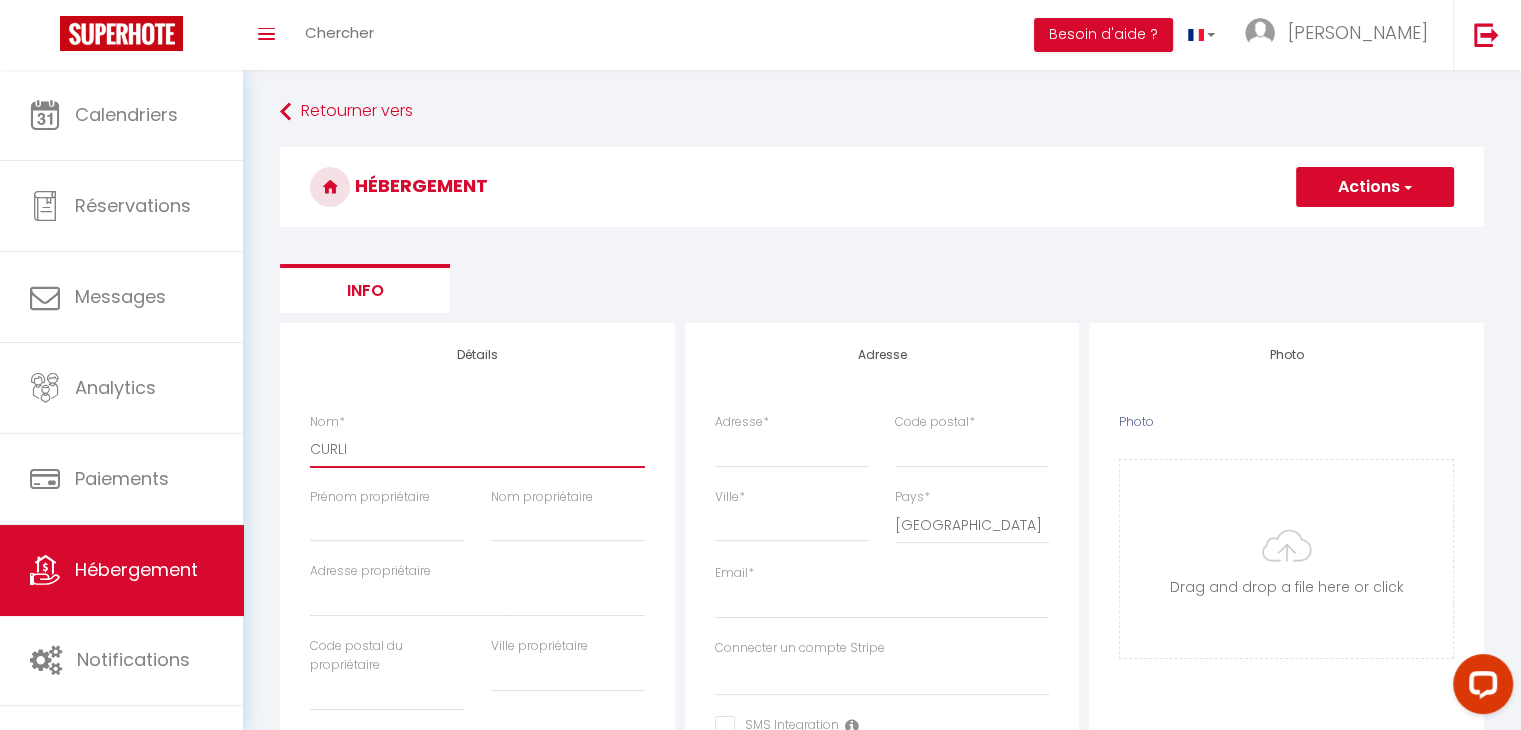 select 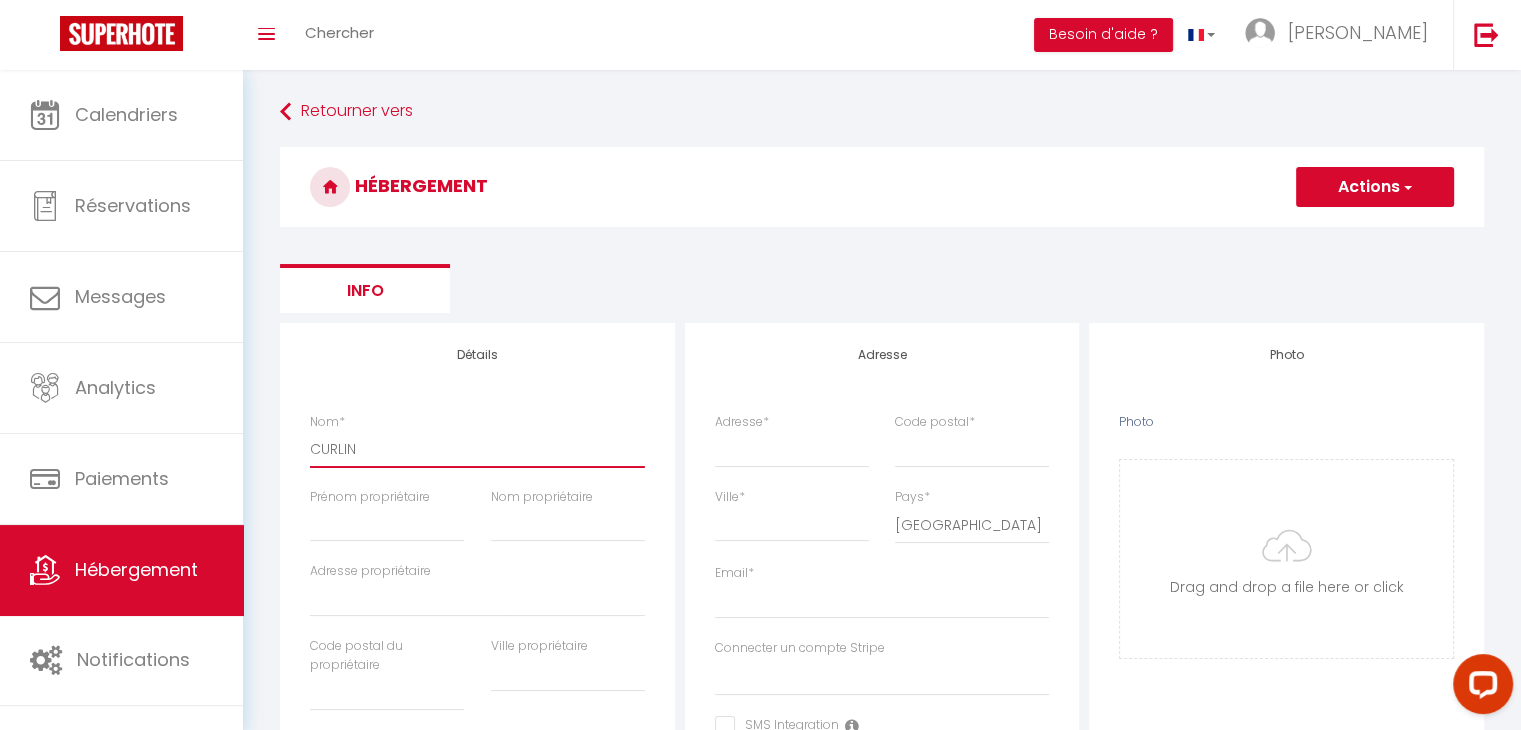 select 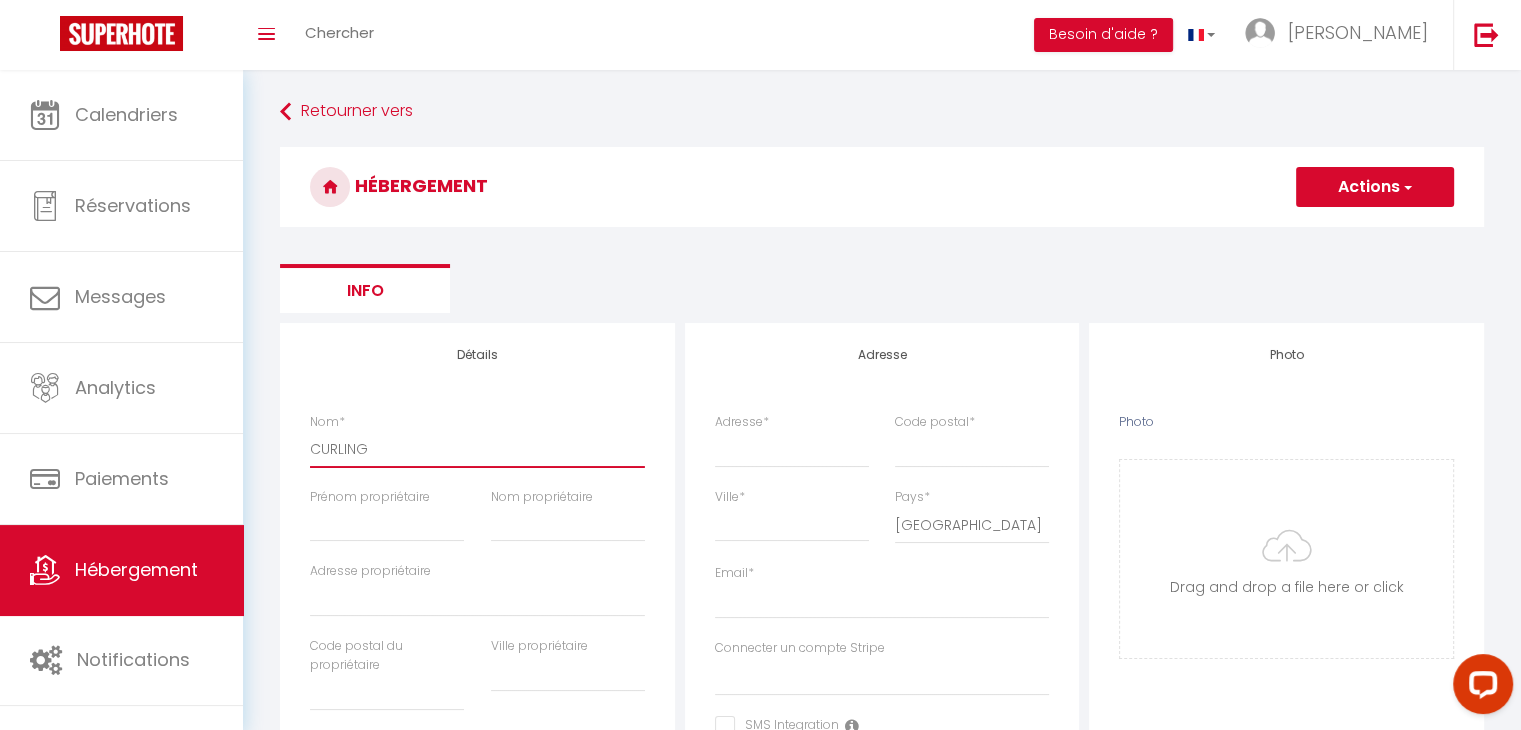 select 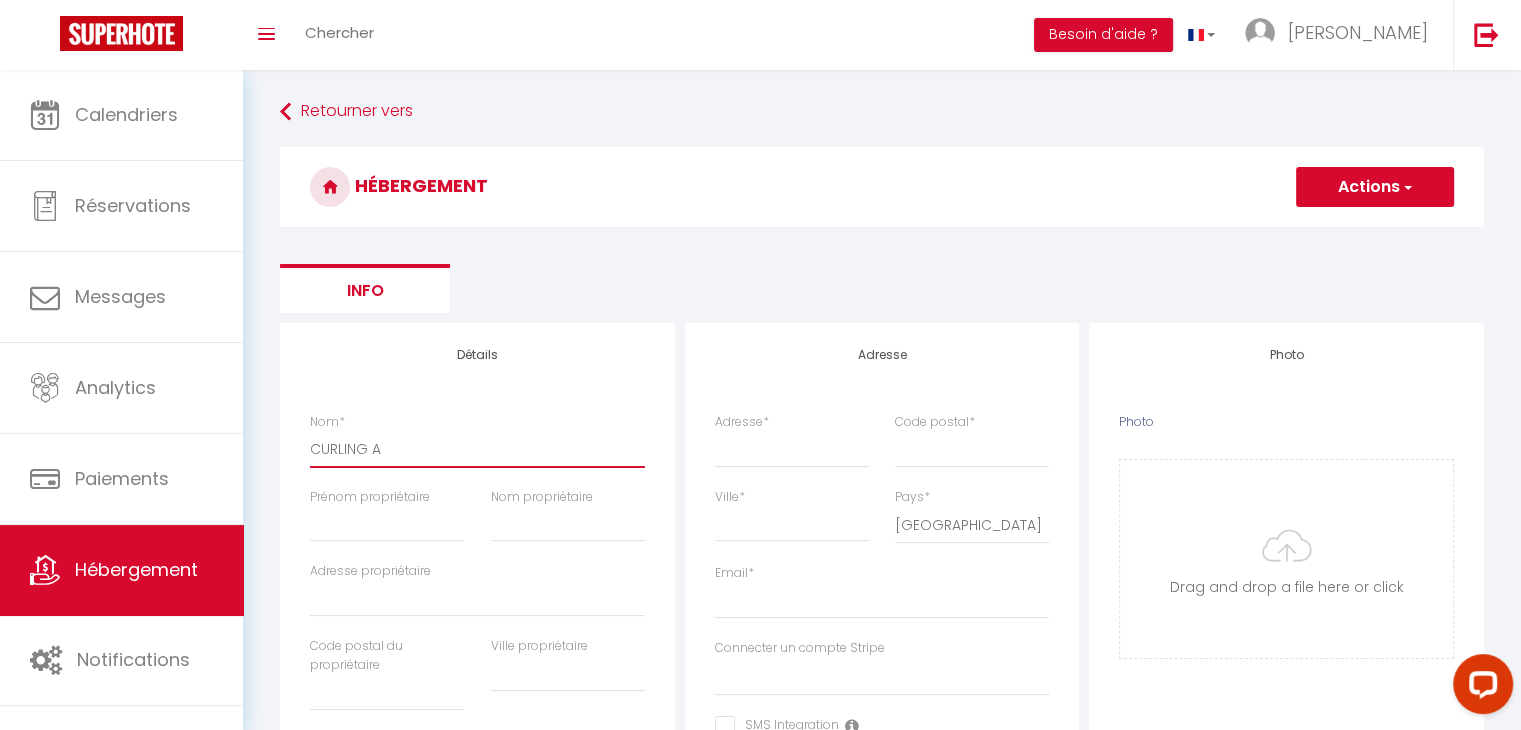 select 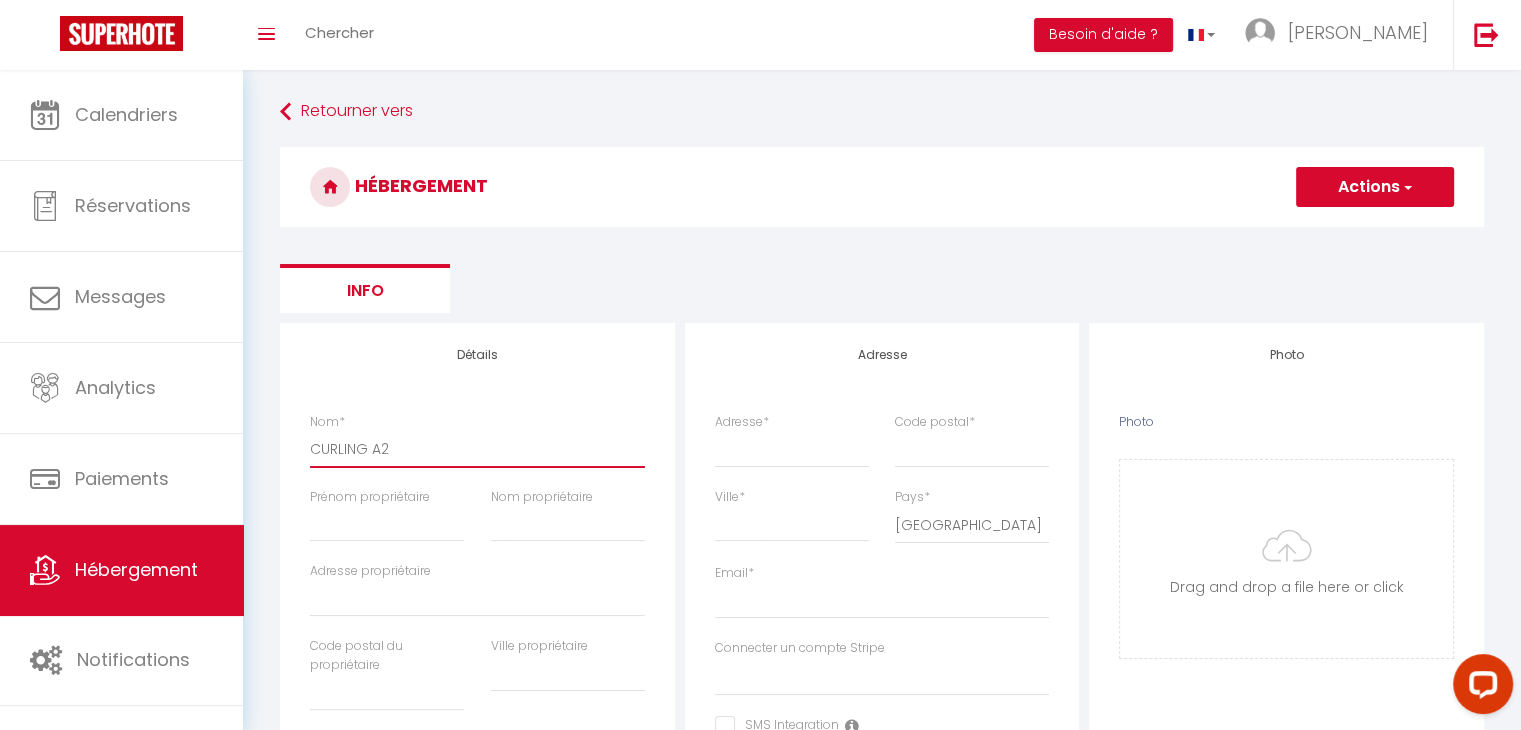 select 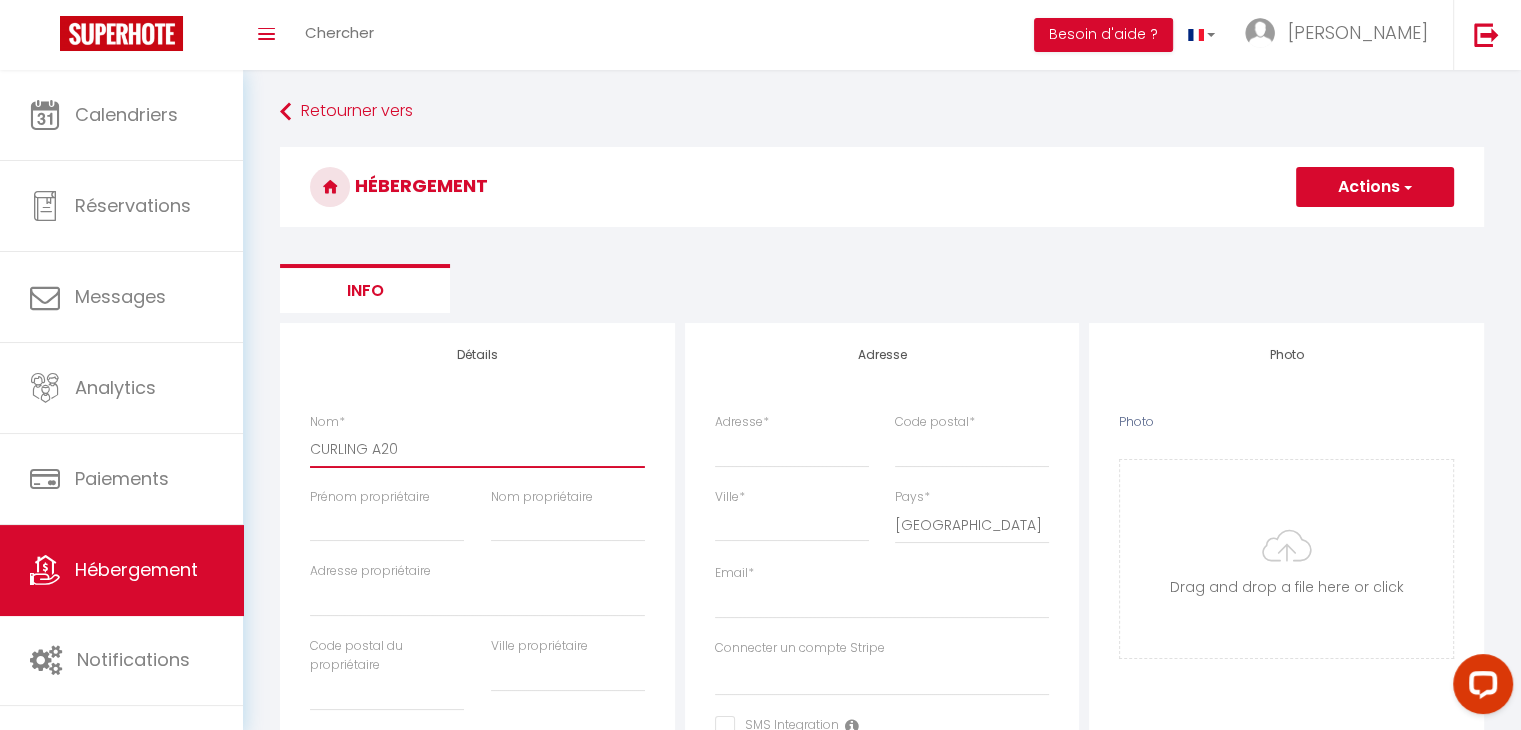 select 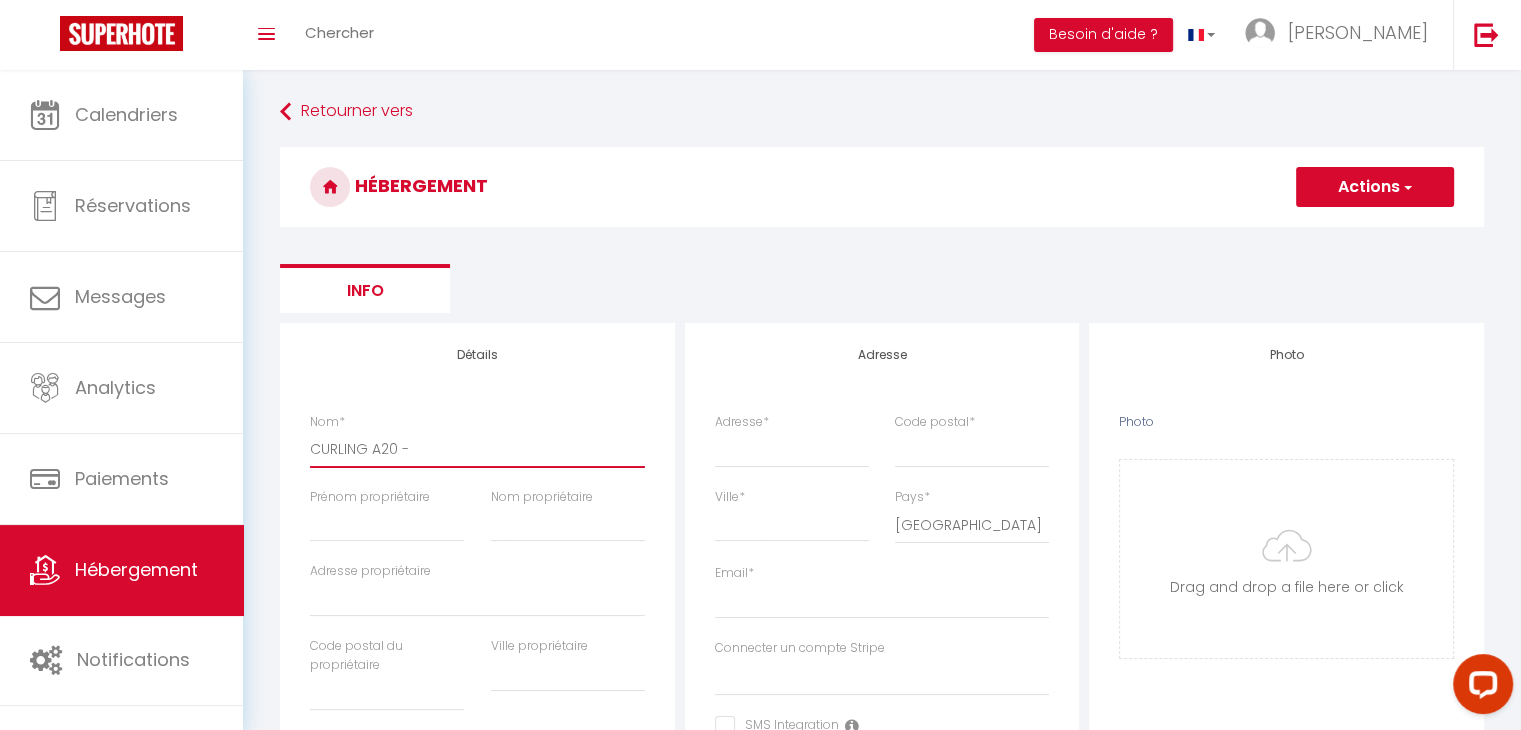 select 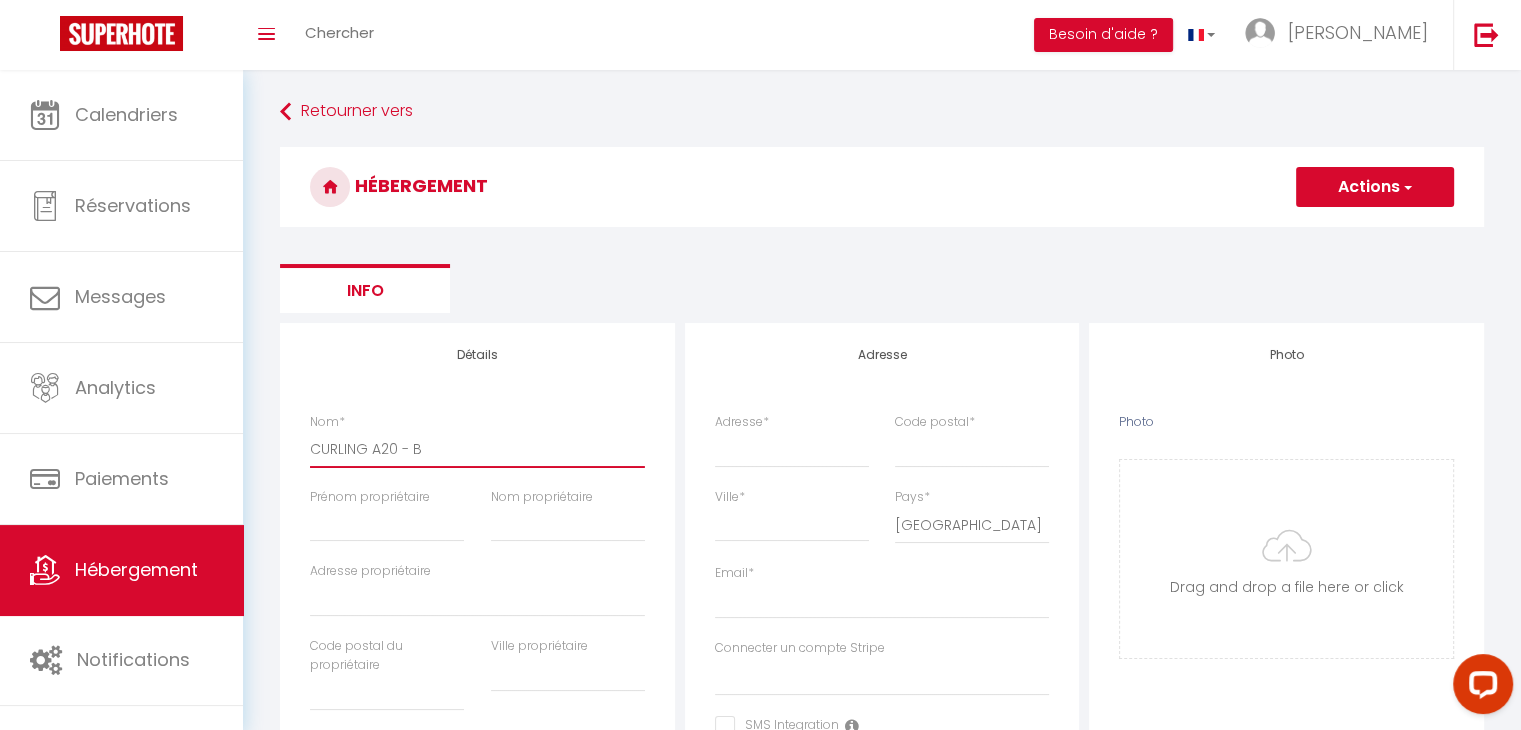 select 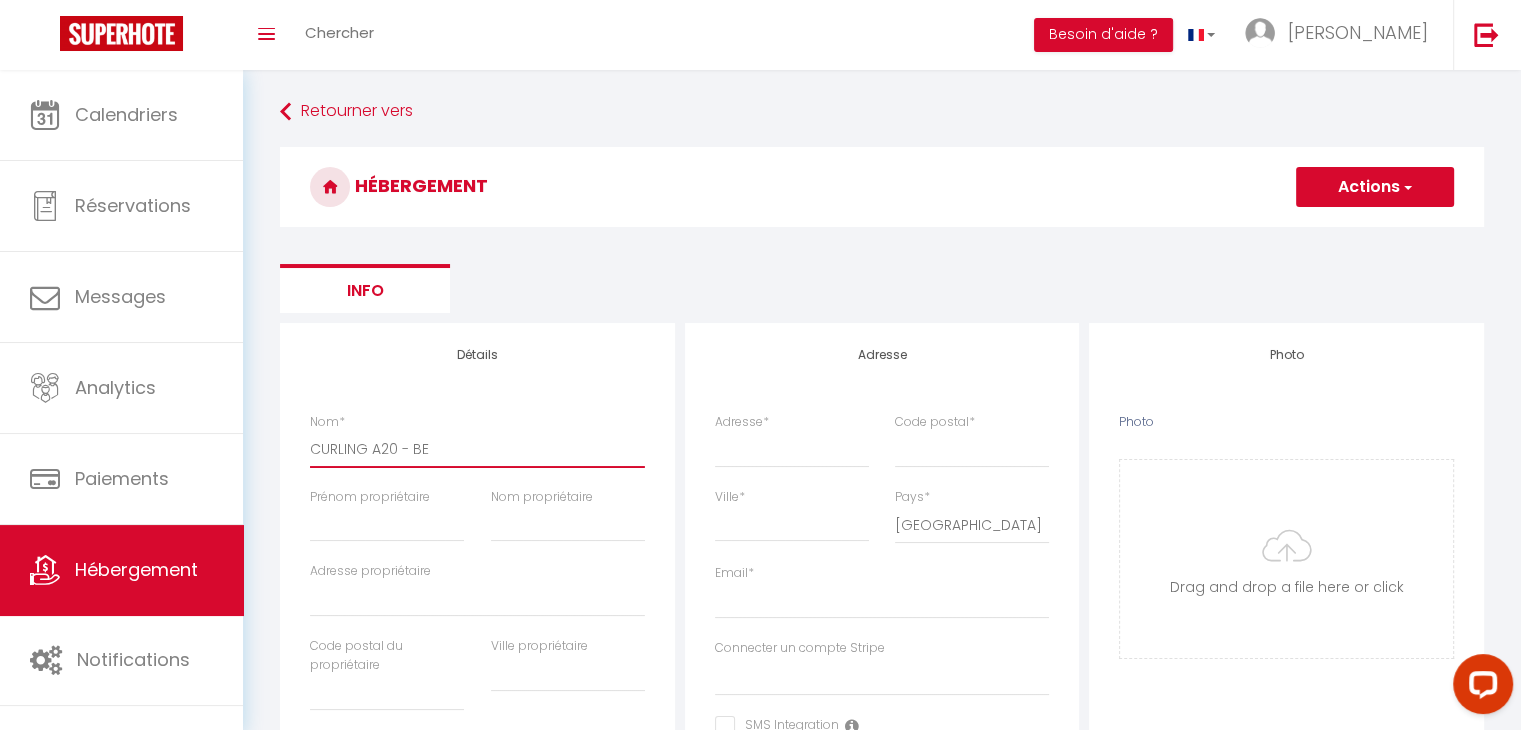 select 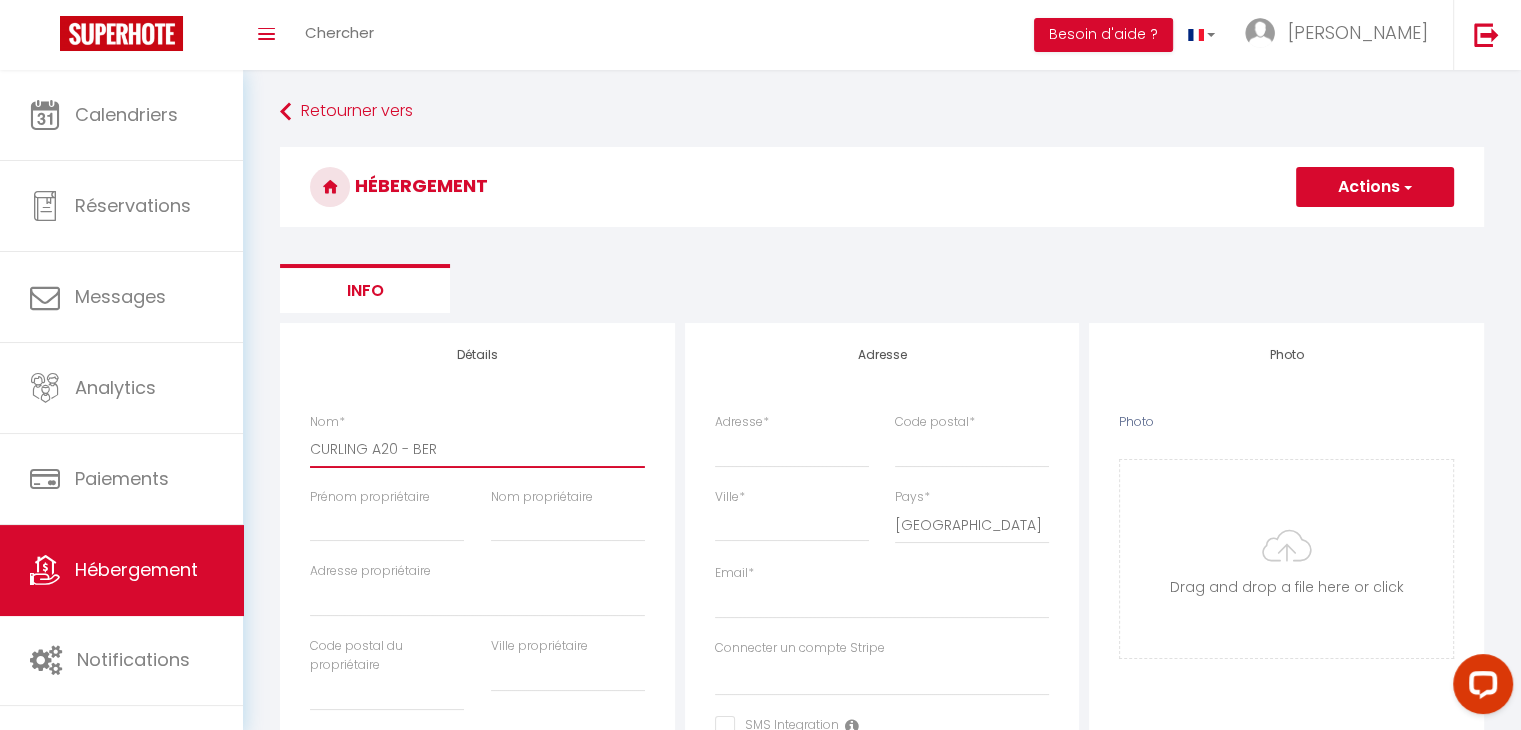 select 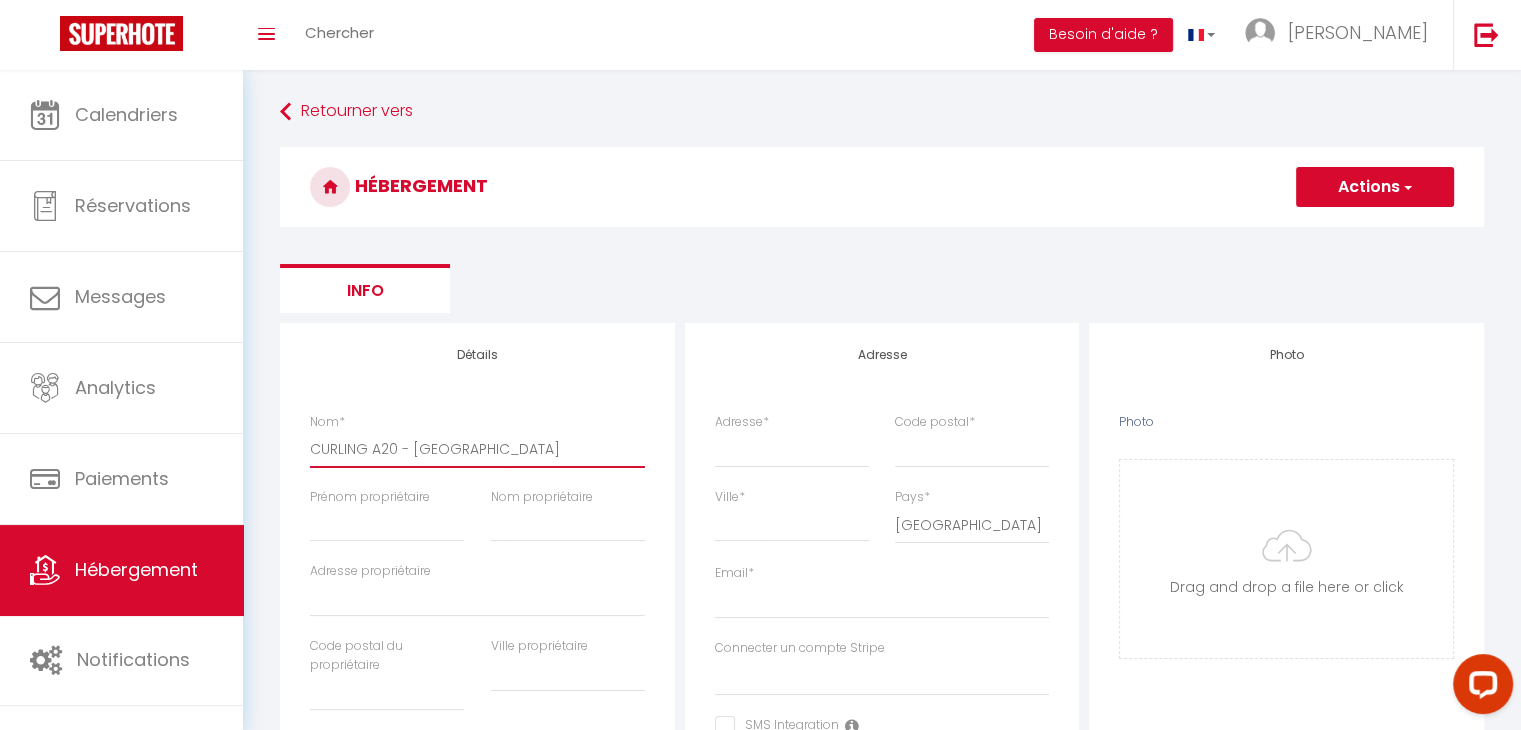 select 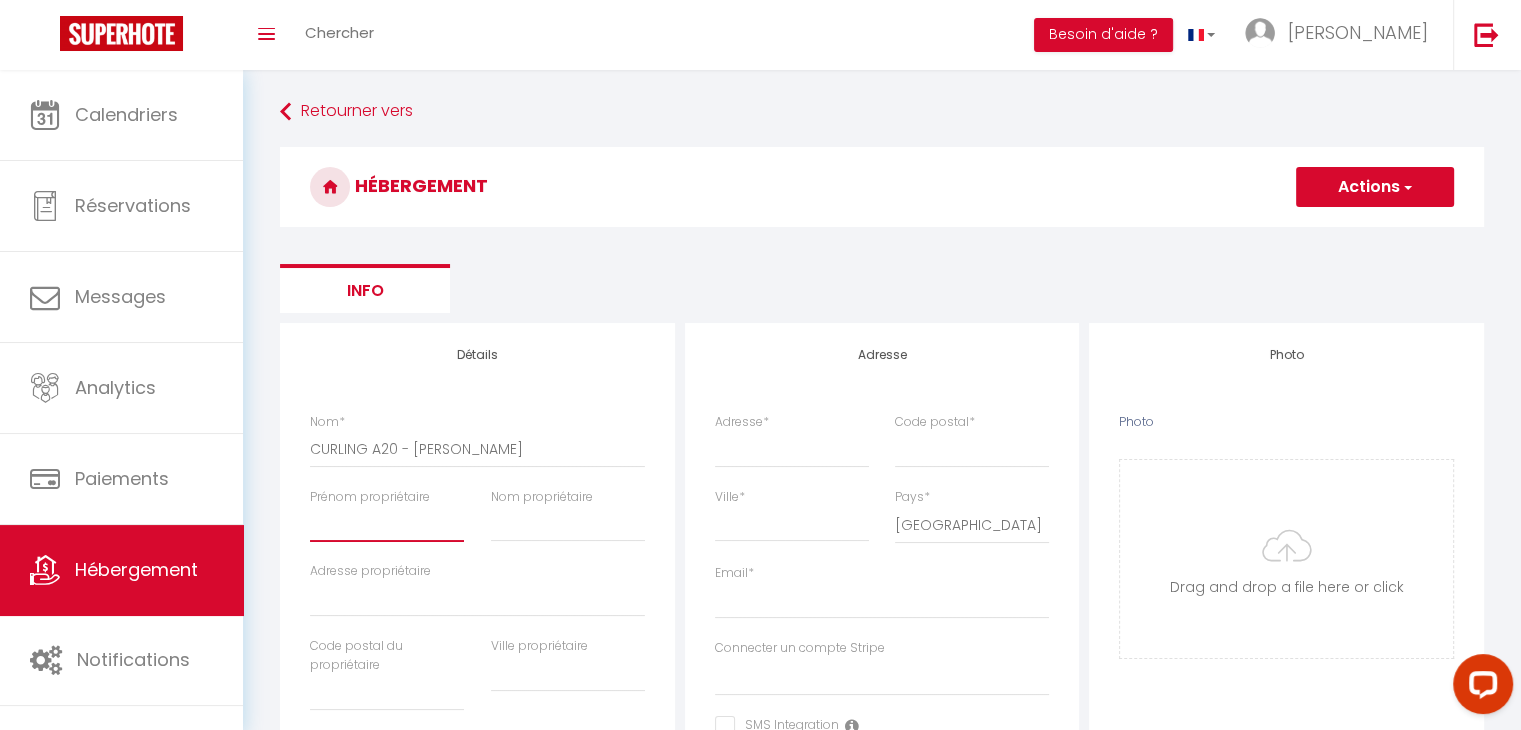 click on "Prénom propriétaire" at bounding box center (387, 524) 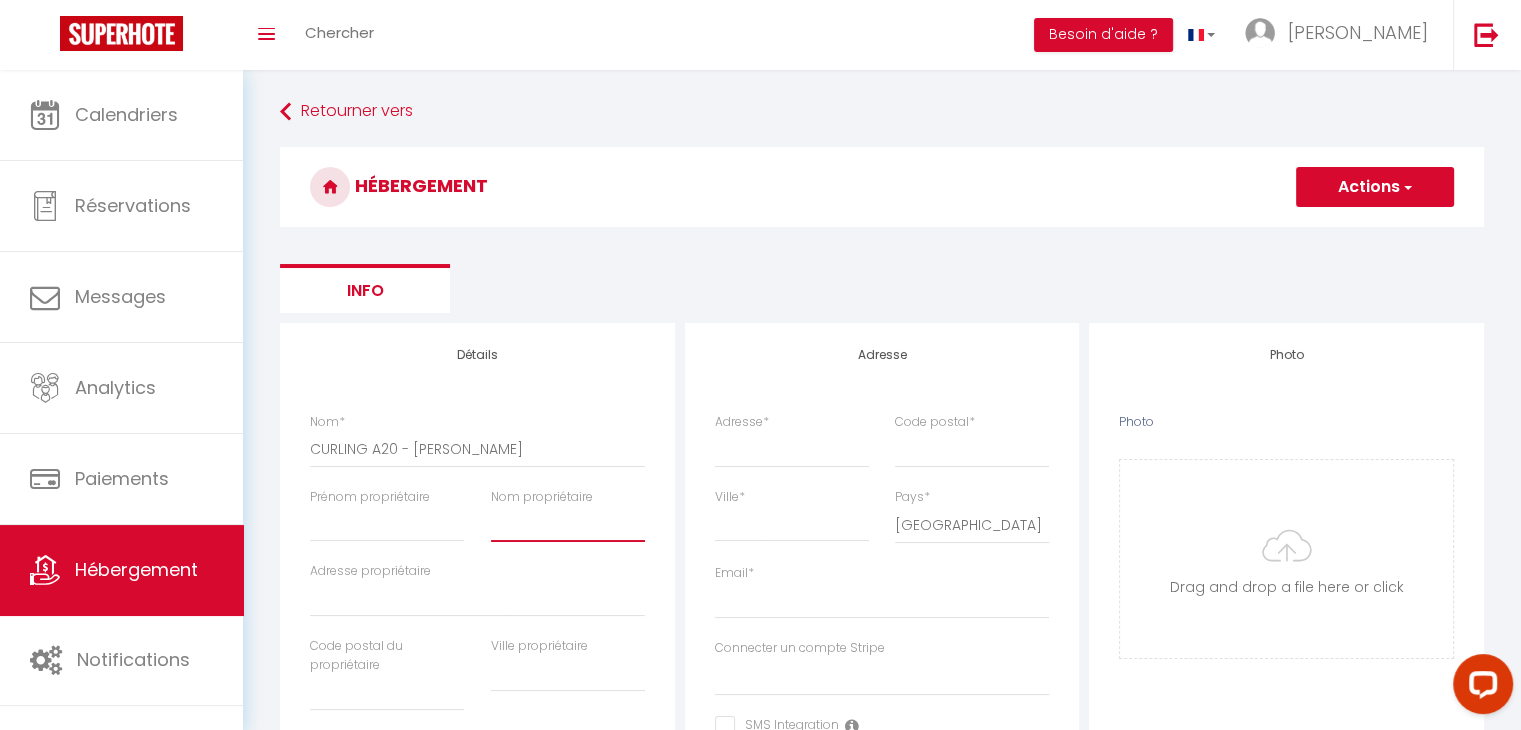click on "Nom propriétaire" at bounding box center [568, 524] 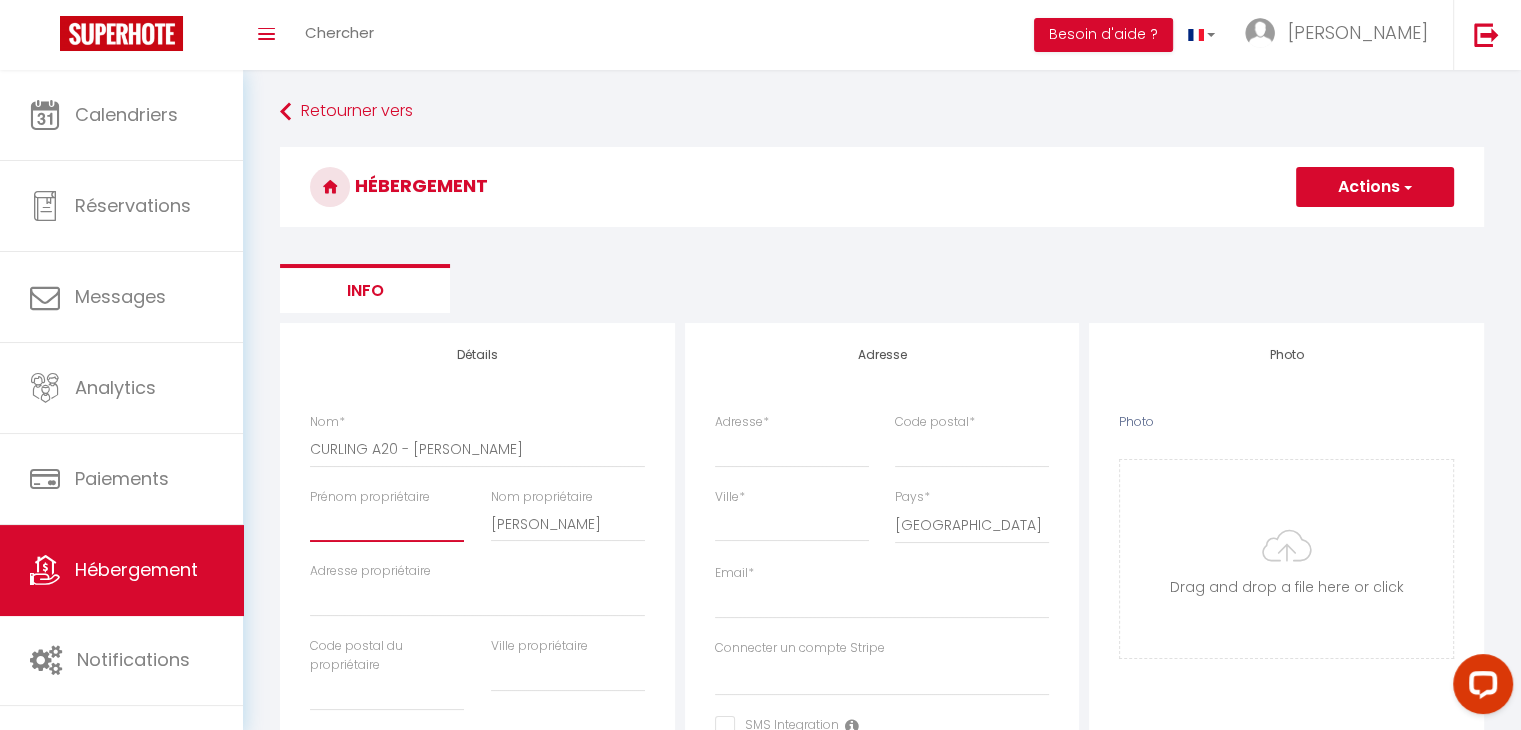 click on "Prénom propriétaire" at bounding box center [387, 524] 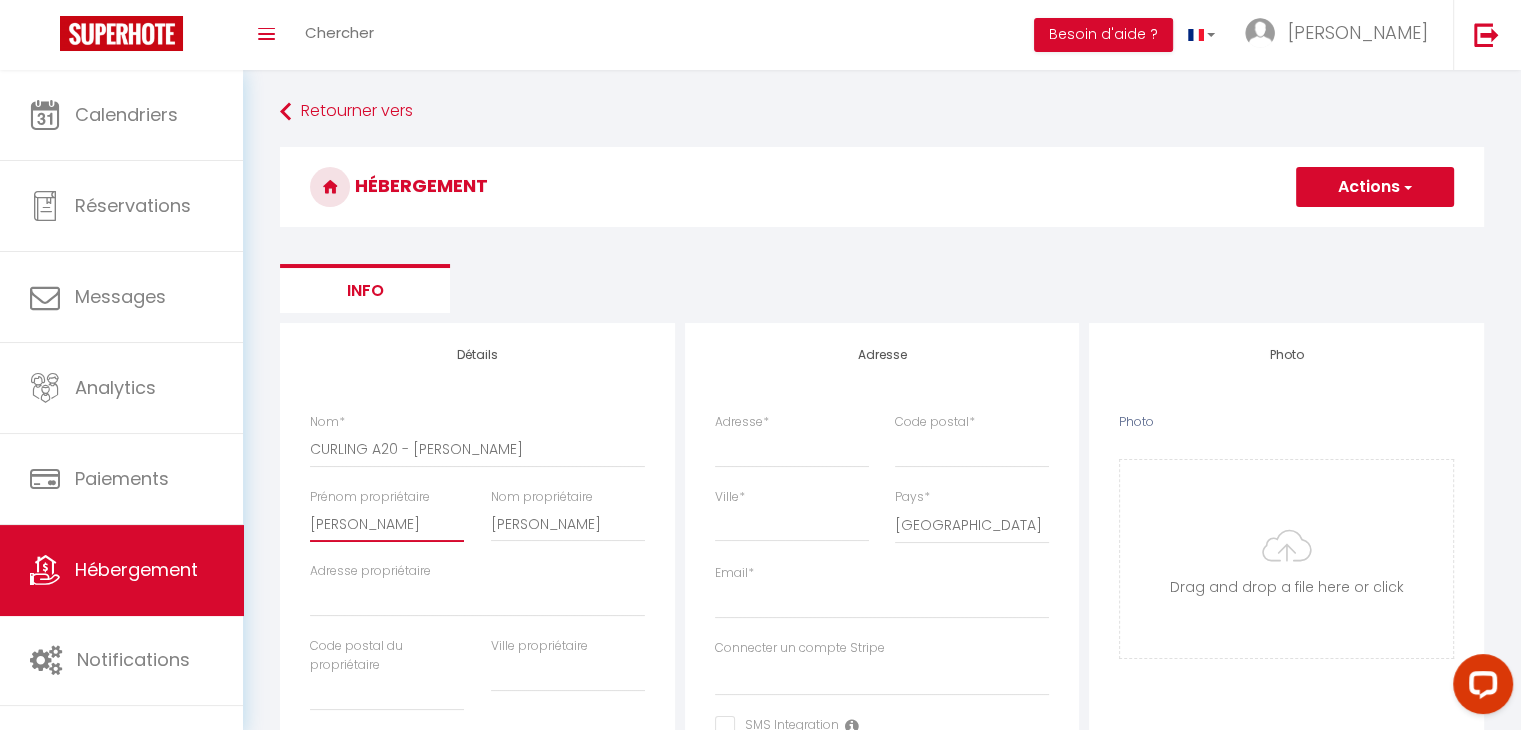 scroll, scrollTop: 208, scrollLeft: 0, axis: vertical 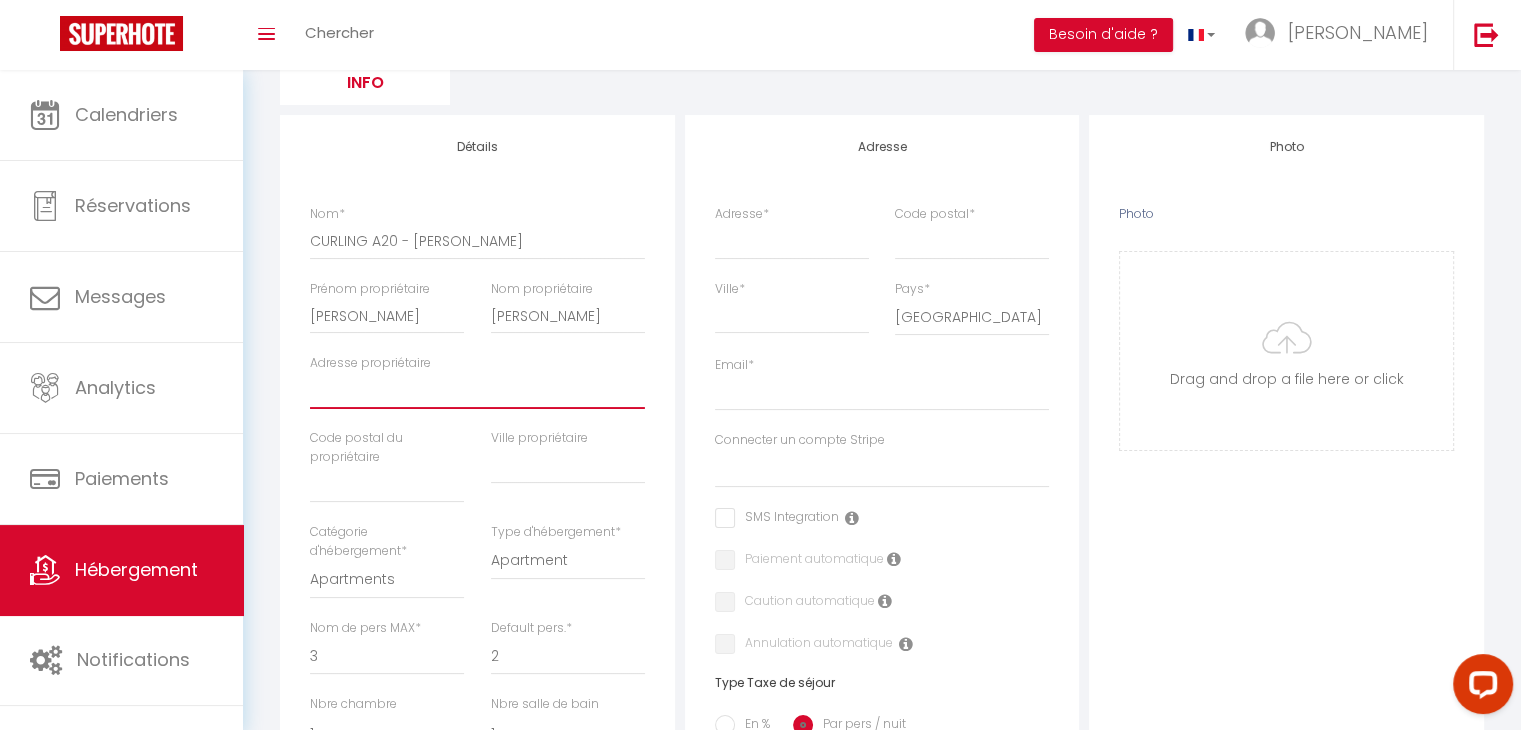 click on "Adresse propriétaire" at bounding box center [477, 391] 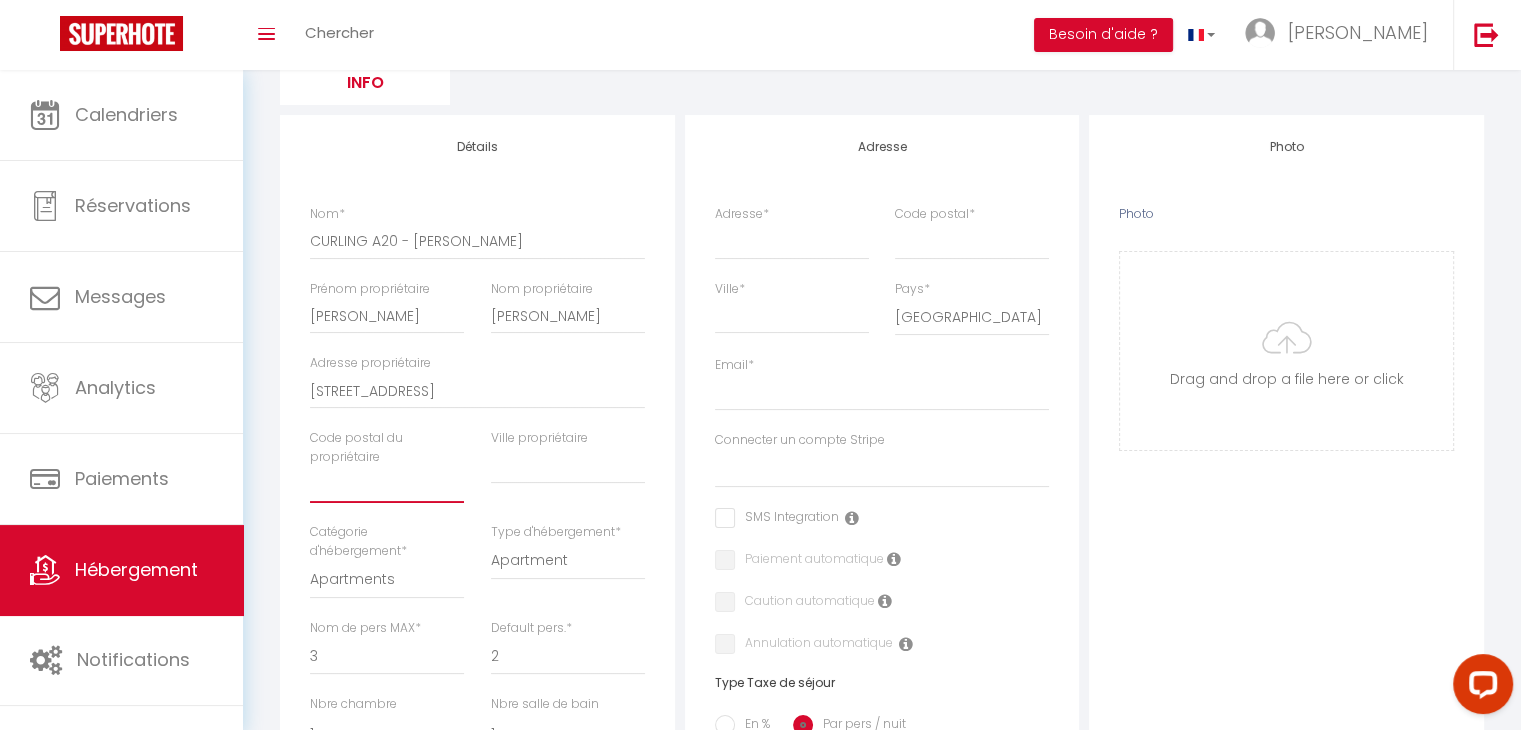click at bounding box center [387, 485] 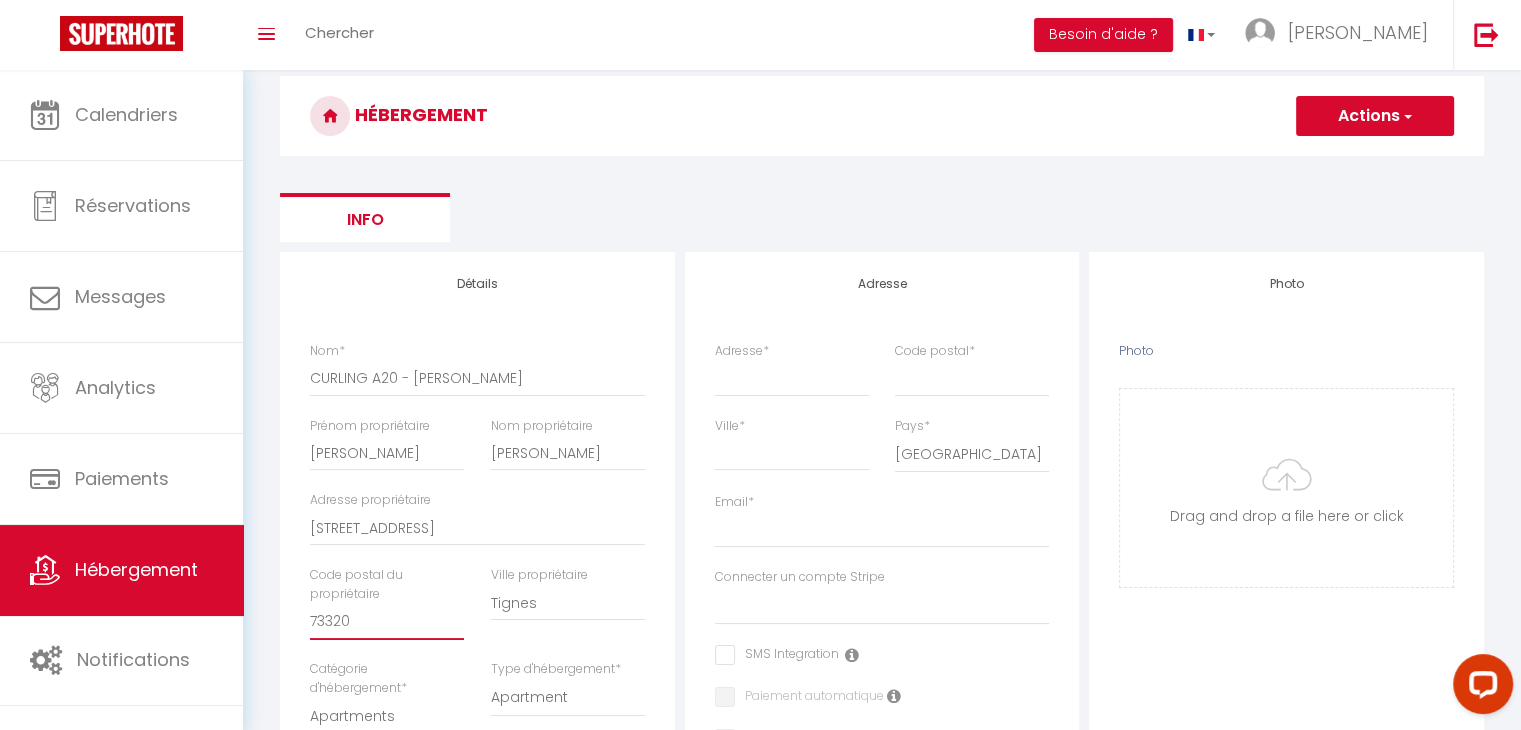 scroll, scrollTop: 68, scrollLeft: 0, axis: vertical 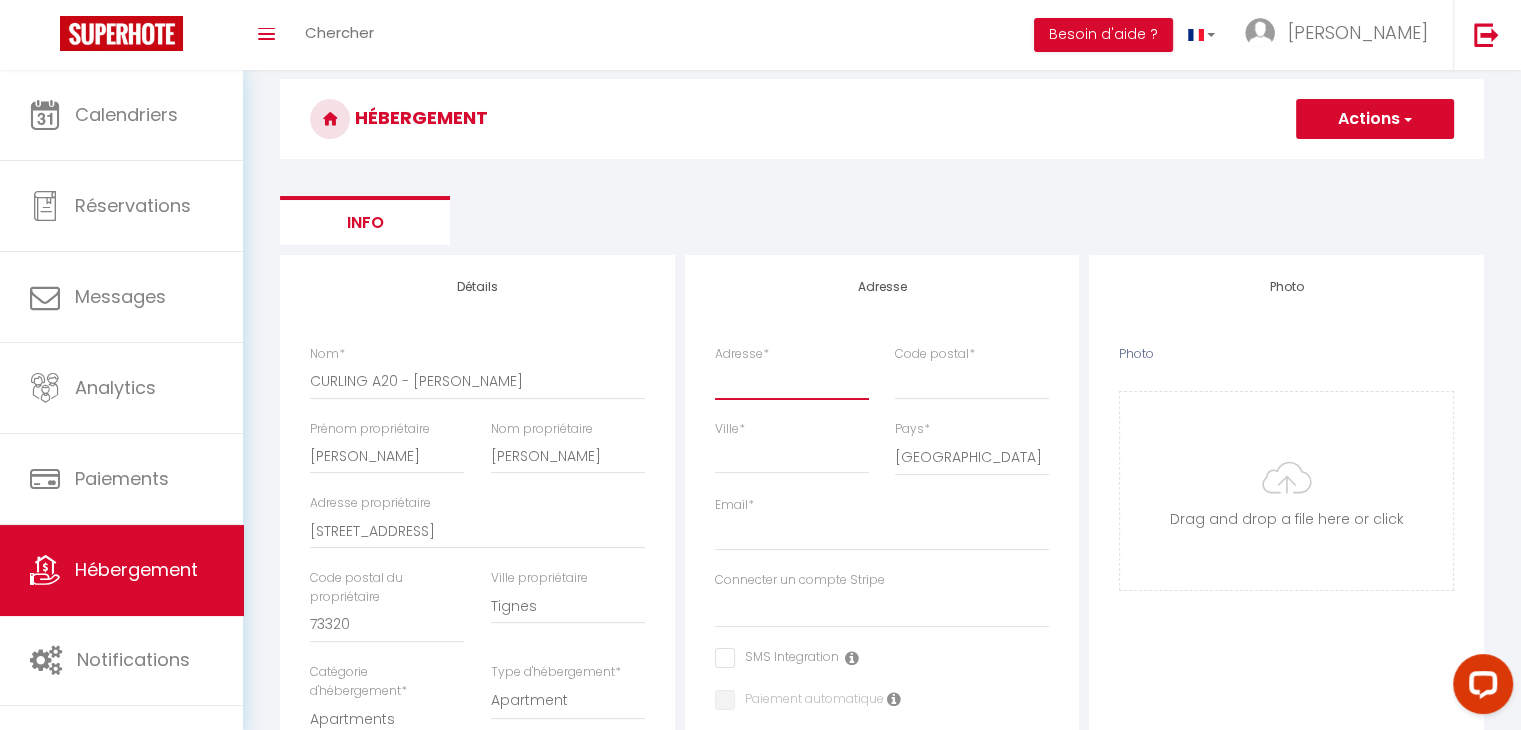 click on "Adresse
*" at bounding box center (792, 381) 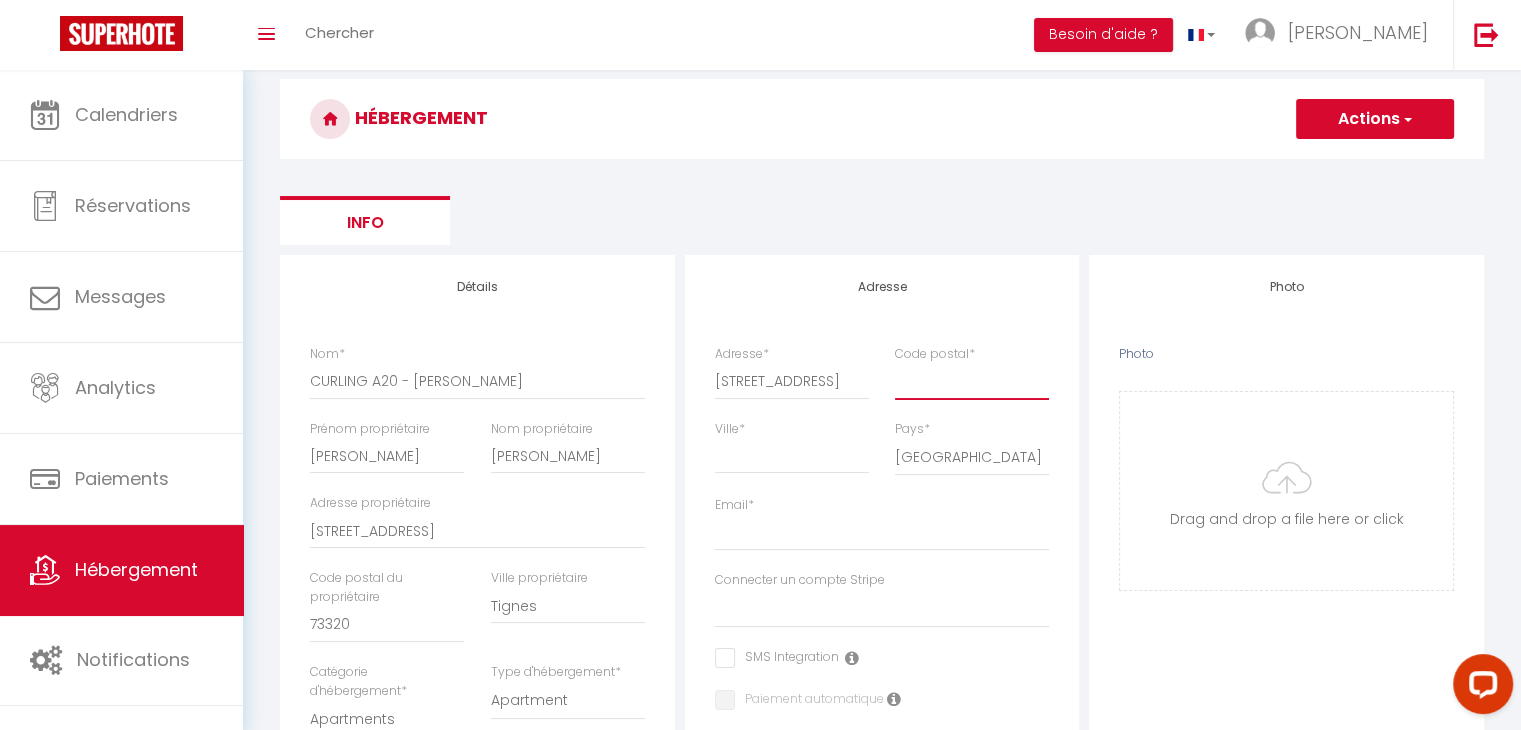 click on "Code postal
*" at bounding box center (972, 381) 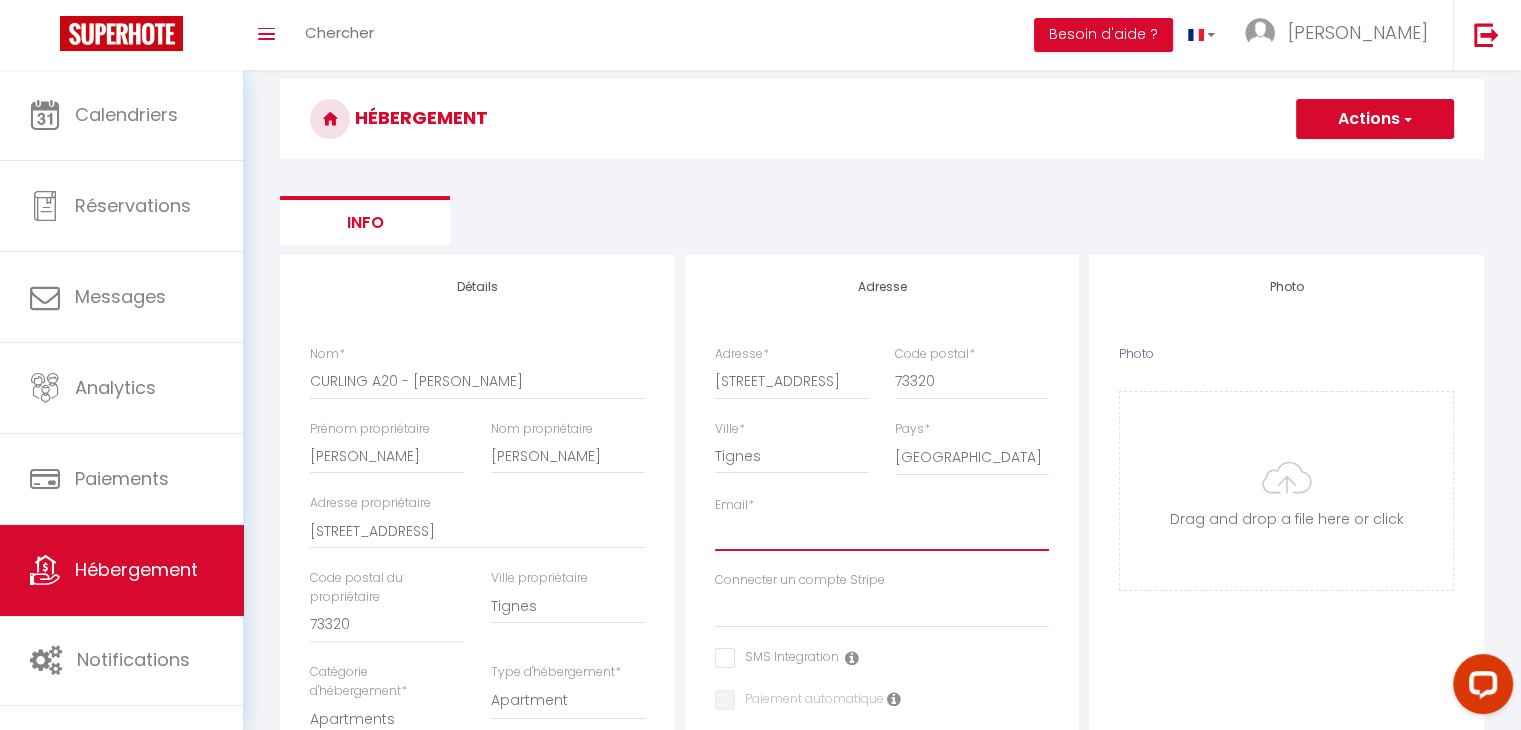 click on "Email
*" at bounding box center [882, 533] 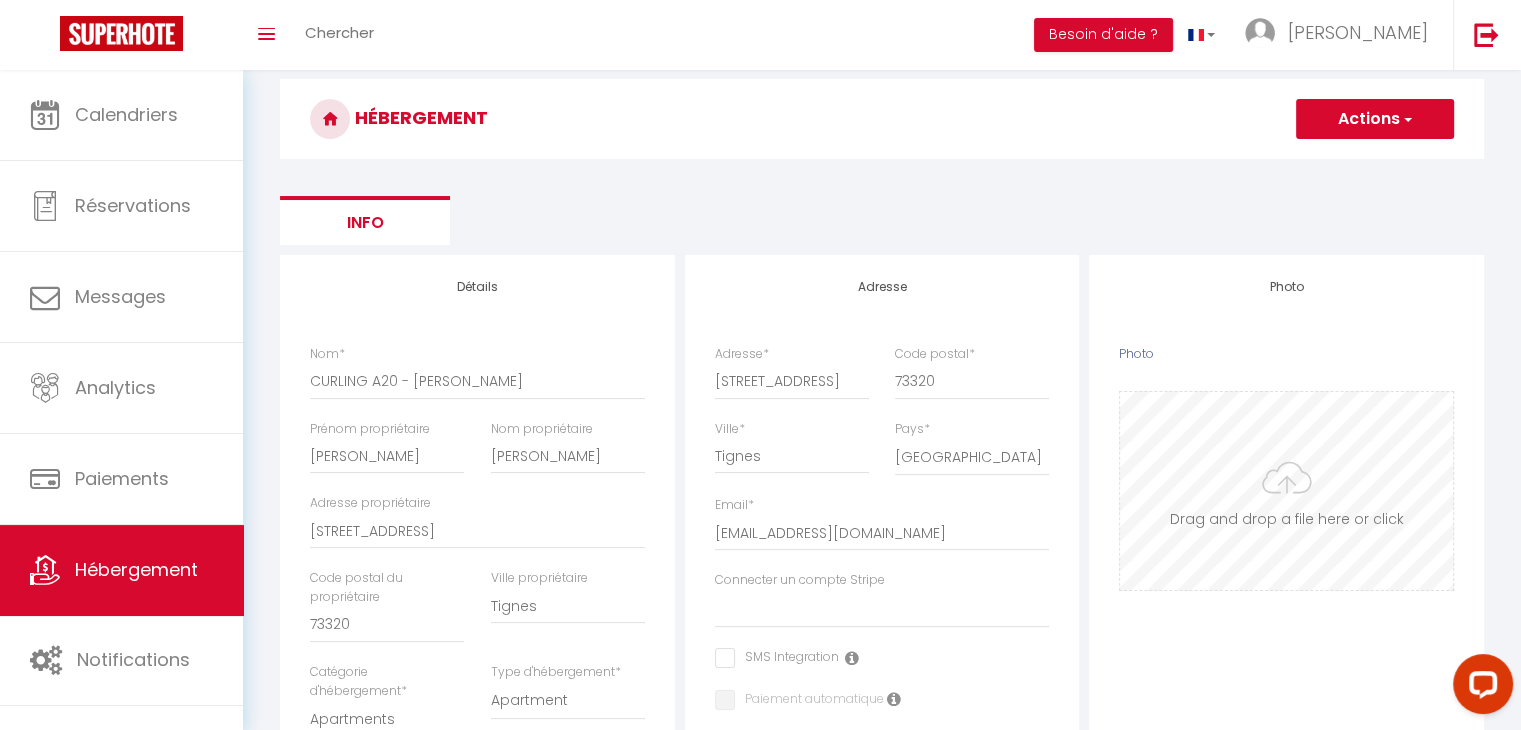 click on "Photo" at bounding box center (1286, 491) 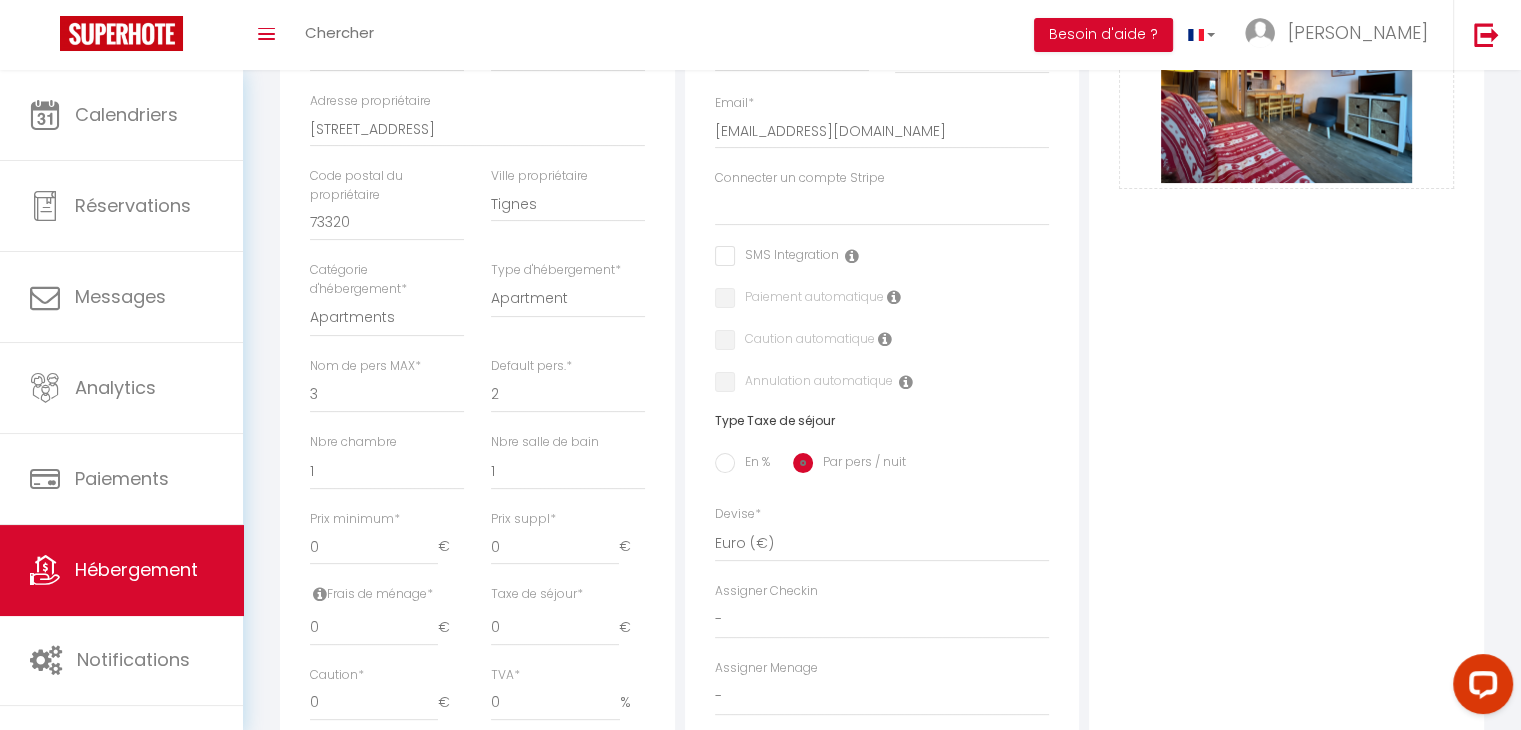 scroll, scrollTop: 476, scrollLeft: 0, axis: vertical 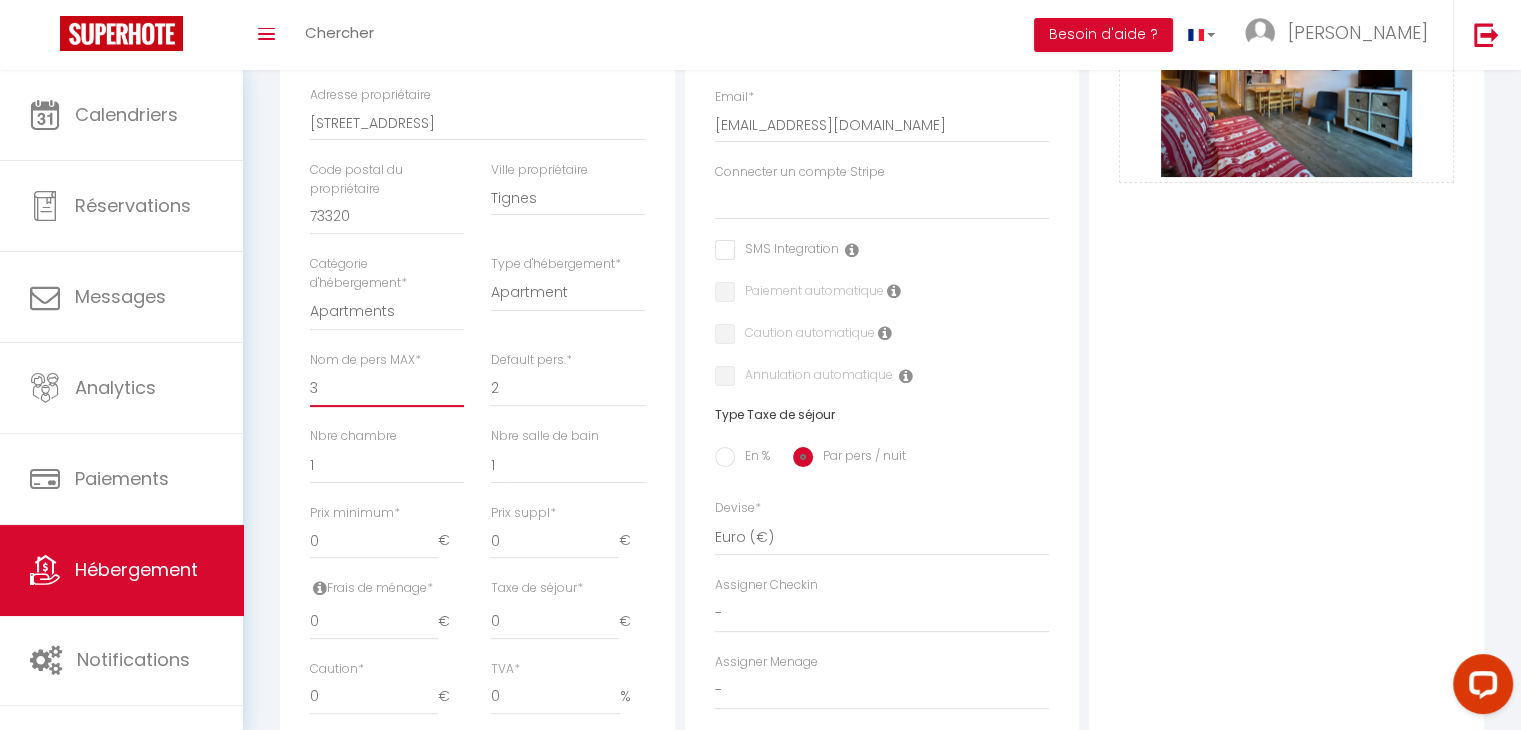 click on "1
2
3
4
5
6
7
8
9
10
11
12
13
14" at bounding box center [387, 388] 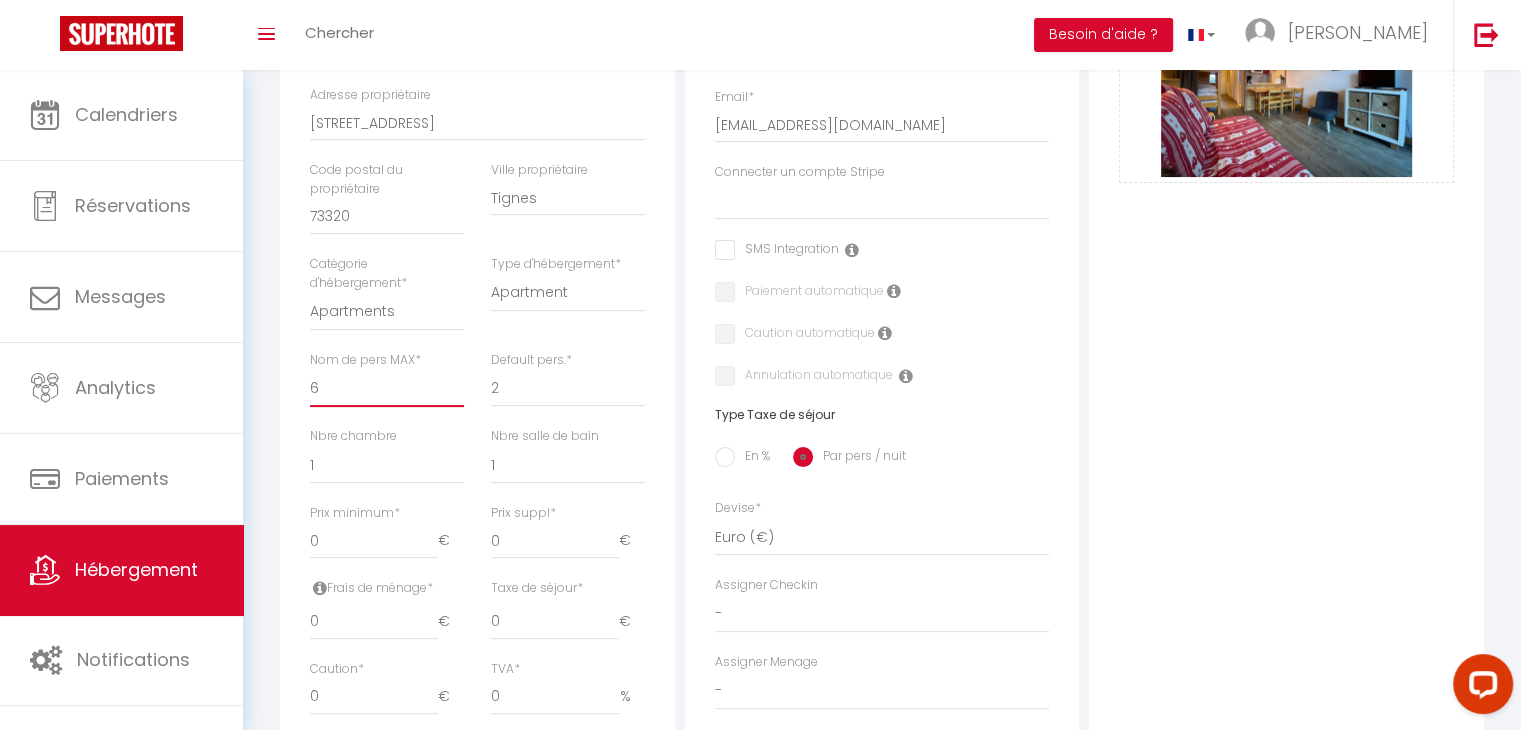 click on "1
2
3
4
5
6
7
8
9
10
11
12
13
14" at bounding box center (387, 388) 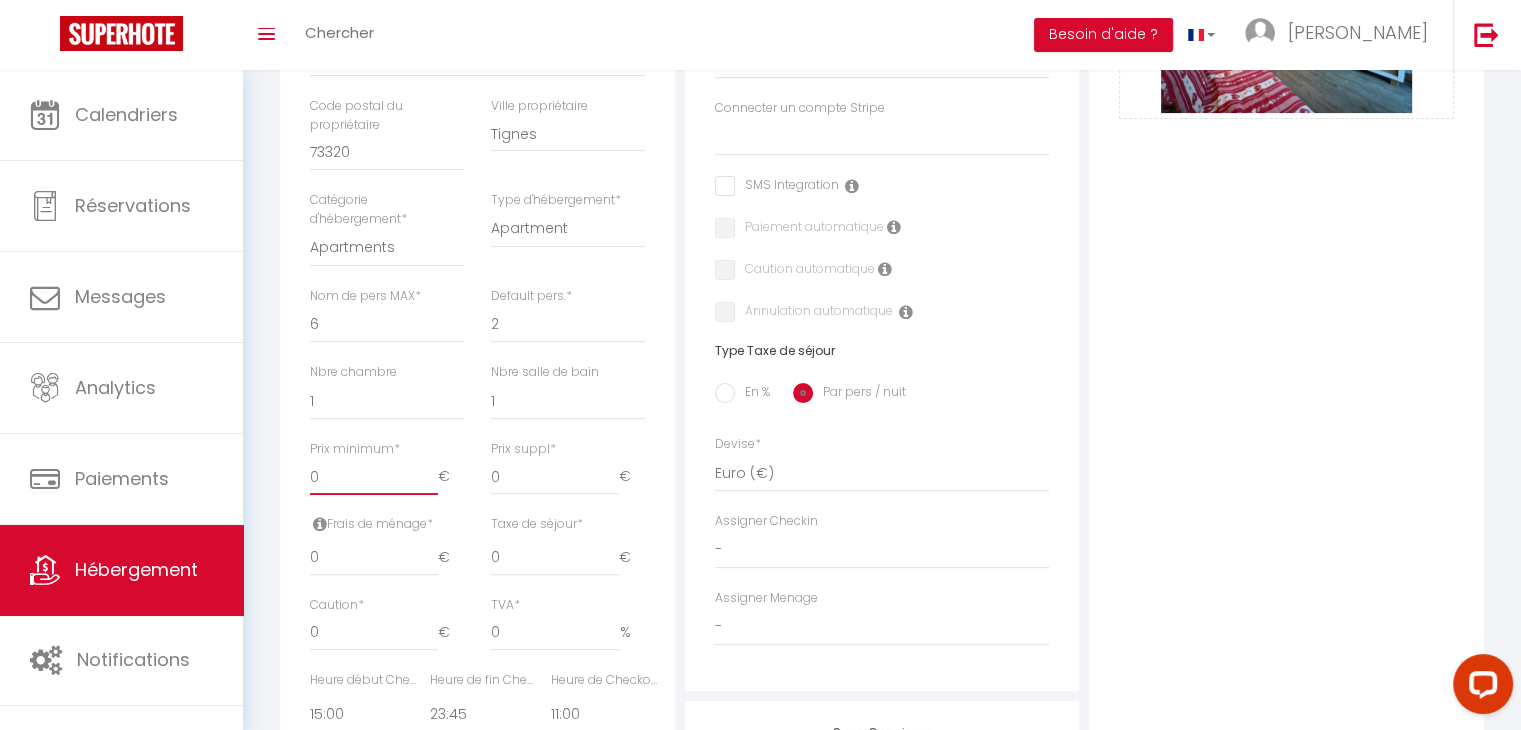 click on "0" at bounding box center [374, 477] 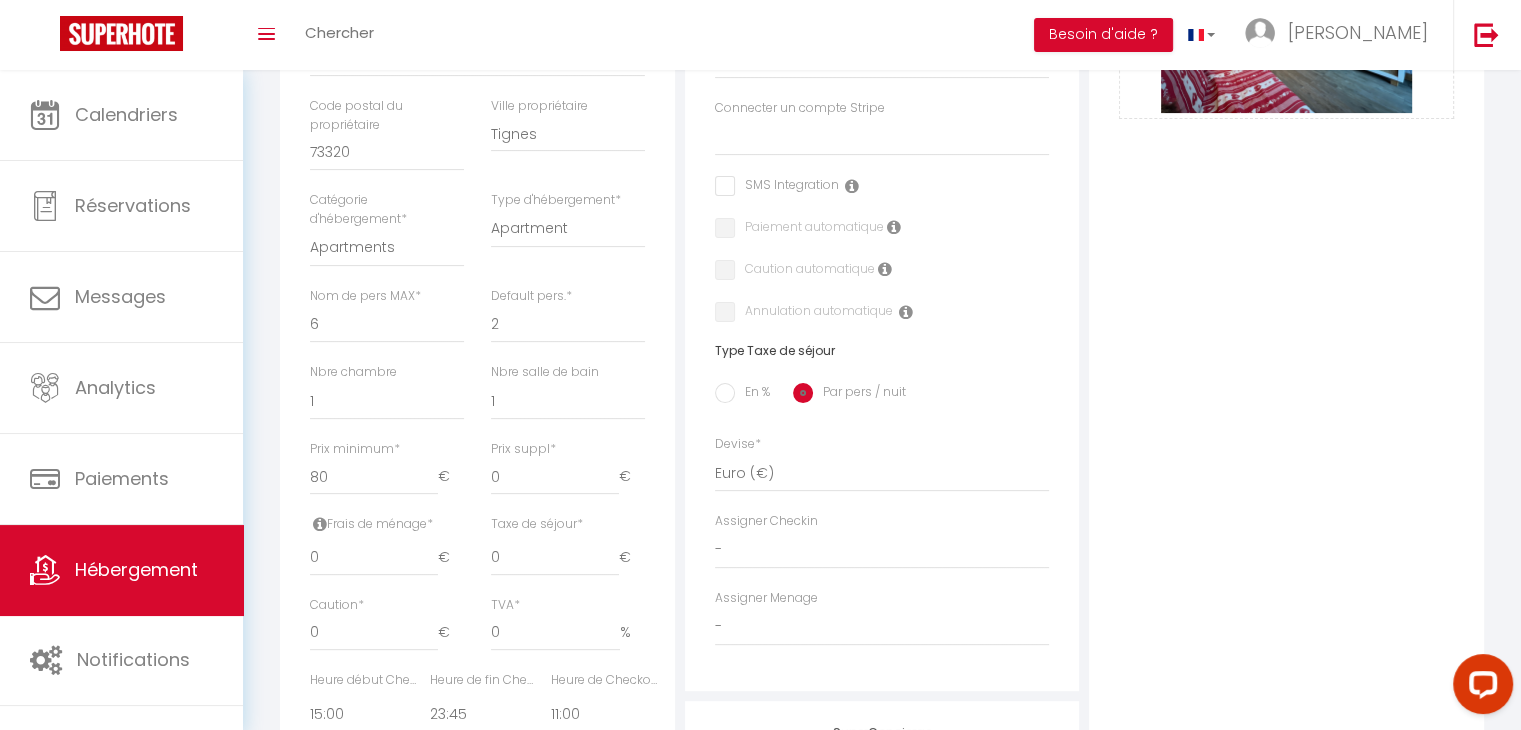 click on "Photo
Photo
Drag and drop a file here or click Ooops, something wrong appended. Remove   SEJ_CUIS.JPEG Drag and drop or click to replace" at bounding box center [1286, 420] 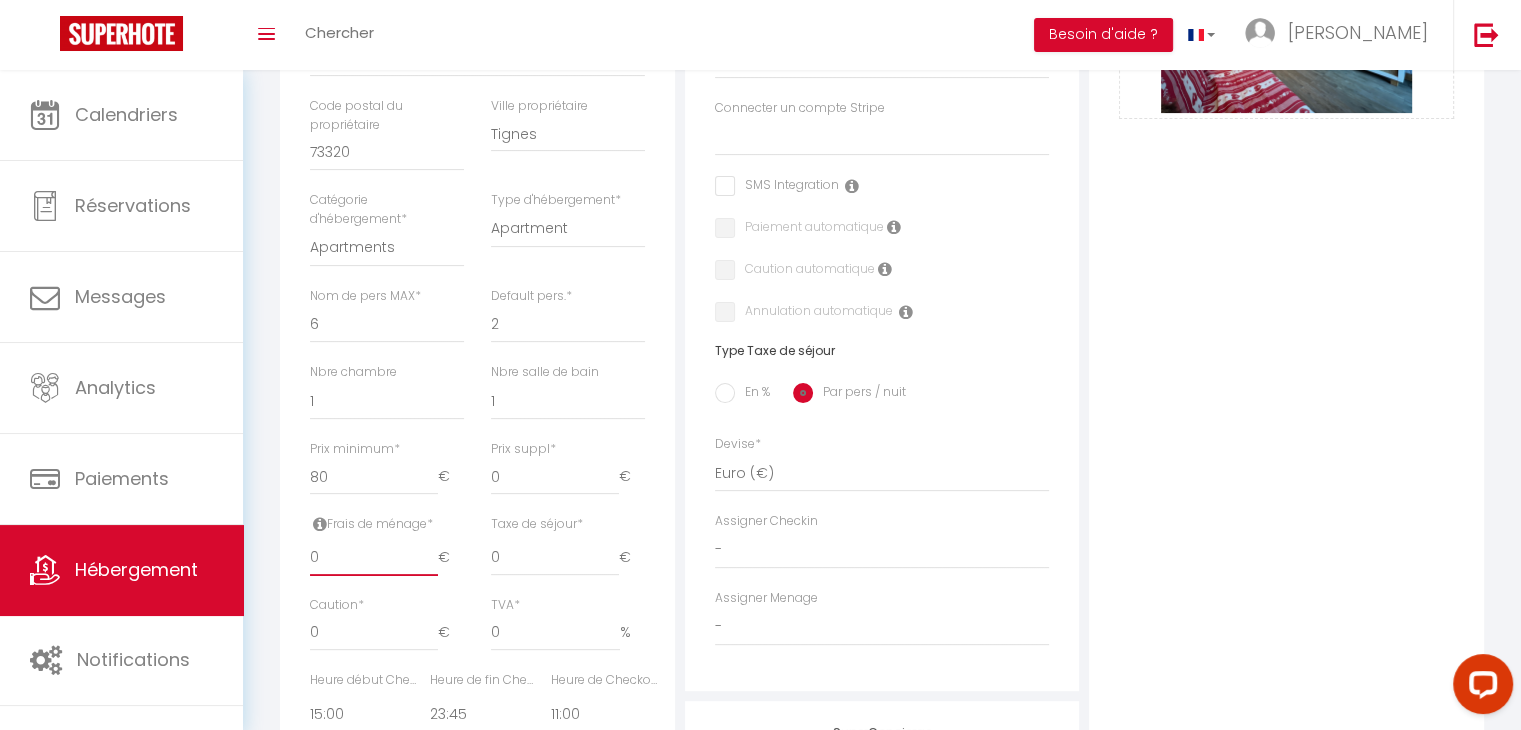 click on "0" at bounding box center [374, 558] 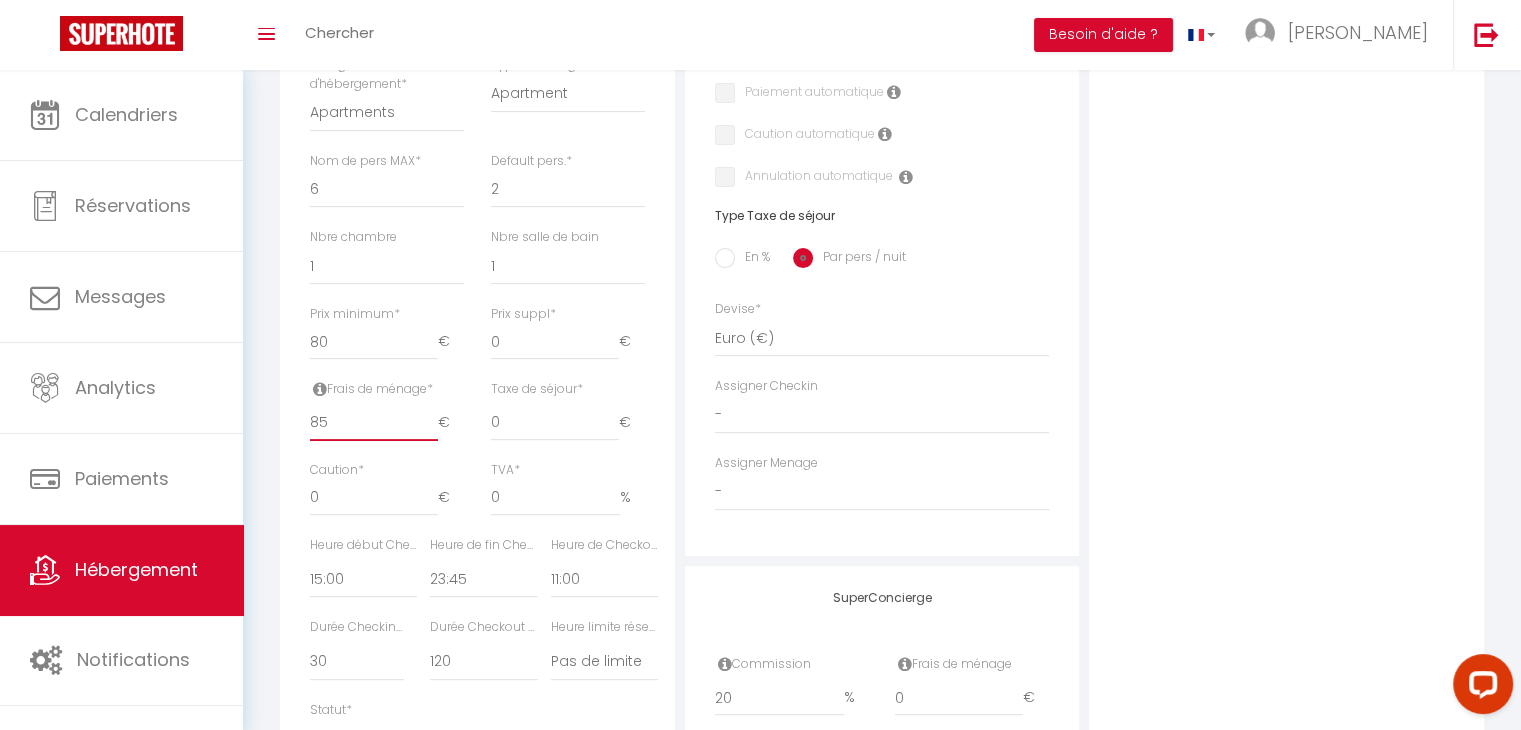 scroll, scrollTop: 708, scrollLeft: 0, axis: vertical 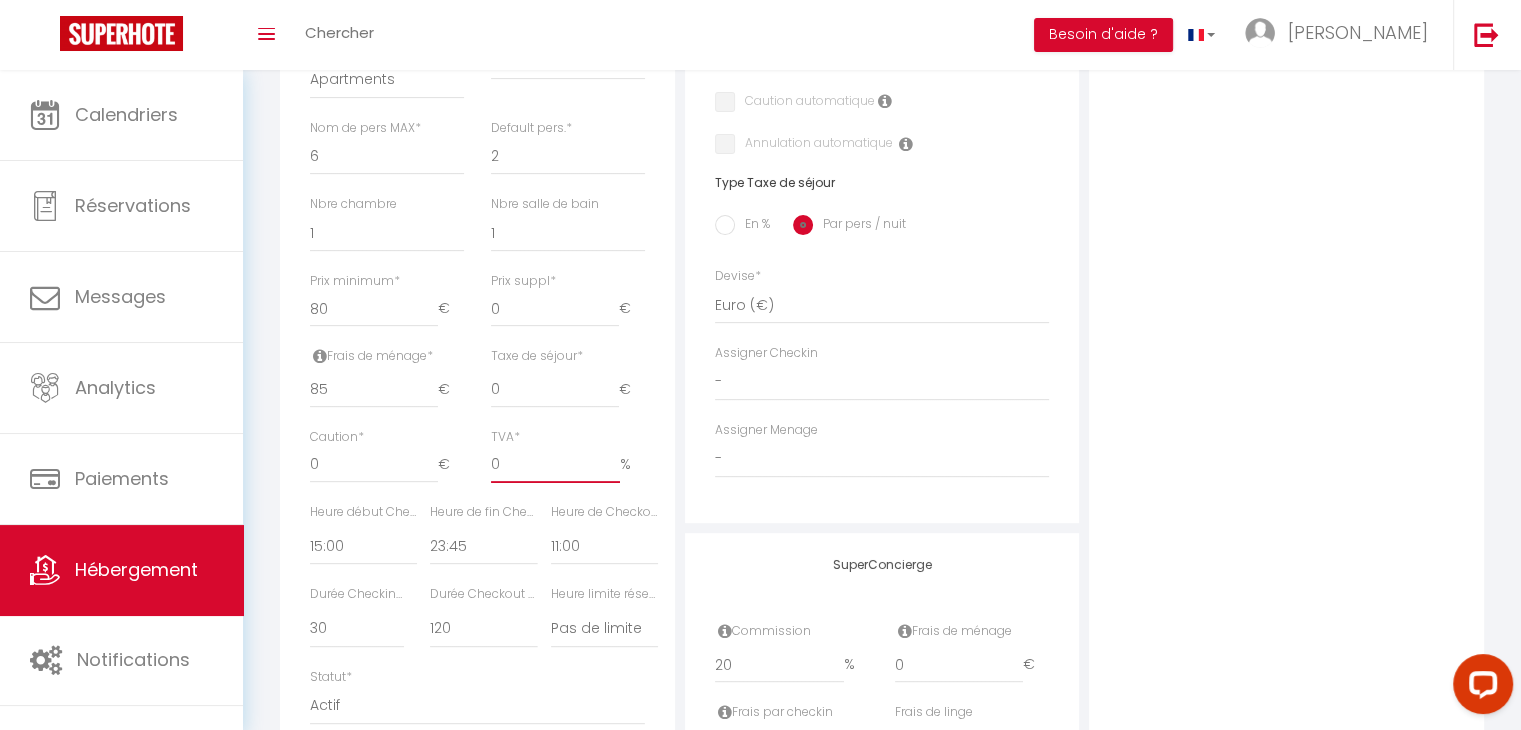 click on "0" at bounding box center [555, 465] 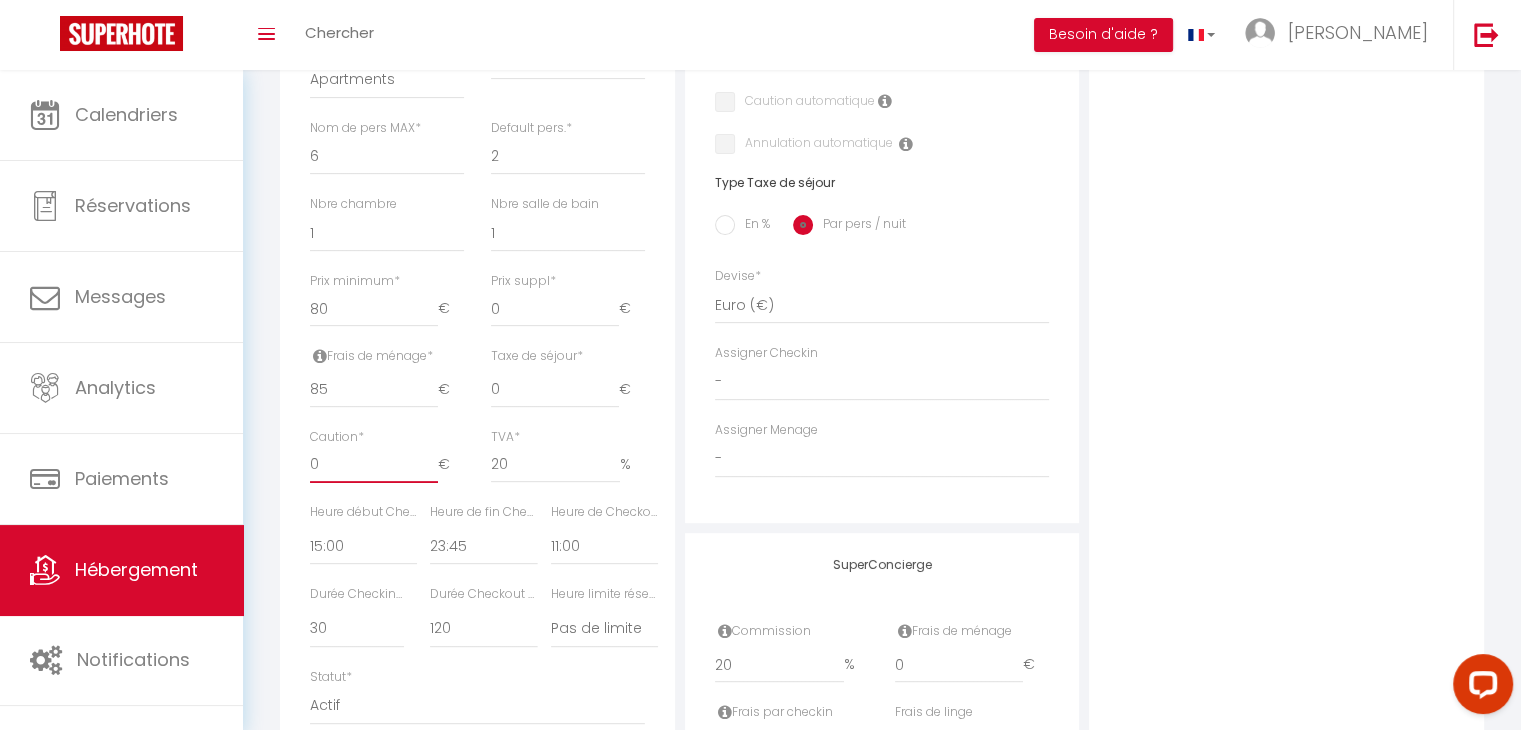 click on "0" at bounding box center [374, 465] 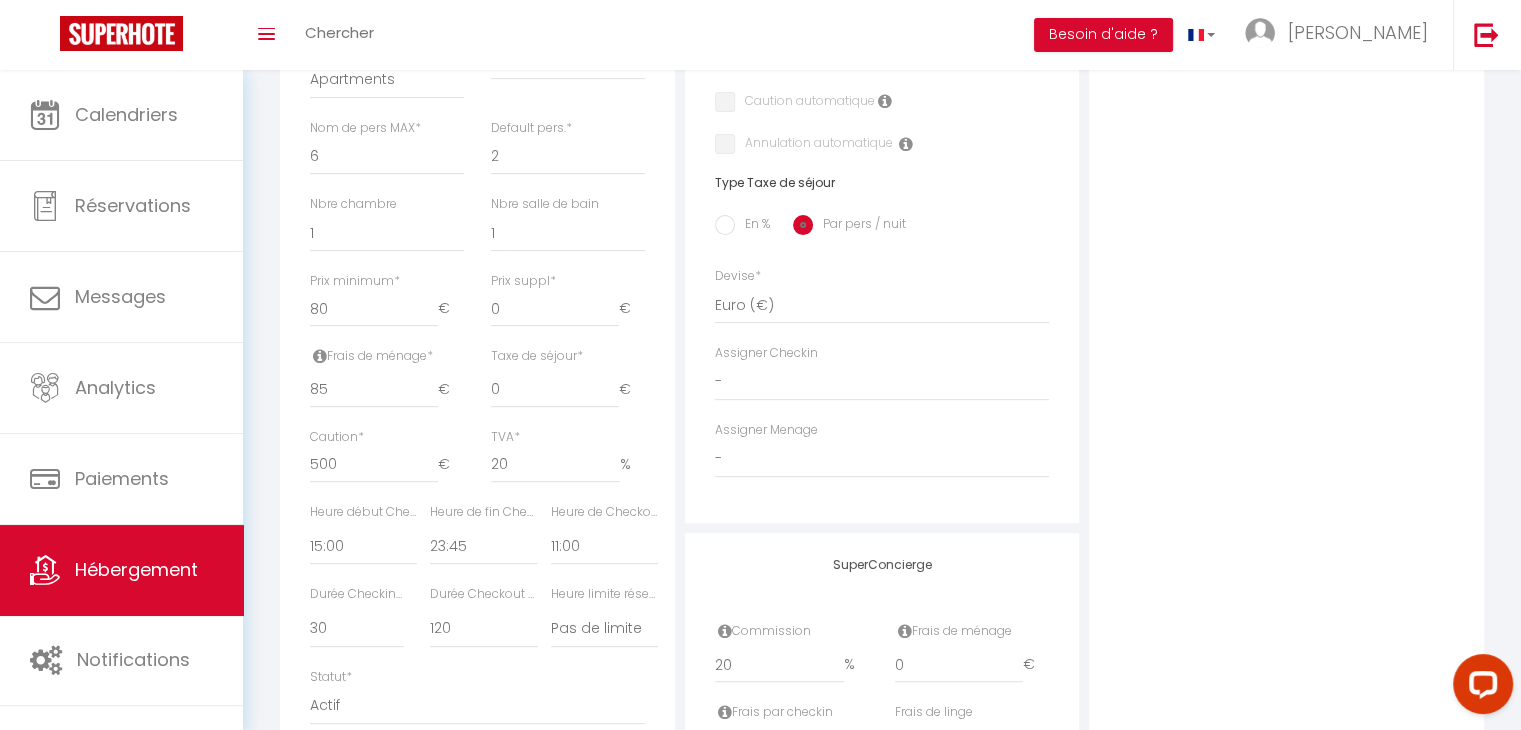 click on "Photo
Photo
Drag and drop a file here or click Ooops, something wrong appended. Remove   SEJ_CUIS.JPEG Drag and drop or click to replace" at bounding box center (1286, 252) 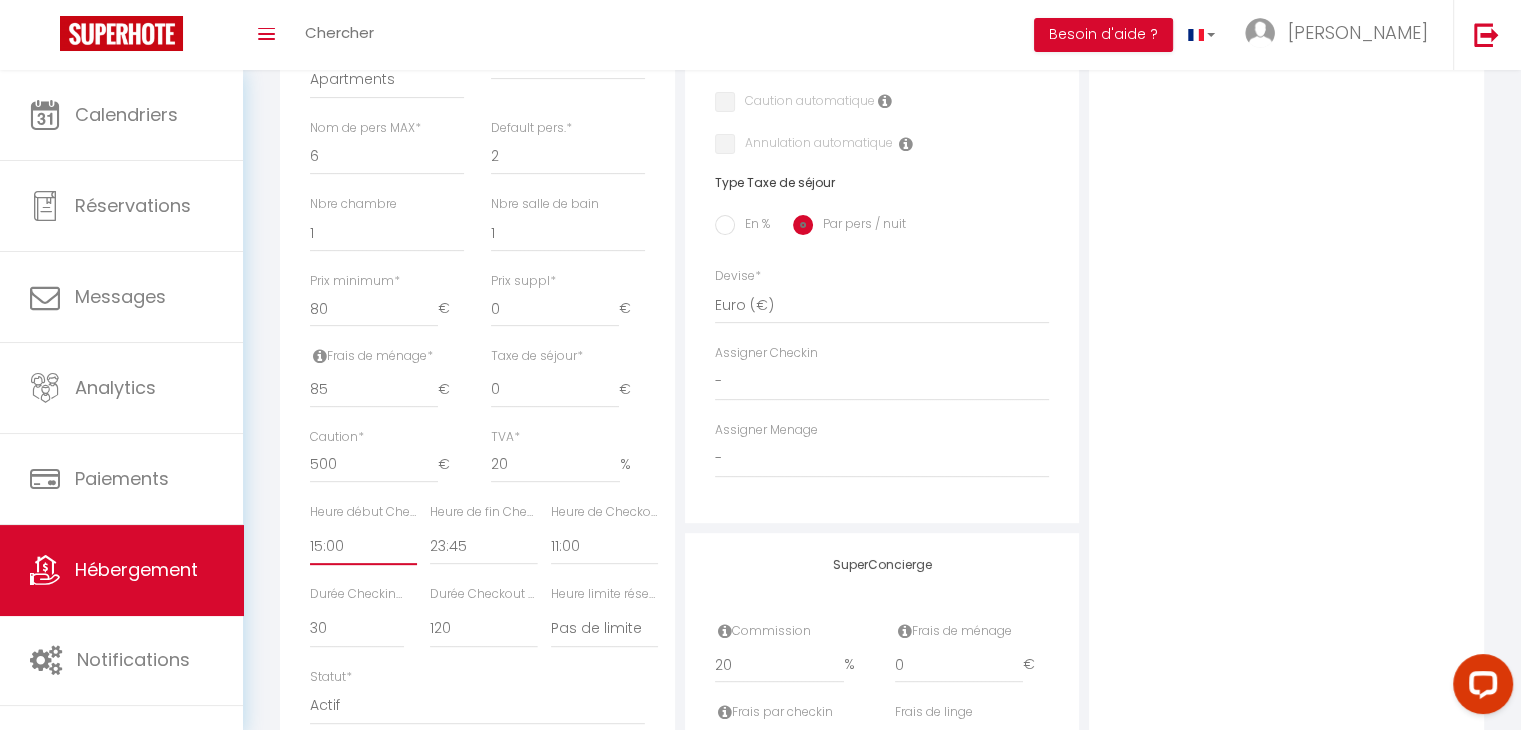 click on "00:00
00:15
00:30
00:45
01:00
01:15
01:30
01:45
02:00
02:15
02:30
02:45
03:00" at bounding box center (363, 546) 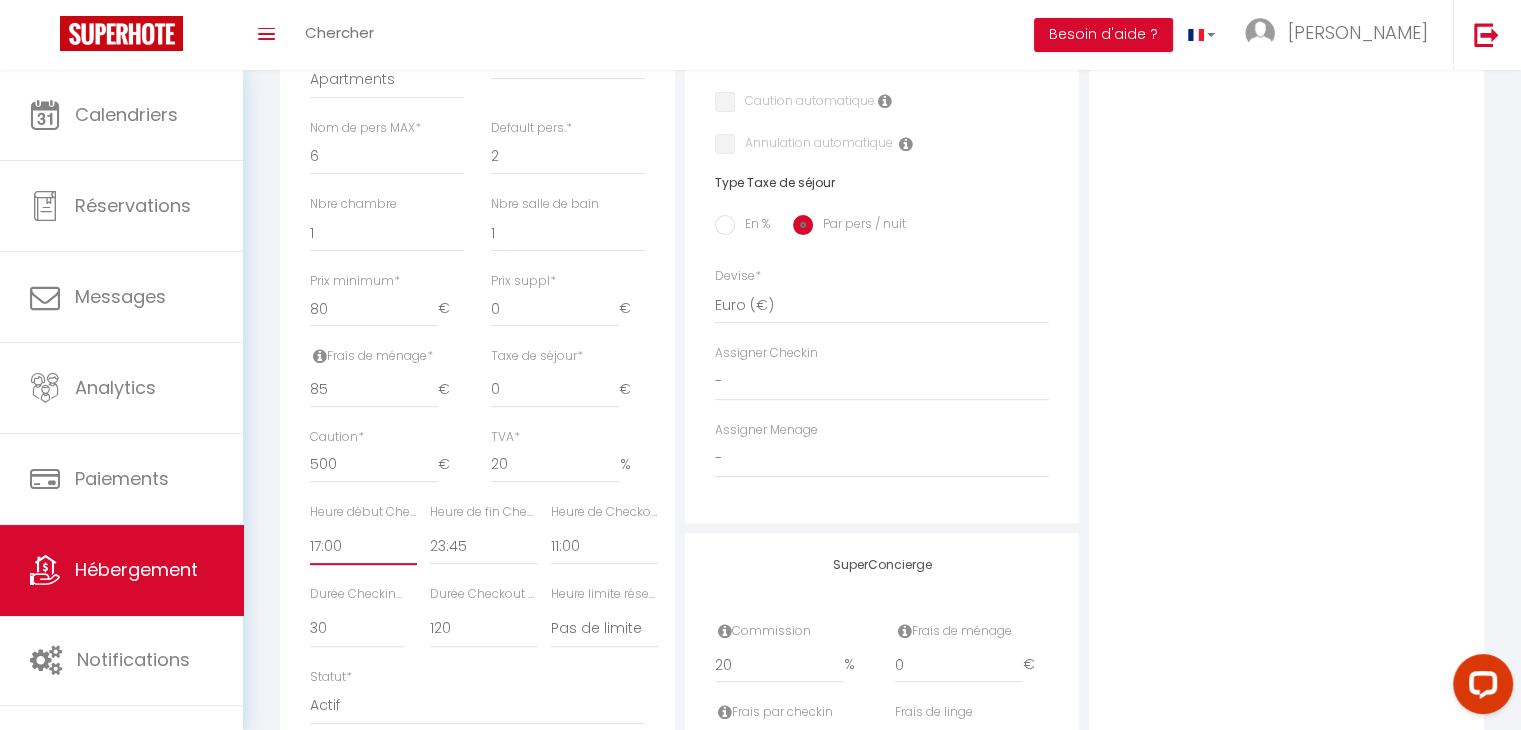 click on "00:00
00:15
00:30
00:45
01:00
01:15
01:30
01:45
02:00
02:15
02:30
02:45
03:00" at bounding box center [363, 546] 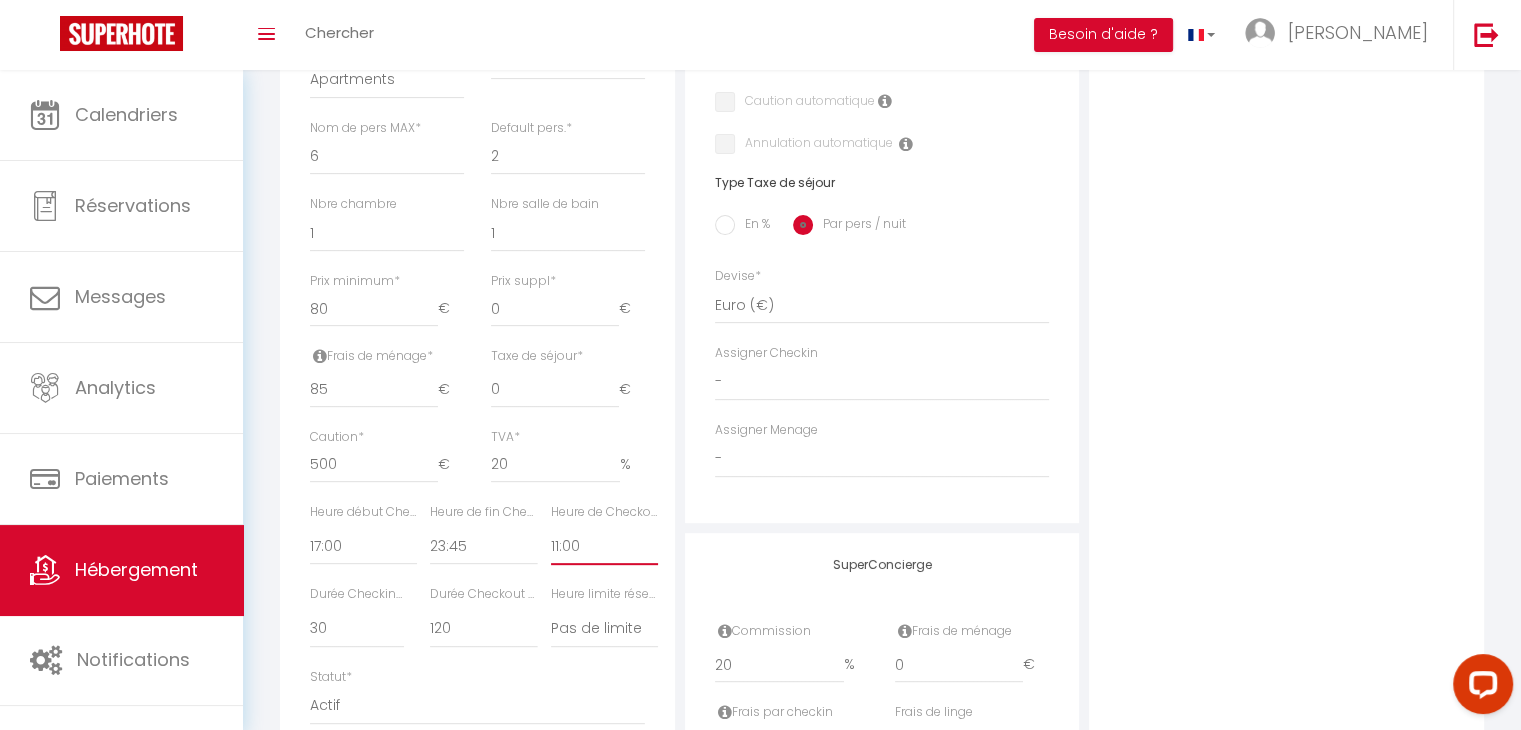 click on "00:00
00:15
00:30
00:45
01:00
01:15
01:30
01:45
02:00
02:15
02:30
02:45
03:00" at bounding box center (604, 546) 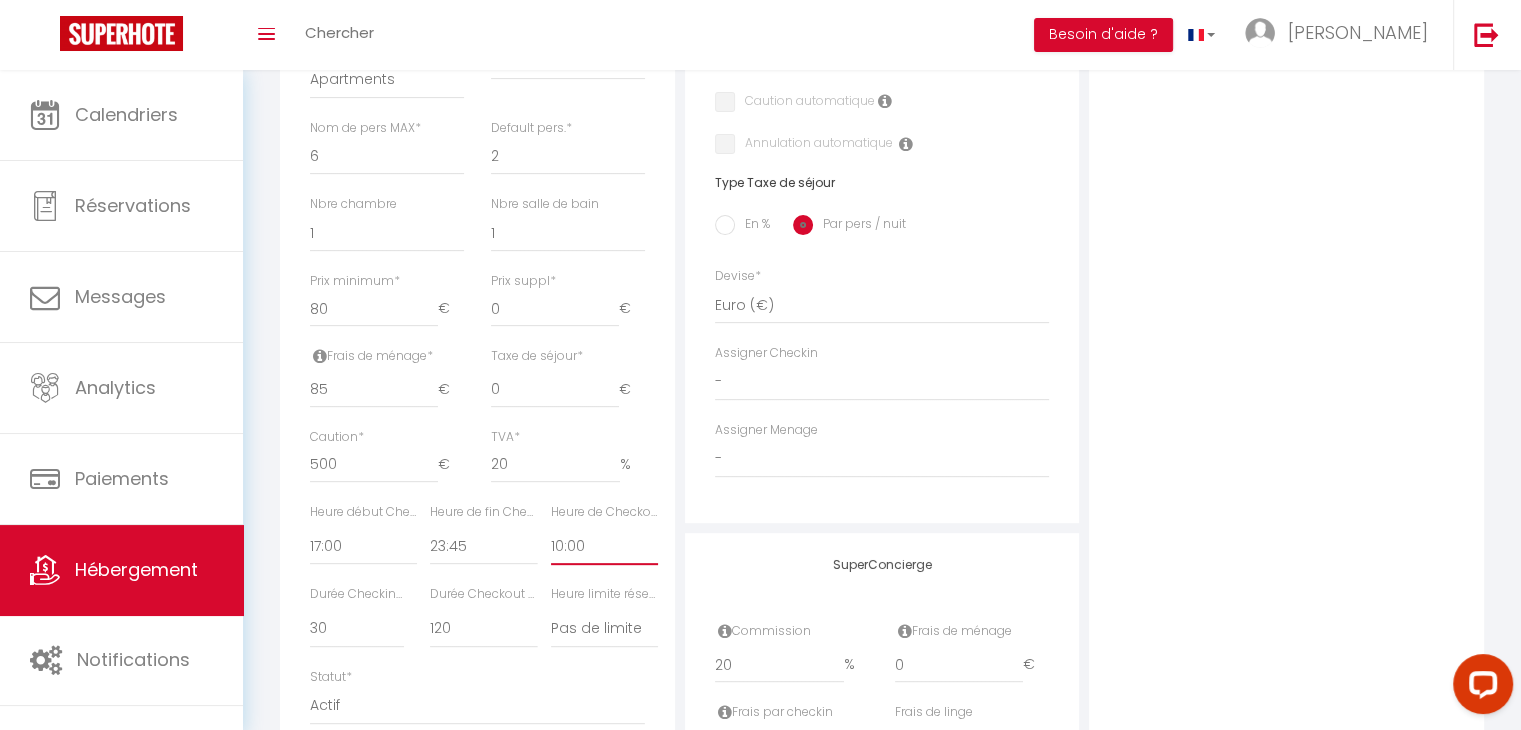 click on "00:00
00:15
00:30
00:45
01:00
01:15
01:30
01:45
02:00
02:15
02:30
02:45
03:00" at bounding box center [604, 546] 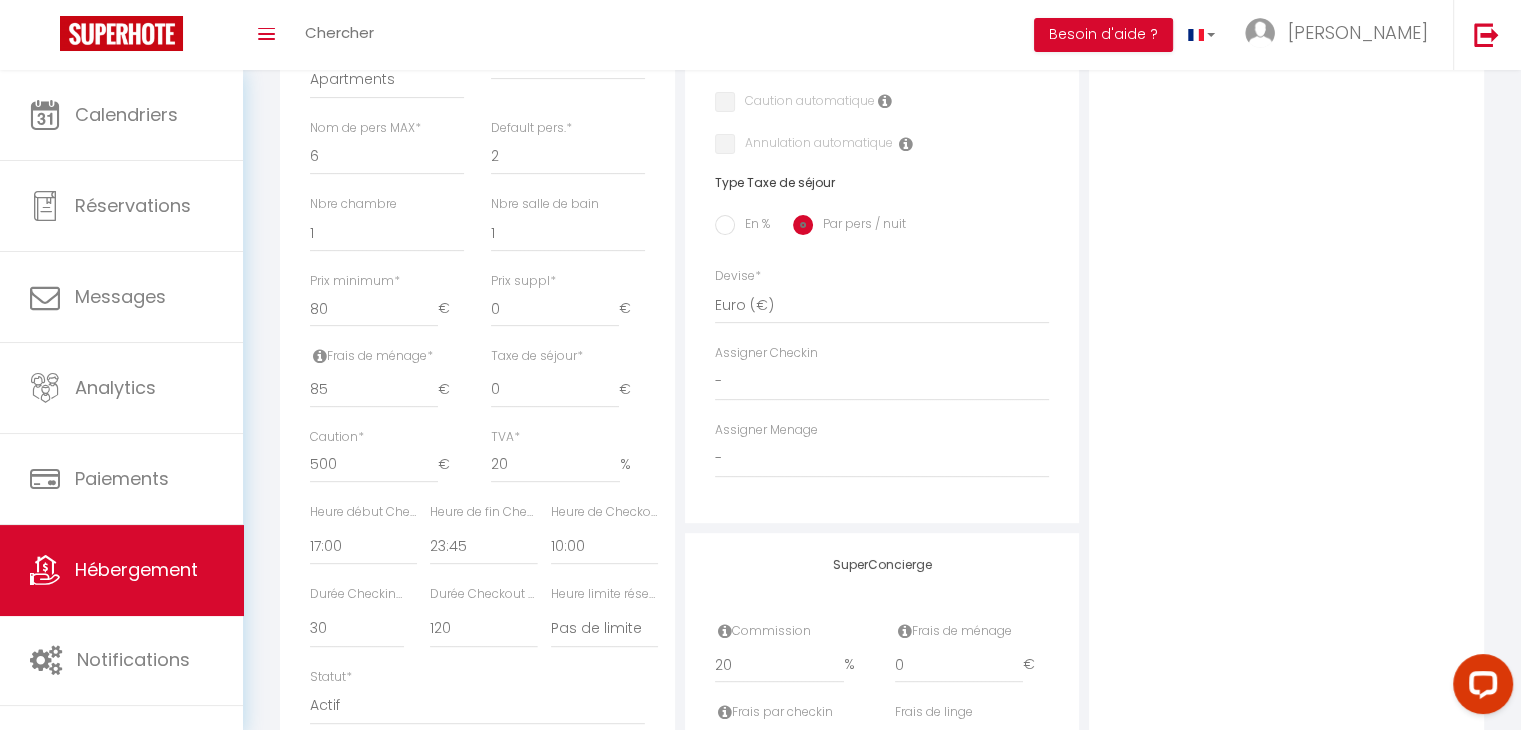 click on "Photo
Photo
Drag and drop a file here or click Ooops, something wrong appended. Remove   SEJ_CUIS.JPEG Drag and drop or click to replace" at bounding box center (1286, 252) 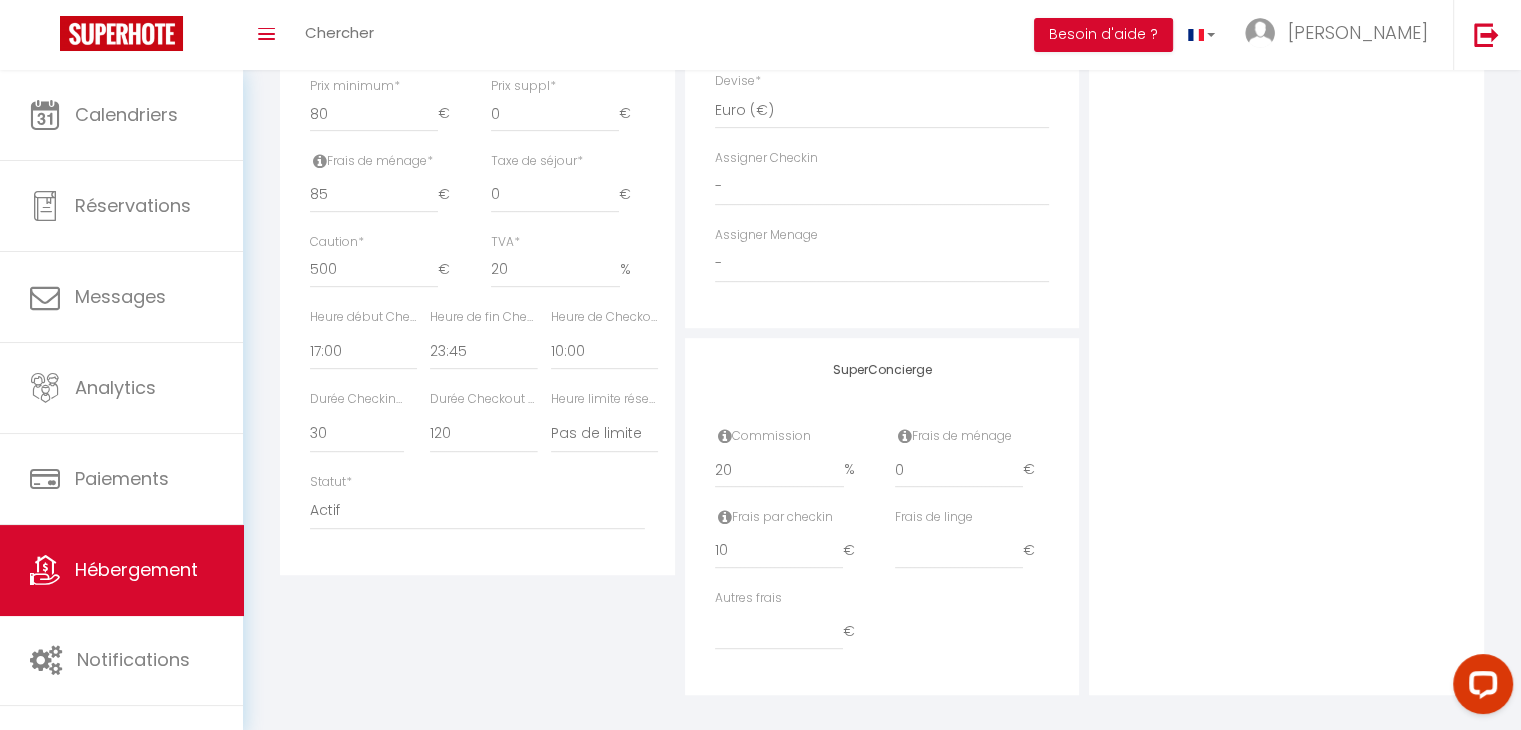 scroll, scrollTop: 904, scrollLeft: 0, axis: vertical 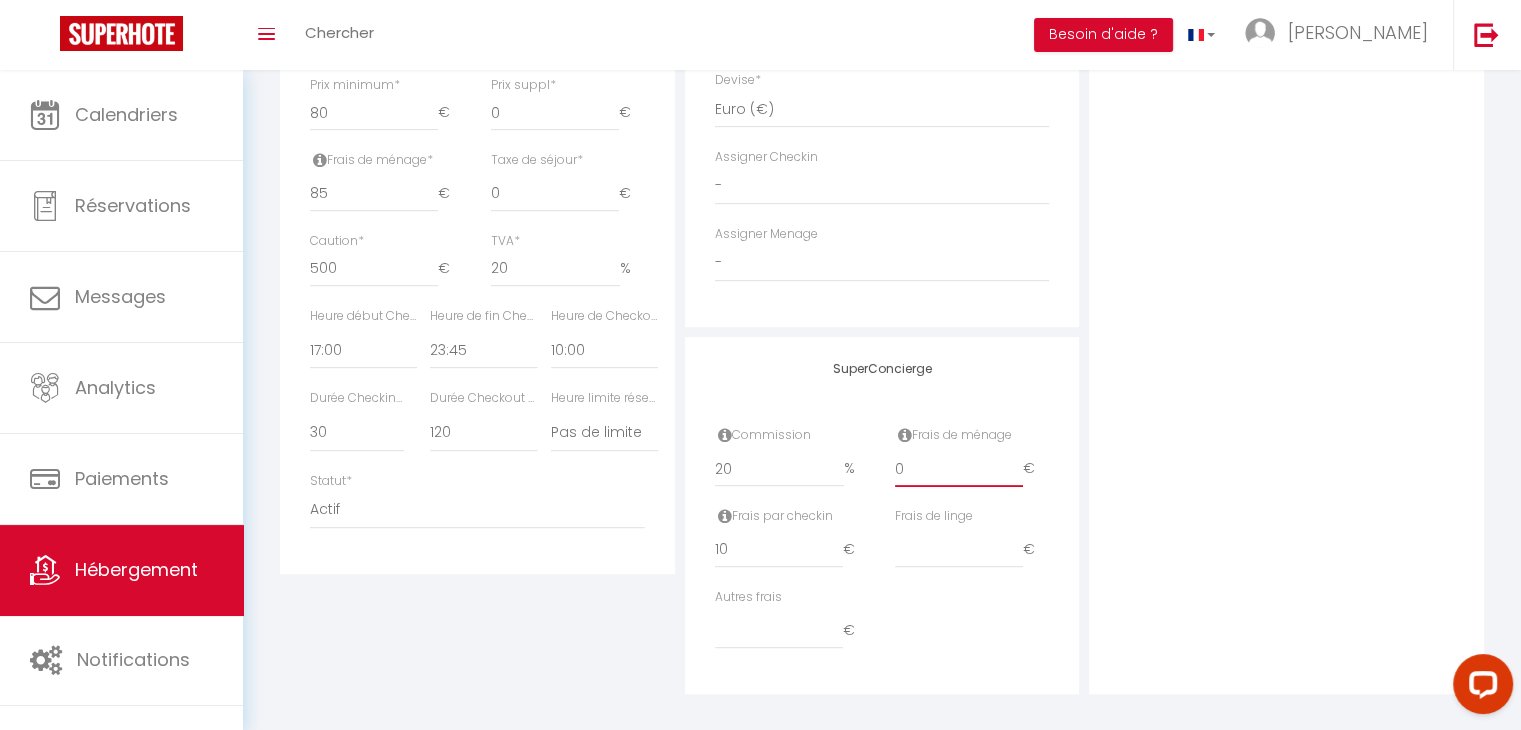 click on "0" at bounding box center [959, 469] 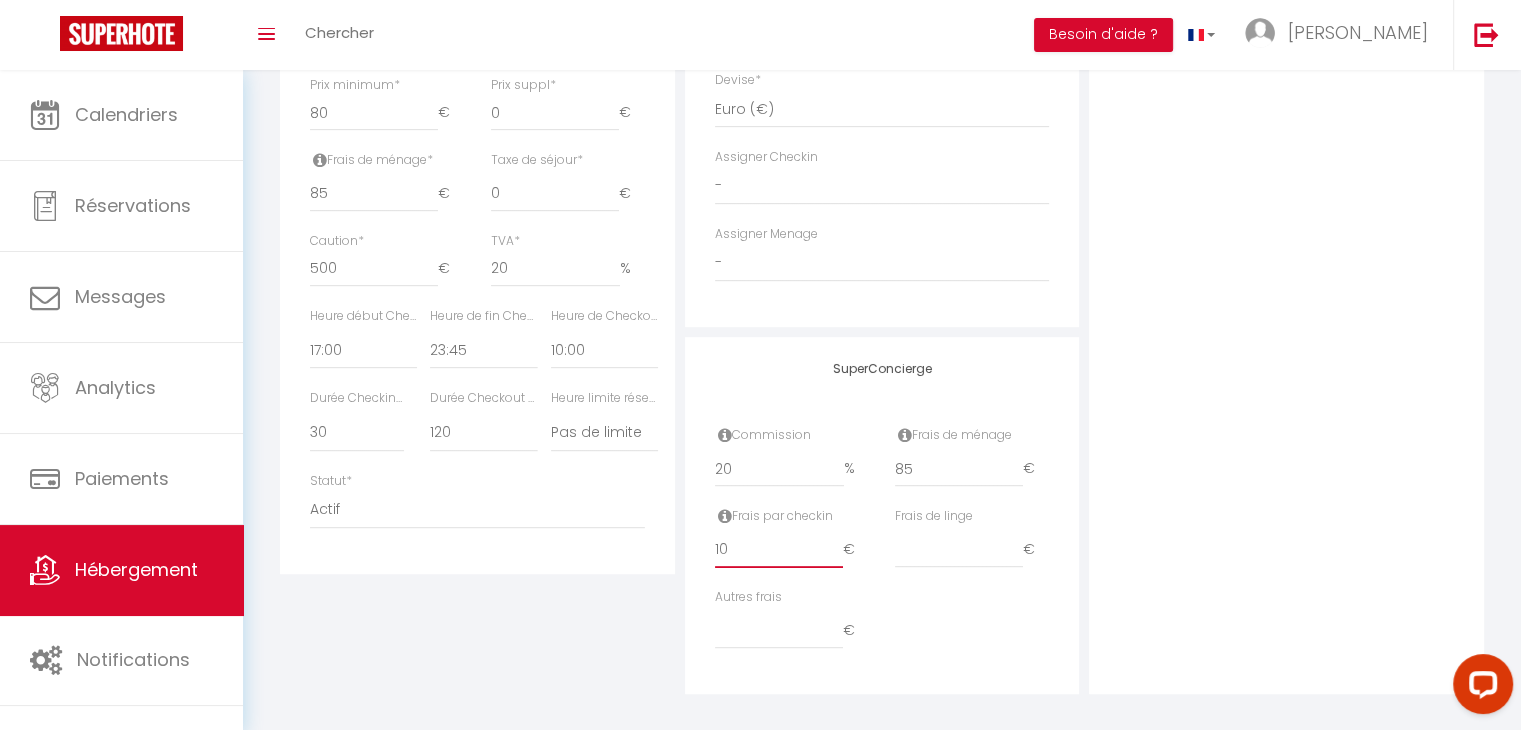 click on "10" at bounding box center (779, 550) 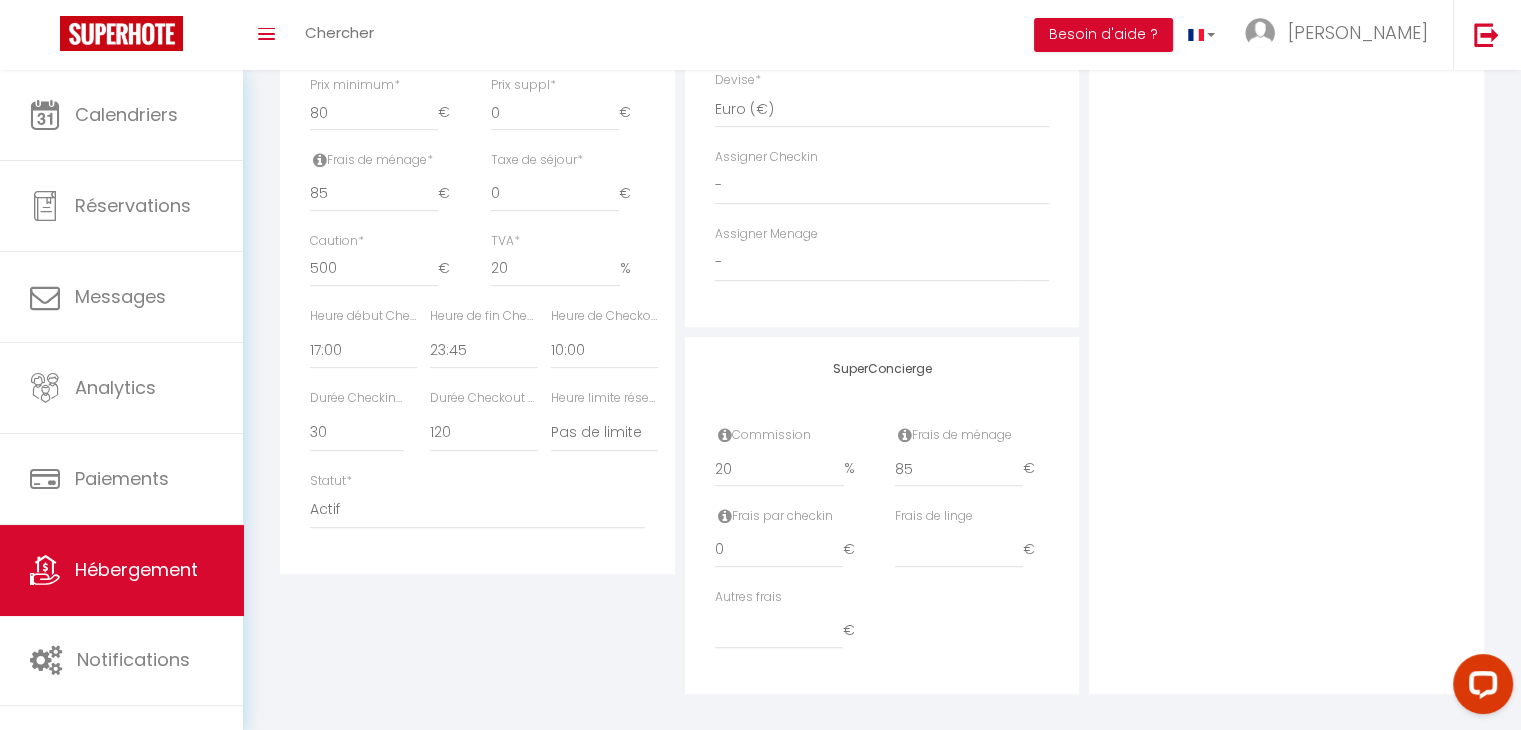 click on "Photo
Photo
Drag and drop a file here or click Ooops, something wrong appended. Remove   SEJ_CUIS.JPEG Drag and drop or click to replace" at bounding box center [1286, 56] 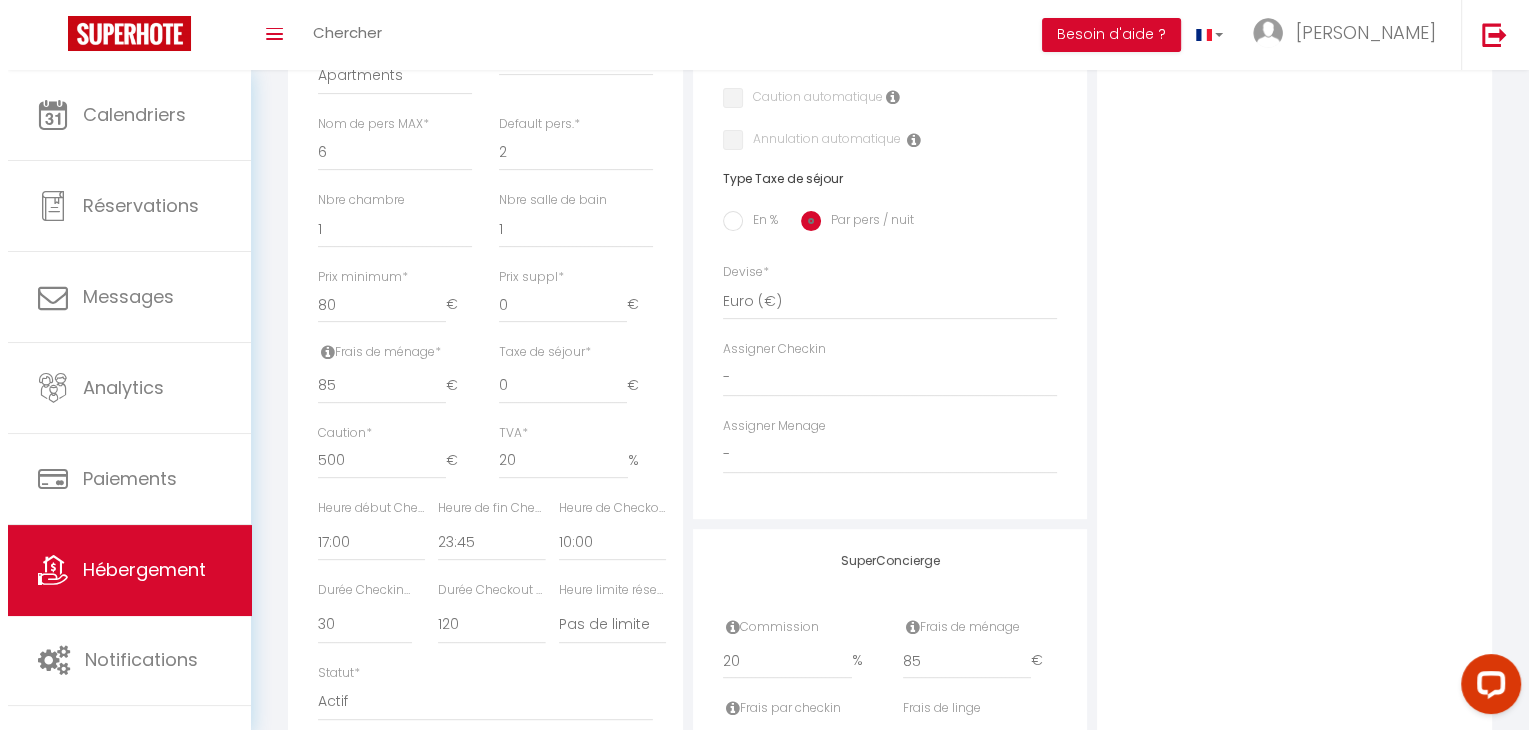 scroll, scrollTop: 0, scrollLeft: 0, axis: both 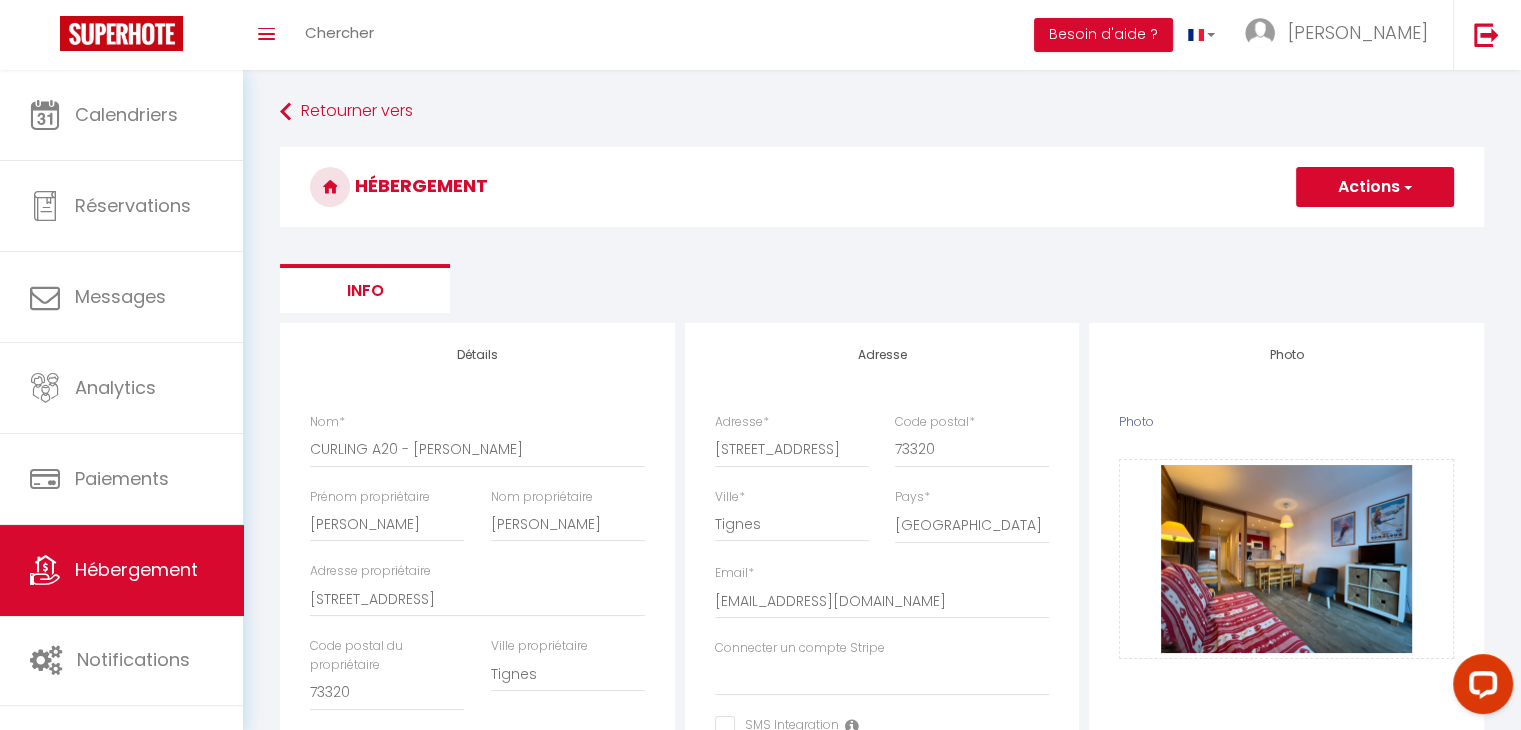 click on "Actions" at bounding box center [1375, 187] 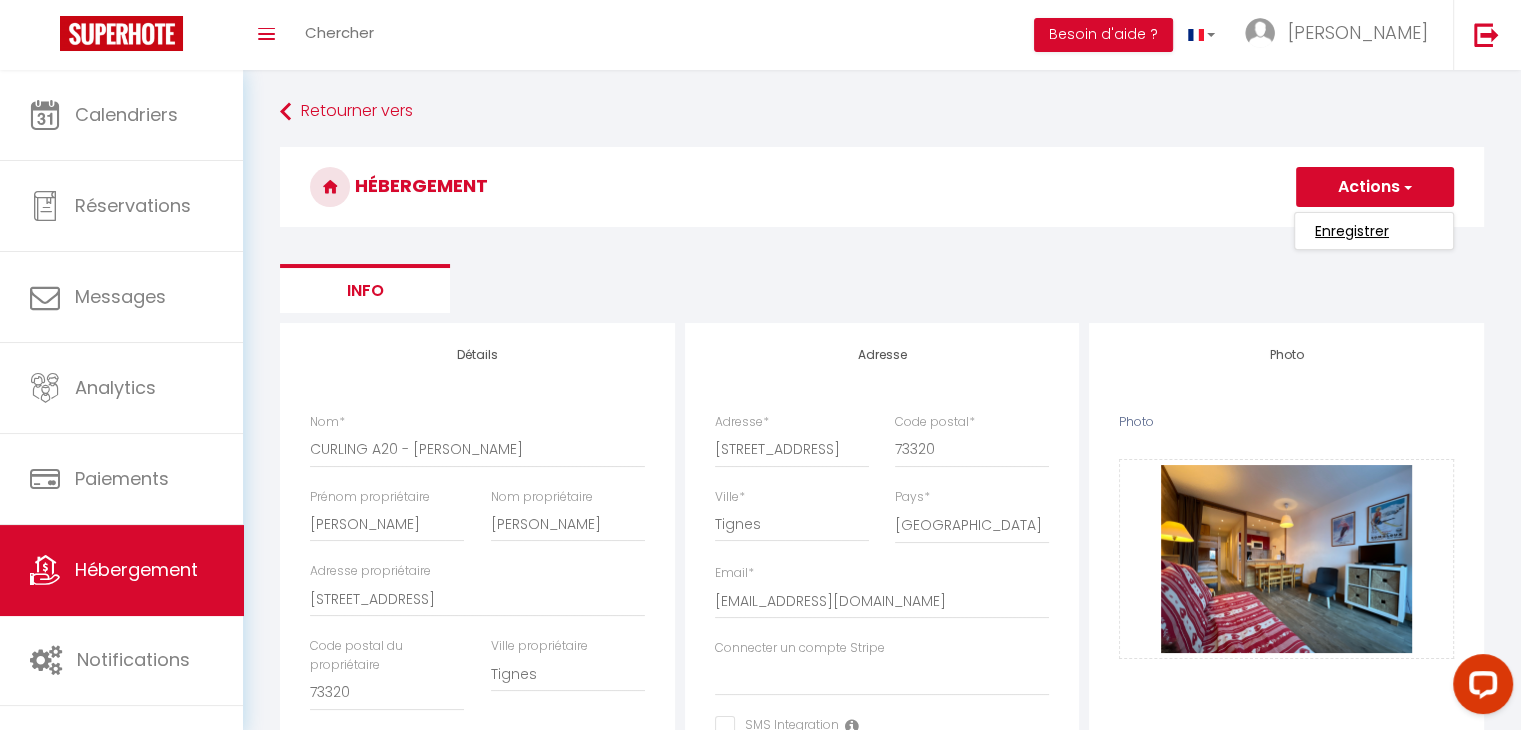 click on "Enregistrer" at bounding box center (1352, 231) 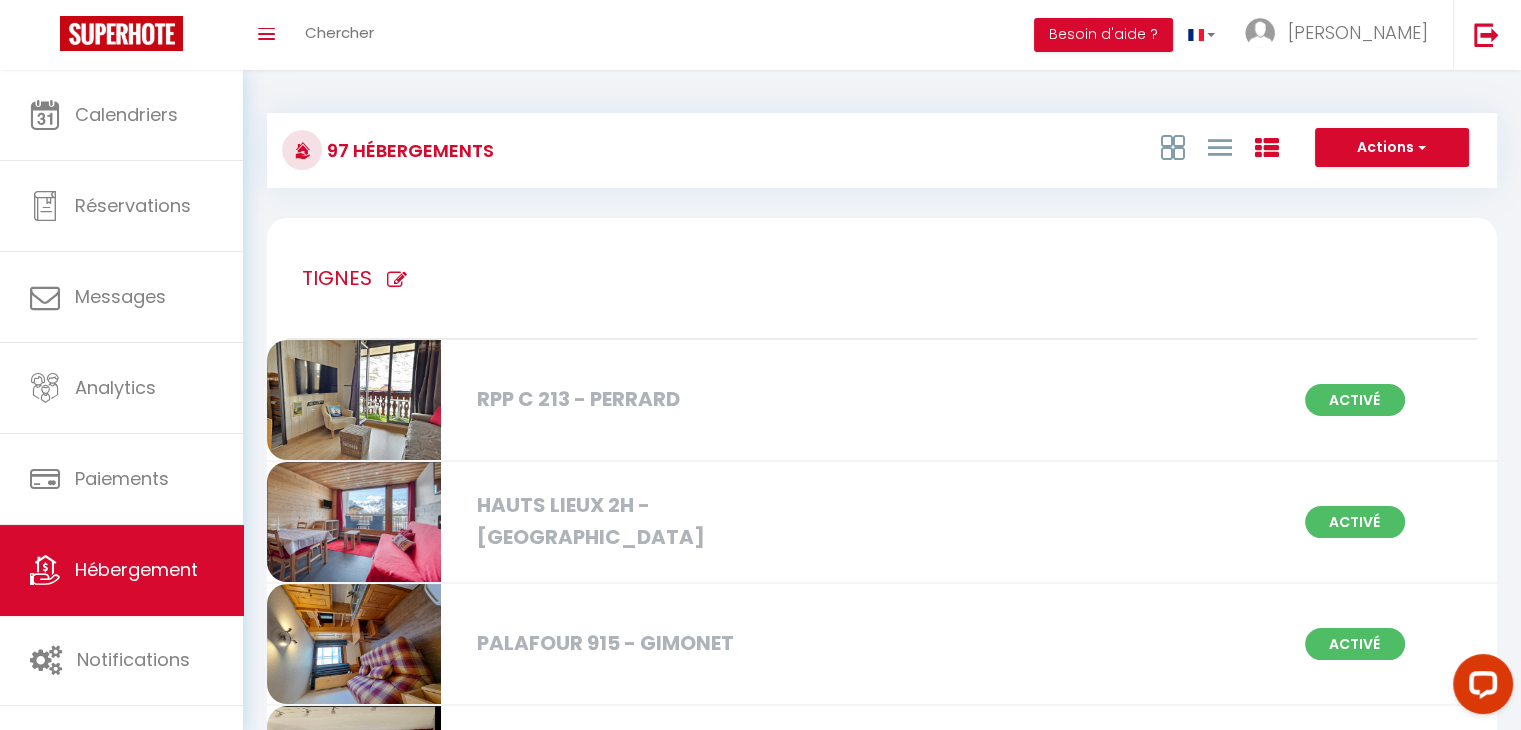 click at bounding box center [397, 280] 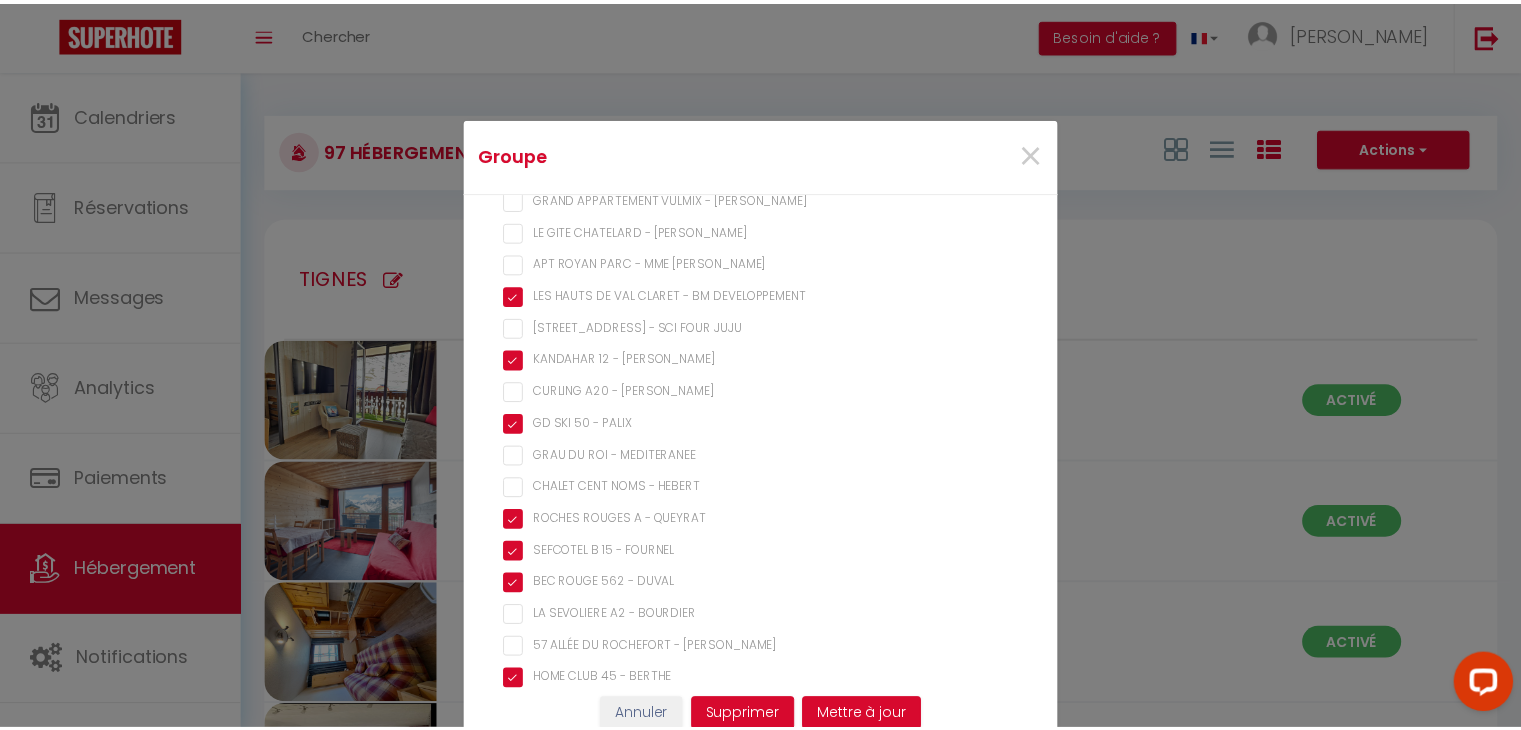 scroll, scrollTop: 1770, scrollLeft: 0, axis: vertical 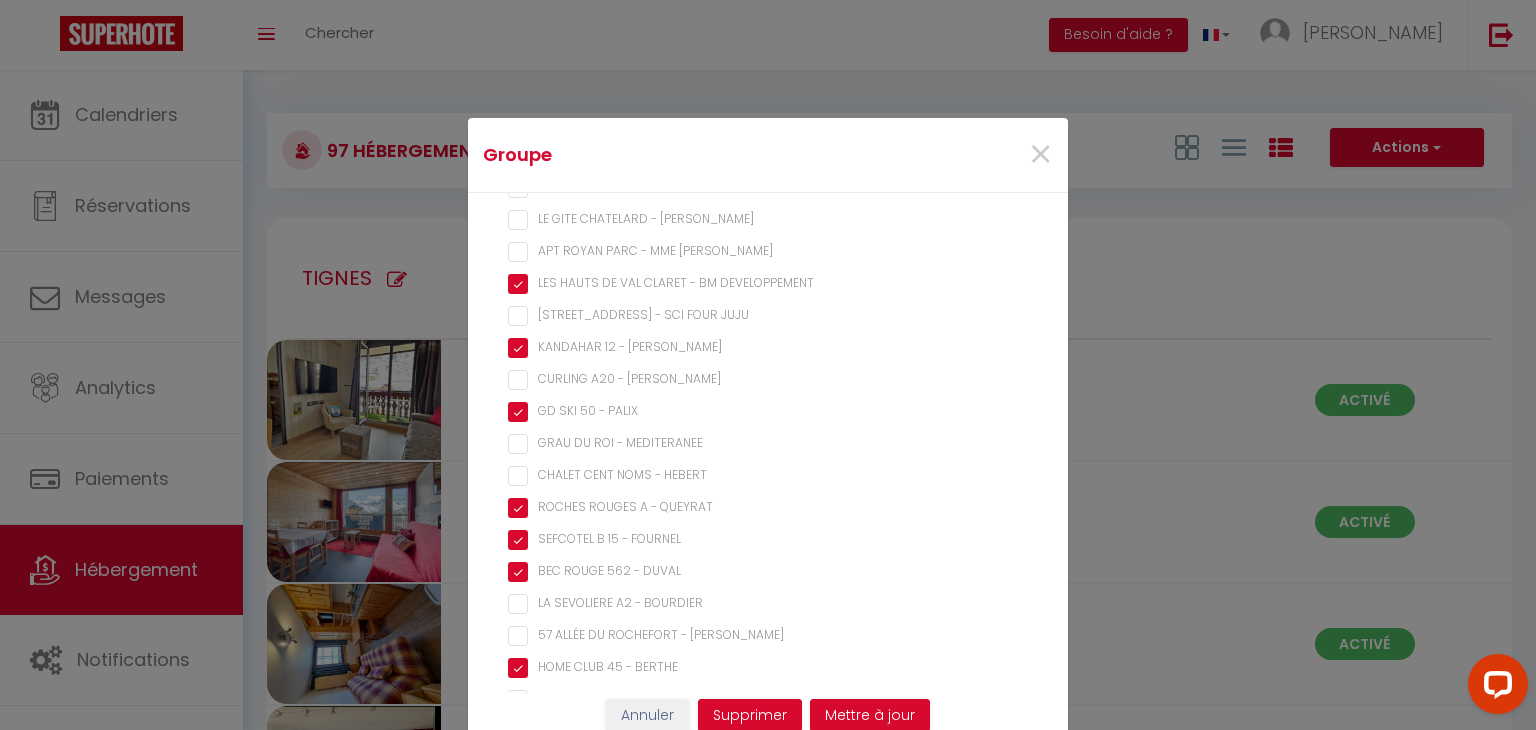click on "CURLING A20 - [PERSON_NAME]" at bounding box center (768, 380) 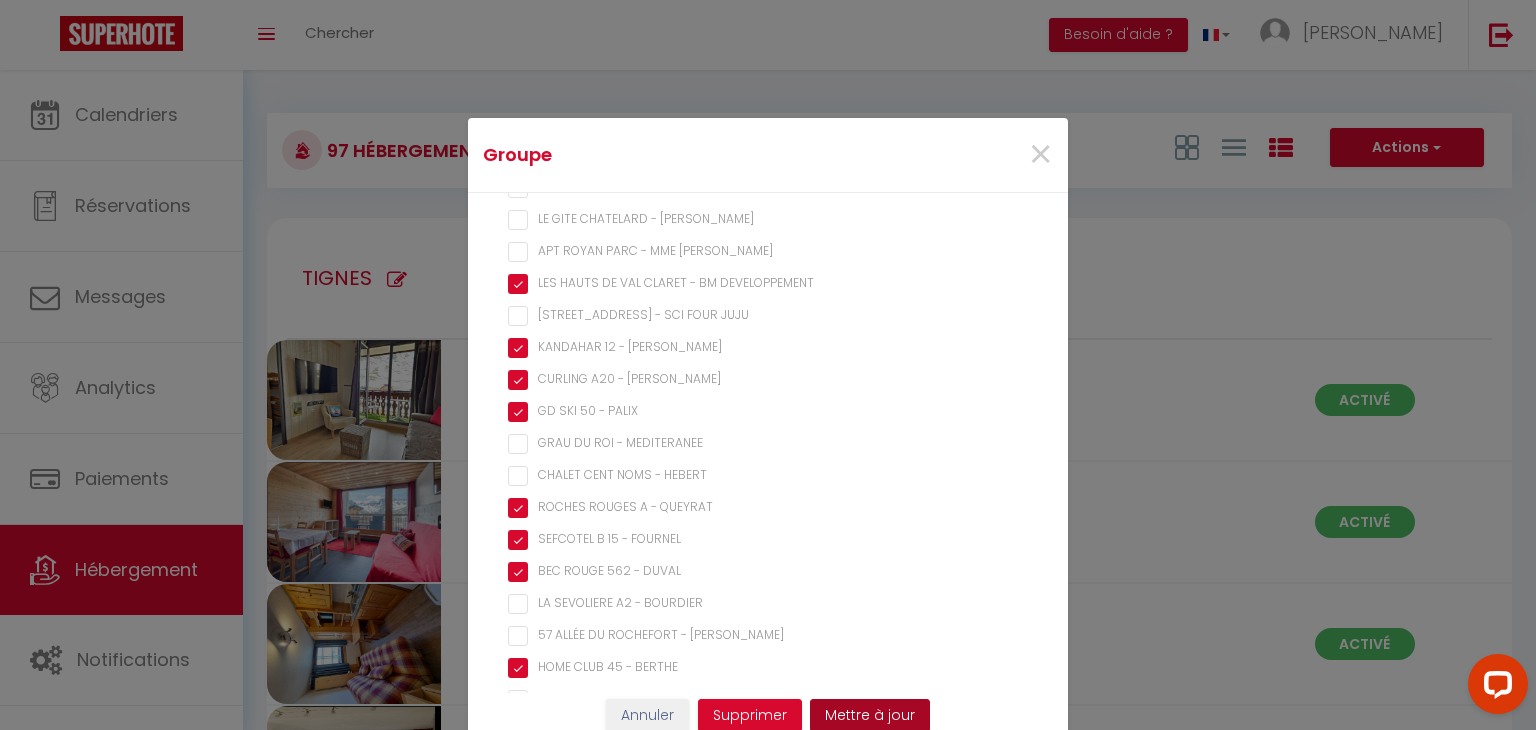 click on "Mettre à jour" at bounding box center (870, 716) 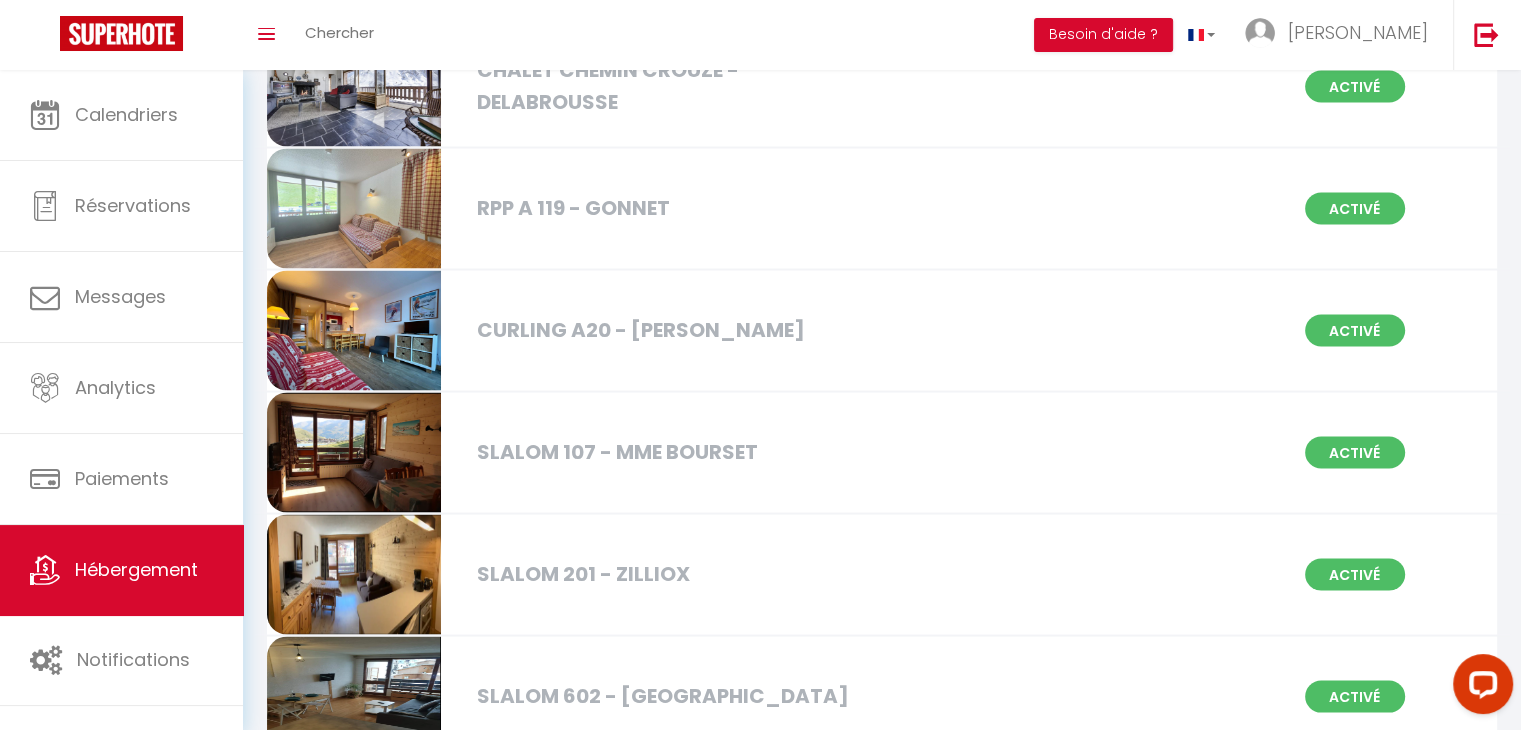 scroll, scrollTop: 3752, scrollLeft: 0, axis: vertical 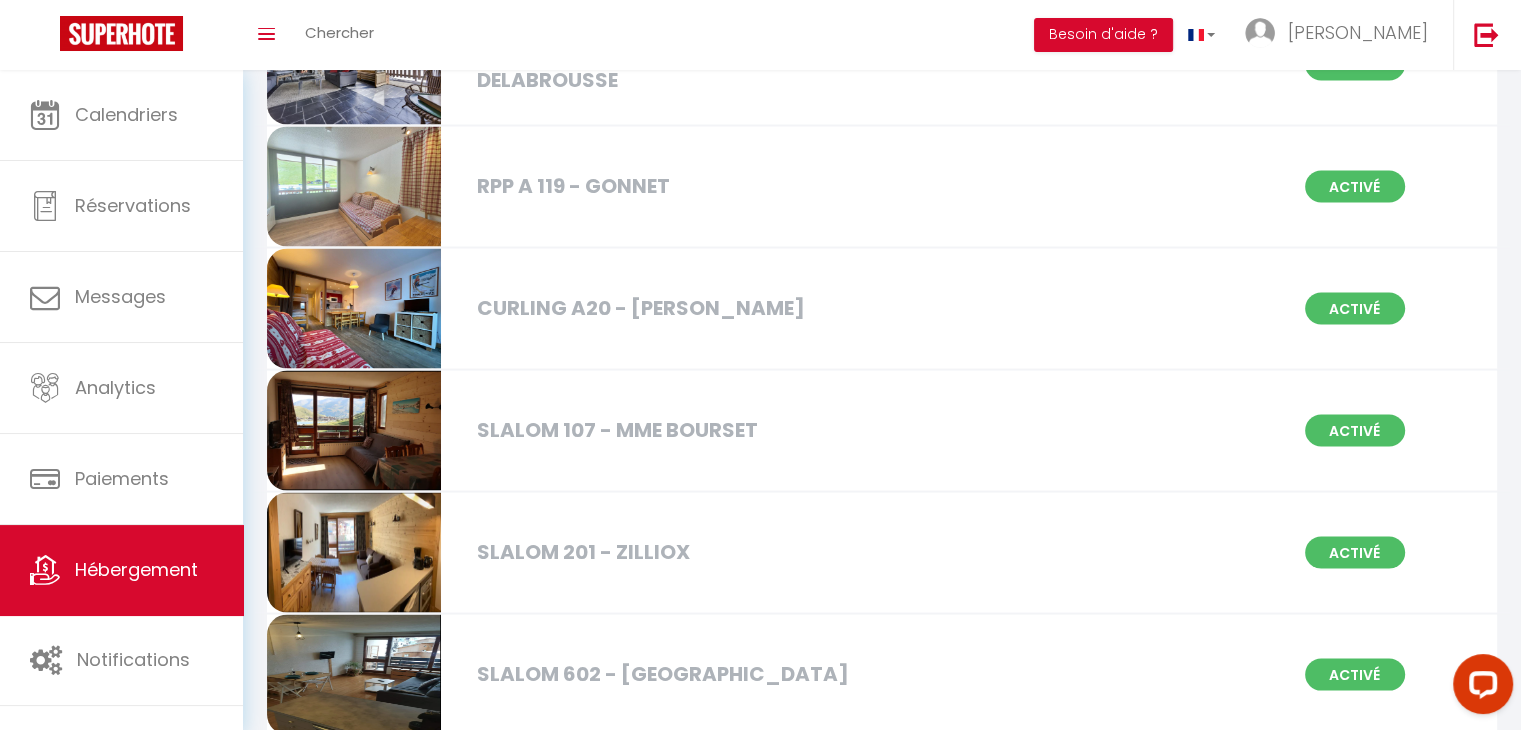 click on "CURLING A20 - [PERSON_NAME]" at bounding box center (663, 307) 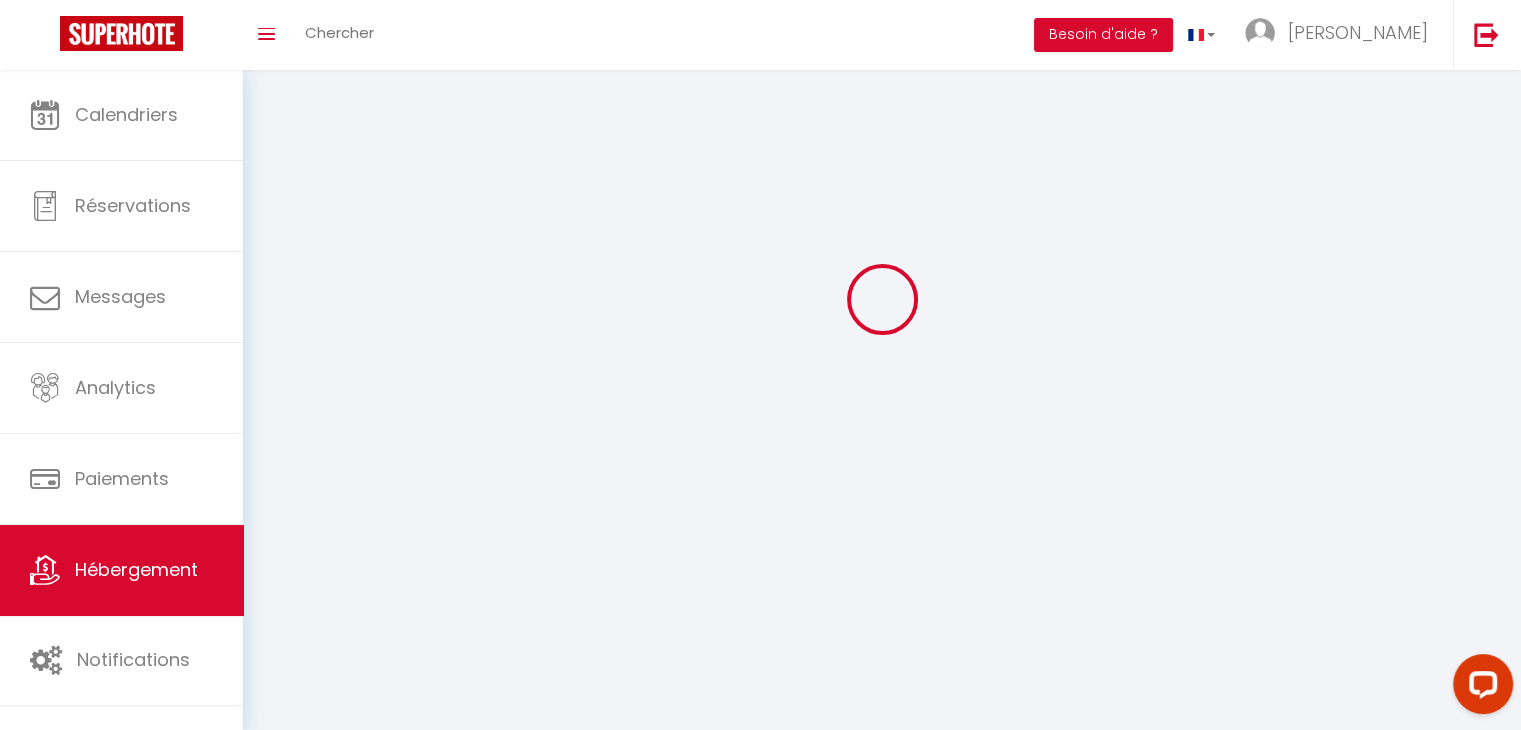 scroll, scrollTop: 0, scrollLeft: 0, axis: both 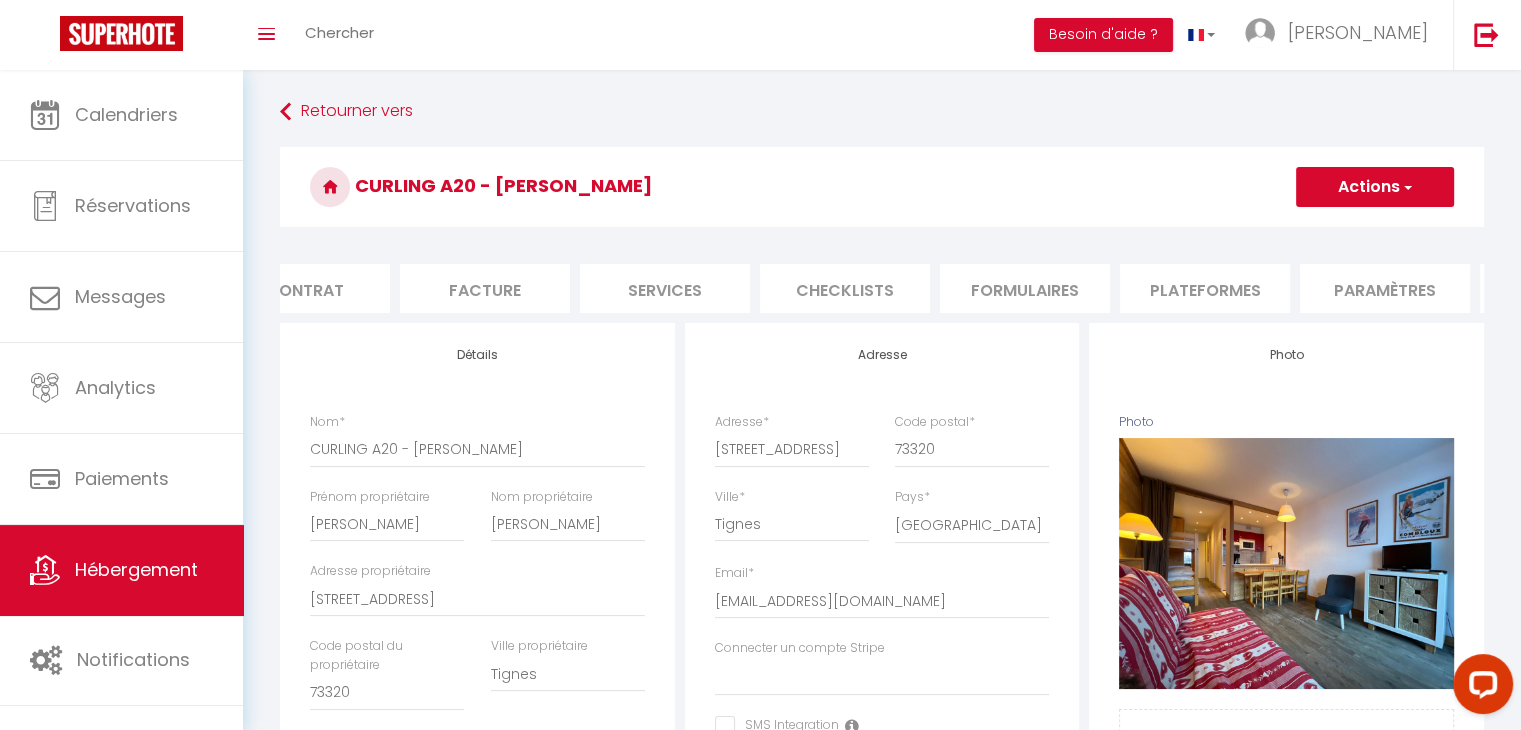 click on "Paramètres" at bounding box center [1385, 288] 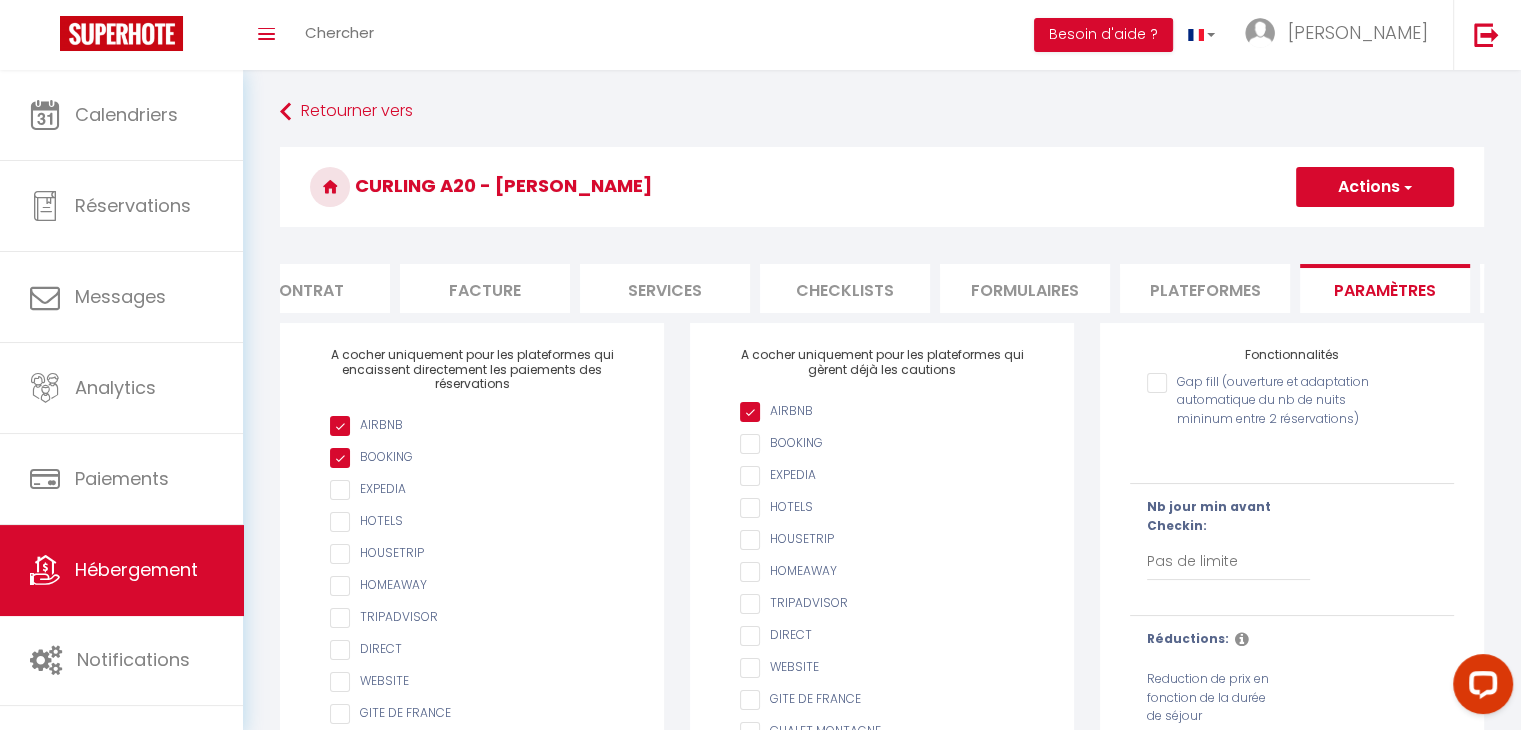 click on "Gap fill (ouverture et adaptation automatique du nb de nuits mininum entre 2 réservations)" at bounding box center [1264, 383] 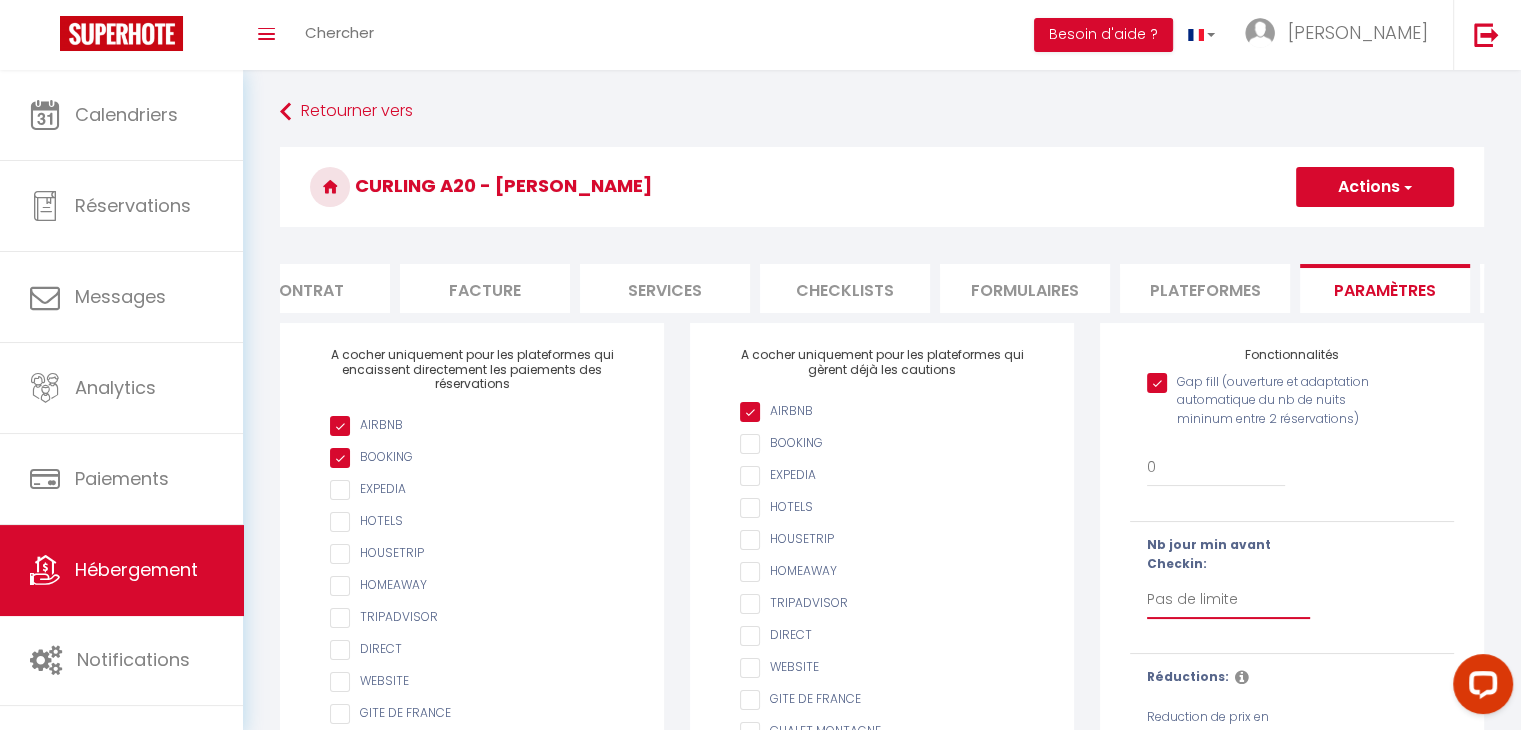 click on "Pas de limite   1 2 3 4 5 6 7" at bounding box center [1228, 600] 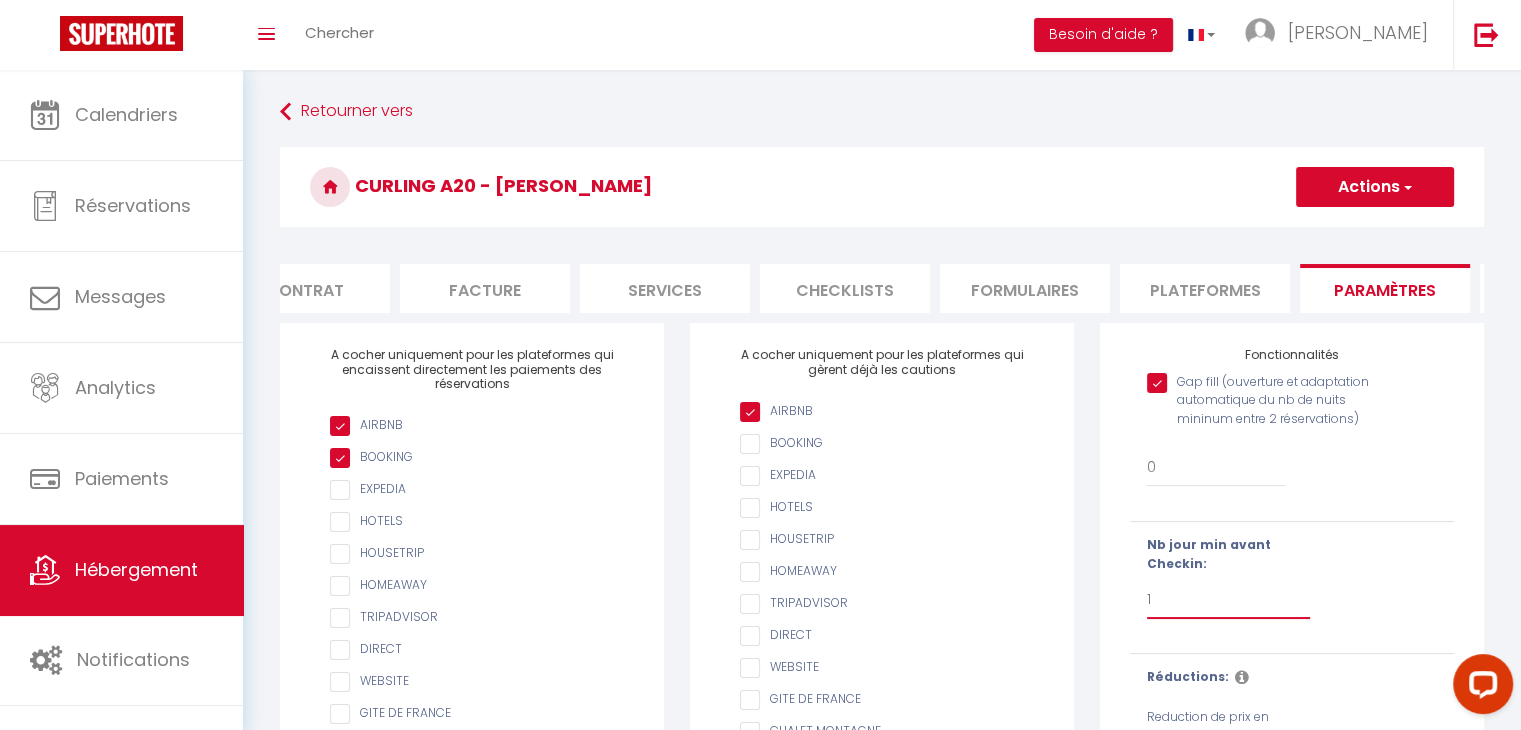 click on "Pas de limite   1 2 3 4 5 6 7" at bounding box center [1228, 600] 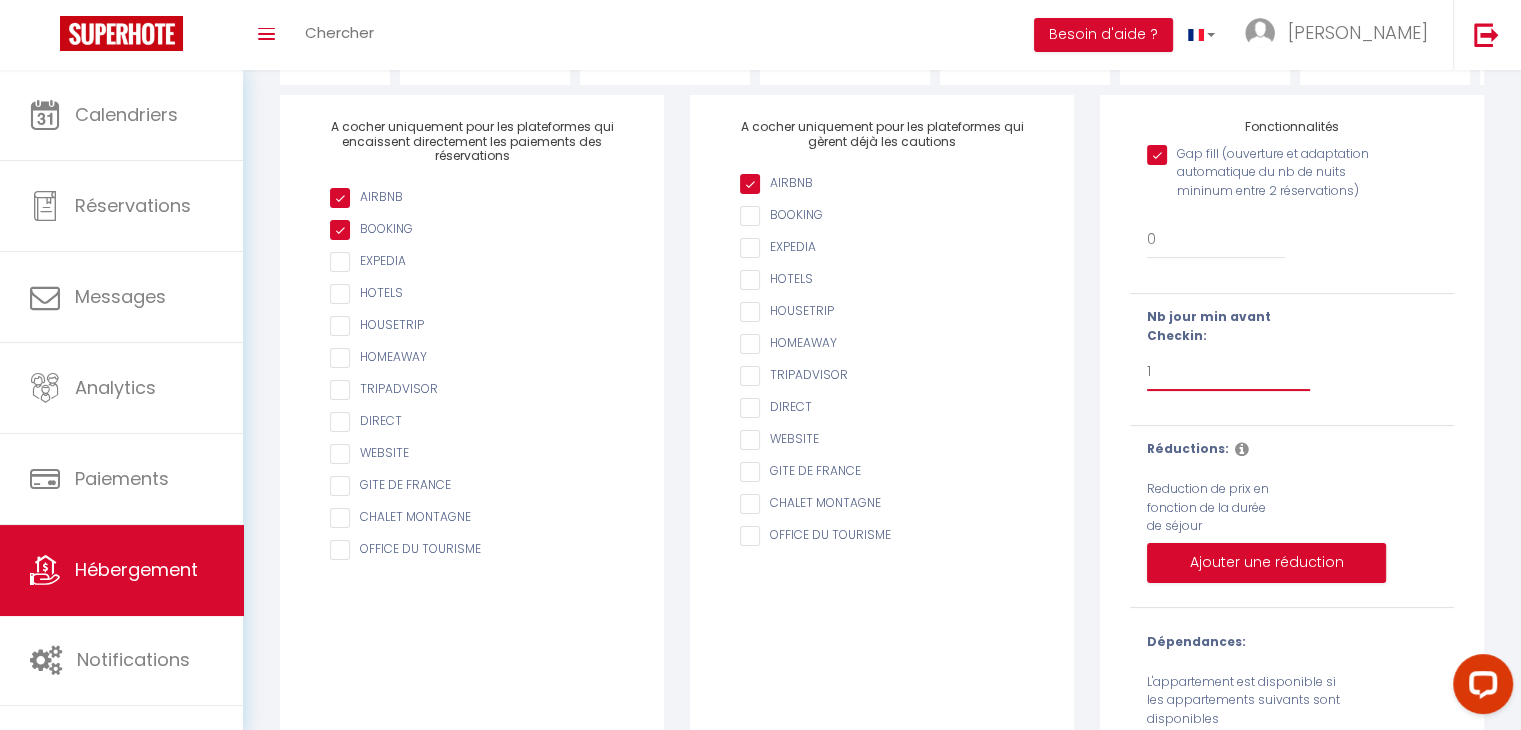 scroll, scrollTop: 0, scrollLeft: 0, axis: both 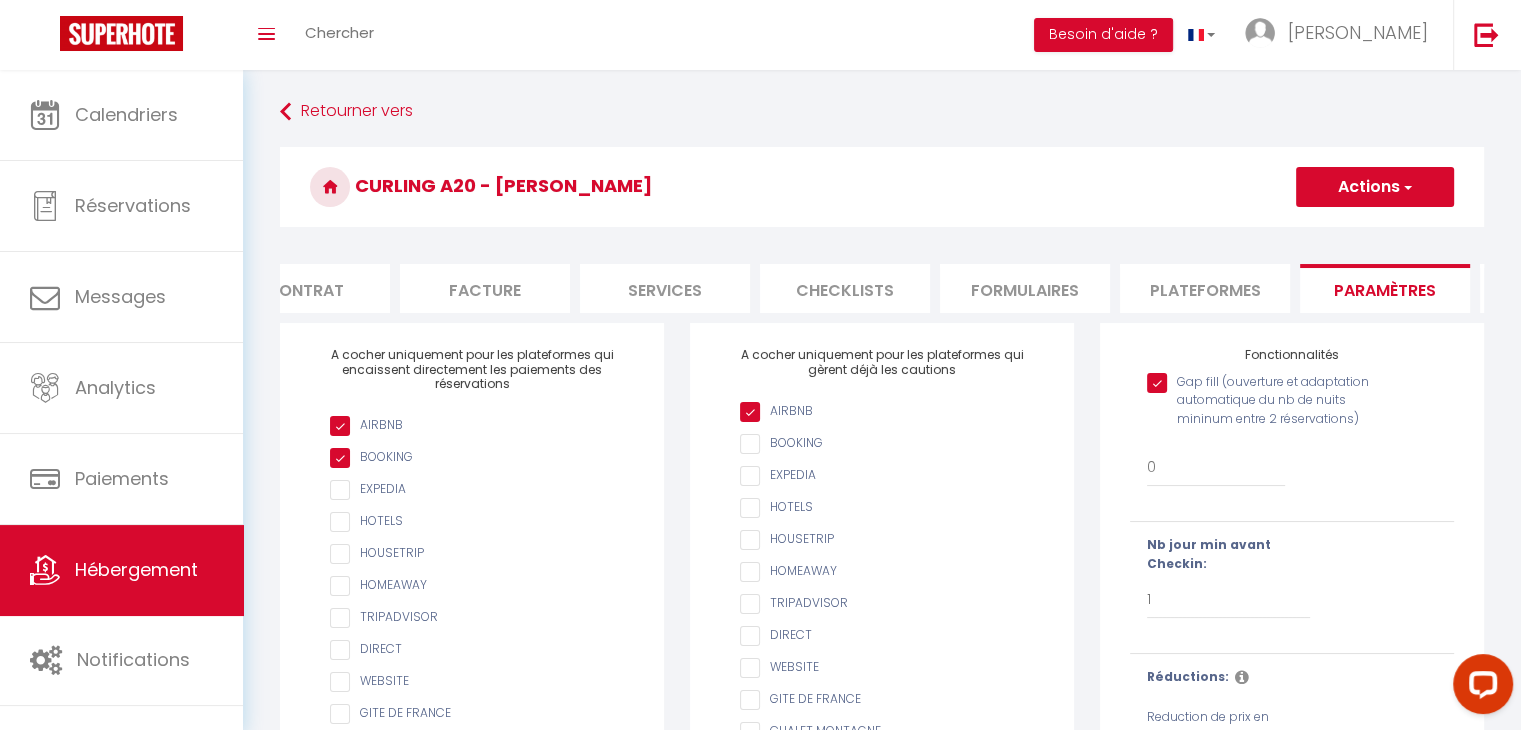 click at bounding box center (1406, 187) 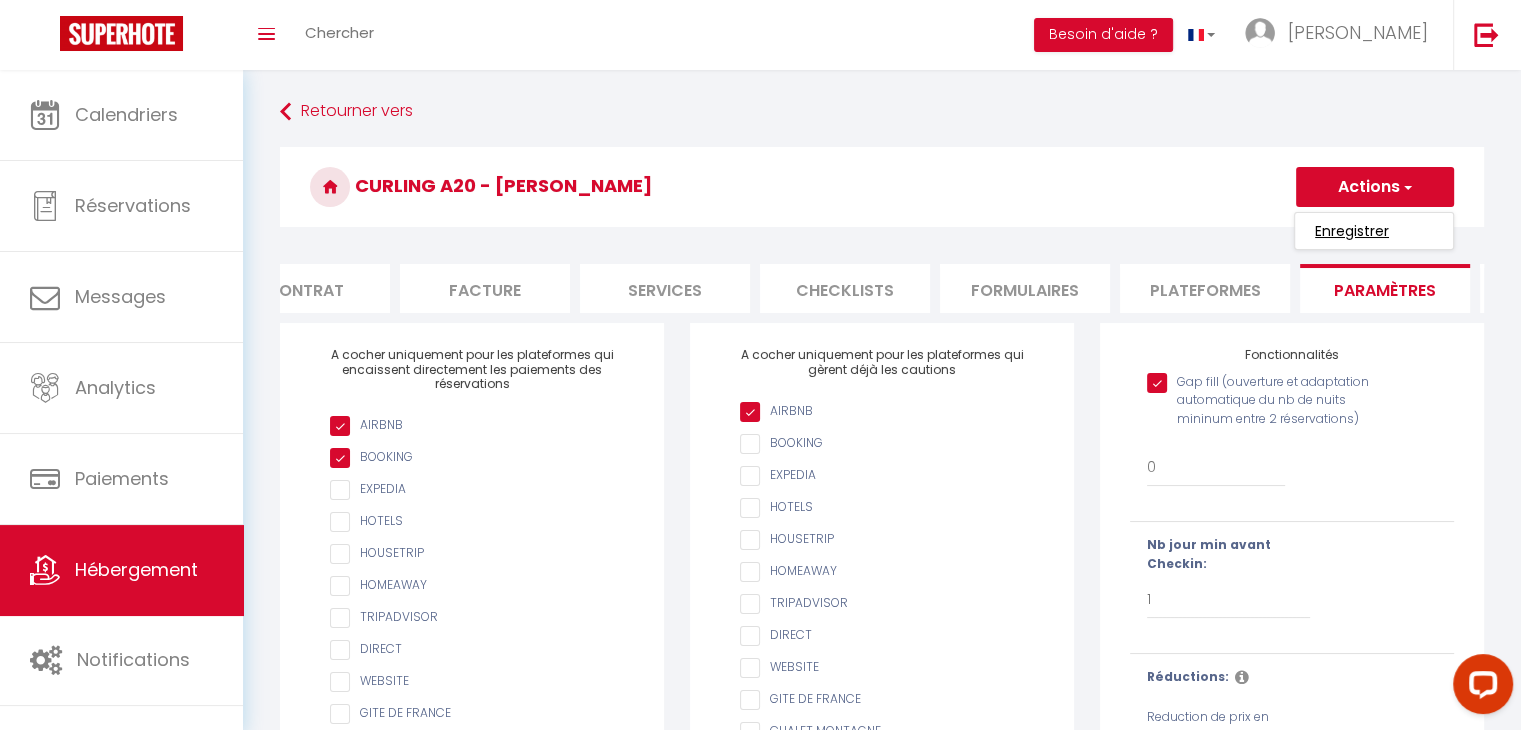 click on "Enregistrer" at bounding box center (1352, 231) 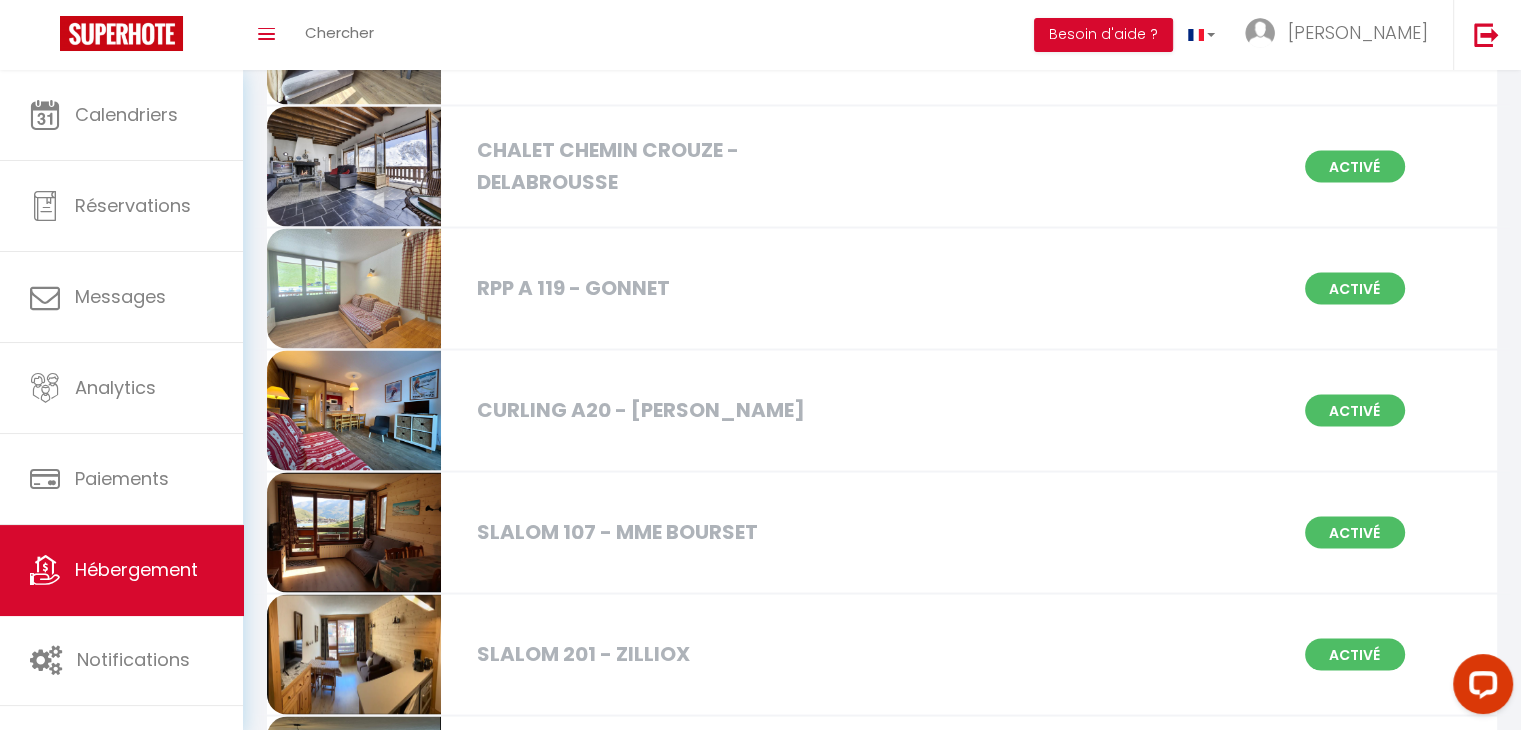 scroll, scrollTop: 3655, scrollLeft: 0, axis: vertical 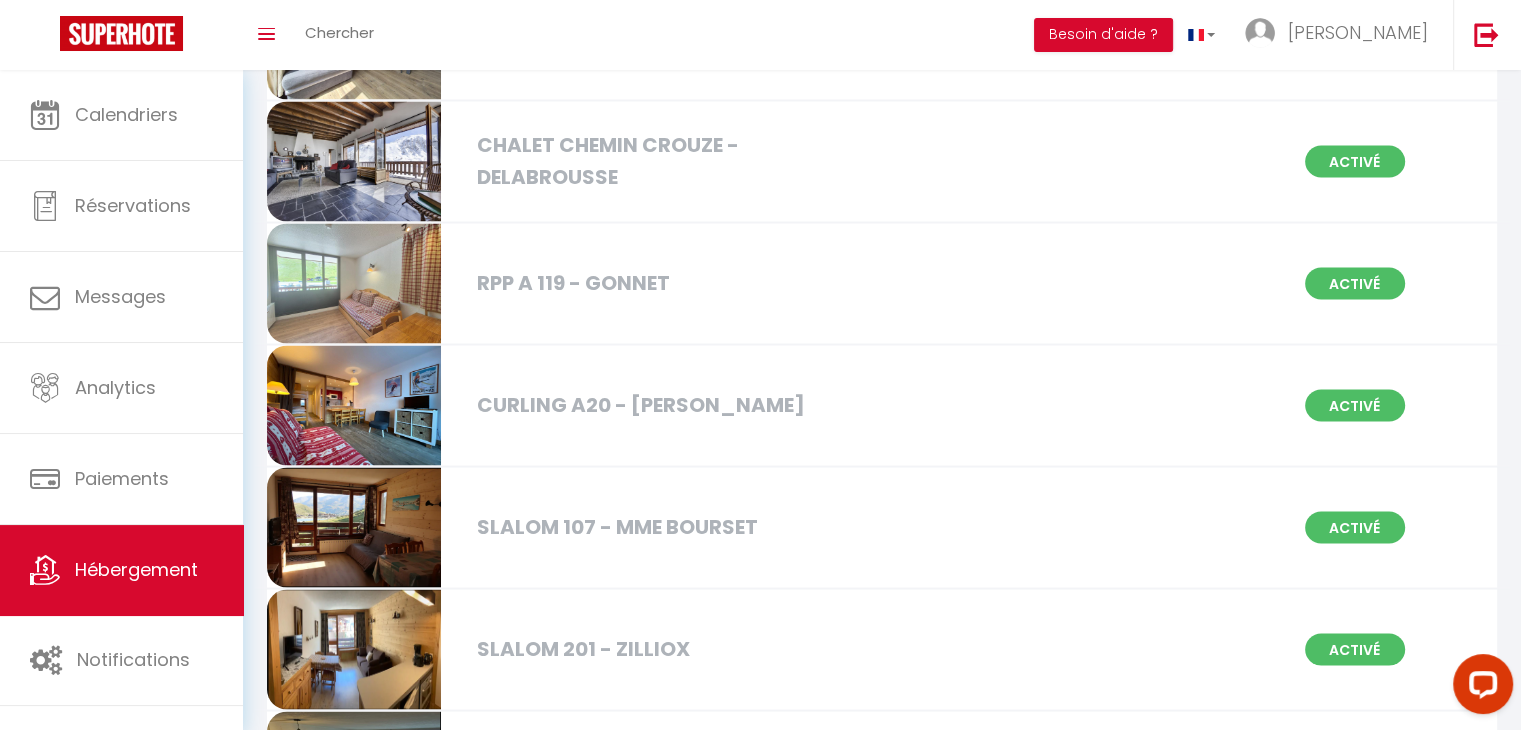 click on "CURLING A20 - BERNARD     Activé" at bounding box center (882, 406) 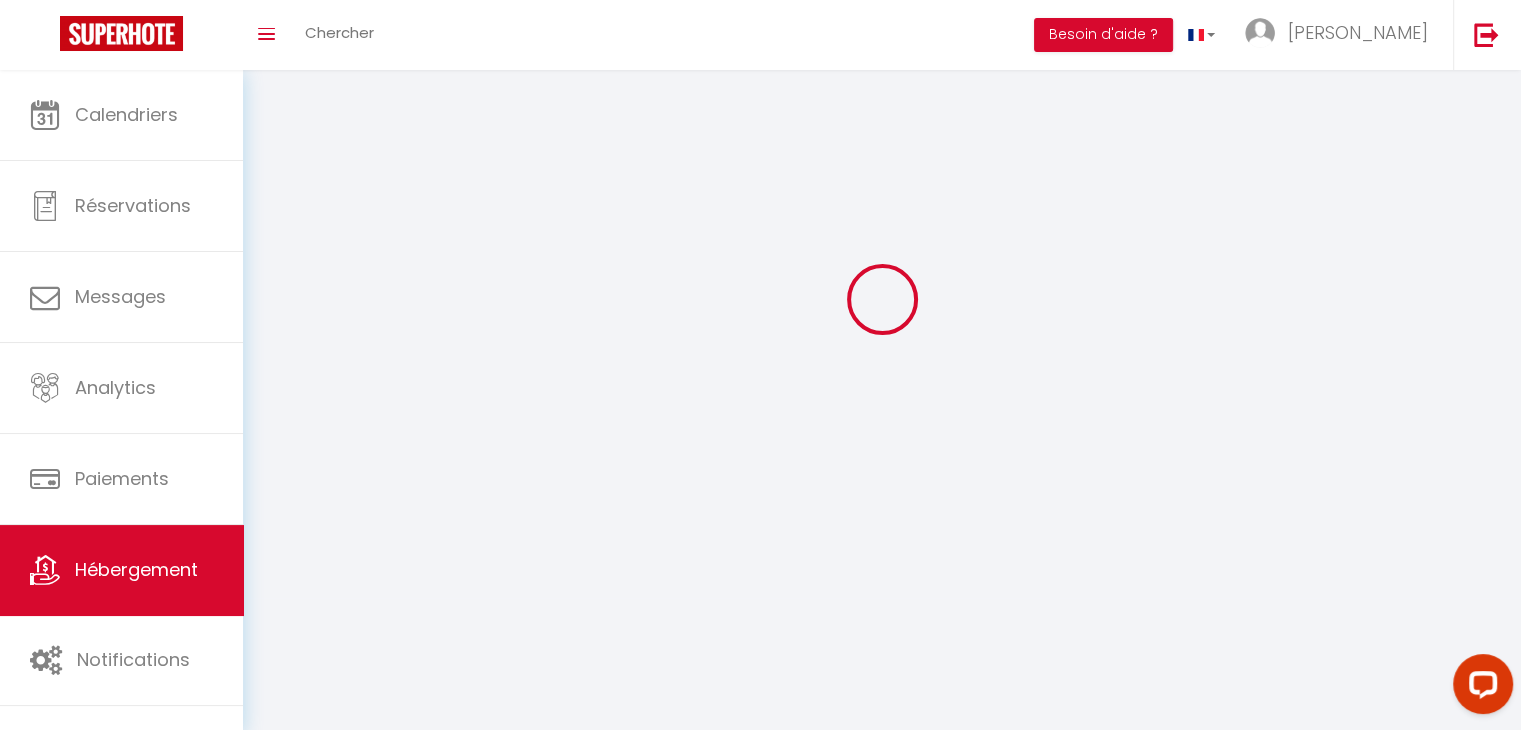scroll, scrollTop: 0, scrollLeft: 0, axis: both 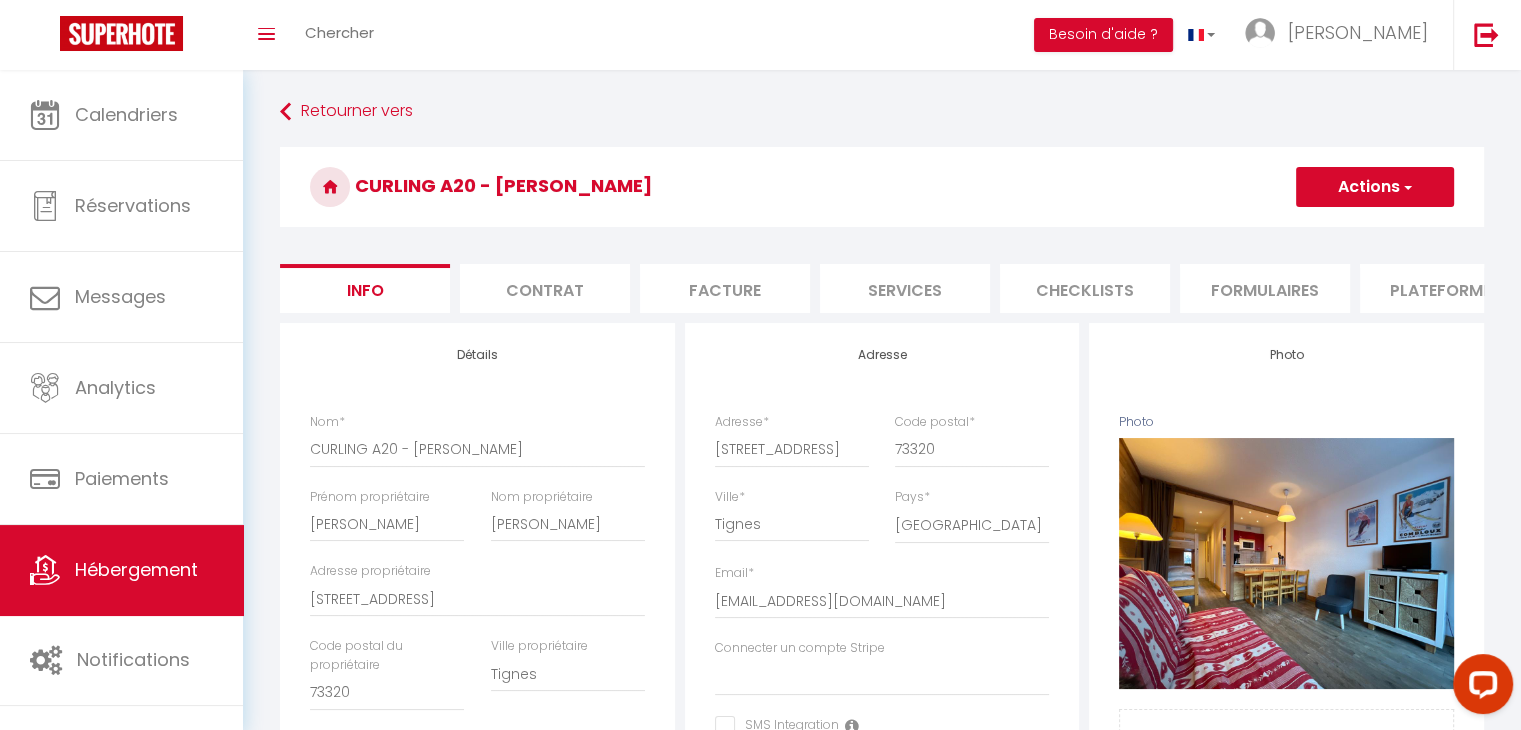 click on "Plateformes" at bounding box center [1445, 288] 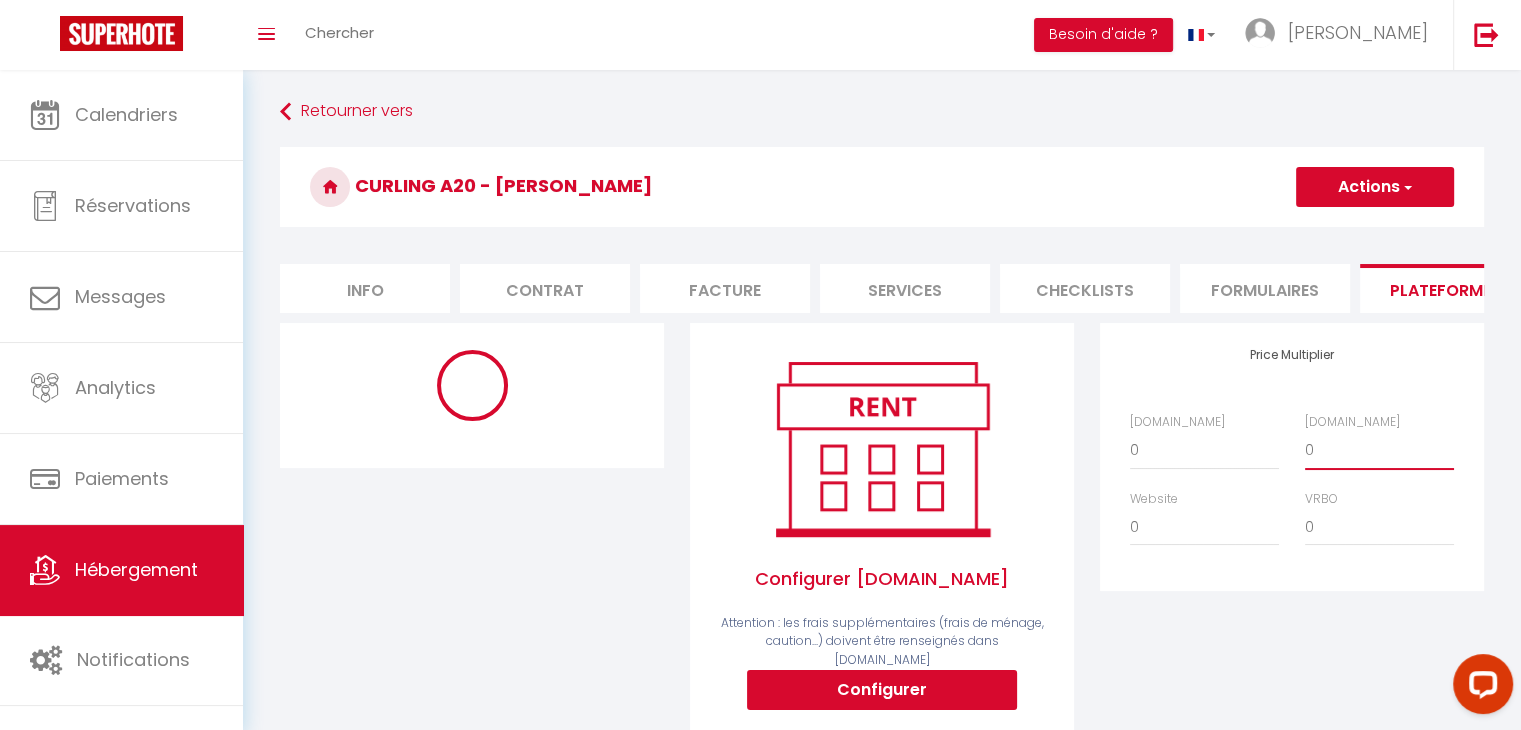 click on "0
+ 1 %
+ 2 %
+ 3 %
+ 4 %
+ 5 %
+ 6 %
+ 7 %
+ 8 %
+ 9 %" at bounding box center (1379, 450) 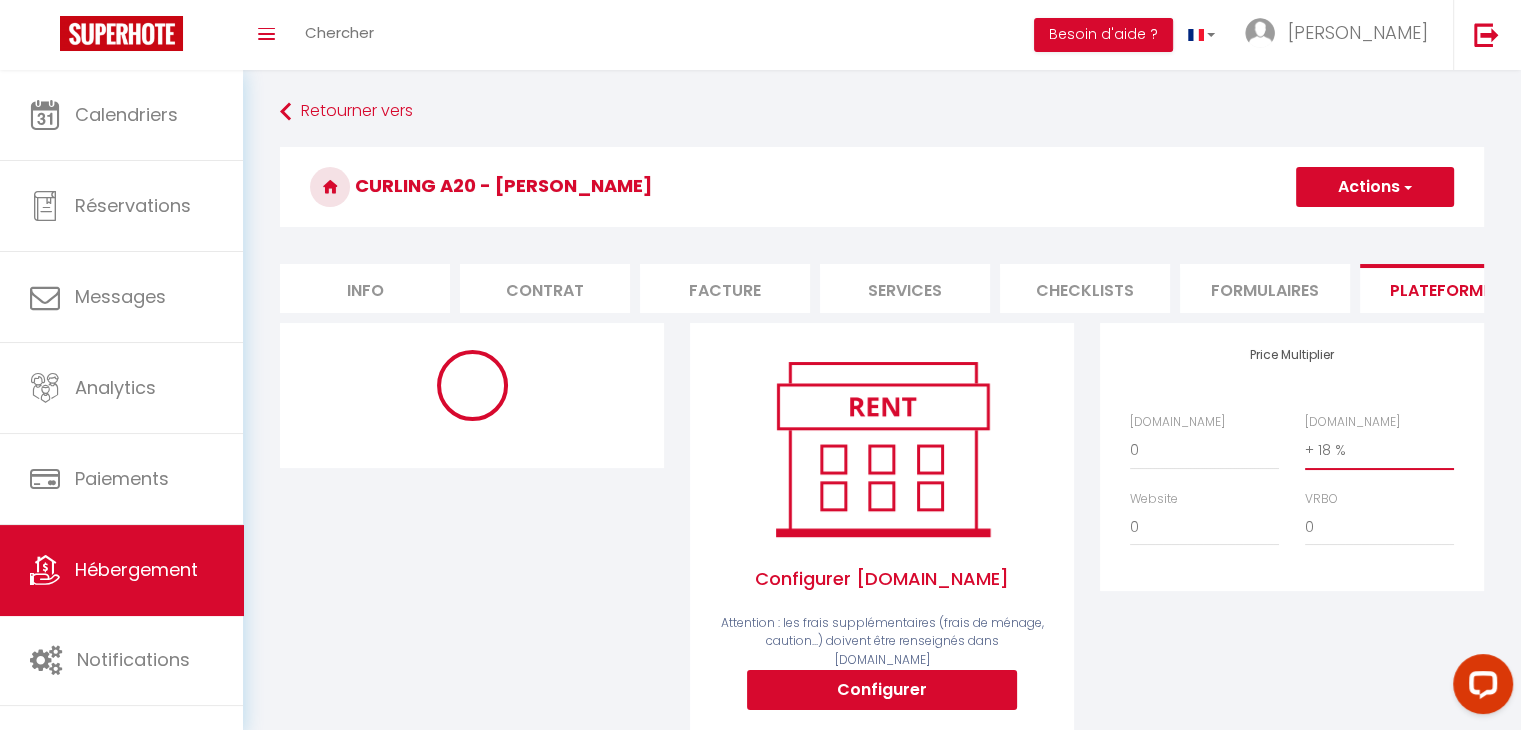 click on "0
+ 1 %
+ 2 %
+ 3 %
+ 4 %
+ 5 %
+ 6 %
+ 7 %
+ 8 %
+ 9 %" at bounding box center [1379, 450] 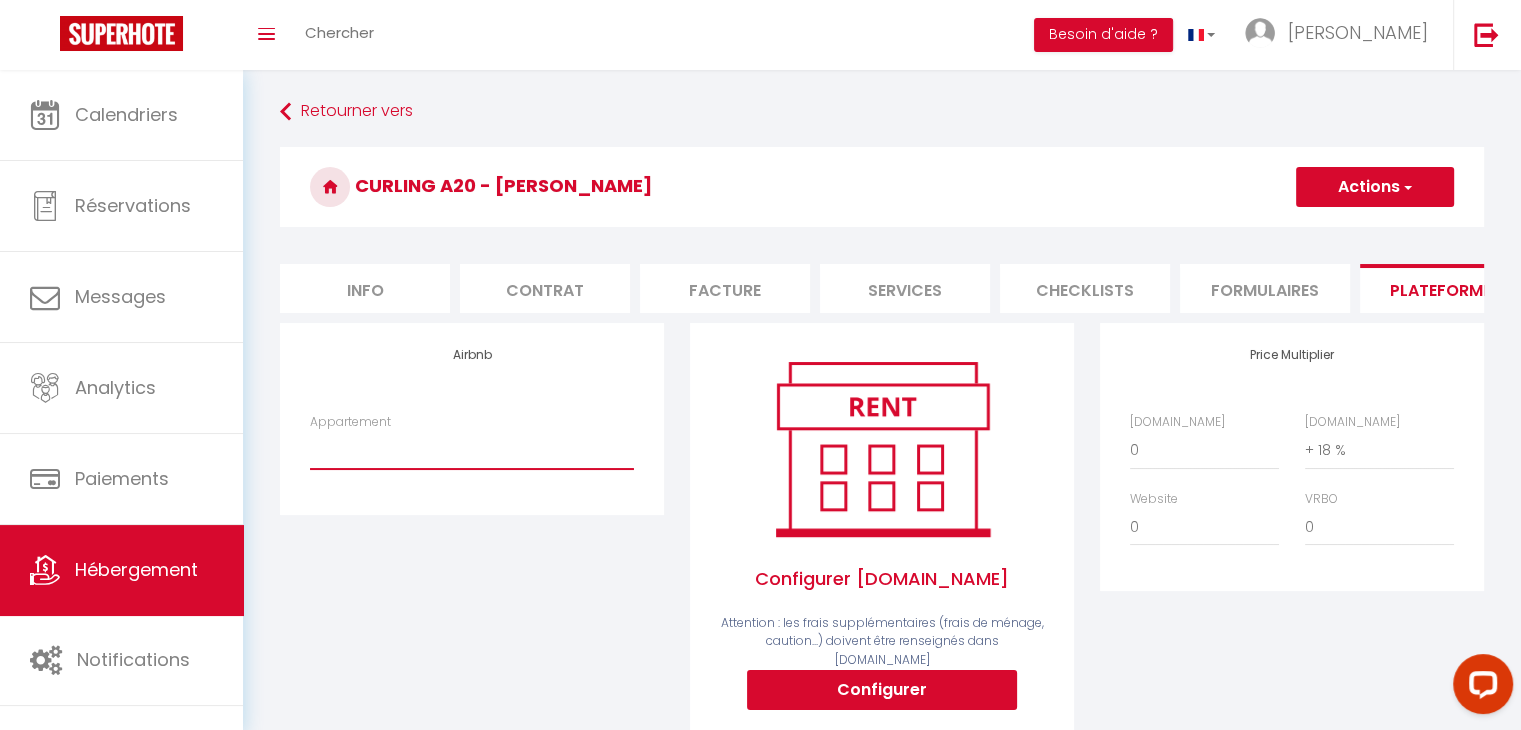 click on "MORNAC - [GEOGRAPHIC_DATA] · Superbe maison - [GEOGRAPHIC_DATA] - [EMAIL_ADDRESS][DOMAIN_NAME]
[PERSON_NAME] 68 · Petit studio - 2pax - [GEOGRAPHIC_DATA] - [EMAIL_ADDRESS][DOMAIN_NAME]
MAISON ROYAN - NOIZET · Belle maison- 8/9pax- Jardin/Plage - [EMAIL_ADDRESS][DOMAIN_NAME]
CURLING A20 - [PERSON_NAME] T2, 6pers - [GEOGRAPHIC_DATA] - [EMAIL_ADDRESS][DOMAIN_NAME]" at bounding box center [472, 450] 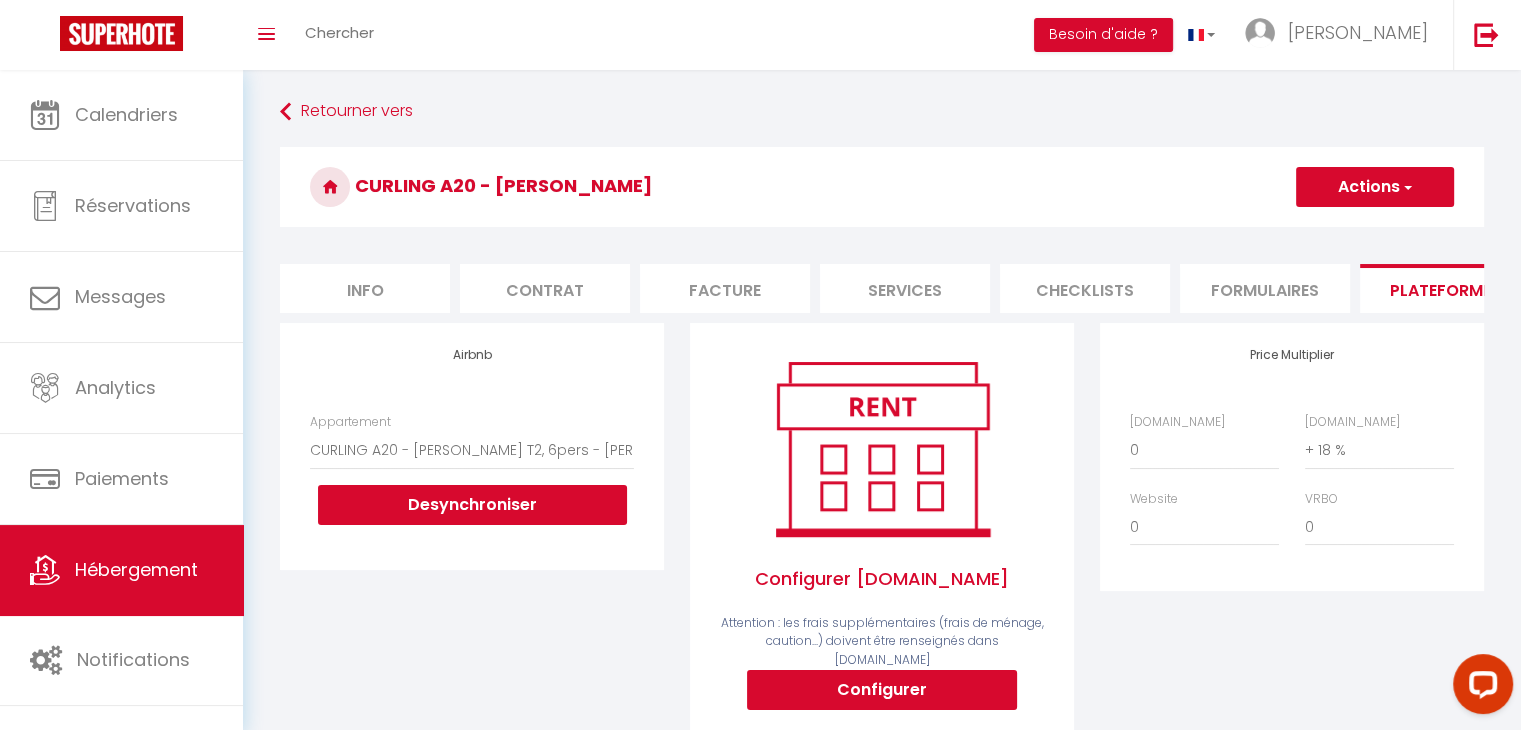 click on "Actions" at bounding box center (1375, 187) 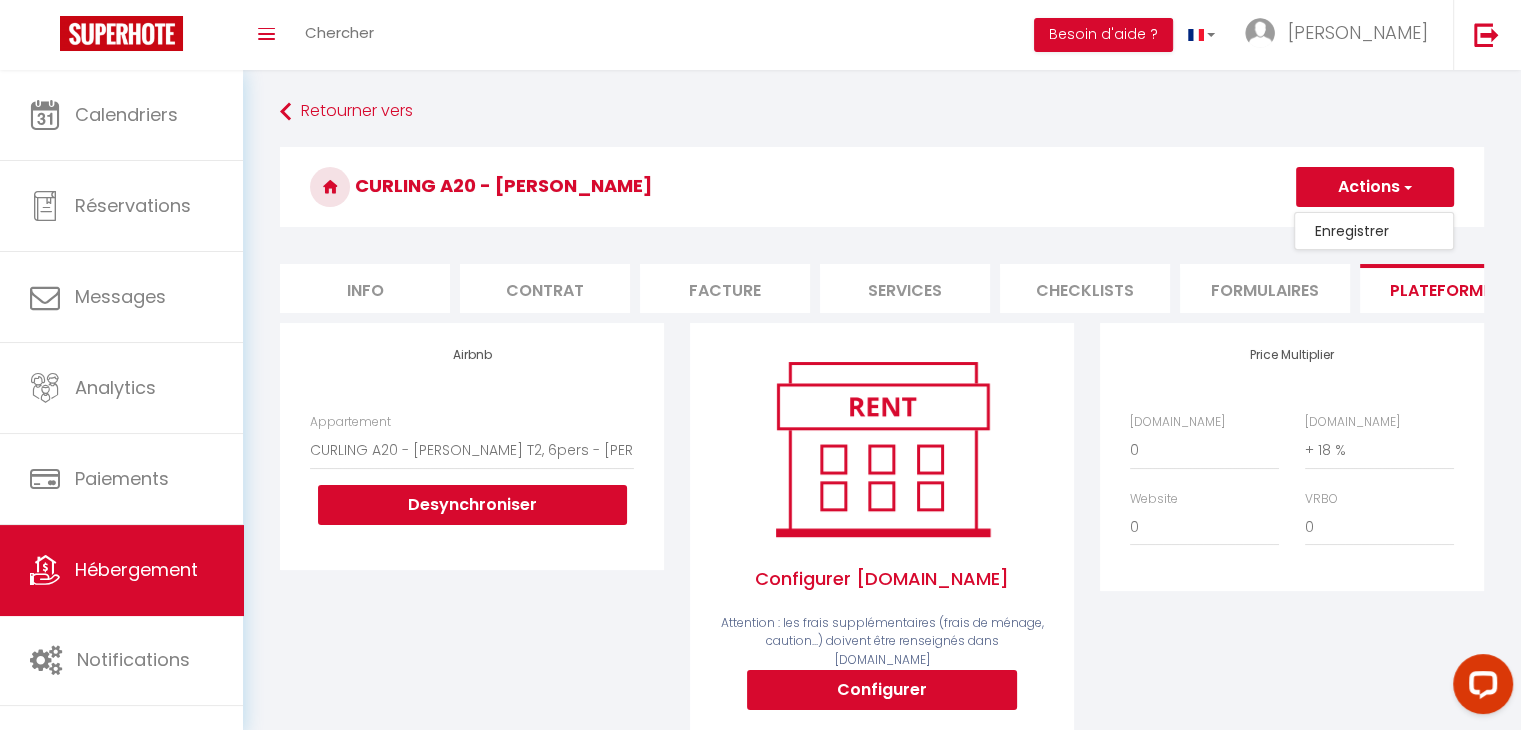 click on "Enregistrer" at bounding box center (1374, 231) 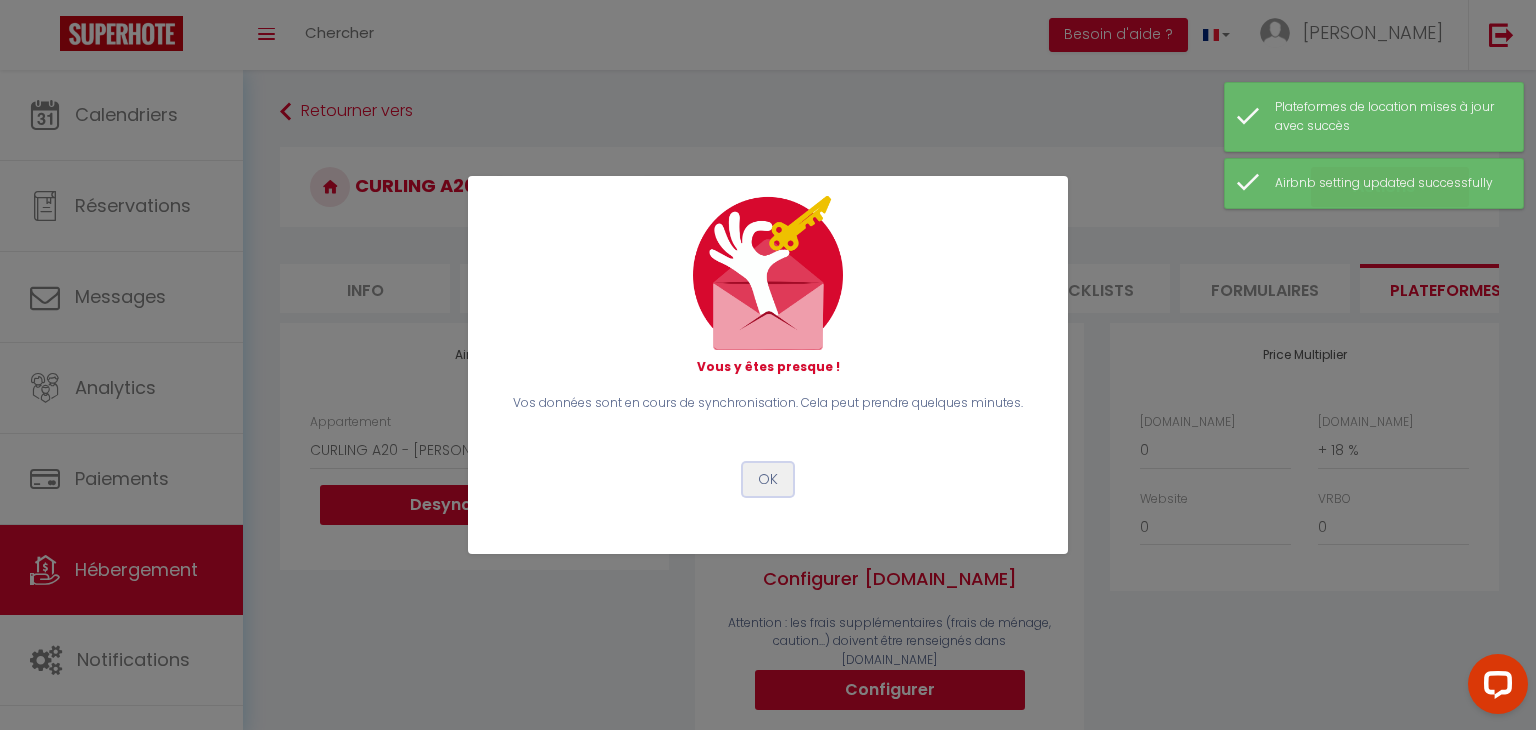 click on "OK" at bounding box center [768, 480] 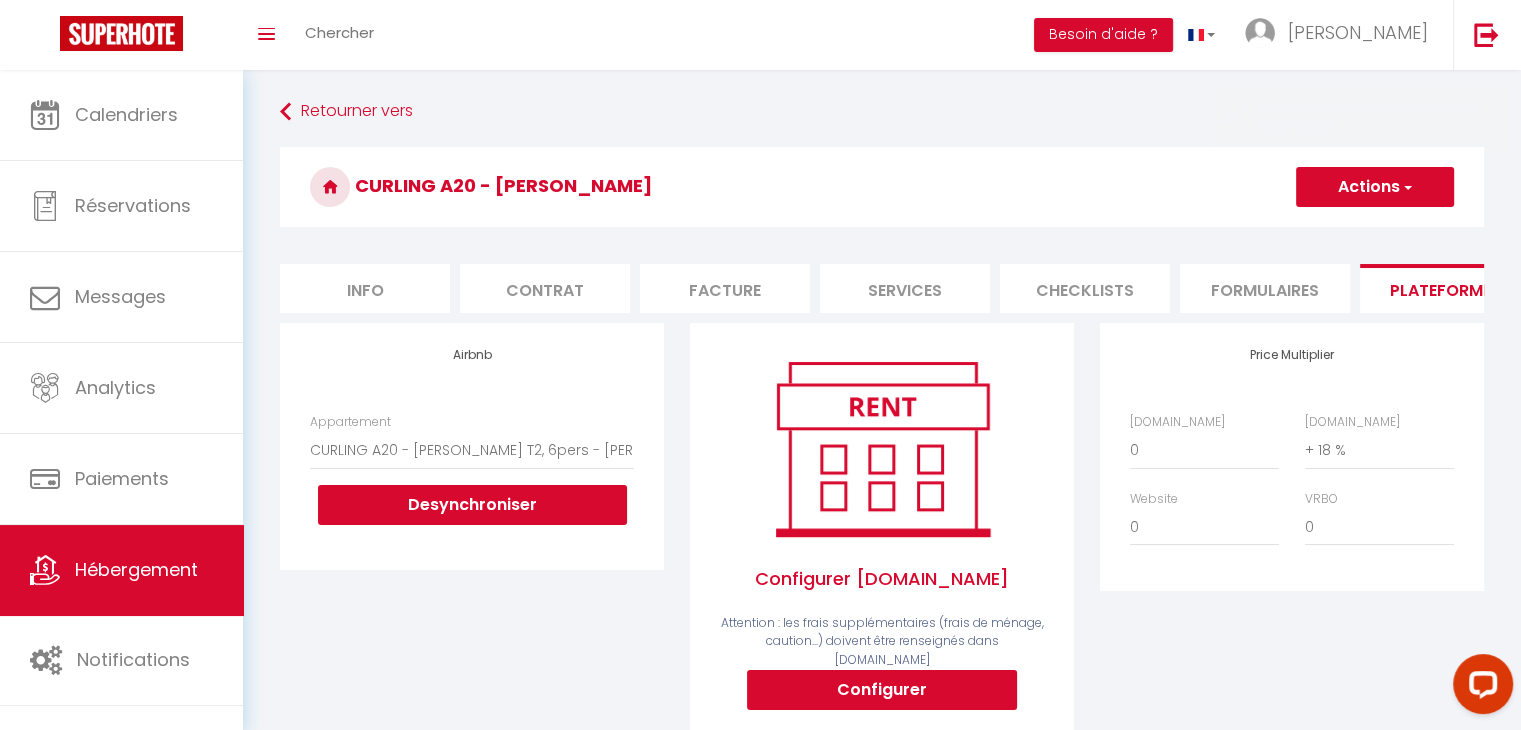 click on "Info" at bounding box center [365, 288] 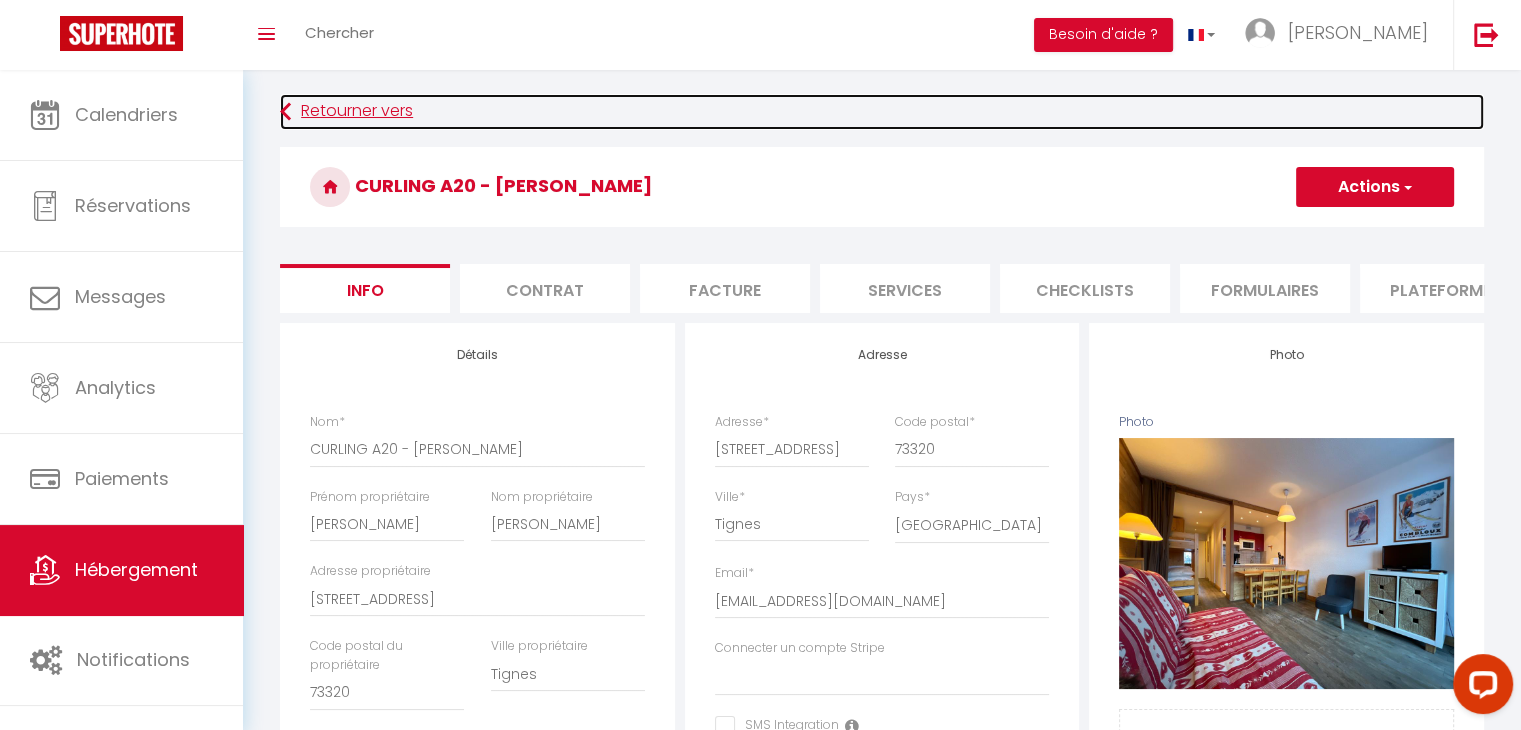 click on "Retourner vers" at bounding box center (882, 112) 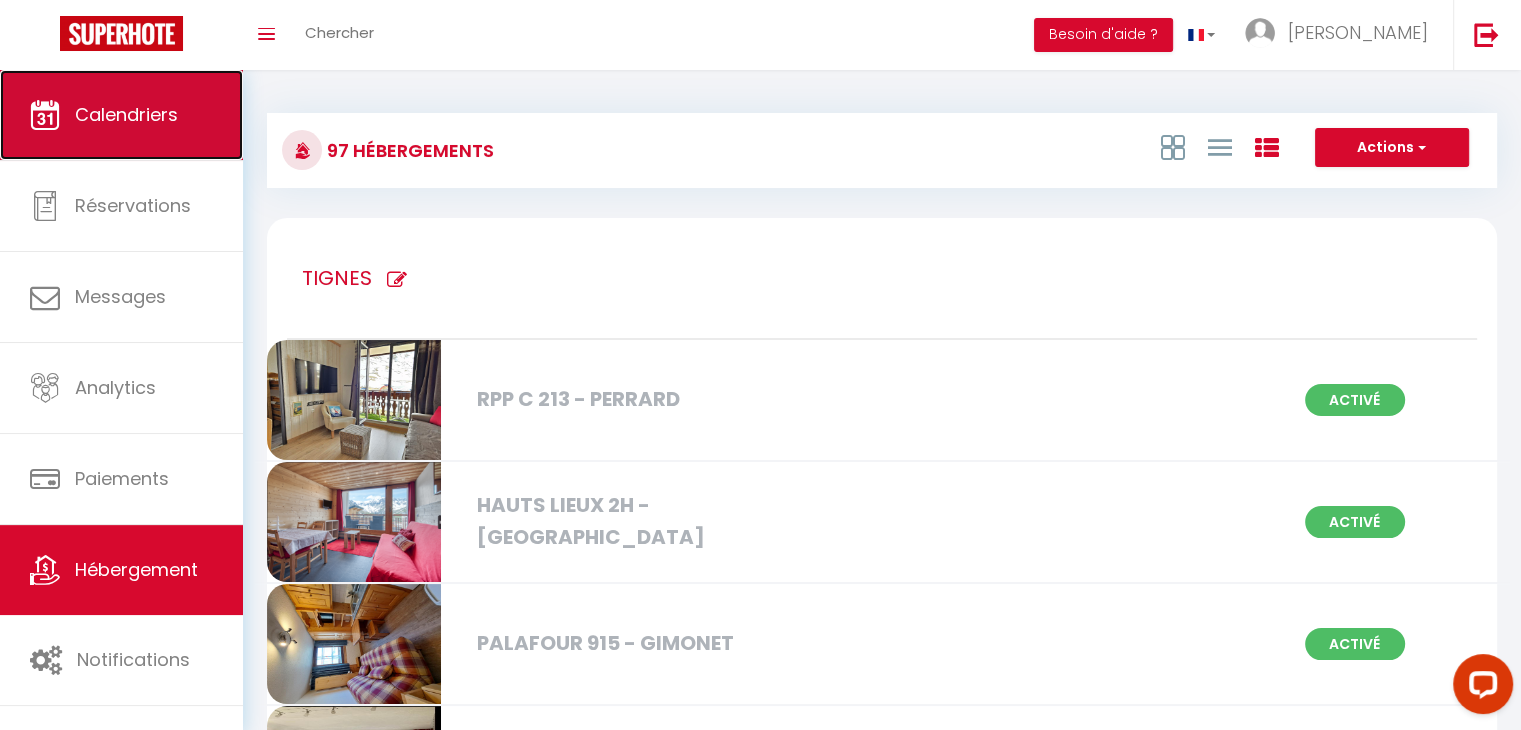 click on "Calendriers" at bounding box center [121, 115] 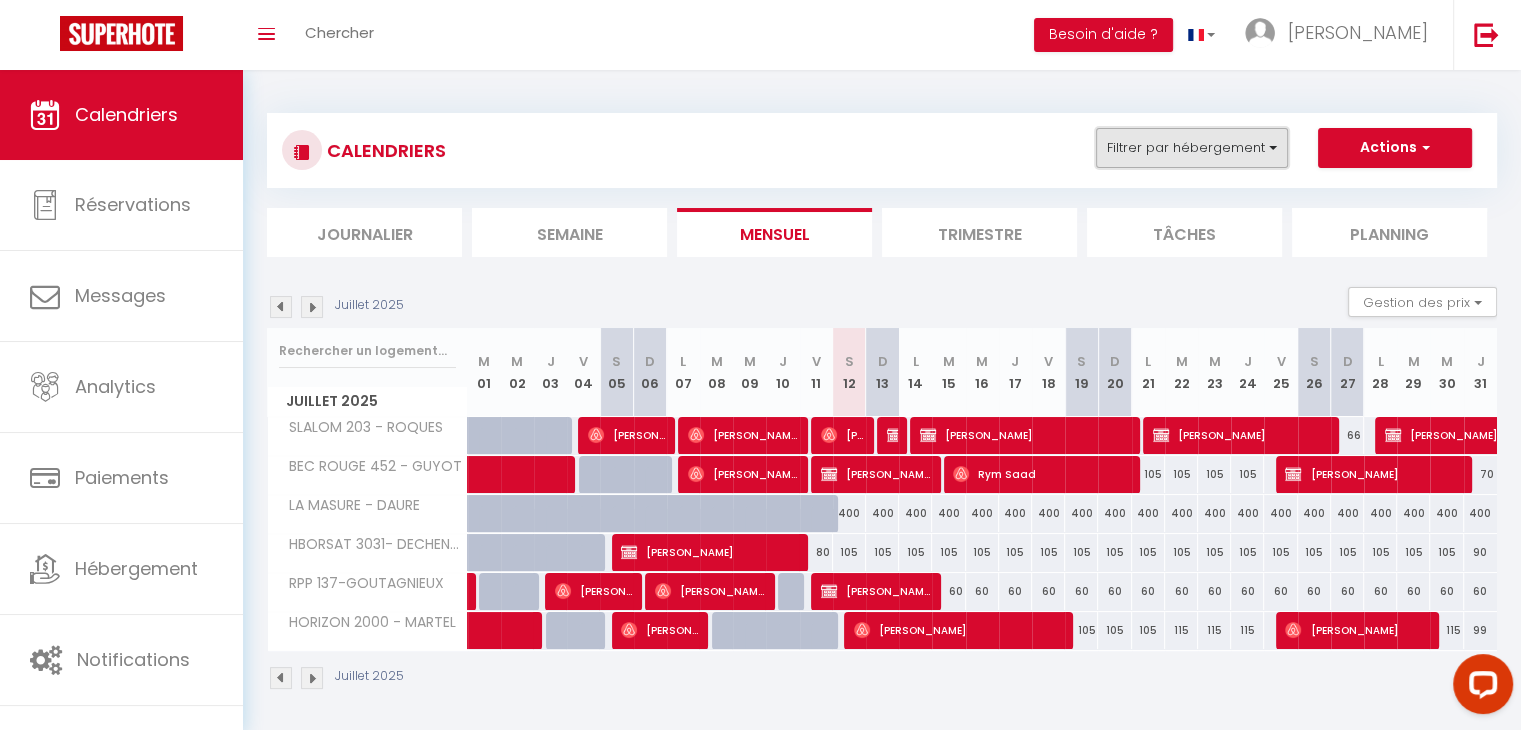 click on "Filtrer par hébergement" at bounding box center (1192, 148) 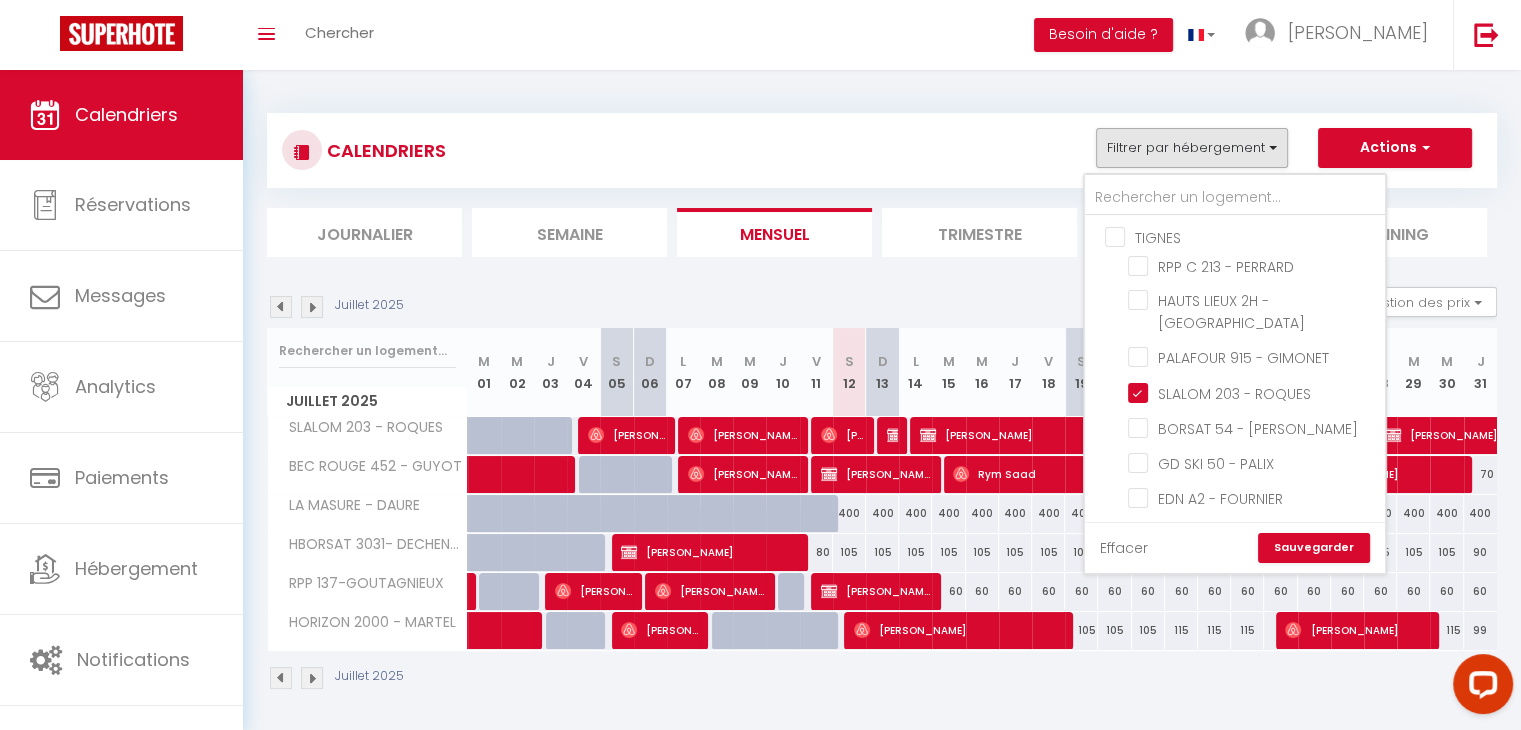 click on "Effacer" at bounding box center (1124, 548) 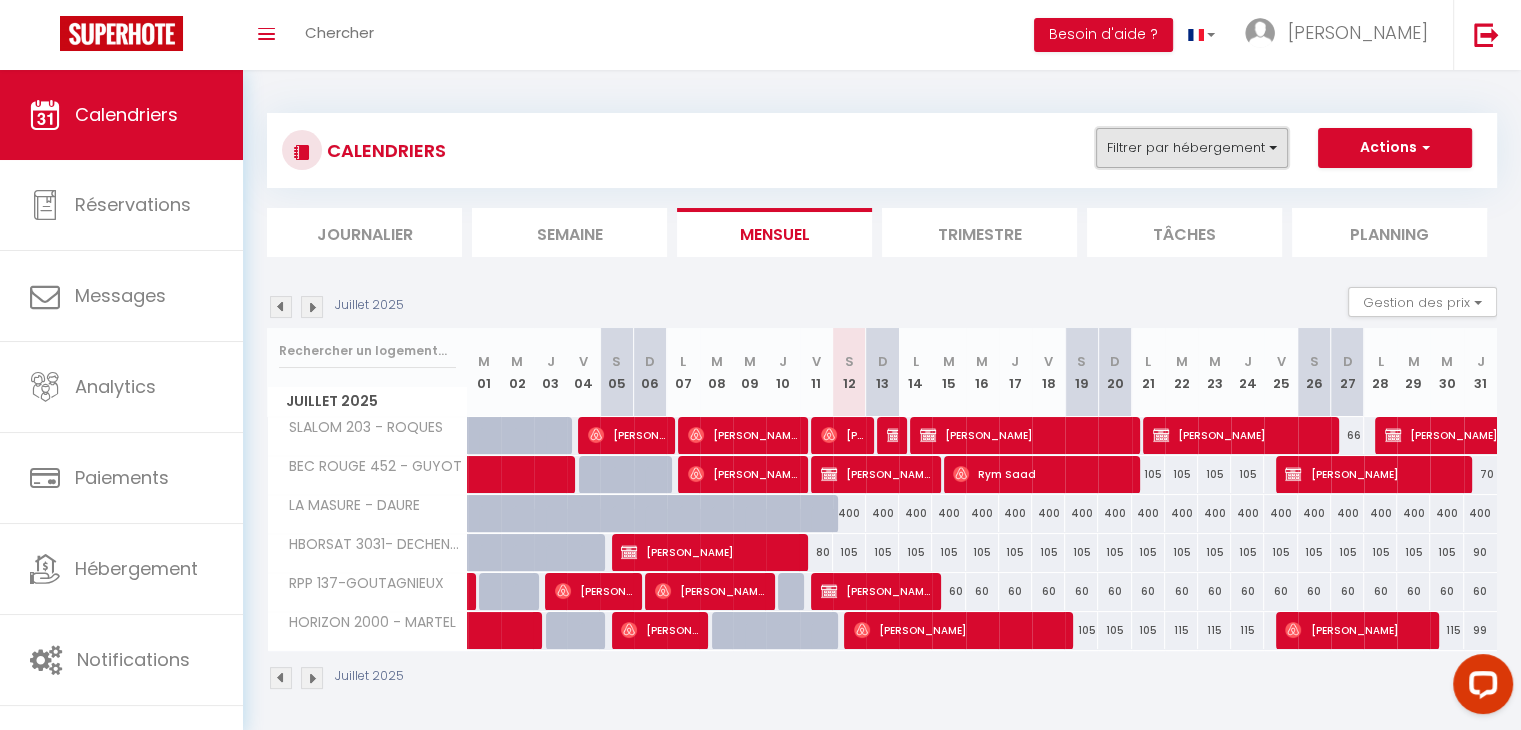 click on "Filtrer par hébergement" at bounding box center [1192, 148] 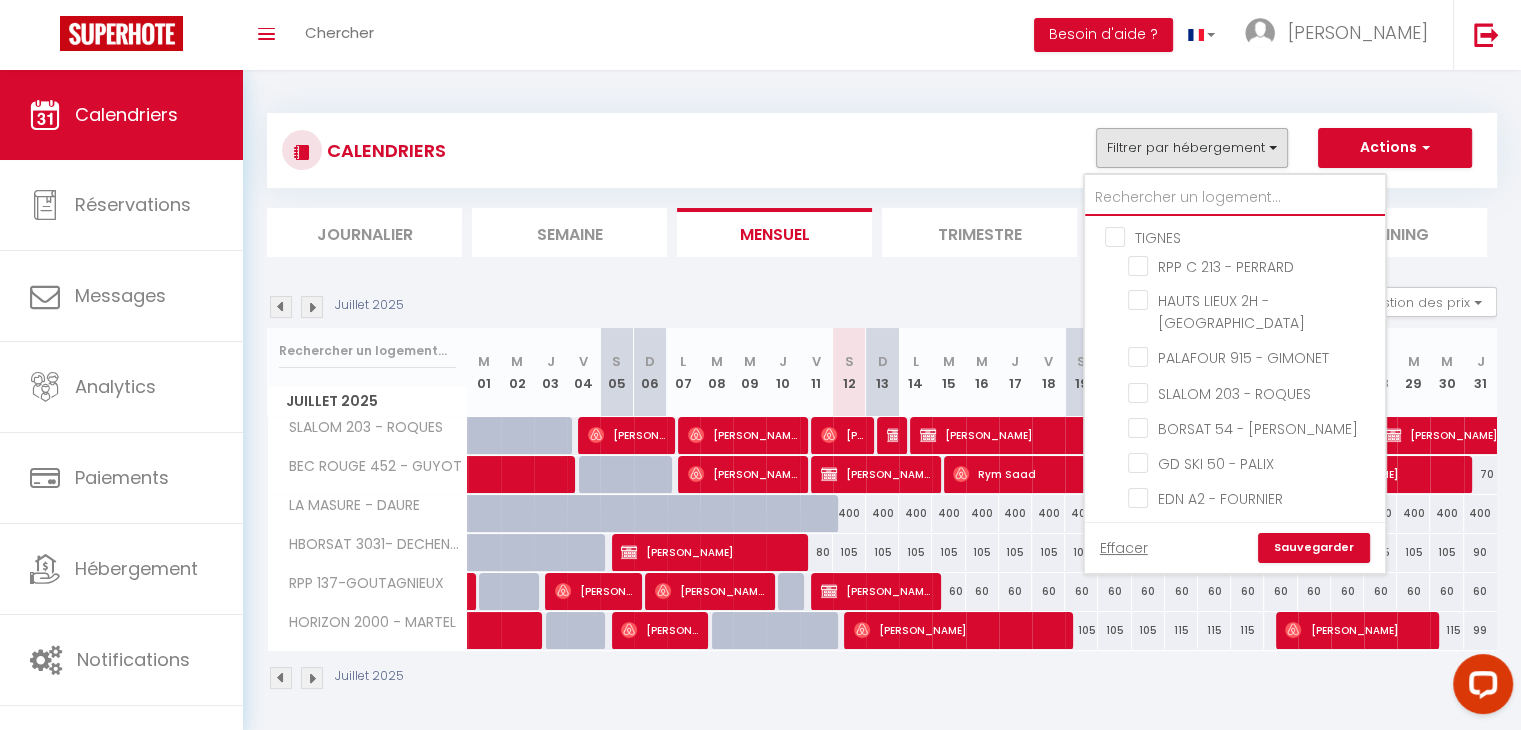 click at bounding box center [1235, 198] 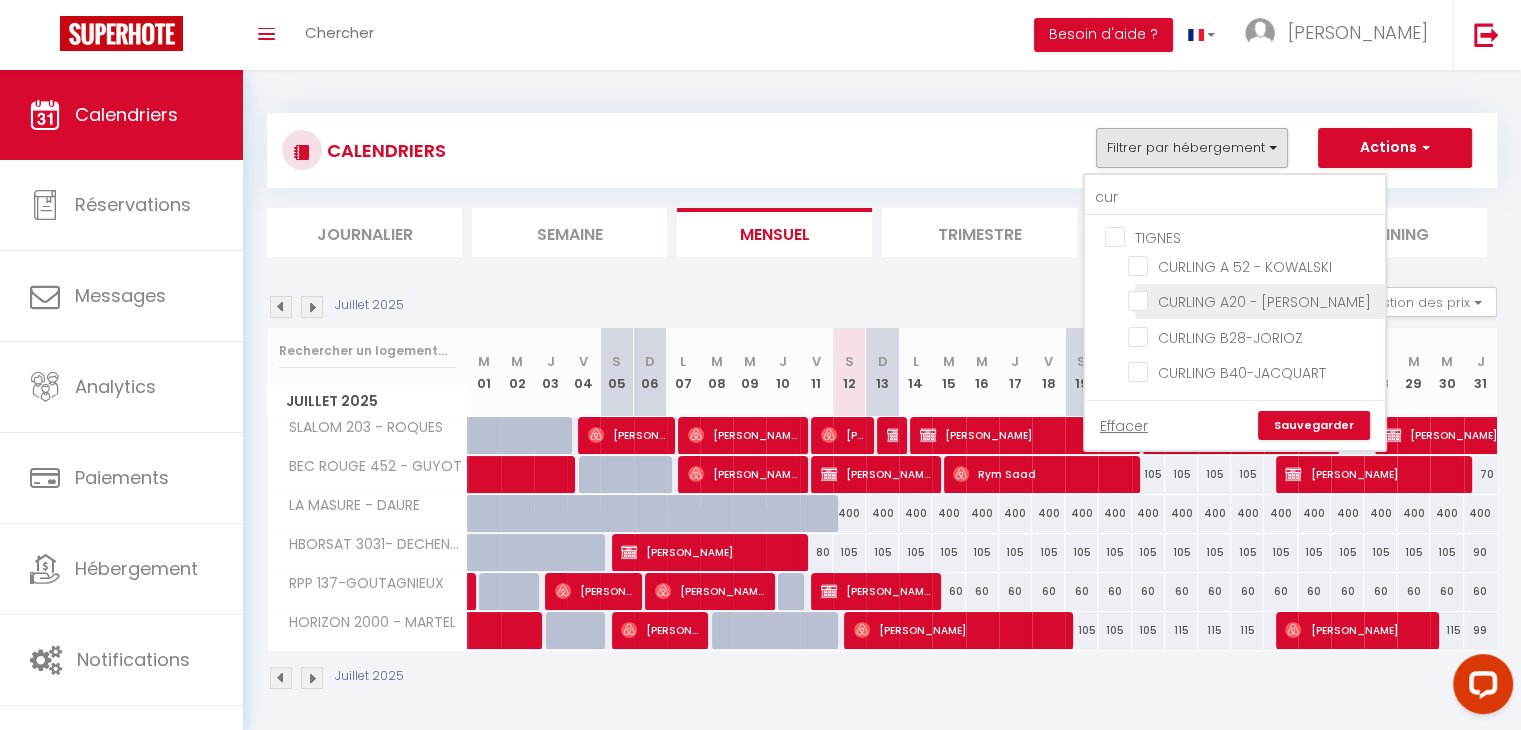 click on "CURLING A20 - [PERSON_NAME]" at bounding box center (1253, 300) 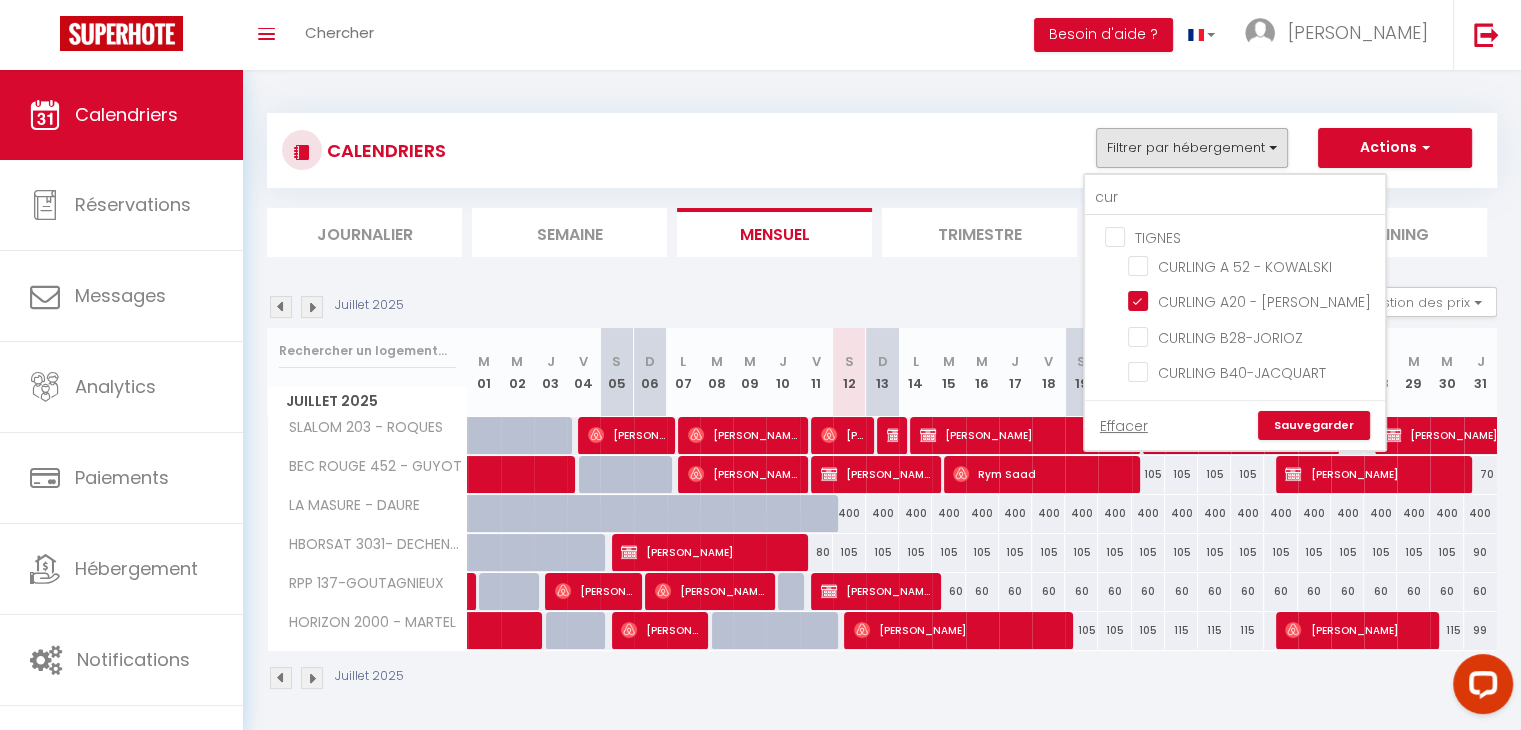 click on "Sauvegarder" at bounding box center [1314, 426] 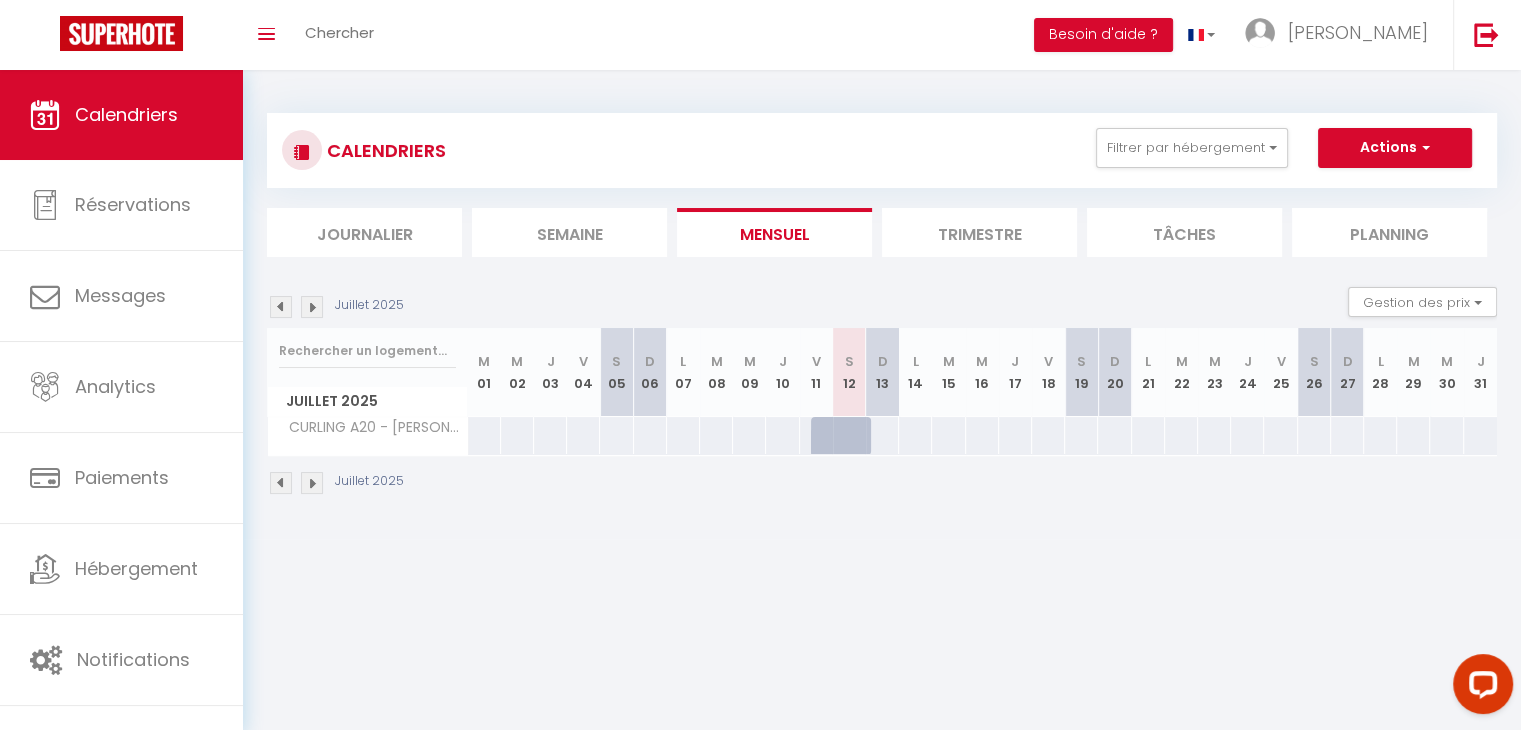 click at bounding box center [312, 307] 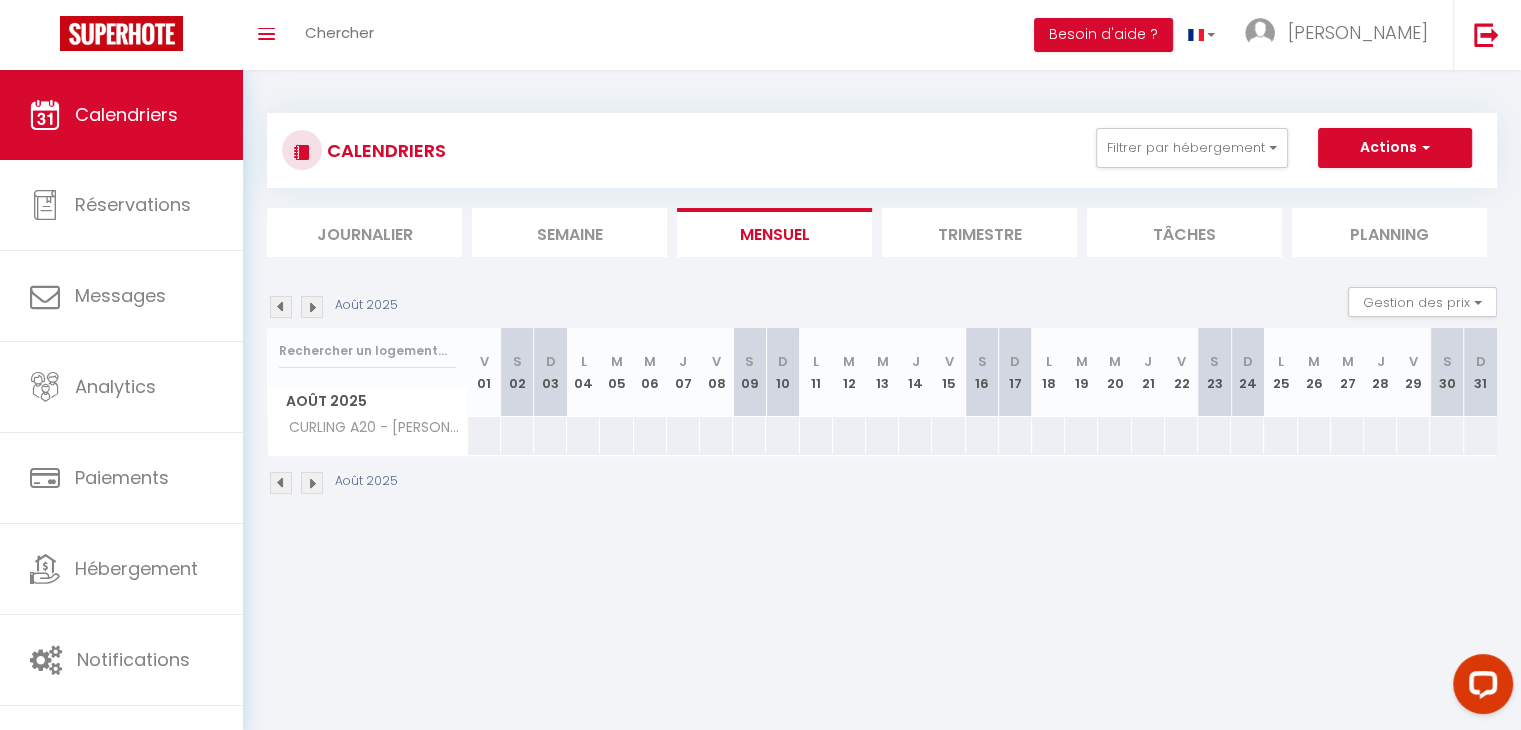 click at bounding box center [312, 307] 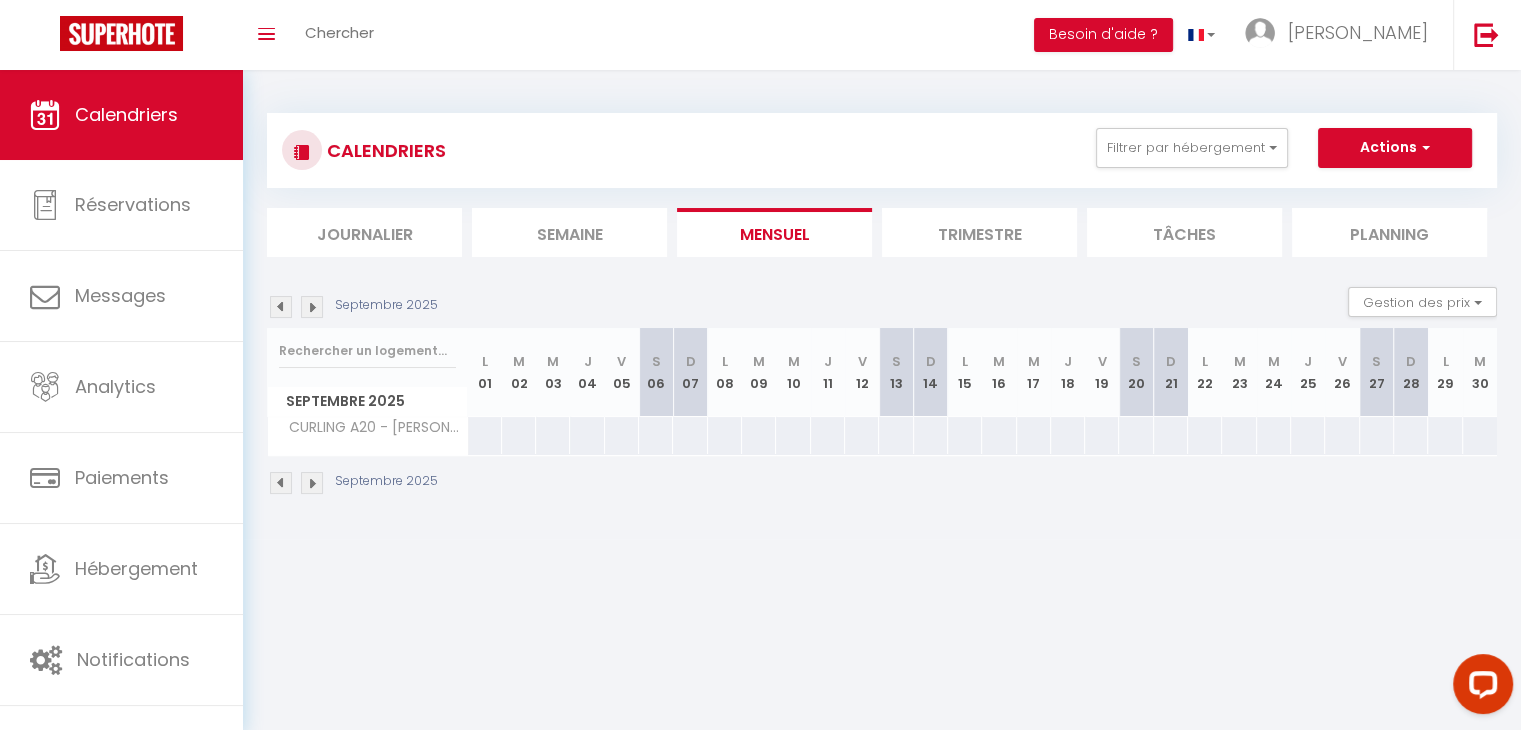 click at bounding box center (312, 307) 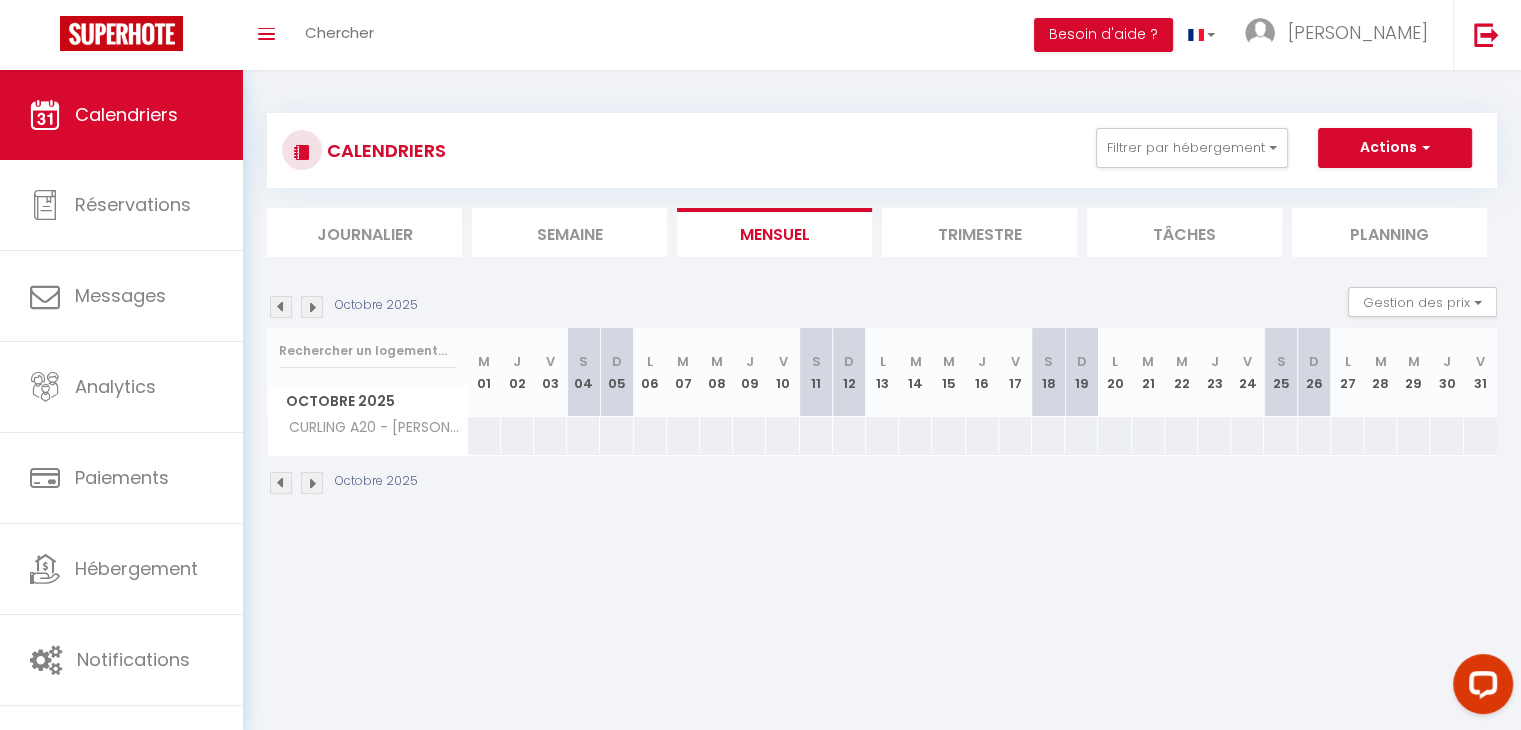 click at bounding box center [312, 307] 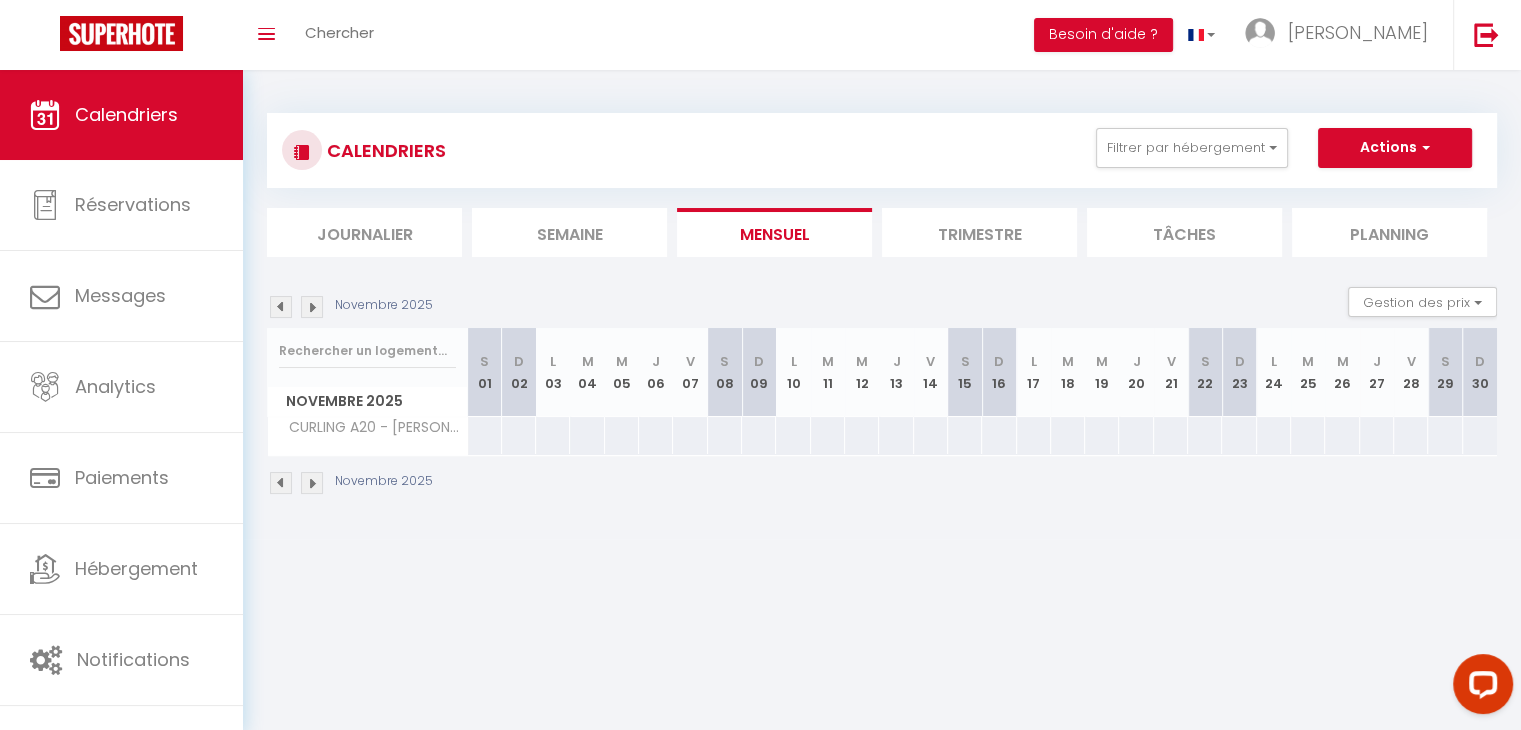 click at bounding box center [312, 307] 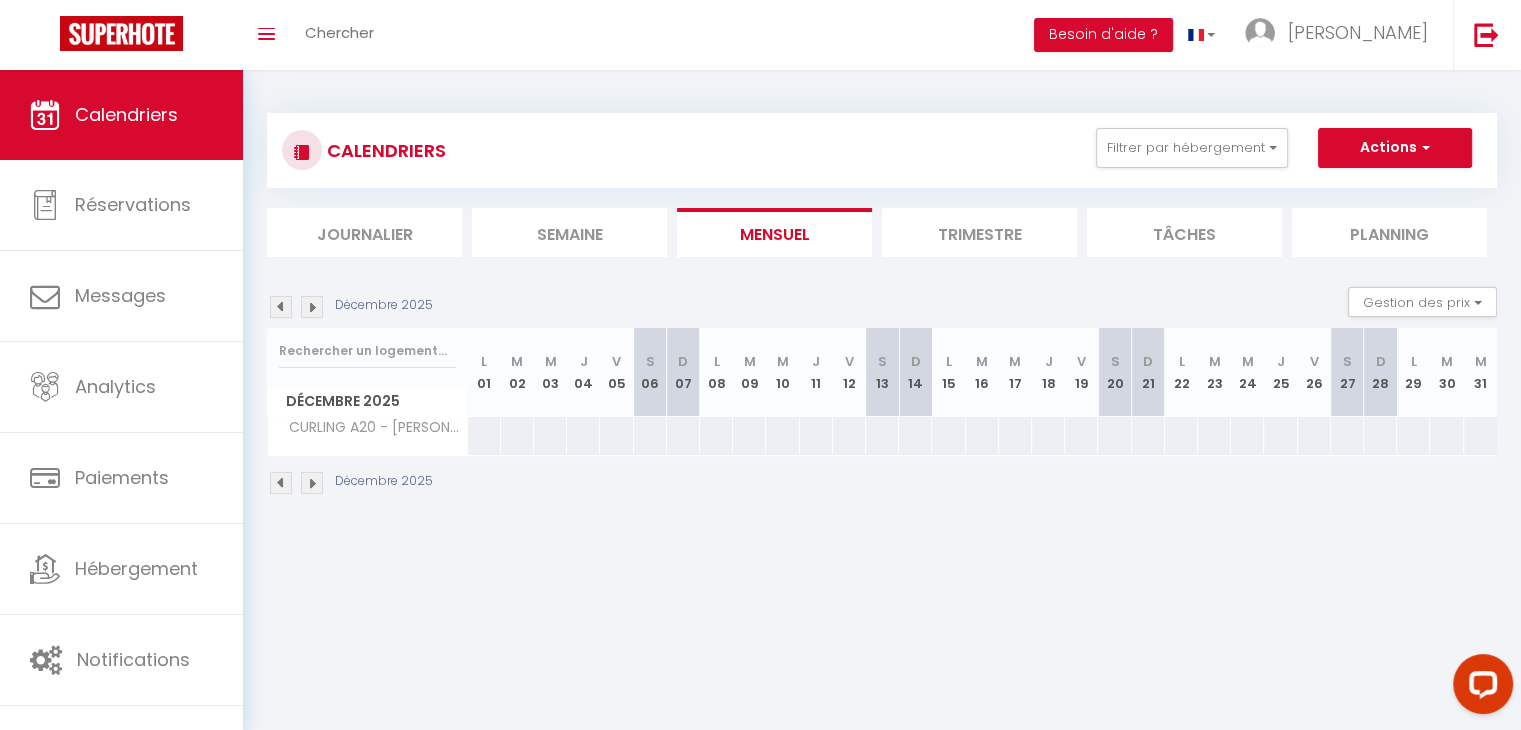 click at bounding box center [312, 307] 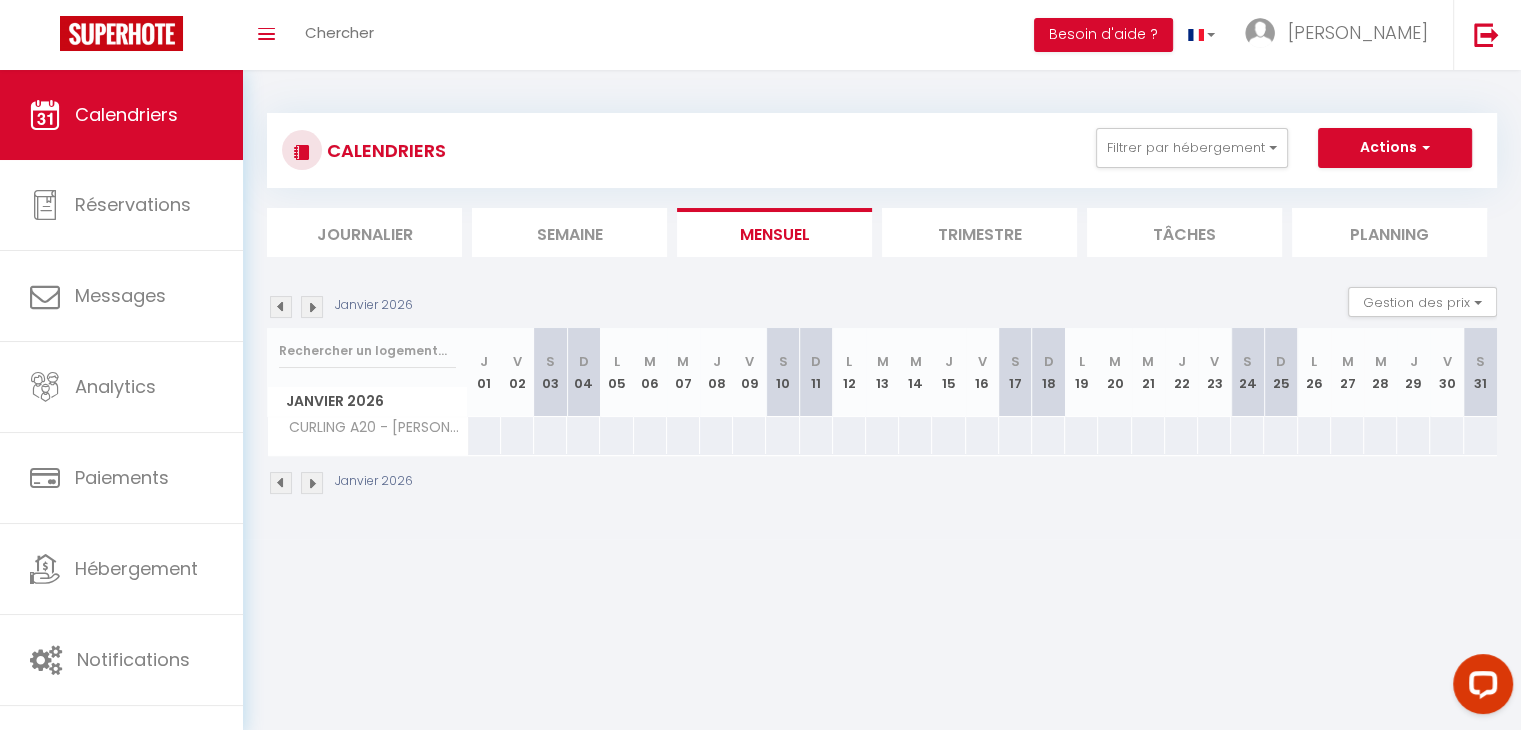 click at bounding box center [312, 307] 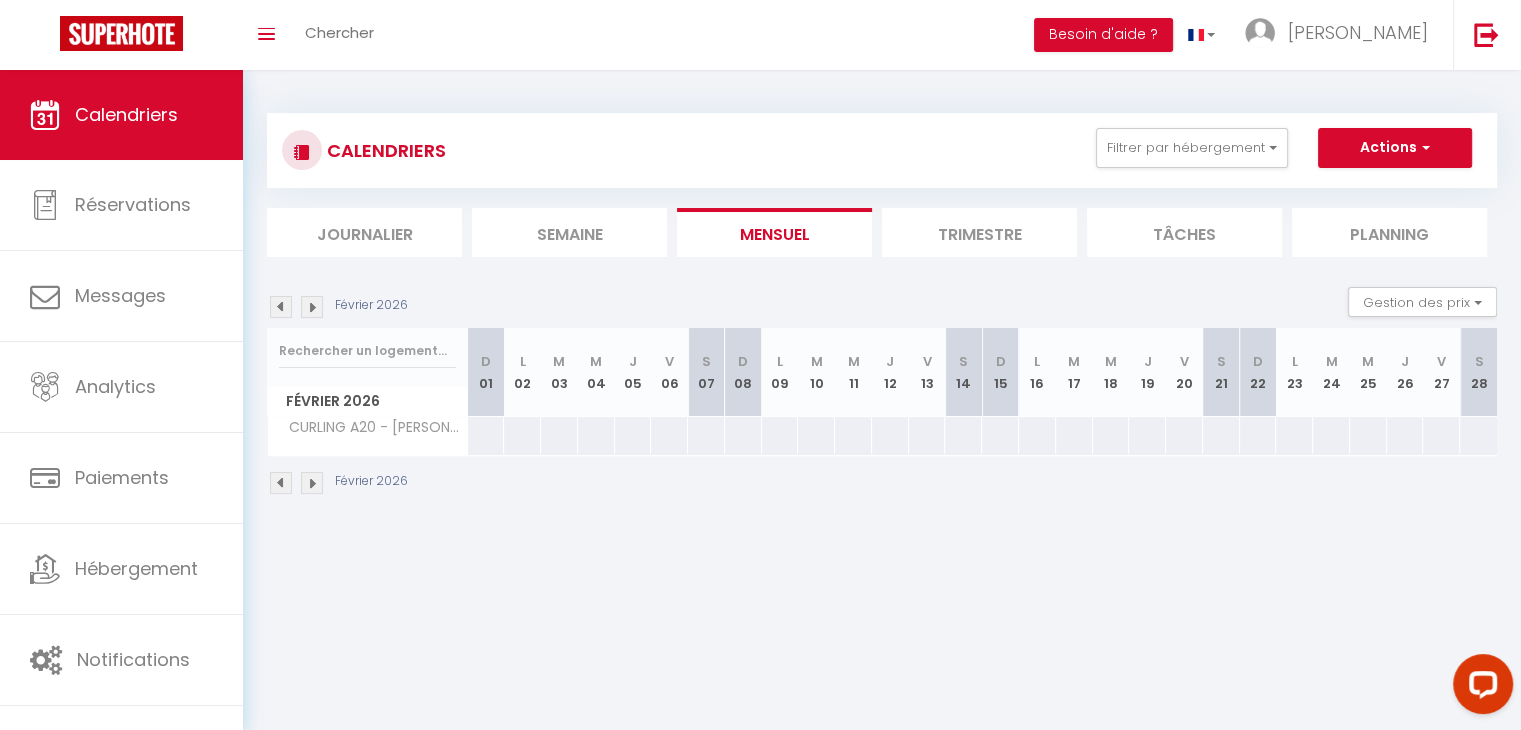 click at bounding box center (312, 307) 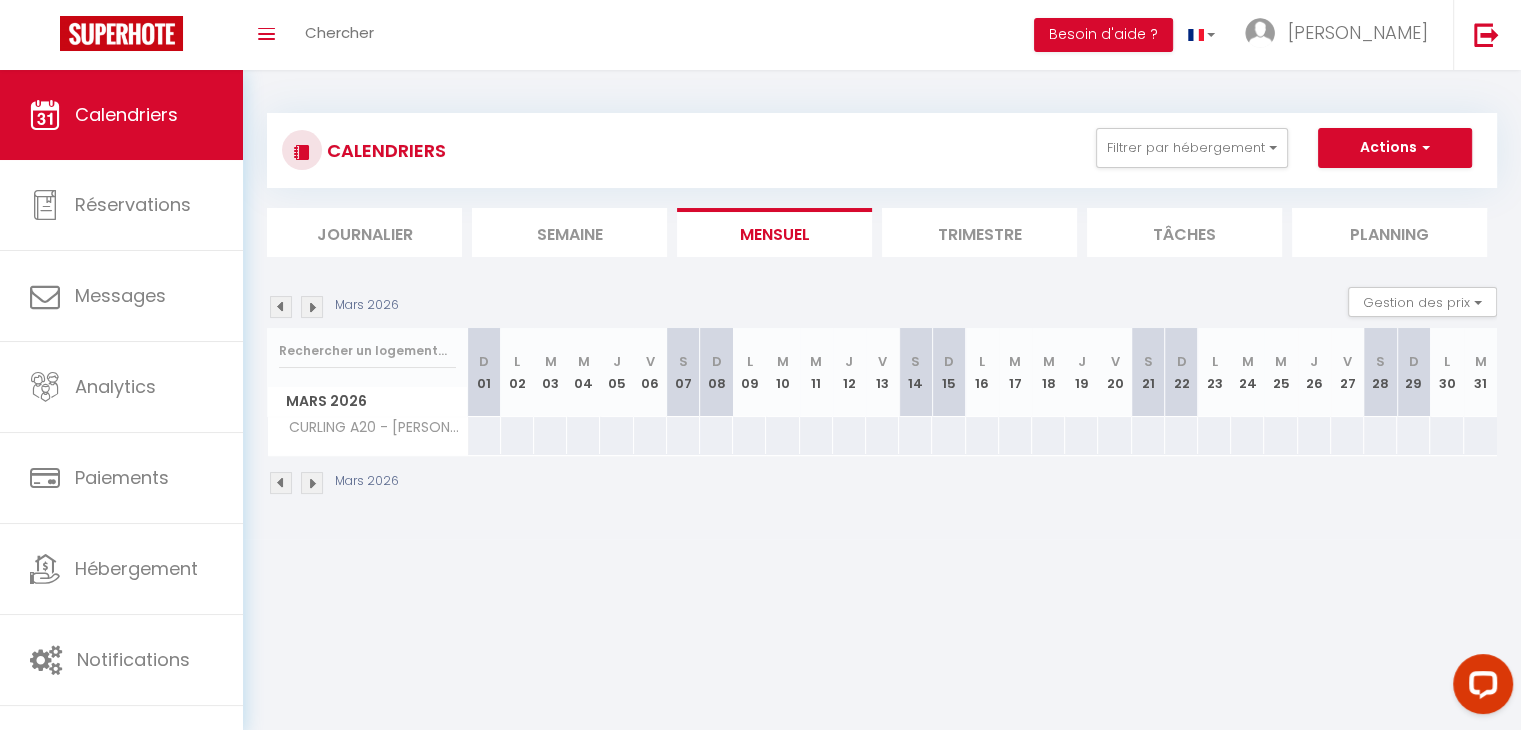 click at bounding box center (312, 307) 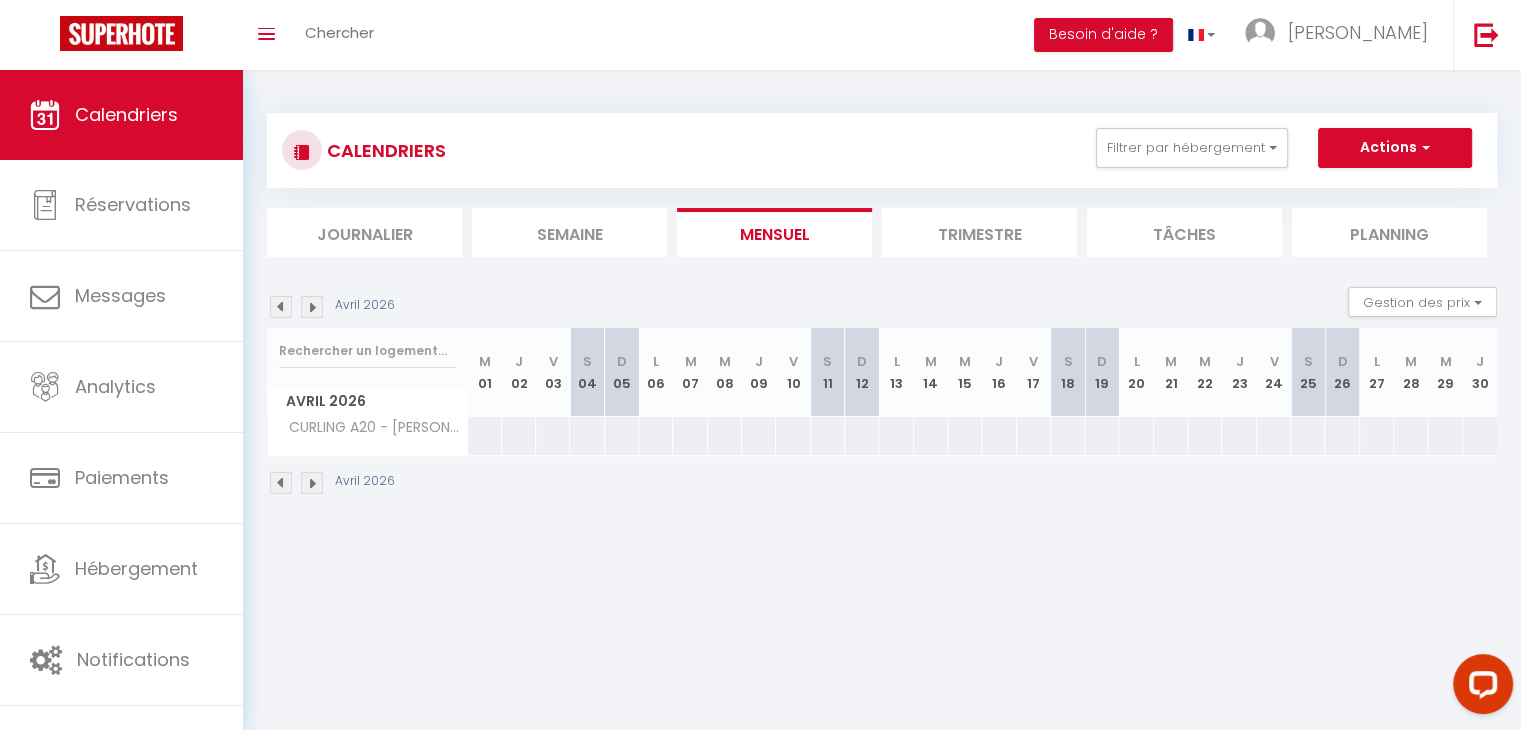 click at bounding box center [312, 307] 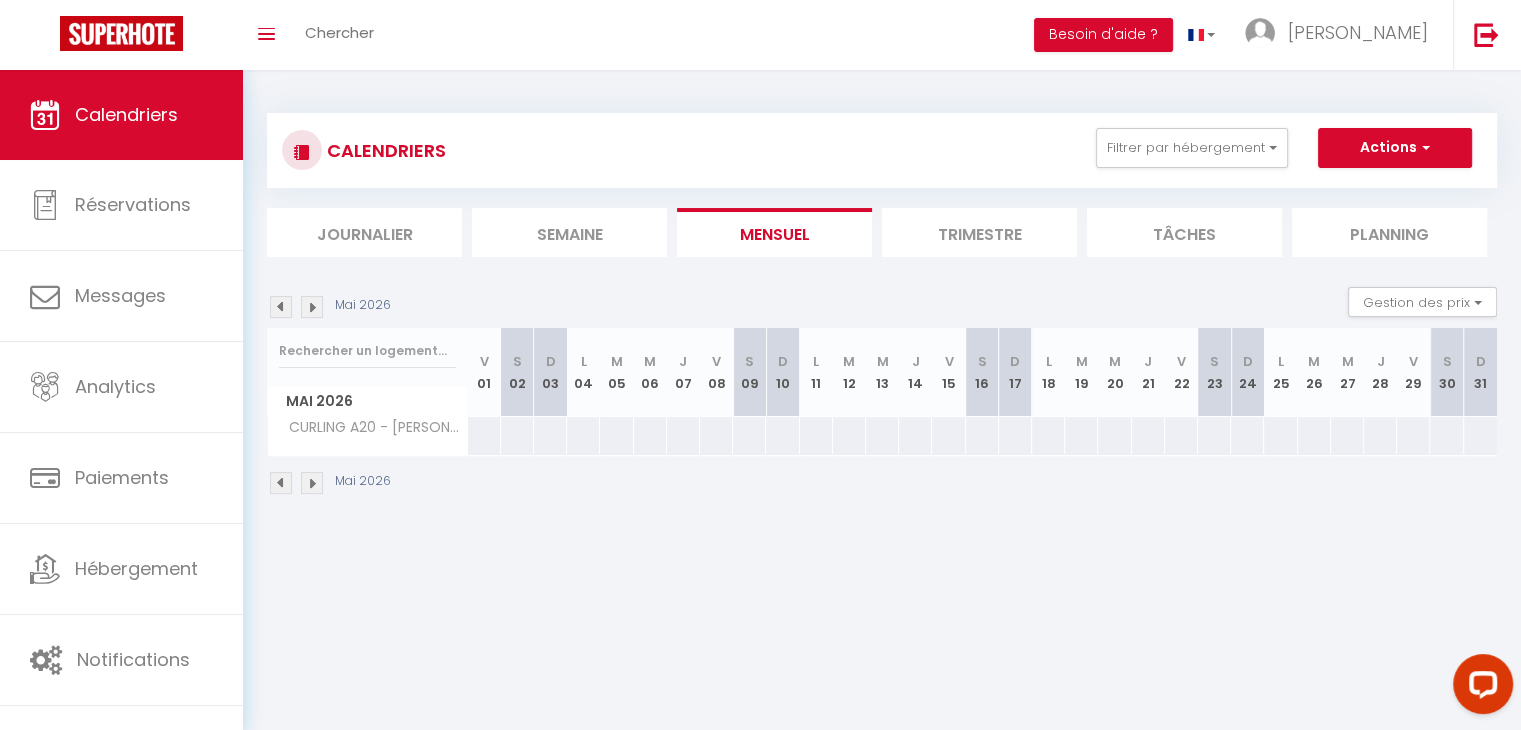 click at bounding box center (517, 435) 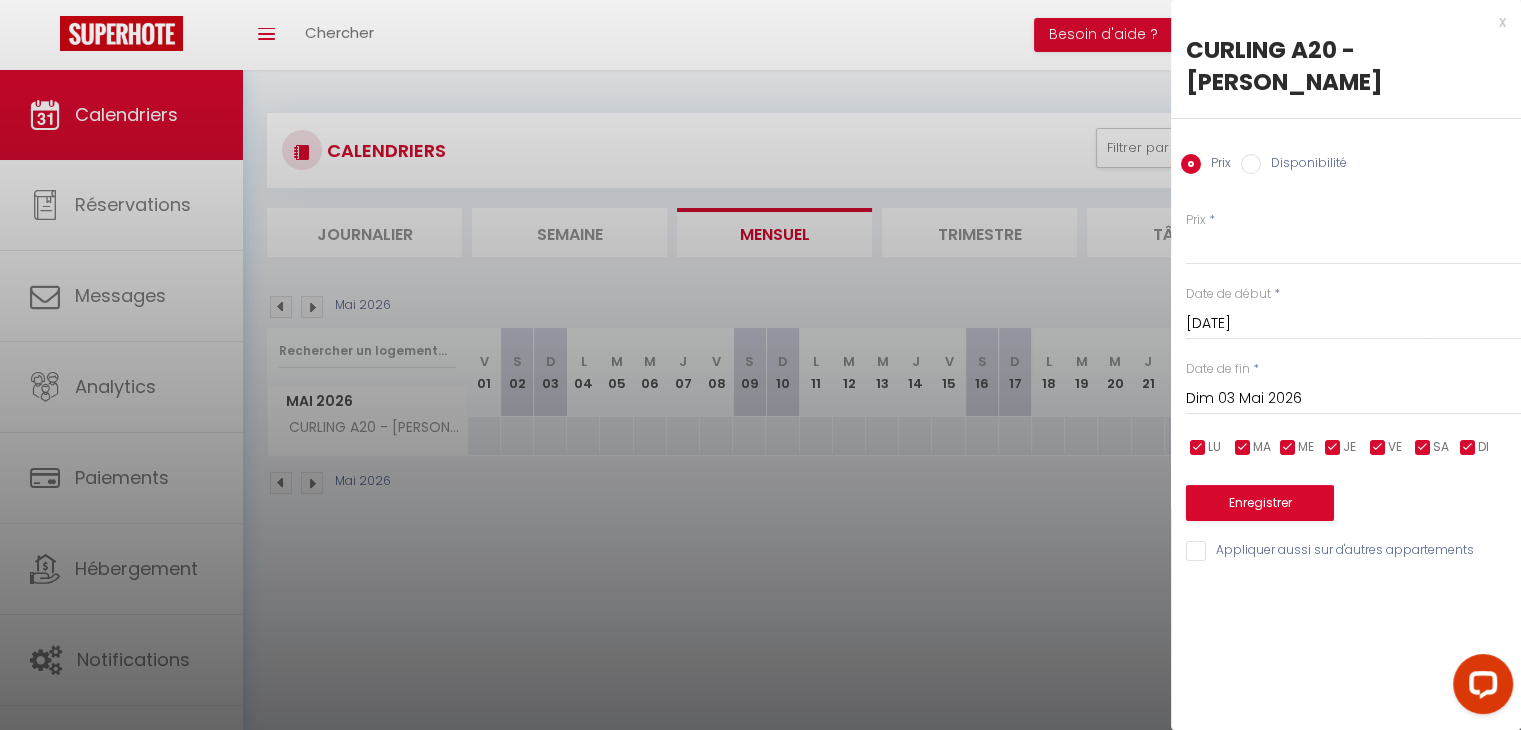 click on "Dim 03 Mai 2026" at bounding box center (1353, 399) 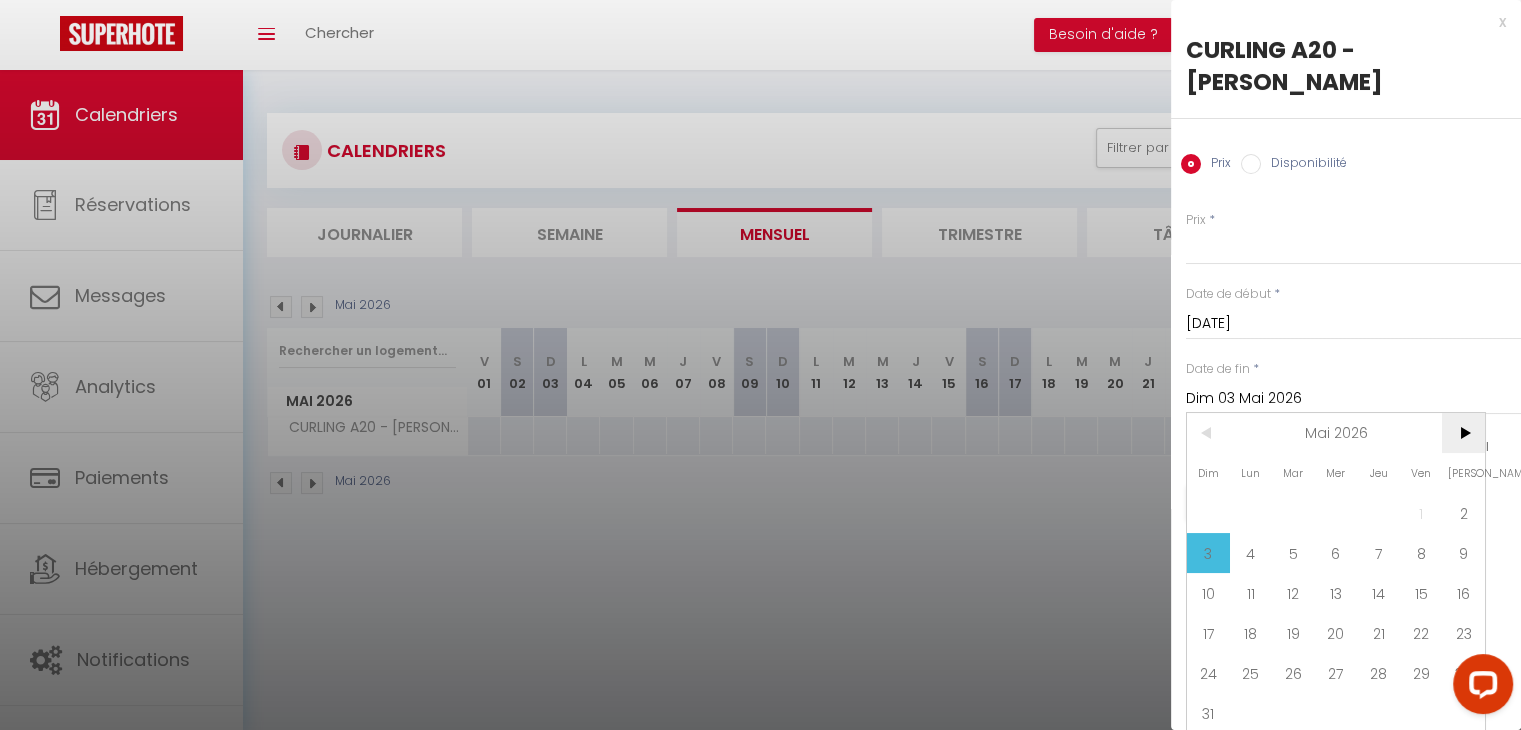 click on ">" at bounding box center [1463, 433] 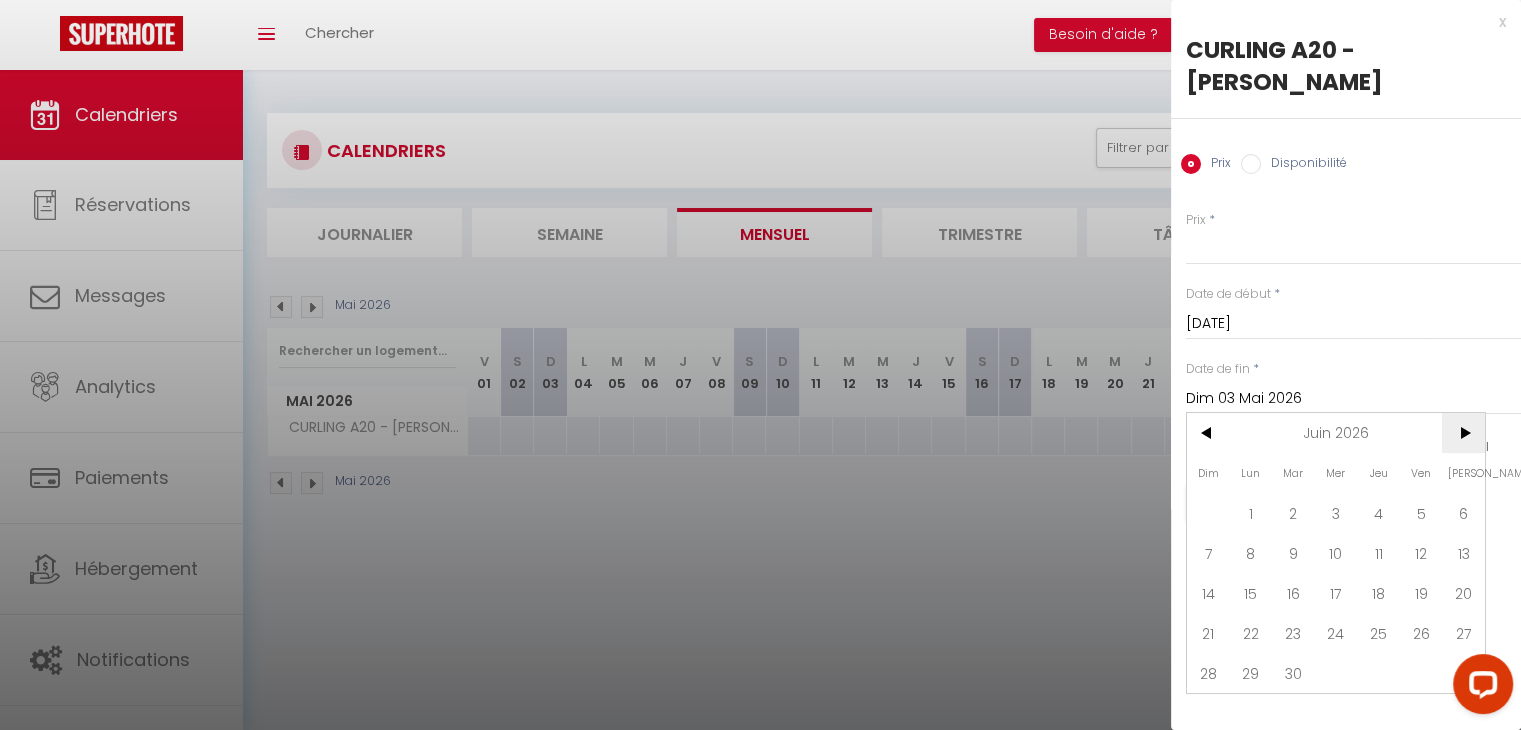 click on ">" at bounding box center (1463, 433) 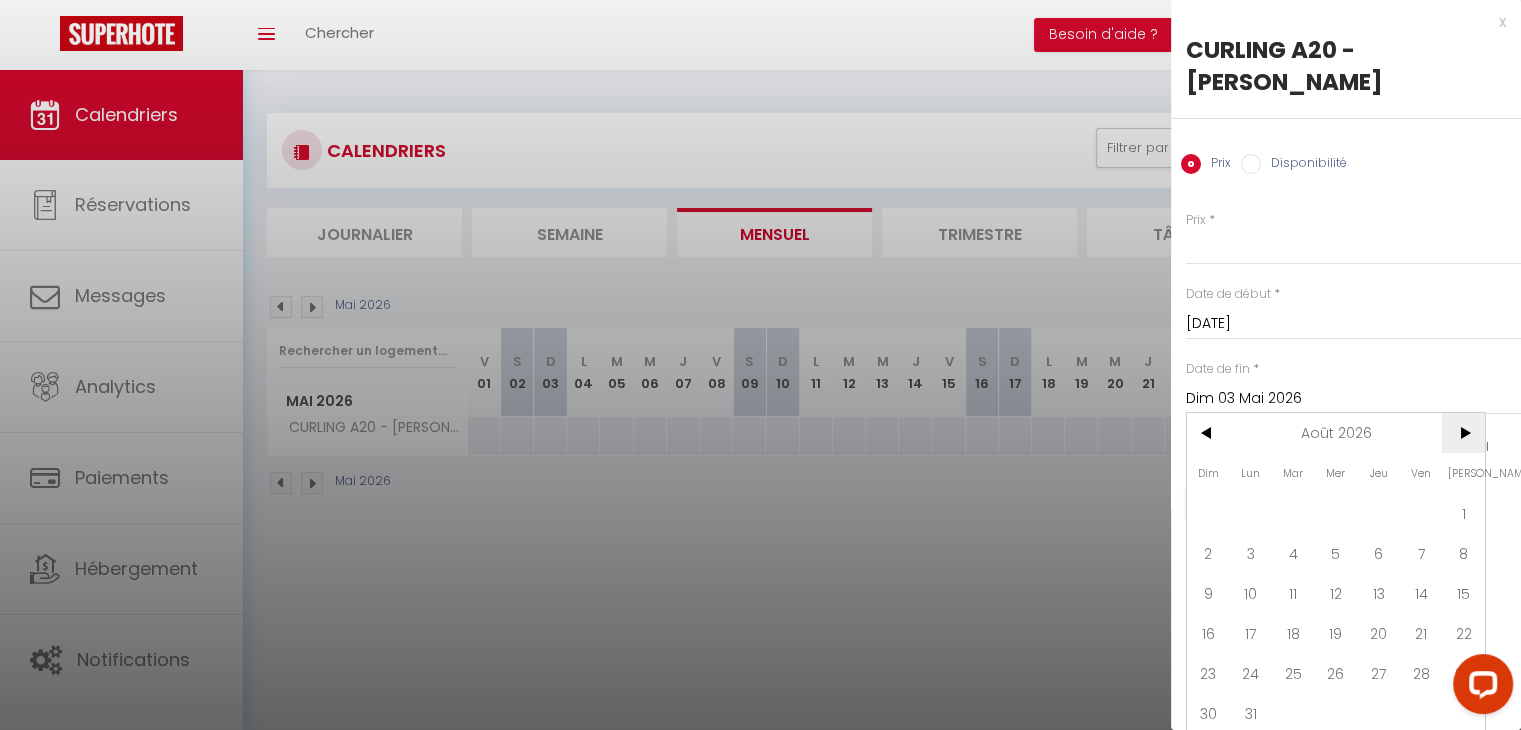 click on ">" at bounding box center [1463, 433] 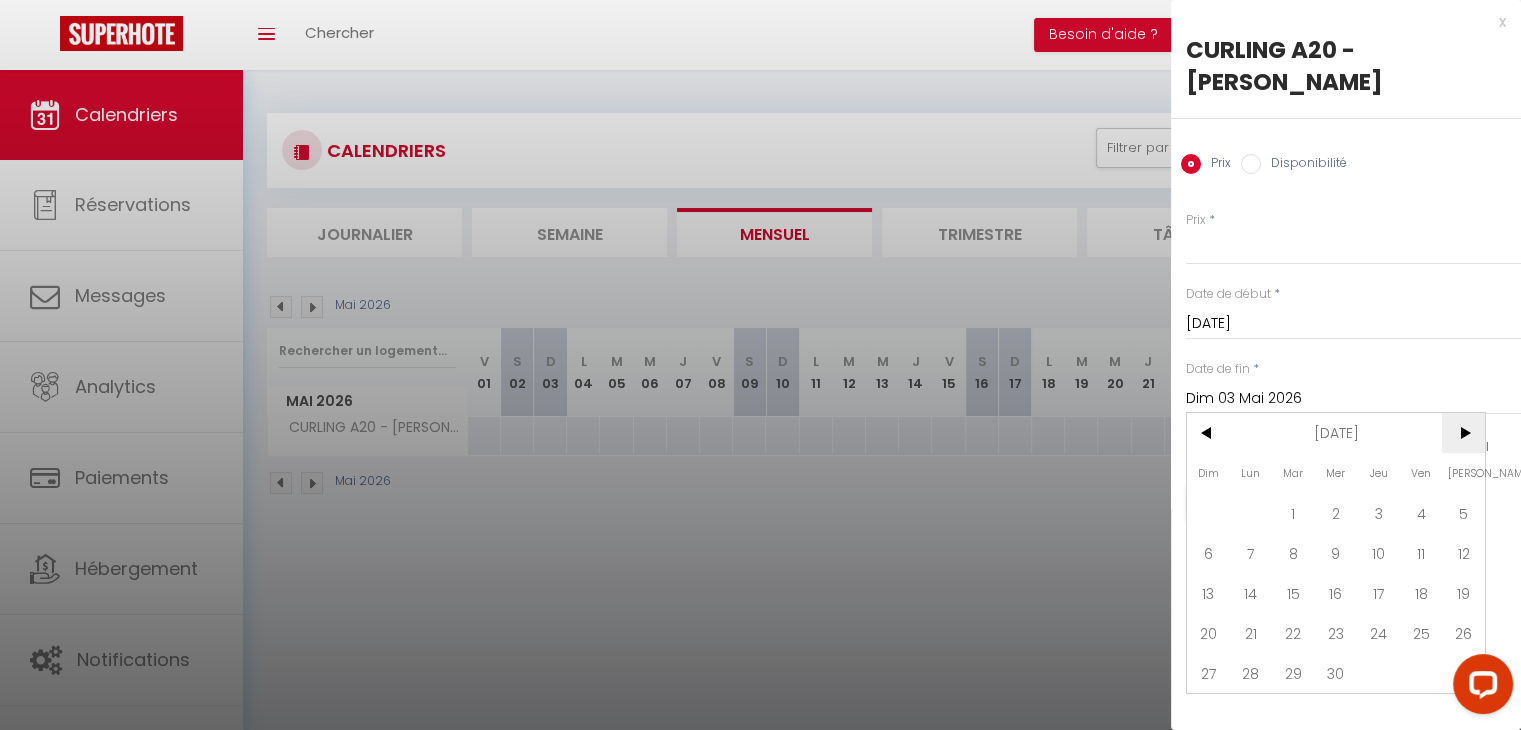 click on ">" at bounding box center [1463, 433] 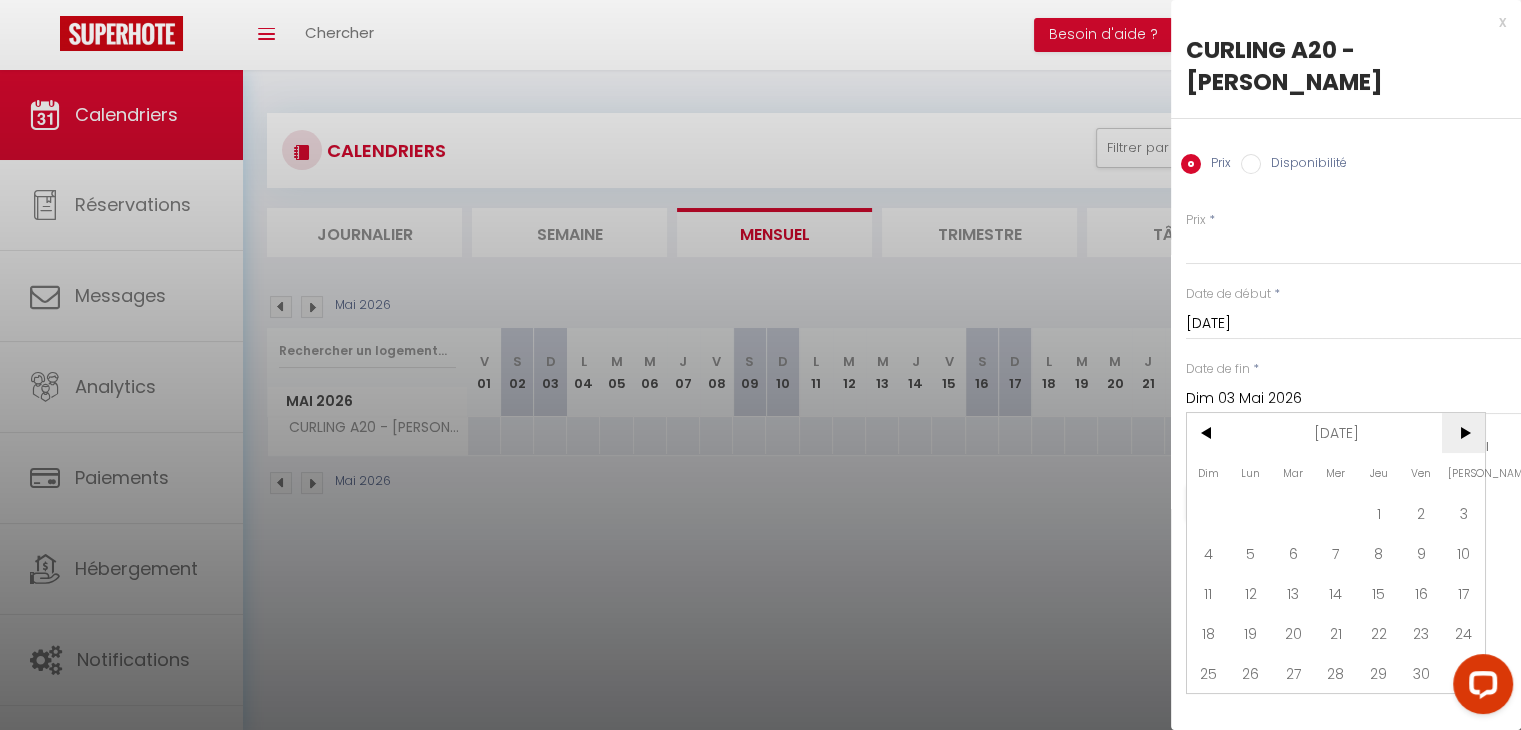 click on ">" at bounding box center [1463, 433] 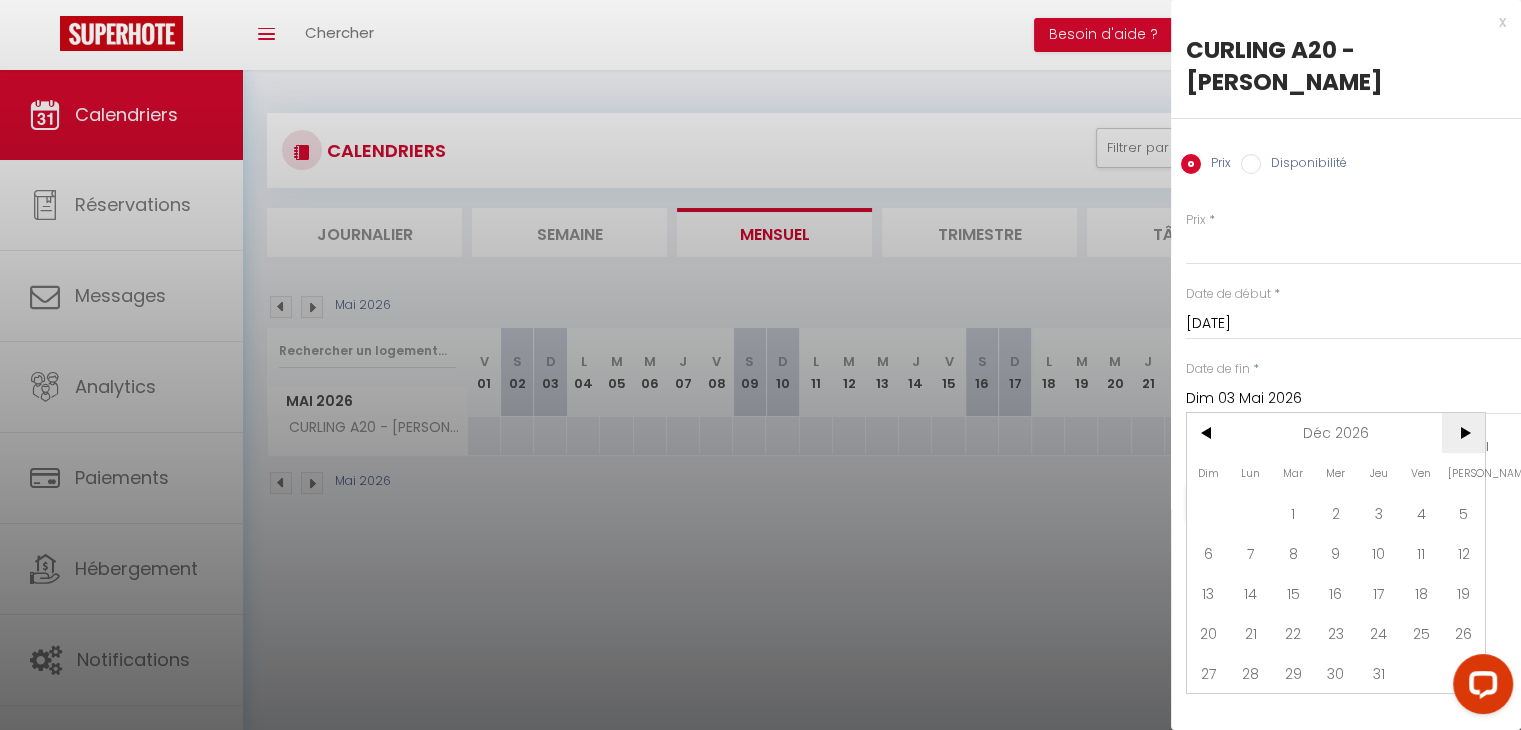 click on ">" at bounding box center (1463, 433) 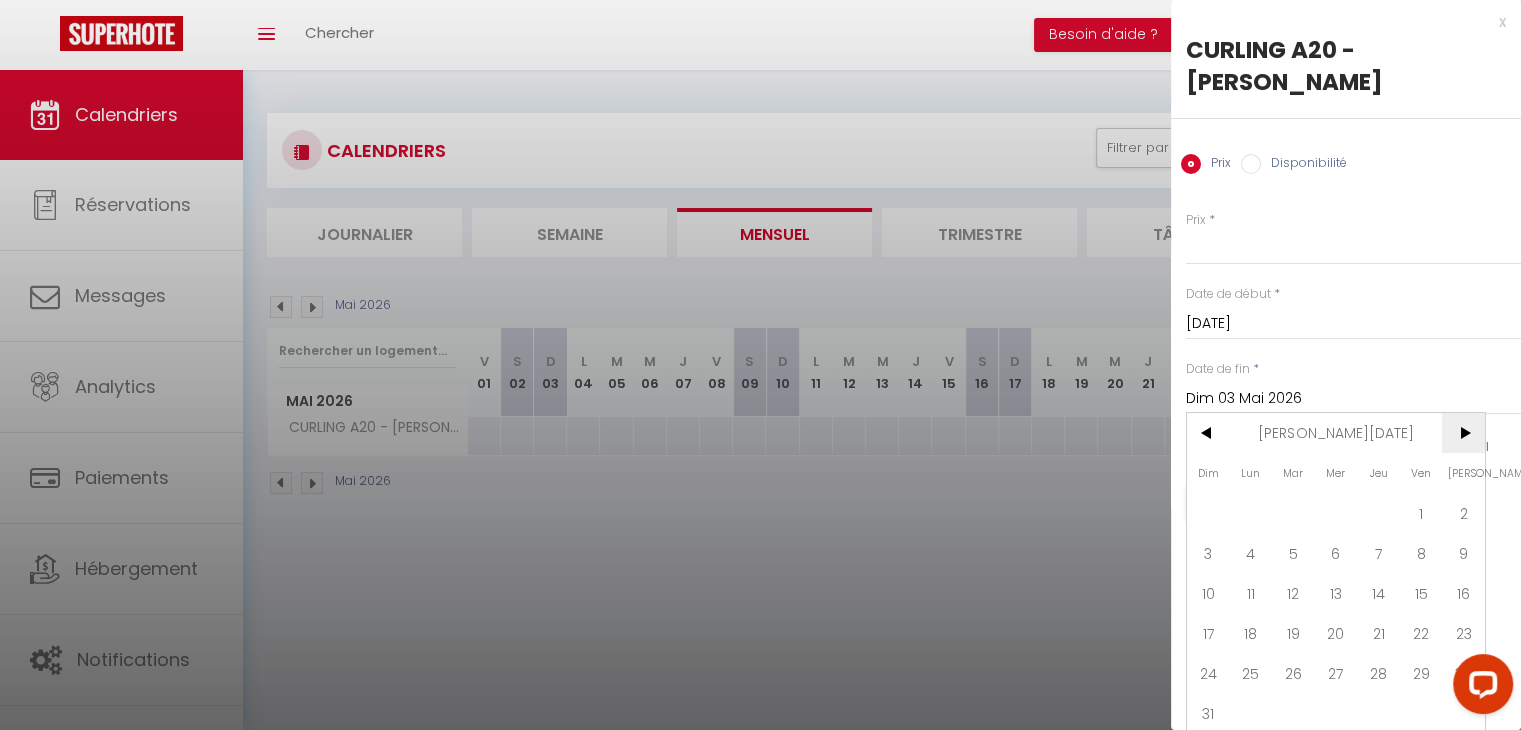 click on ">" at bounding box center (1463, 433) 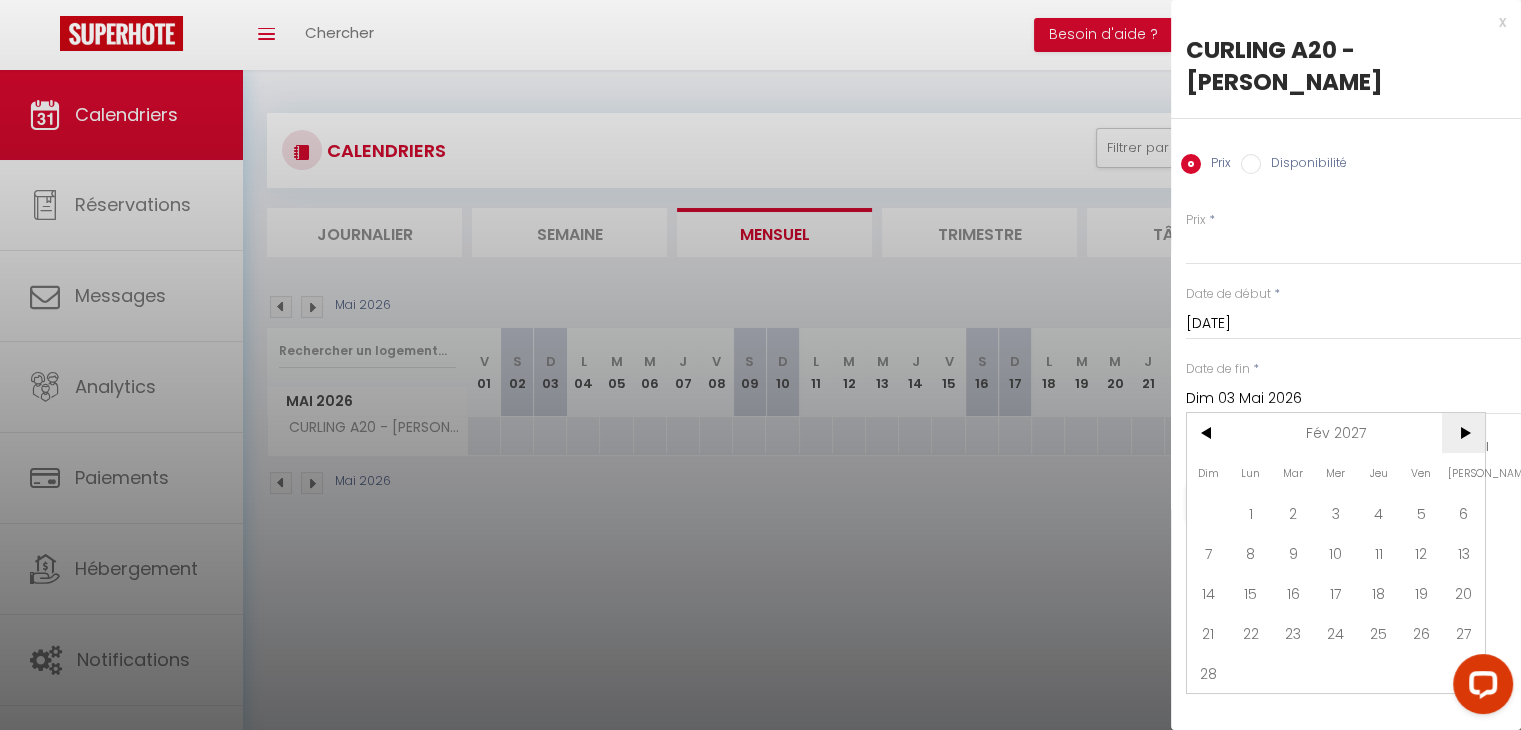 click on ">" at bounding box center [1463, 433] 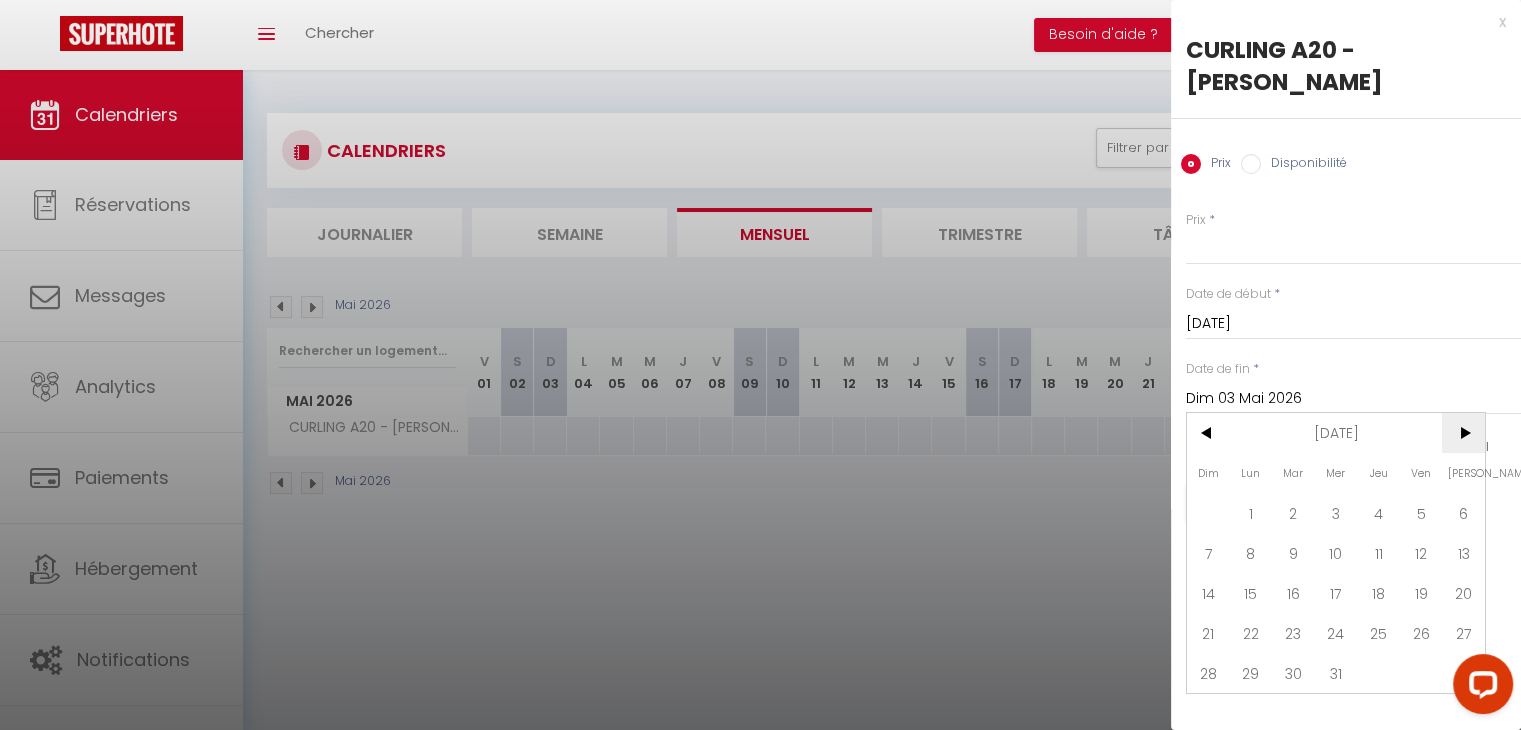 click on ">" at bounding box center [1463, 433] 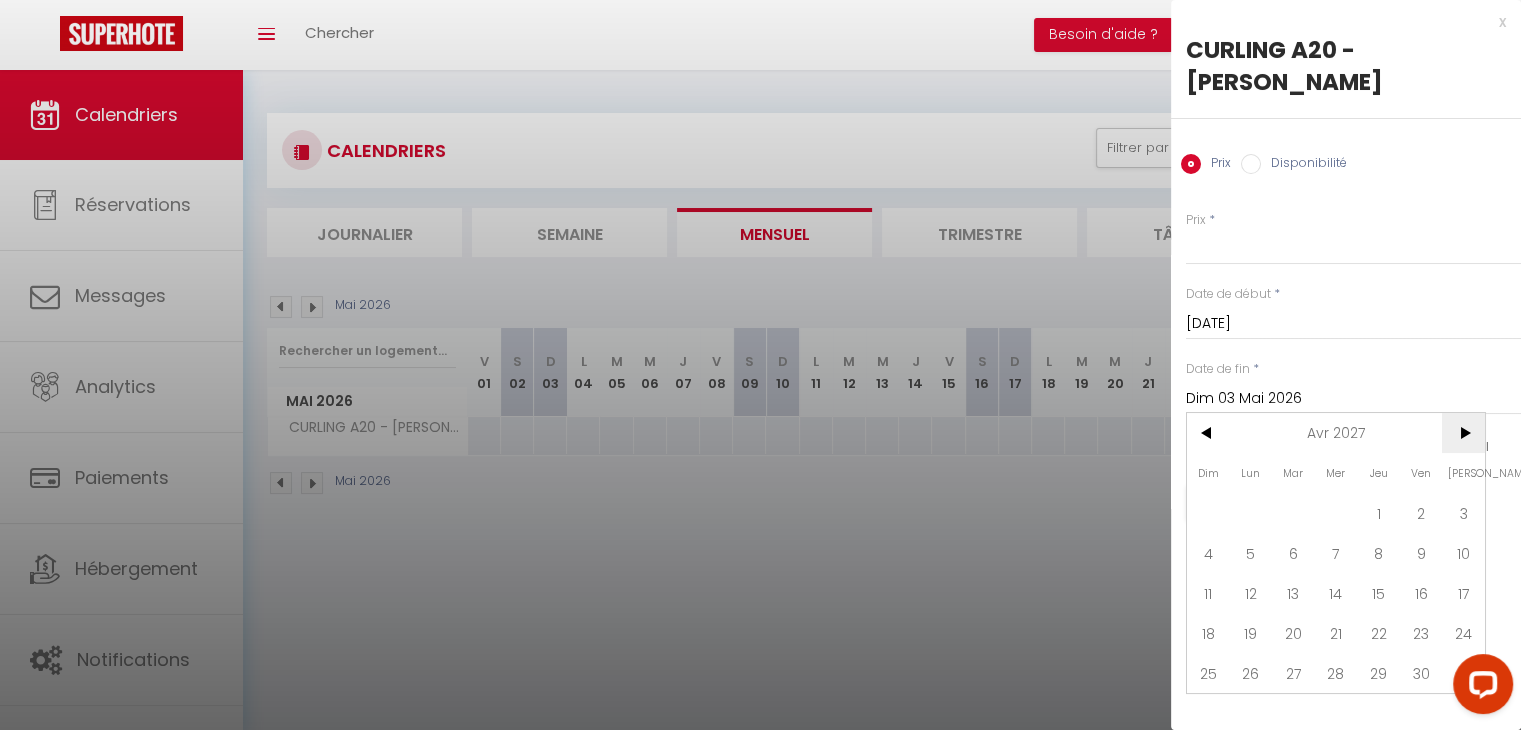 click on ">" at bounding box center [1463, 433] 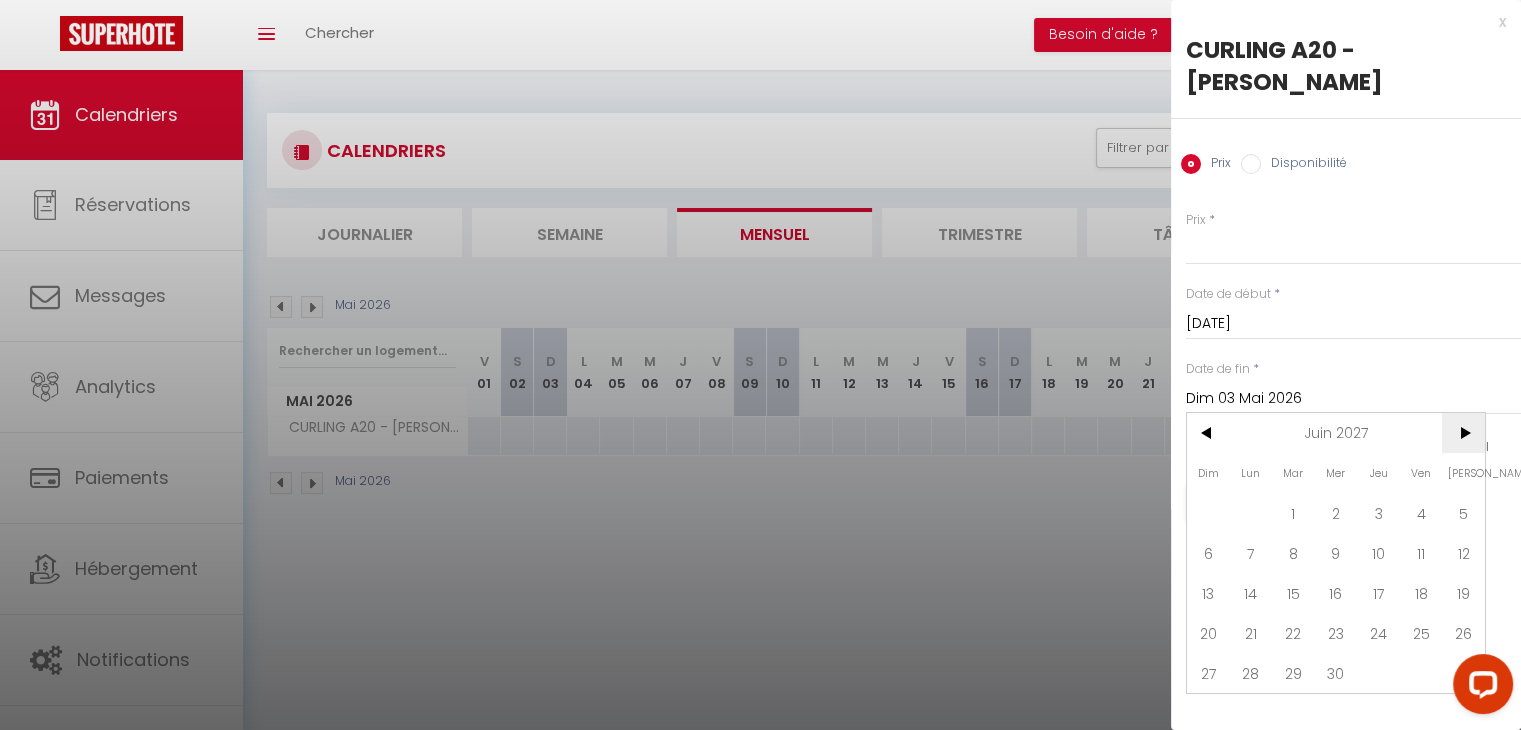 click on ">" at bounding box center (1463, 433) 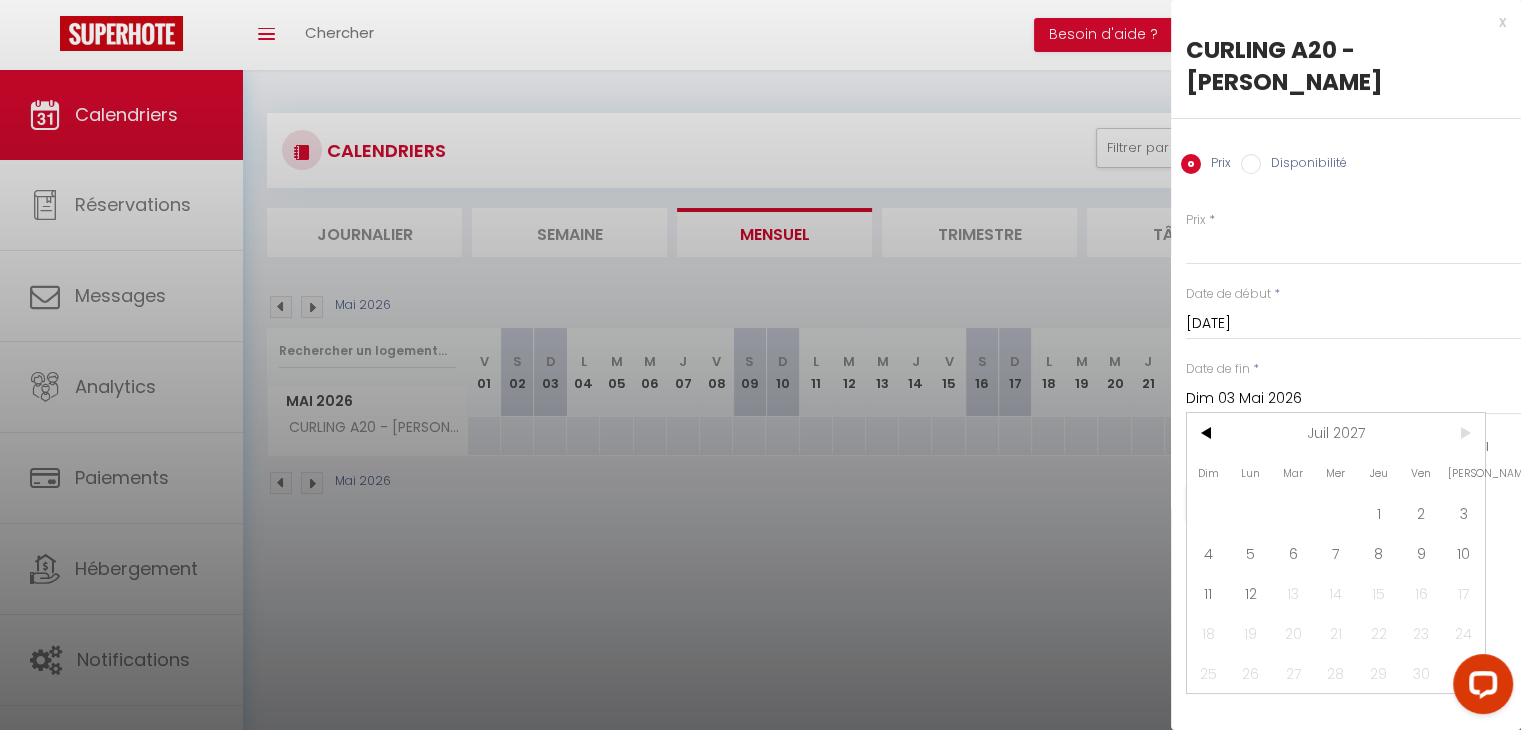 click on ">" at bounding box center [1463, 433] 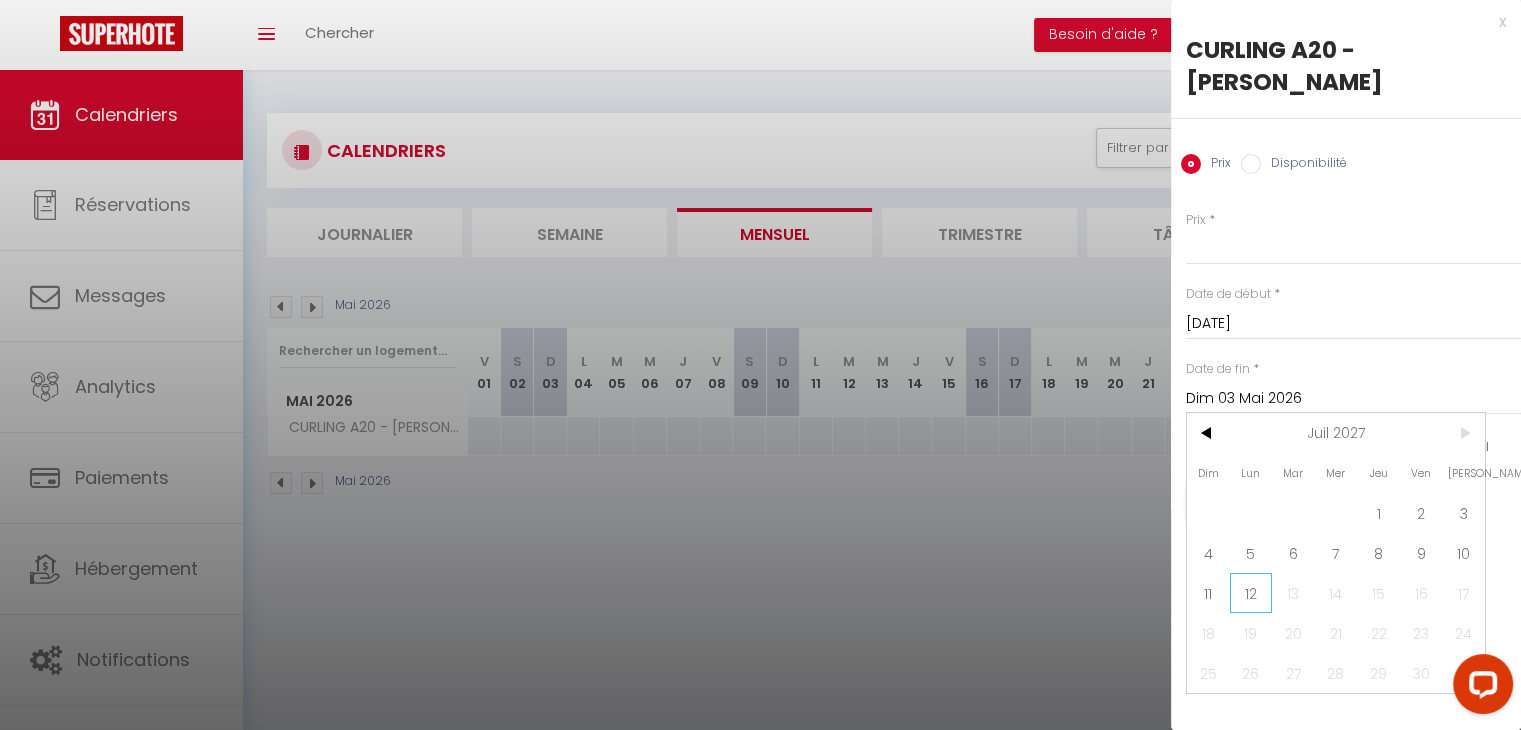click on "12" at bounding box center (1251, 593) 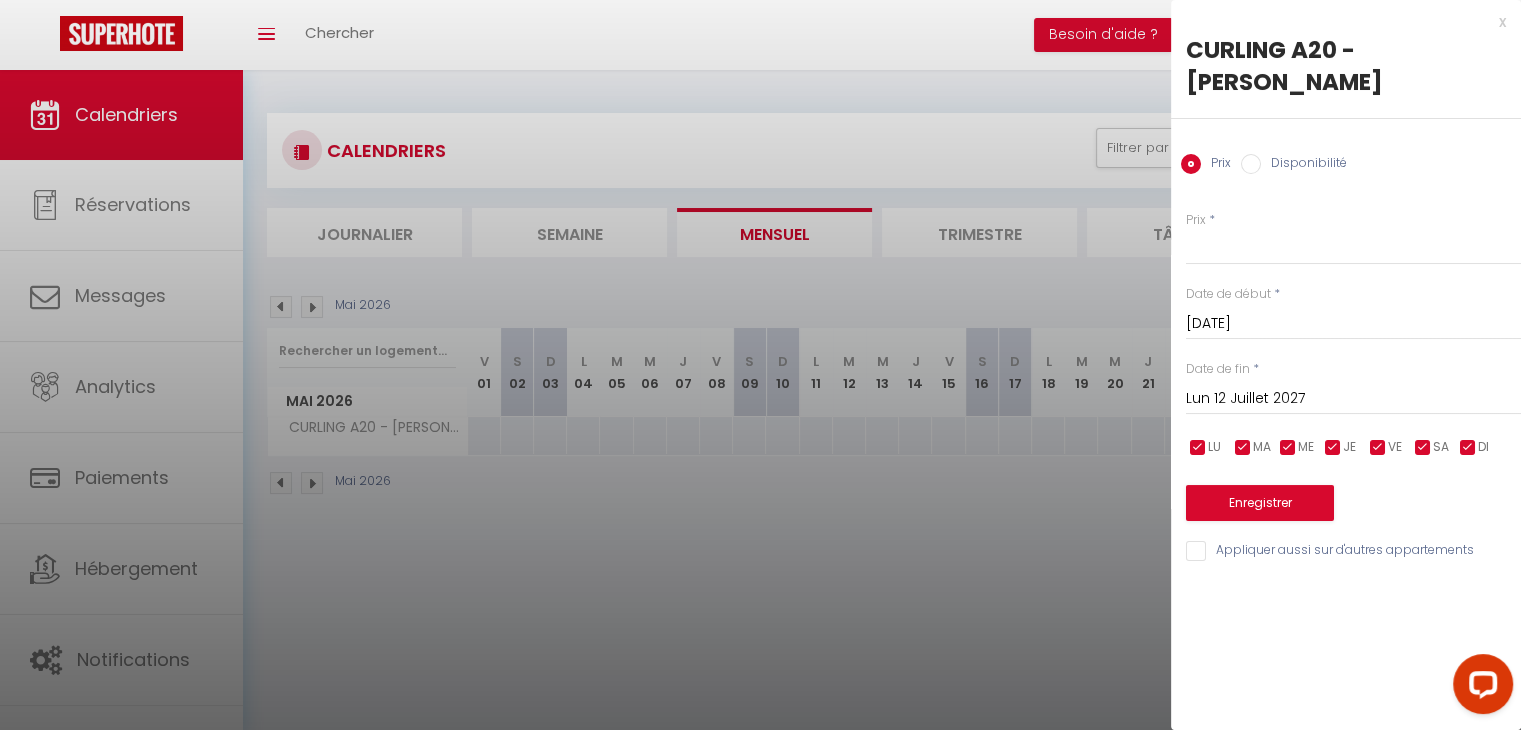 click on "Disponibilité" at bounding box center [1251, 164] 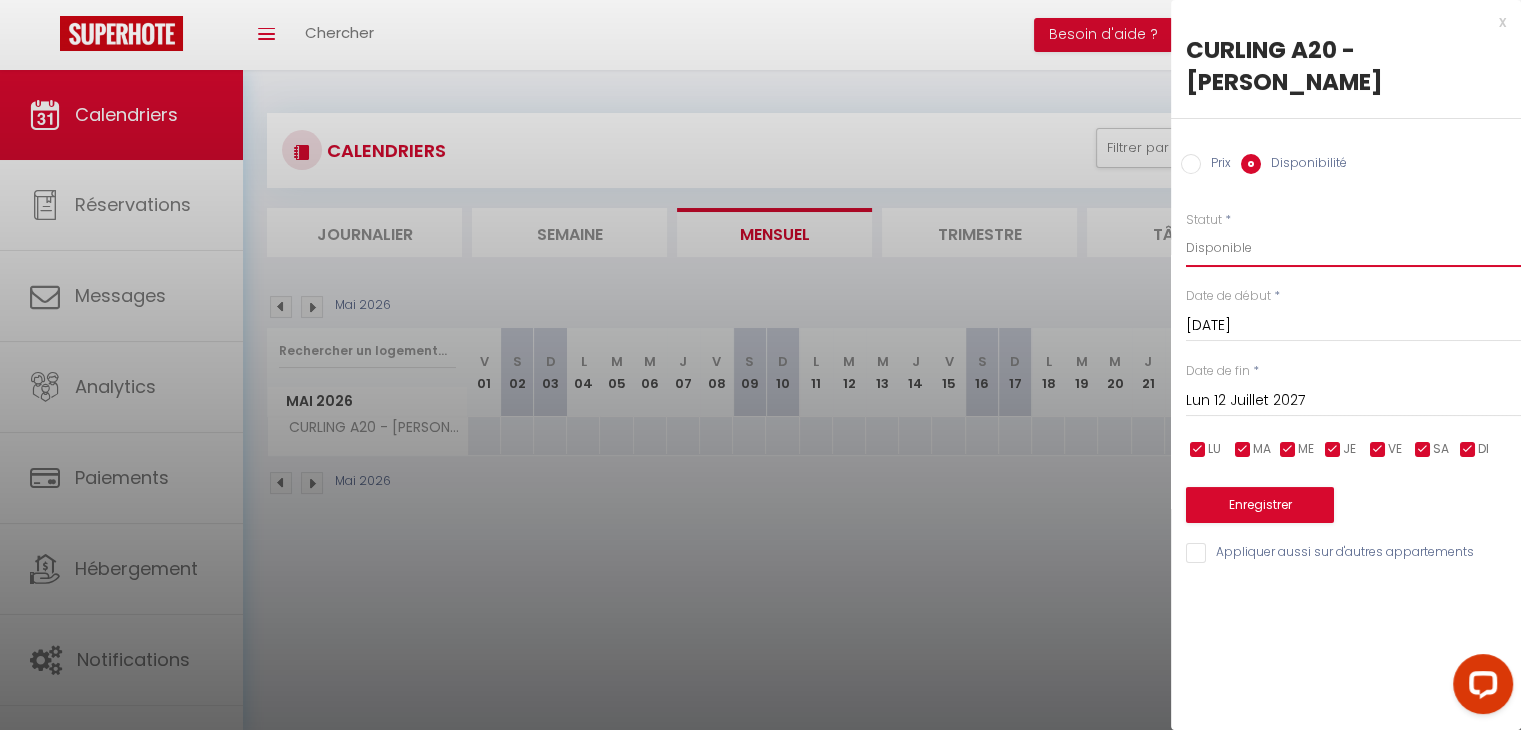 click on "Disponible
Indisponible" at bounding box center (1353, 248) 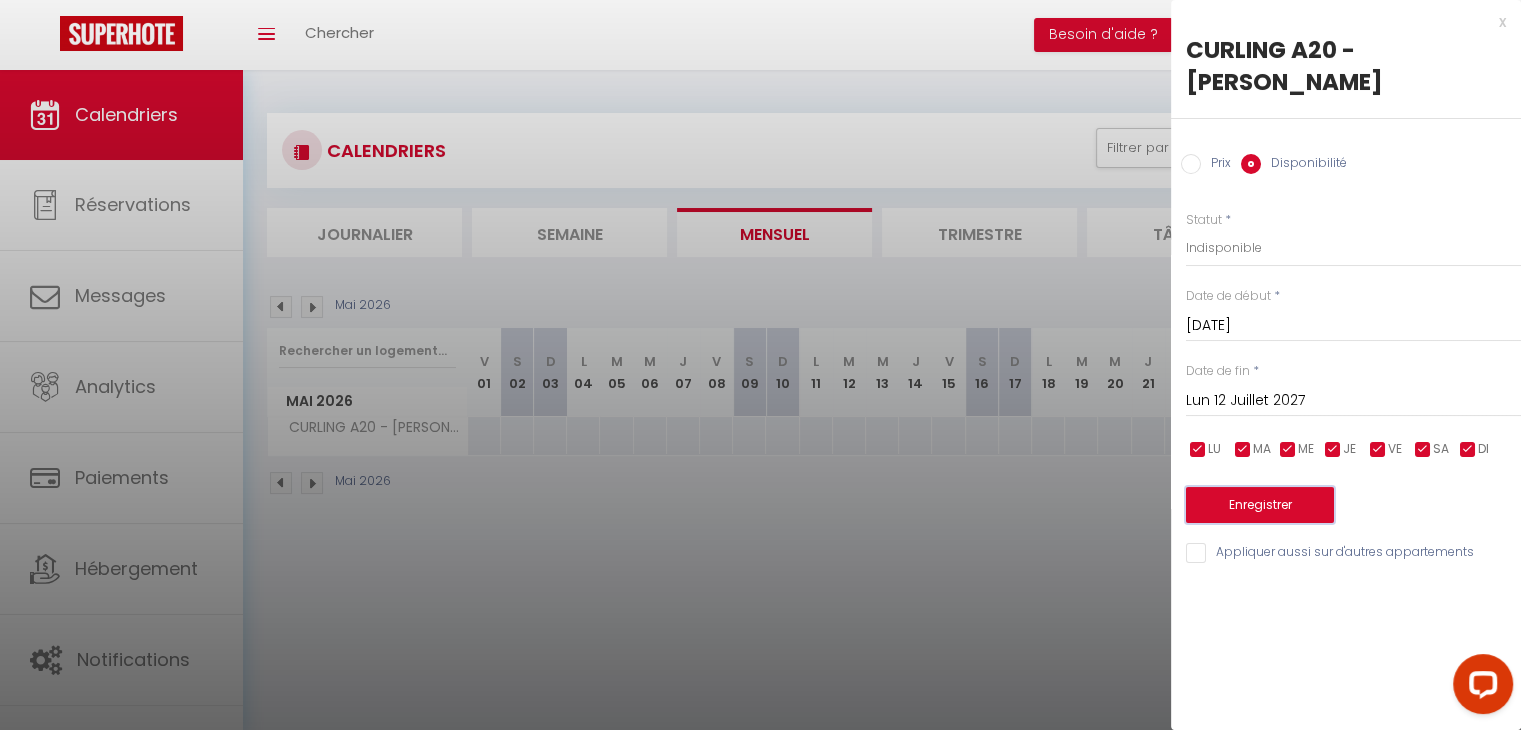 click on "Enregistrer" at bounding box center (1260, 505) 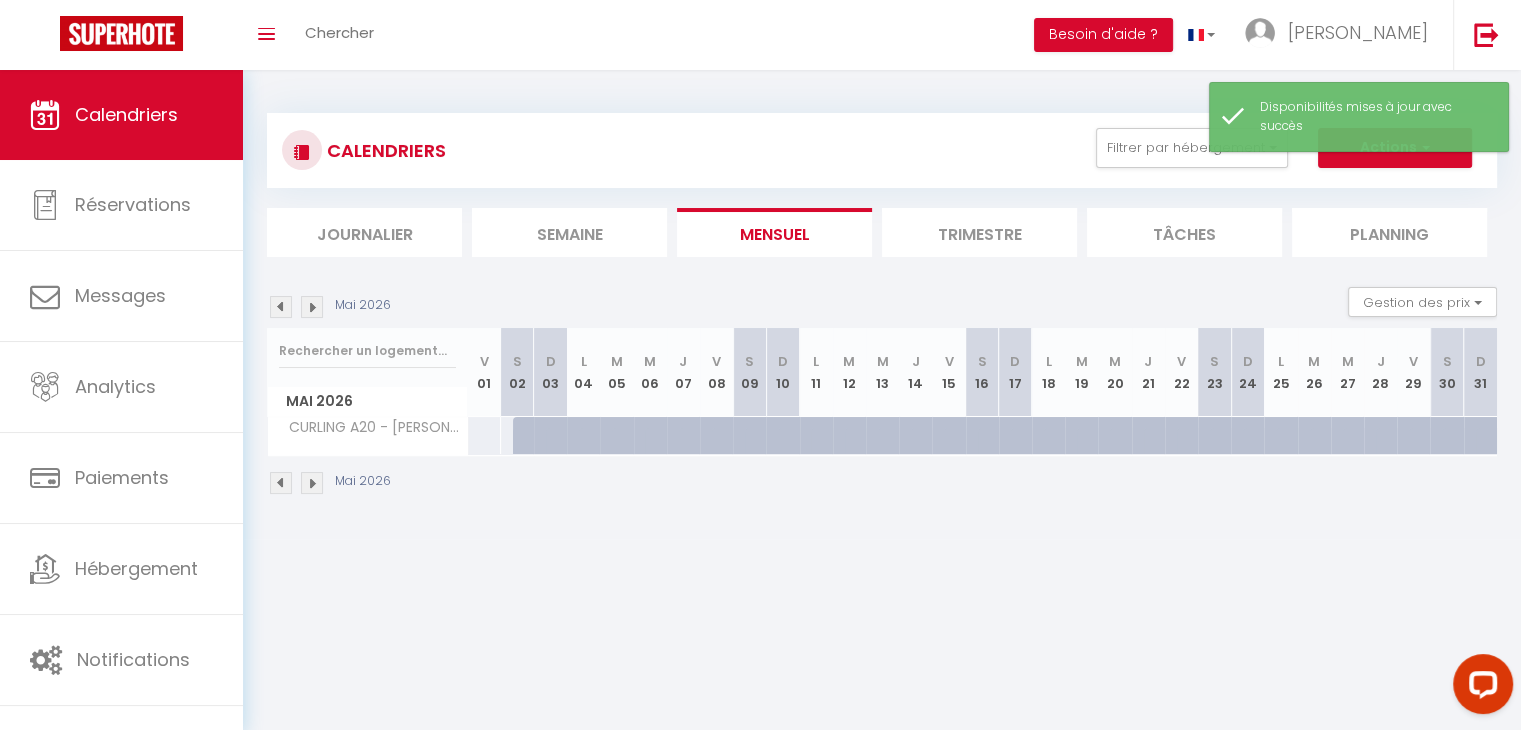 click on "[DATE]
Gestion des prix
Nb Nuits minimum   Règles   Disponibilité" at bounding box center [882, 307] 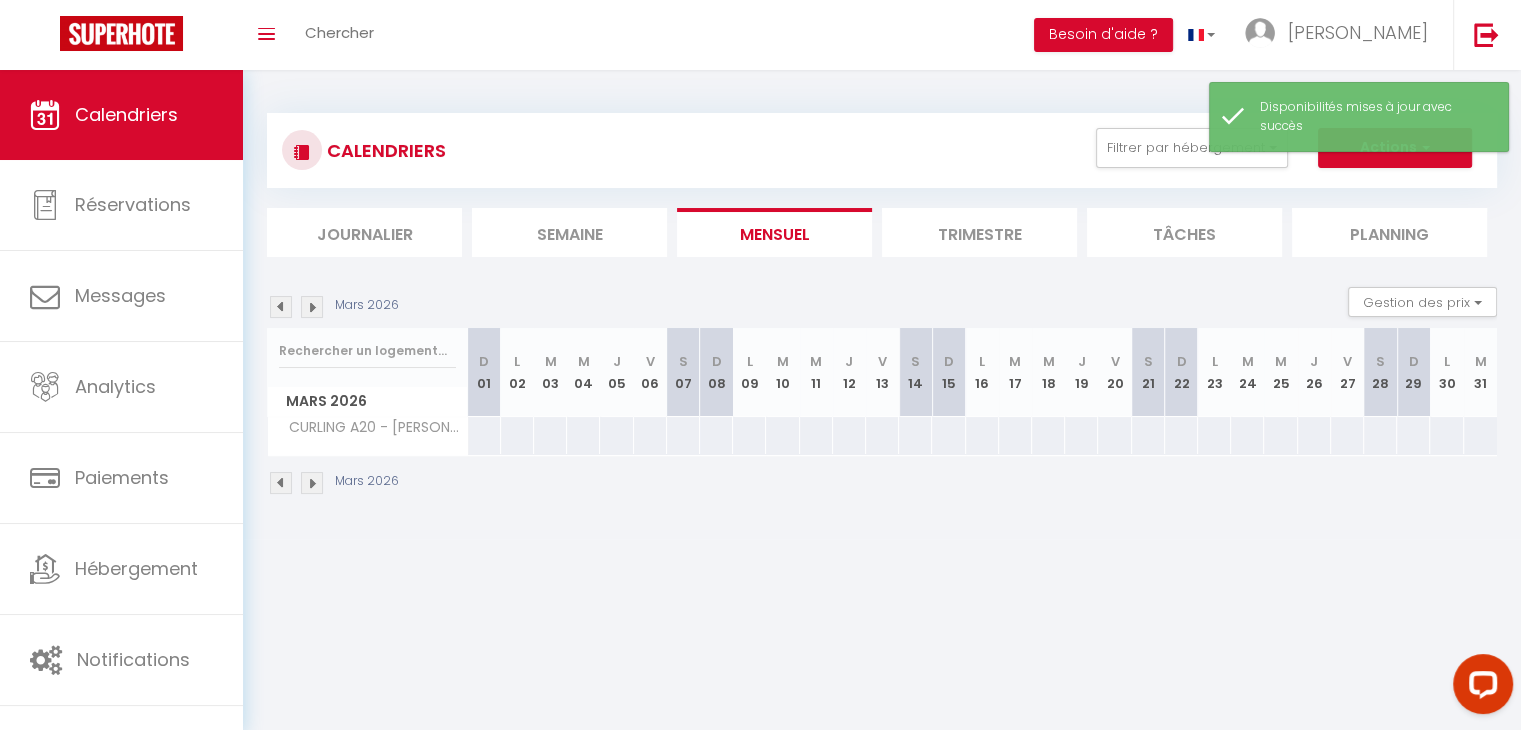 click at bounding box center [281, 307] 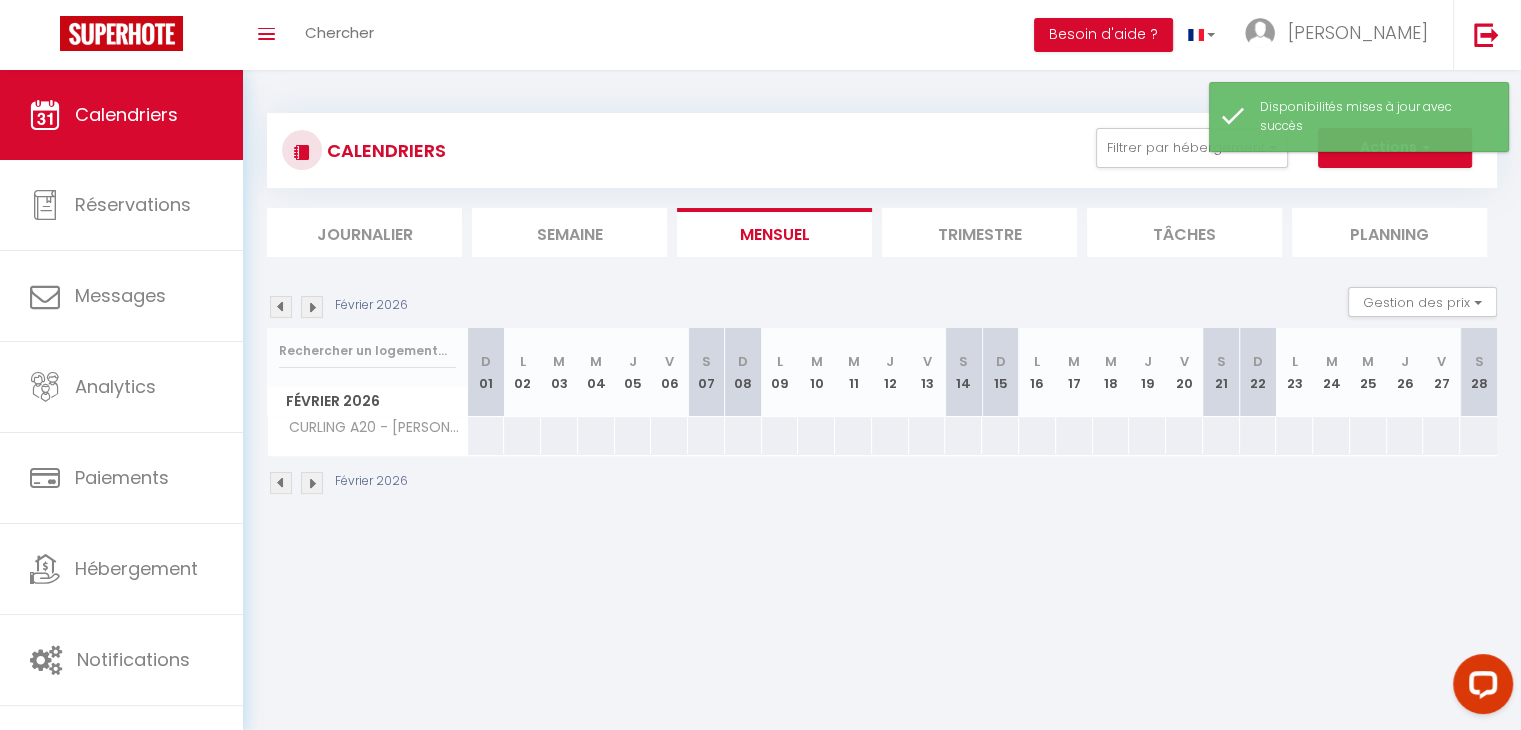 click at bounding box center [281, 307] 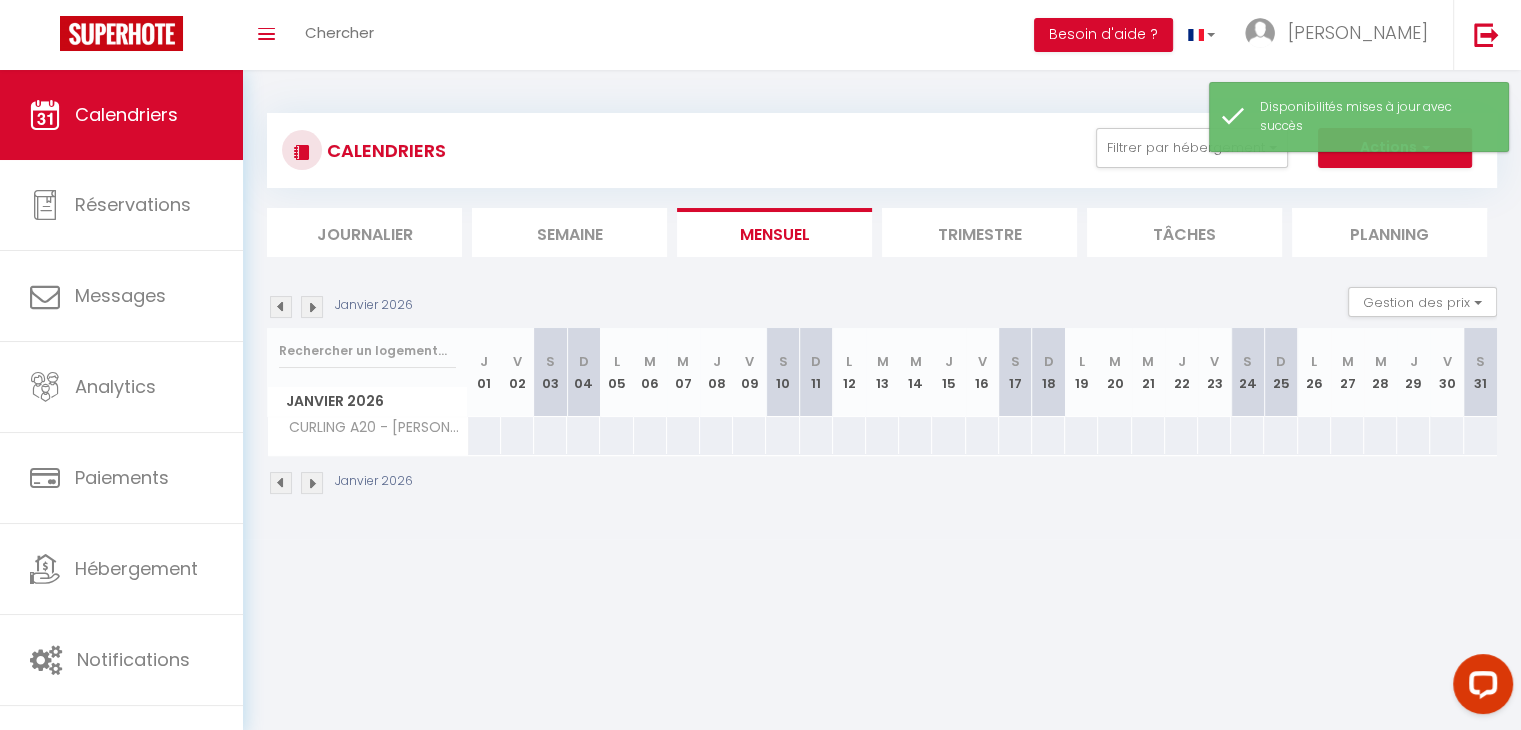 click at bounding box center (281, 307) 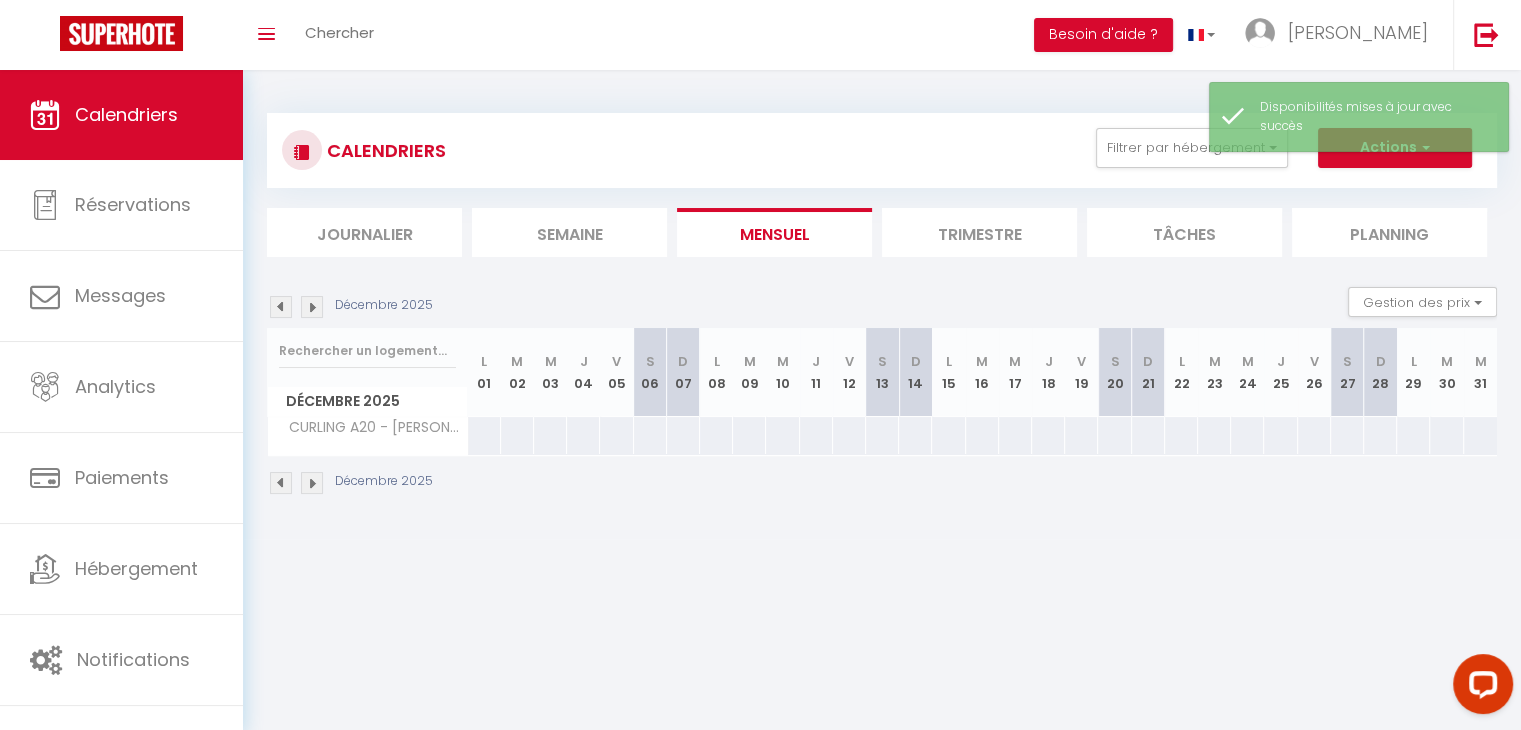 click at bounding box center (281, 307) 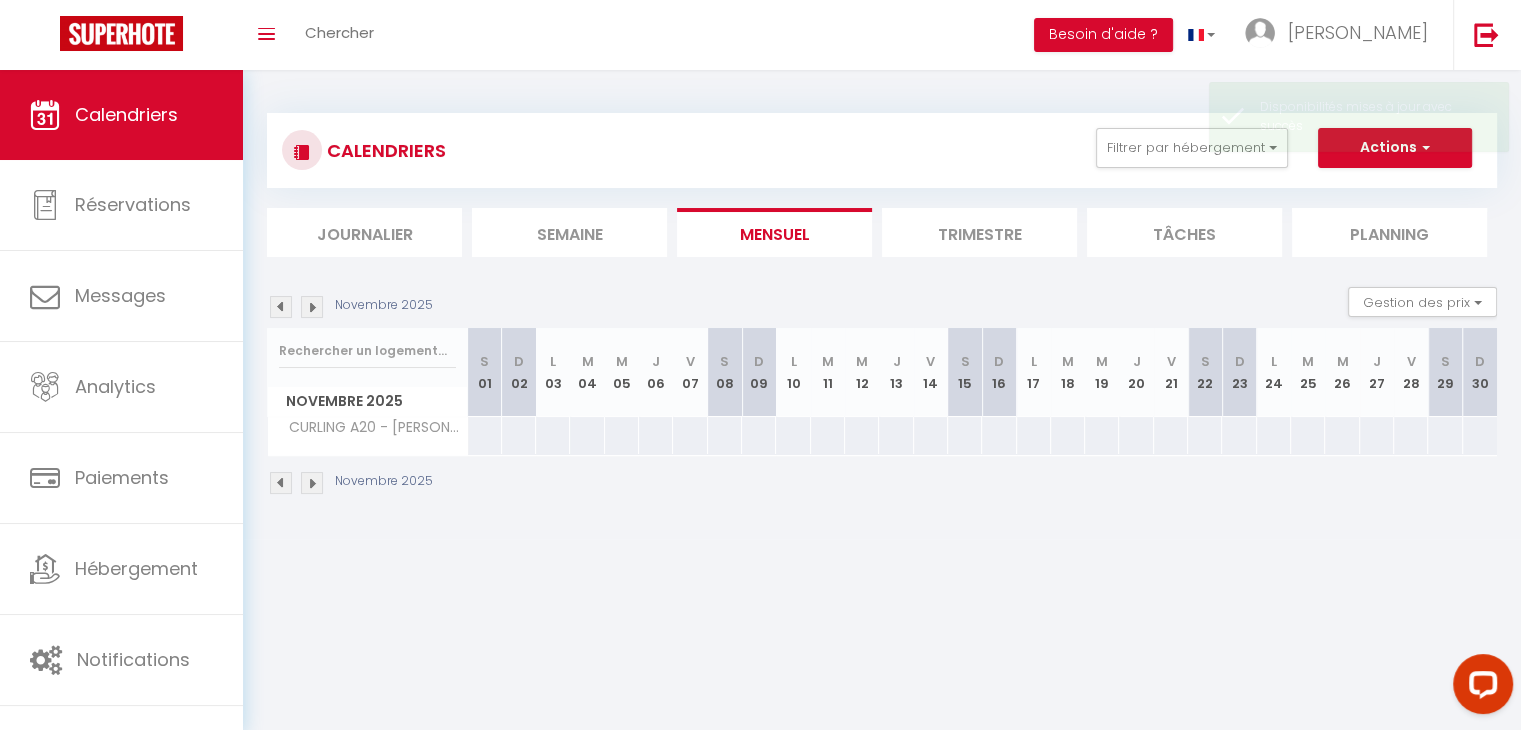 click at bounding box center [281, 307] 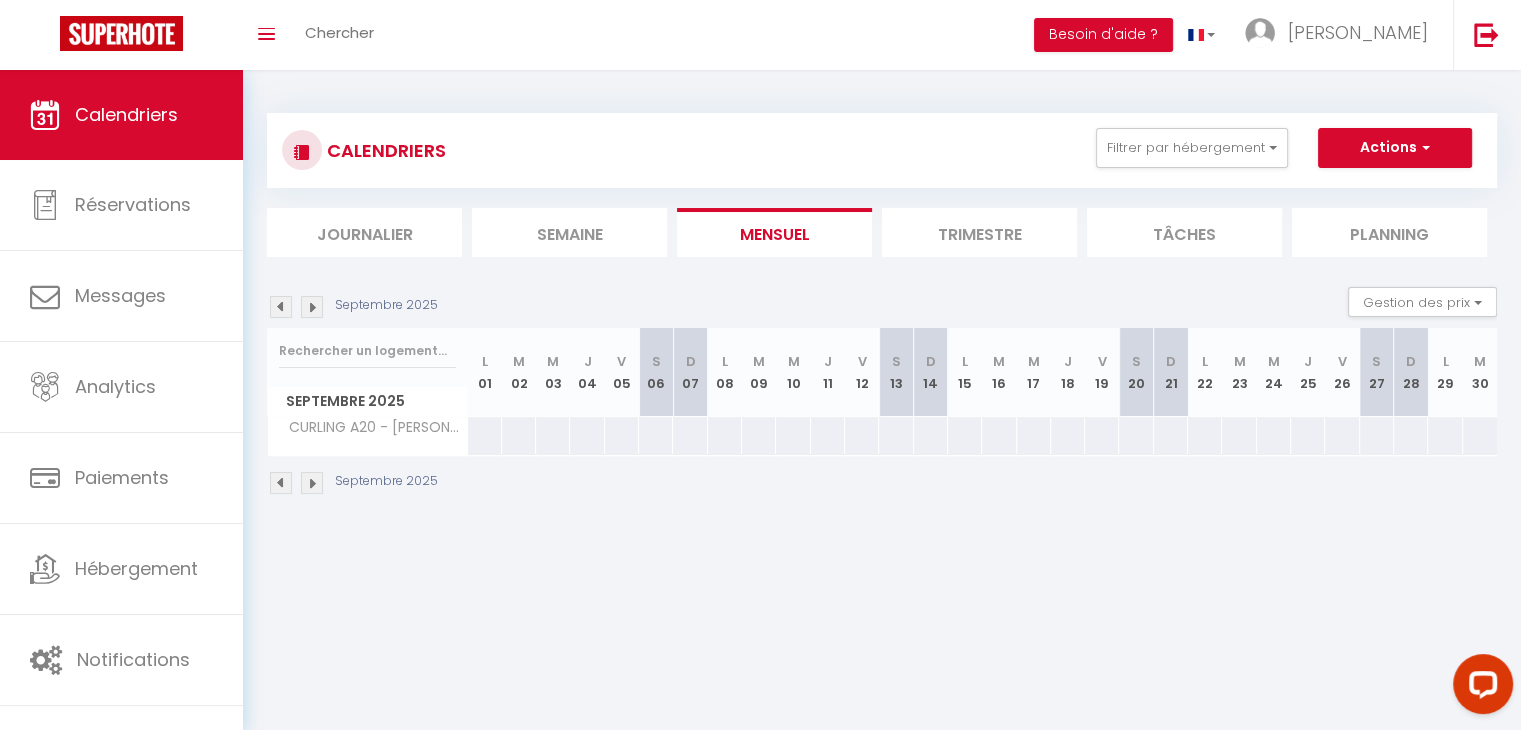 click at bounding box center [281, 307] 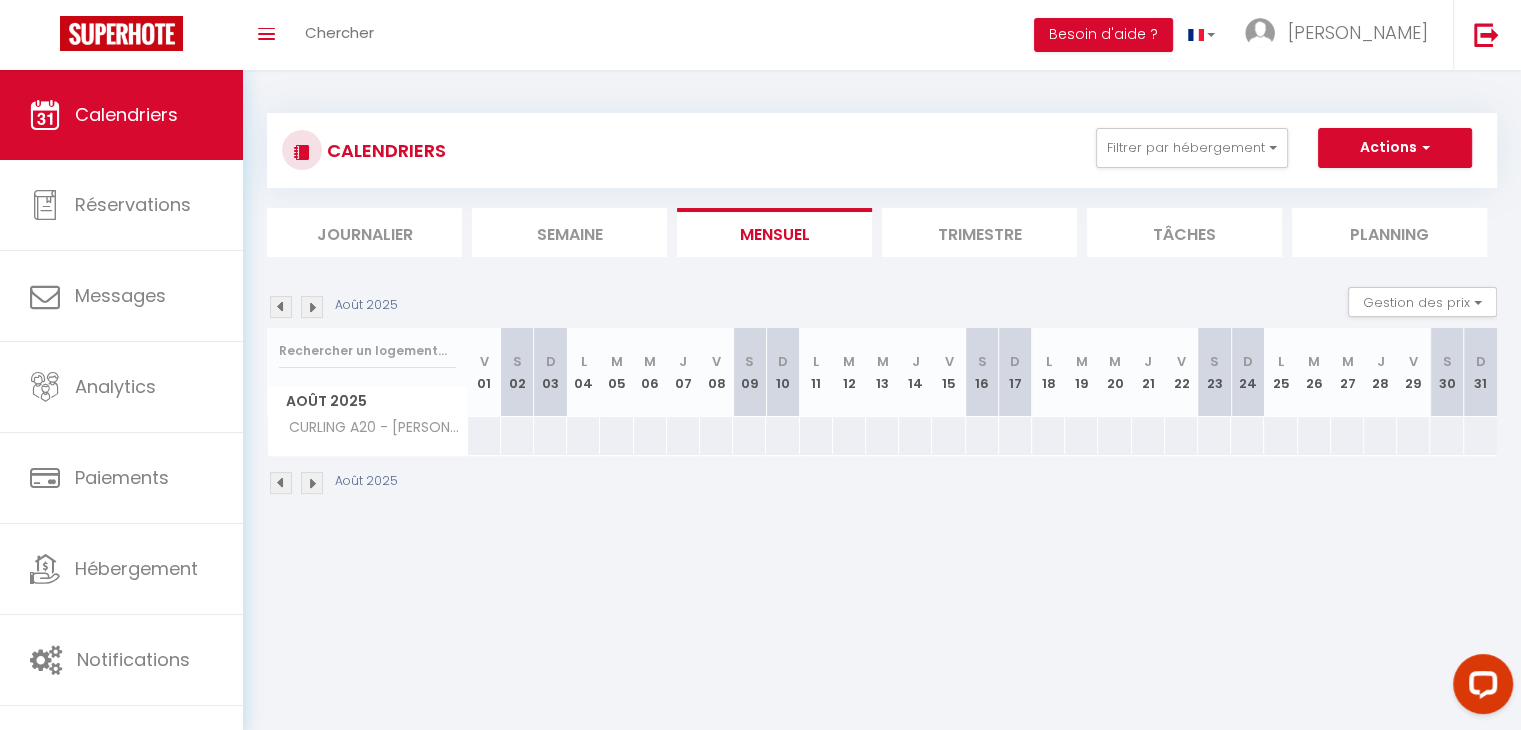 click on "CALENDRIERS
Filtrer par hébergement
cur      TIGNES       CURLING A 52 - KOWALSKI     CURLING A20 - BERNARD     CURLING B28-JORIOZ     CURLING B40-JACQUART    Effacer   Sauvegarder
Actions
Nouvelle réservation   Exporter les réservations   Importer les réservations
Journalier
[GEOGRAPHIC_DATA]
Mensuel
Trimestre
Tâches
Planning
[DATE]
Gestion des prix
Nb Nuits minimum   Règles   Disponibilité           [DATE]
V
01
S
02
D   L   M   M   J   V   S   D   L   M   M   J   V   S" at bounding box center [882, 304] 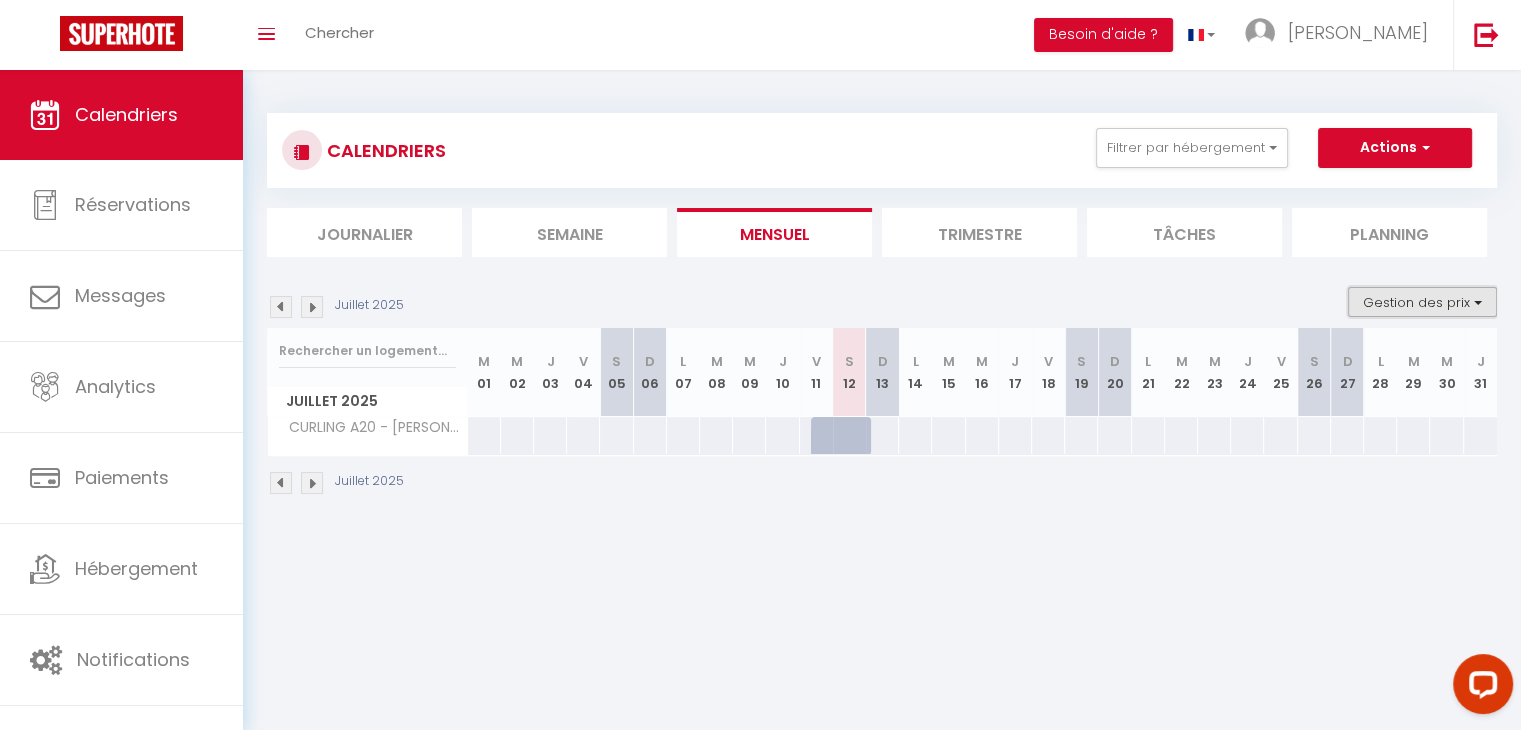 click on "Gestion des prix" at bounding box center (1422, 302) 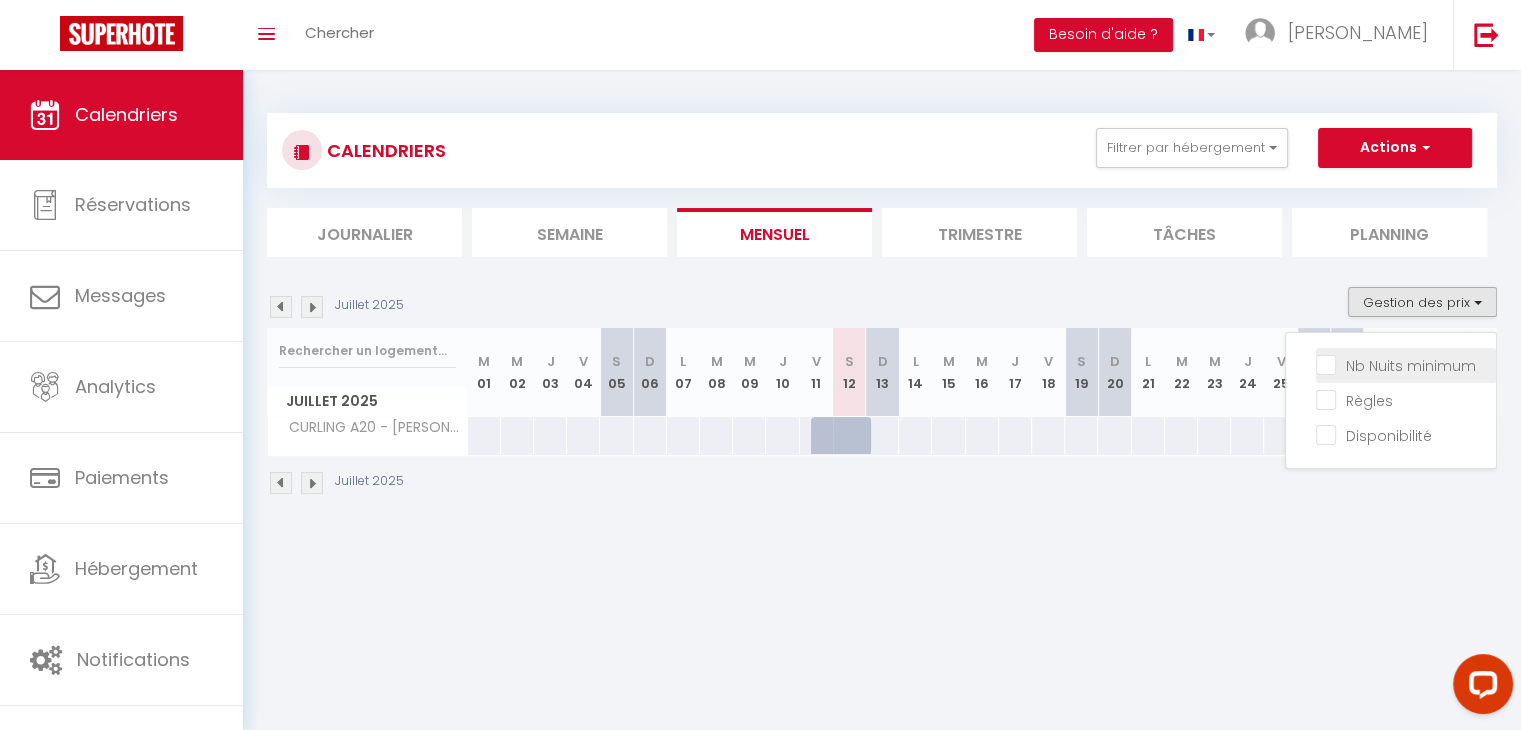 click on "Nb Nuits minimum" at bounding box center (1406, 364) 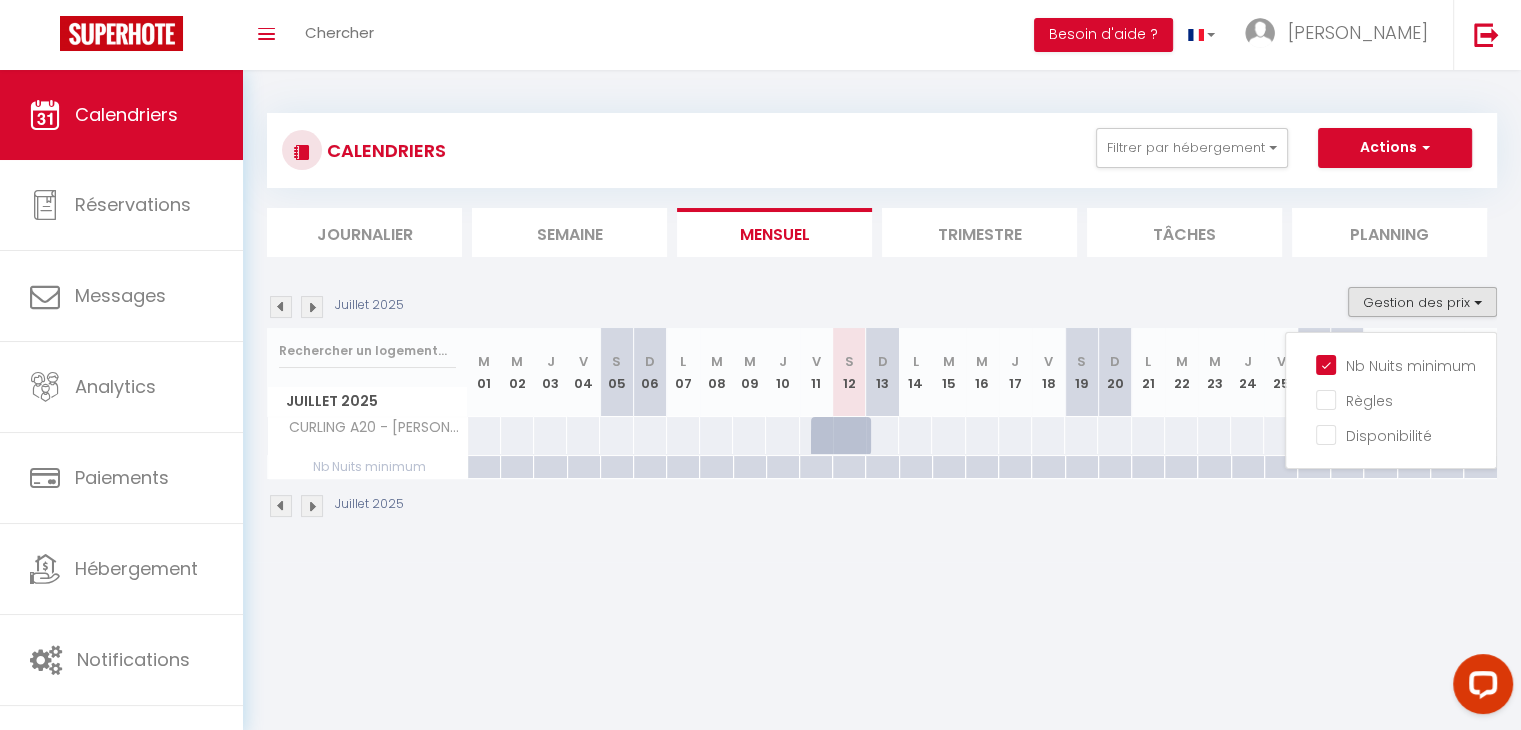 click on "CALENDRIERS
Filtrer par hébergement
cur      TIGNES       CURLING A 52 - KOWALSKI     CURLING A20 - BERNARD     CURLING B28-JORIOZ     CURLING B40-JACQUART    Effacer   Sauvegarder
Actions
Nouvelle réservation   Exporter les réservations   Importer les réservations
Journalier
[GEOGRAPHIC_DATA]
Mensuel
Trimestre
Tâches
Planning
[DATE]
Gestion des prix
Nb Nuits minimum   Règles   Disponibilité           [DATE]
M
01
M
02
J   V   S   D   L   M   M   J   V   S   D   L   M" at bounding box center [882, 316] 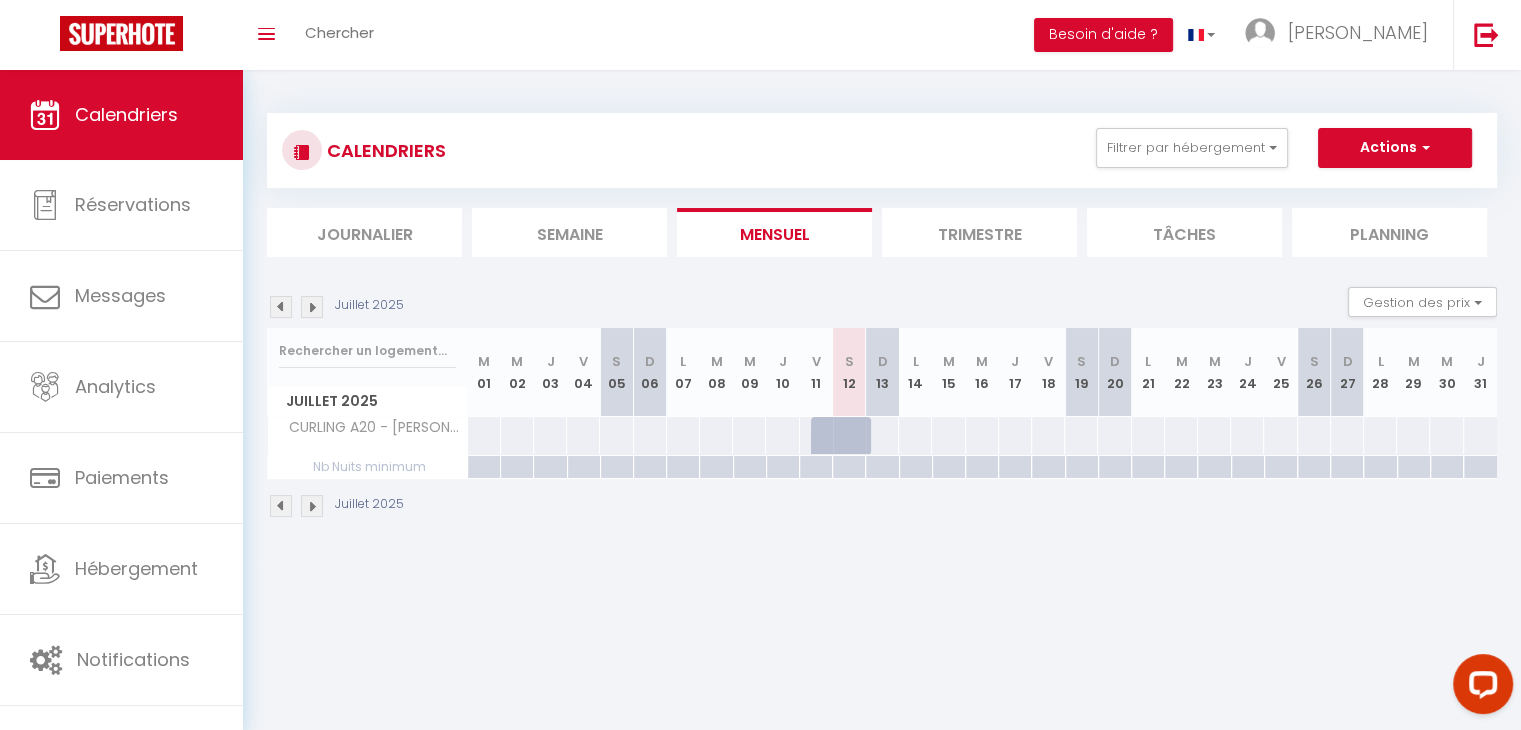 click at bounding box center [882, 435] 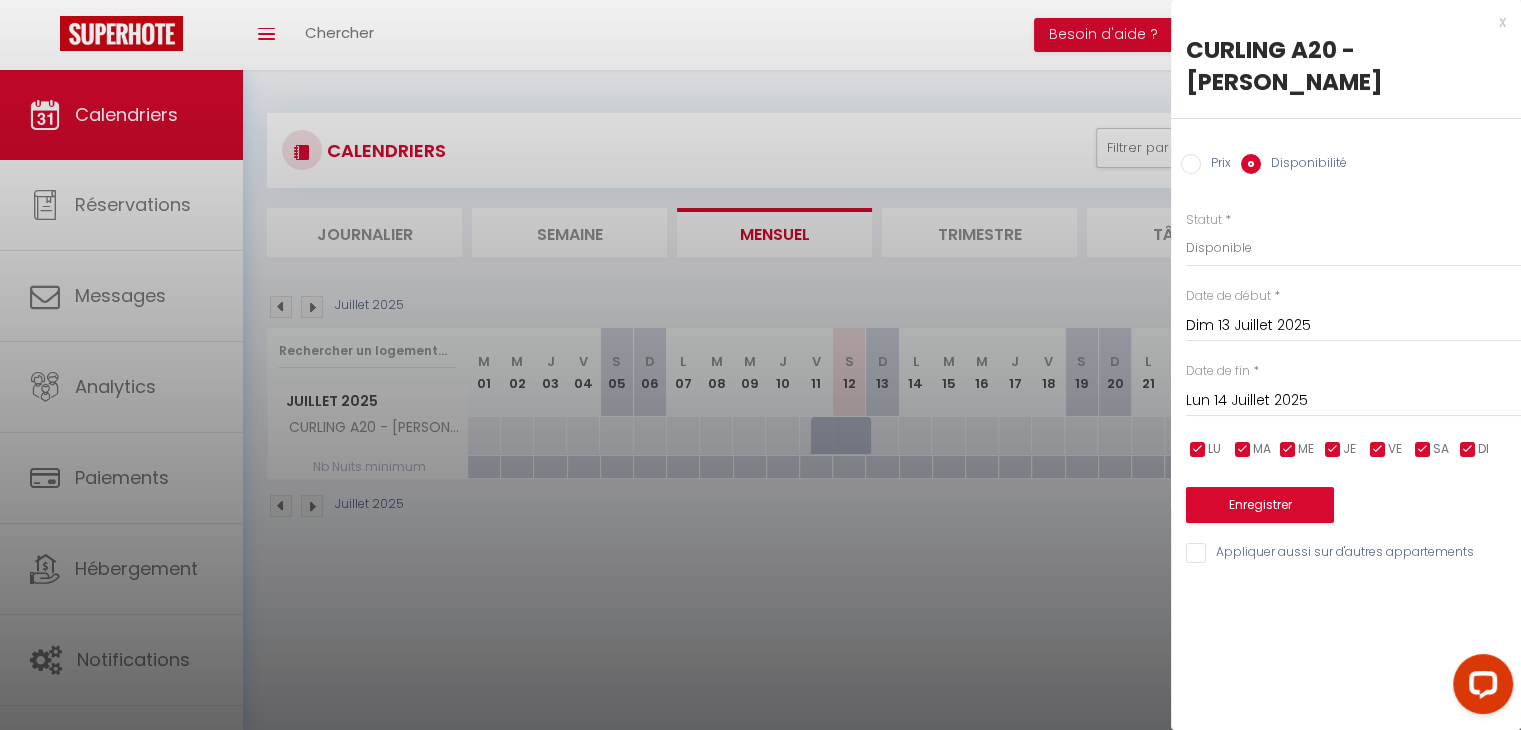 click on "Lun 14 Juillet 2025" at bounding box center [1353, 401] 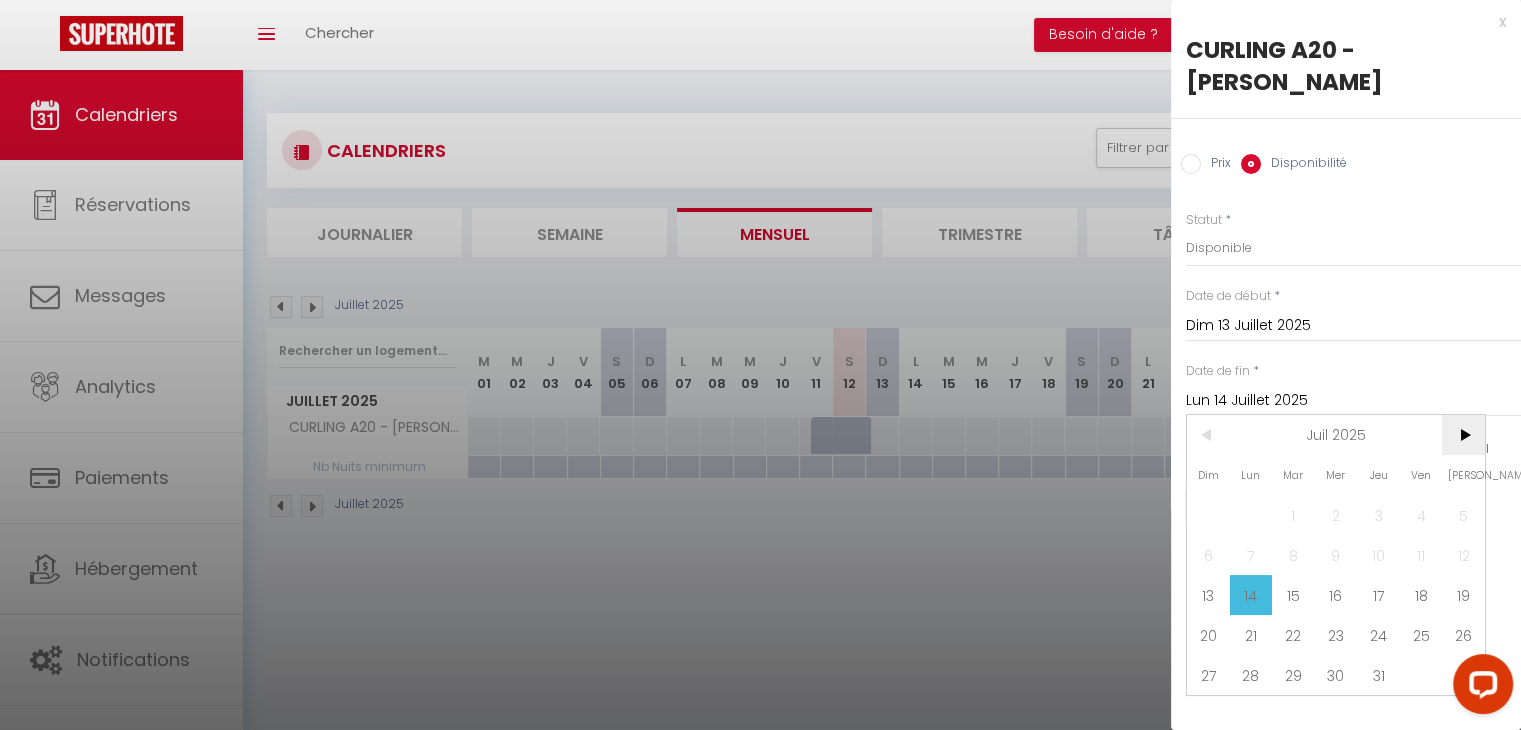 click on ">" at bounding box center (1463, 435) 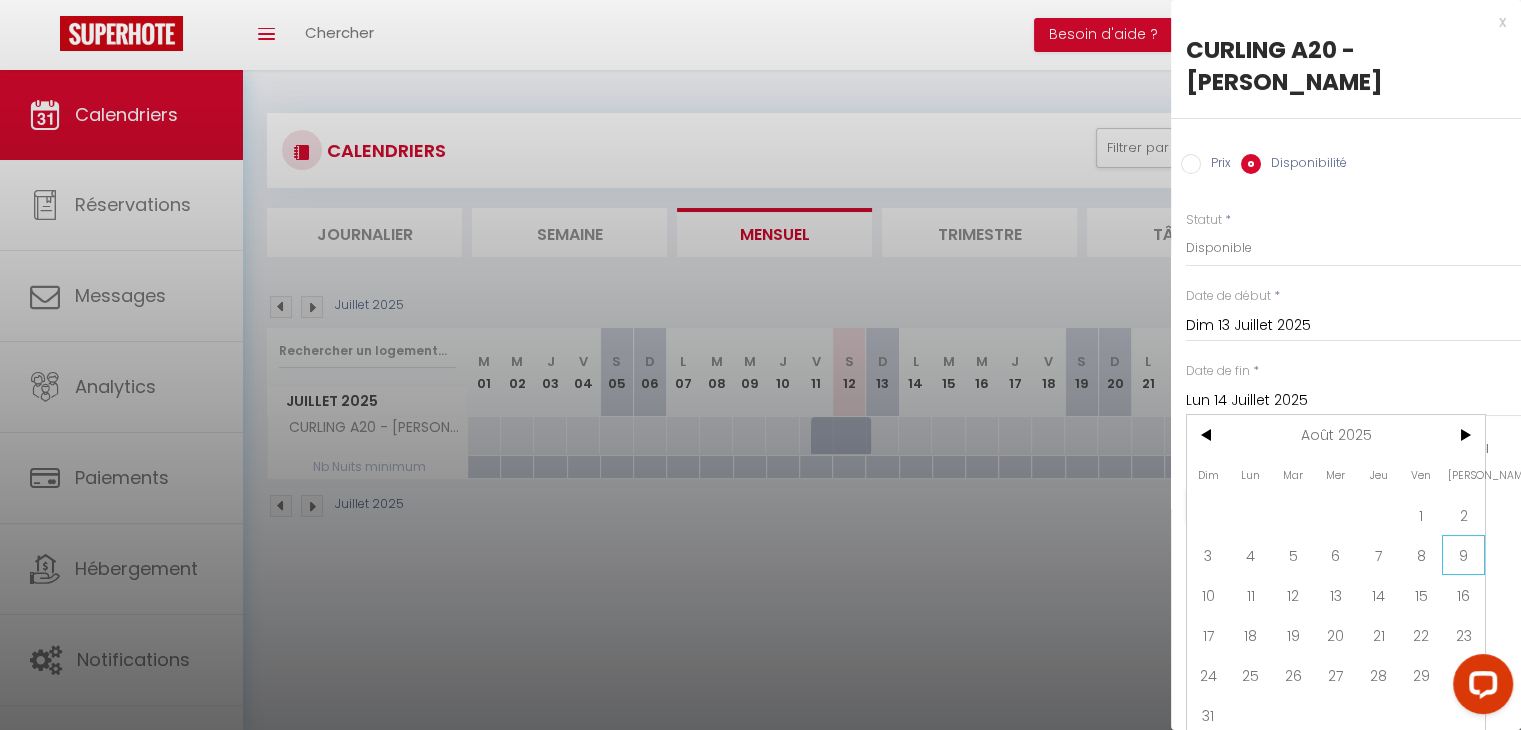 click on "9" at bounding box center [1463, 555] 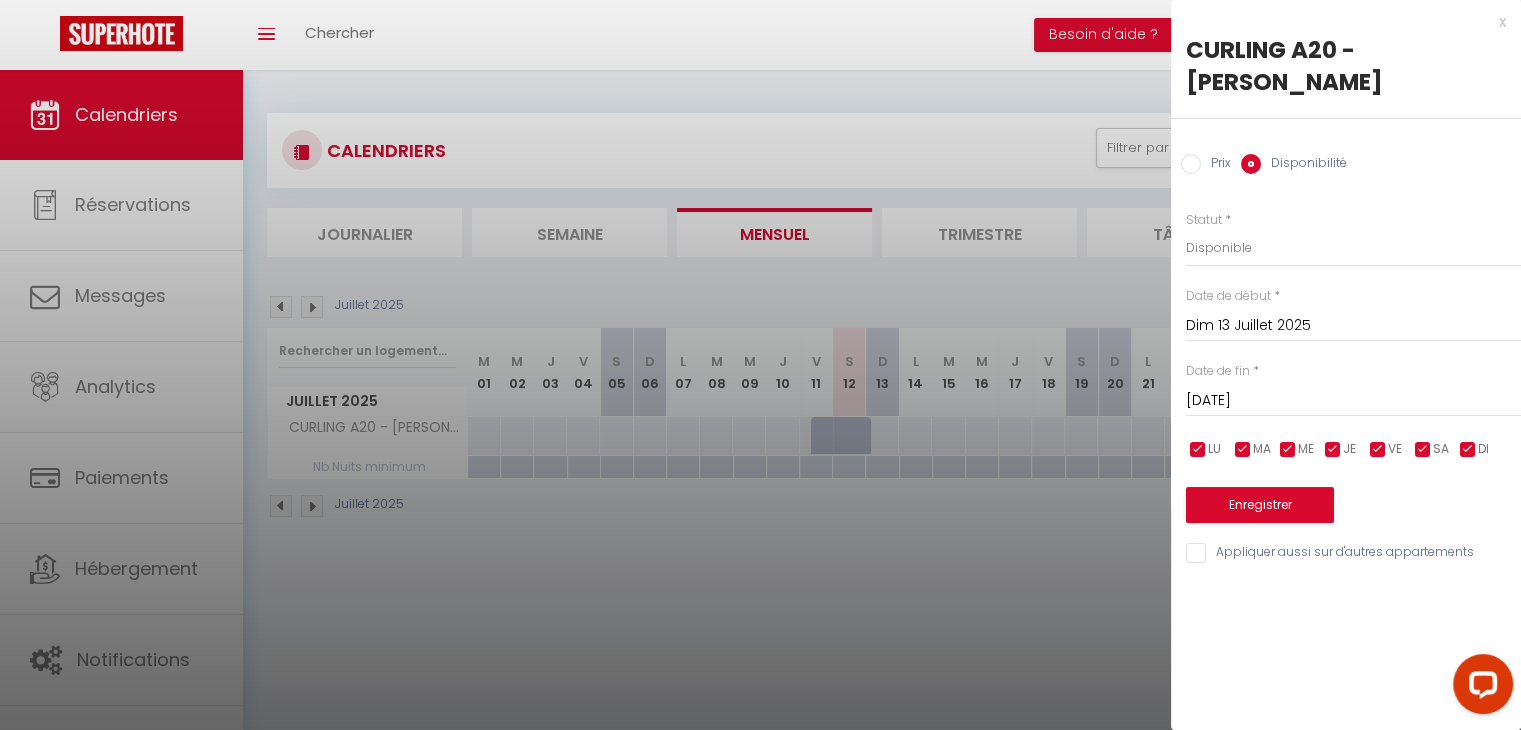 click on "Prix" at bounding box center (1191, 164) 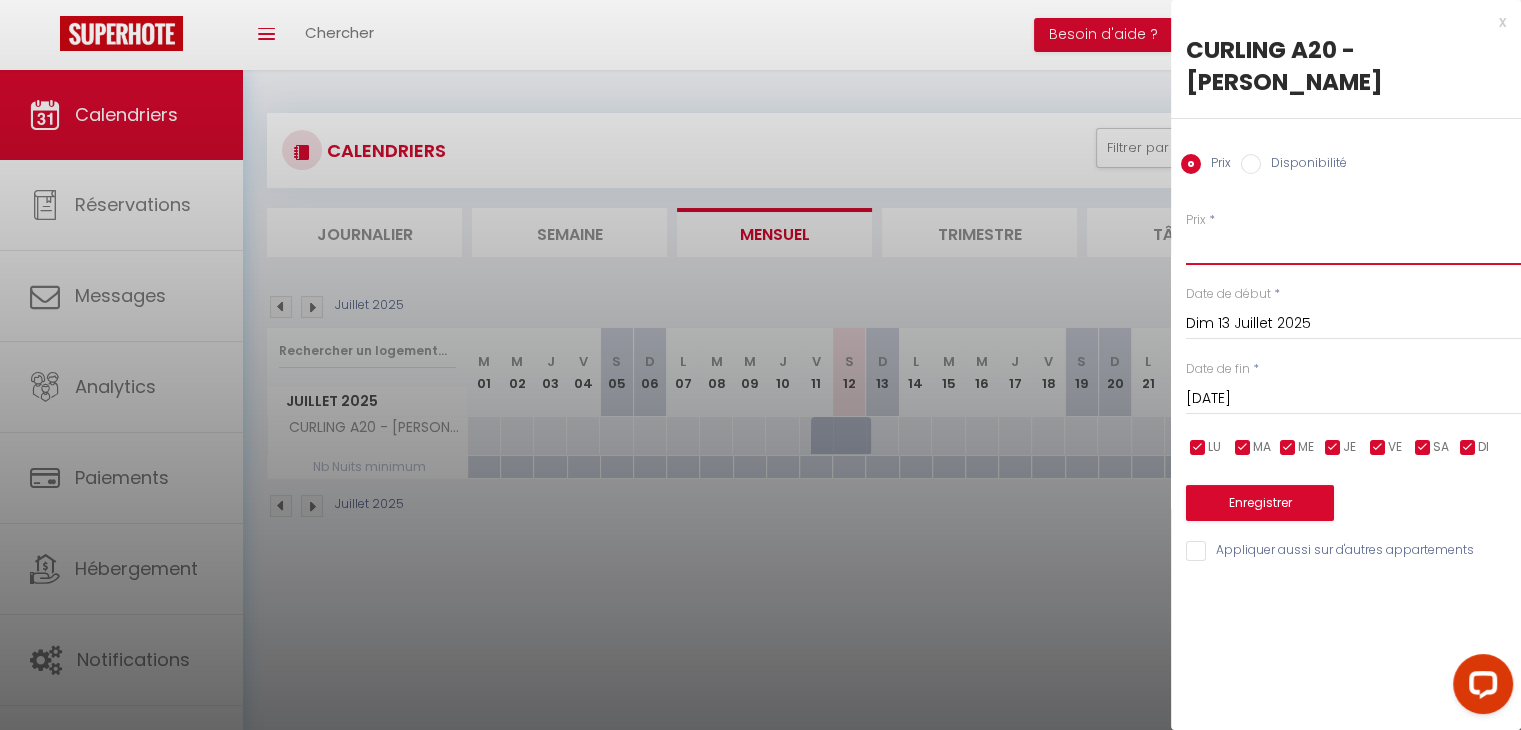 click on "Prix" at bounding box center [1353, 247] 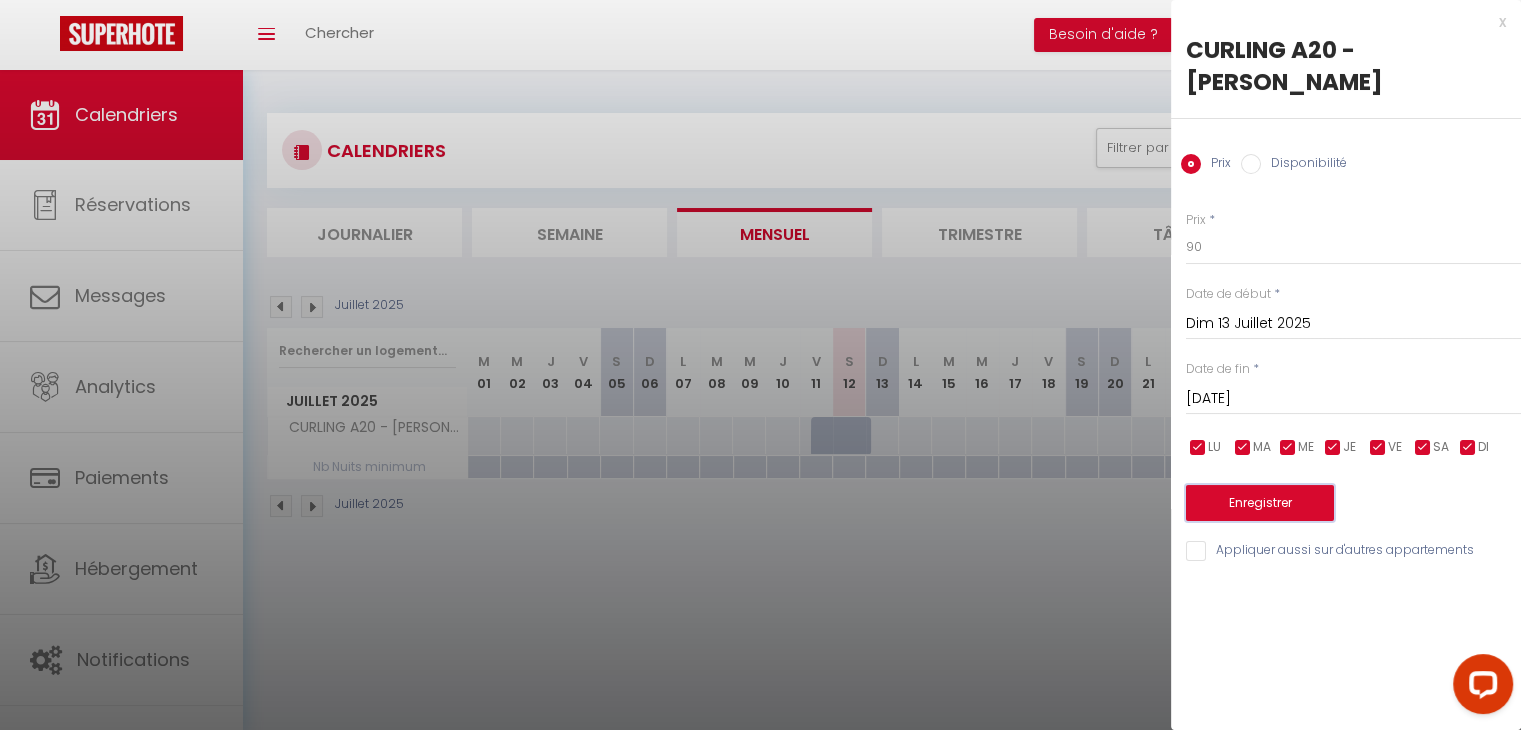 click on "Enregistrer" at bounding box center (1260, 503) 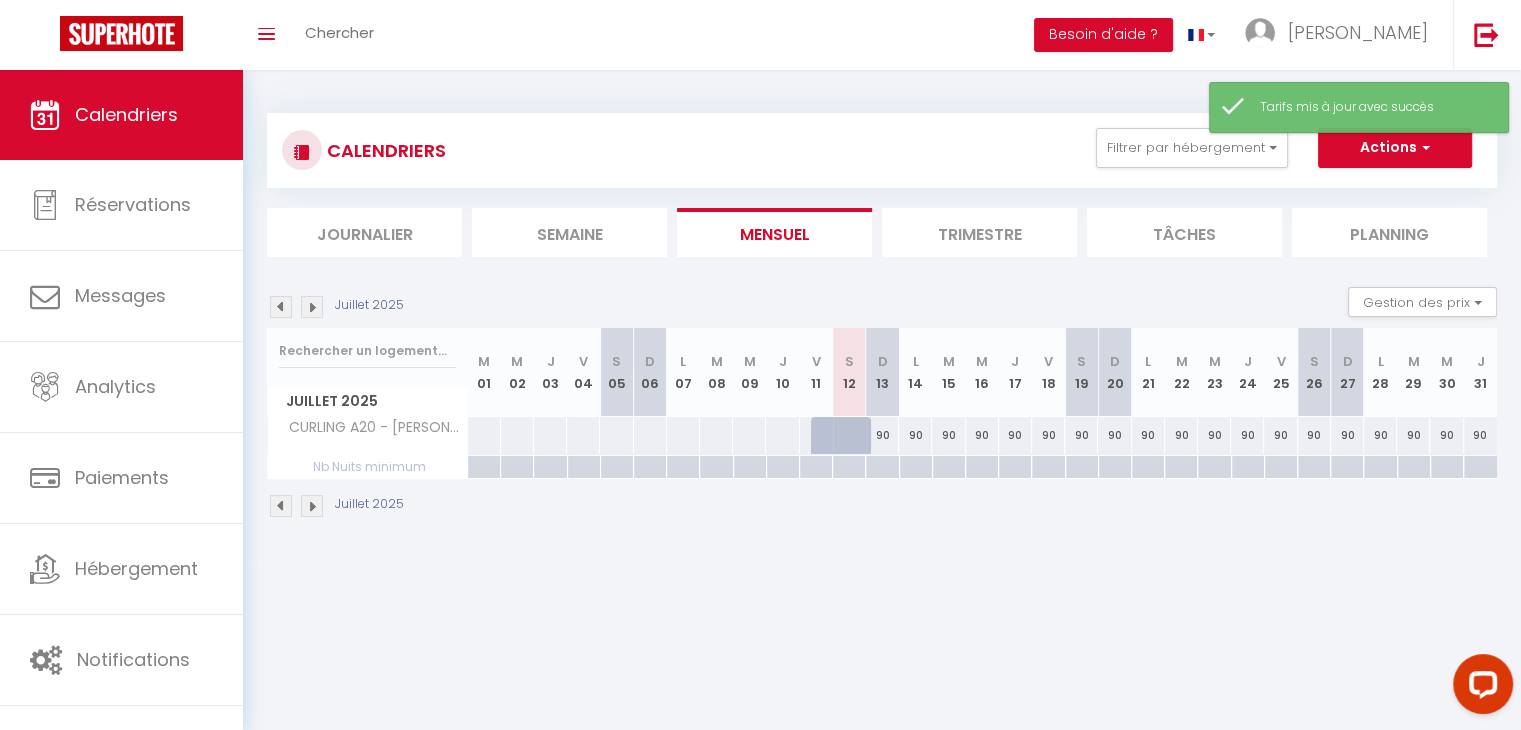 click at bounding box center (312, 307) 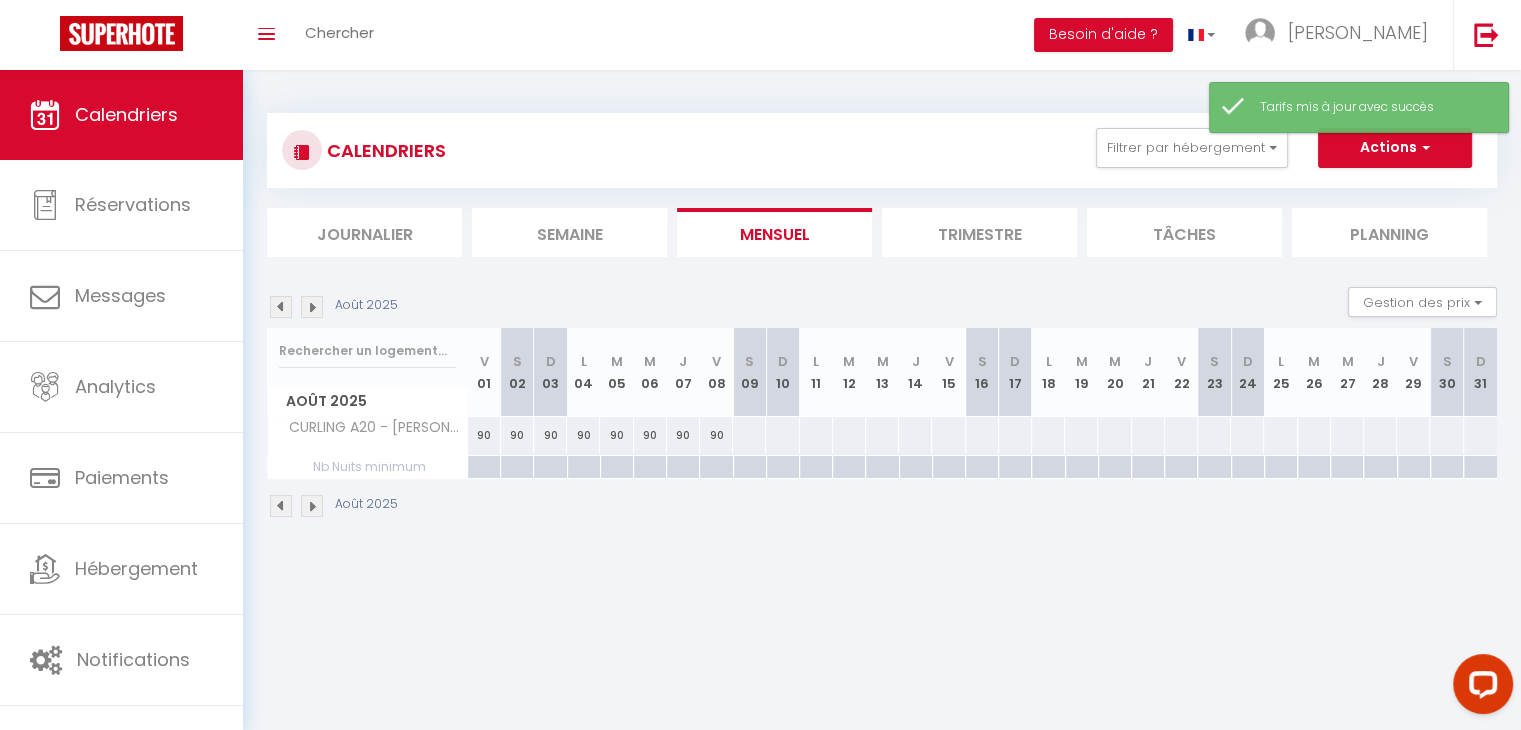 click at bounding box center (749, 435) 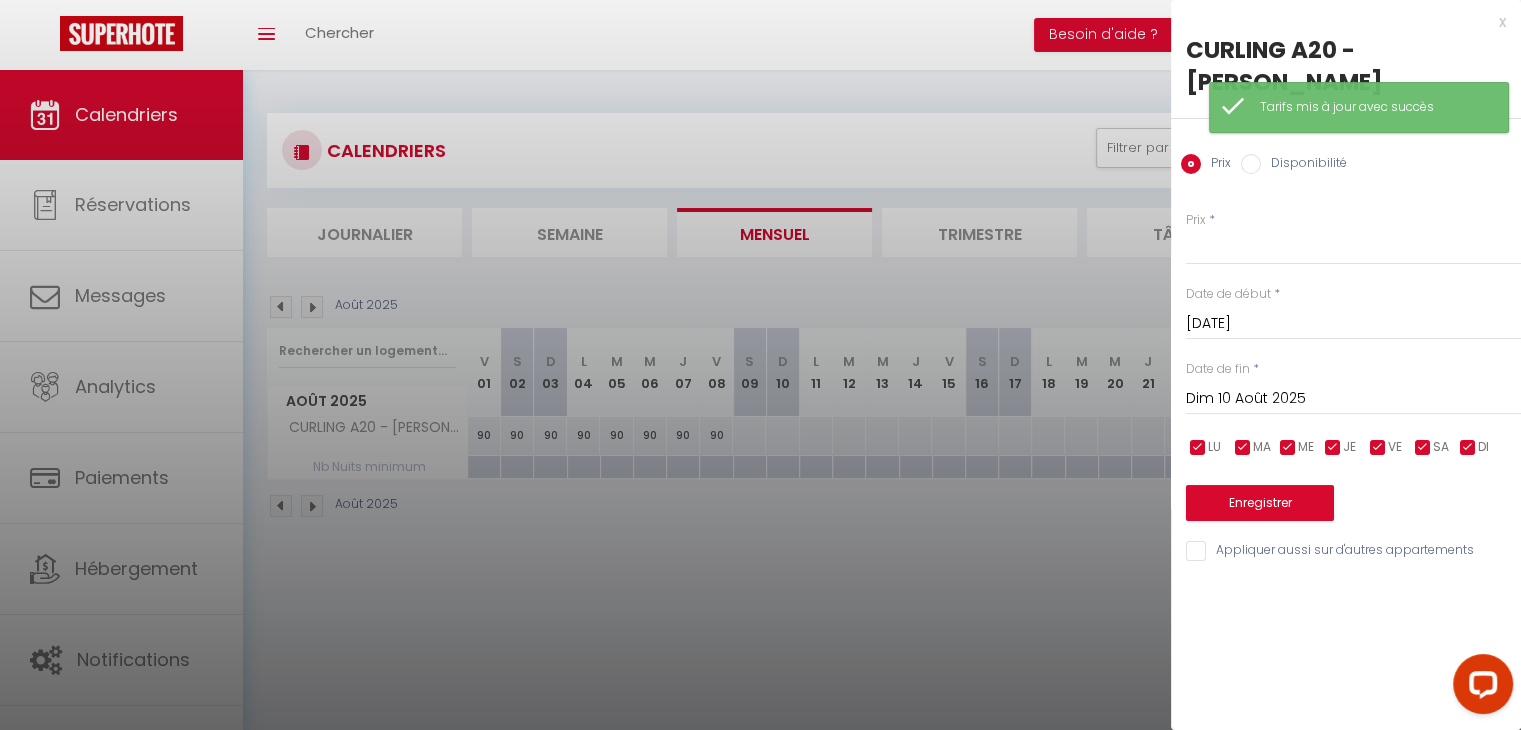 click on "Dim 10 Août 2025" at bounding box center [1353, 399] 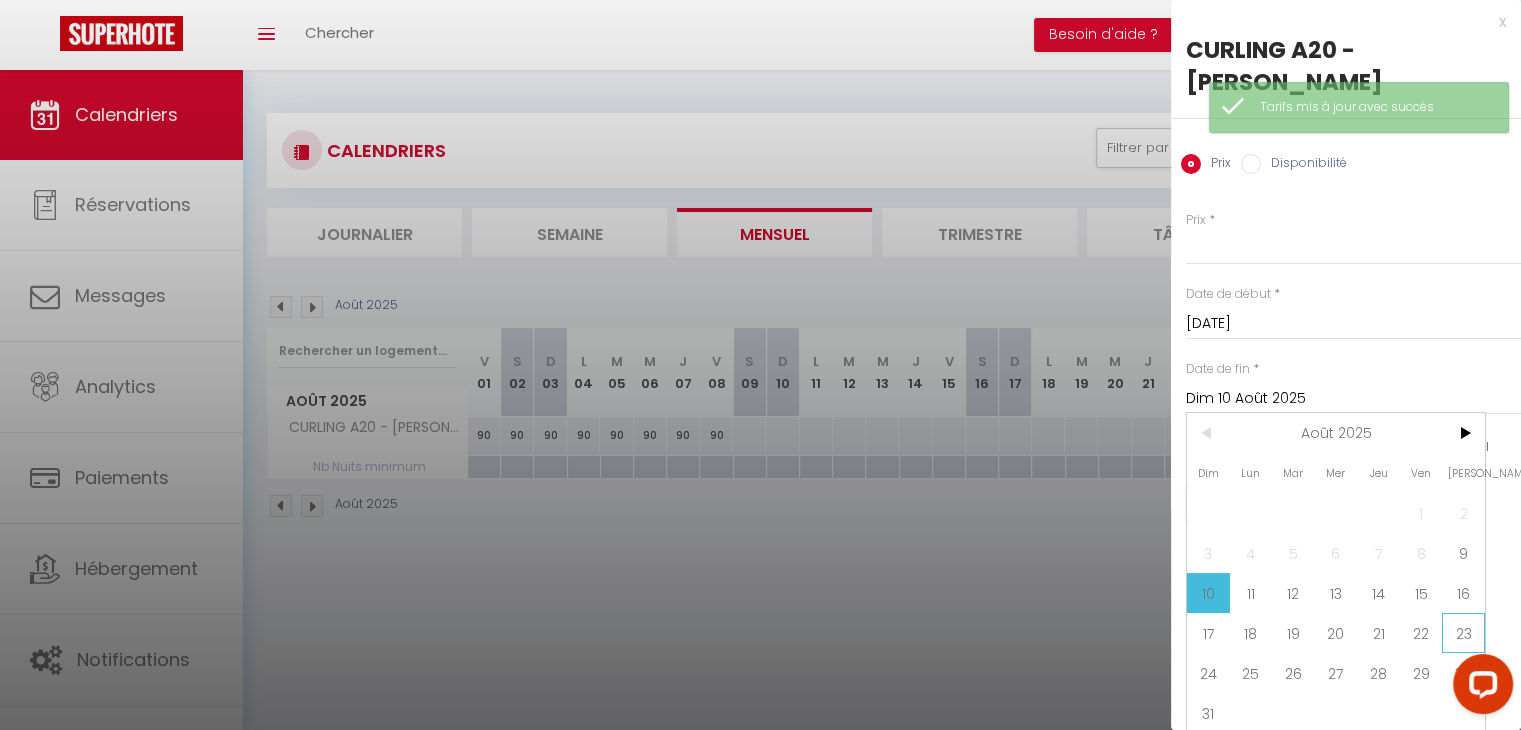 click on "23" at bounding box center [1463, 633] 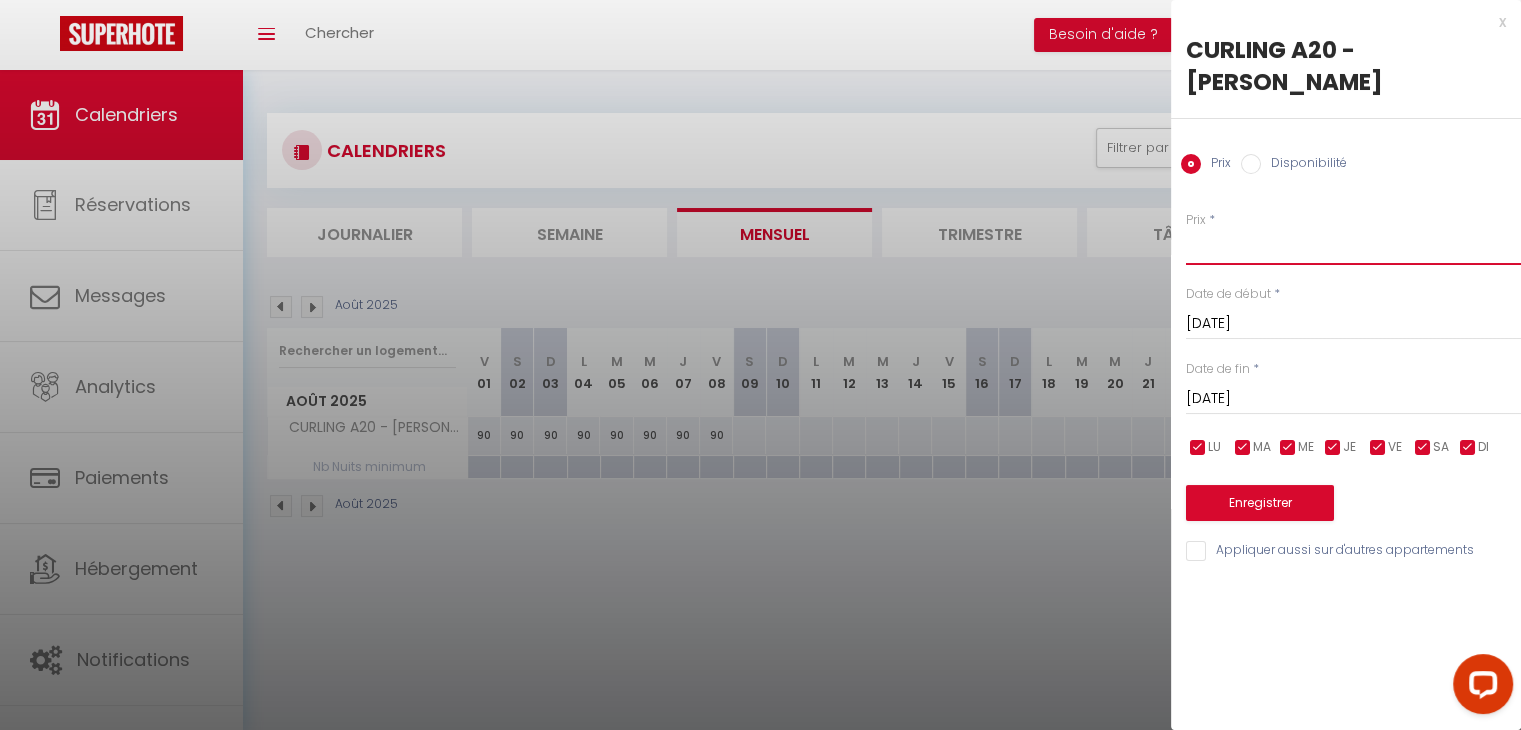 click on "Prix" at bounding box center (1353, 247) 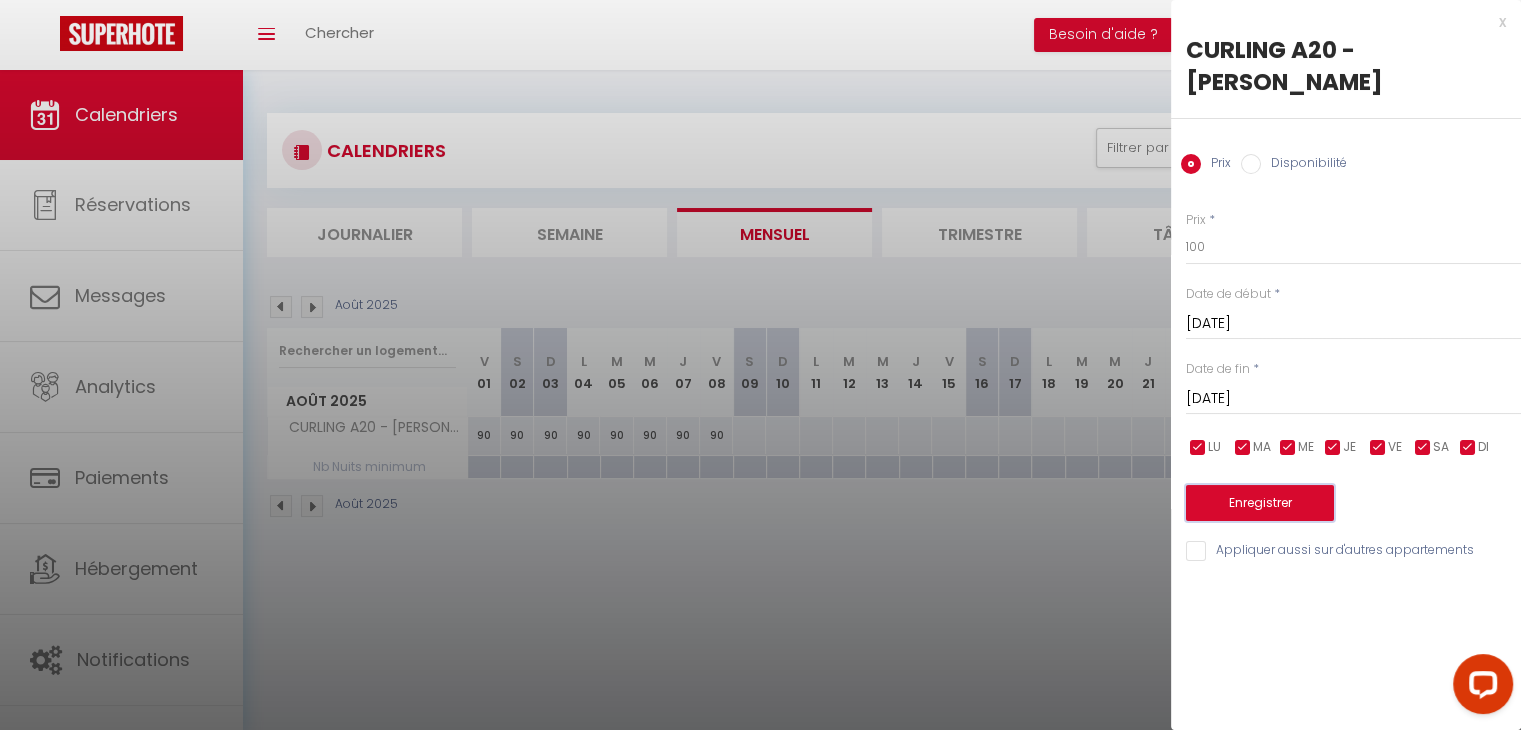 click on "Enregistrer" at bounding box center (1260, 503) 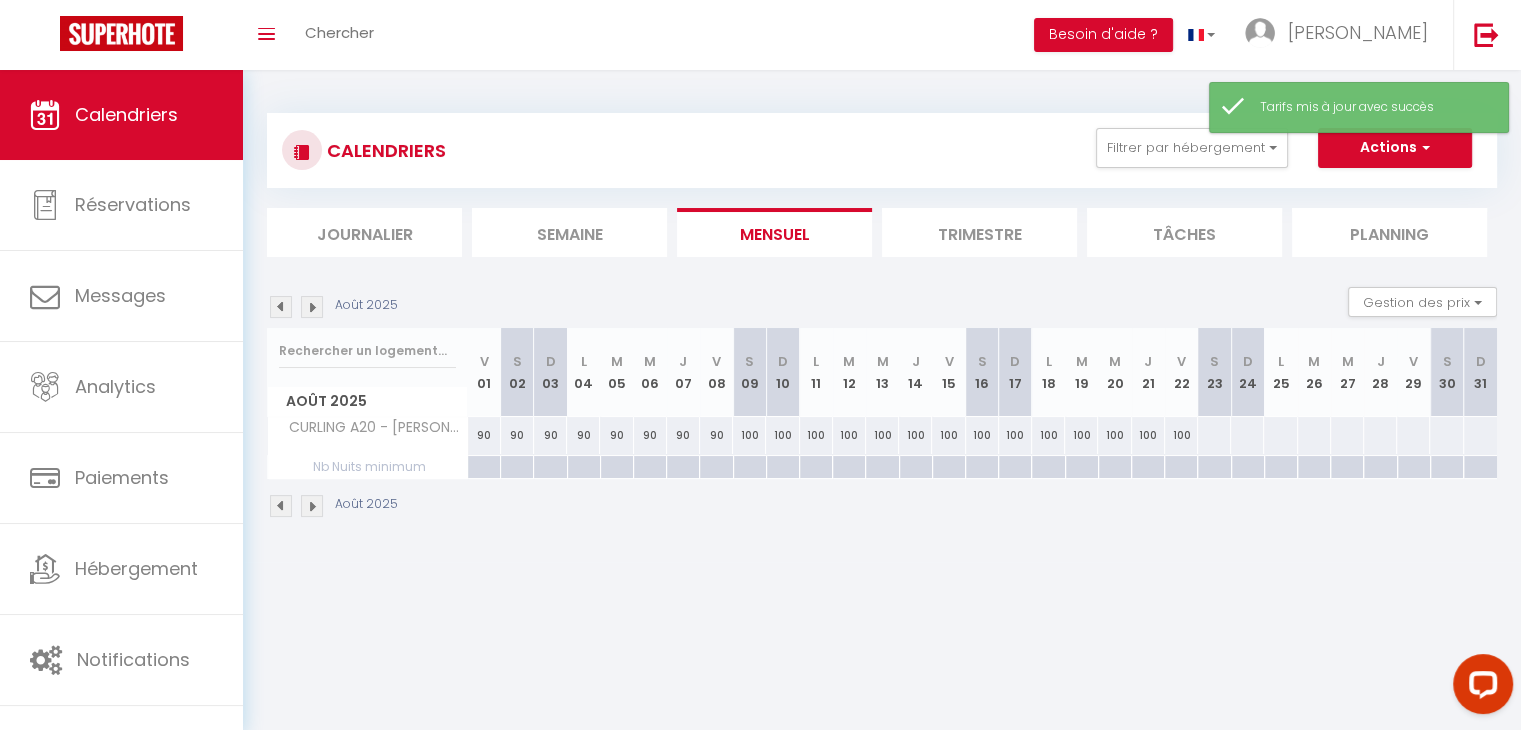 click at bounding box center [1214, 435] 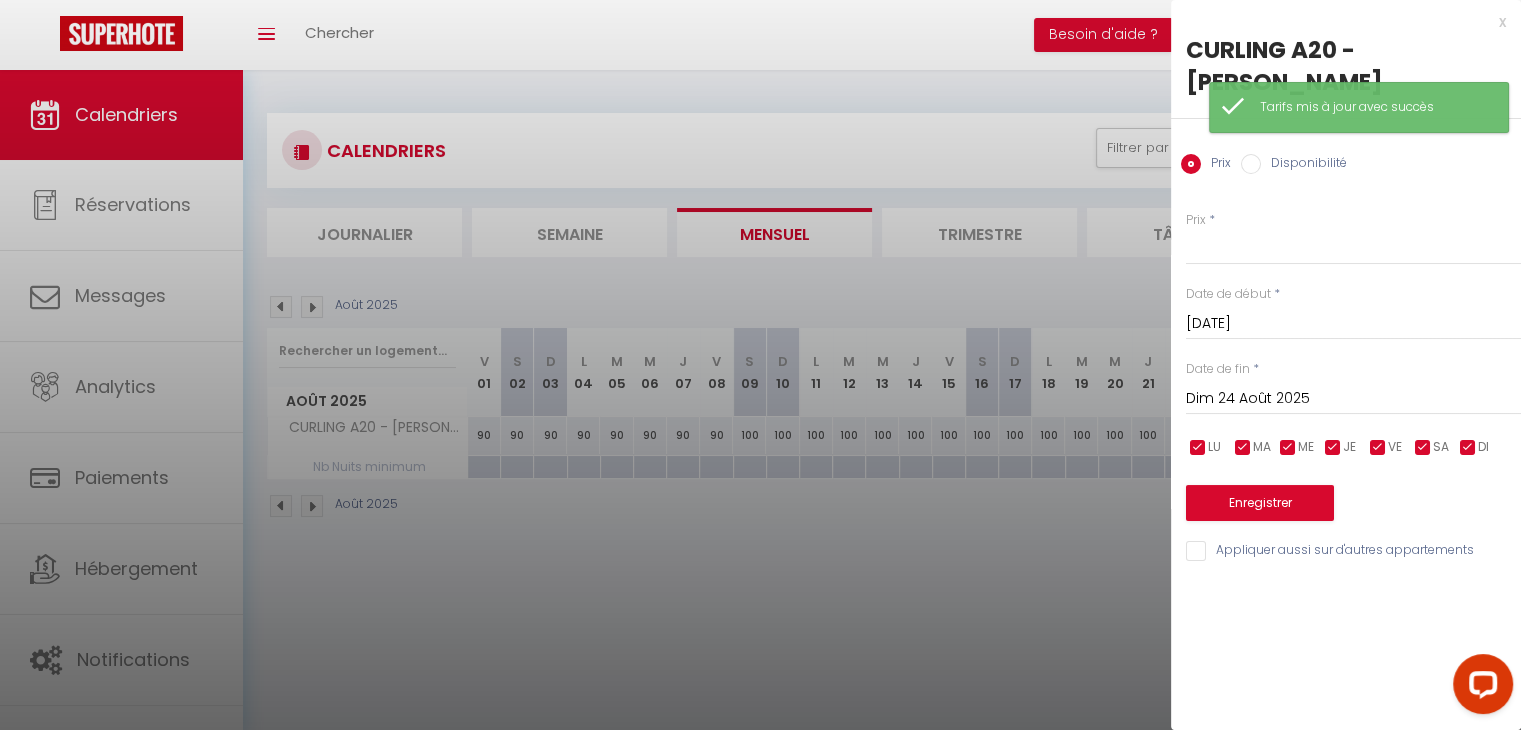 click on "Dim 24 Août 2025" at bounding box center [1353, 399] 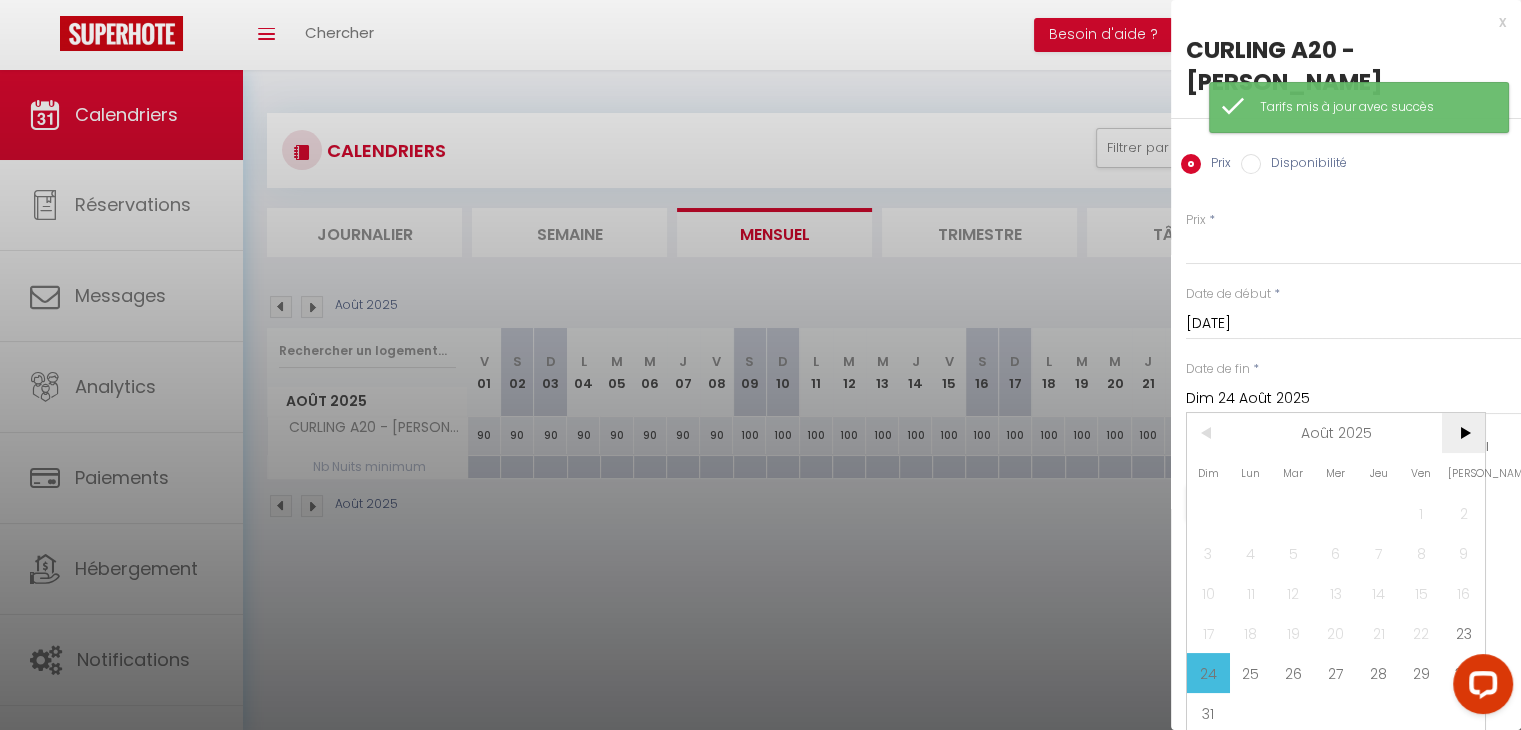 click on ">" at bounding box center (1463, 433) 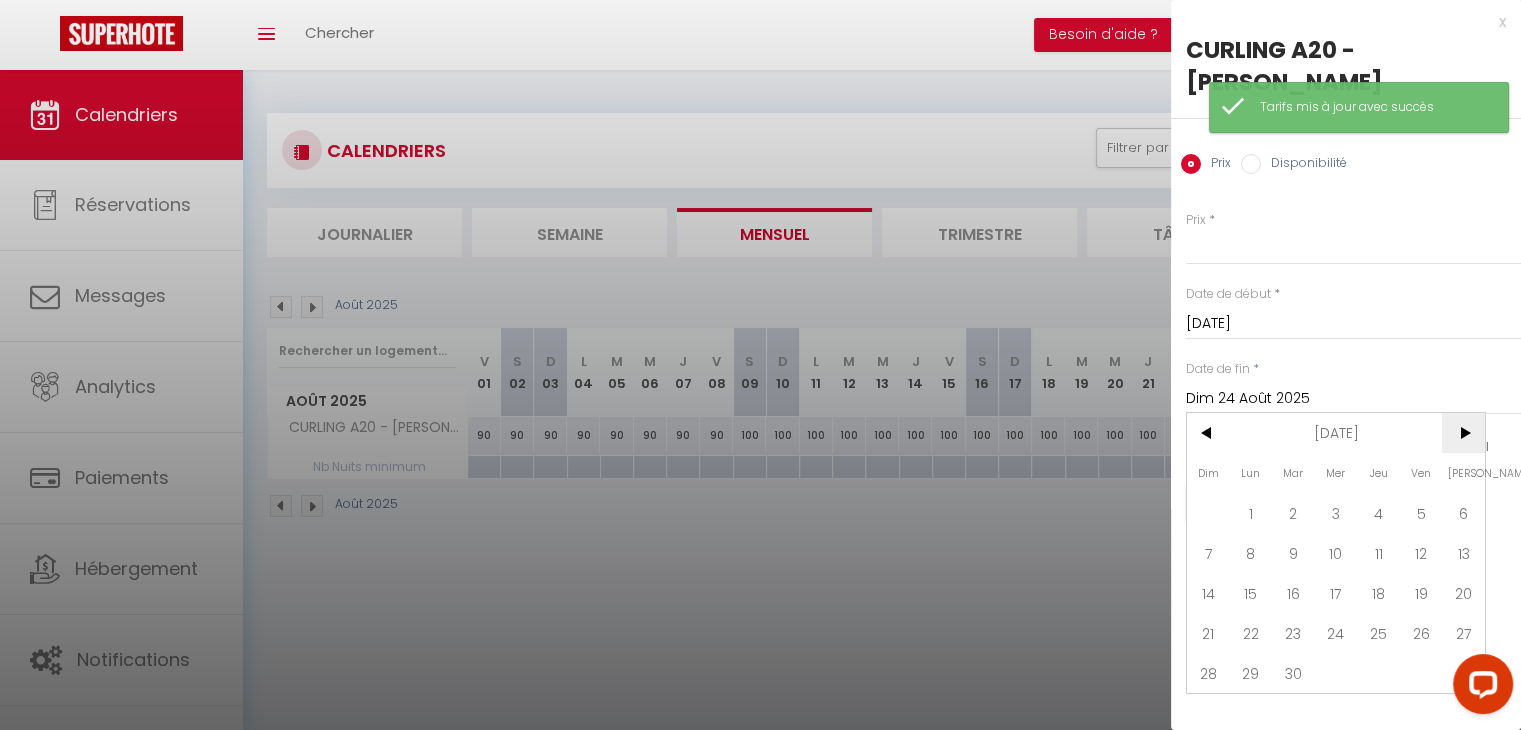 click on ">" at bounding box center [1463, 433] 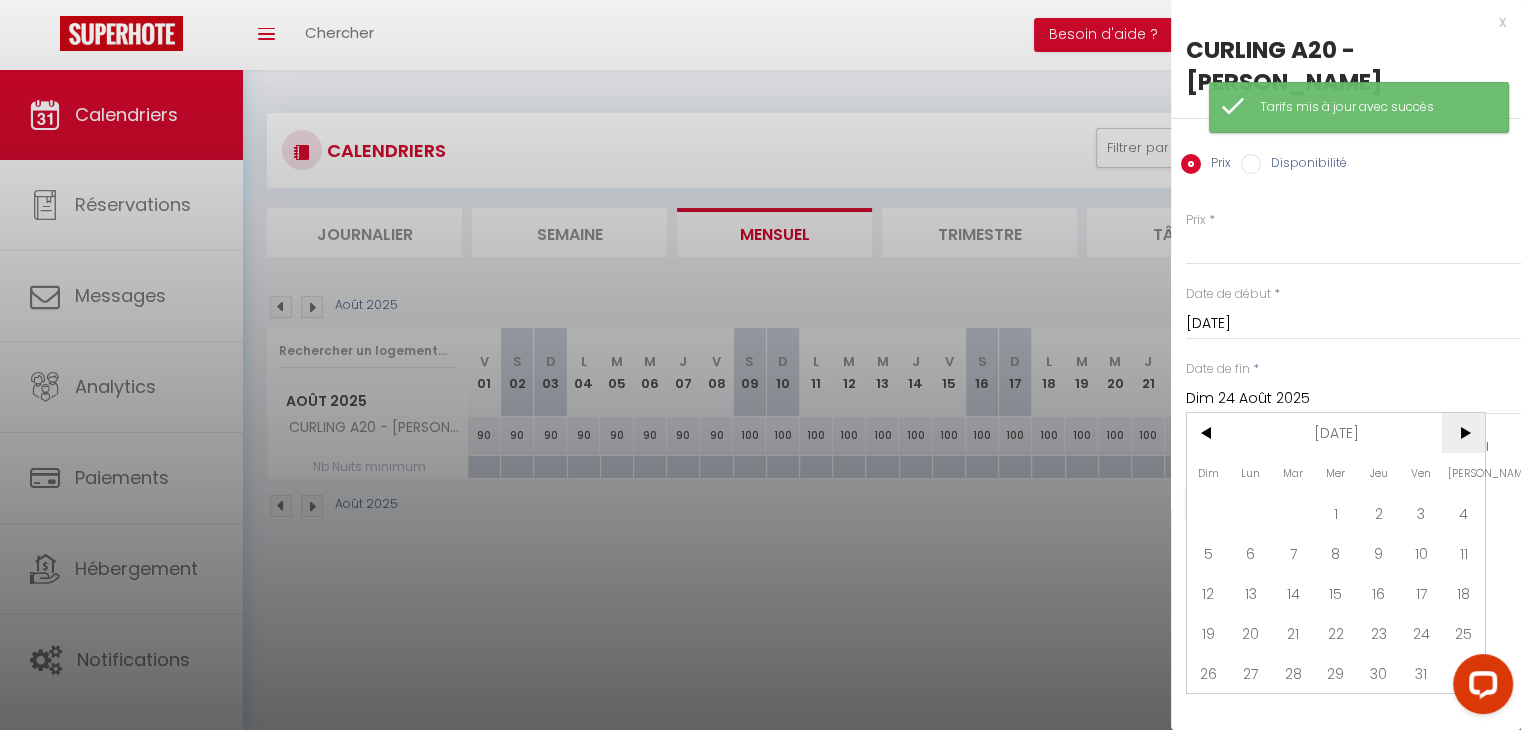 click on ">" at bounding box center (1463, 433) 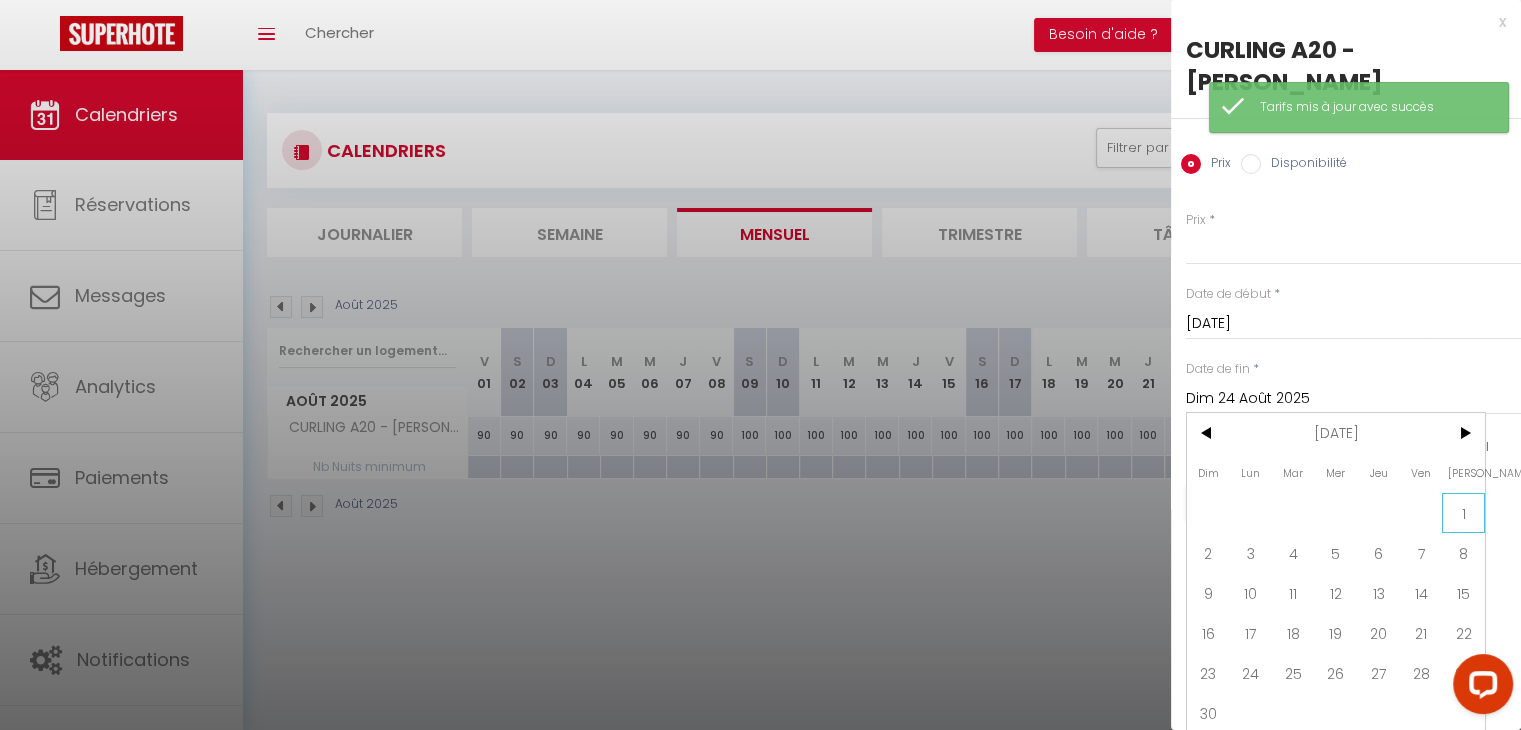 click on "1" at bounding box center [1463, 513] 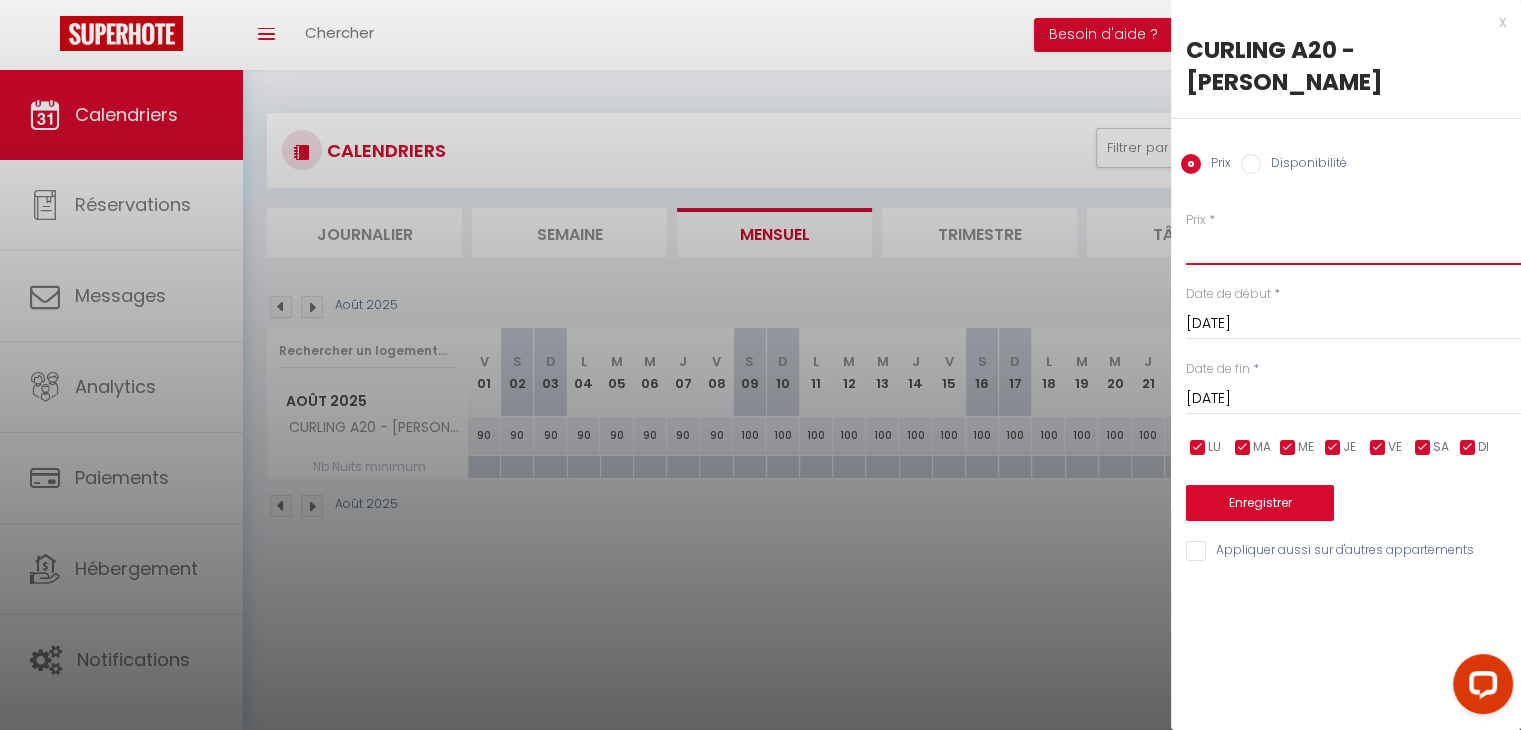 click on "Prix" at bounding box center [1353, 247] 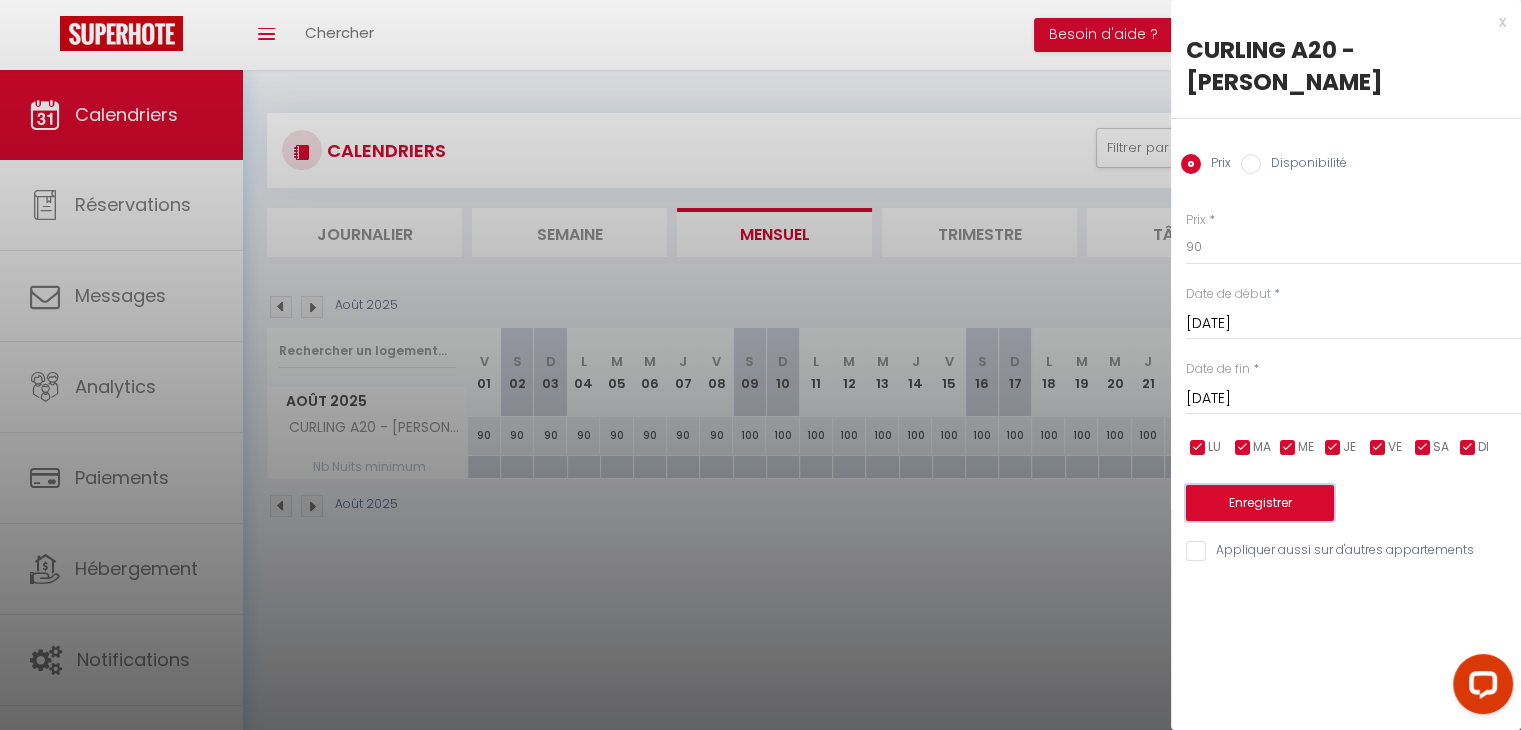 click on "Enregistrer" at bounding box center [1260, 503] 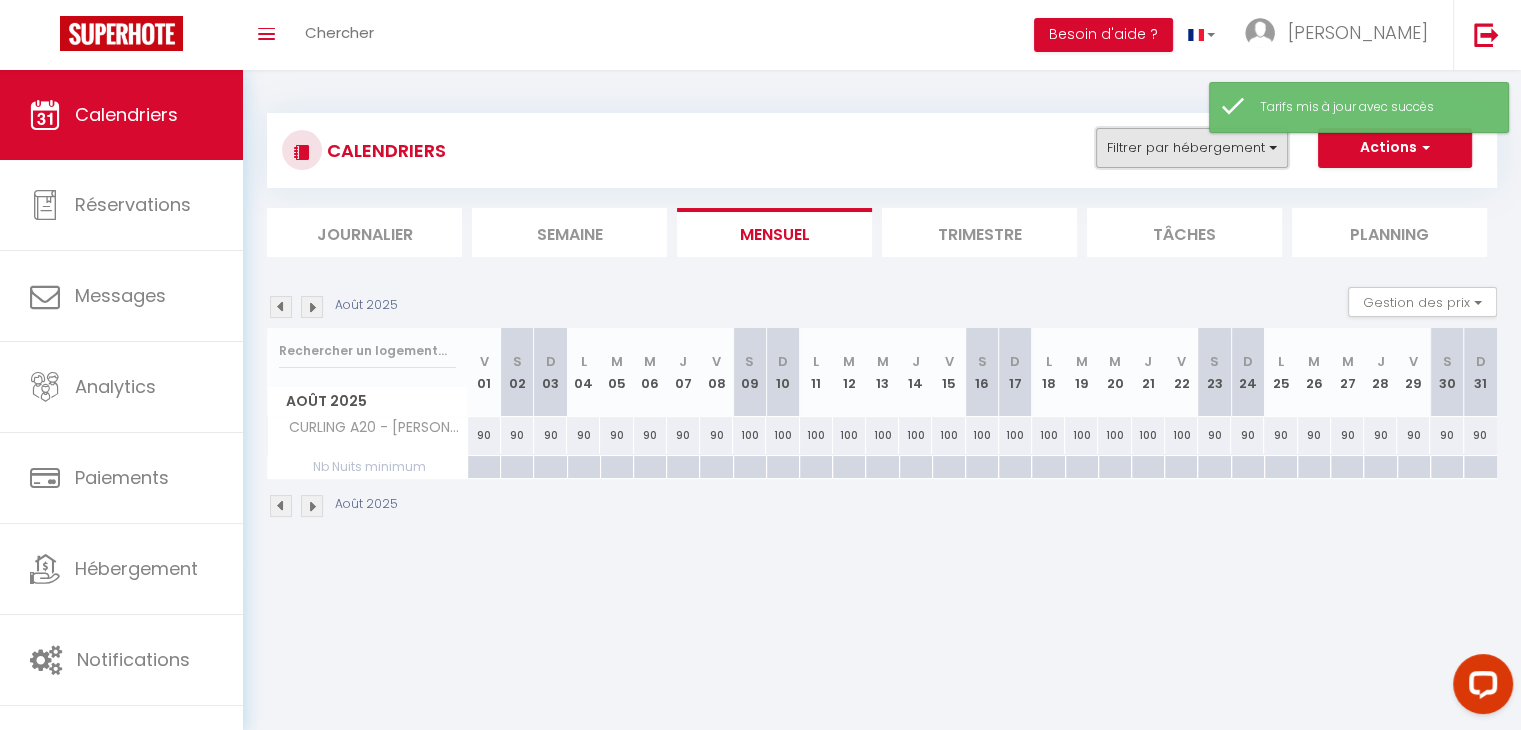 click on "Filtrer par hébergement" at bounding box center (1192, 148) 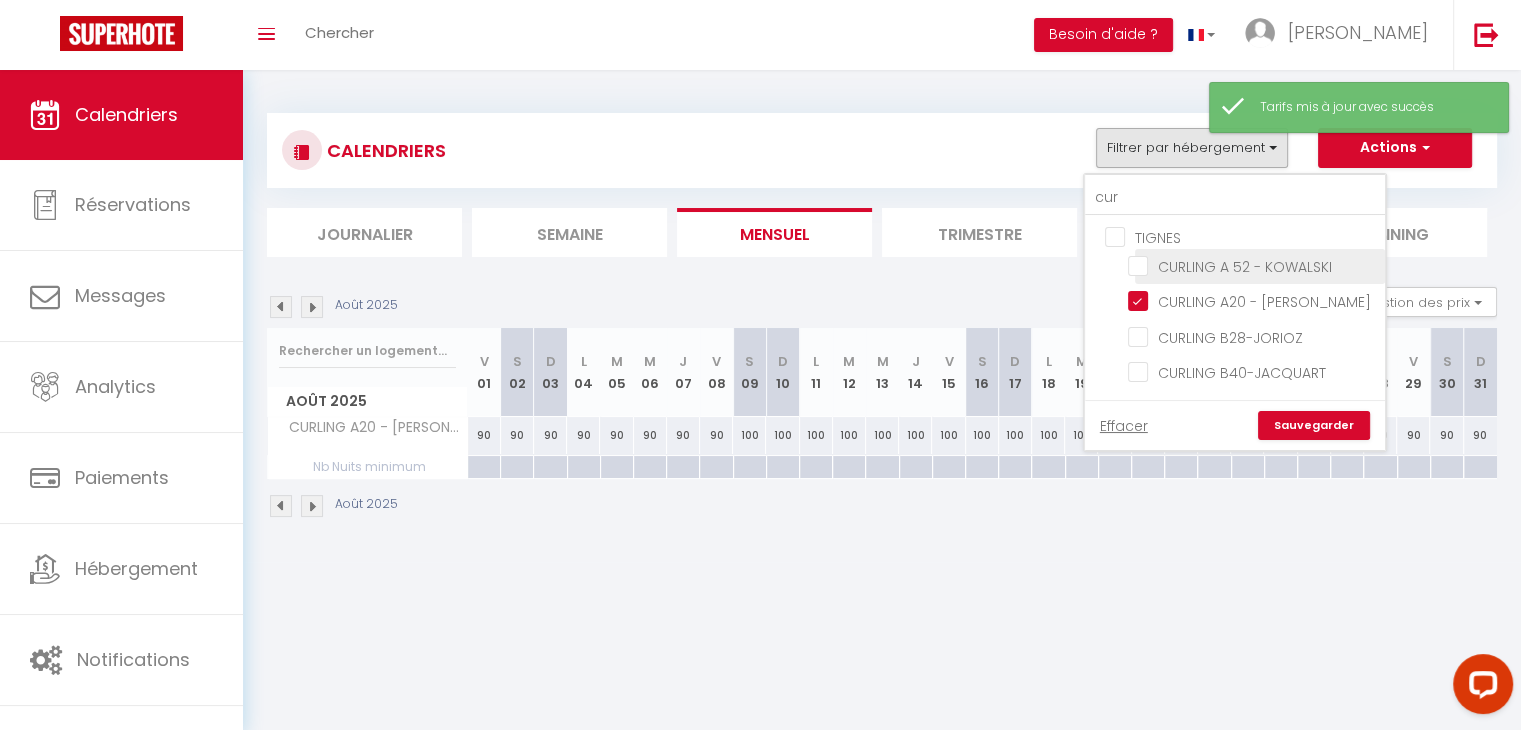 click on "CURLING A 52 - KOWALSKI" at bounding box center [1253, 265] 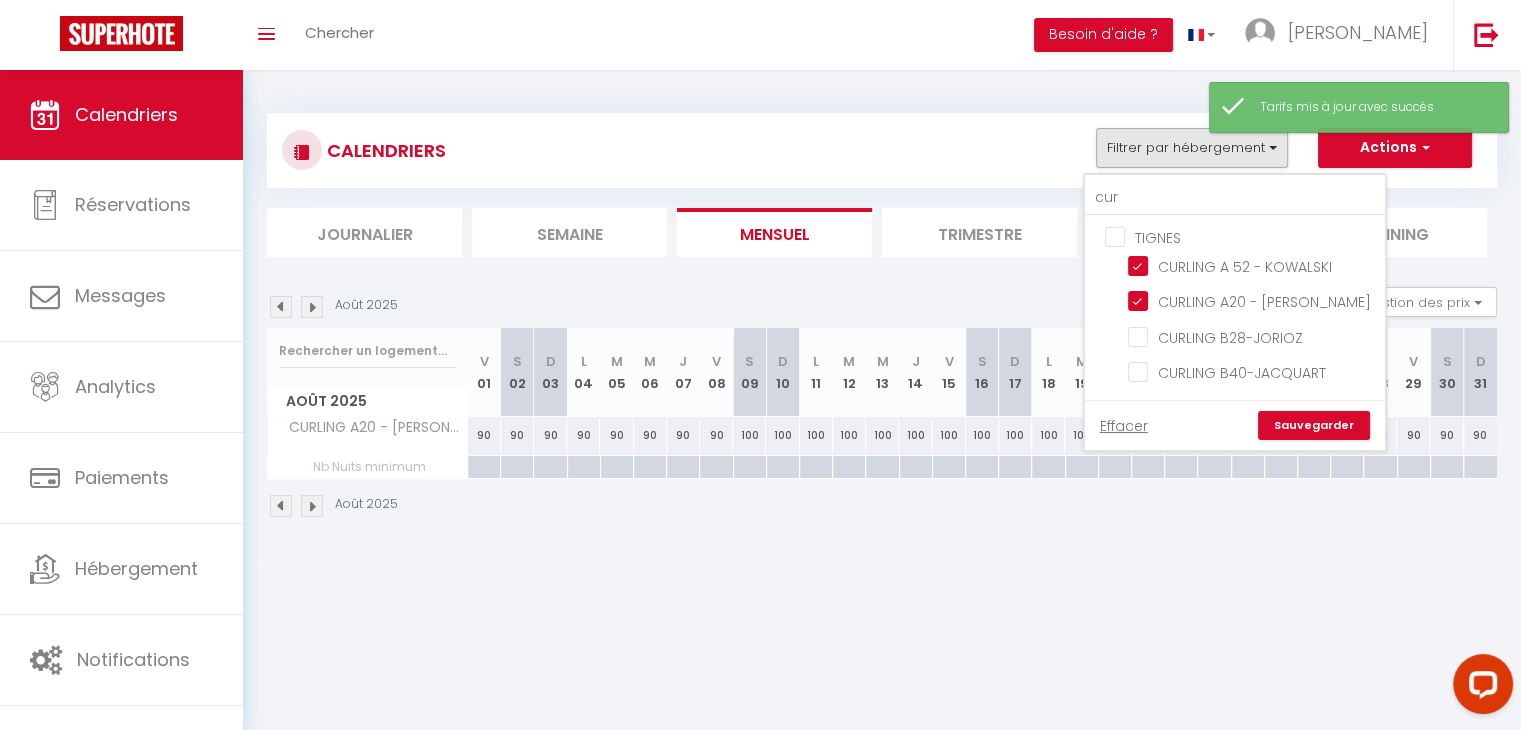 click on "Sauvegarder" at bounding box center (1314, 426) 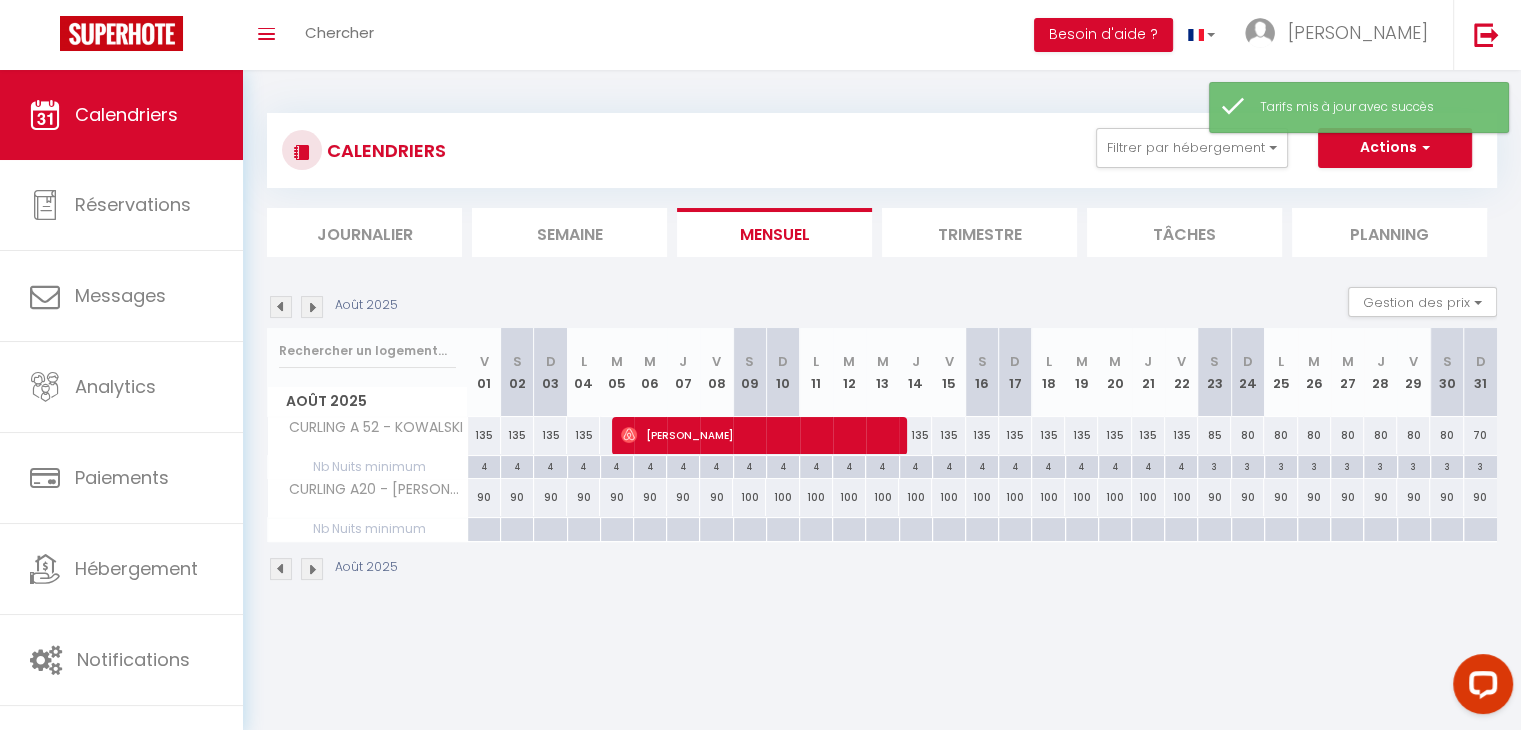 click at bounding box center (312, 307) 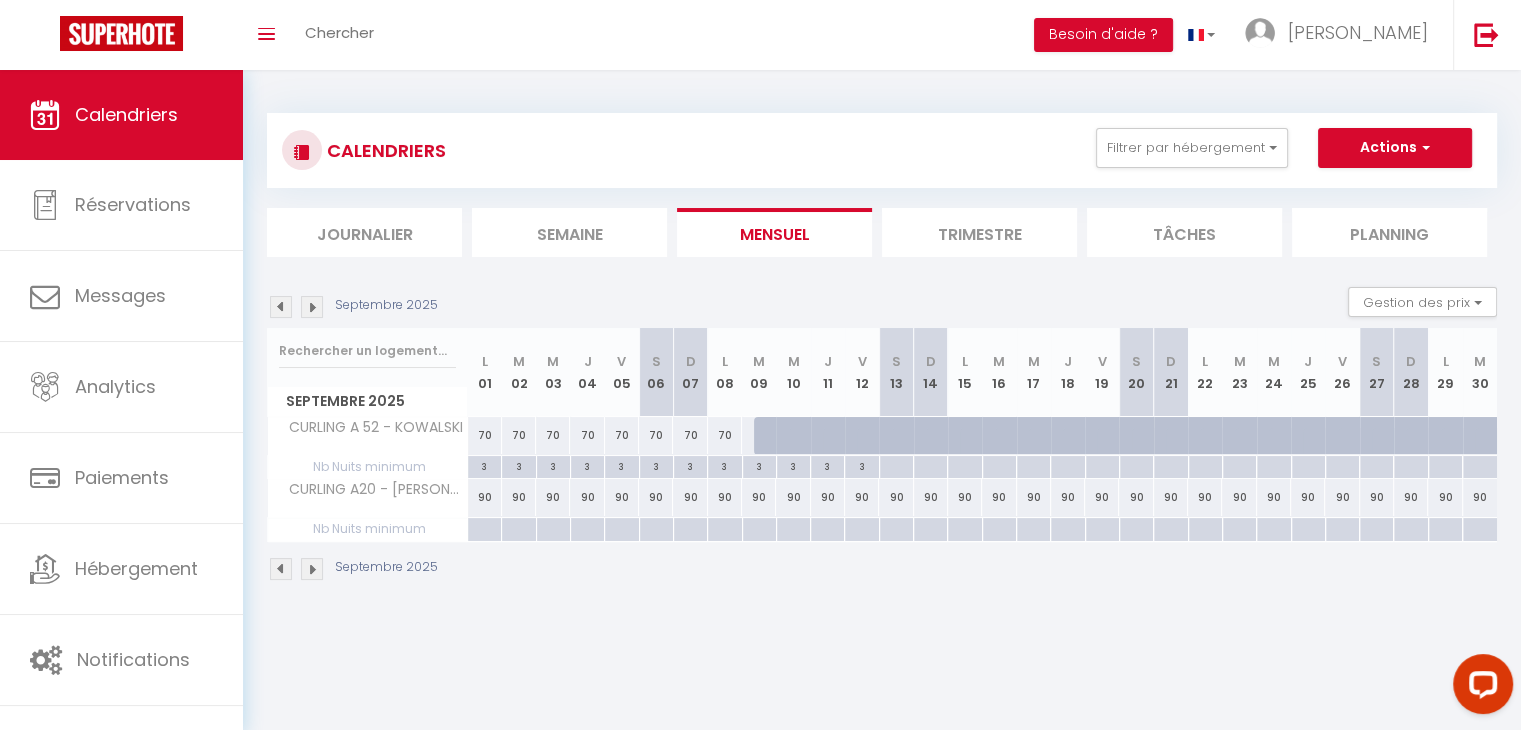 click at bounding box center [281, 307] 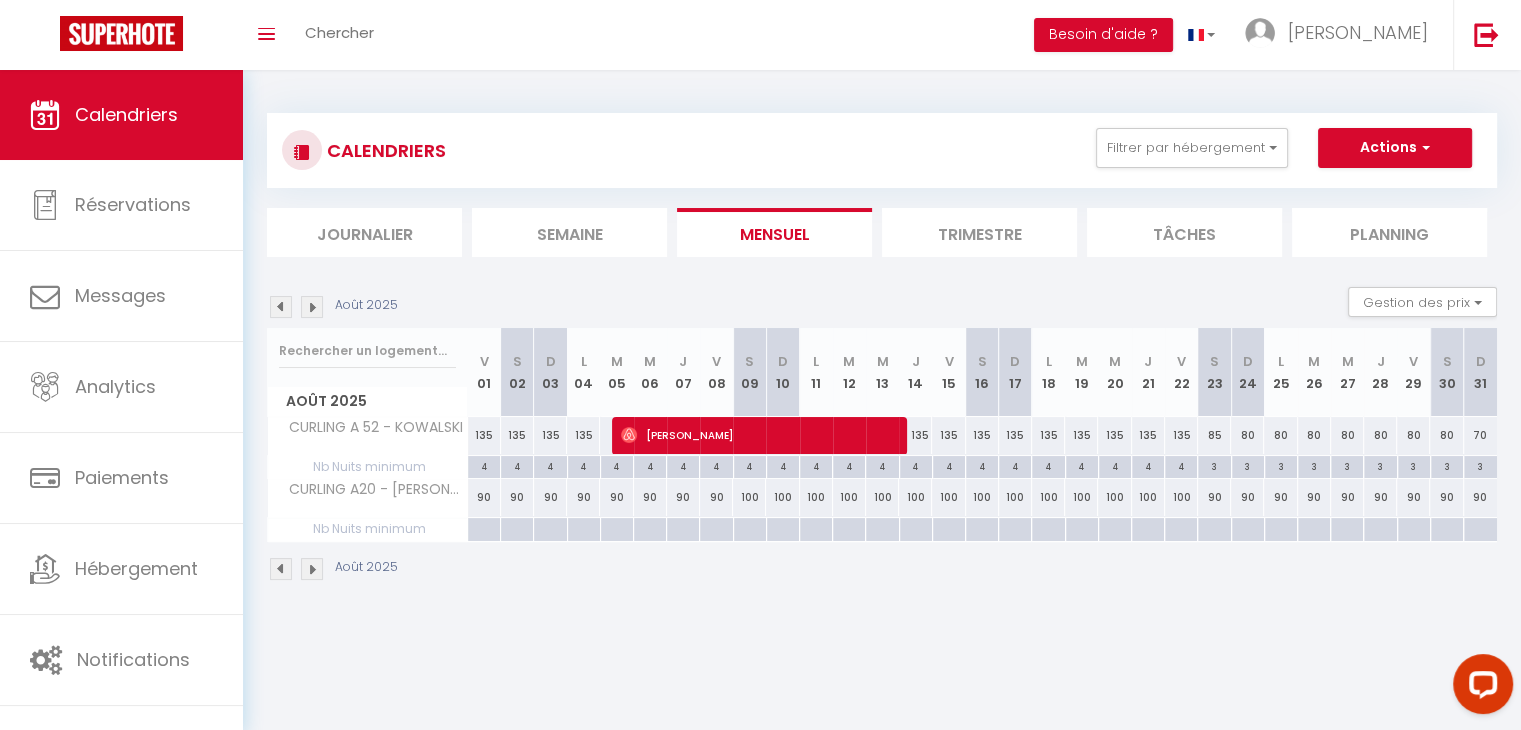 click at bounding box center [281, 307] 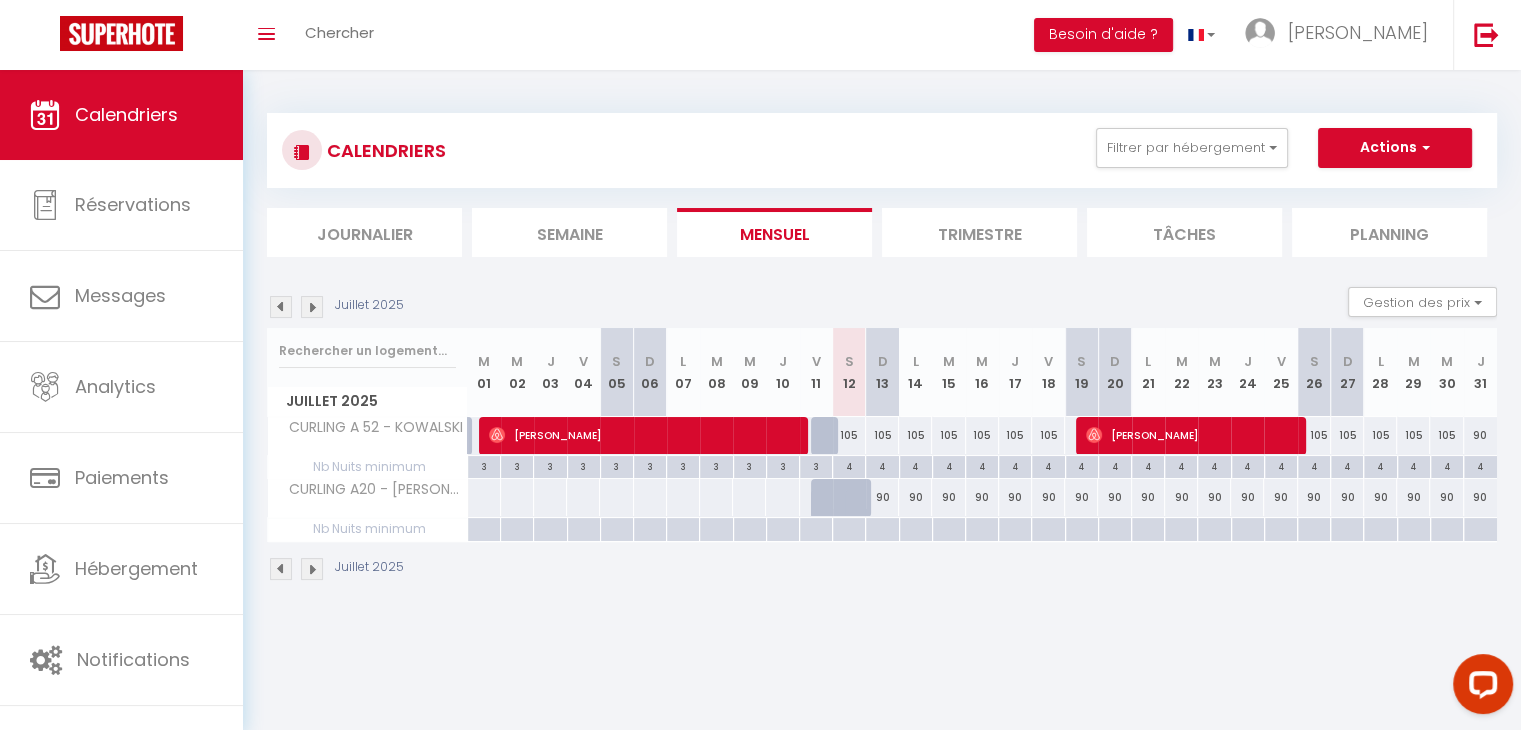 click at bounding box center [881, 529] 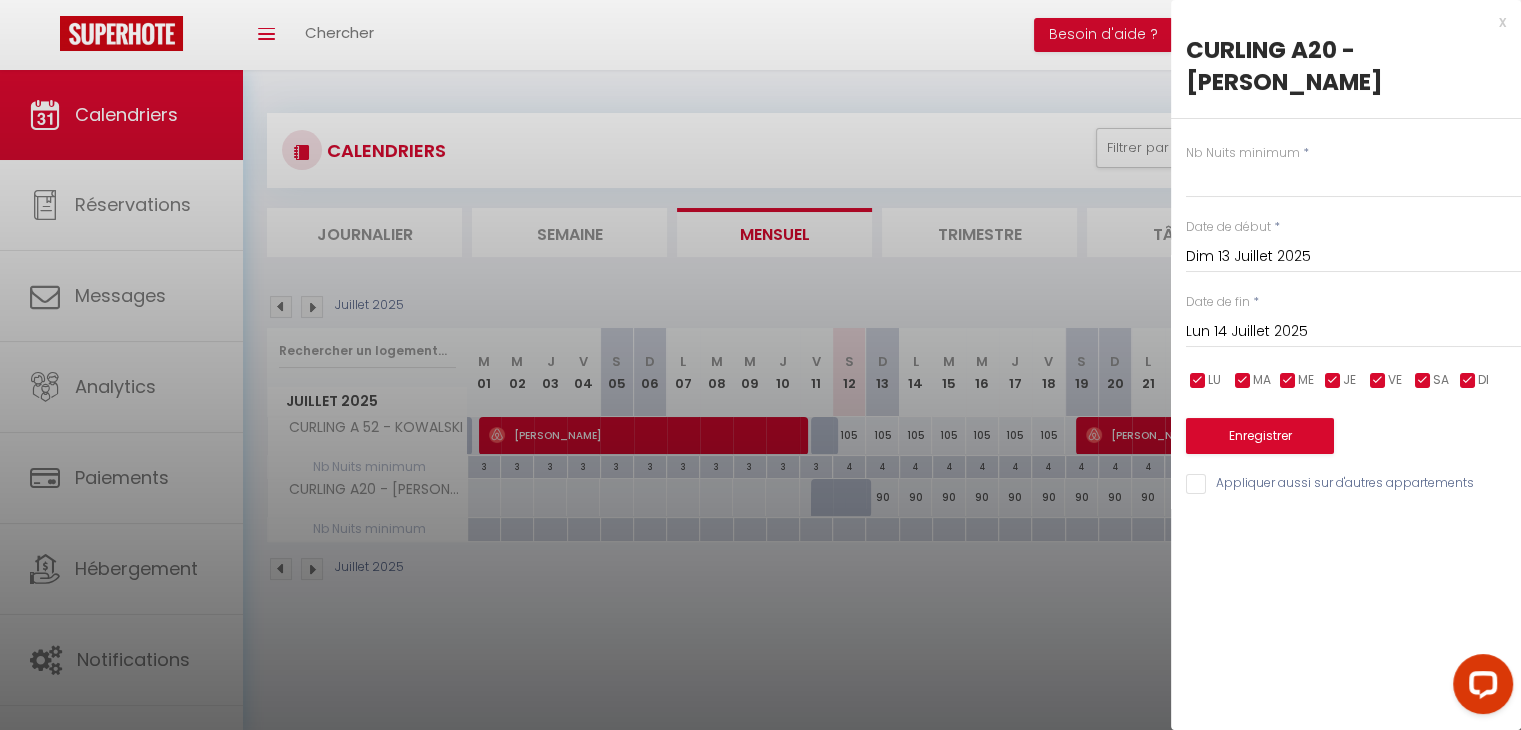 click on "Lun 14 Juillet 2025" at bounding box center [1353, 332] 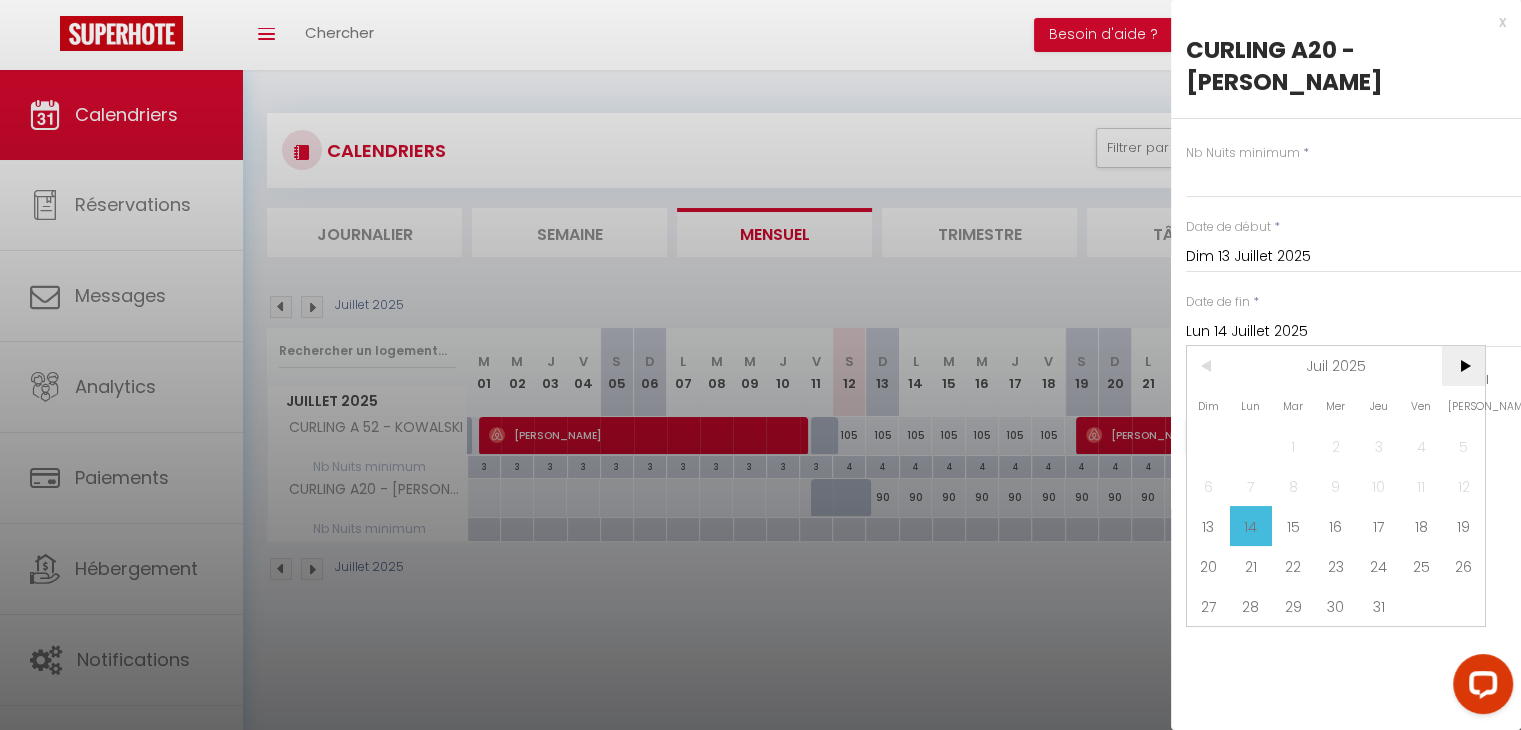 click on ">" at bounding box center [1463, 366] 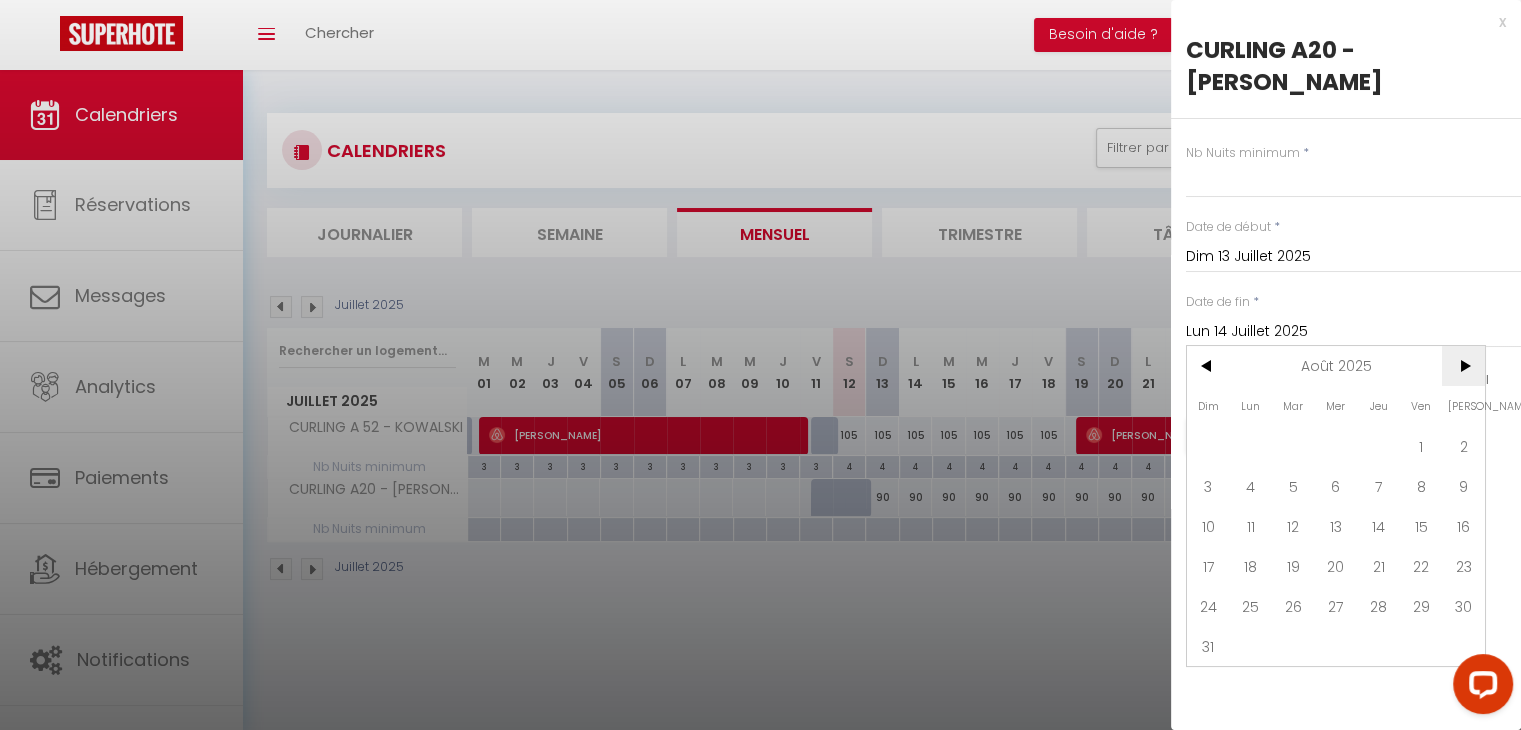 click on ">" at bounding box center (1463, 366) 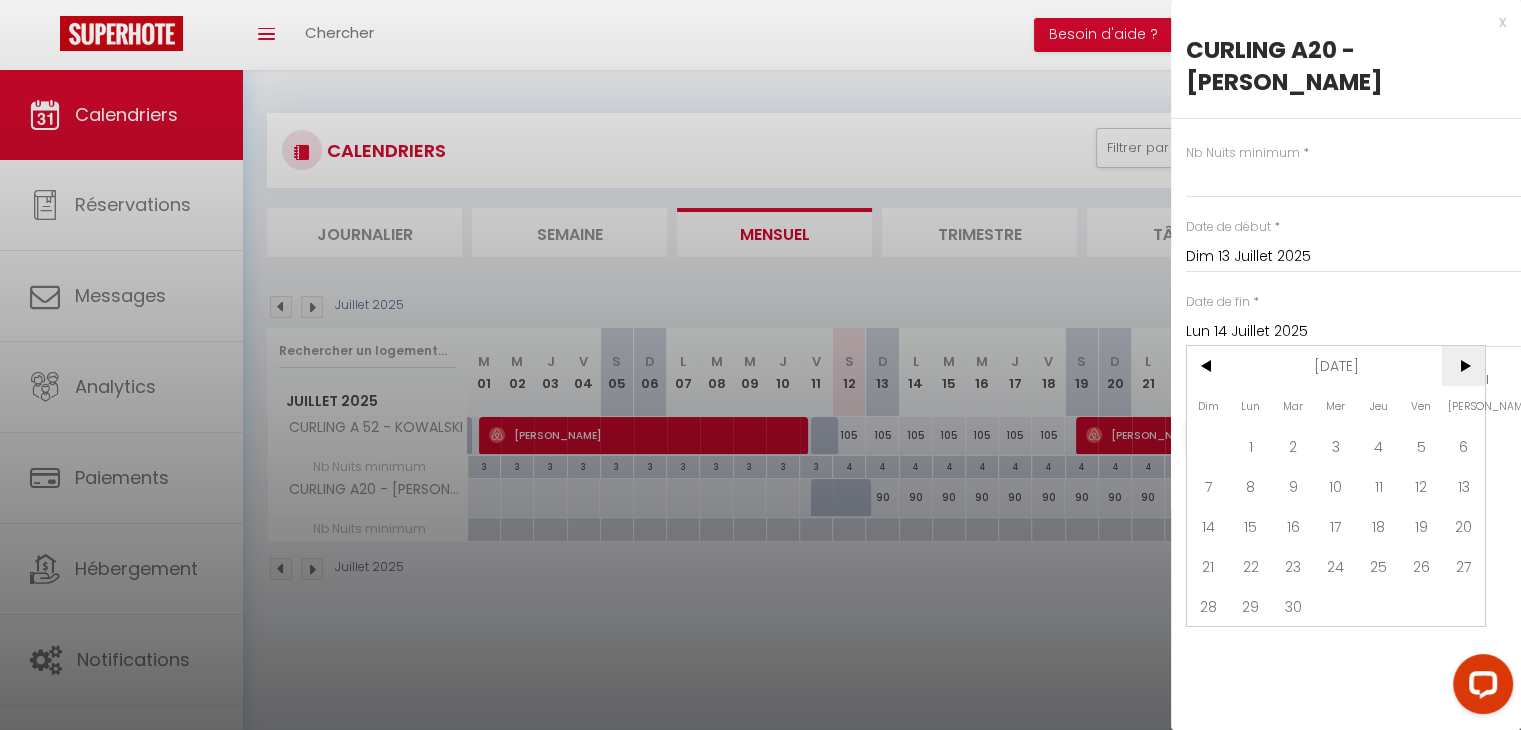click on ">" at bounding box center (1463, 366) 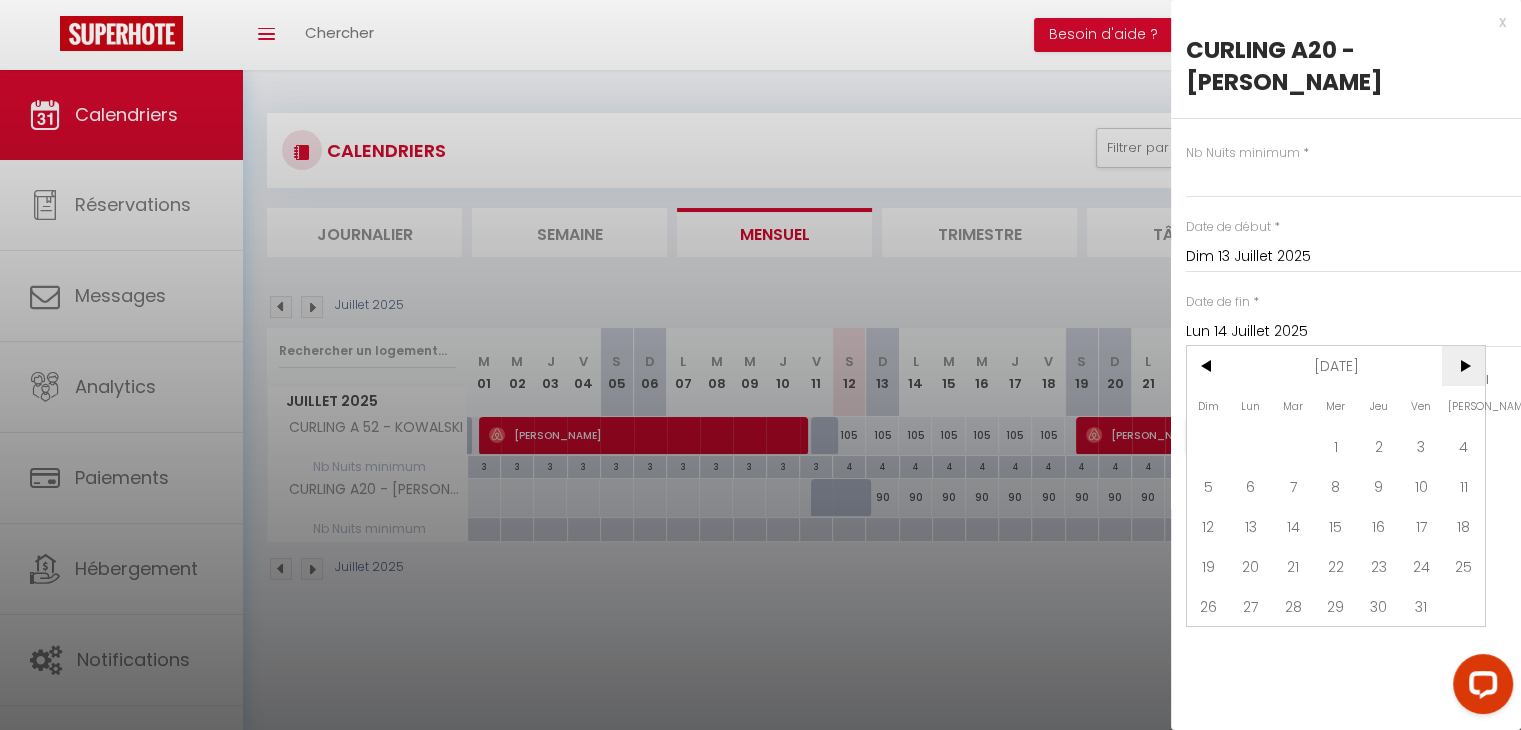 click on ">" at bounding box center [1463, 366] 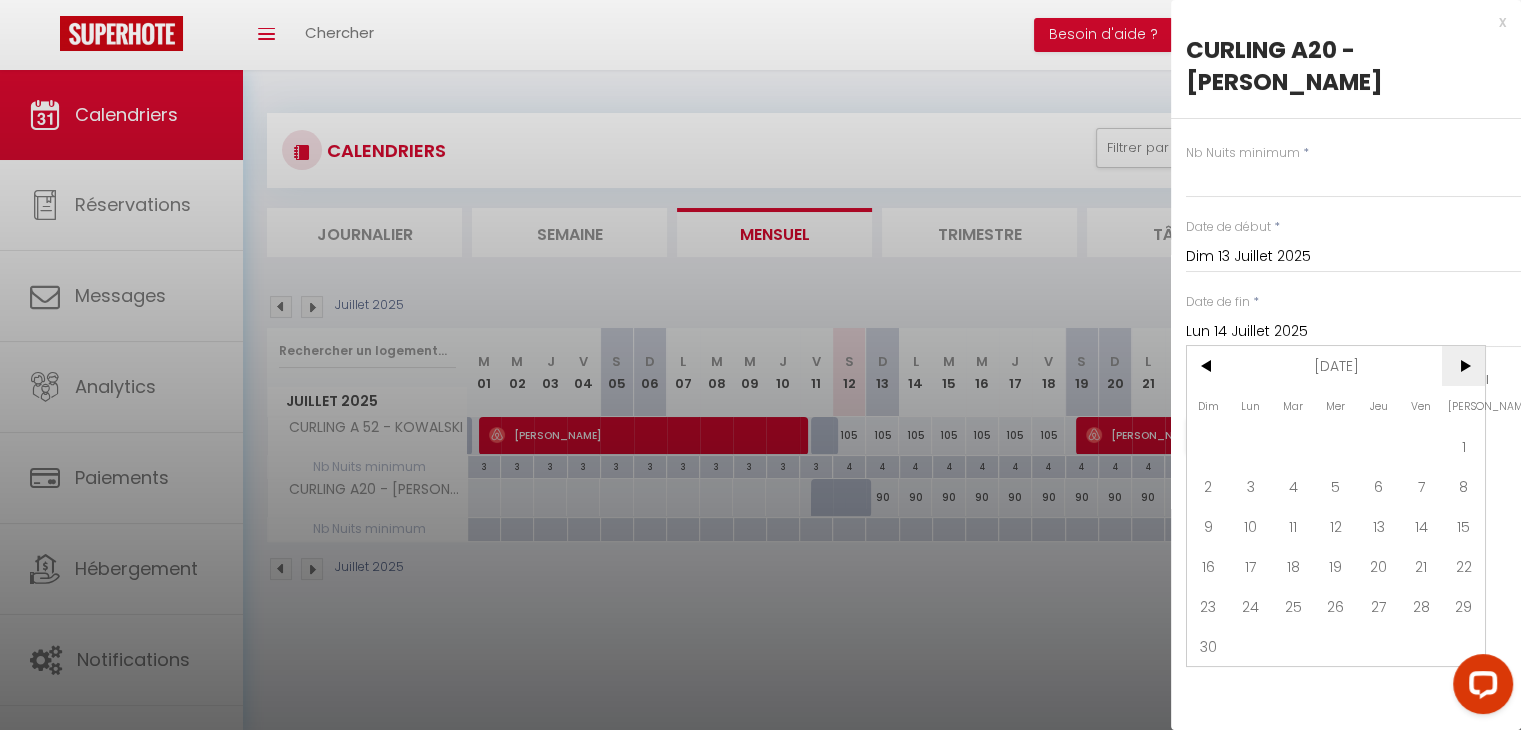 click on ">" at bounding box center (1463, 366) 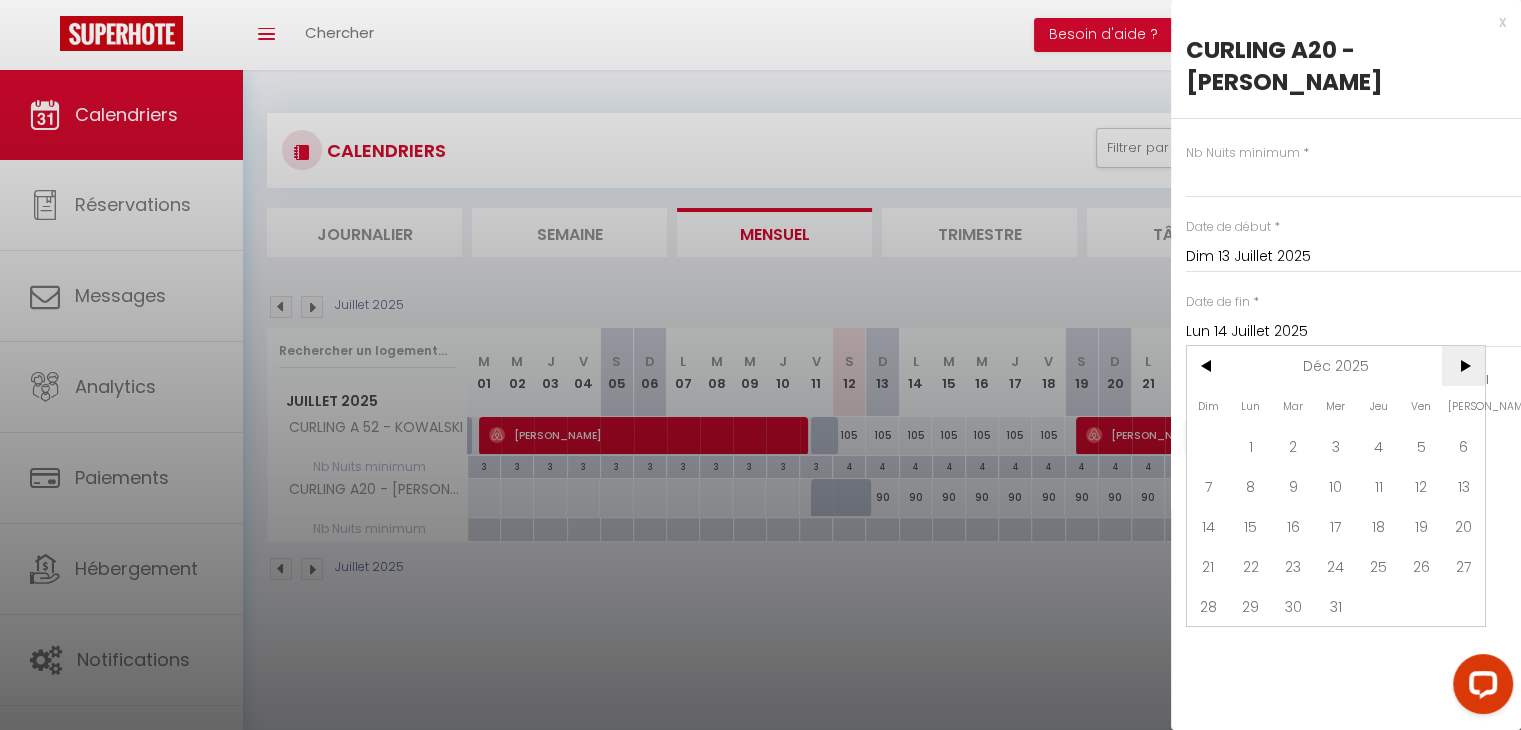 click on ">" at bounding box center (1463, 366) 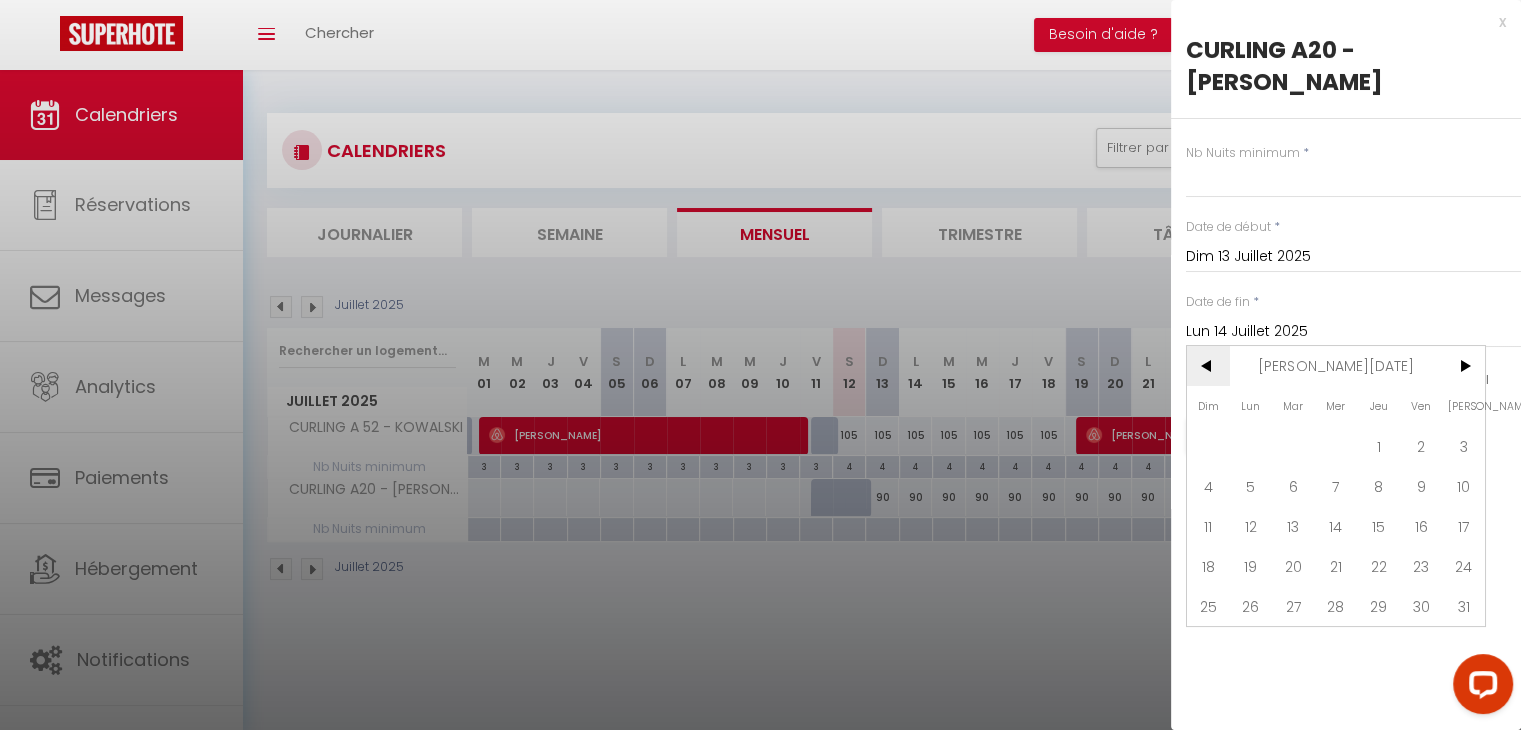 click on "<" at bounding box center [1208, 366] 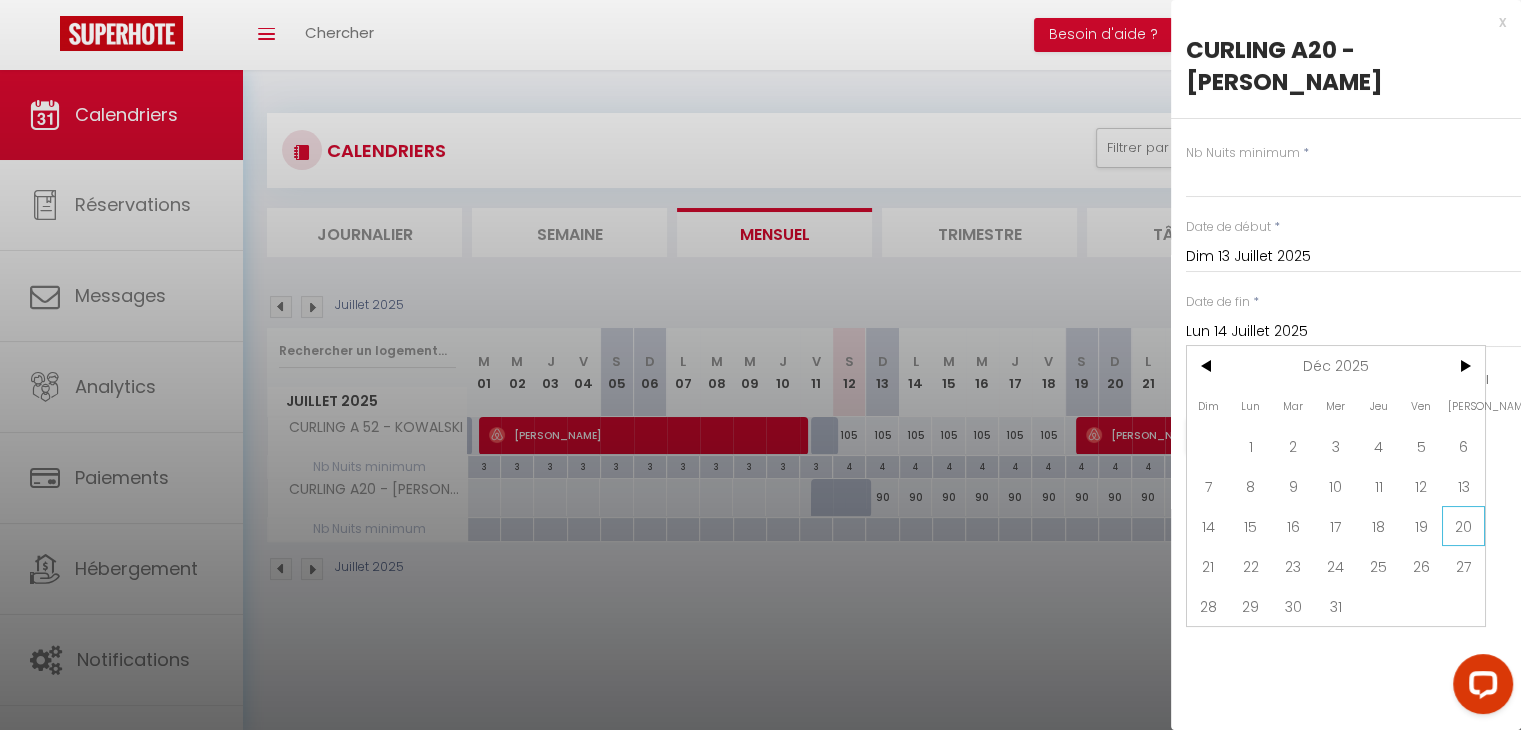 click on "20" at bounding box center [1463, 526] 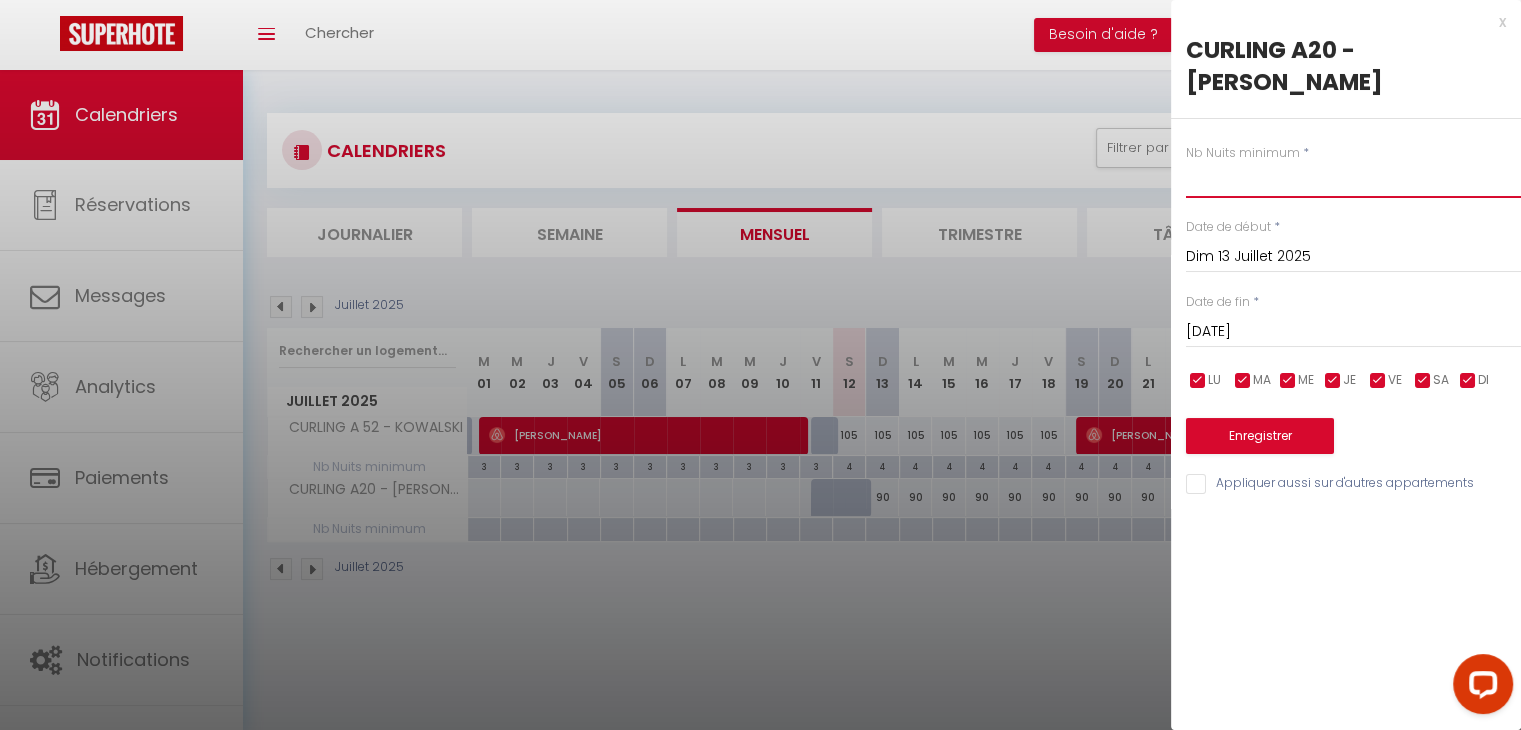 click at bounding box center (1353, 180) 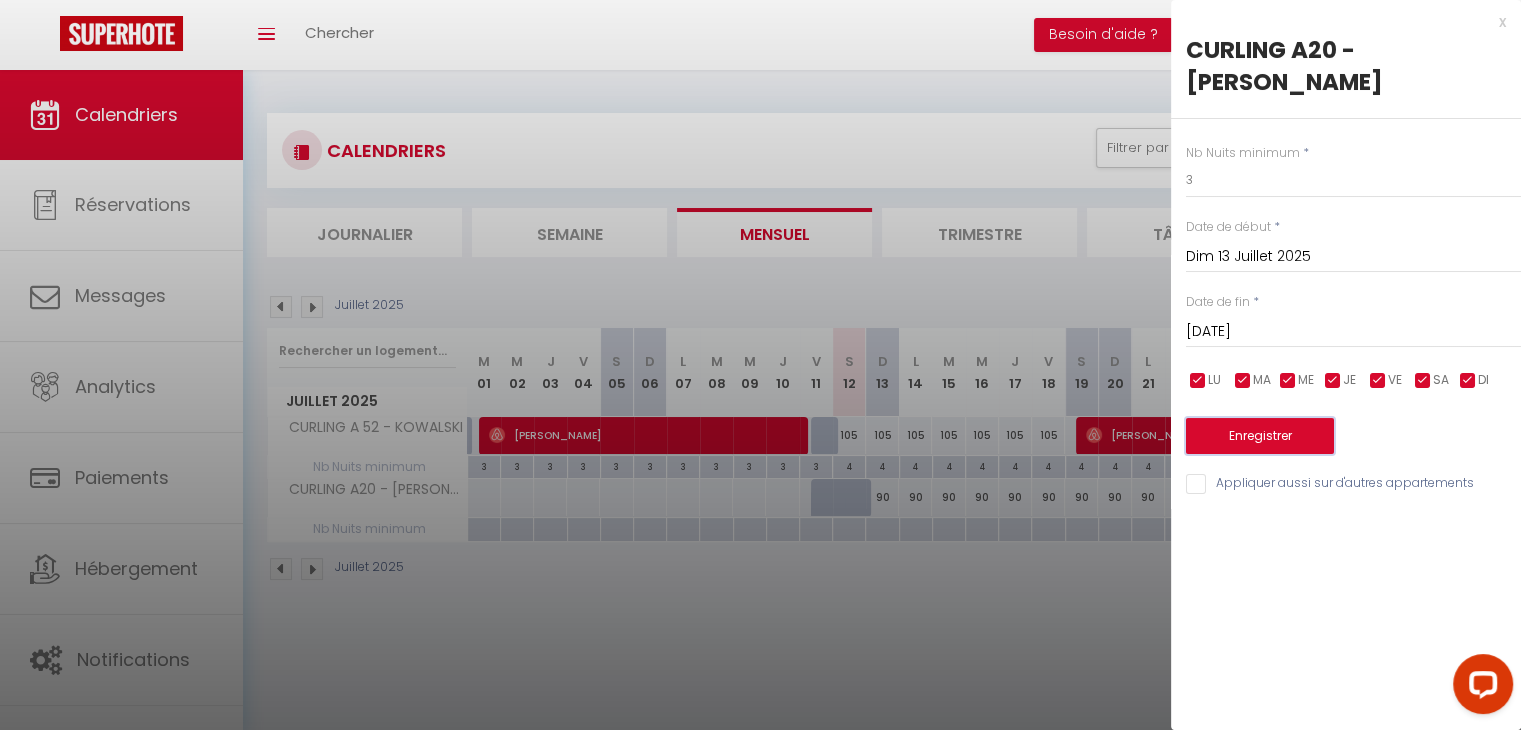 click on "Enregistrer" at bounding box center (1260, 436) 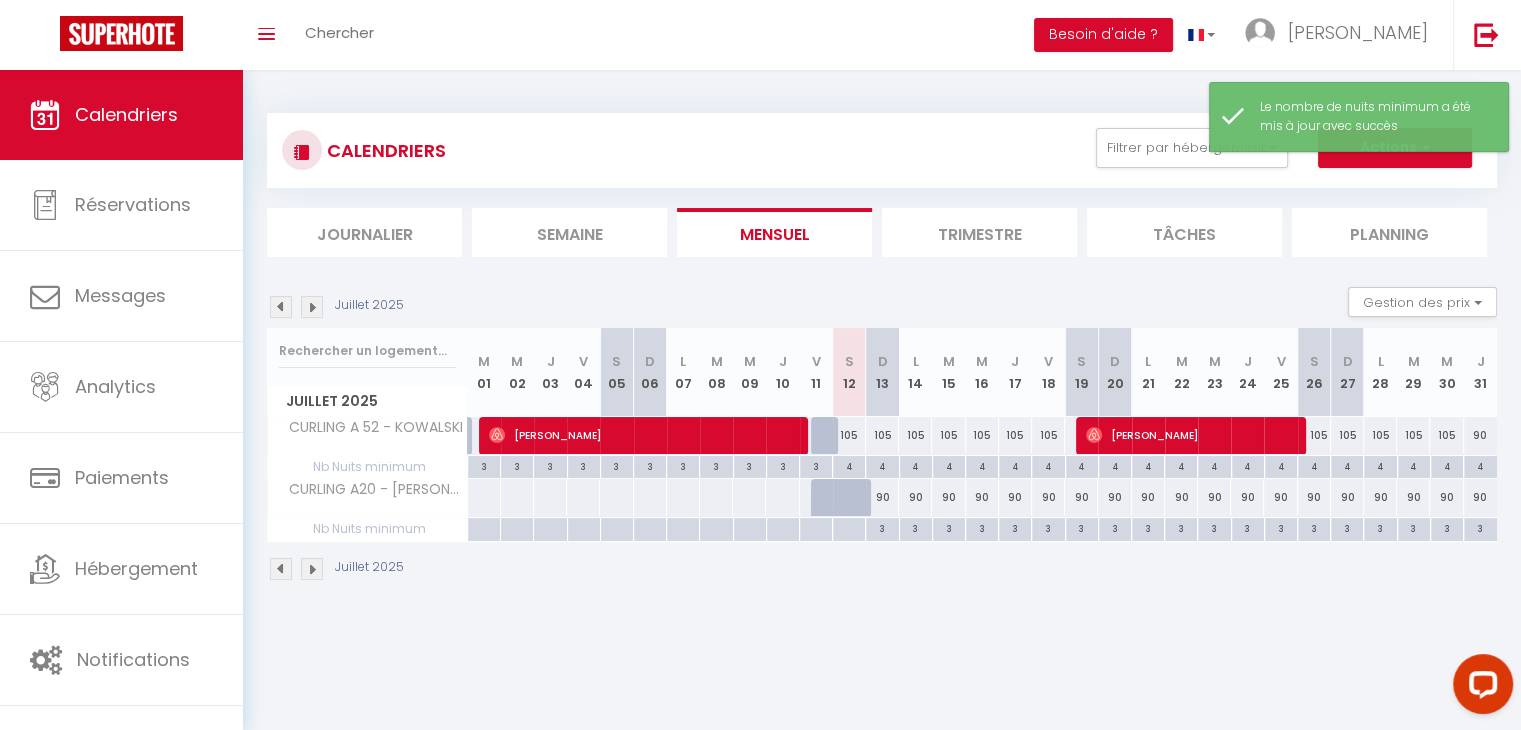 click at bounding box center (312, 307) 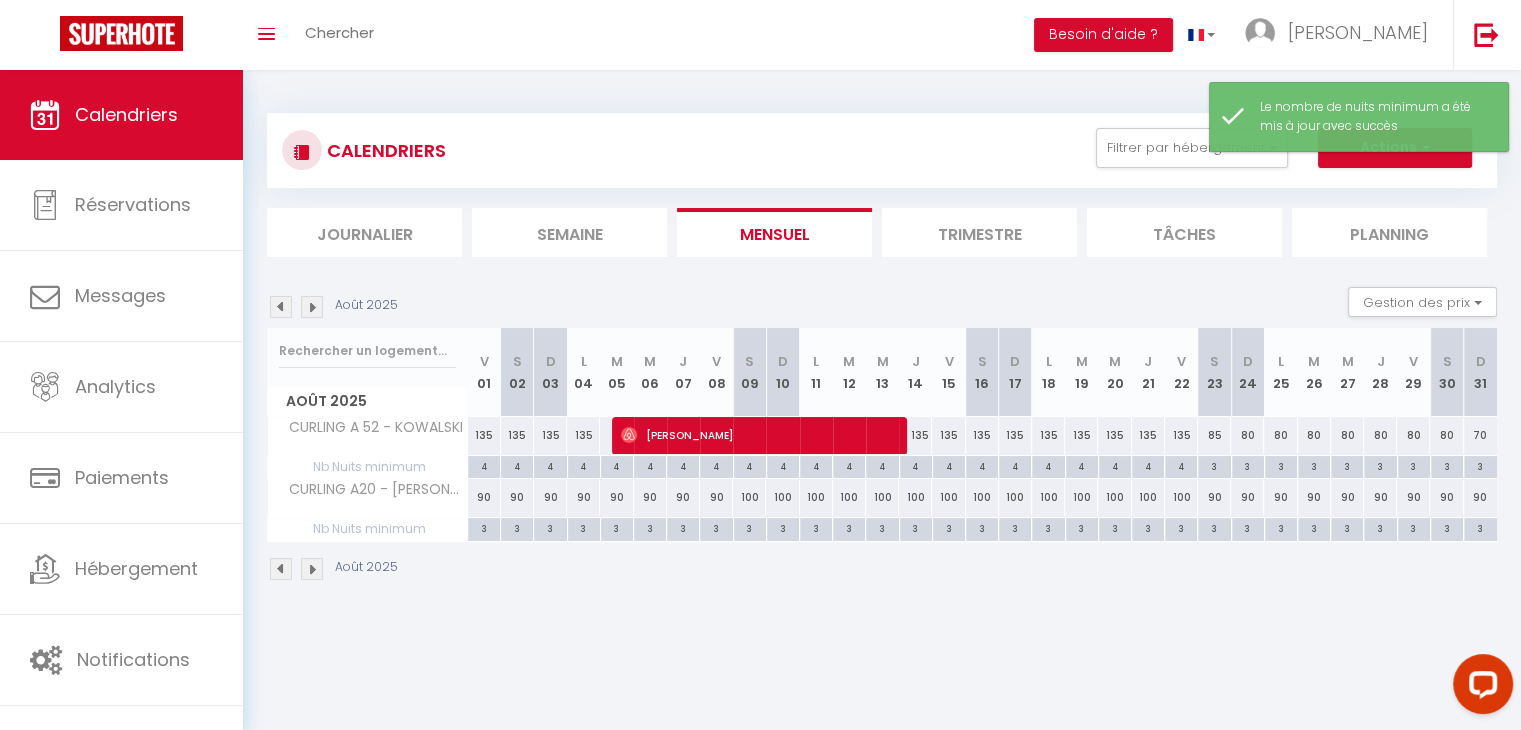 click at bounding box center (312, 307) 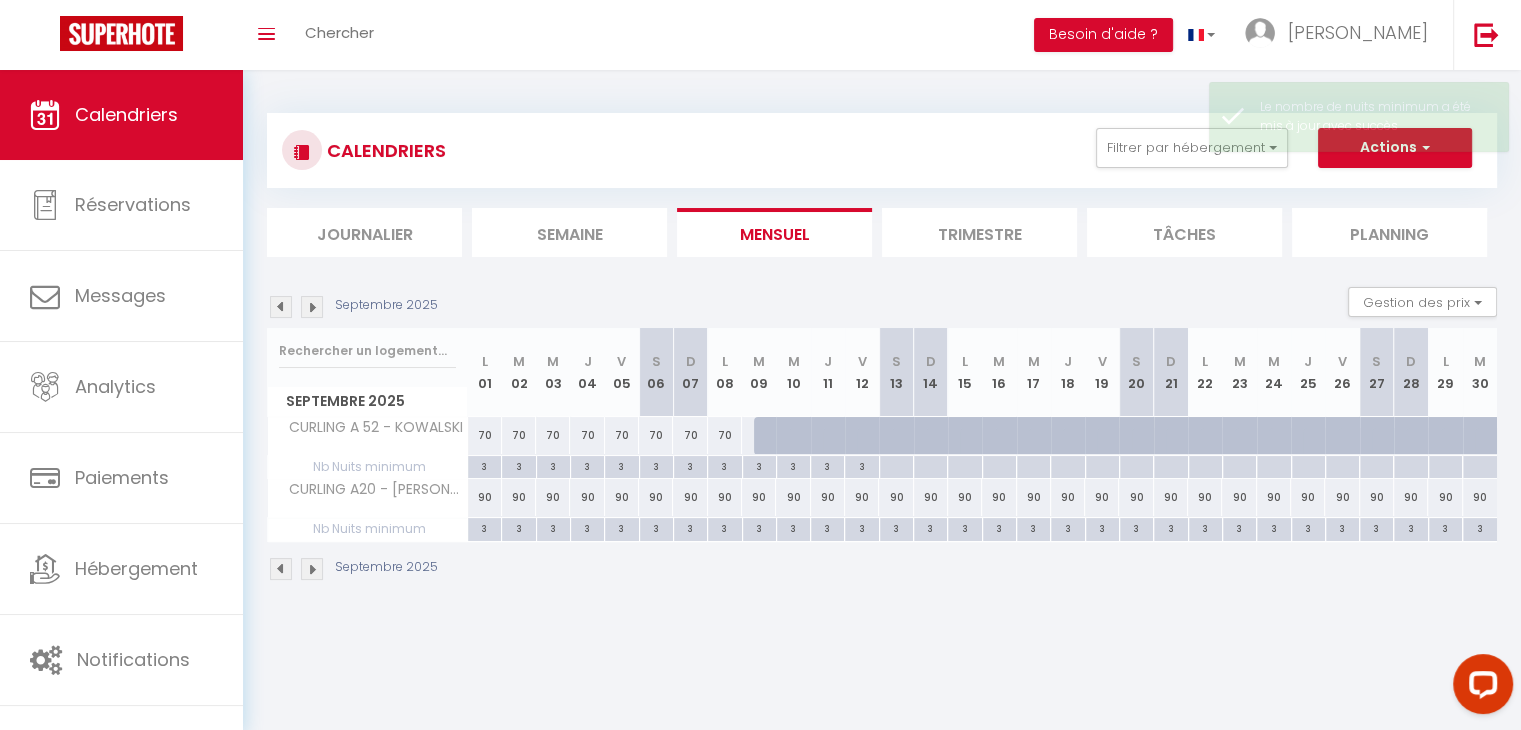 click on "Septembre 2025" at bounding box center [355, 307] 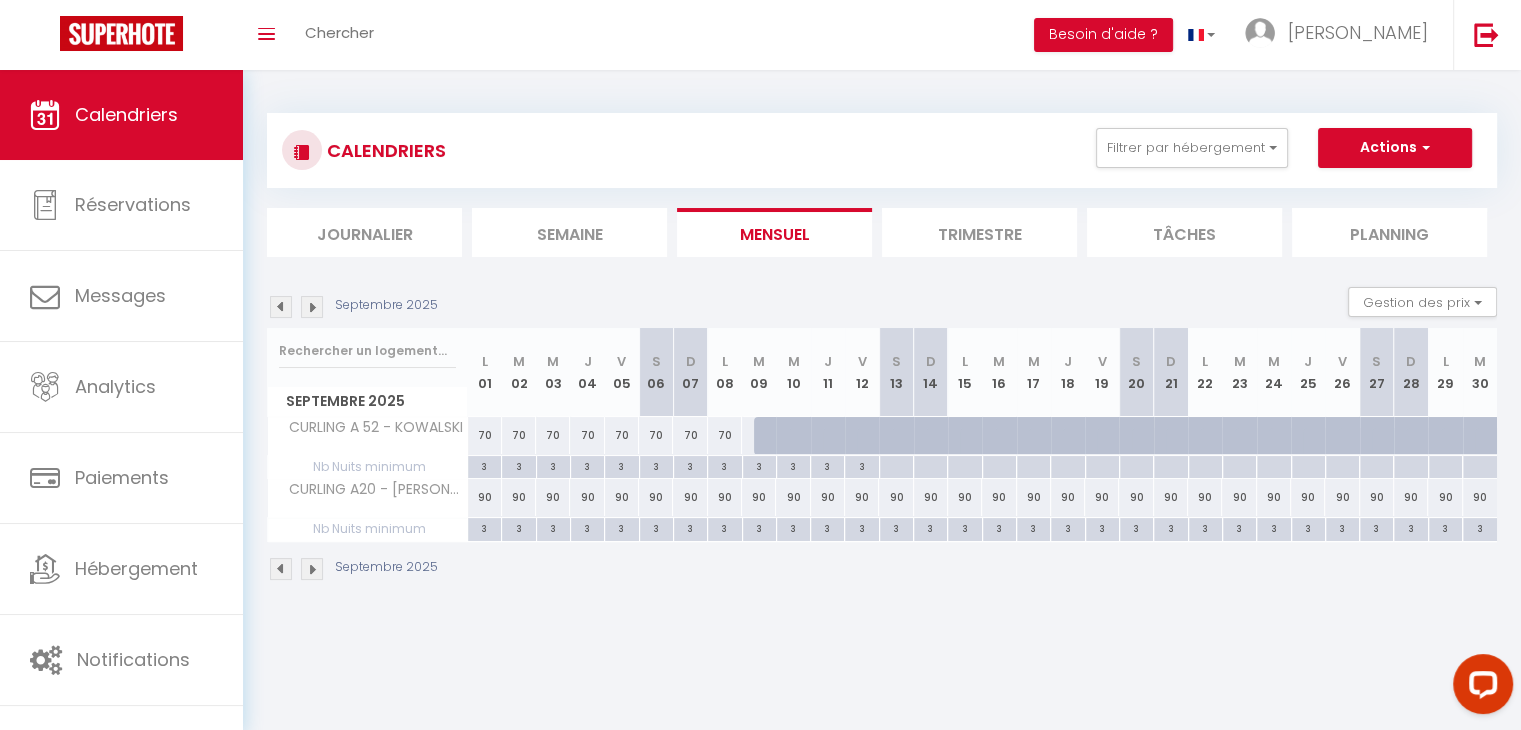 click at bounding box center (312, 307) 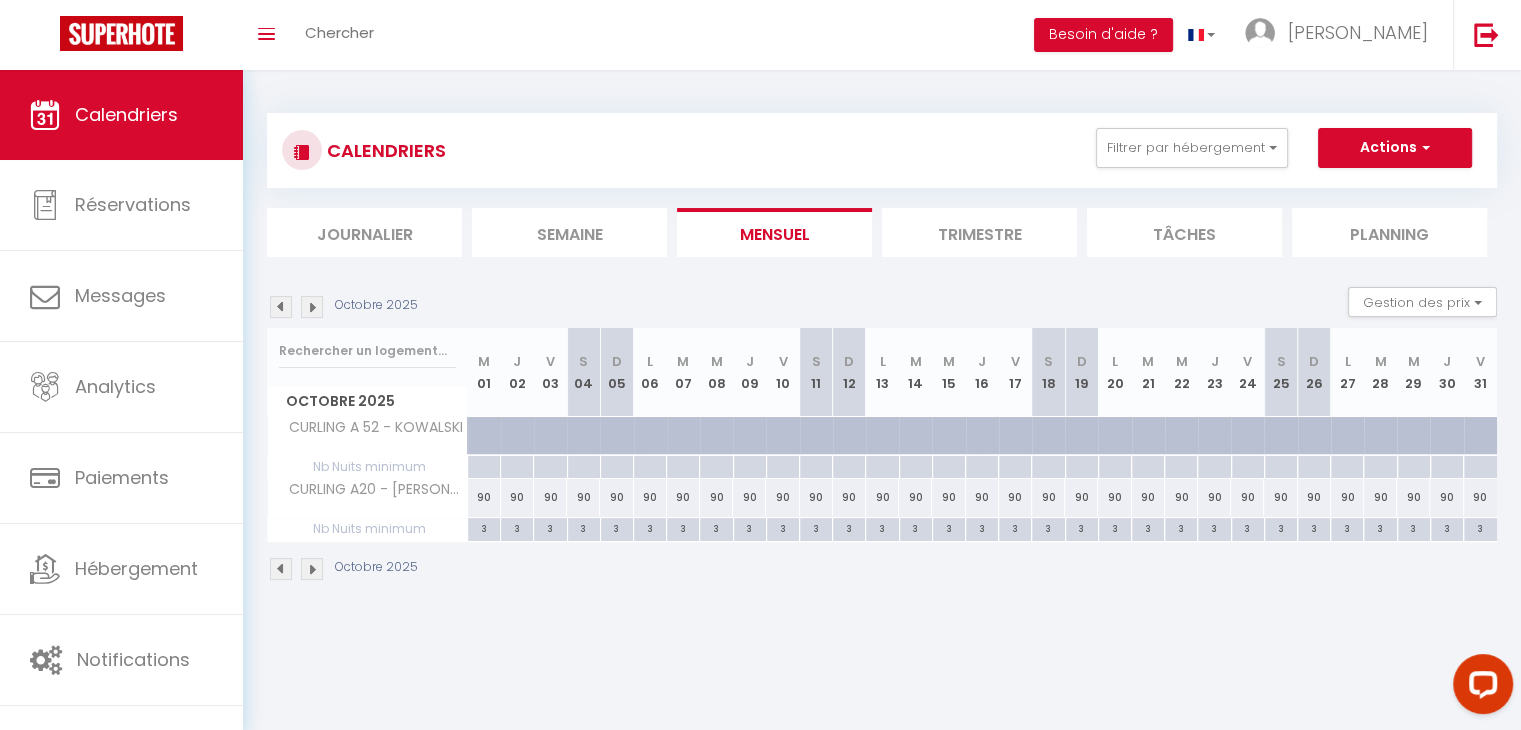 click at bounding box center (312, 307) 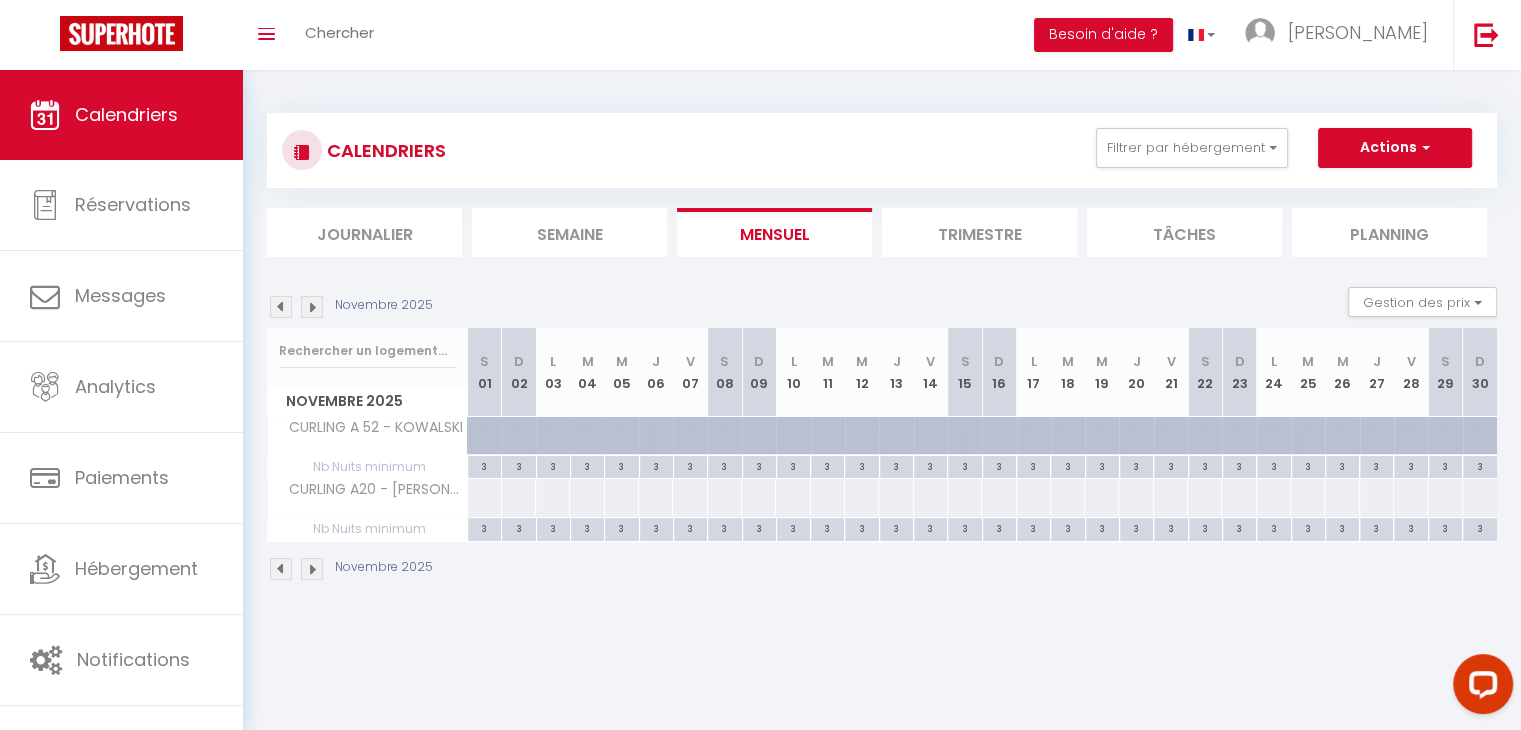 click at bounding box center (312, 307) 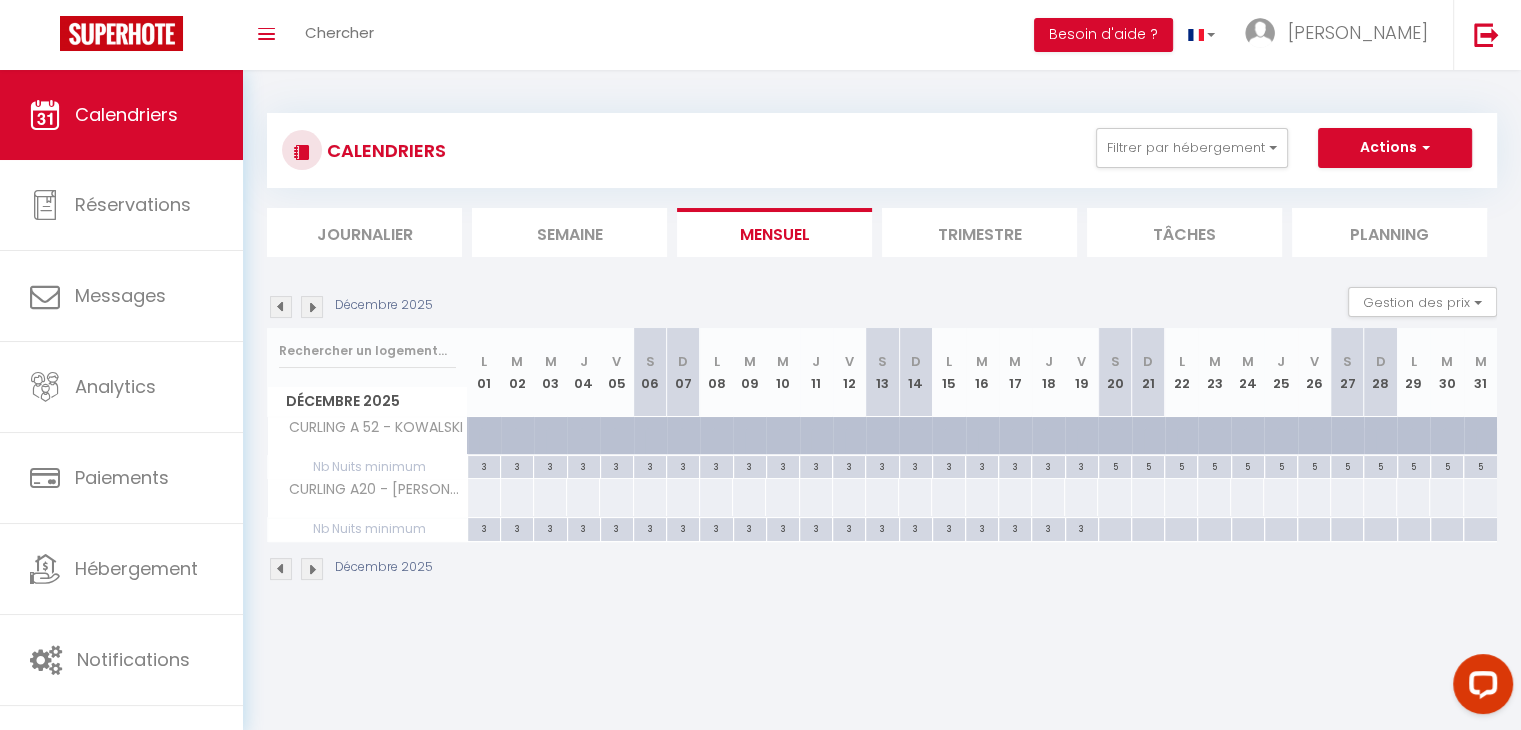 click at bounding box center [312, 307] 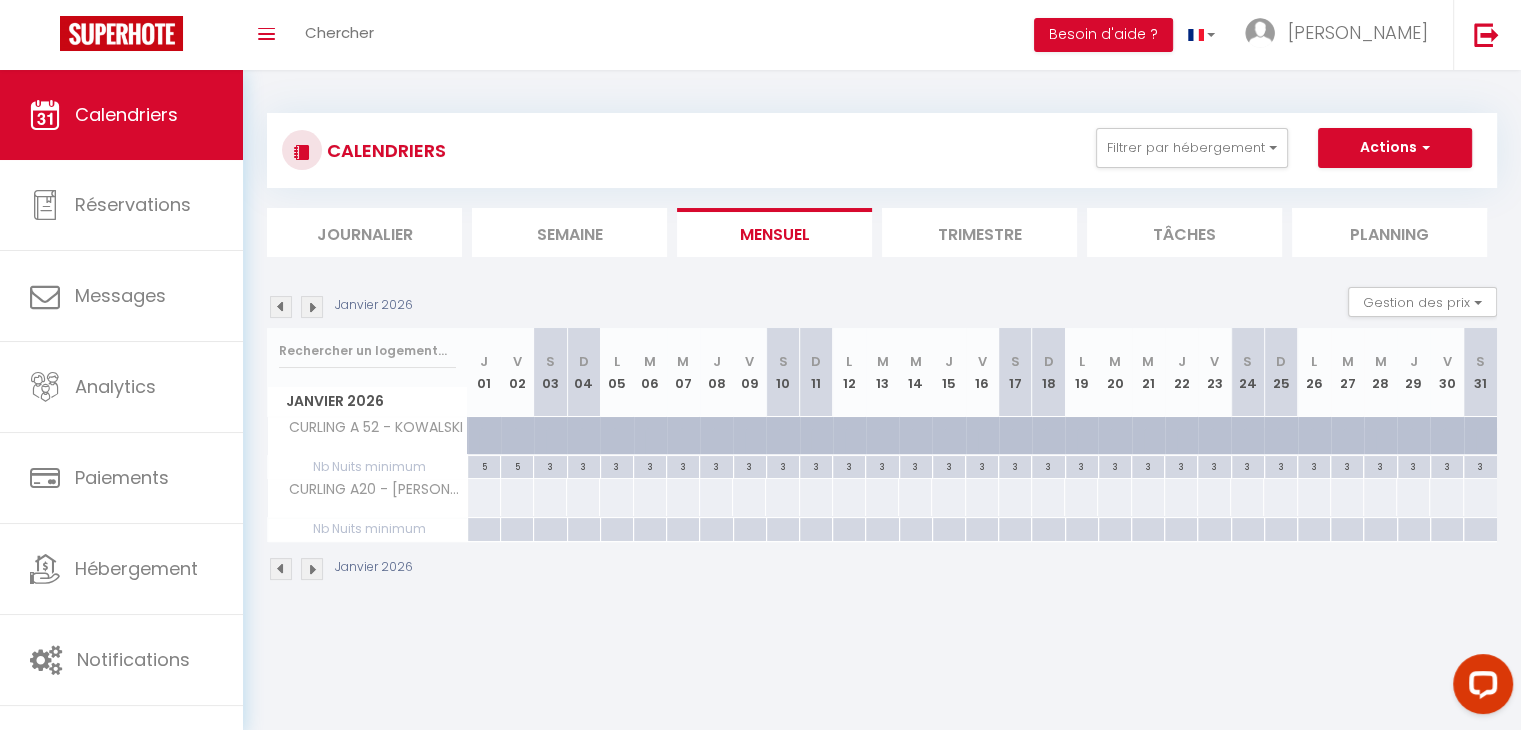 click at bounding box center [281, 307] 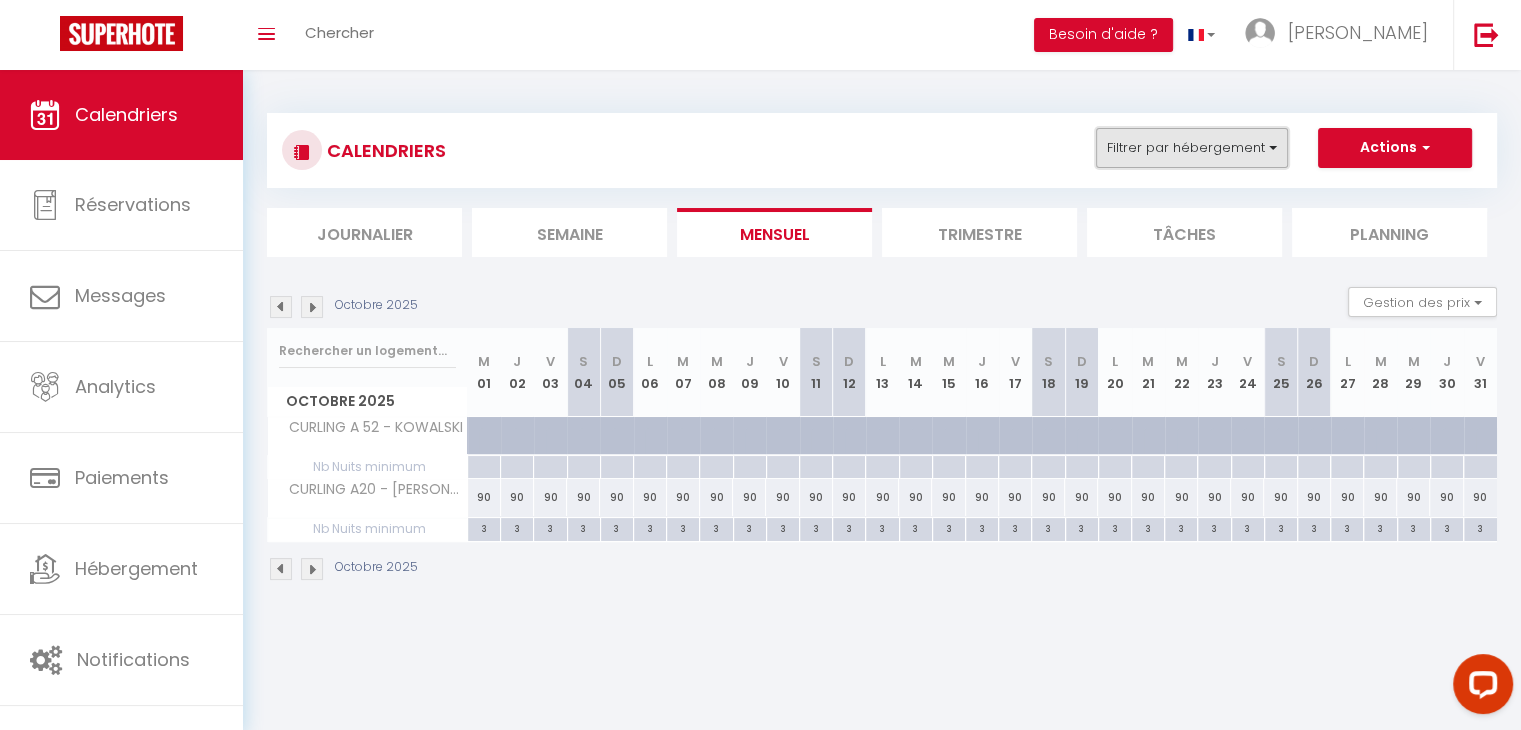 click on "Filtrer par hébergement" at bounding box center [1192, 148] 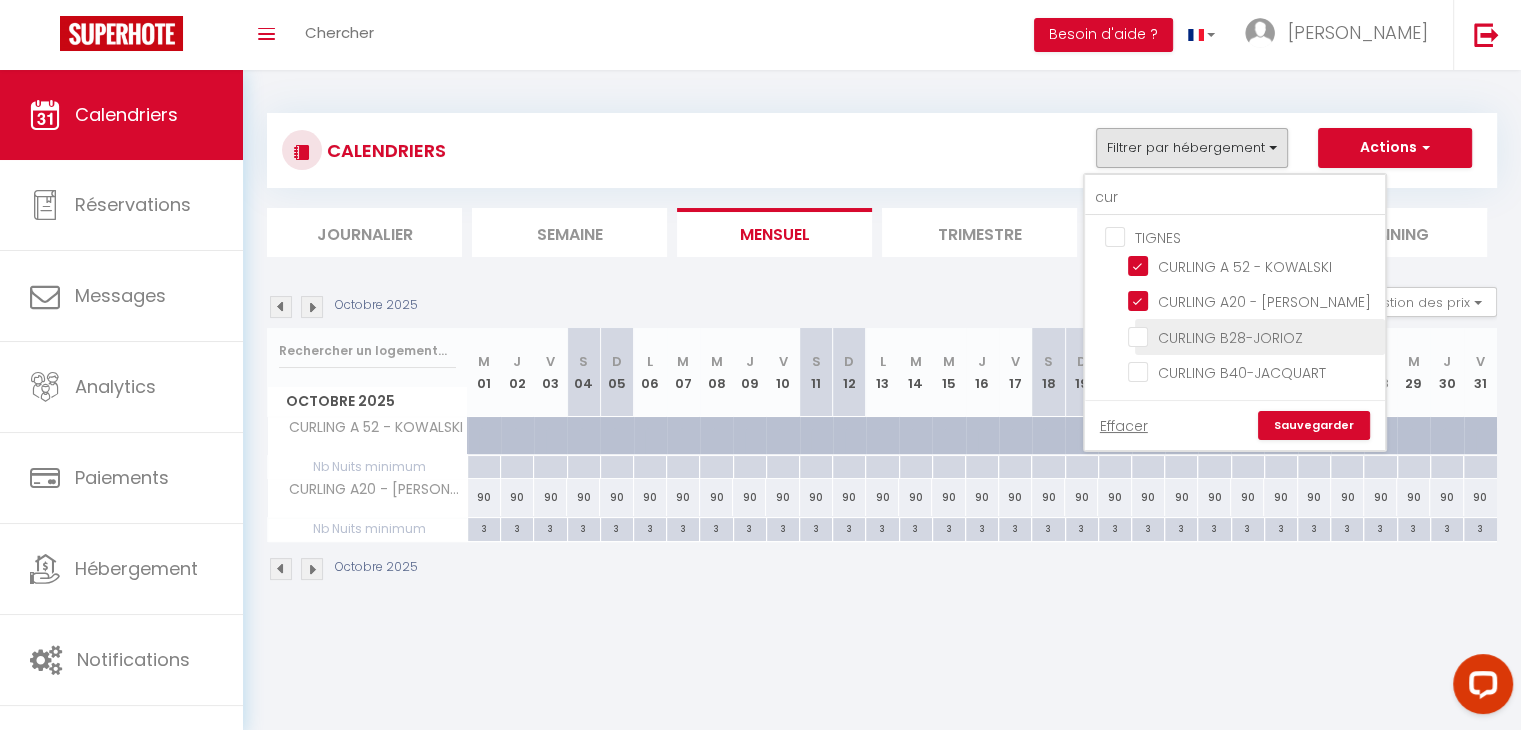 click on "CURLING B28-JORIOZ" at bounding box center (1253, 335) 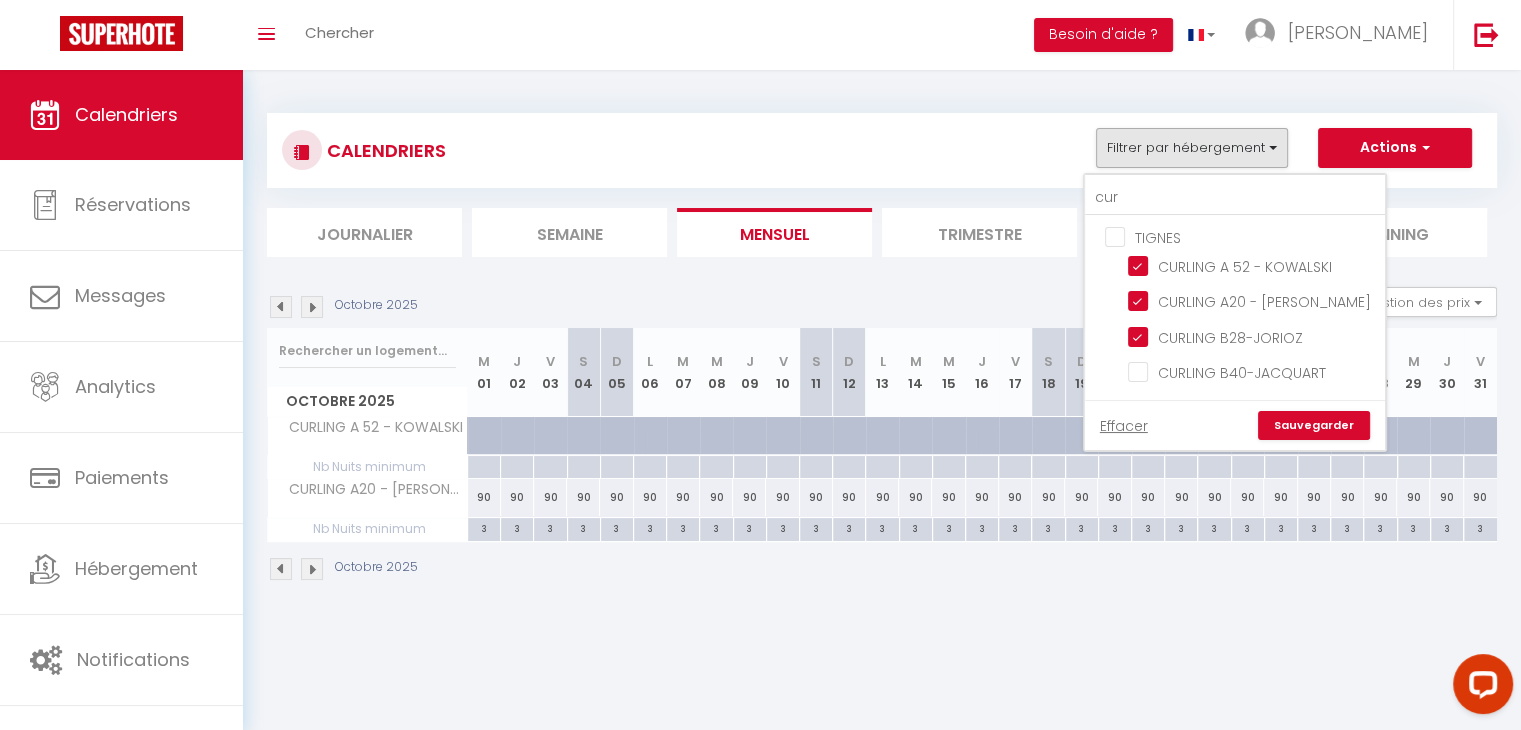 click on "Sauvegarder" at bounding box center (1314, 426) 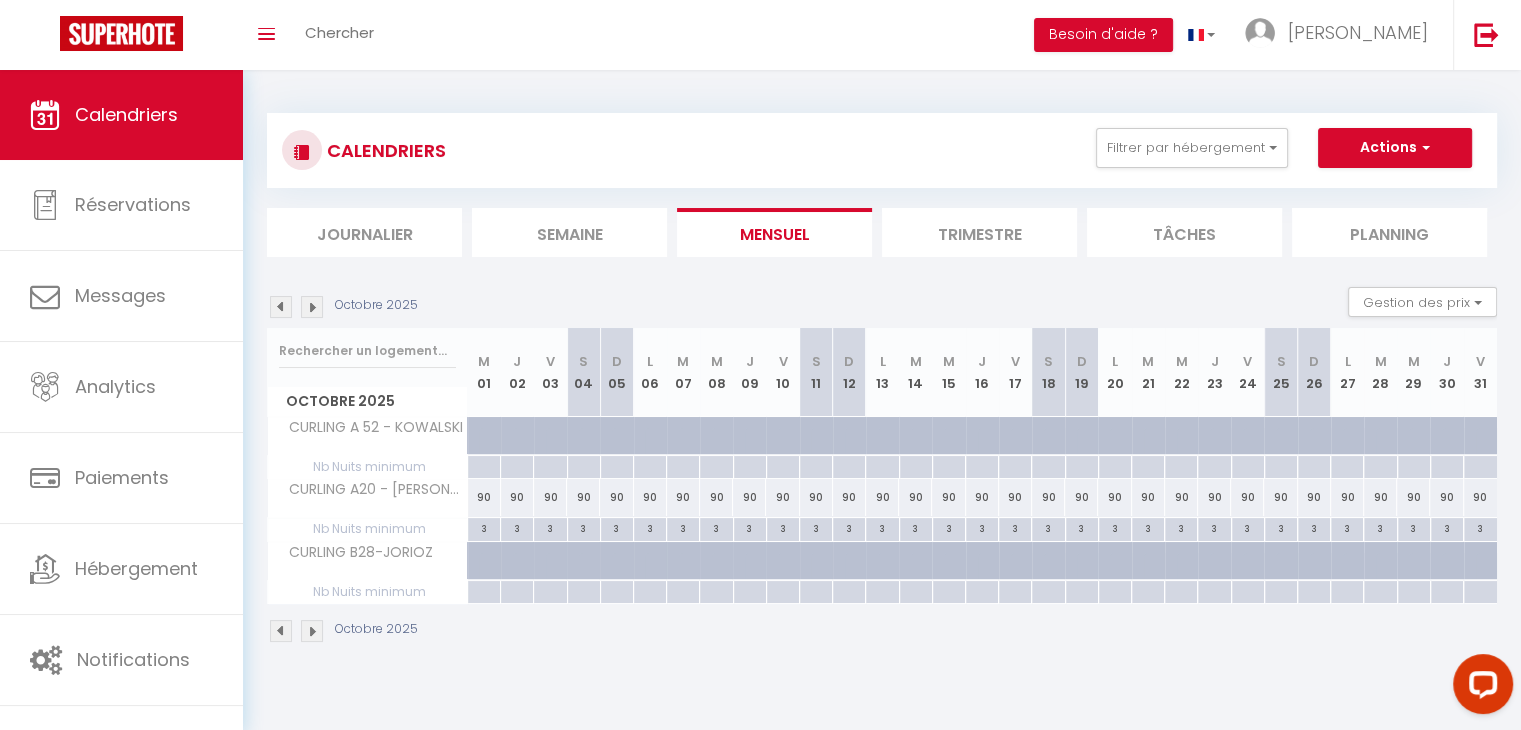 click at bounding box center (281, 307) 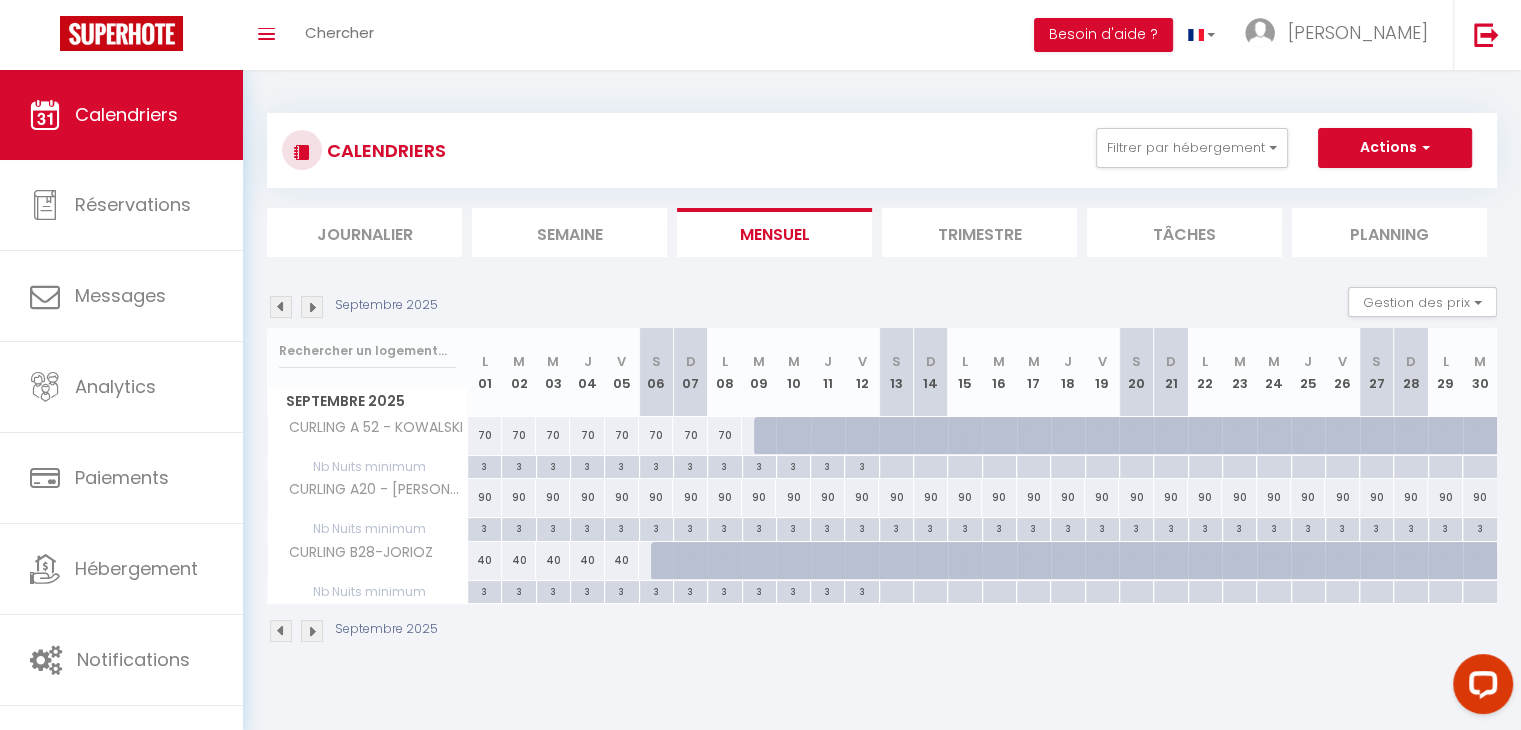 click at bounding box center [312, 307] 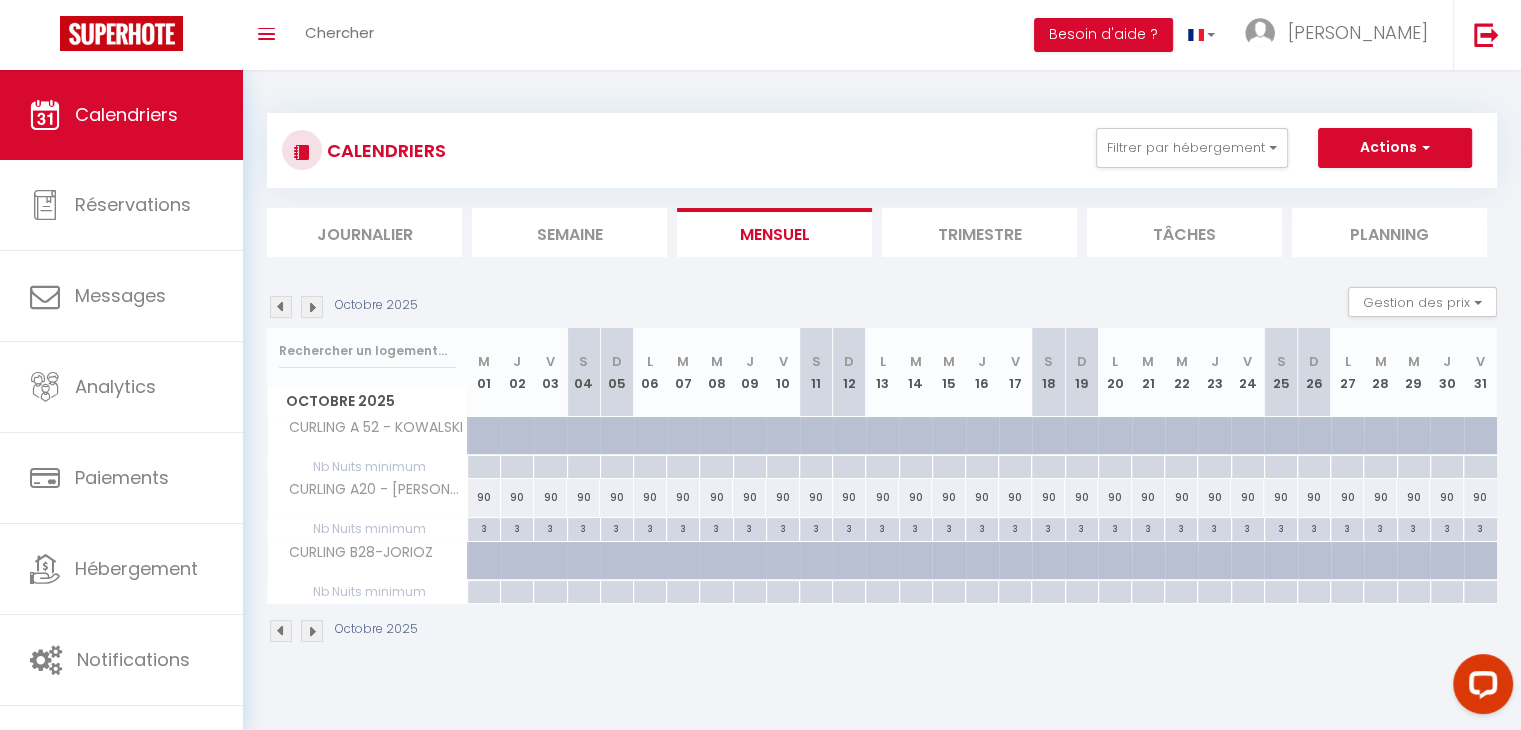 click at bounding box center (312, 307) 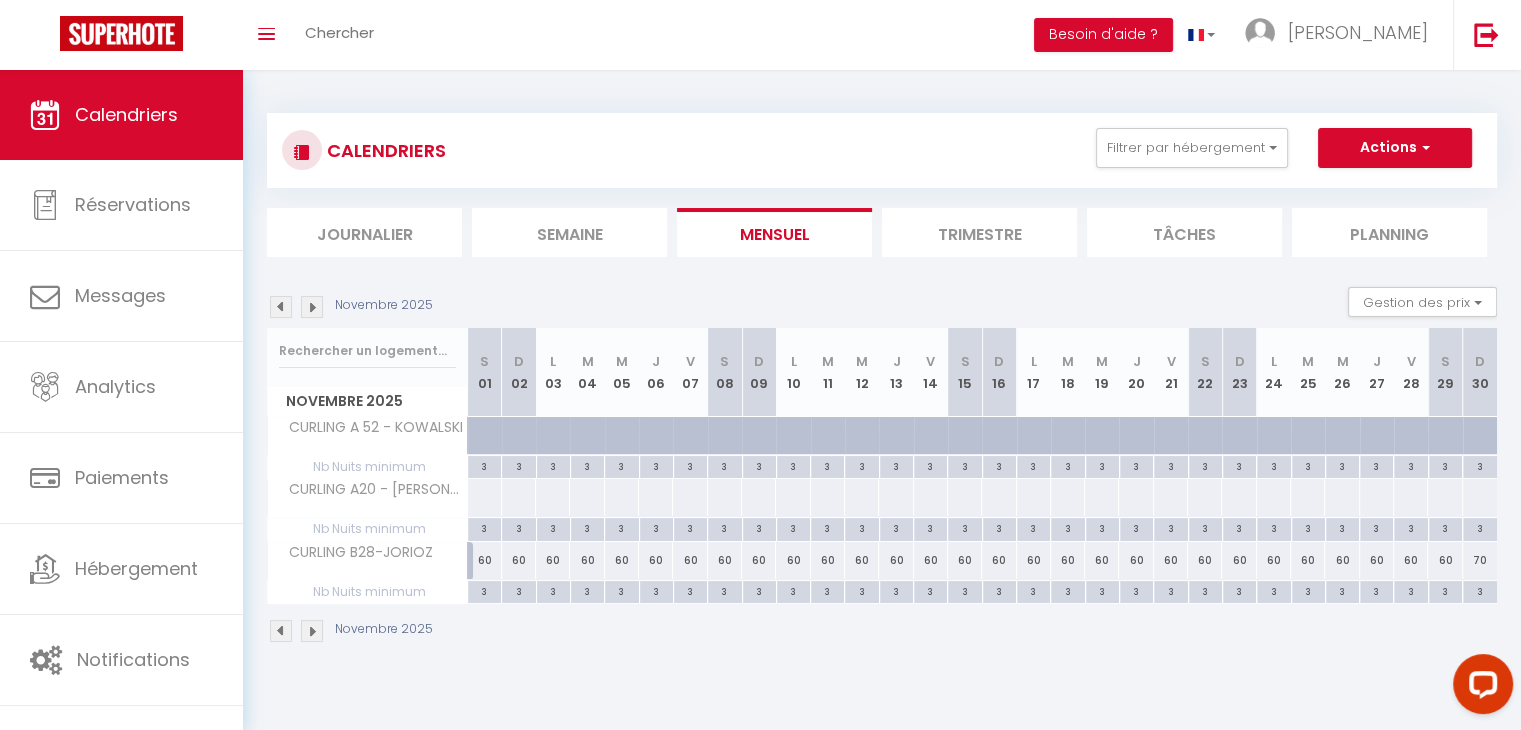 click at bounding box center [281, 307] 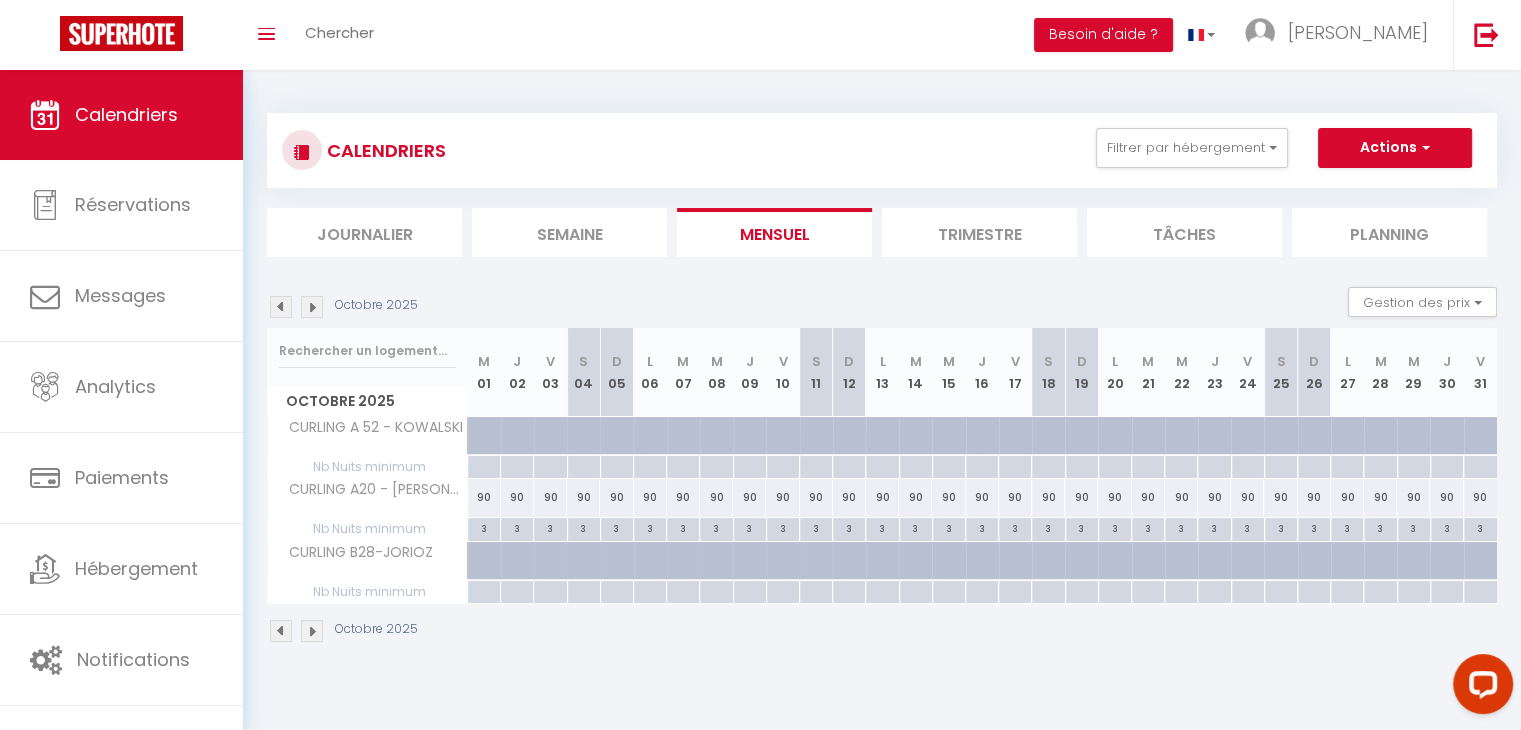 click at bounding box center (281, 307) 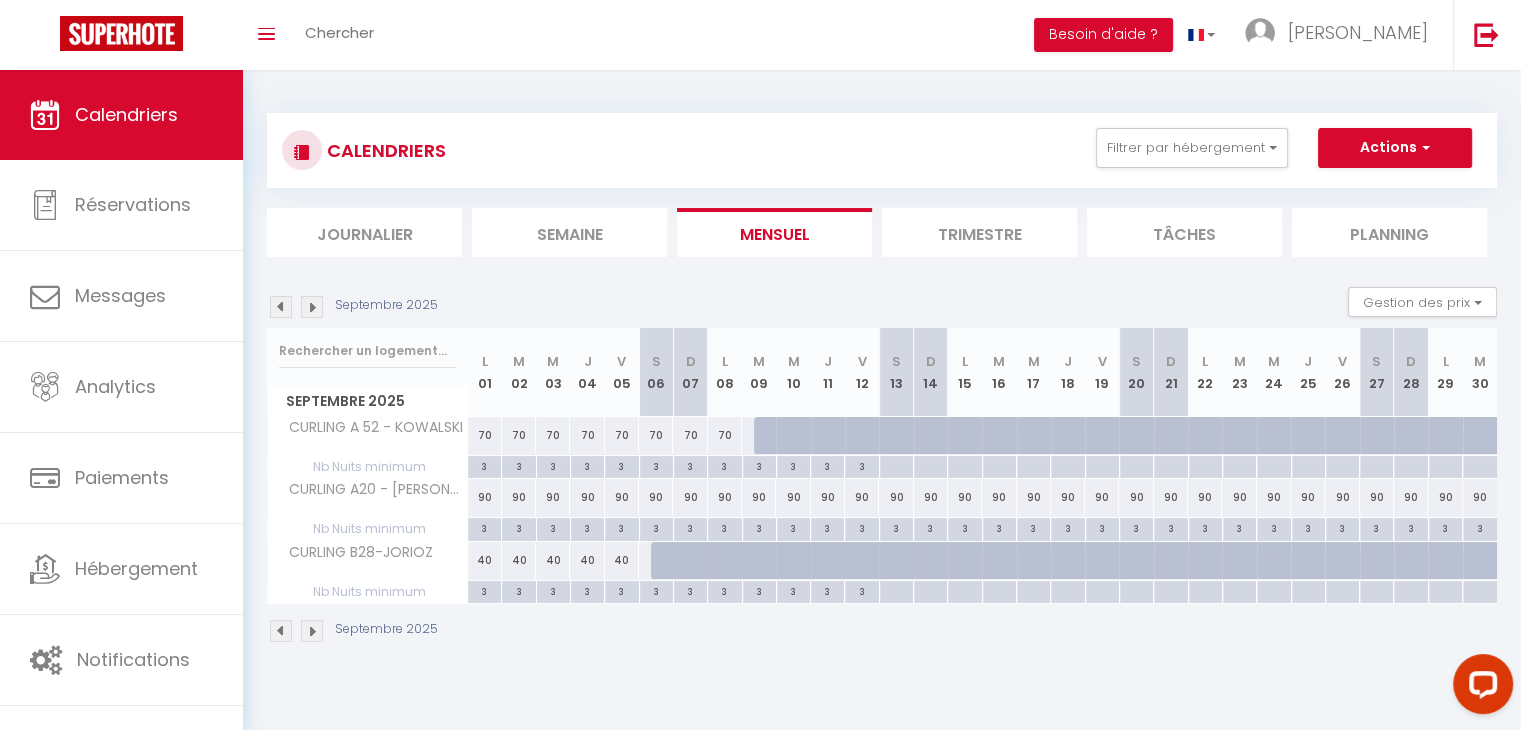 click on "90" at bounding box center (656, 497) 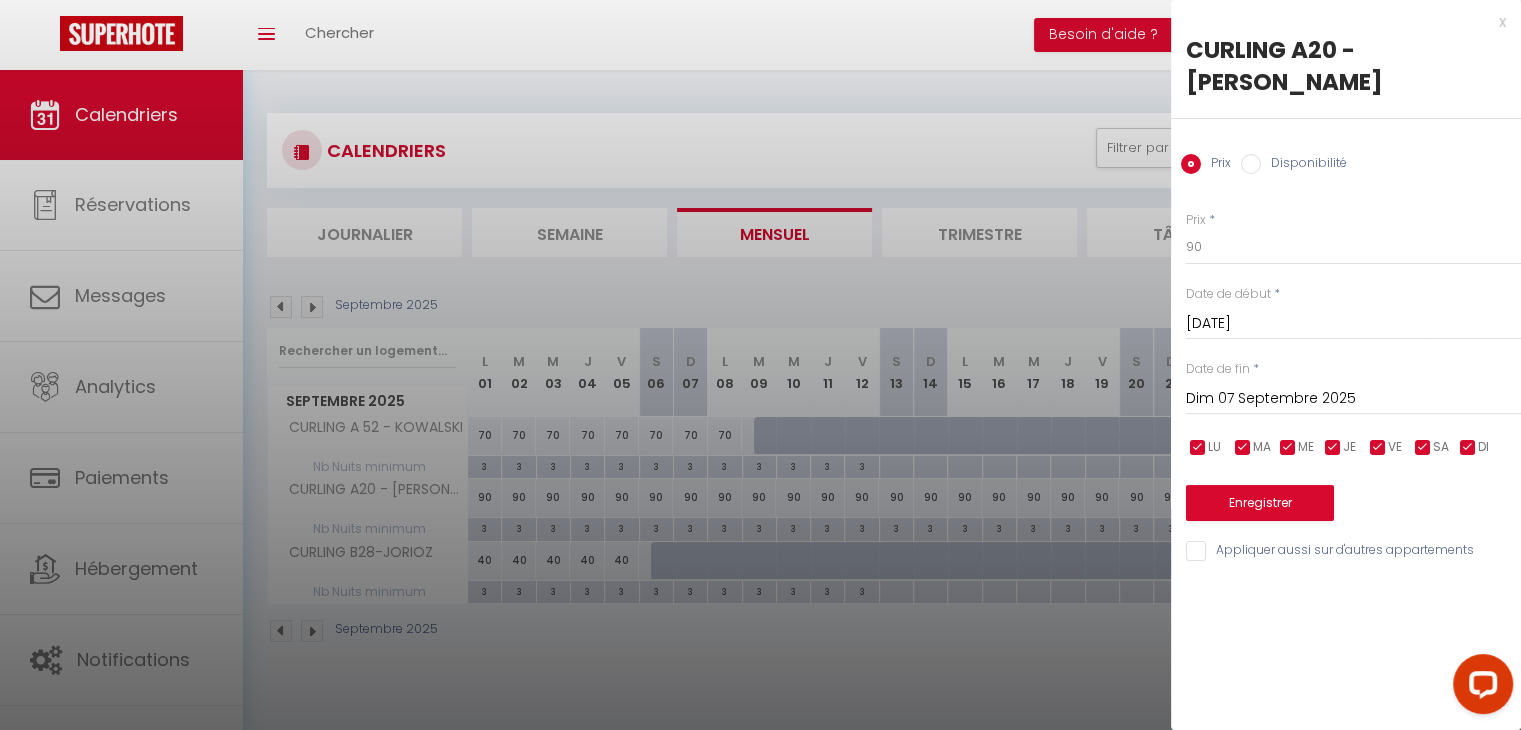 click on "Dim 07 Septembre 2025" at bounding box center [1353, 399] 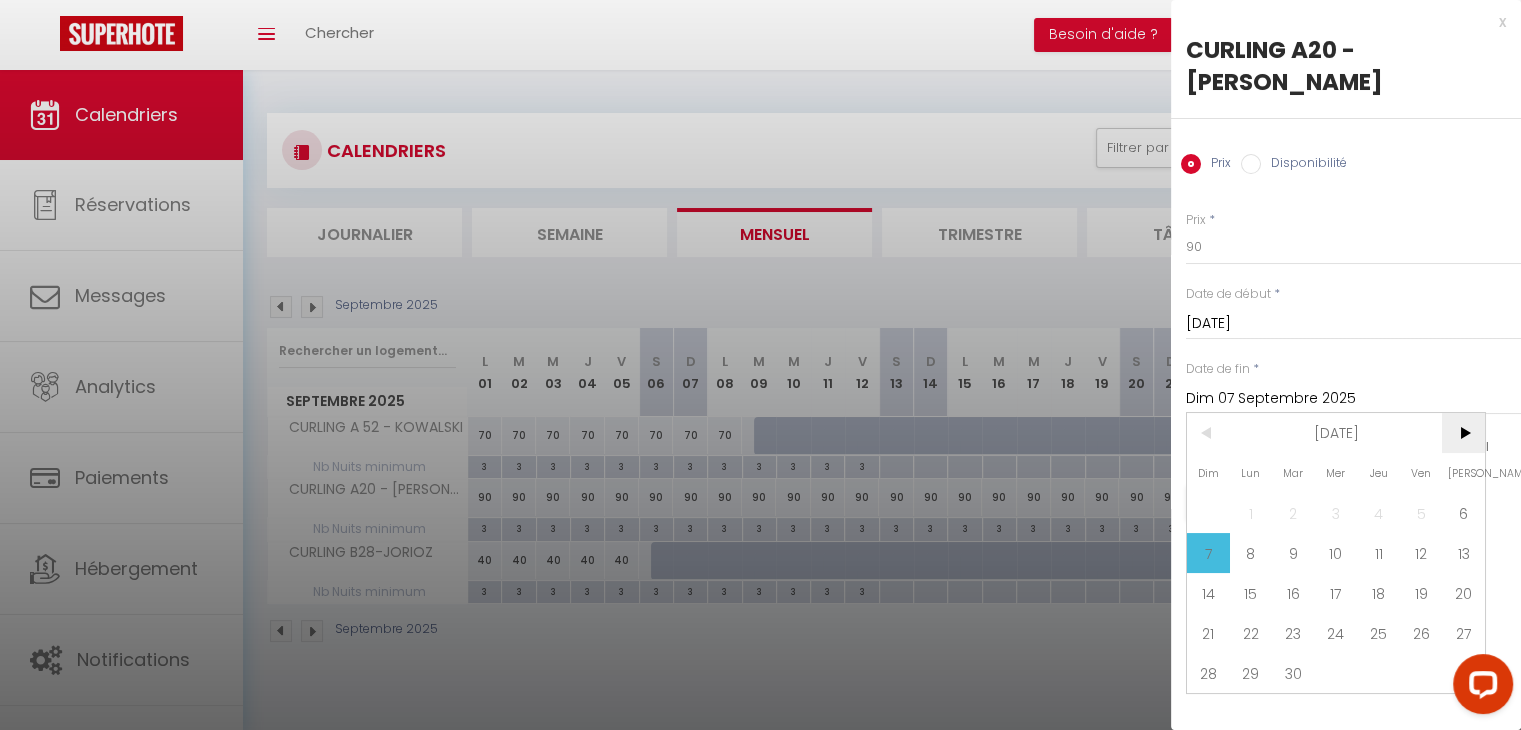 click on ">" at bounding box center [1463, 433] 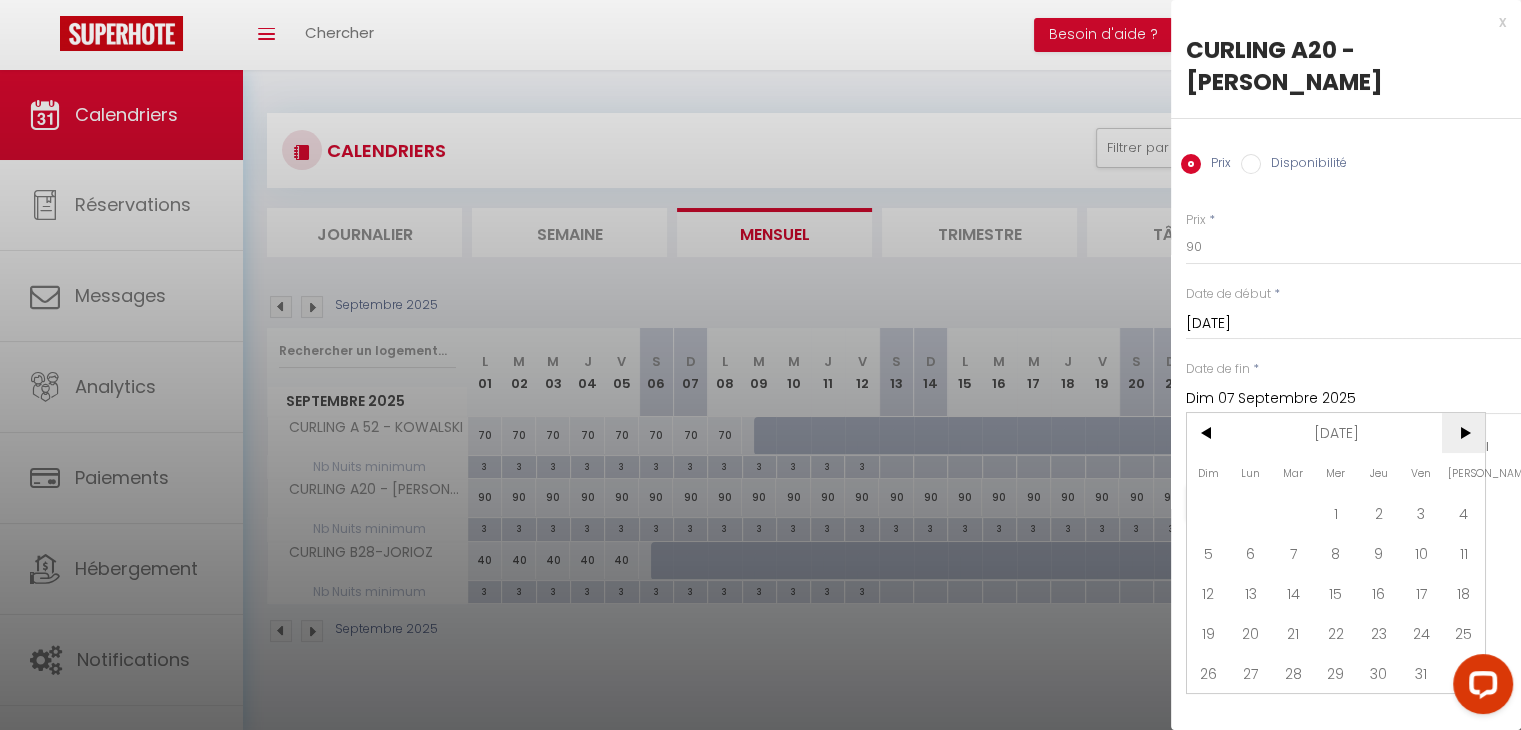 click on ">" at bounding box center [1463, 433] 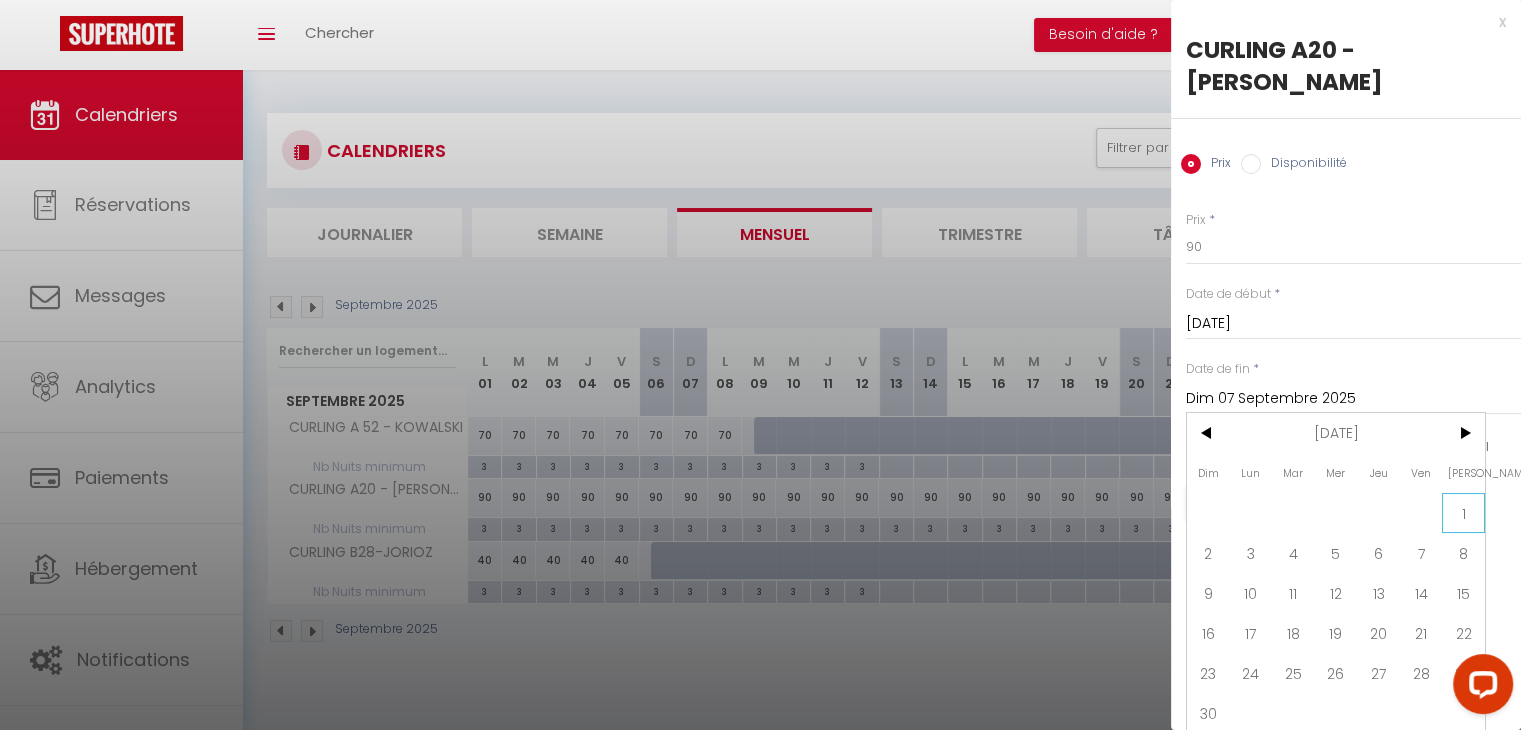 click on "1" at bounding box center (1463, 513) 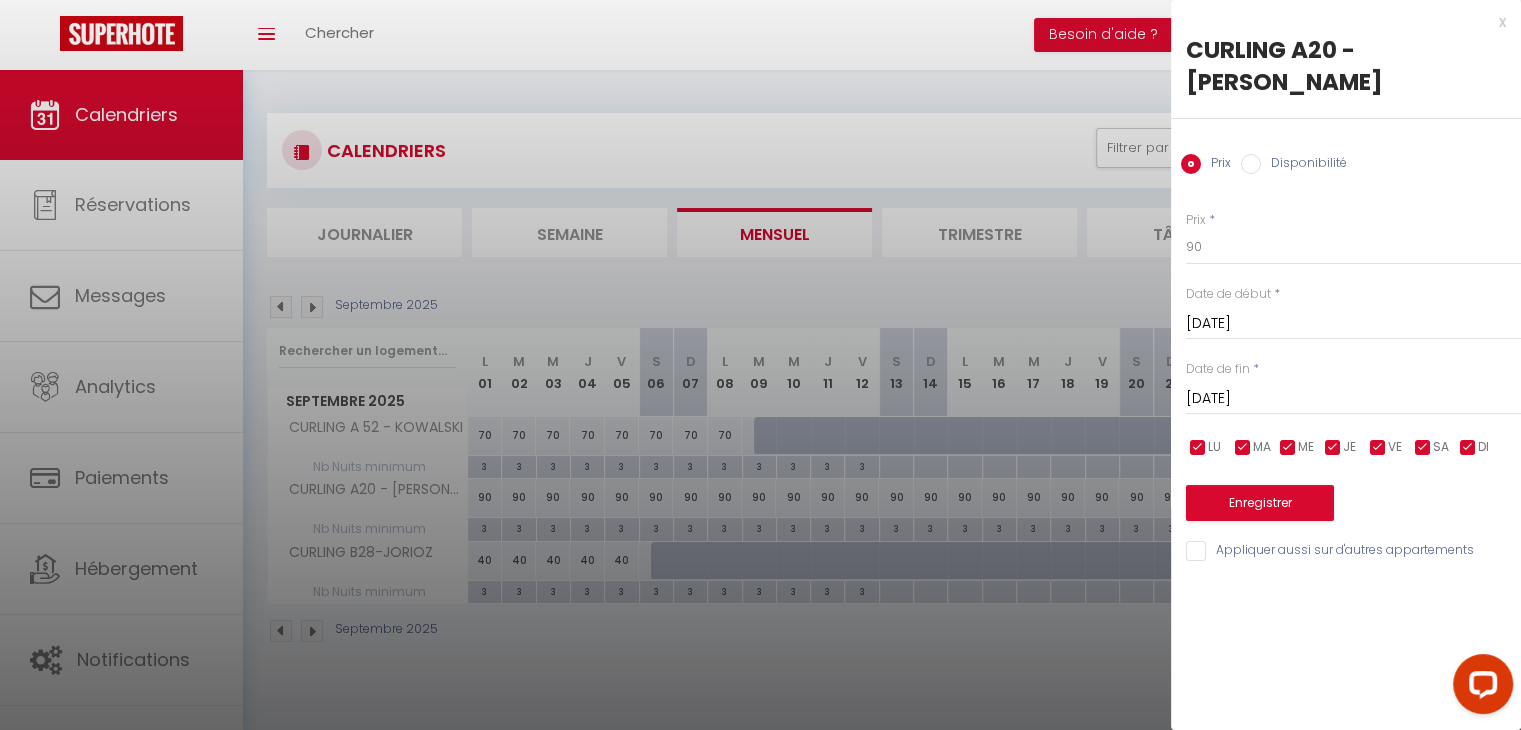 click on "Disponibilité" at bounding box center (1251, 164) 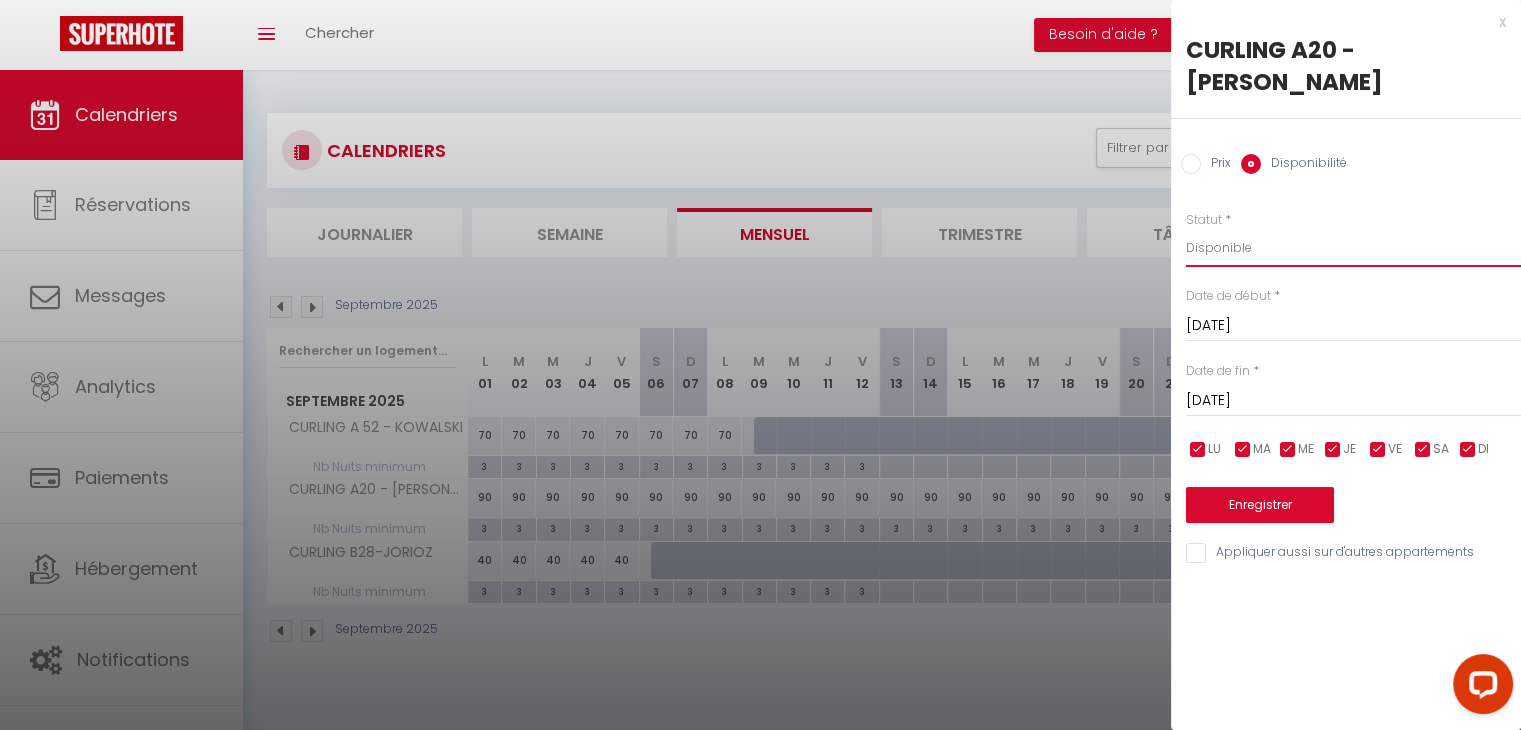 click on "Disponible
Indisponible" at bounding box center [1353, 248] 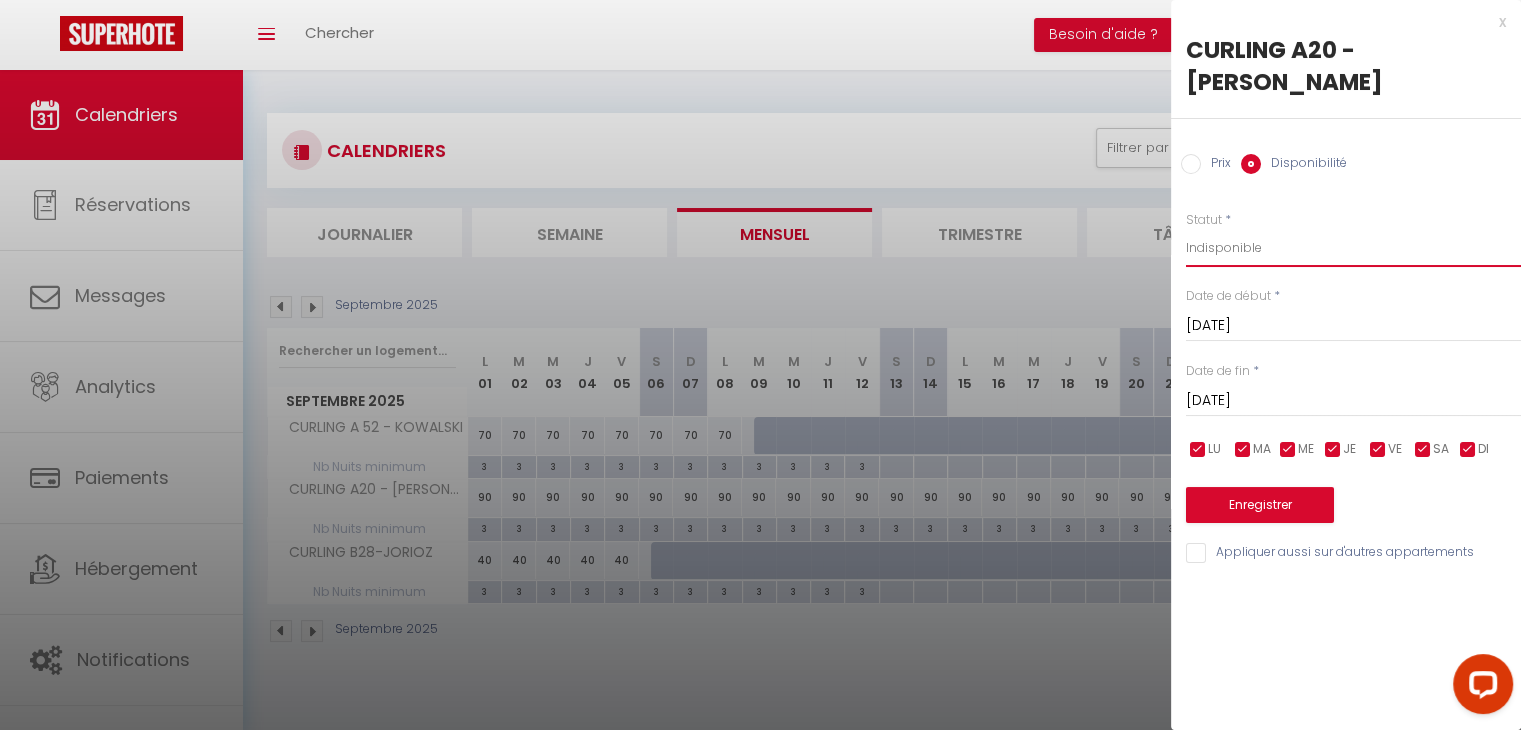 click on "Disponible
Indisponible" at bounding box center (1353, 248) 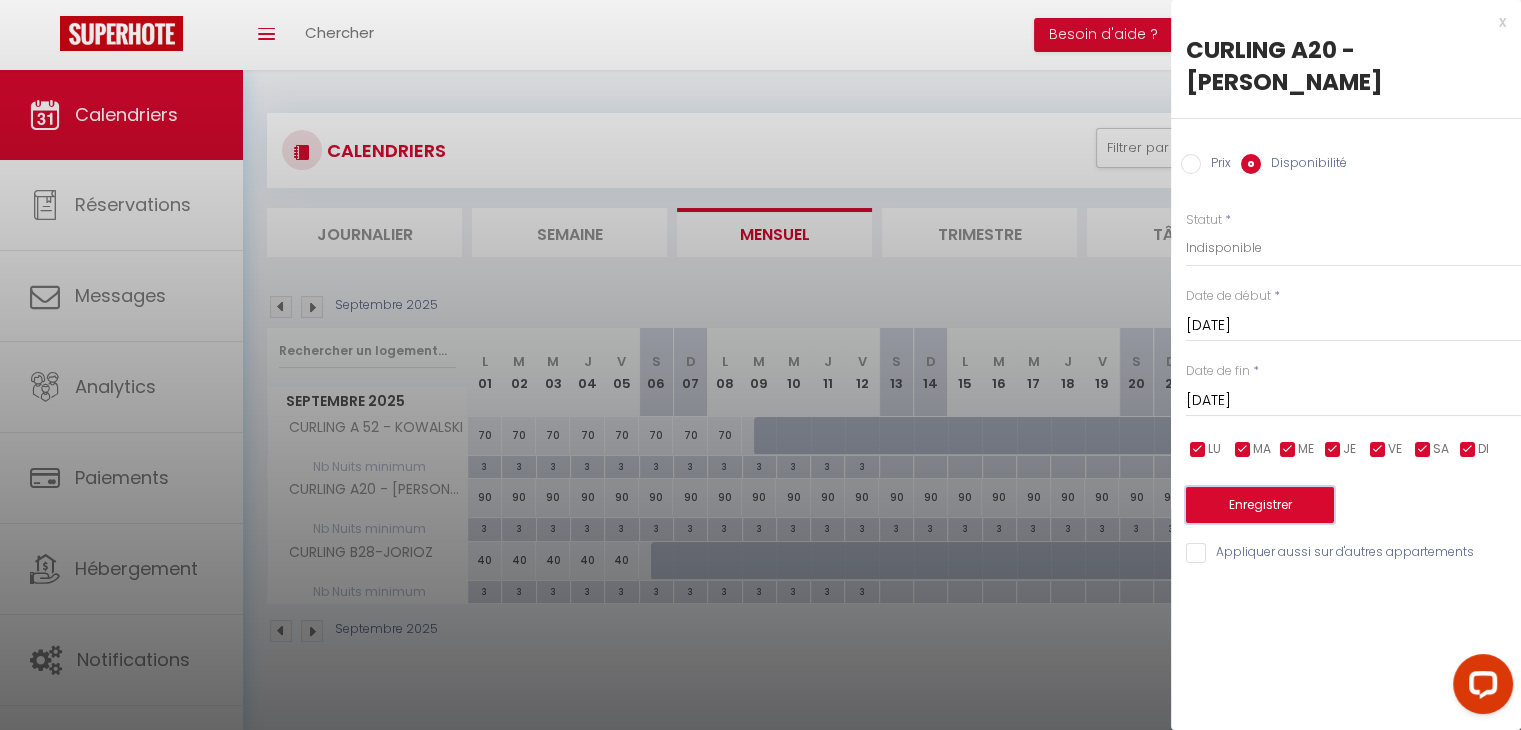 click on "Enregistrer" at bounding box center [1260, 505] 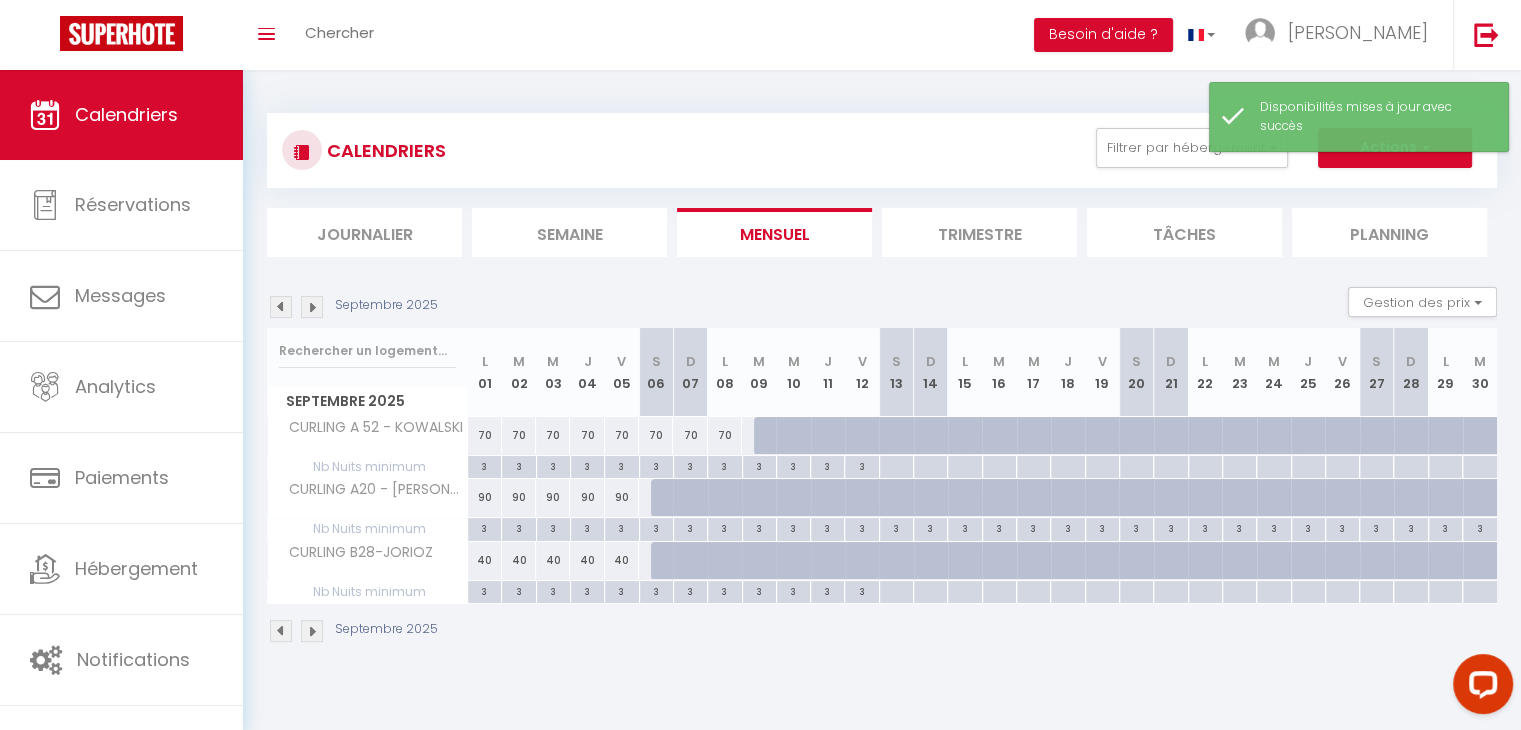click at bounding box center [312, 307] 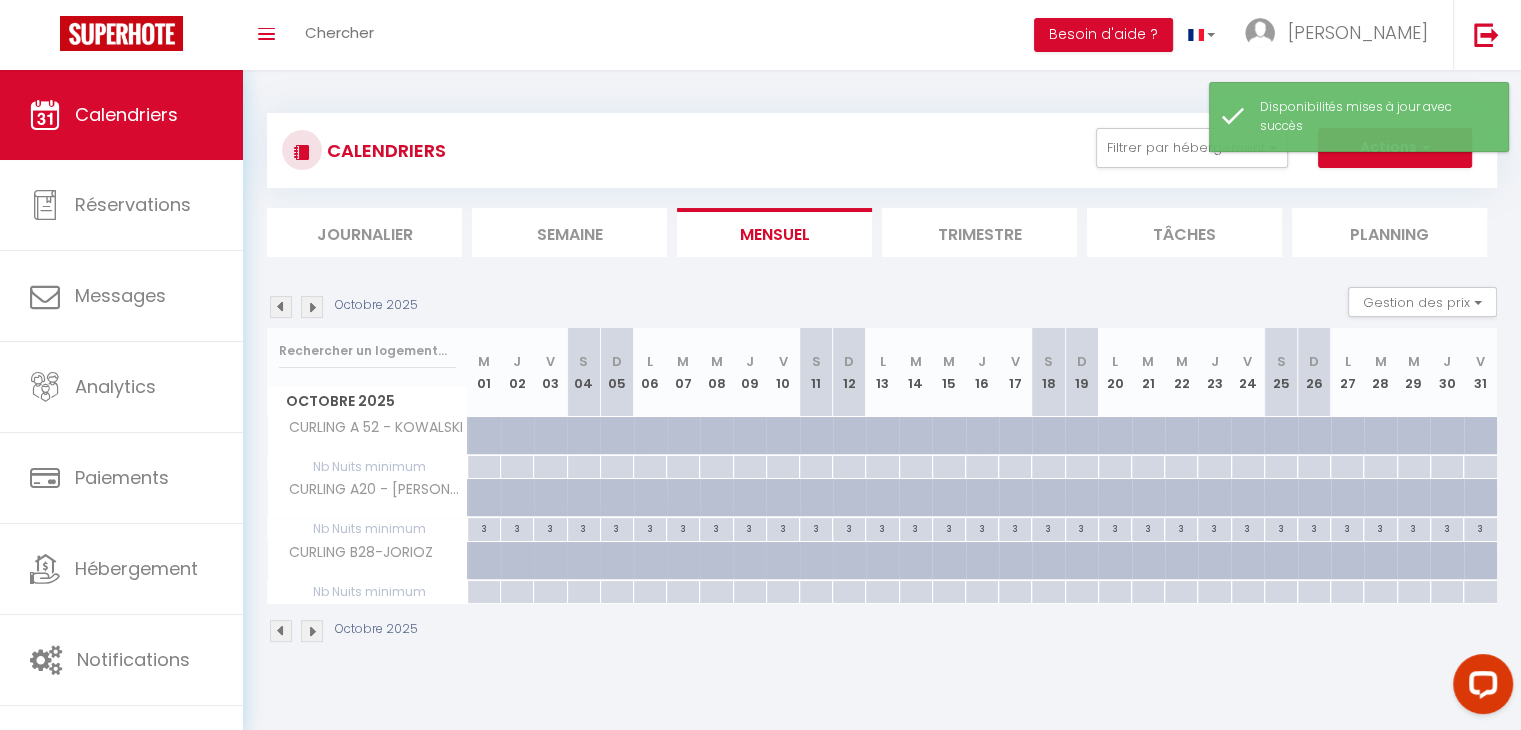 click at bounding box center [312, 307] 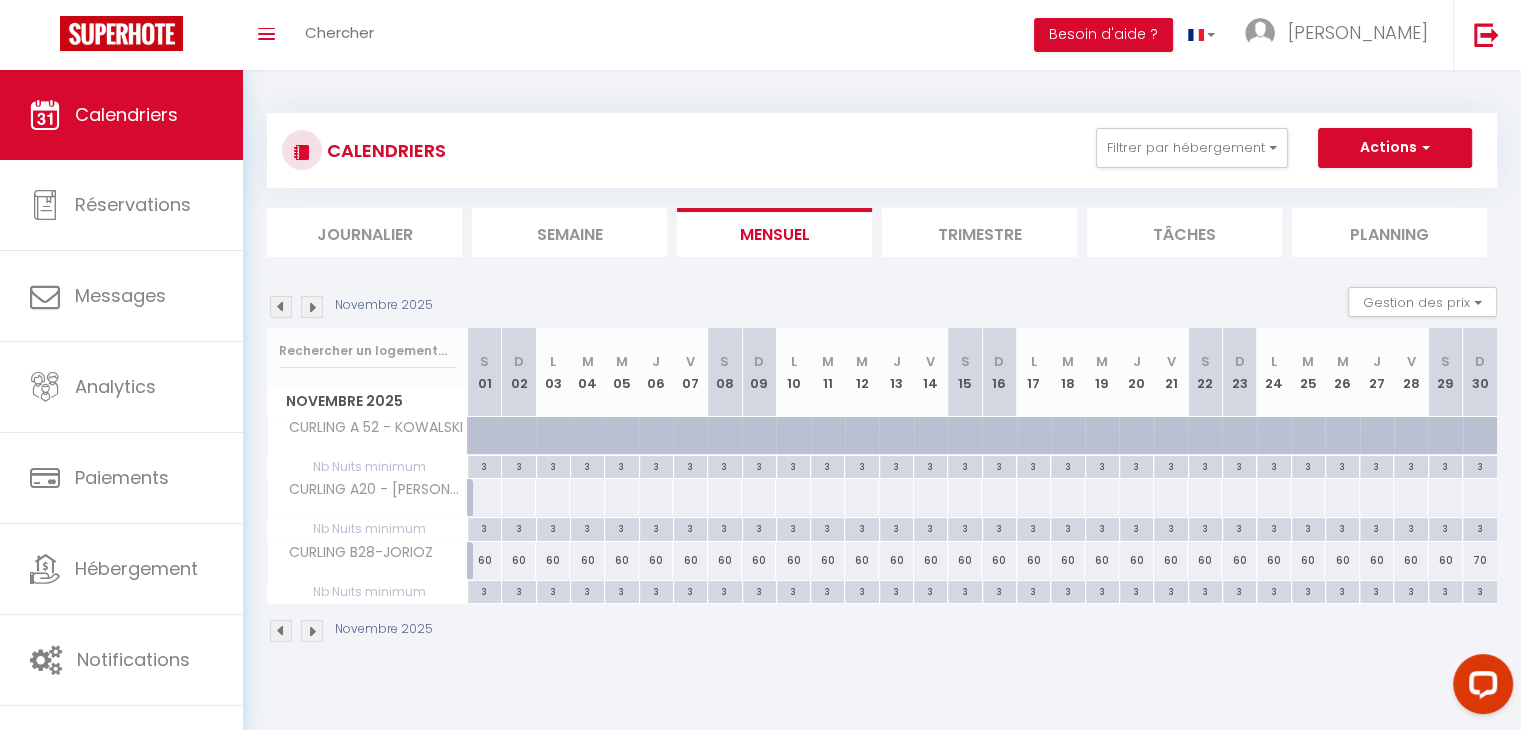 click at bounding box center [484, 497] 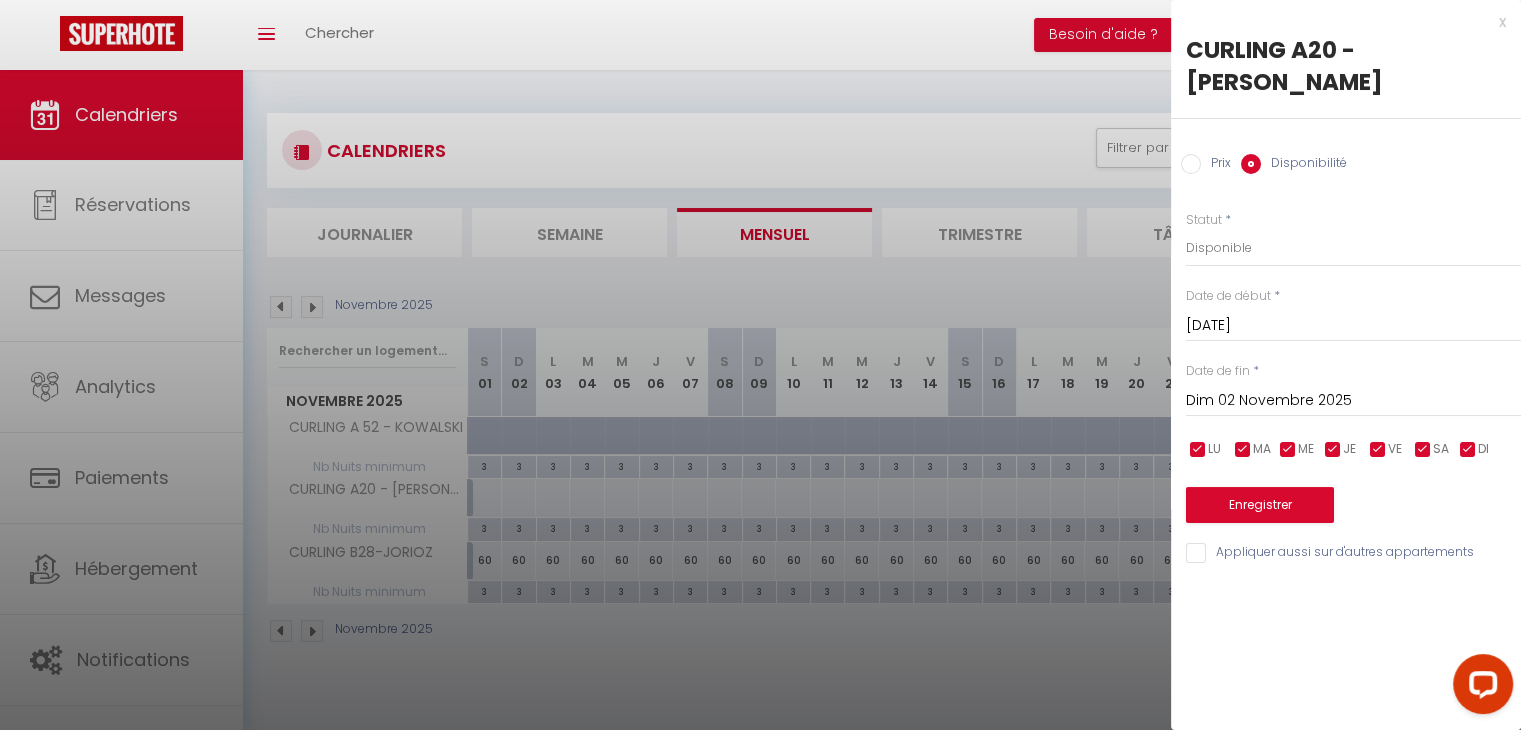 click on "Prix
*
Statut
*
Disponible
Indisponible
Date de début
*     [DATE]         <   [DATE]   >   Dim Lun Mar Mer Jeu Ven Sam   1 2 3 4 5 6 7 8 9 10 11 12 13 14 15 16 17 18 19 20 21 22 23 24 25 26 27 28 29 30     <   2025   >   [PERSON_NAME] Mars Avril Mai Juin Juillet Août Septembre Octobre Novembre Décembre     <   [DATE] - [DATE]   >   2020 2021 2022 2023 2024 2025 2026 2027 2028 2029
Date de fin
*     [DATE]         <   [DATE]   >   Dim Lun Mar Mer Jeu Ven Sam   1 2 3 4 5 6 7 8 9 10 11 12 13 14 15 16 17 18 19 20 21 22 23 24 25 26 27 28 29 30     <   2025   >   [PERSON_NAME] Mars Avril Mai Juin Juillet Août Septembre Octobre Novembre Décembre     <   [DATE] - [DATE]   >   2020 2021 2022" at bounding box center [1346, 376] 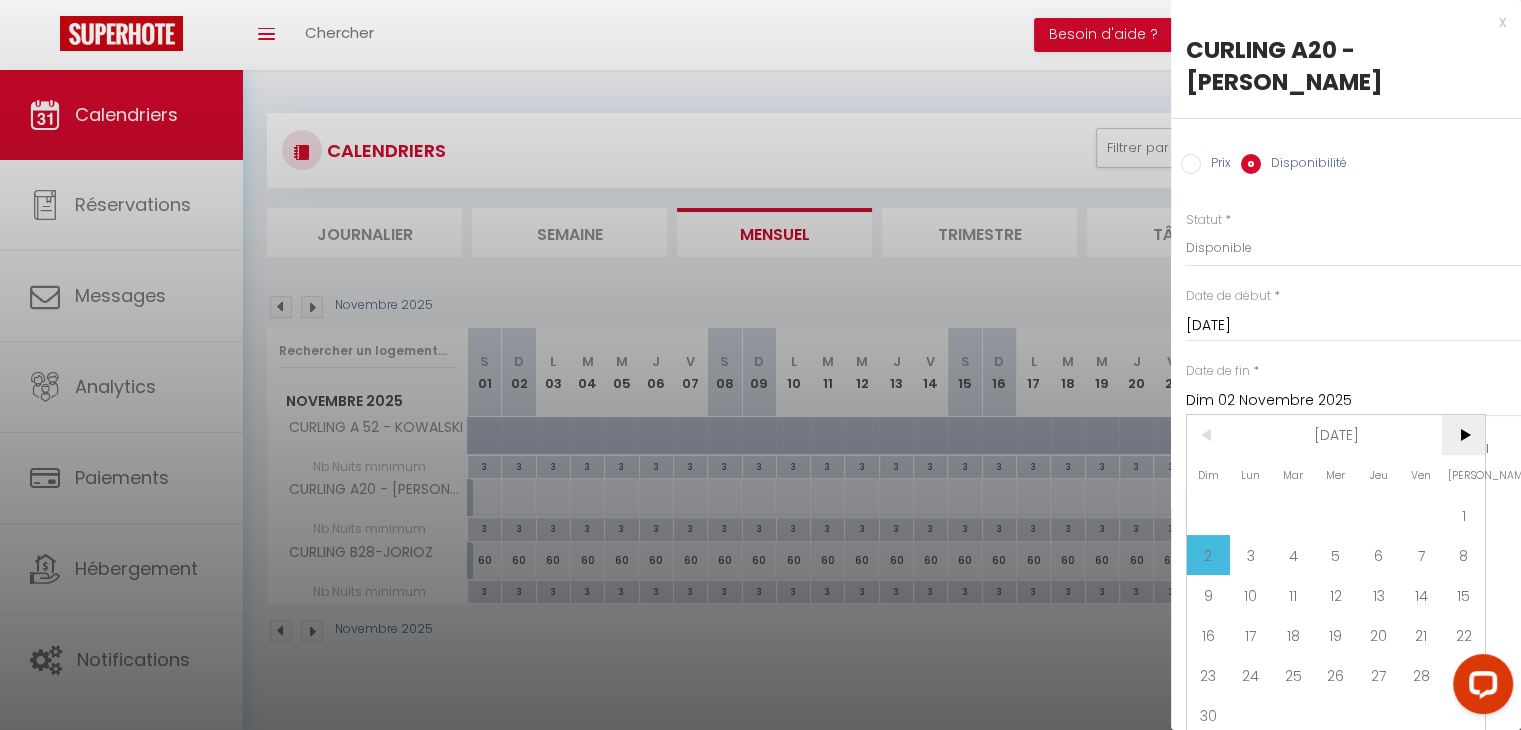 click on ">" at bounding box center [1463, 435] 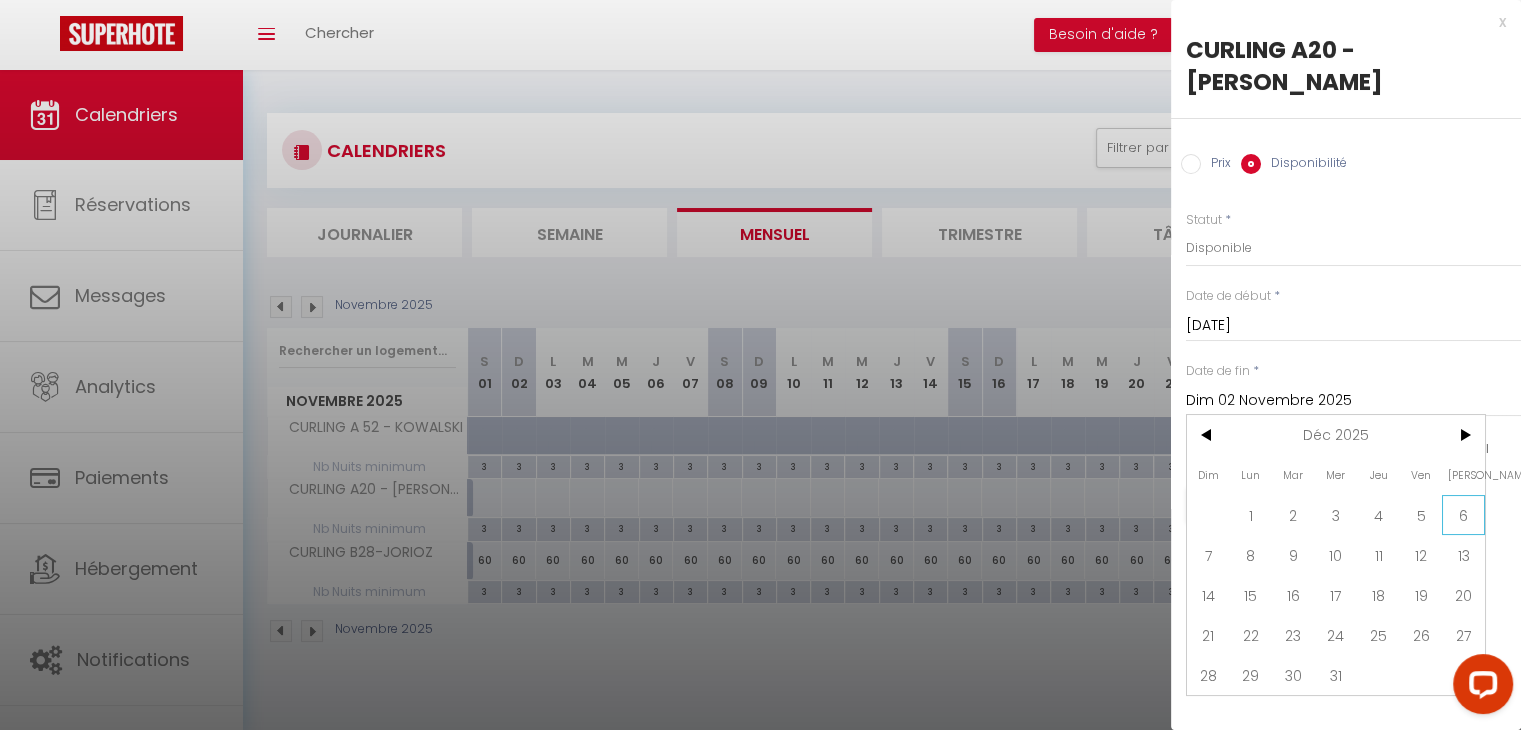 click on "6" at bounding box center [1463, 515] 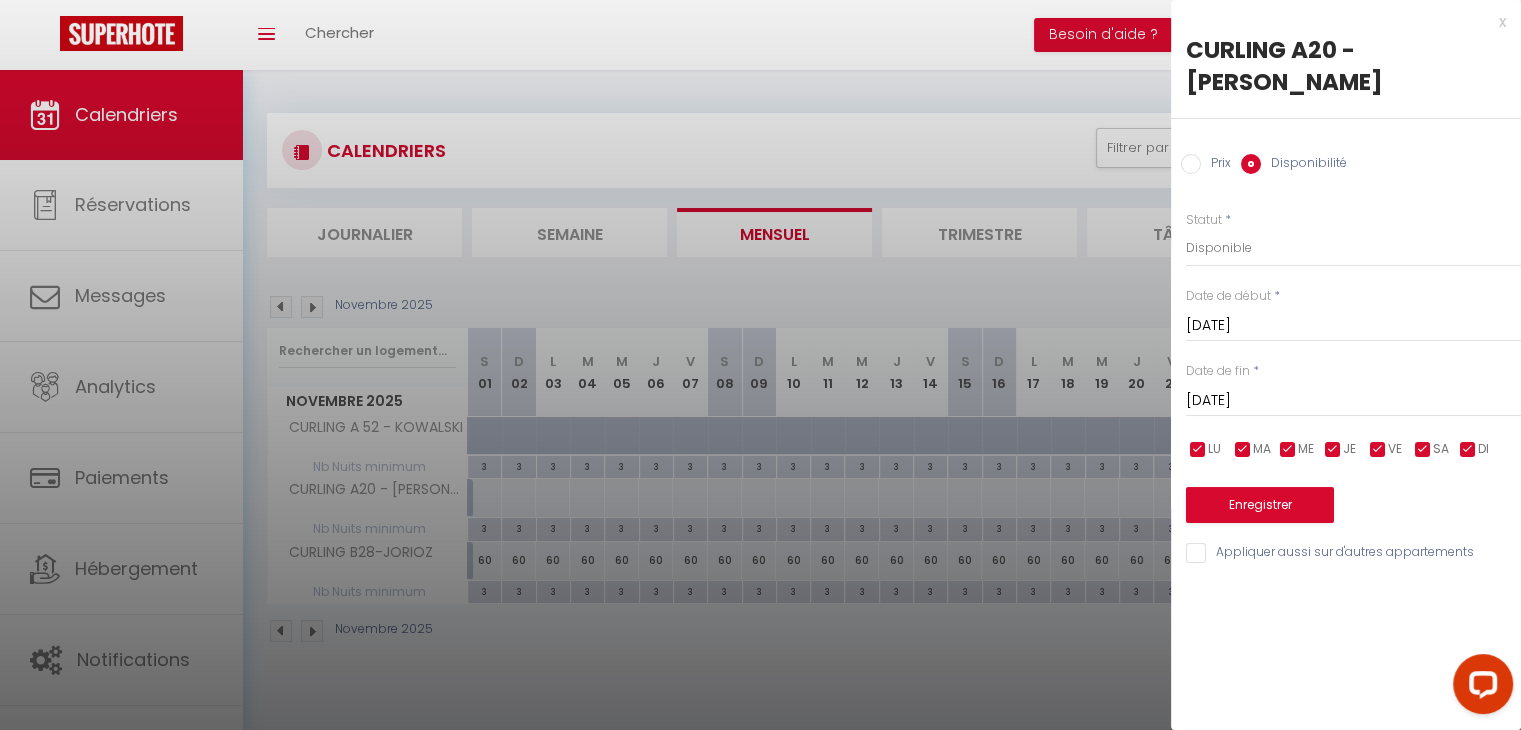 click on "Prix" at bounding box center [1191, 164] 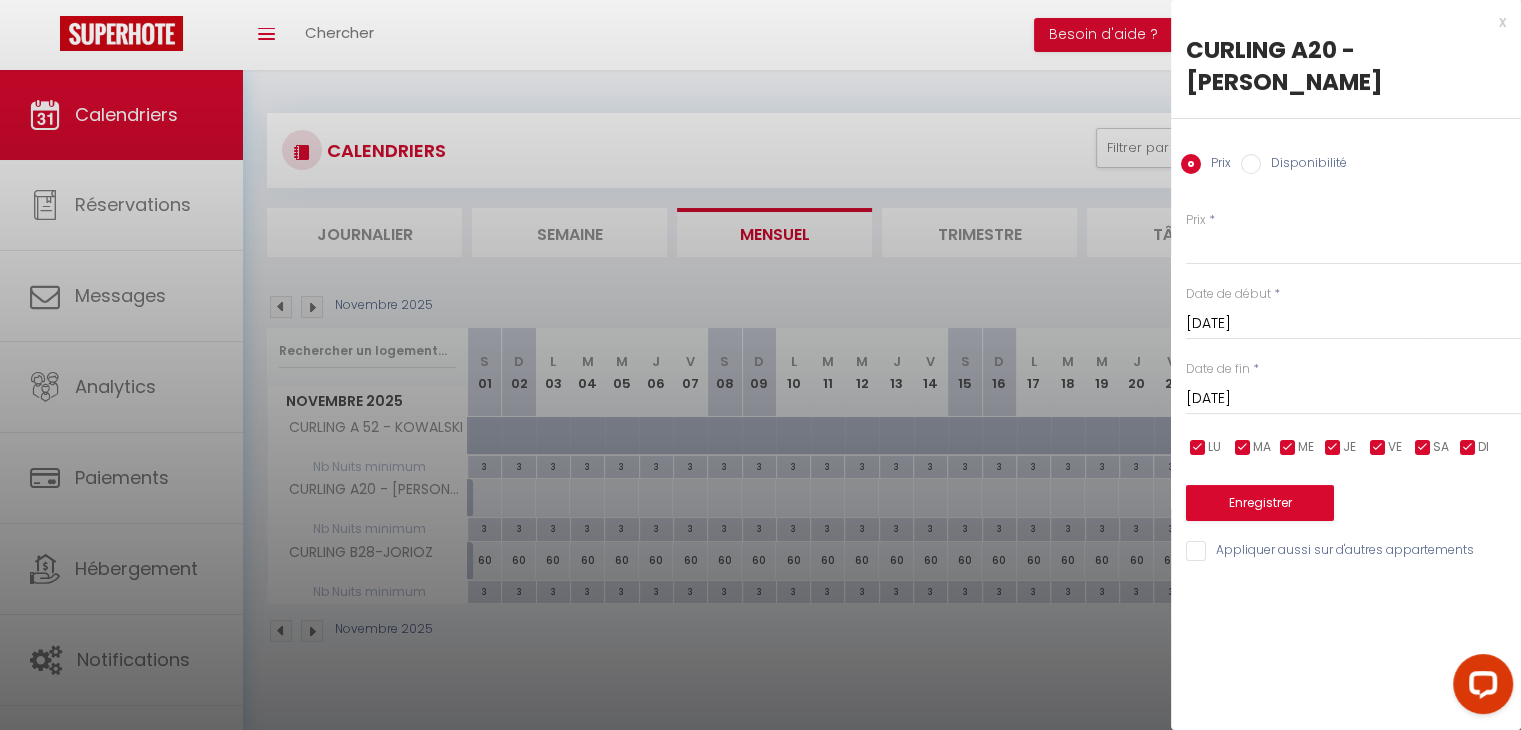 click on "[DATE]" at bounding box center (1353, 399) 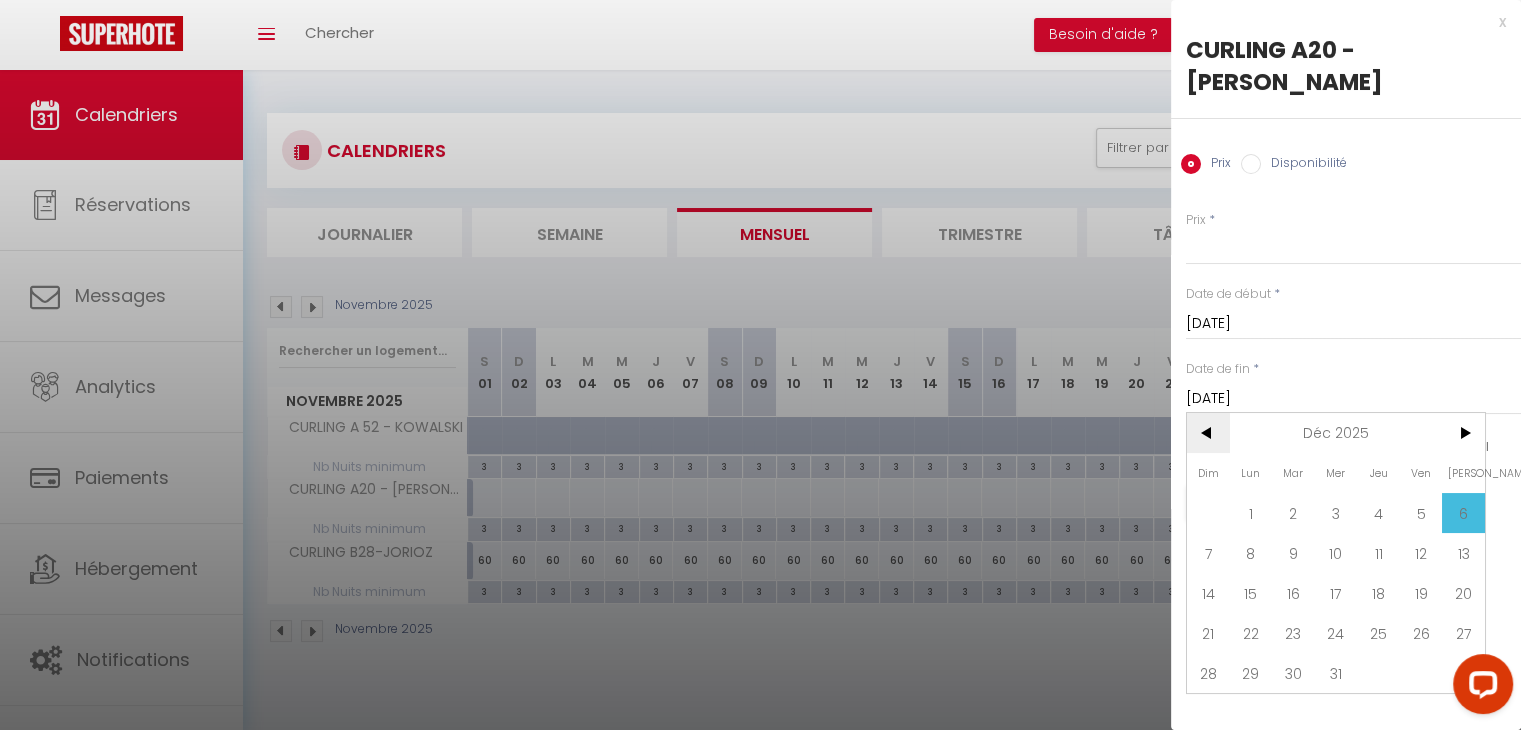 click on "<" at bounding box center (1208, 433) 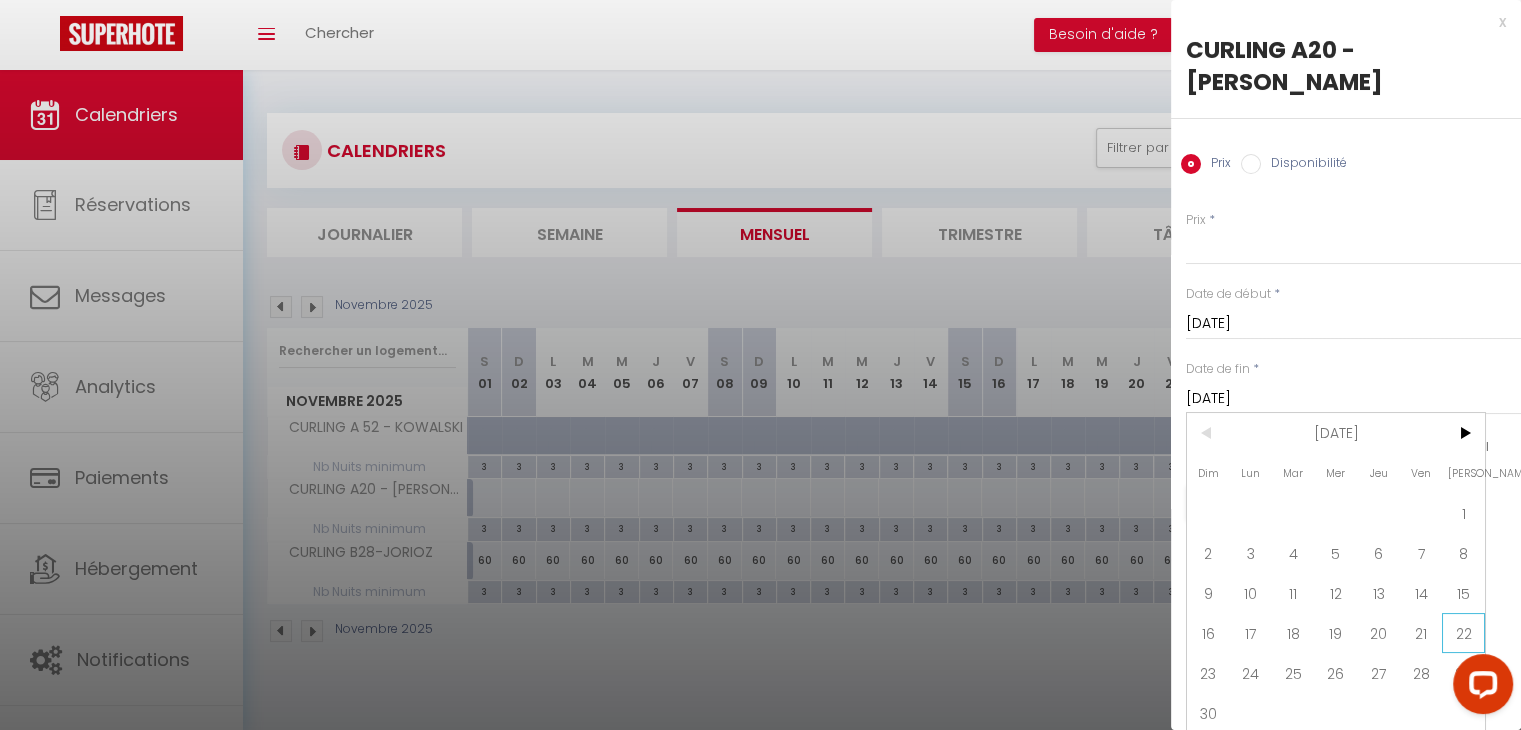 click on "22" at bounding box center [1463, 633] 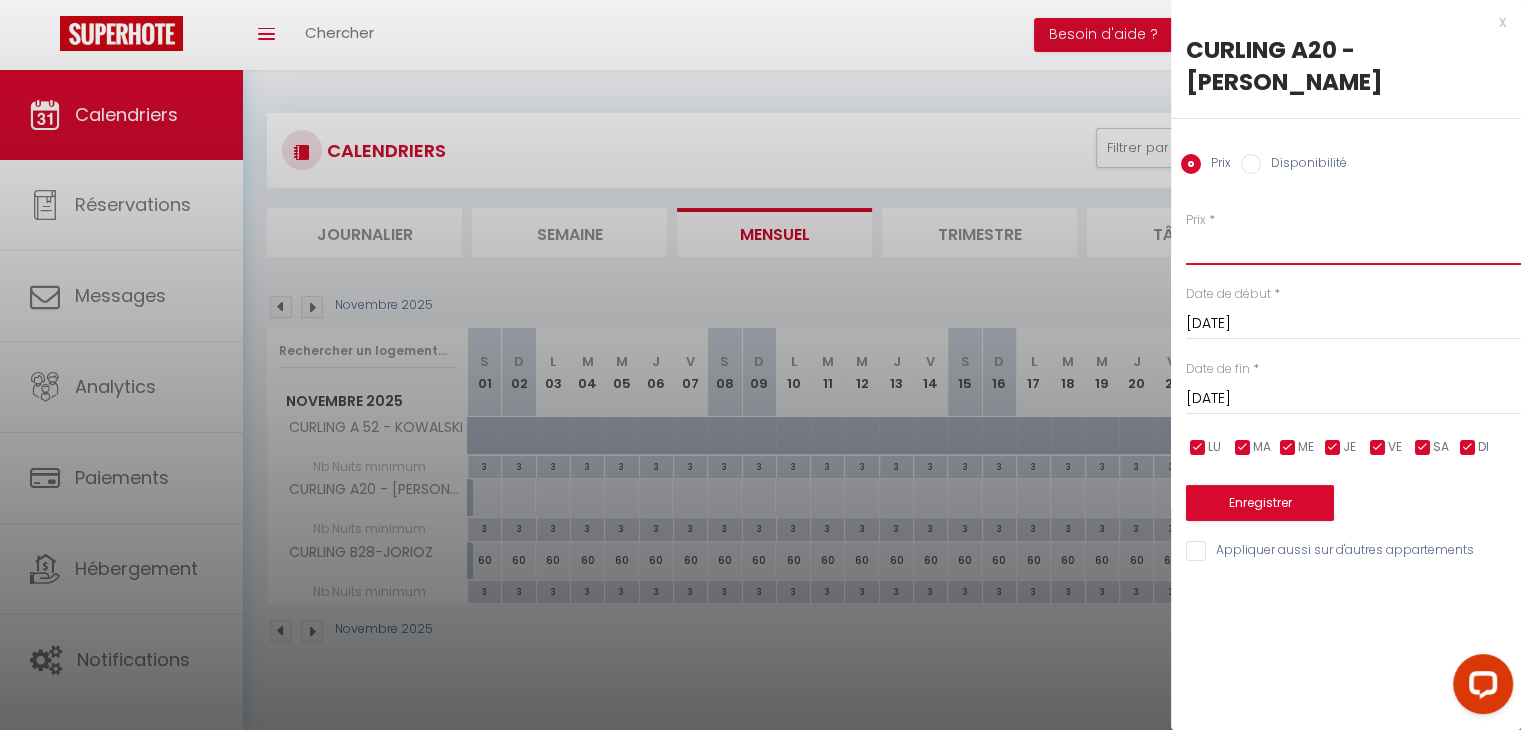 click on "Prix" at bounding box center [1353, 247] 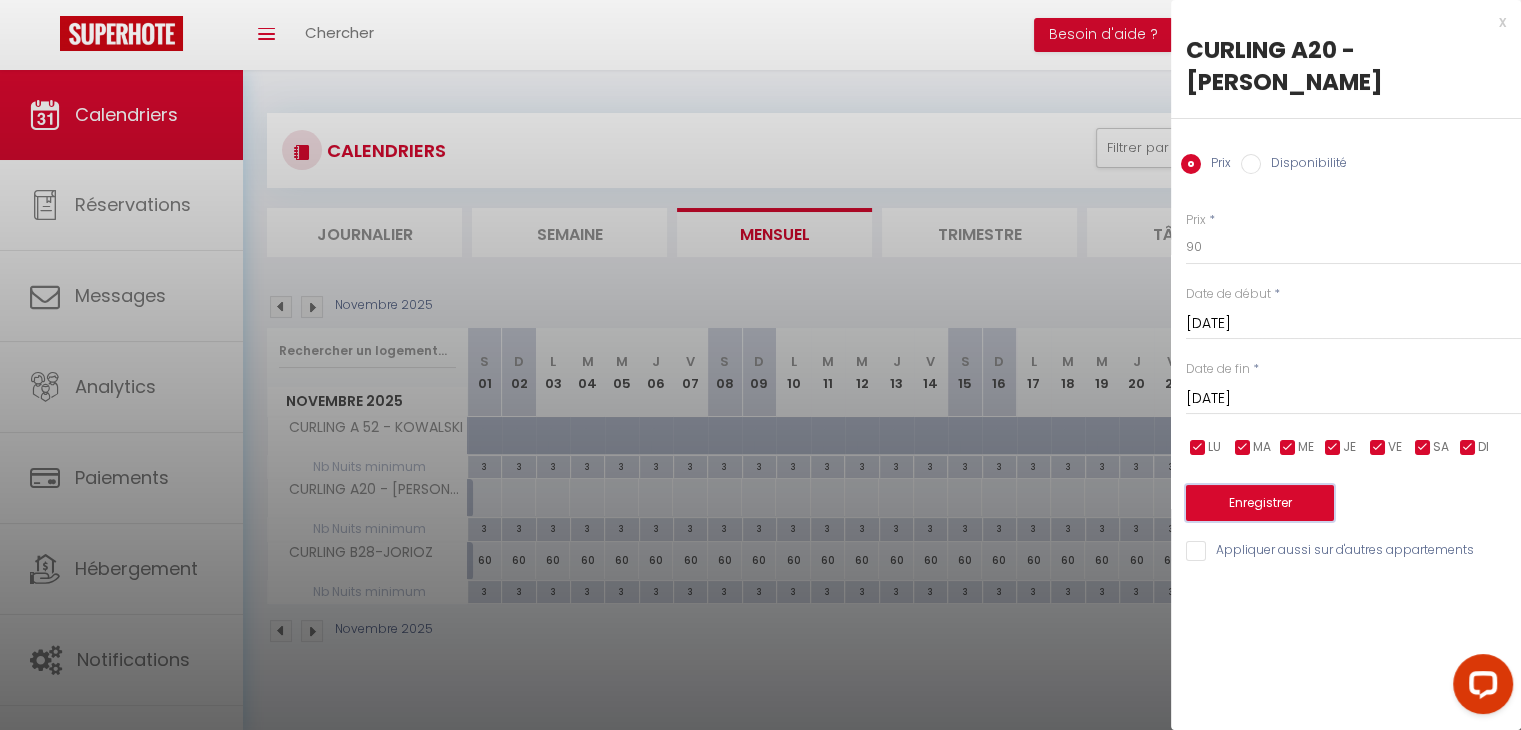 click on "Enregistrer" at bounding box center [1260, 503] 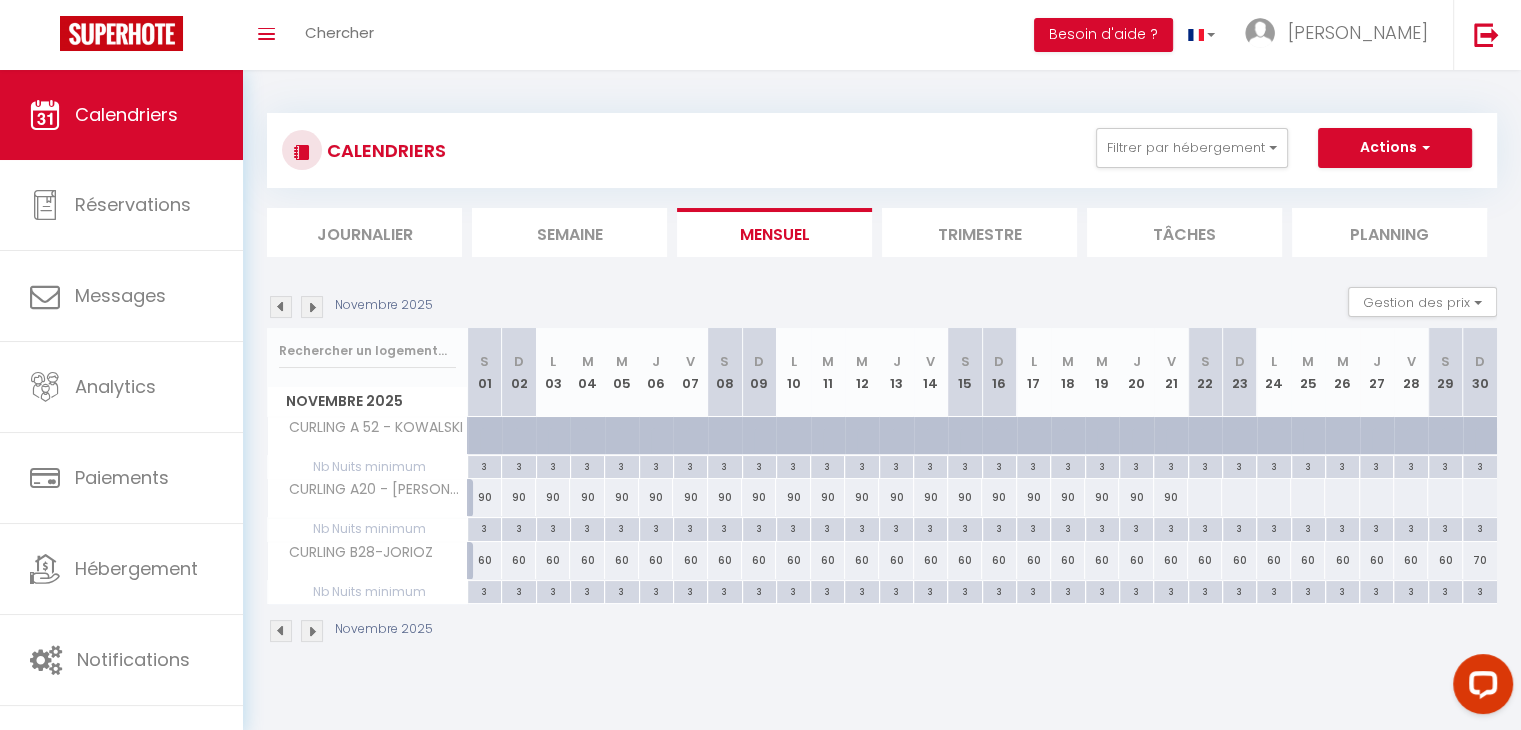 click at bounding box center (1204, 497) 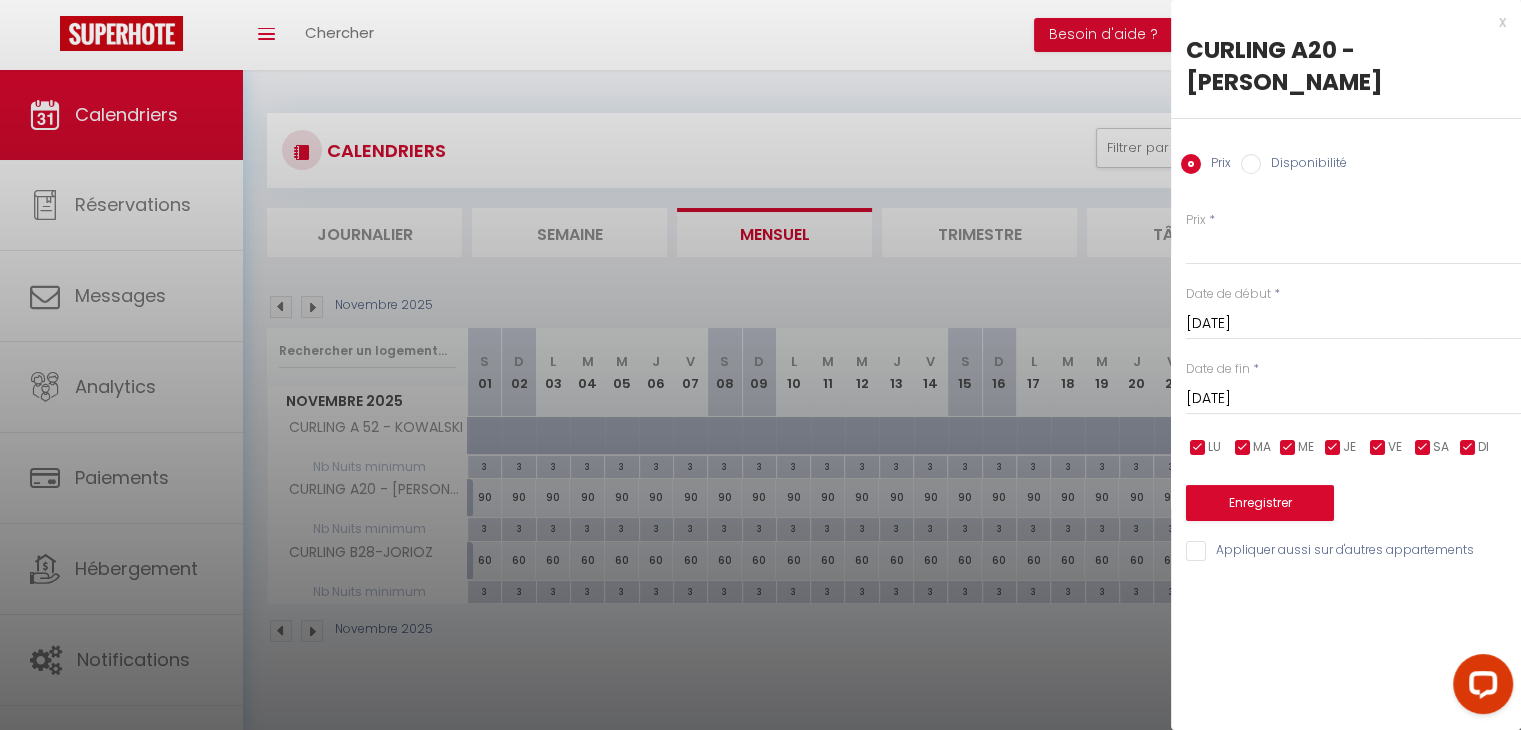 click on "[DATE]" at bounding box center (1353, 399) 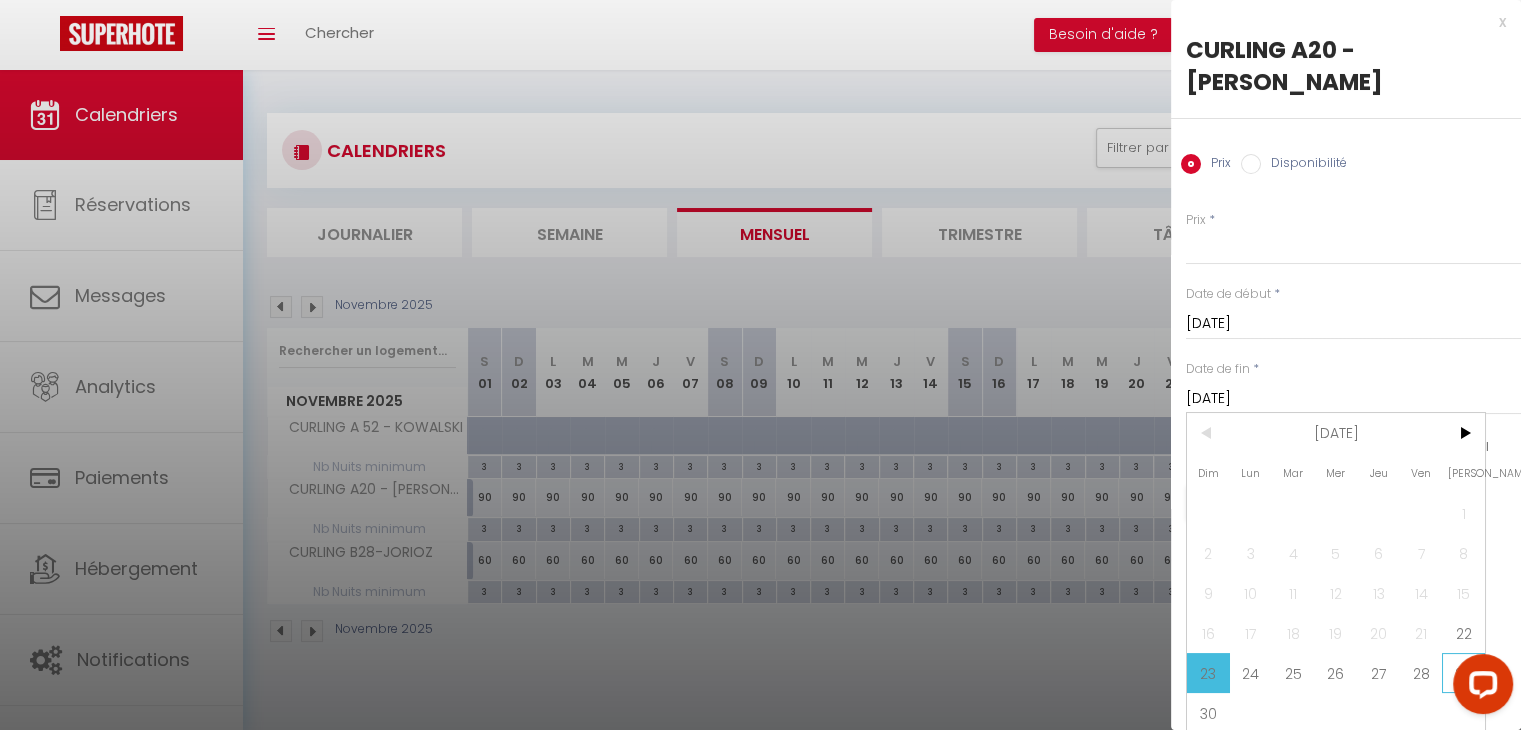 click on "29" at bounding box center [1463, 673] 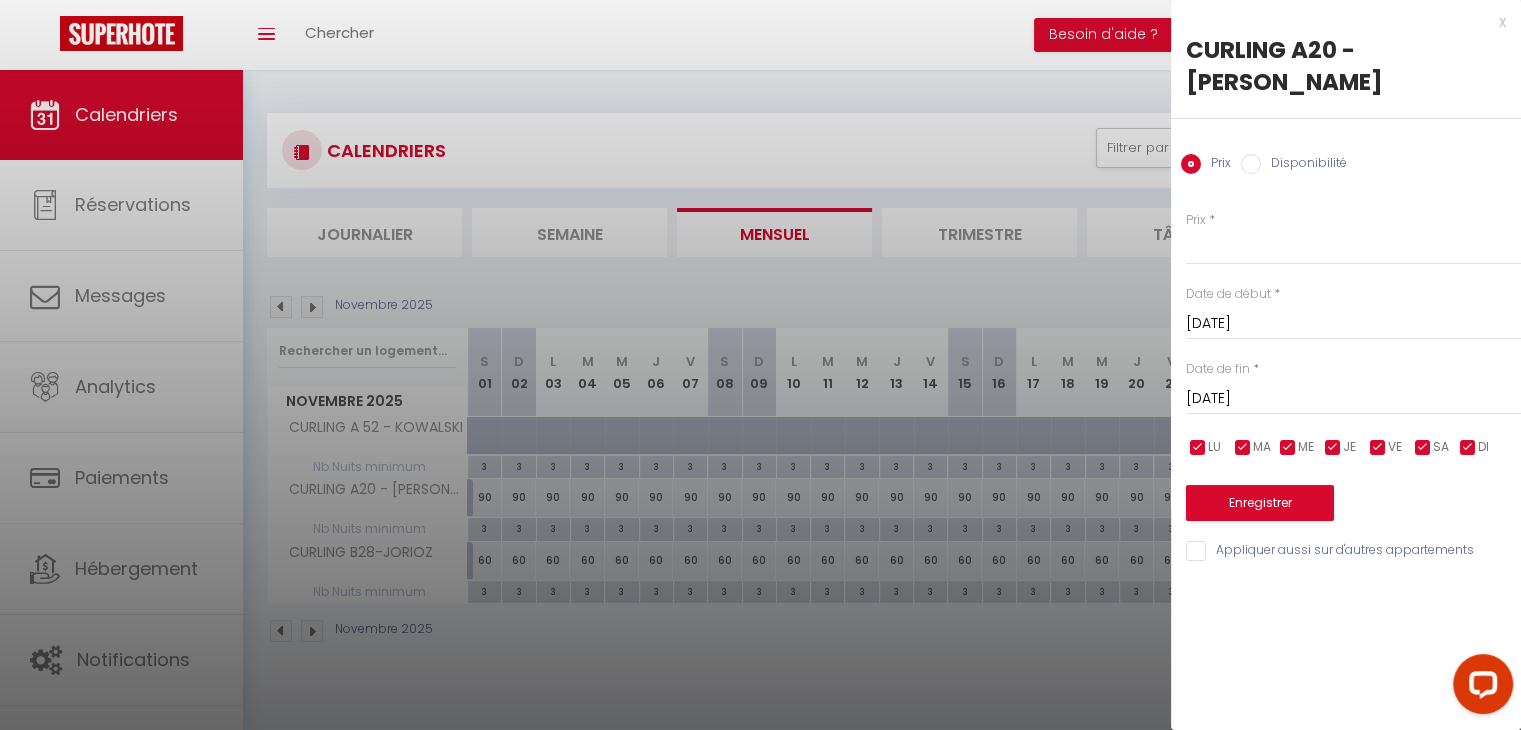 click on "Prix
*
Statut
*
Disponible
Indisponible
Date de début
*     [DATE]         <   [DATE]   >   Dim Lun Mar Mer Jeu Ven Sam   1 2 3 4 5 6 7 8 9 10 11 12 13 14 15 16 17 18 19 20 21 22 23 24 25 26 27 28 29 30     <   2025   >   [PERSON_NAME] Mars Avril Mai Juin Juillet Août Septembre Octobre Novembre Décembre     <   [DATE] - [DATE]   >   2020 2021 2022 2023 2024 2025 2026 2027 2028 2029
Date de fin
*     [DATE]         <   [DATE]   >   Dim Lun Mar Mer Jeu Ven Sam   1 2 3 4 5 6 7 8 9 10 11 12 13 14 15 16 17 18 19 20 21 22 23 24 25 26 27 28 29 30     <   2025   >   [PERSON_NAME] Mars Avril Mai Juin Juillet Août Septembre Octobre Novembre Décembre     <   [DATE] - [DATE]   >   2020 2021 2022" at bounding box center [1346, 375] 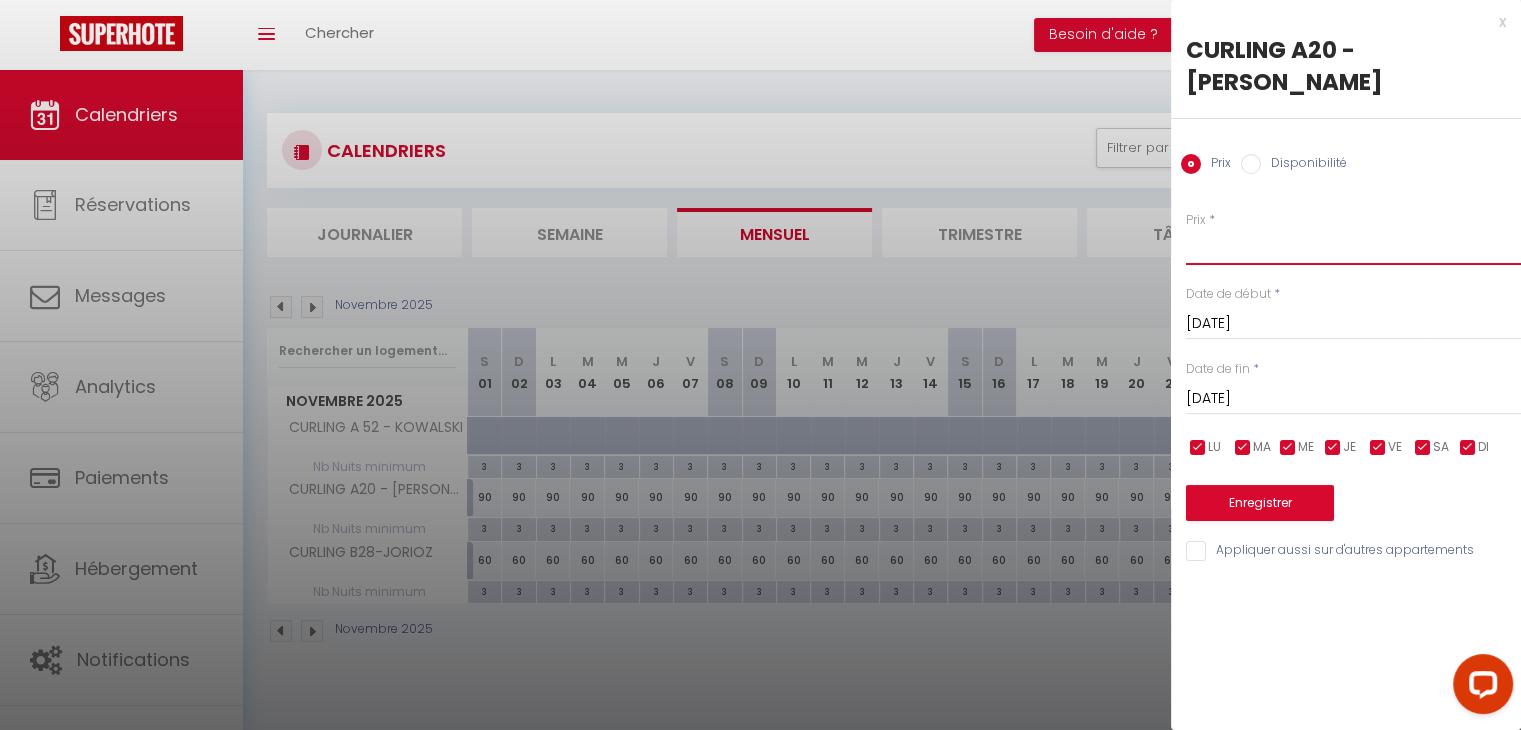 click on "Prix" at bounding box center [1353, 247] 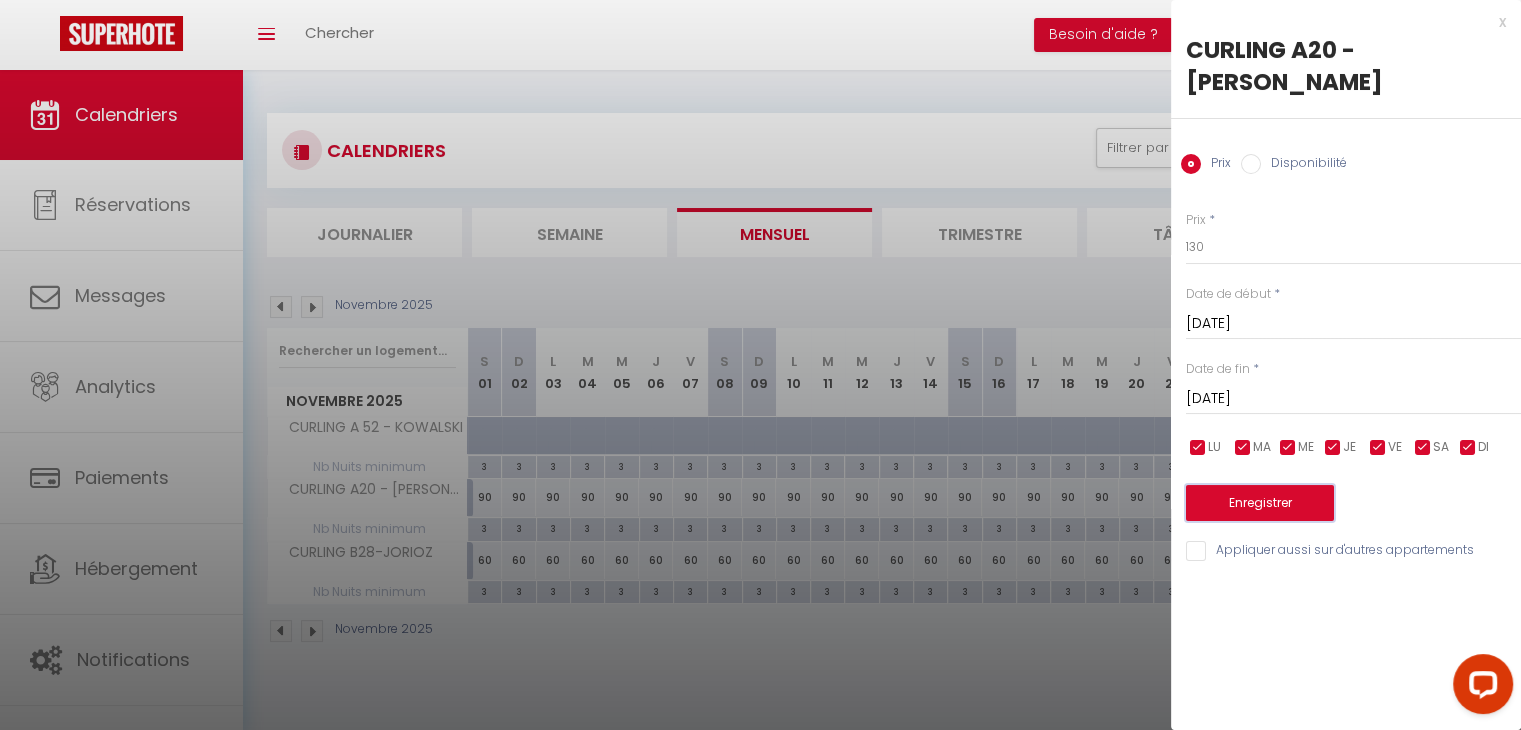 click on "Enregistrer" at bounding box center [1260, 503] 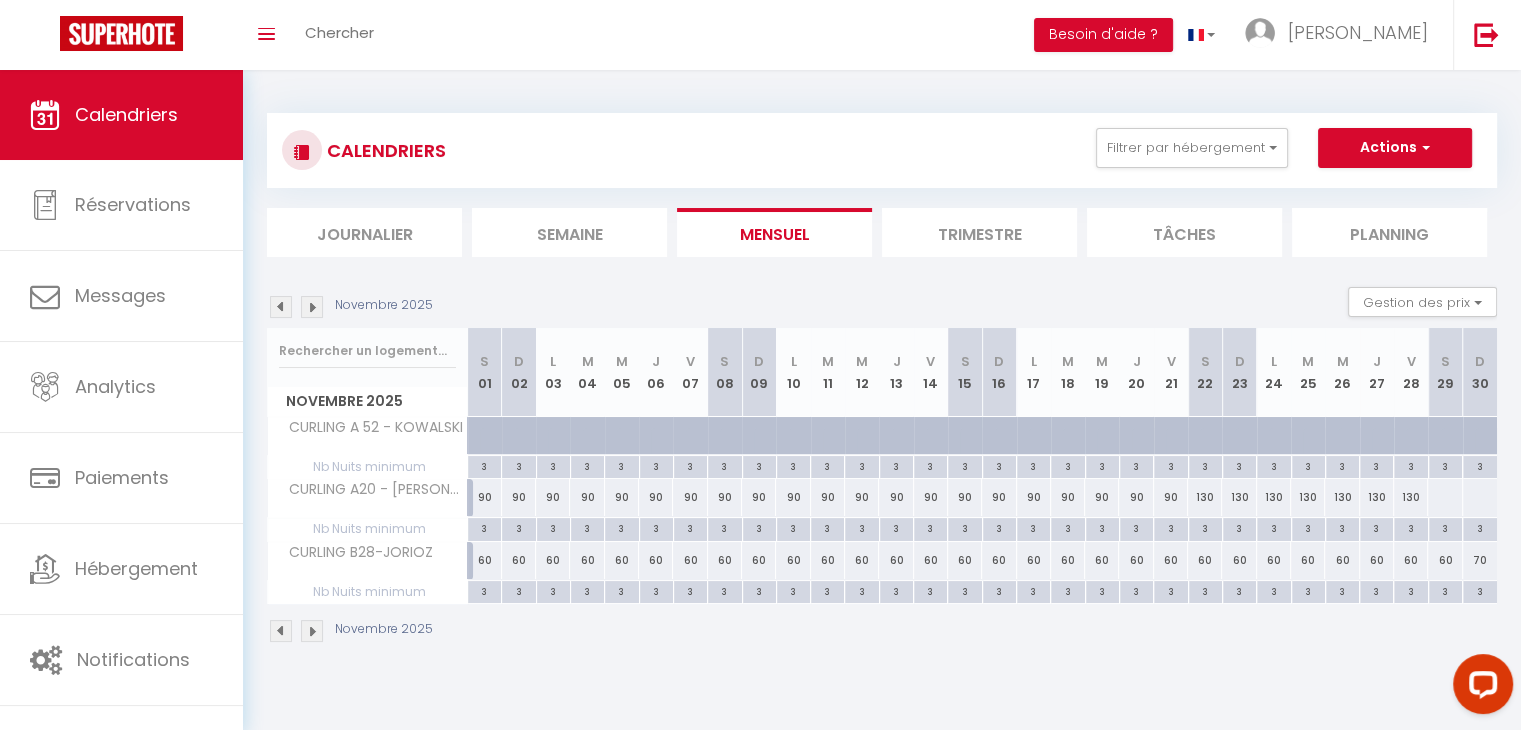 click at bounding box center [1444, 497] 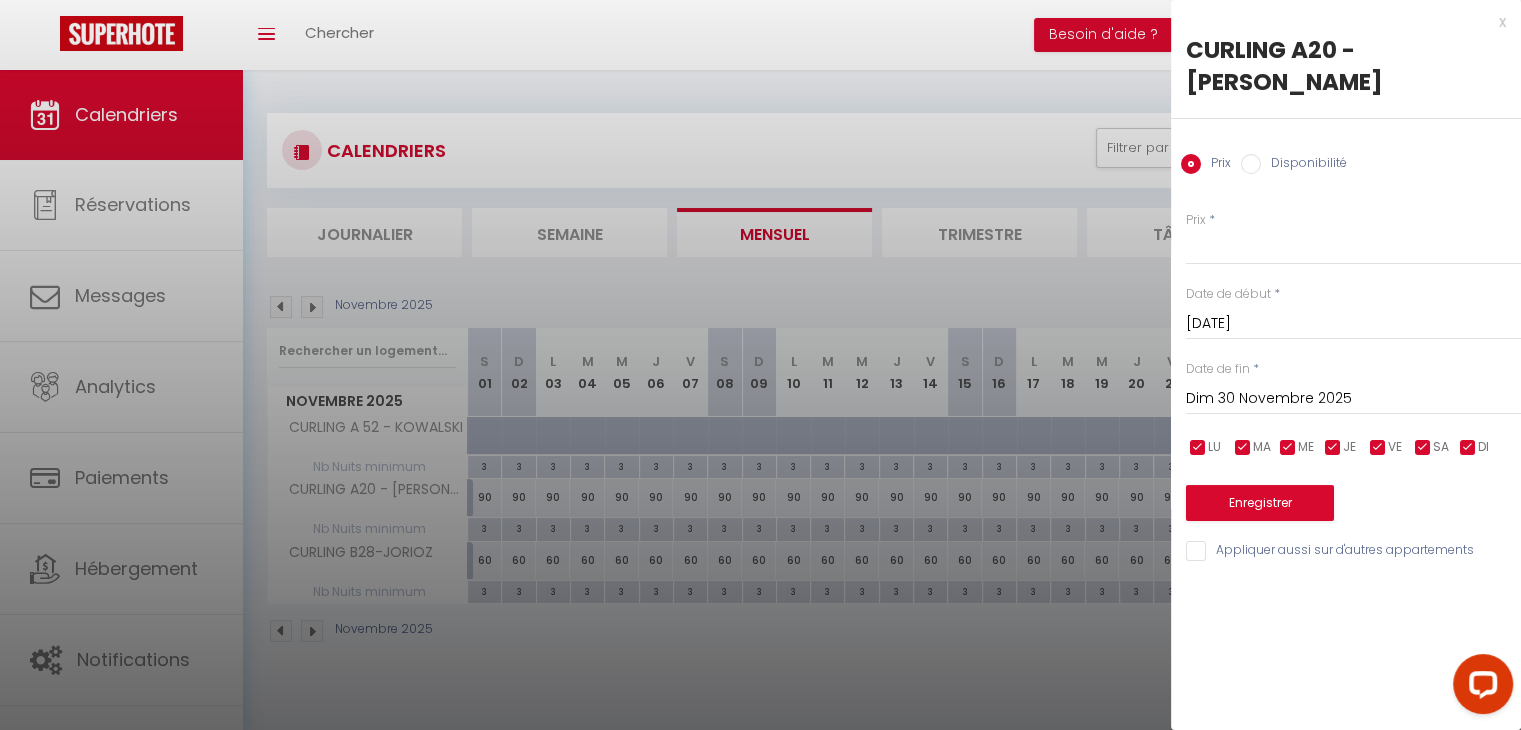 click on "Dim 30 Novembre 2025" at bounding box center (1353, 399) 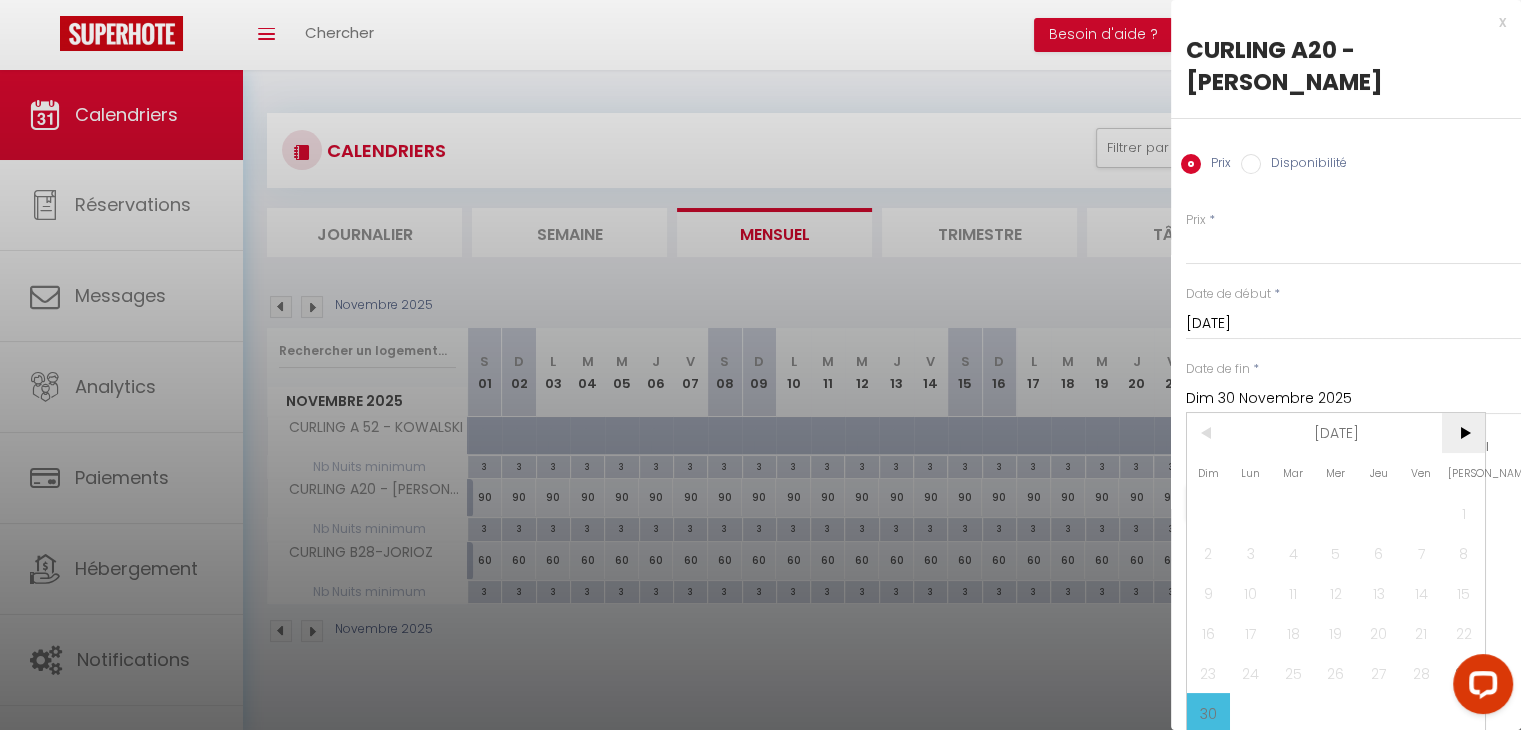 click on ">" at bounding box center [1463, 433] 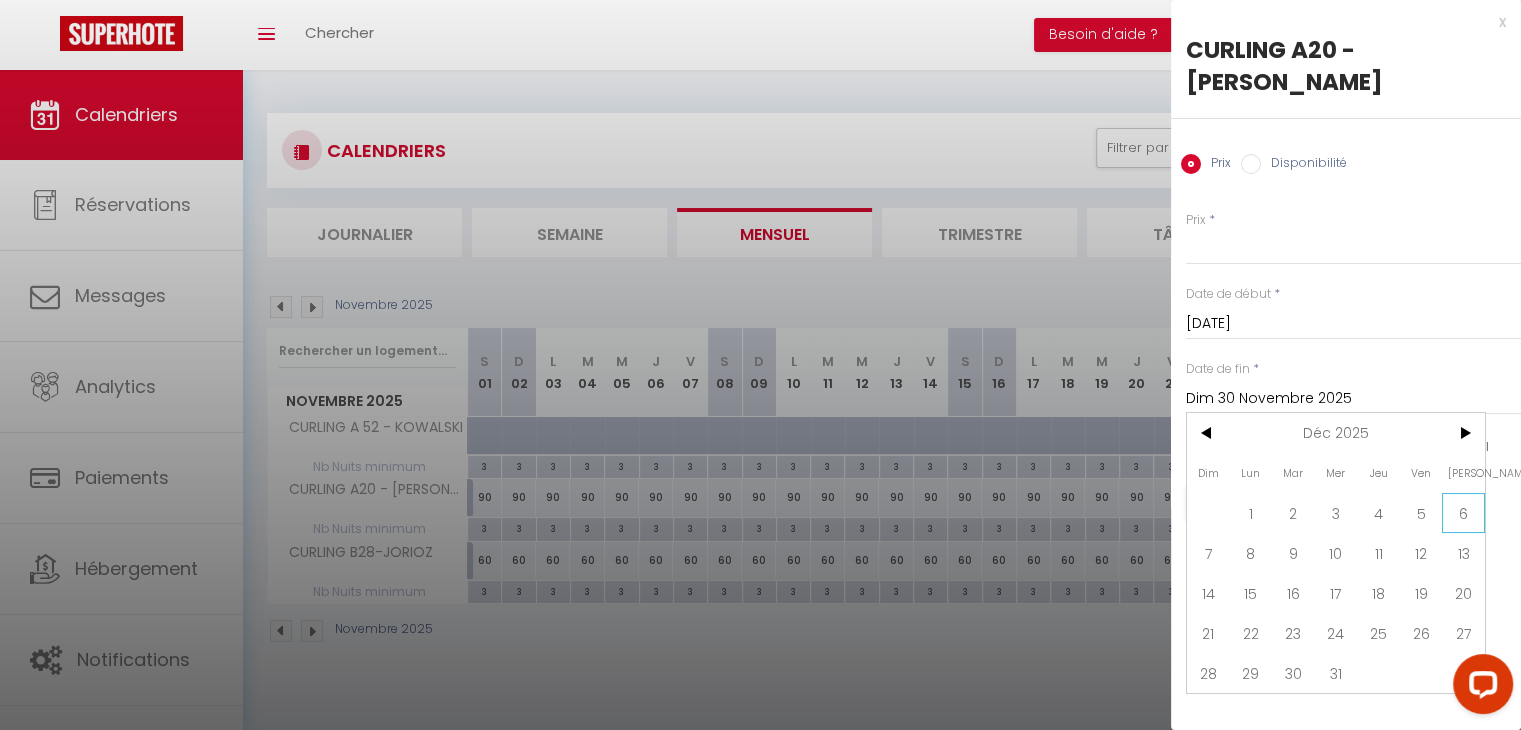 click on "6" at bounding box center [1463, 513] 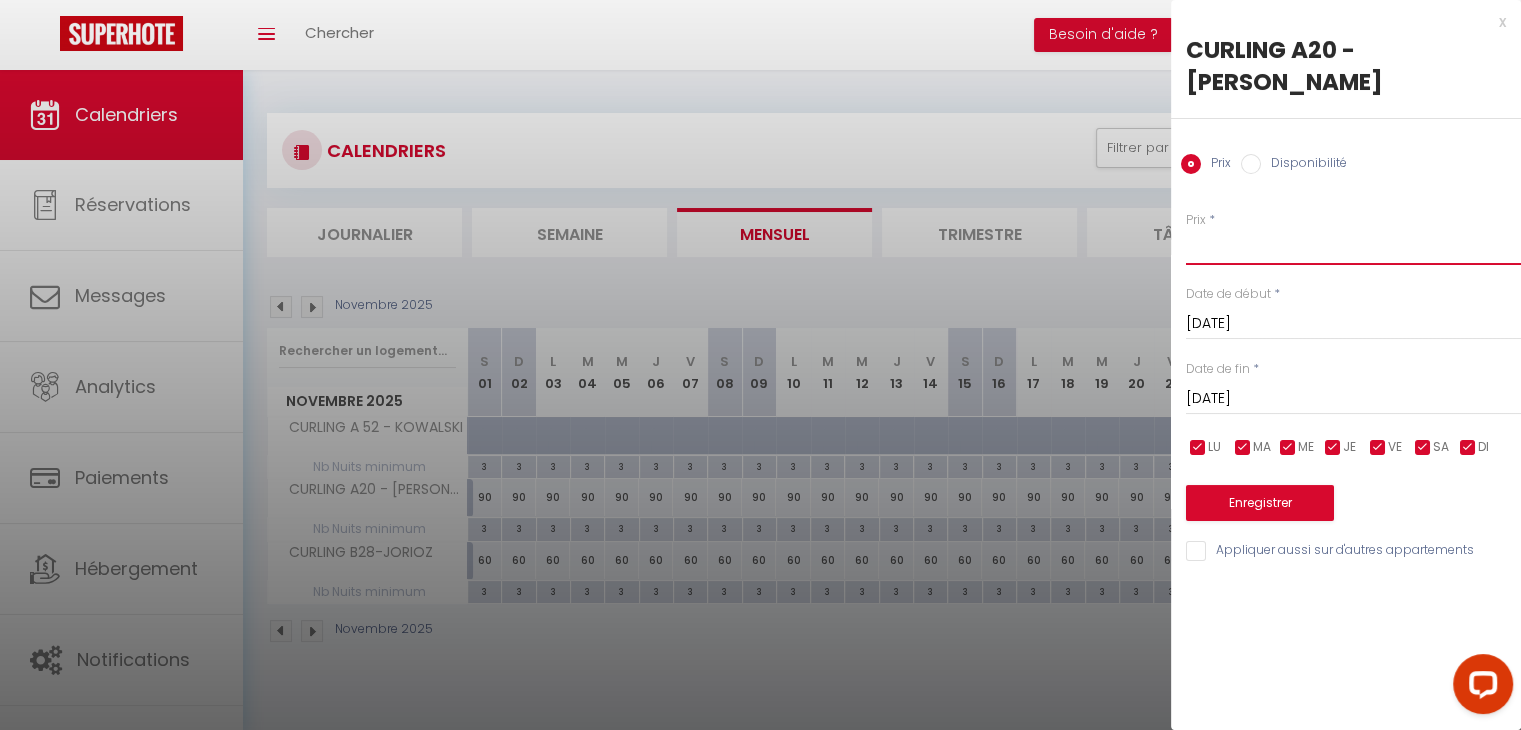 click on "Prix" at bounding box center (1353, 247) 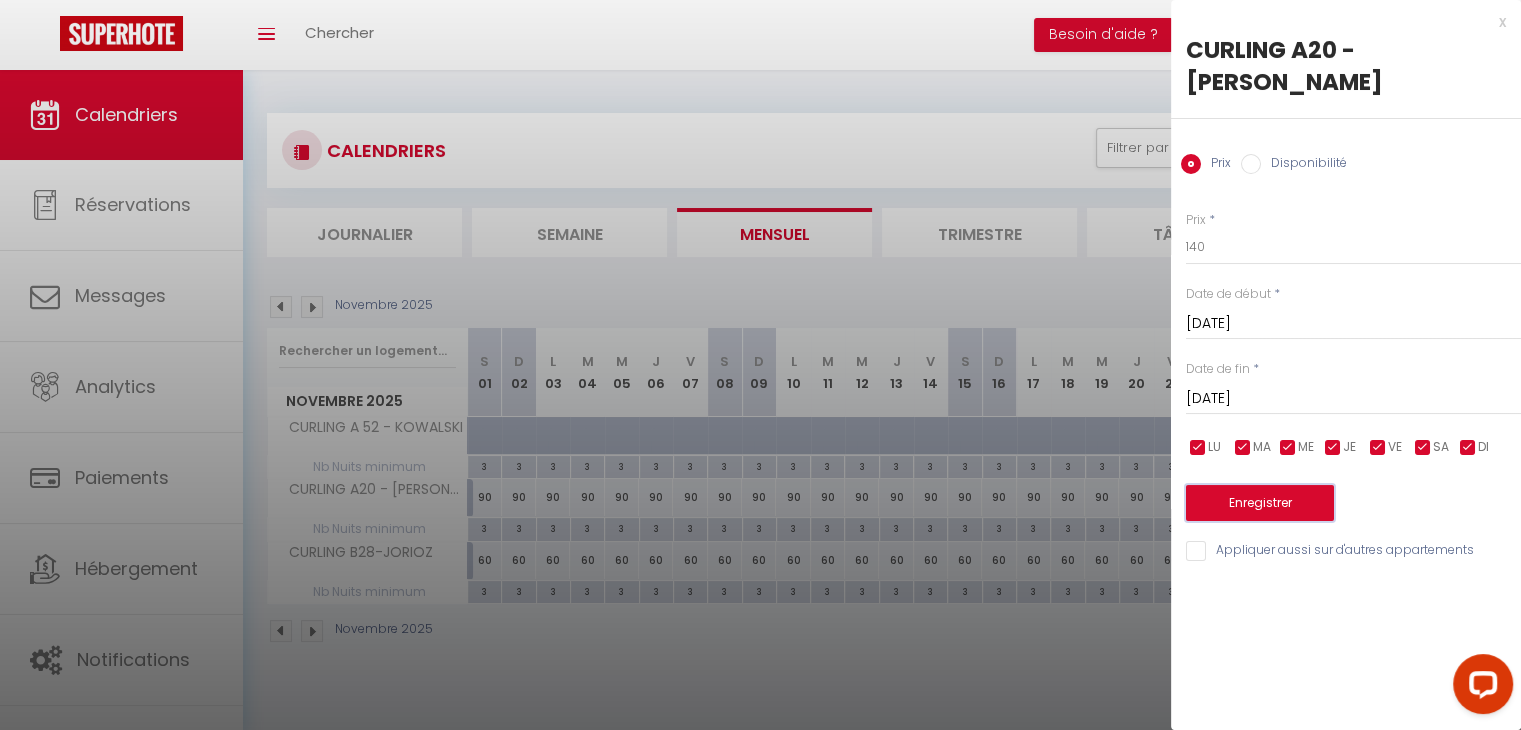 click on "Enregistrer" at bounding box center (1260, 503) 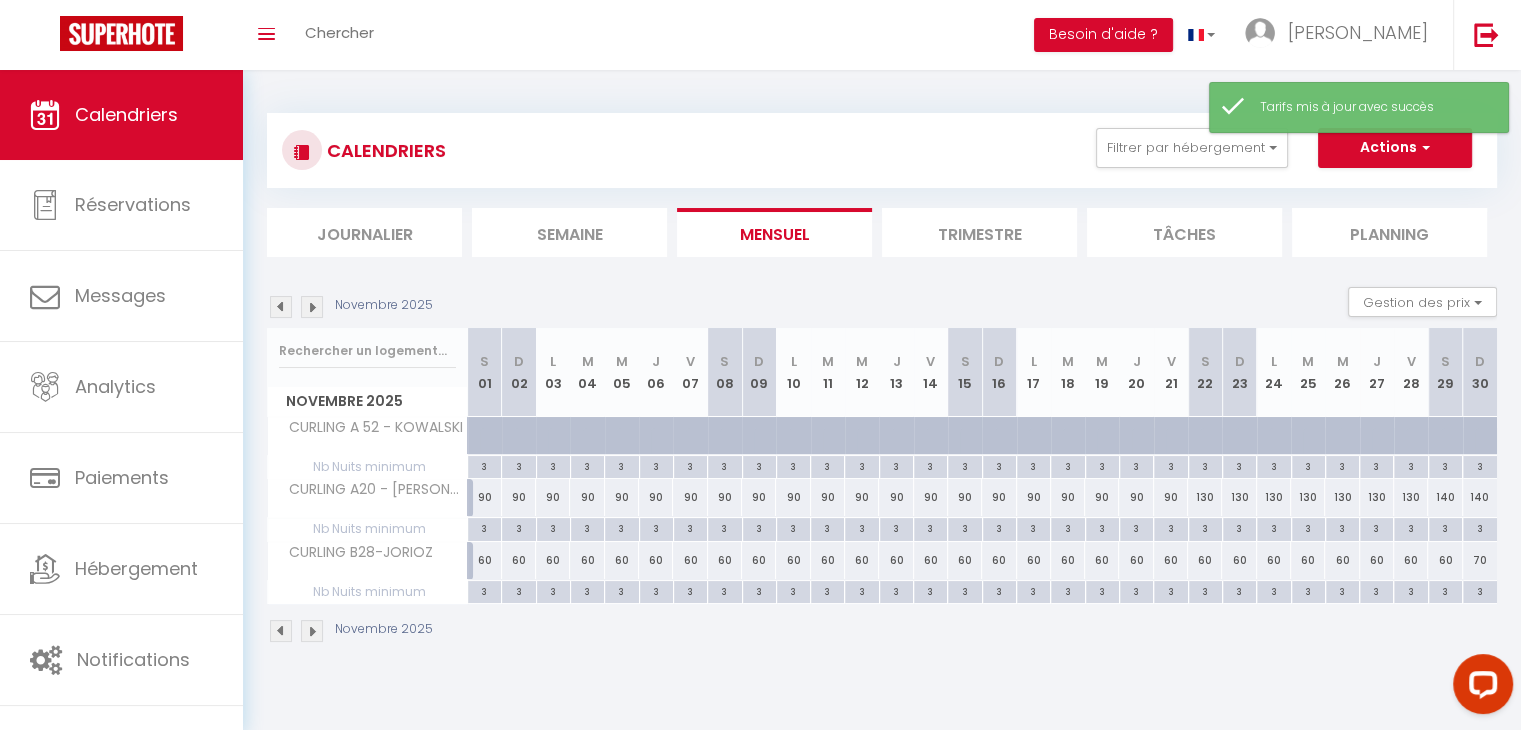 click at bounding box center [312, 307] 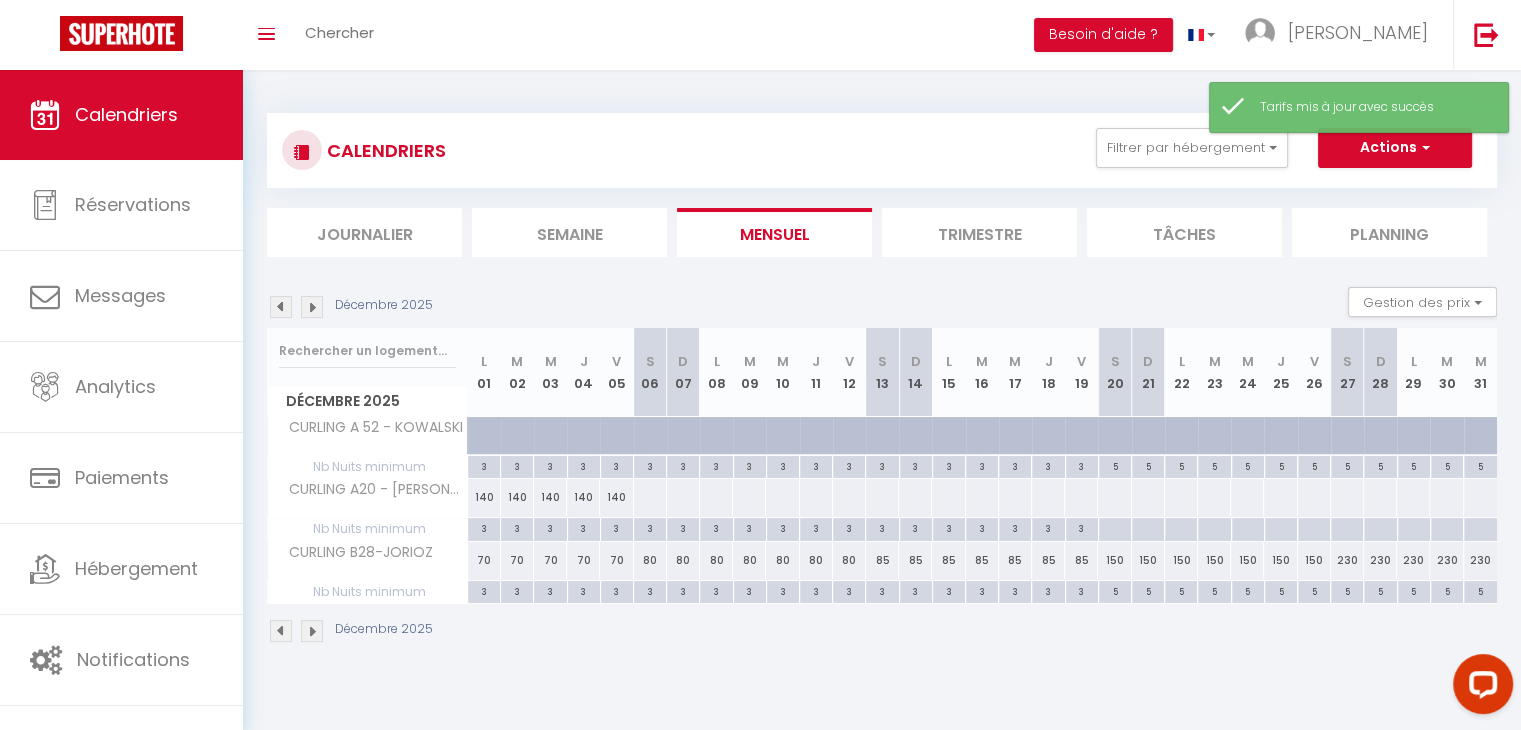 click at bounding box center (650, 497) 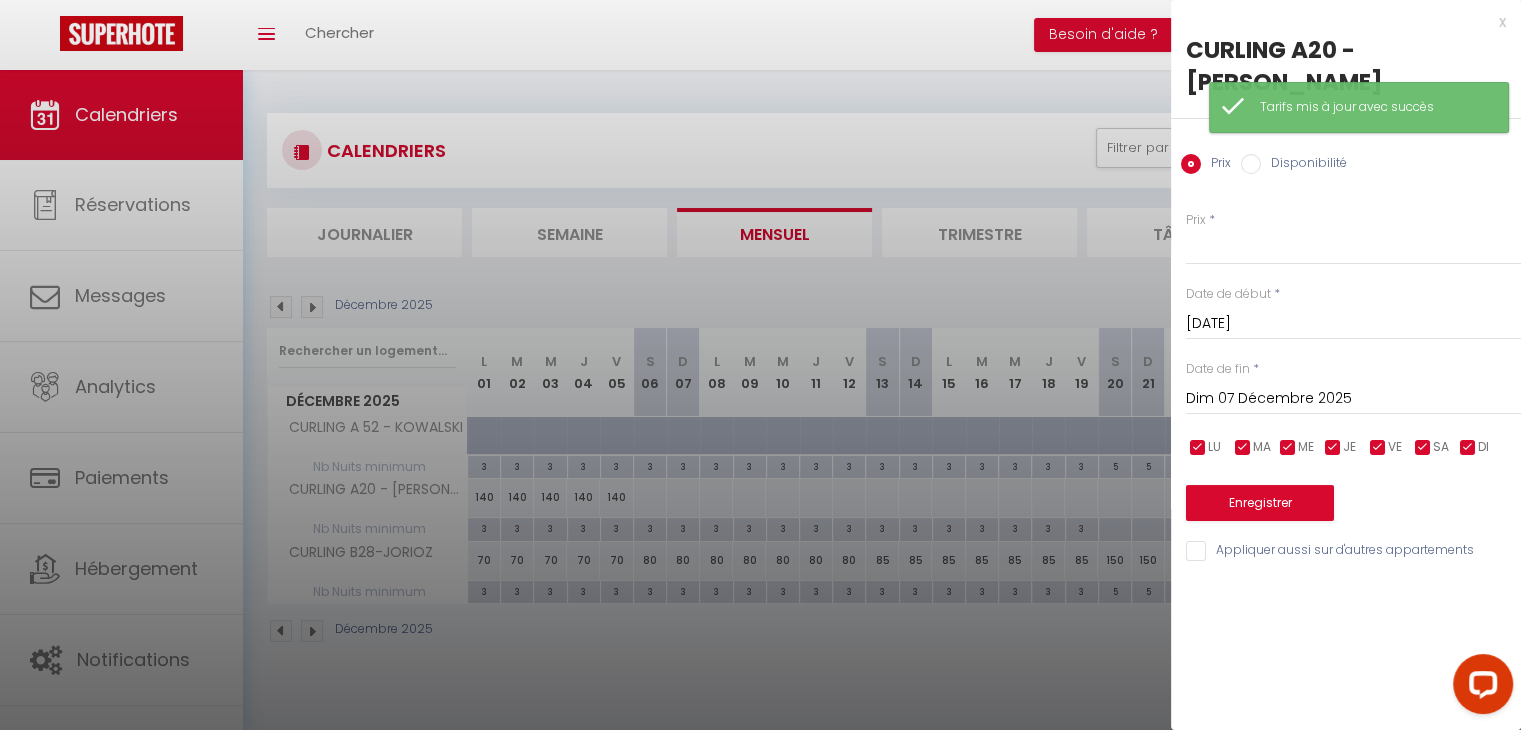 click on "Dim 07 Décembre 2025" at bounding box center [1353, 399] 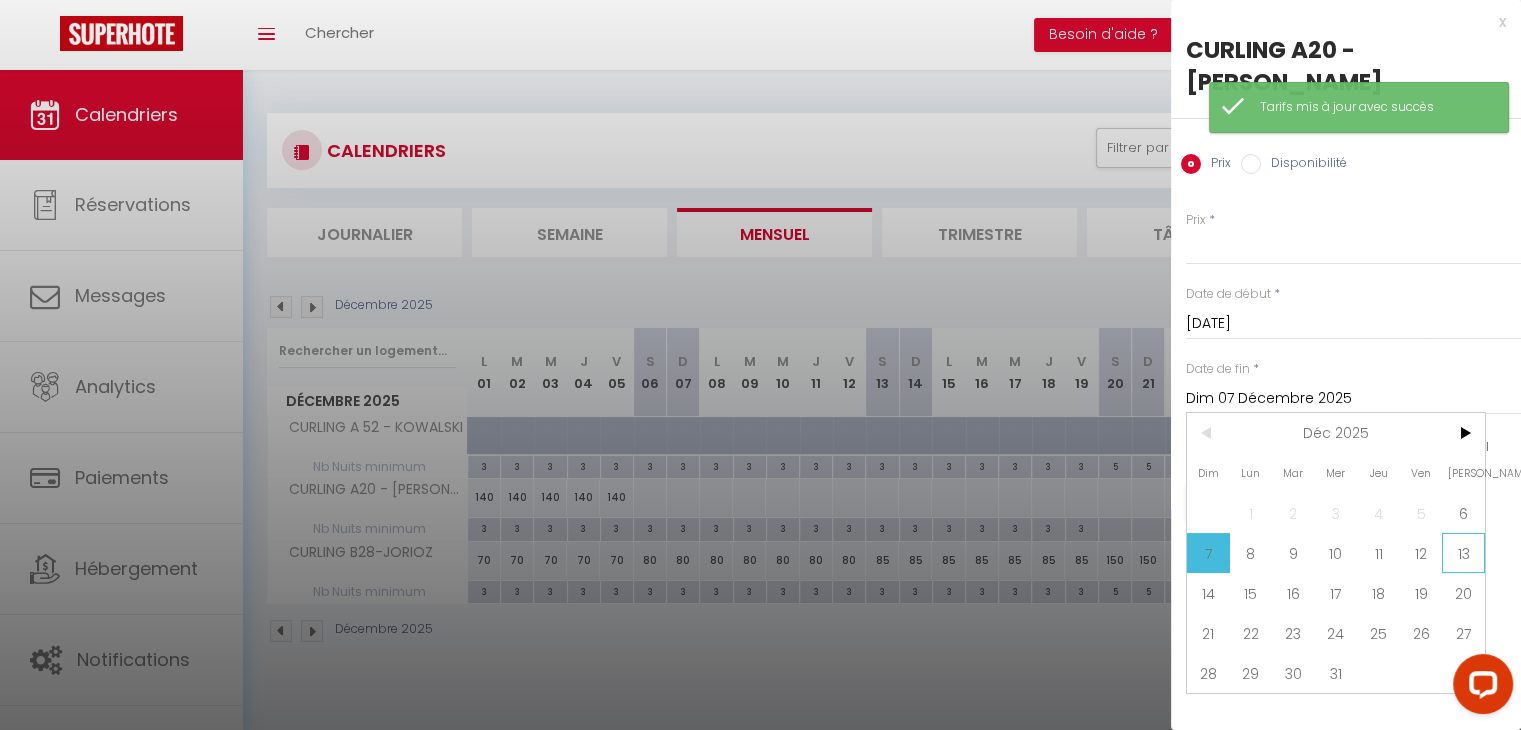 click on "13" at bounding box center (1463, 553) 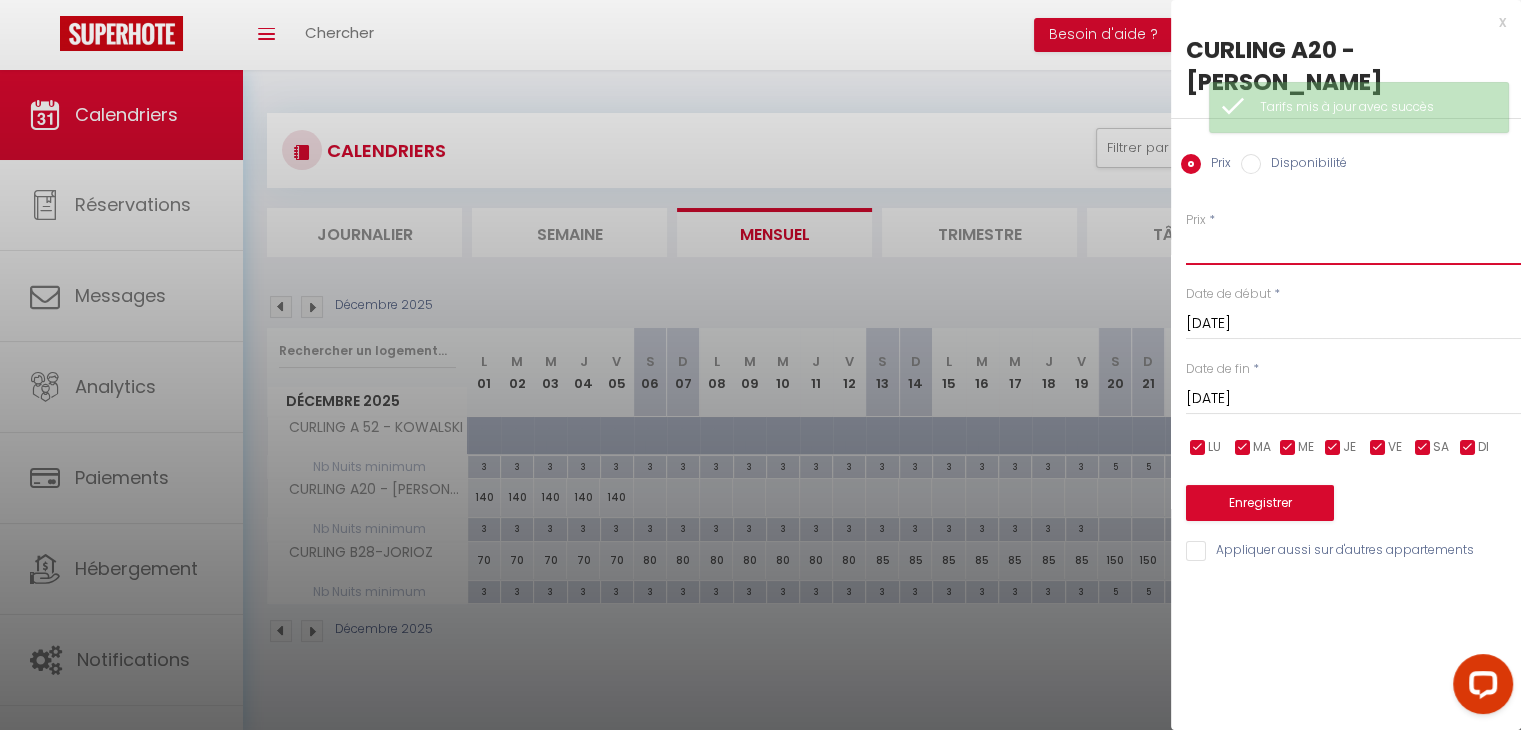 click on "Prix" at bounding box center (1353, 247) 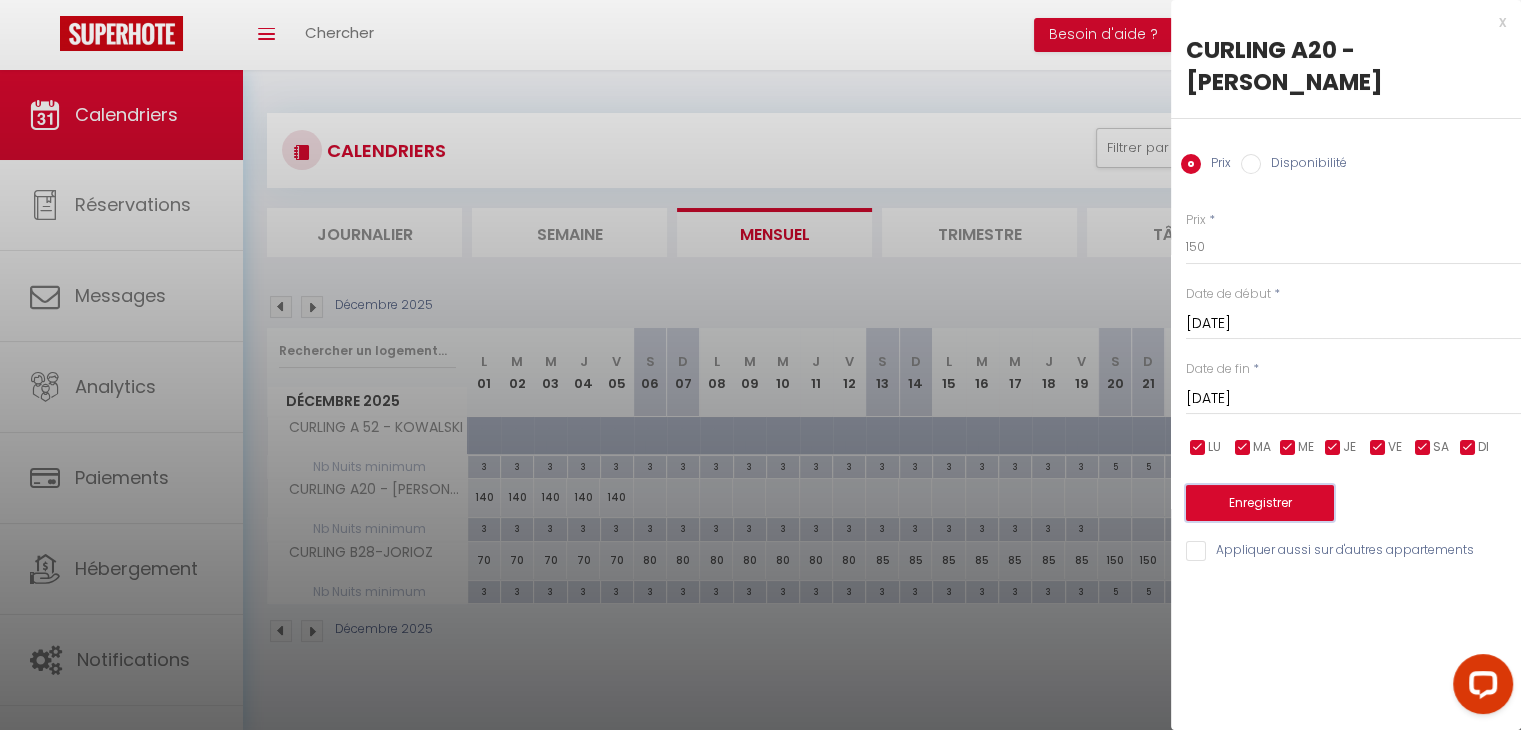 click on "Enregistrer" at bounding box center (1260, 503) 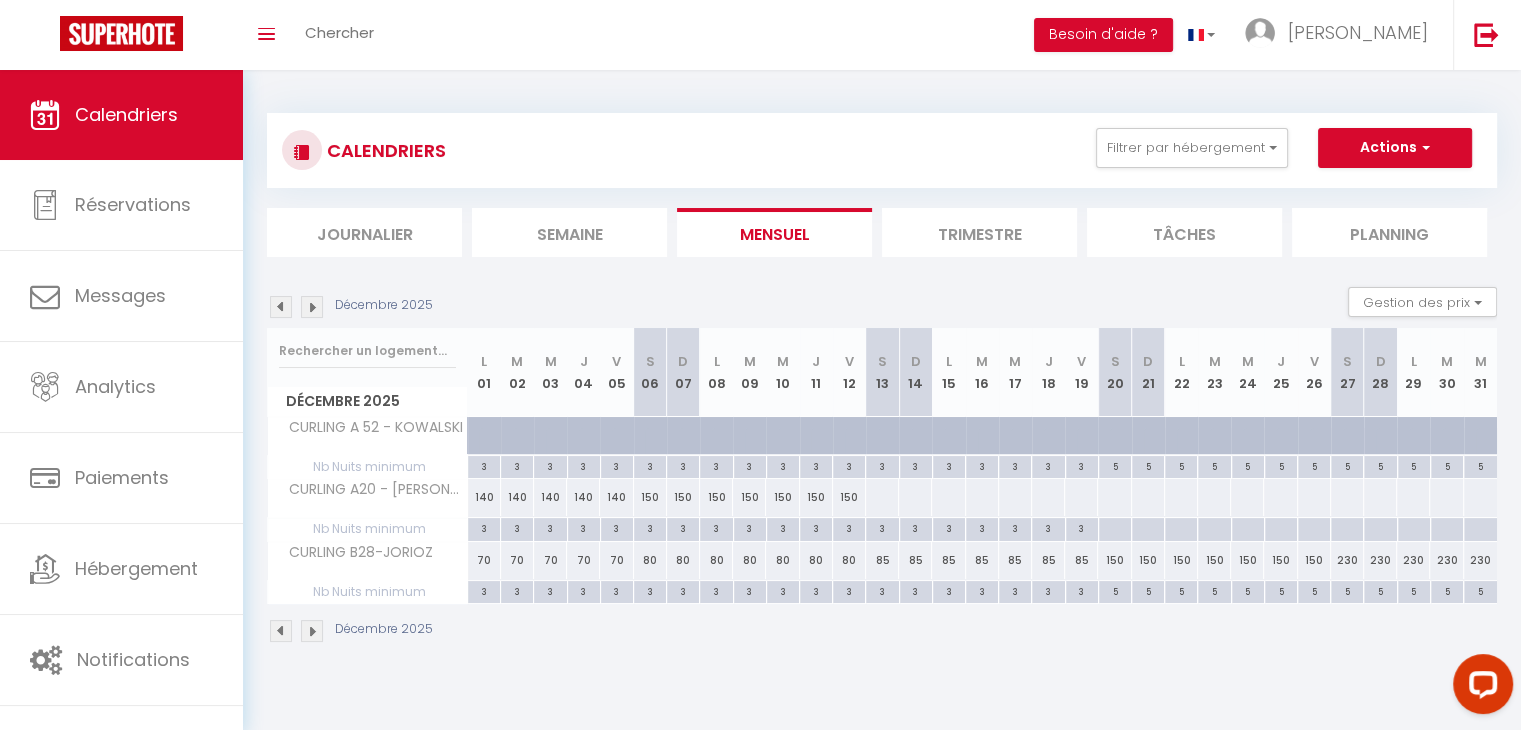 click at bounding box center (882, 497) 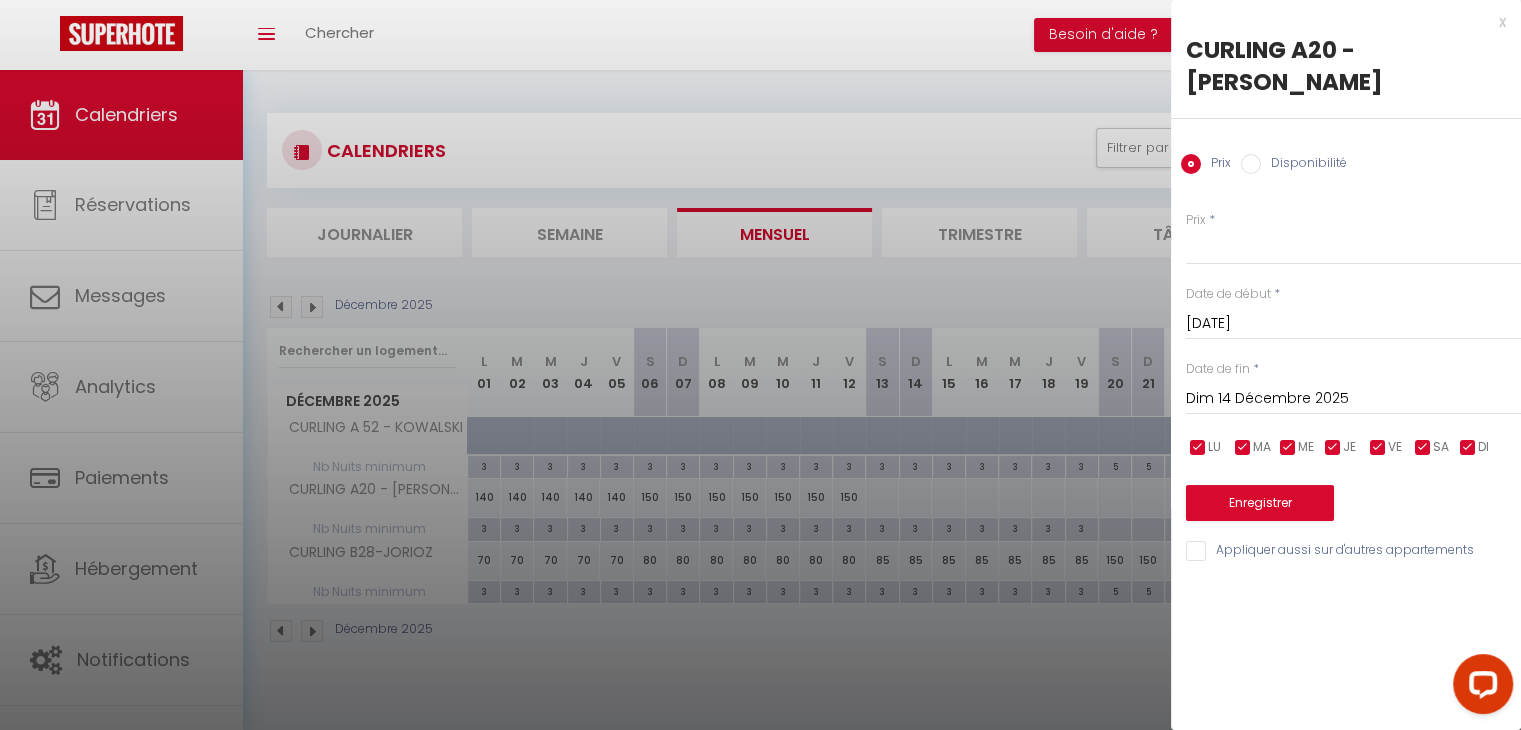 click on "Dim 14 Décembre 2025" at bounding box center [1353, 399] 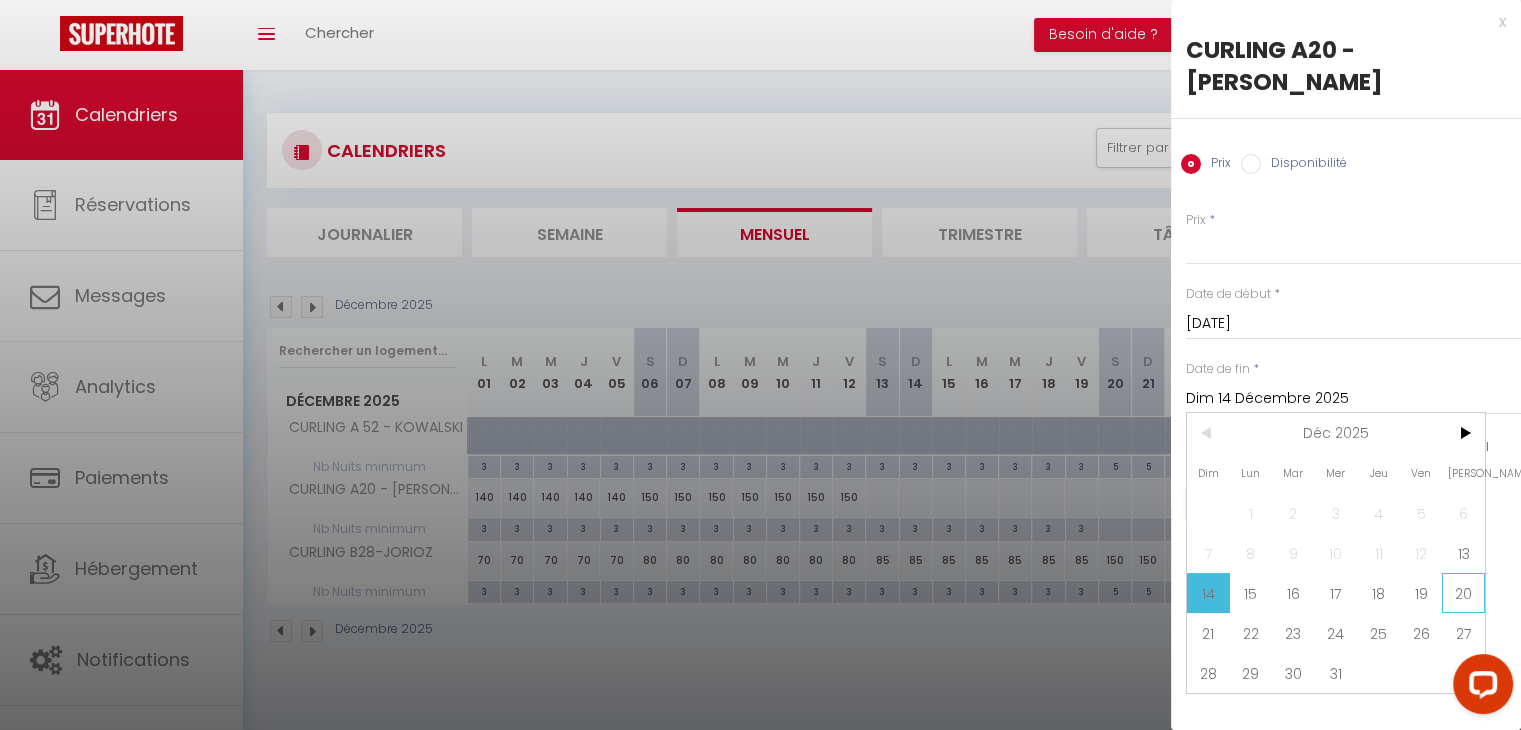 click on "20" at bounding box center (1463, 593) 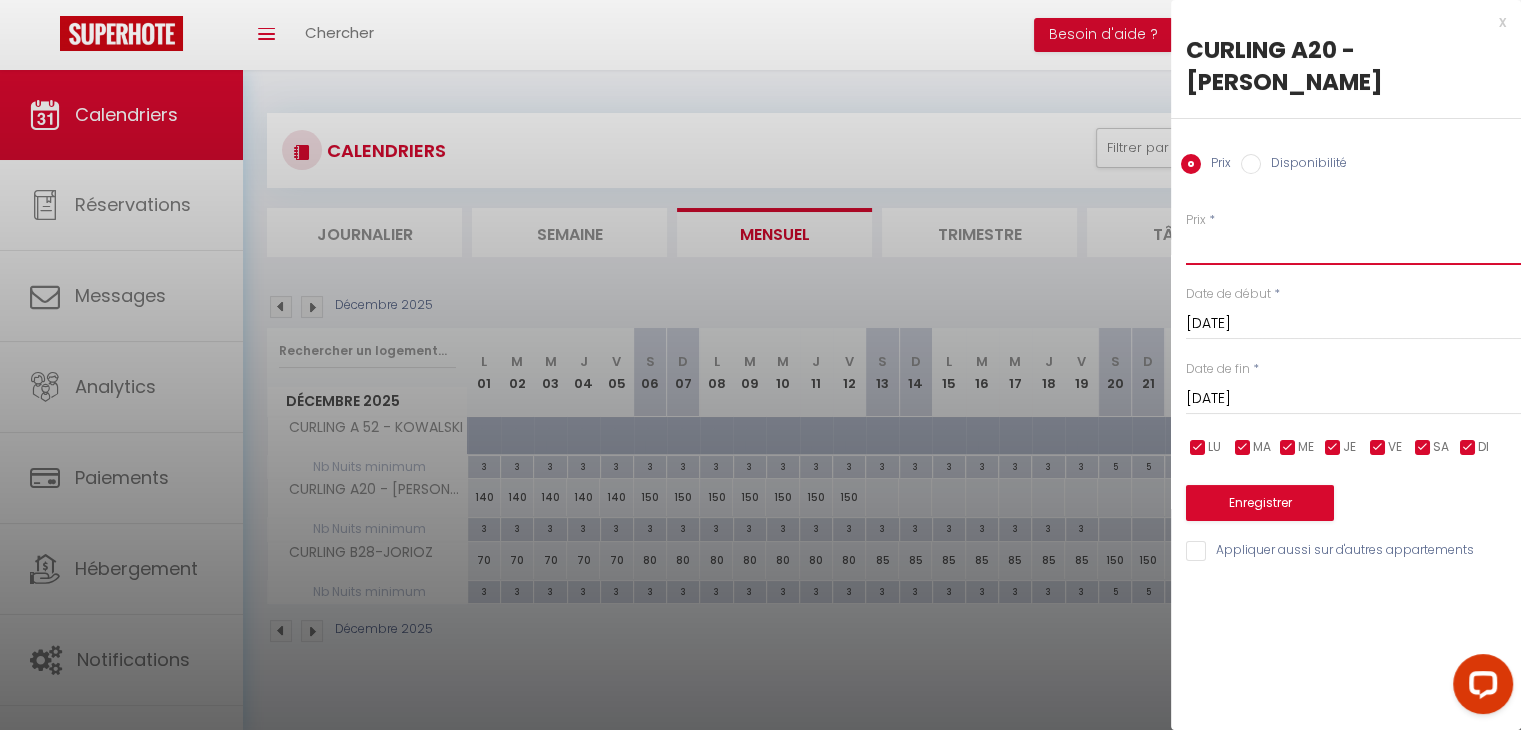 click on "Prix" at bounding box center [1353, 247] 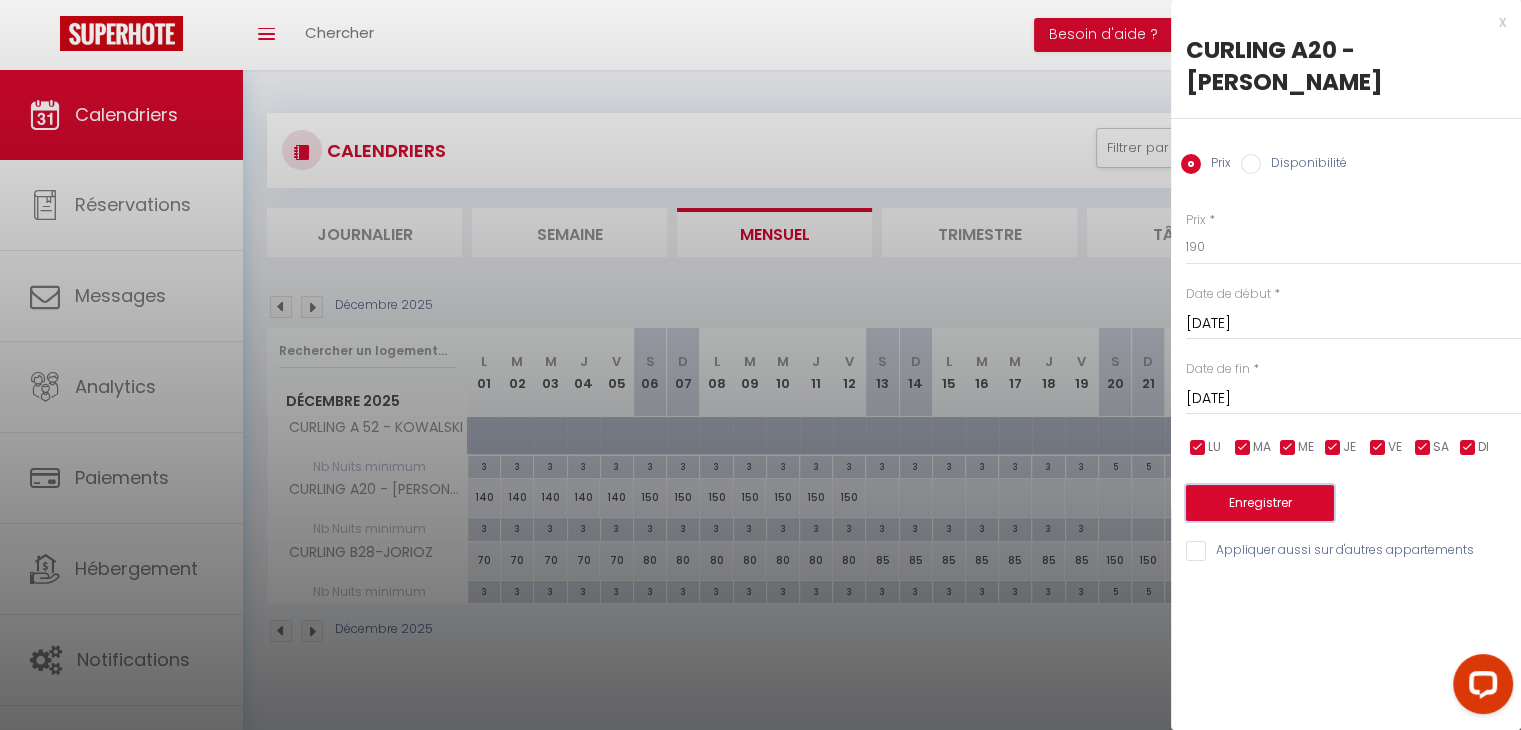 click on "Enregistrer" at bounding box center [1260, 503] 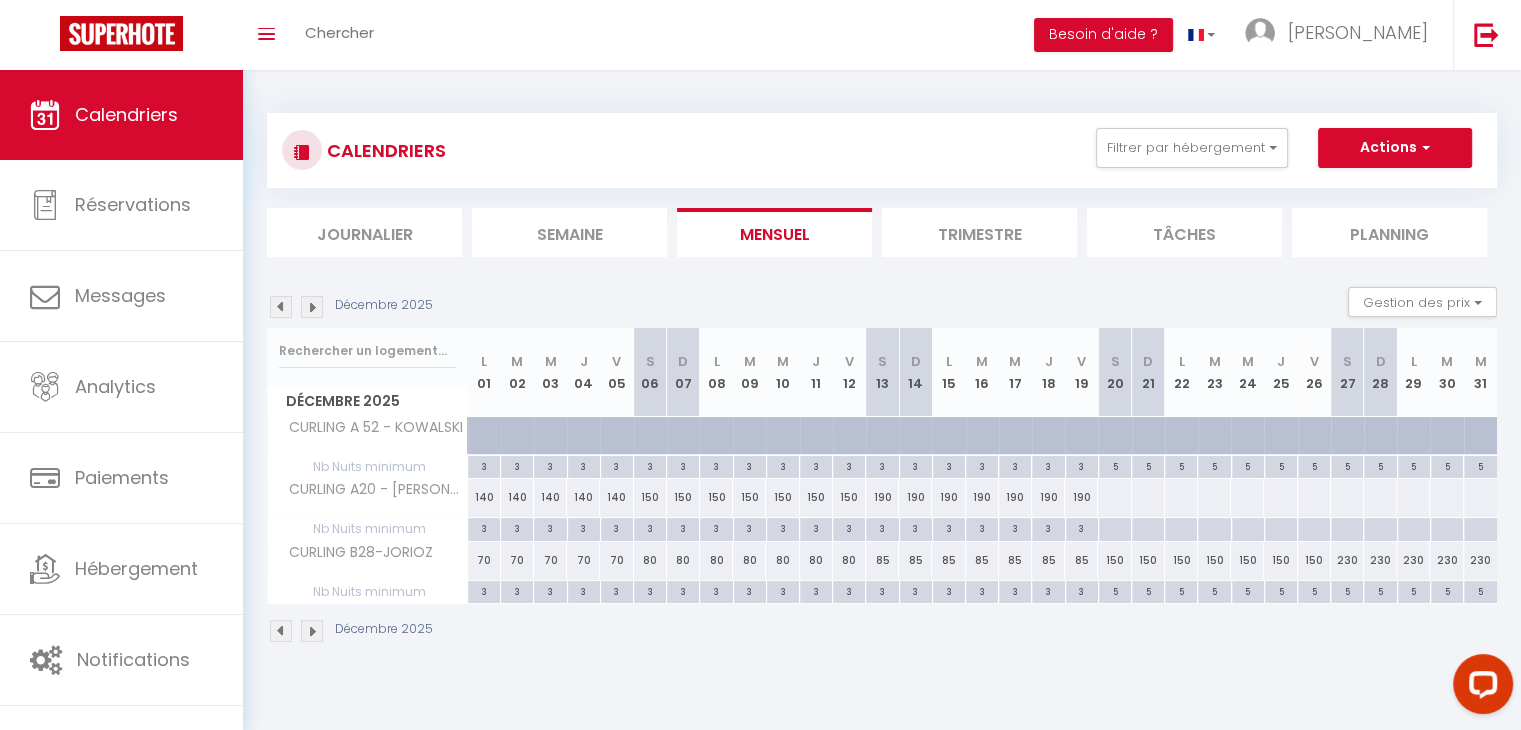 click at bounding box center [1114, 497] 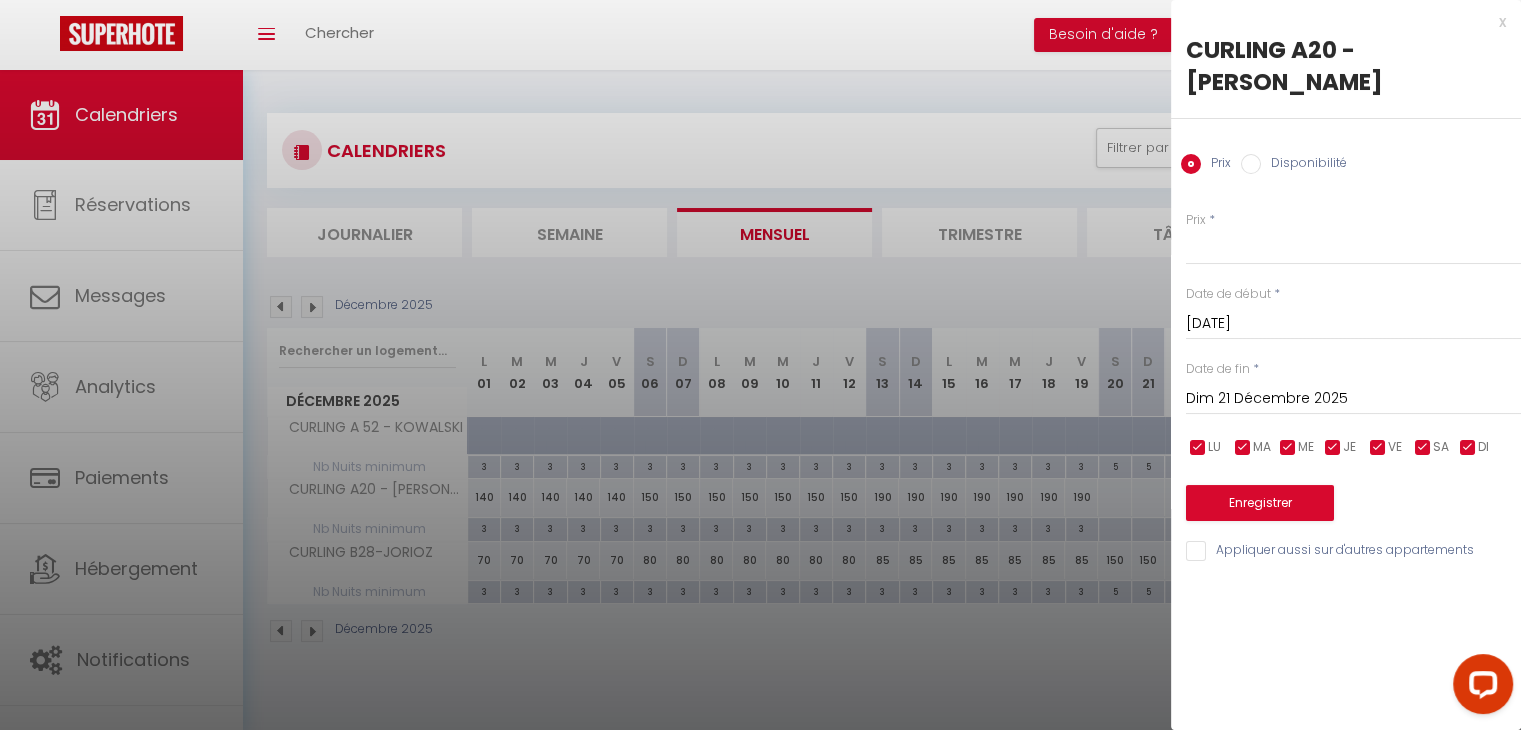 click on "Dim 21 Décembre 2025" at bounding box center [1353, 399] 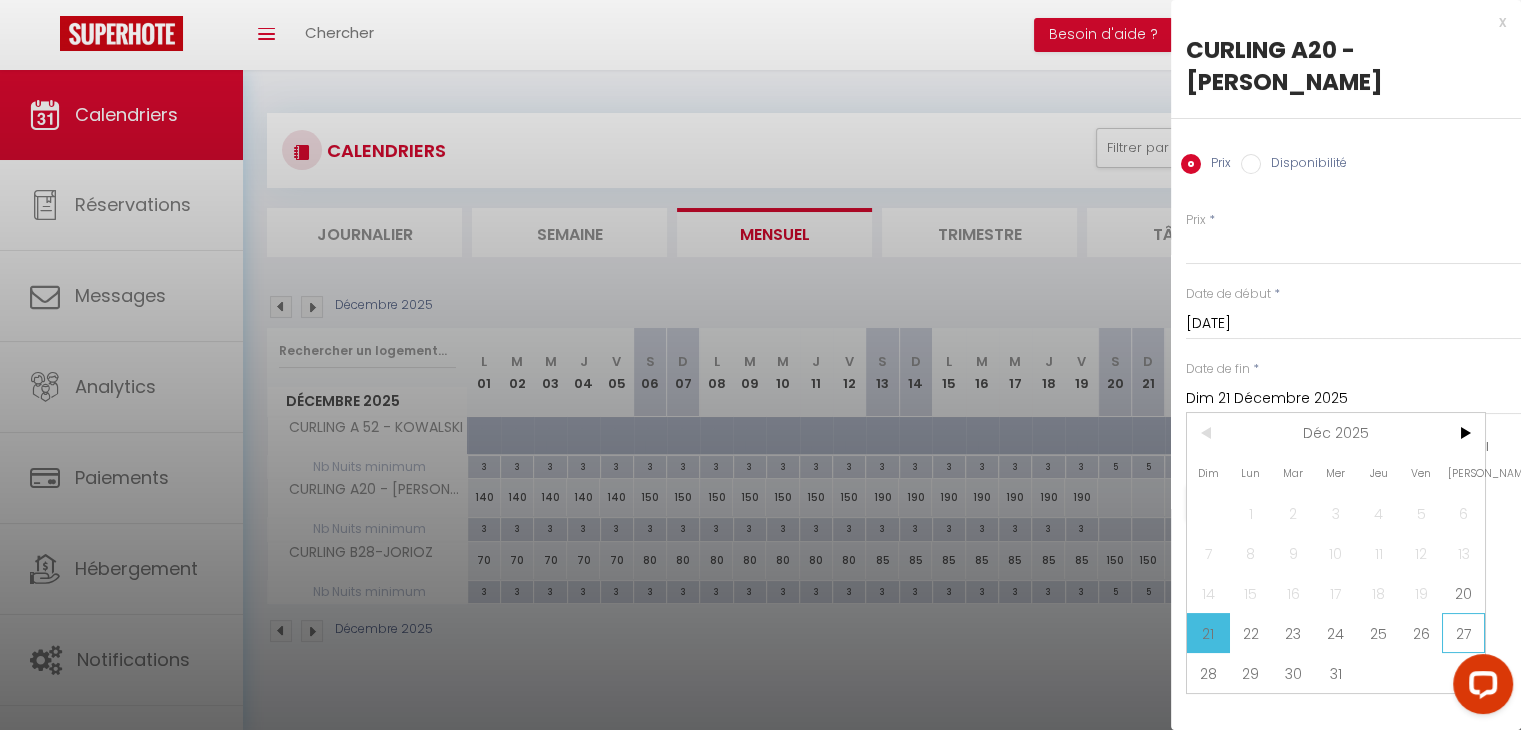 click on "27" at bounding box center [1463, 633] 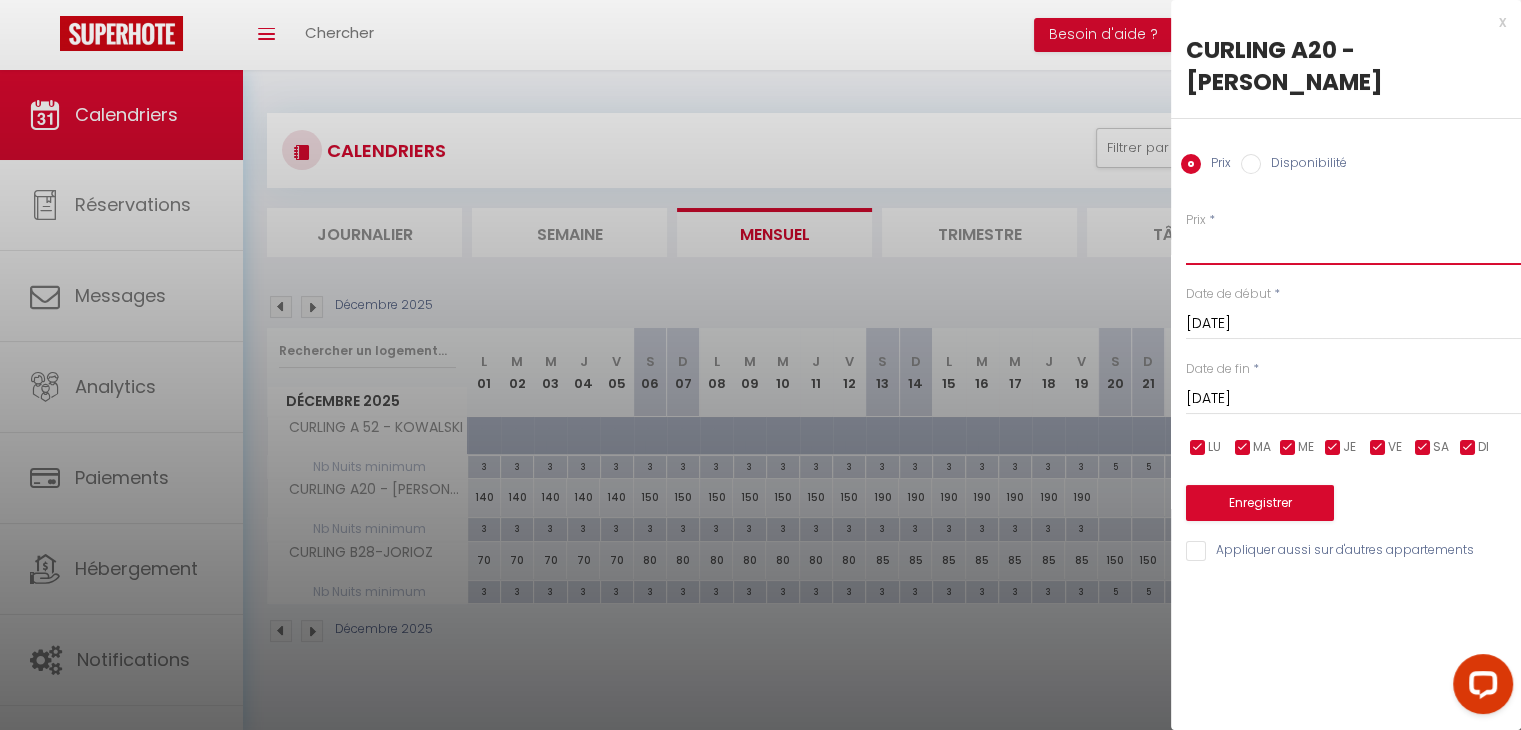 click on "Prix" at bounding box center (1353, 247) 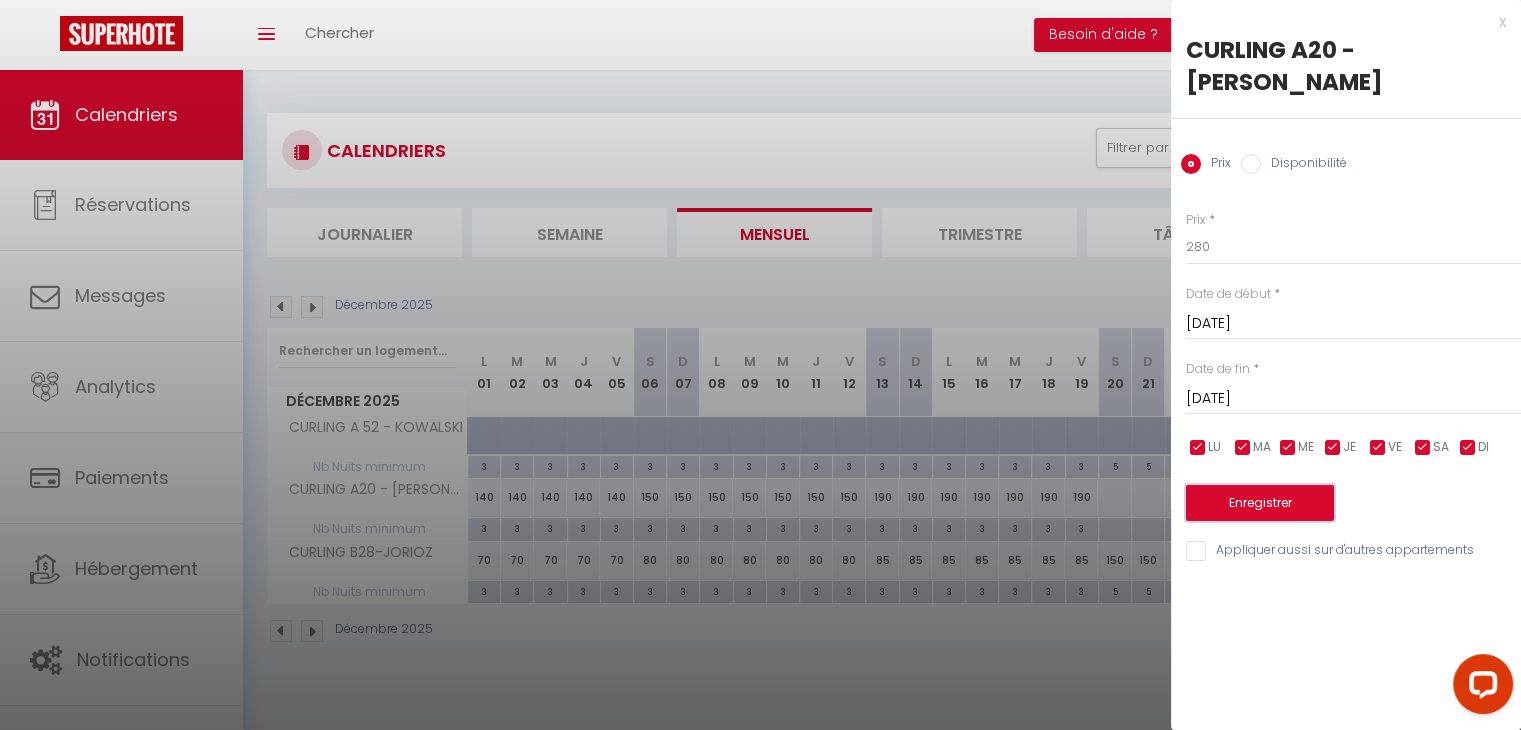 click on "Enregistrer" at bounding box center [1260, 503] 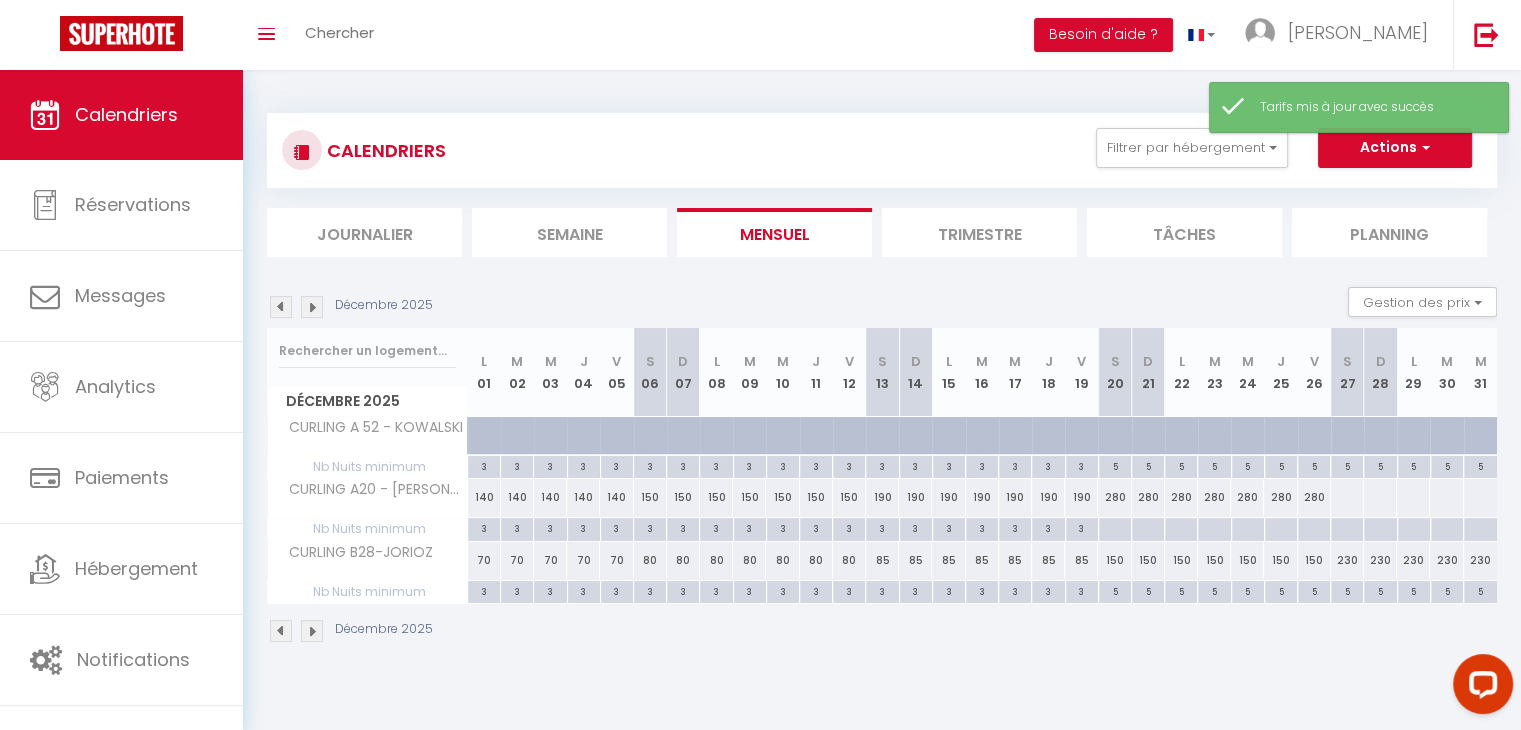 click at bounding box center [1347, 497] 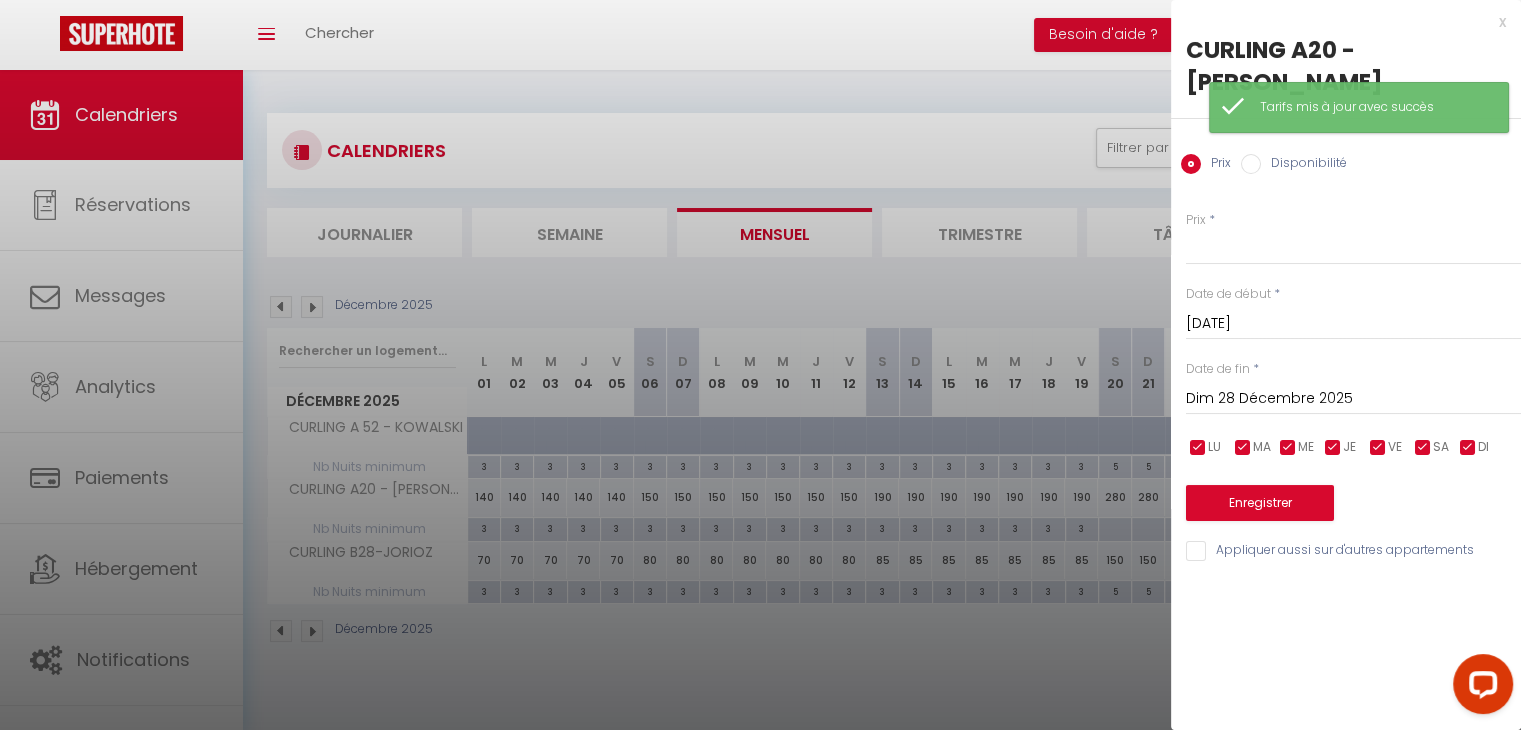 click on "Dim 28 Décembre 2025" at bounding box center (1353, 399) 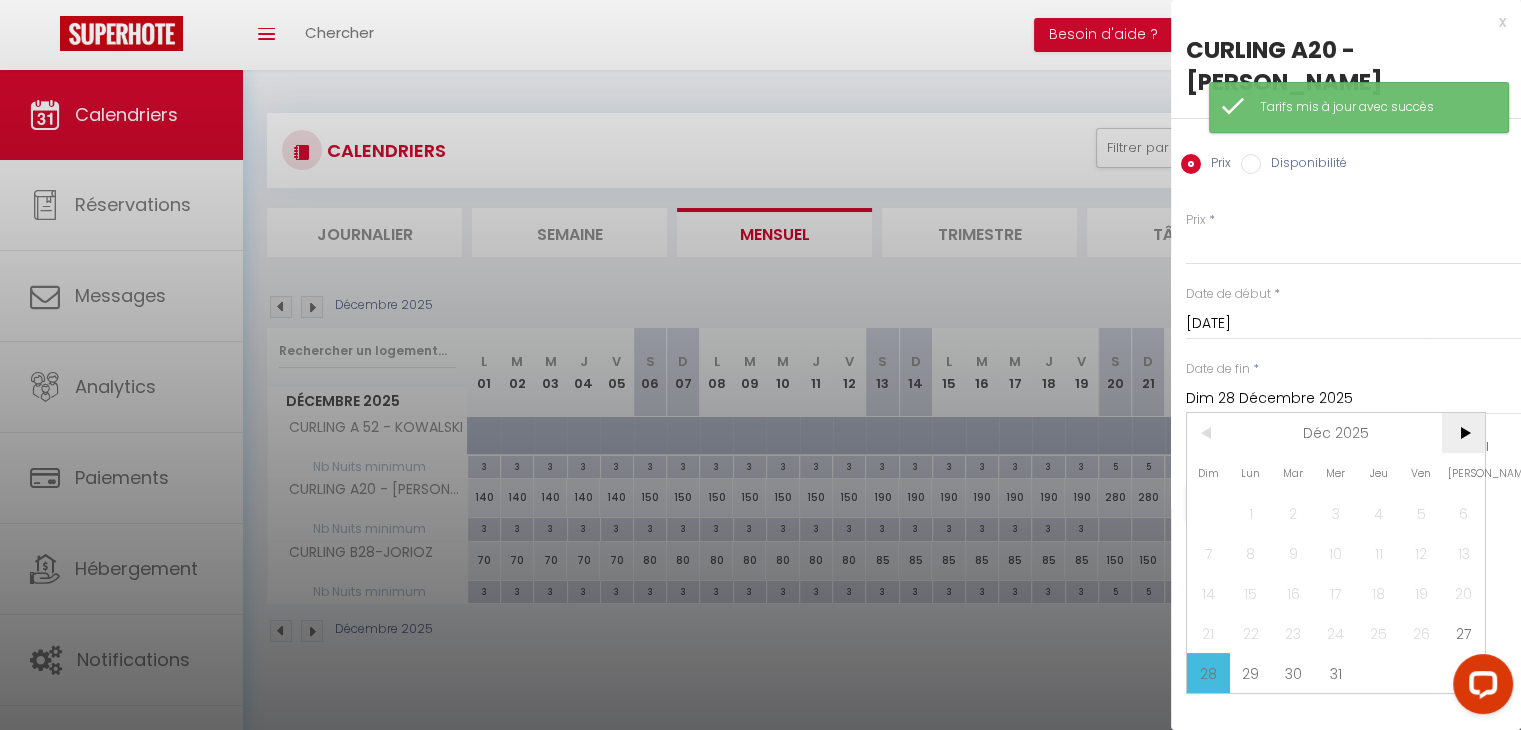 click on ">" at bounding box center (1463, 433) 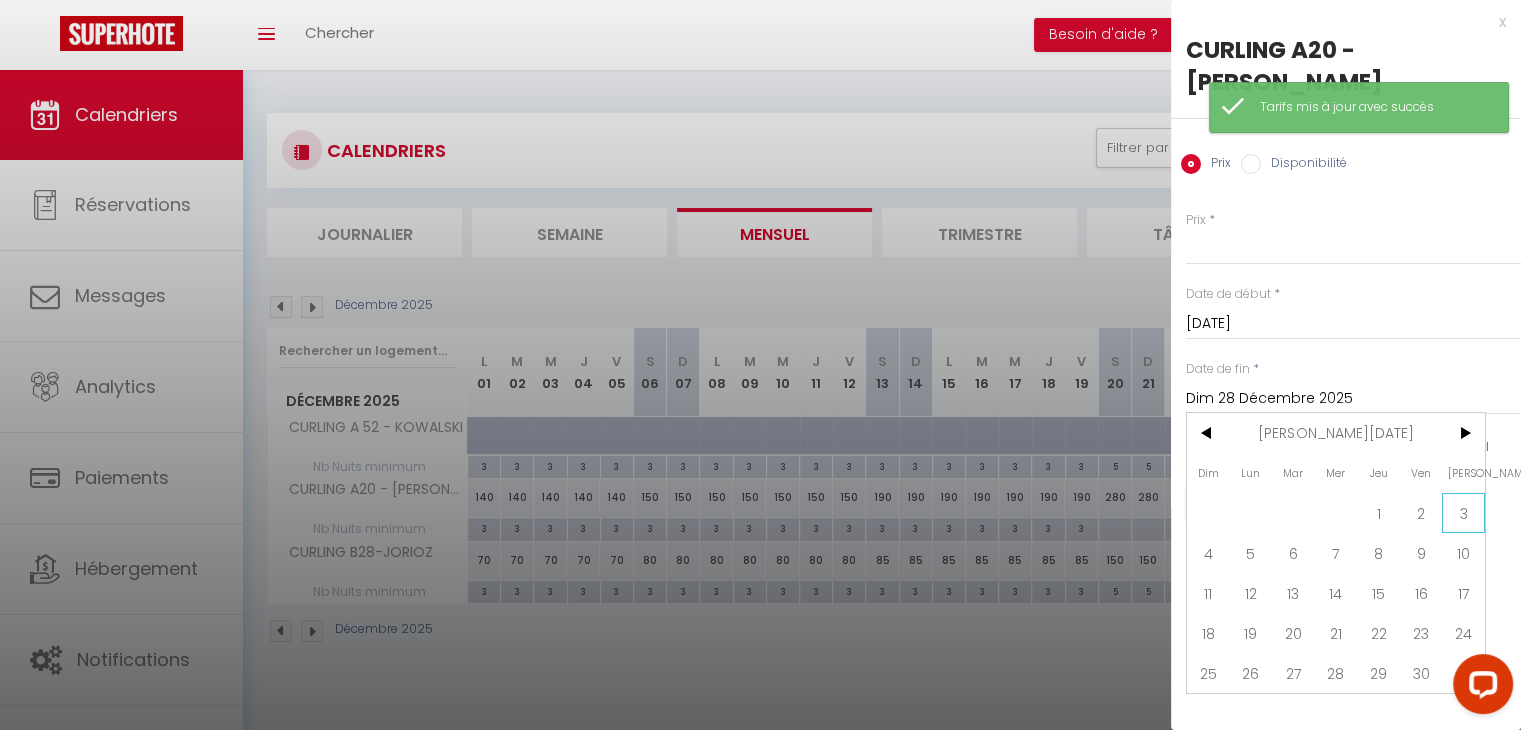 click on "3" at bounding box center (1463, 513) 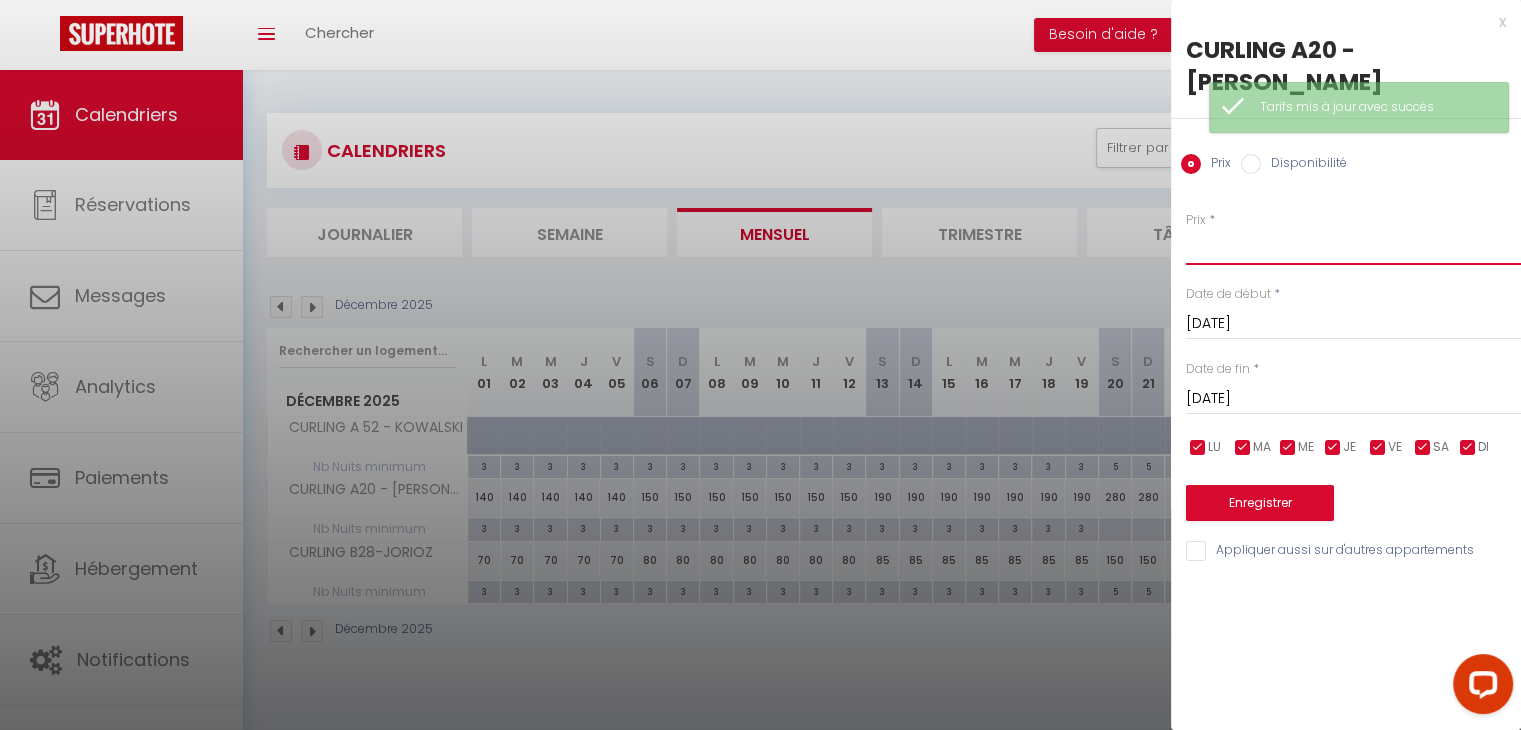 click on "Prix" at bounding box center [1353, 247] 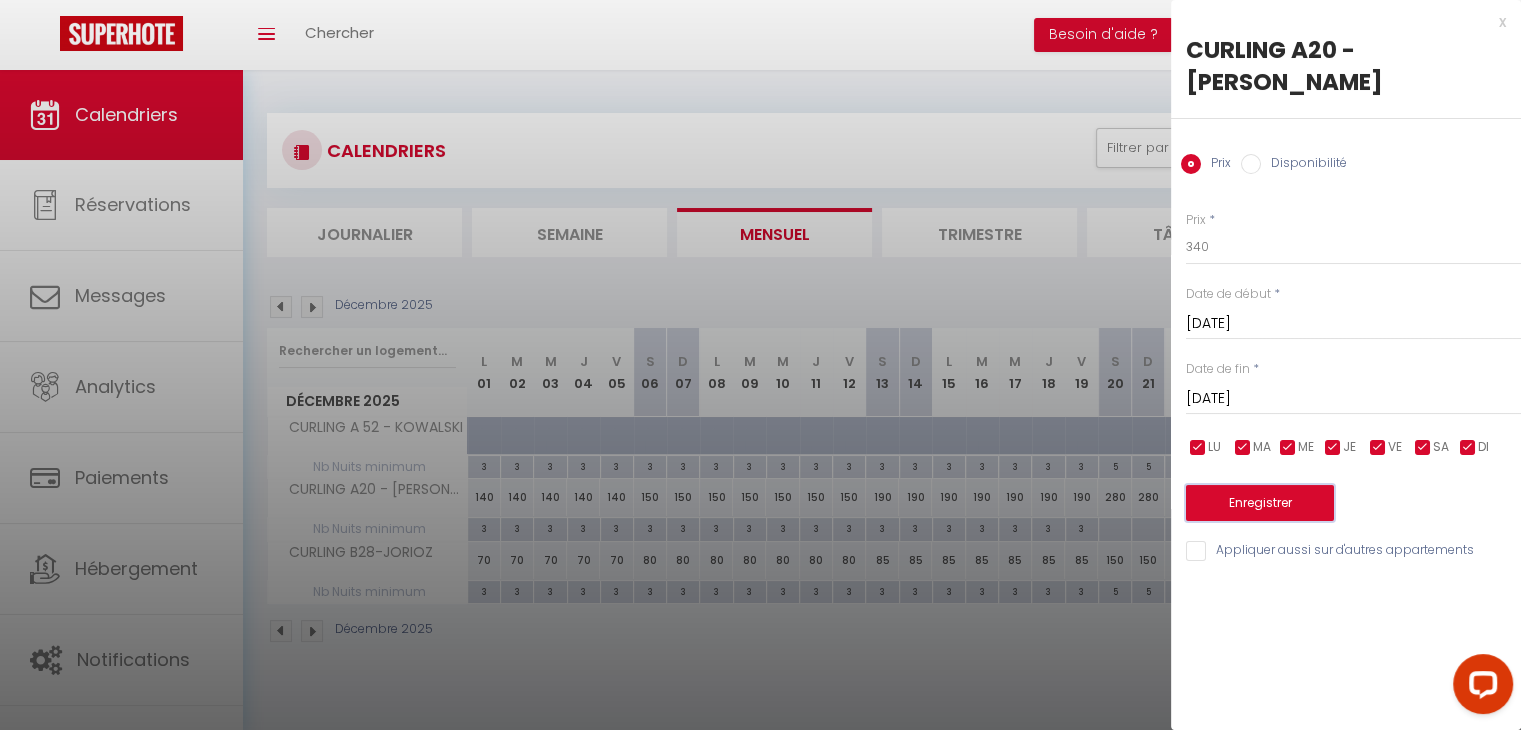 click on "Enregistrer" at bounding box center (1260, 503) 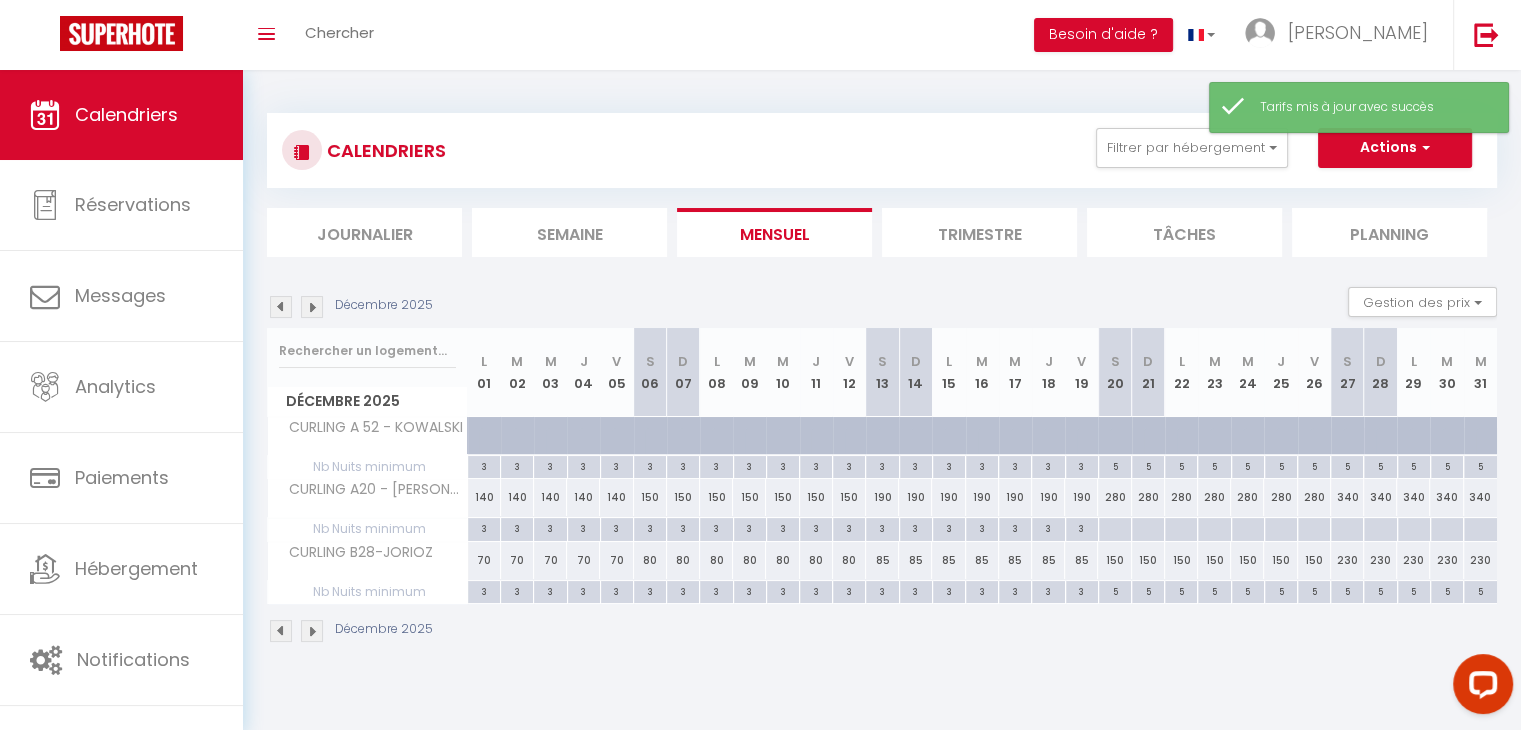 click at bounding box center (1115, 520) 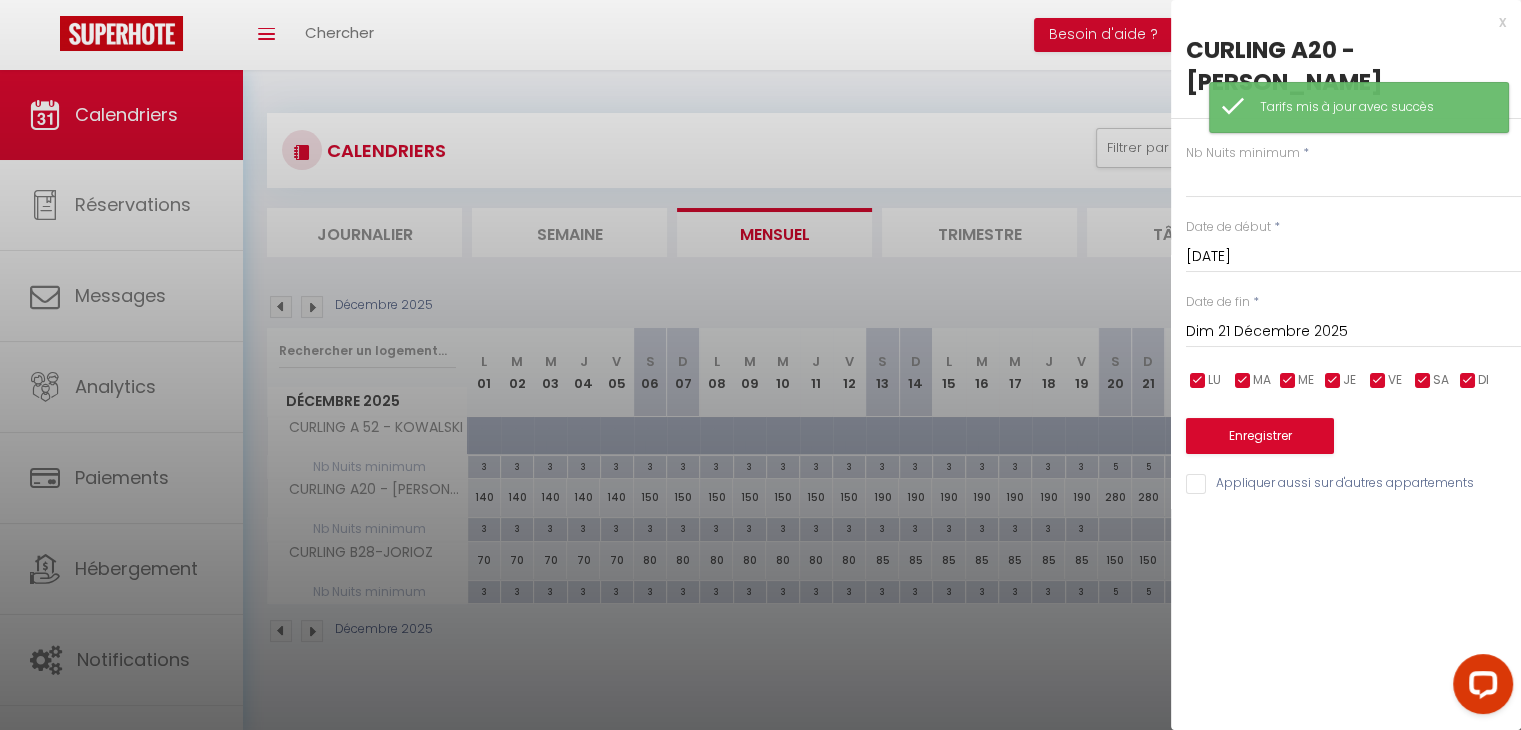 click on "Dim 21 Décembre 2025" at bounding box center [1353, 332] 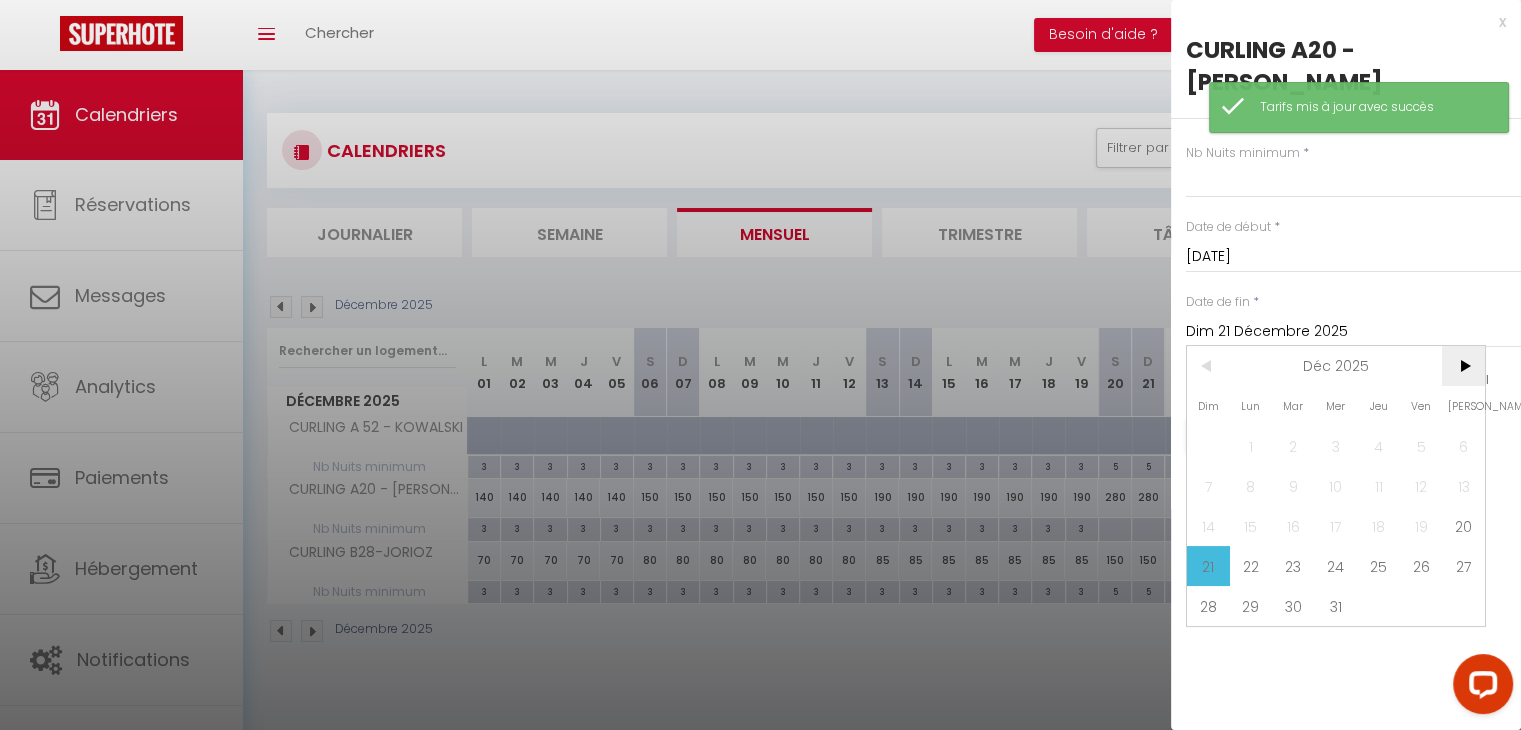 click on ">" at bounding box center [1463, 366] 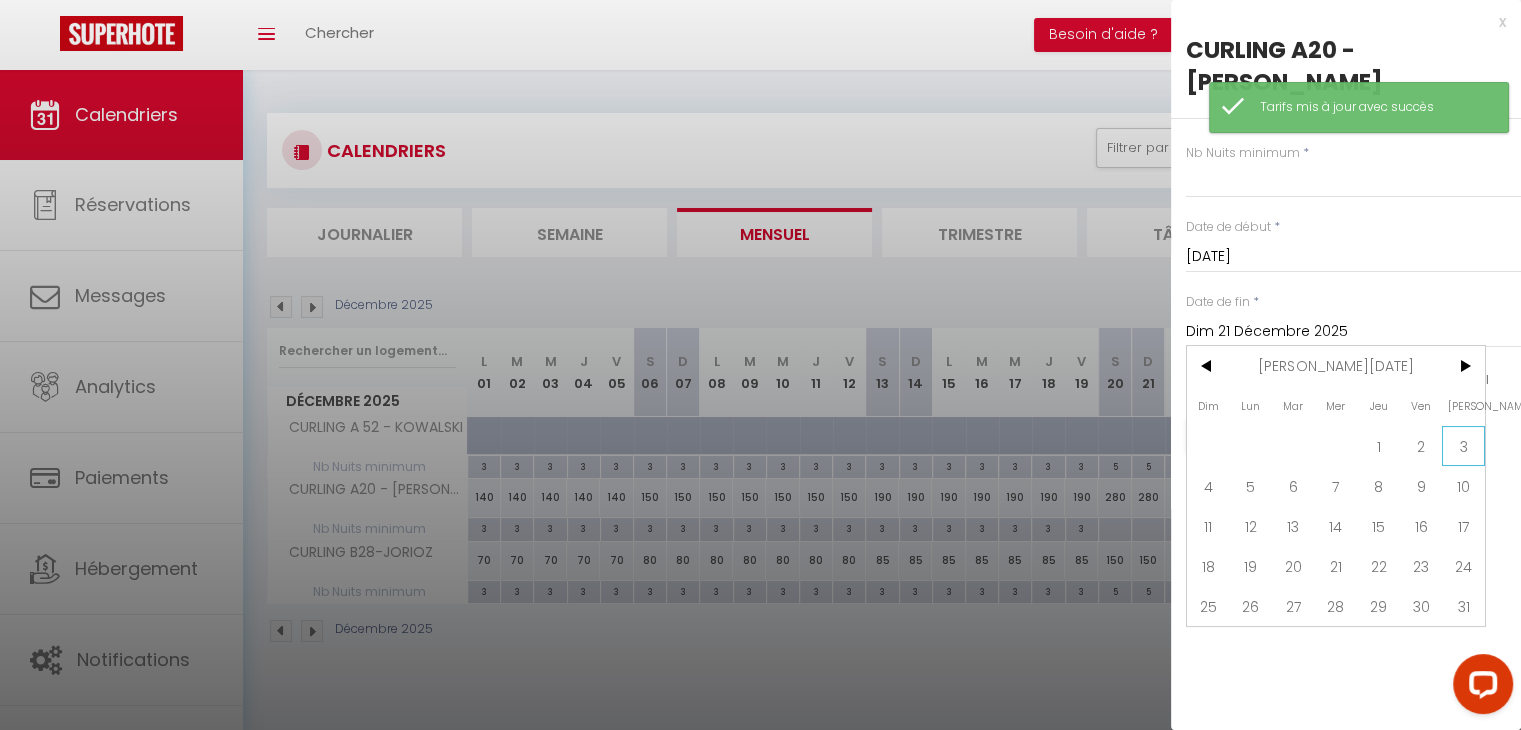 click on "3" at bounding box center [1463, 446] 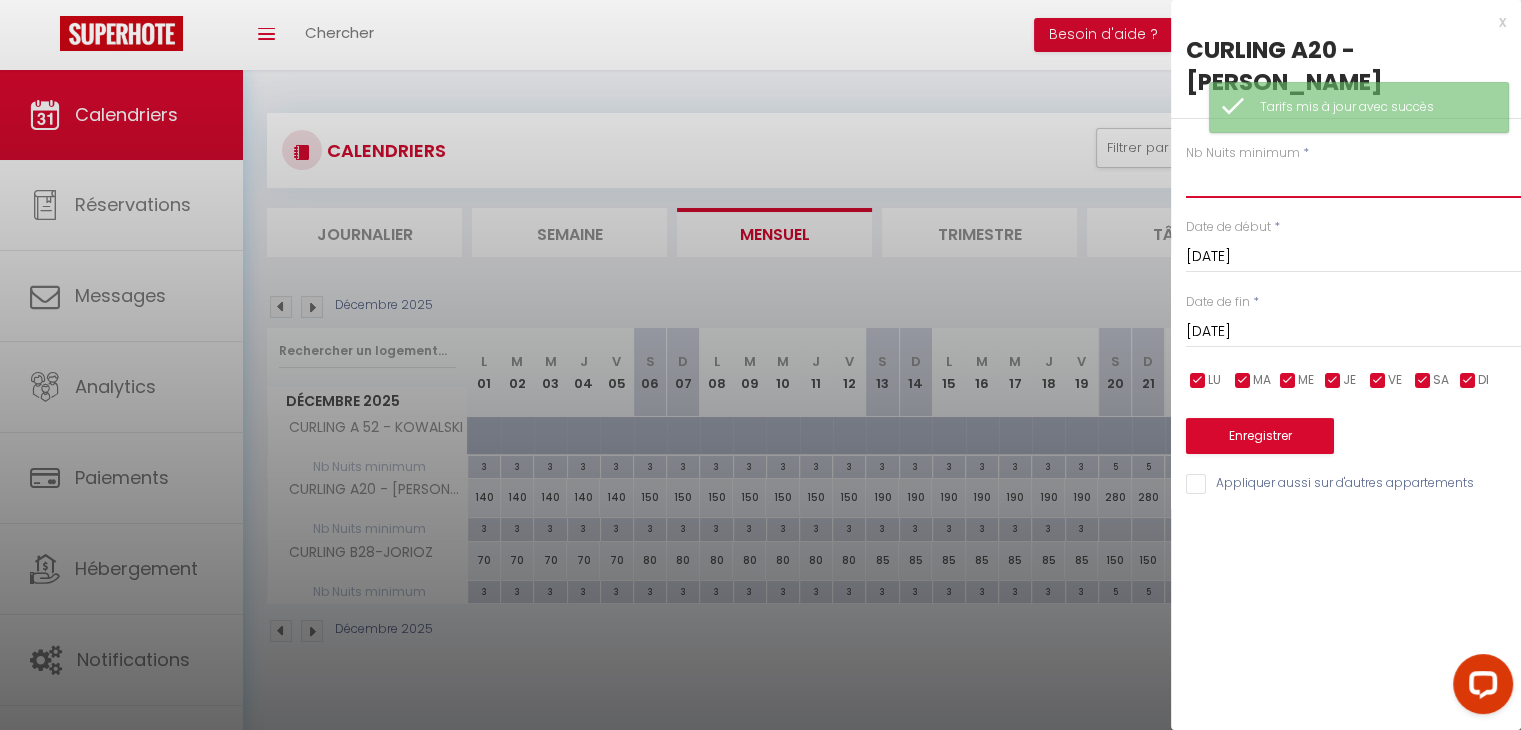 click at bounding box center (1353, 180) 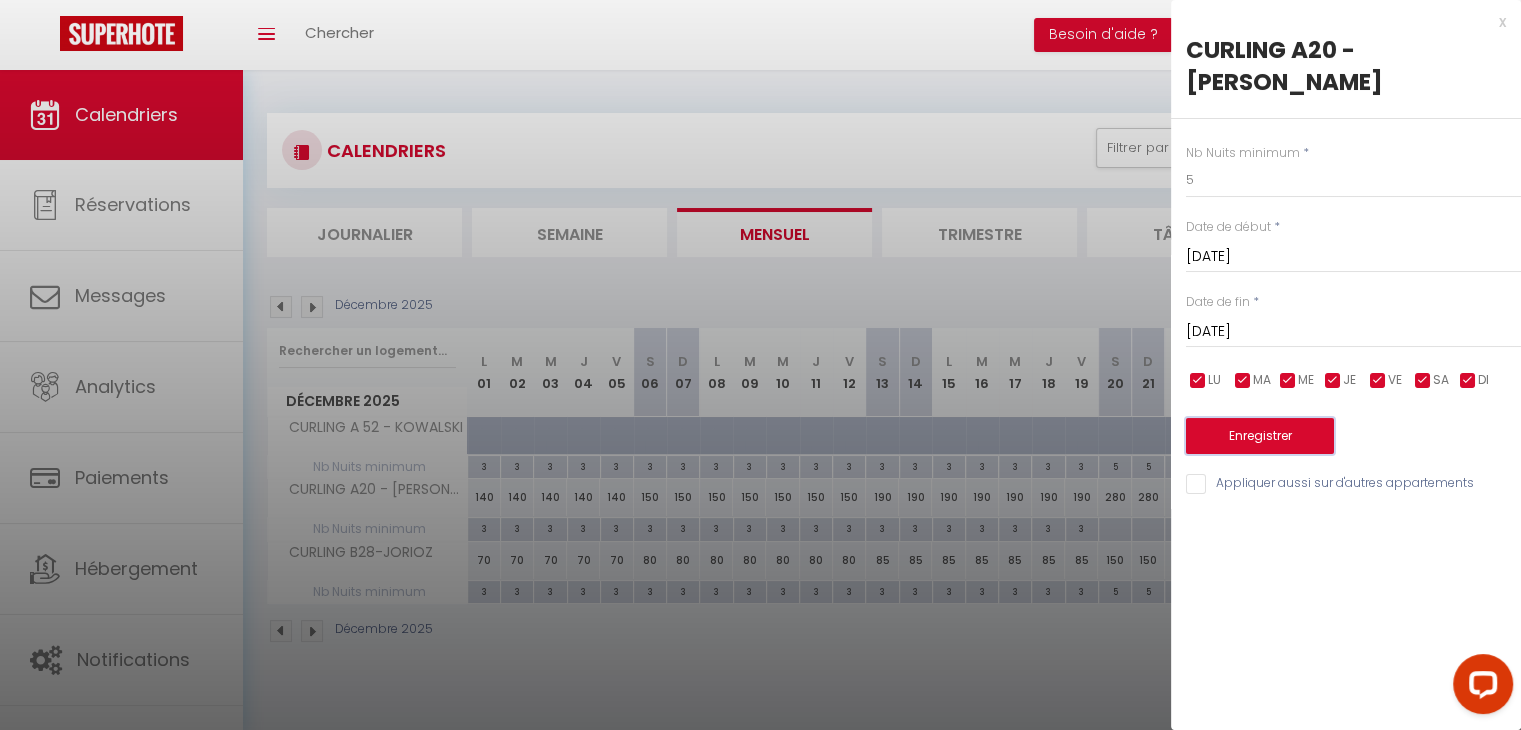 click on "Enregistrer" at bounding box center [1260, 436] 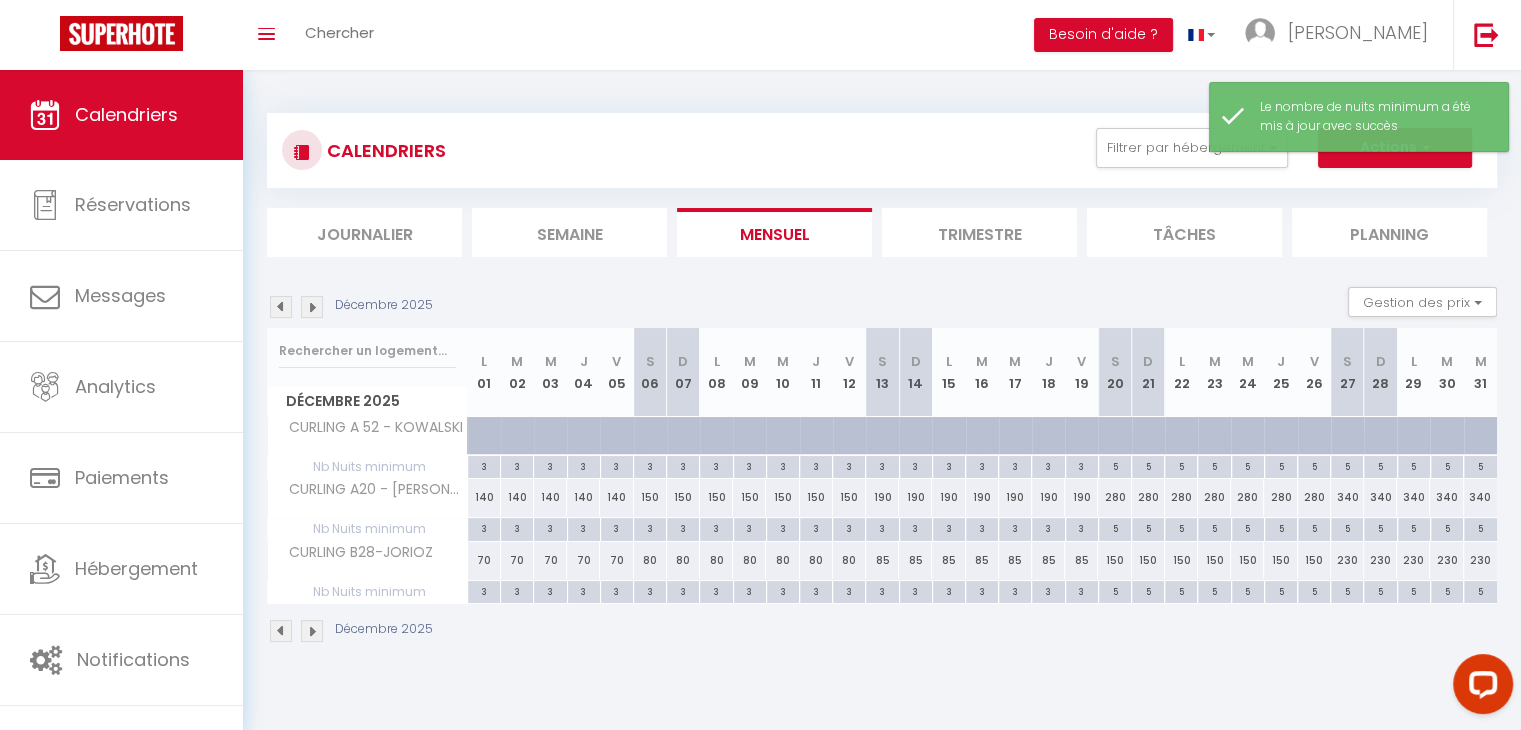 click at bounding box center (312, 307) 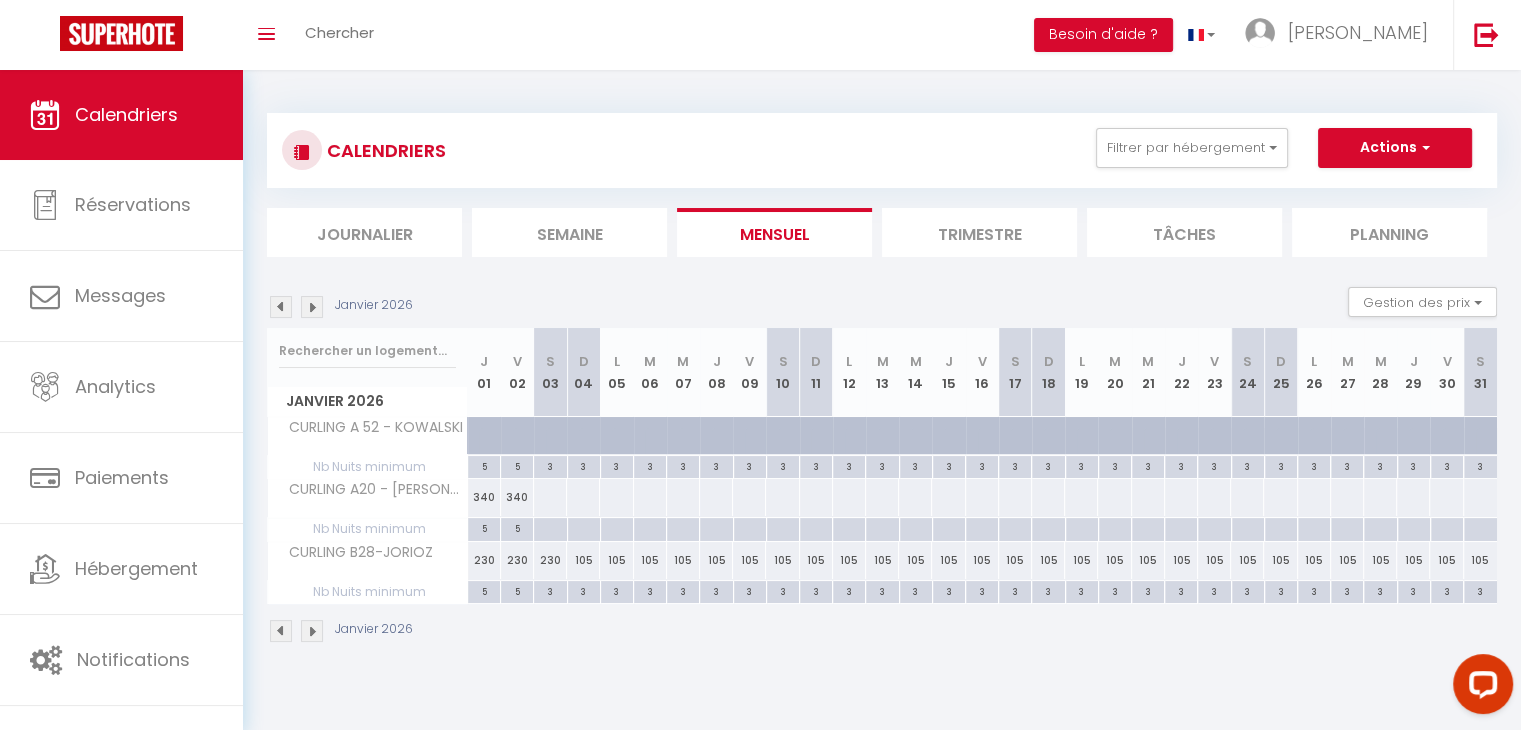 click at bounding box center (550, 497) 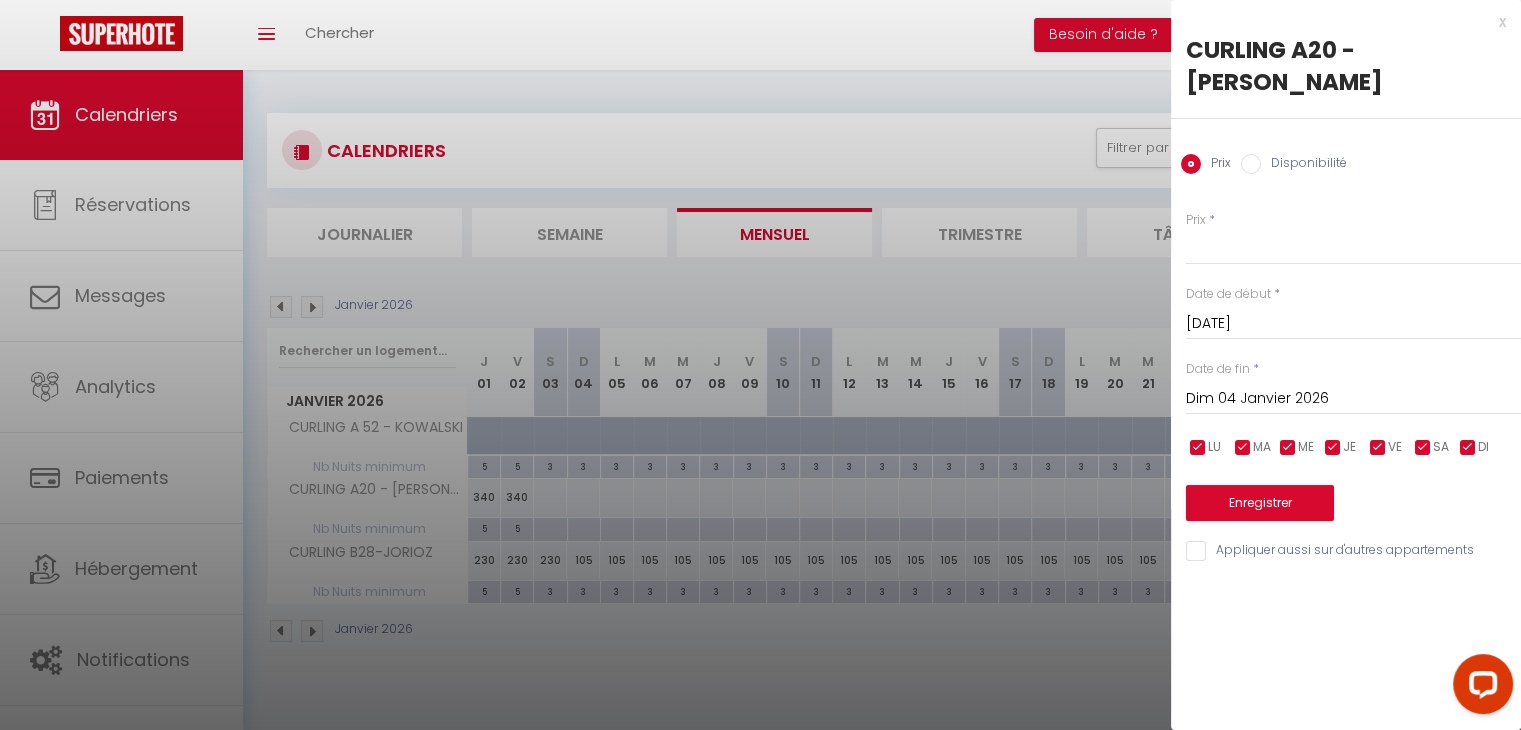 click on "Dim 04 Janvier 2026" at bounding box center (1353, 399) 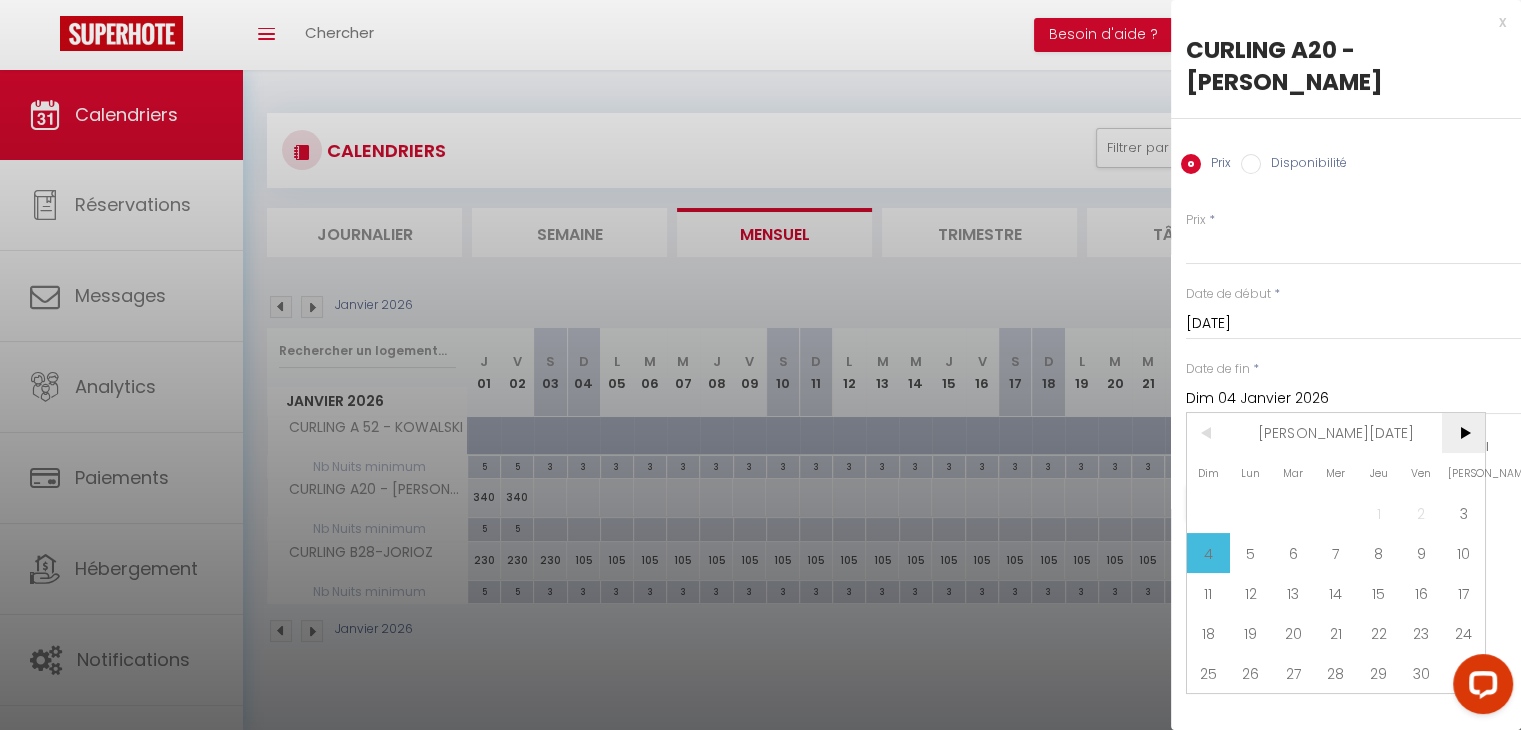click on ">" at bounding box center (1463, 433) 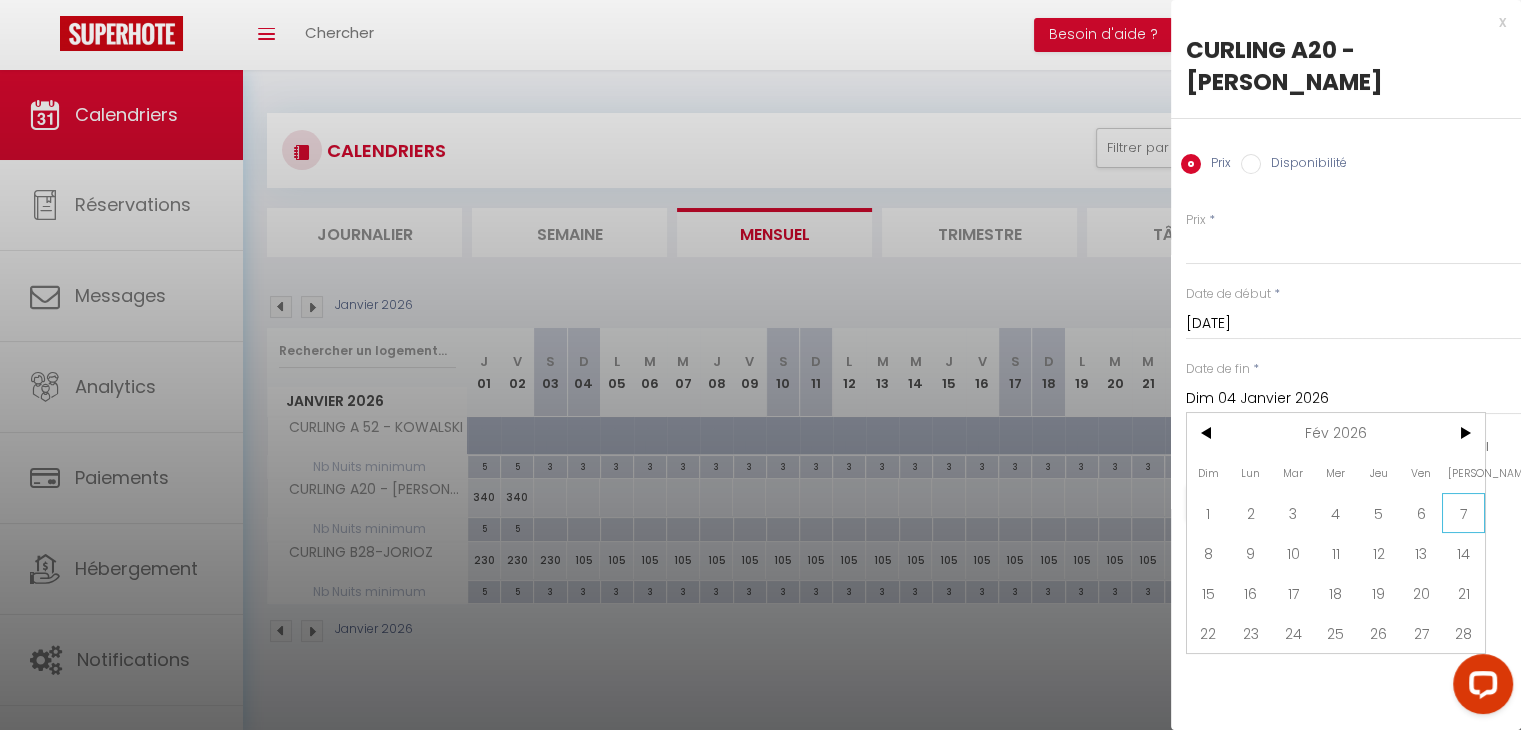 click on "7" at bounding box center (1463, 513) 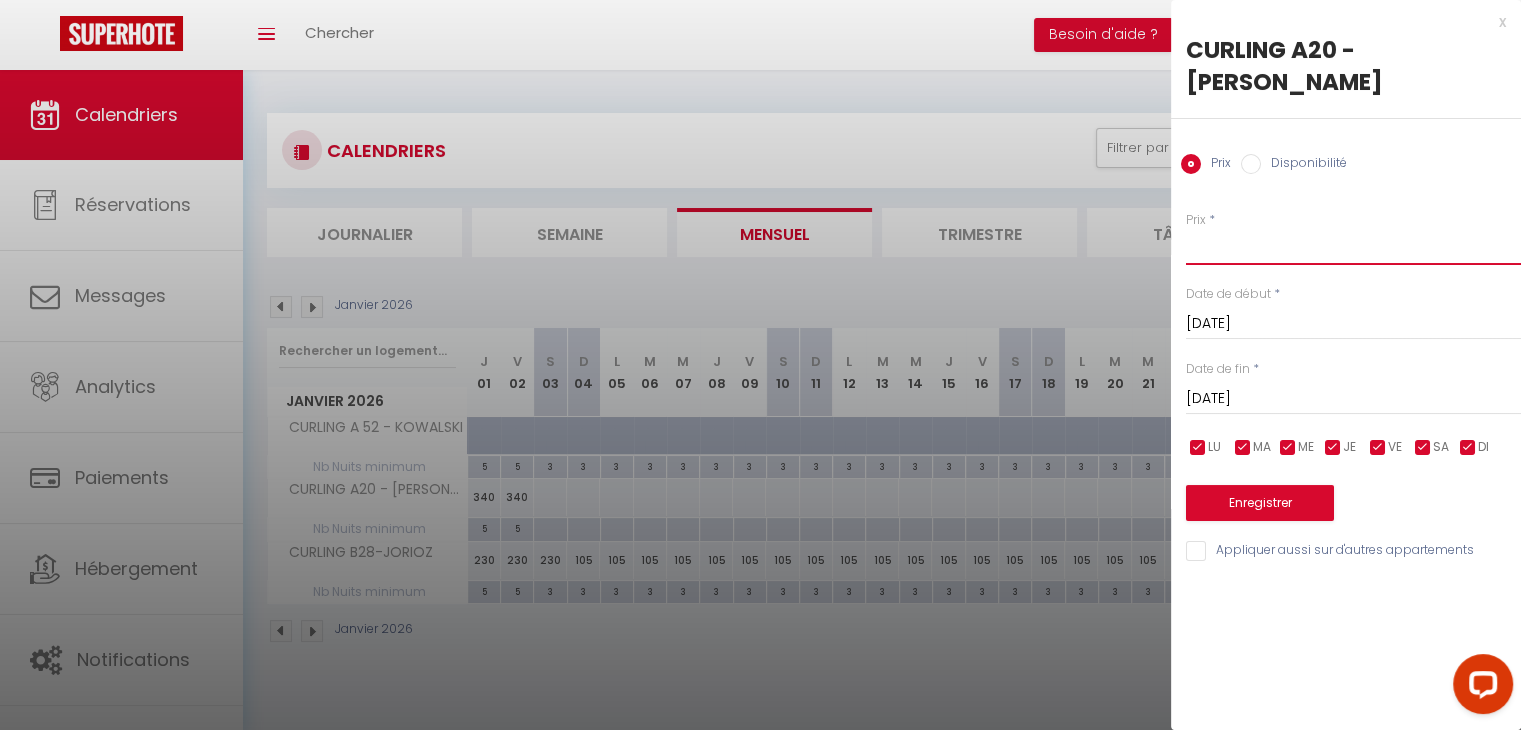 click on "Prix" at bounding box center [1353, 247] 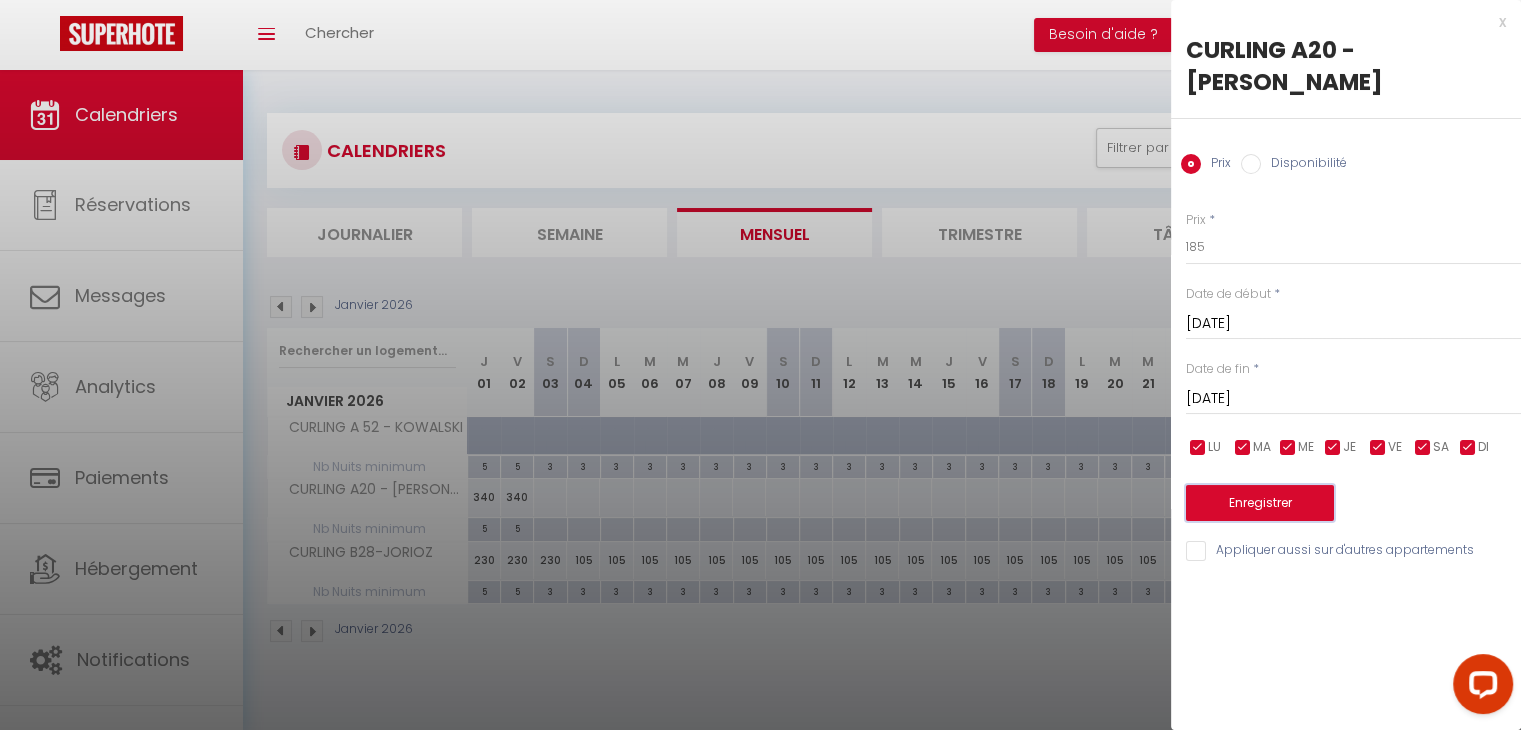 click on "Enregistrer" at bounding box center [1260, 503] 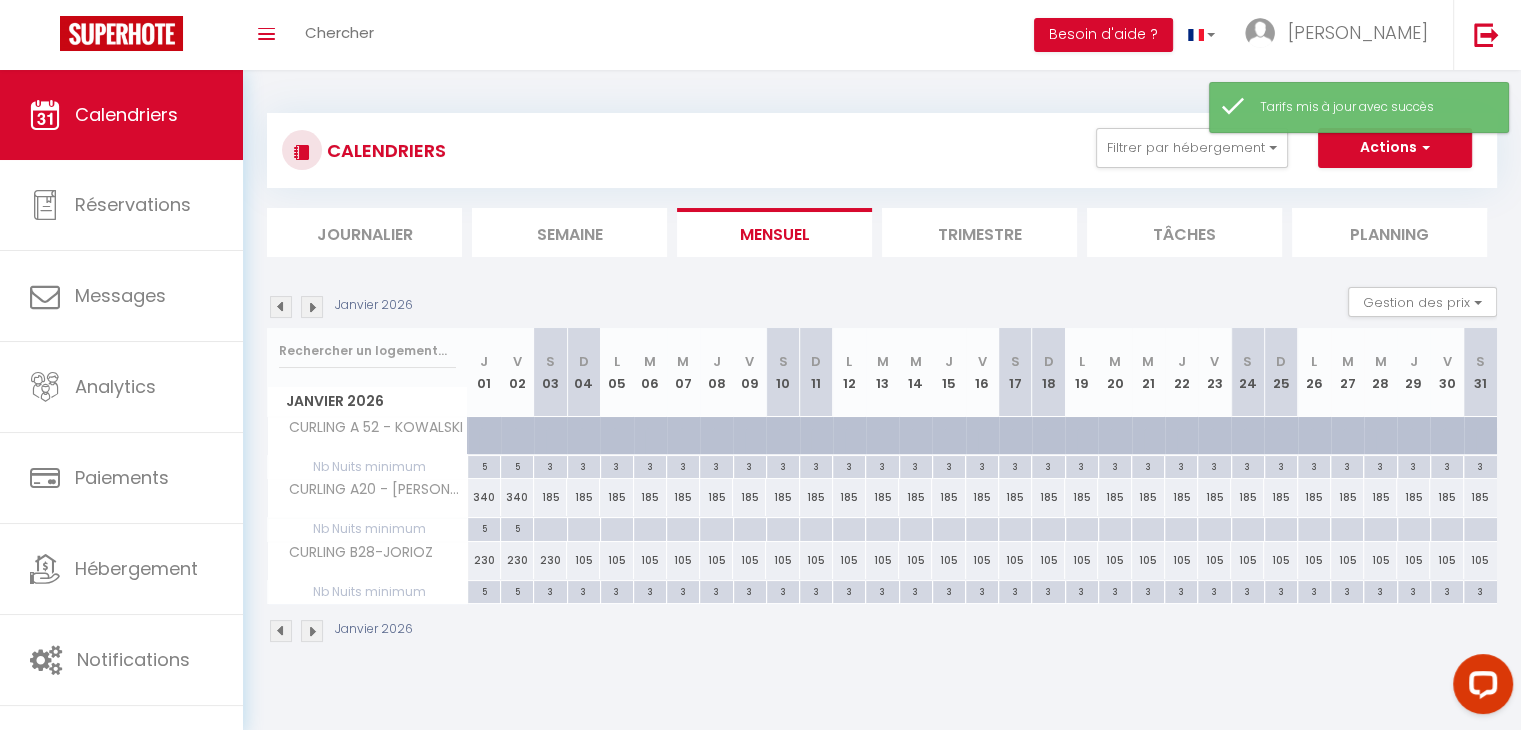 click at bounding box center (549, 529) 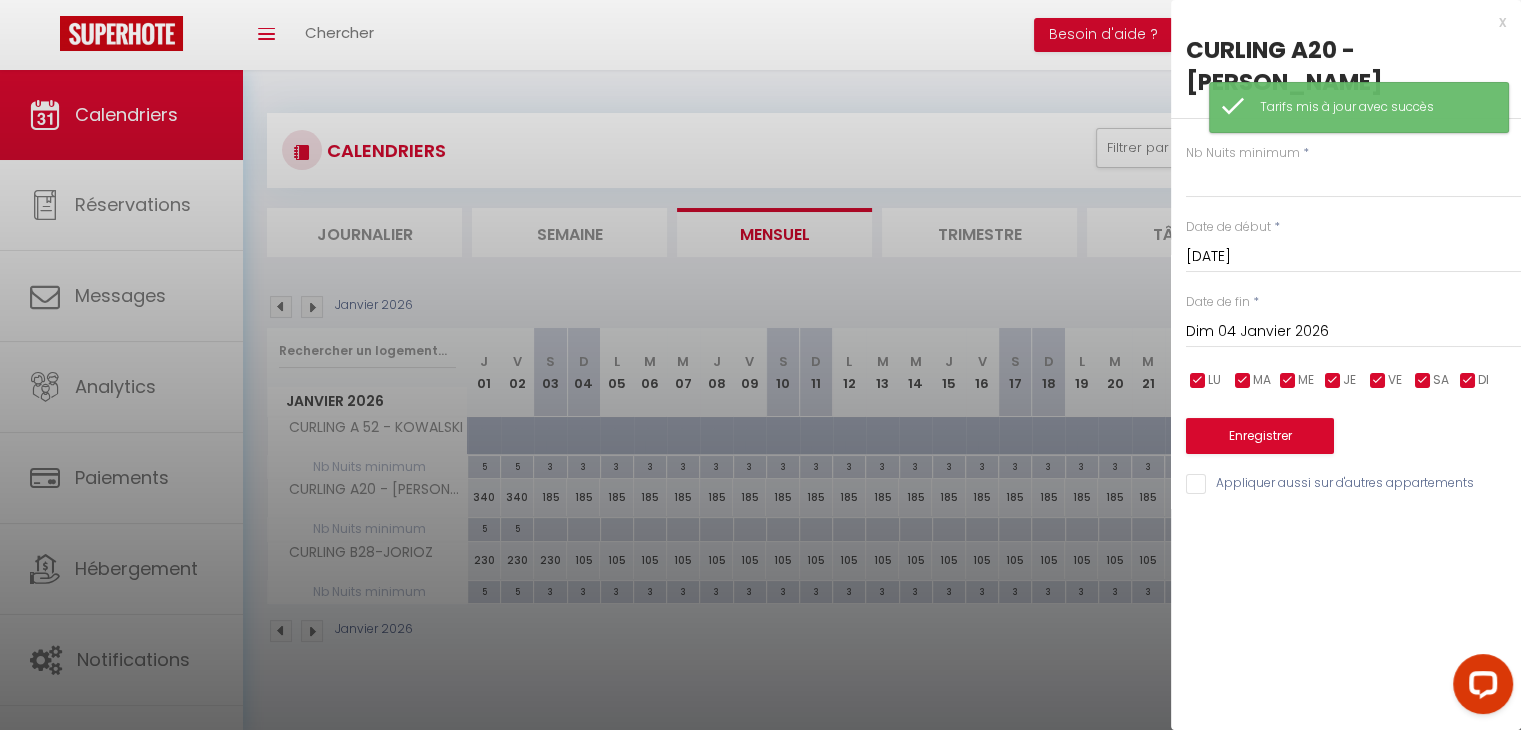 click on "Dim 04 Janvier 2026" at bounding box center [1353, 332] 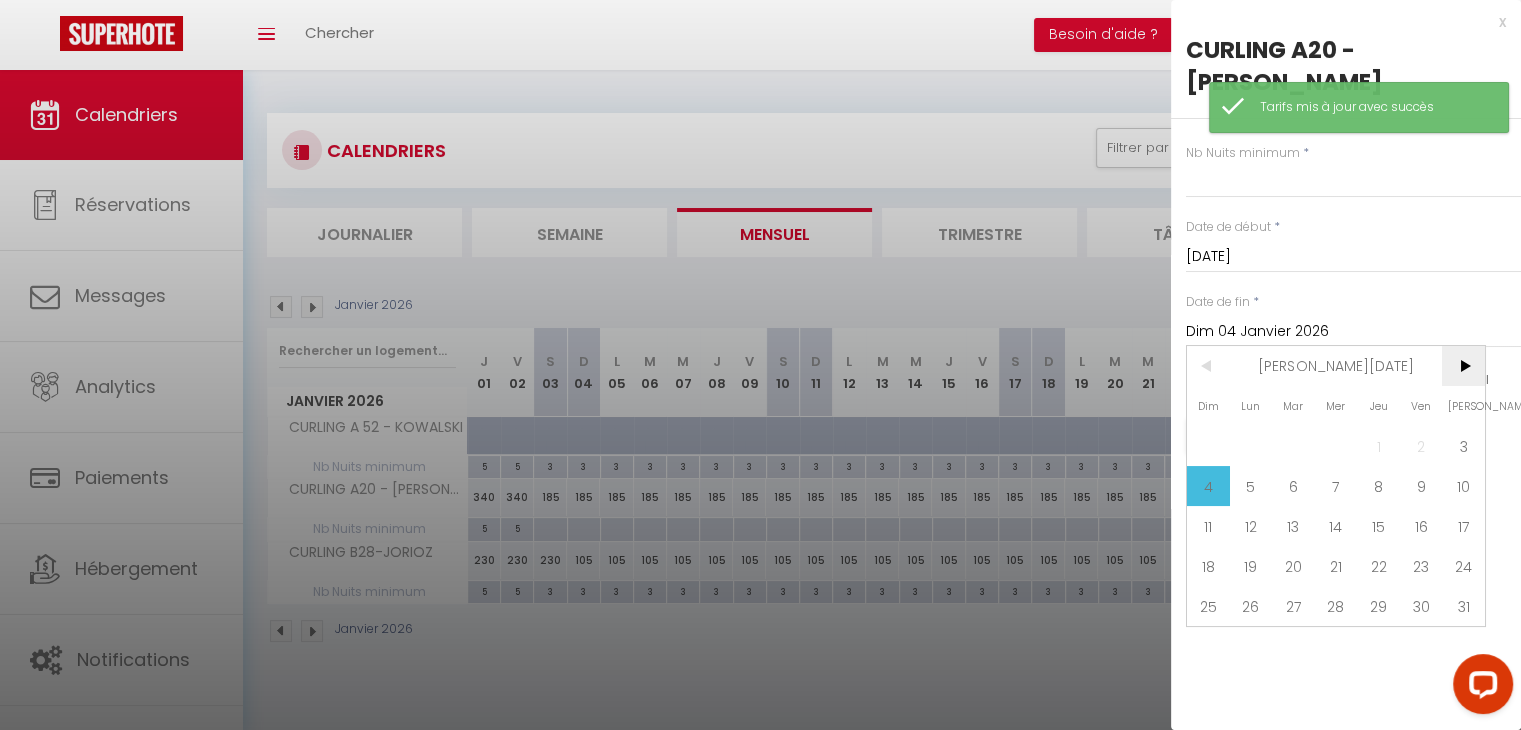 click on ">" at bounding box center (1463, 366) 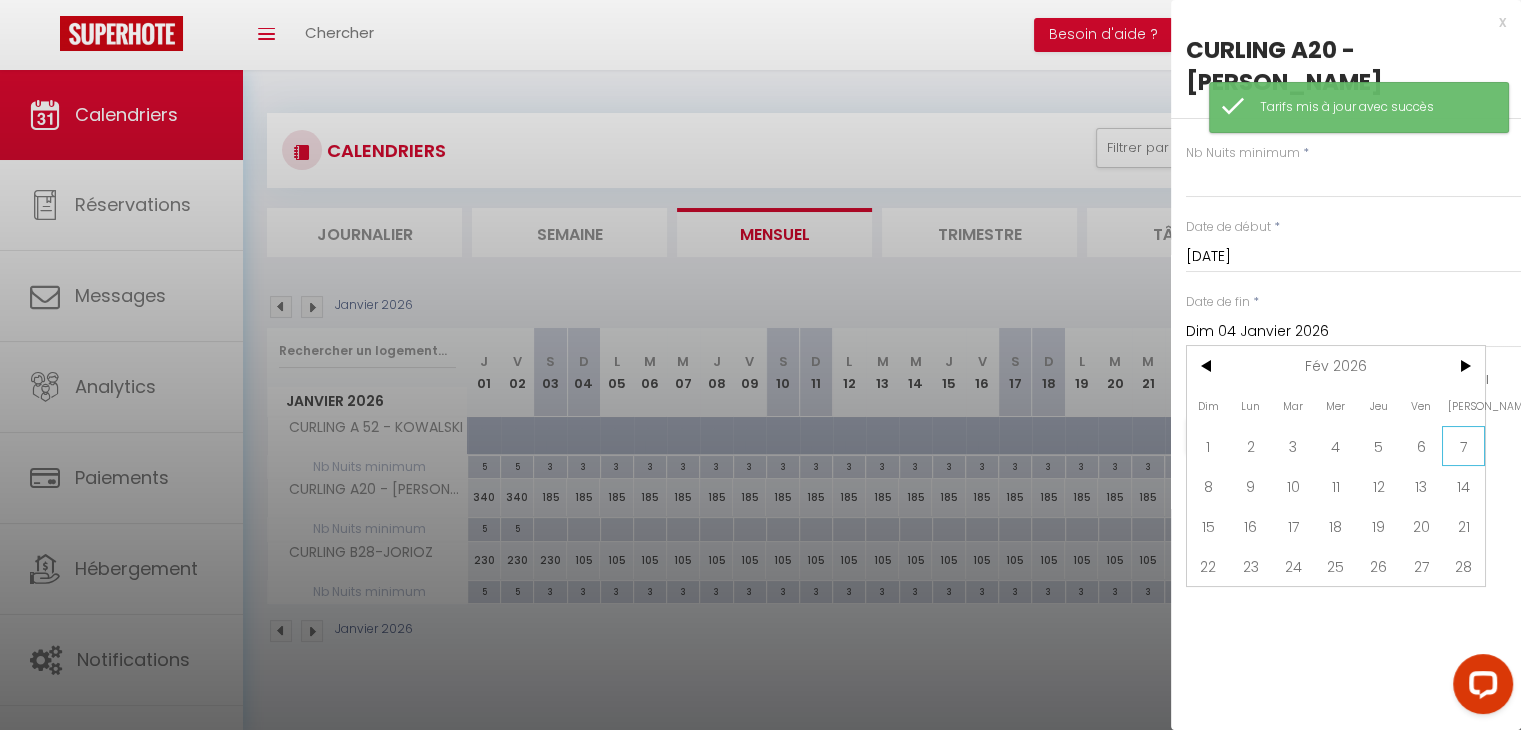 click on "7" at bounding box center [1463, 446] 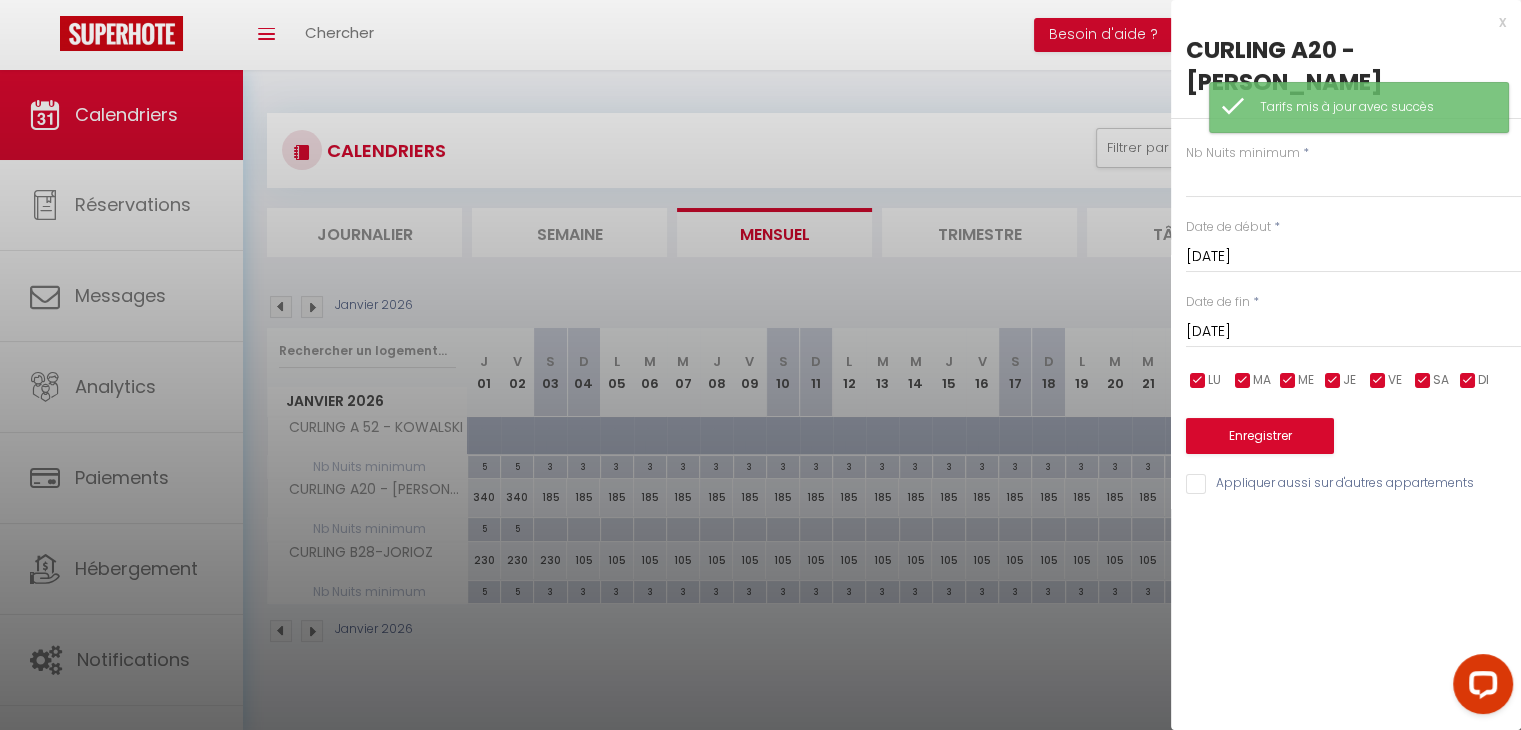 click on "Nb Nuits minimum
*
Date de début
*     [DATE]         <   [PERSON_NAME][DATE]   >   Dim Lun Mar Mer Jeu Ven Sam   1 2 3 4 5 6 7 8 9 10 11 12 13 14 15 16 17 18 19 20 21 22 23 24 25 26 27 28 29 30 31     <   2026   >   [PERSON_NAME] Mars Avril Mai Juin Juillet Août Septembre Octobre Novembre Décembre     <   [DATE] - [DATE]   >   2020 2021 2022 2023 2024 2025 2026 2027 2028 2029
Date de fin
*     [DATE]         <   [DATE]   >   Dim Lun Mar Mer Jeu Ven Sam   1 2 3 4 5 6 7 8 9 10 11 12 13 14 15 16 17 18 19 20 21 22 23 24 25 26 27 28     <   2026   >   [PERSON_NAME] Mars Avril Mai Juin Juillet Août Septembre Octobre Novembre Décembre     <   [DATE] - [DATE]   >   2020 2021 2022 2023 2024 2025 2026 2027 2028 2029     LU   MA   ME   JE   VE   SA   DI
Enregistrer
Appliquer aussi sur d'autres appartements" at bounding box center (1346, 308) 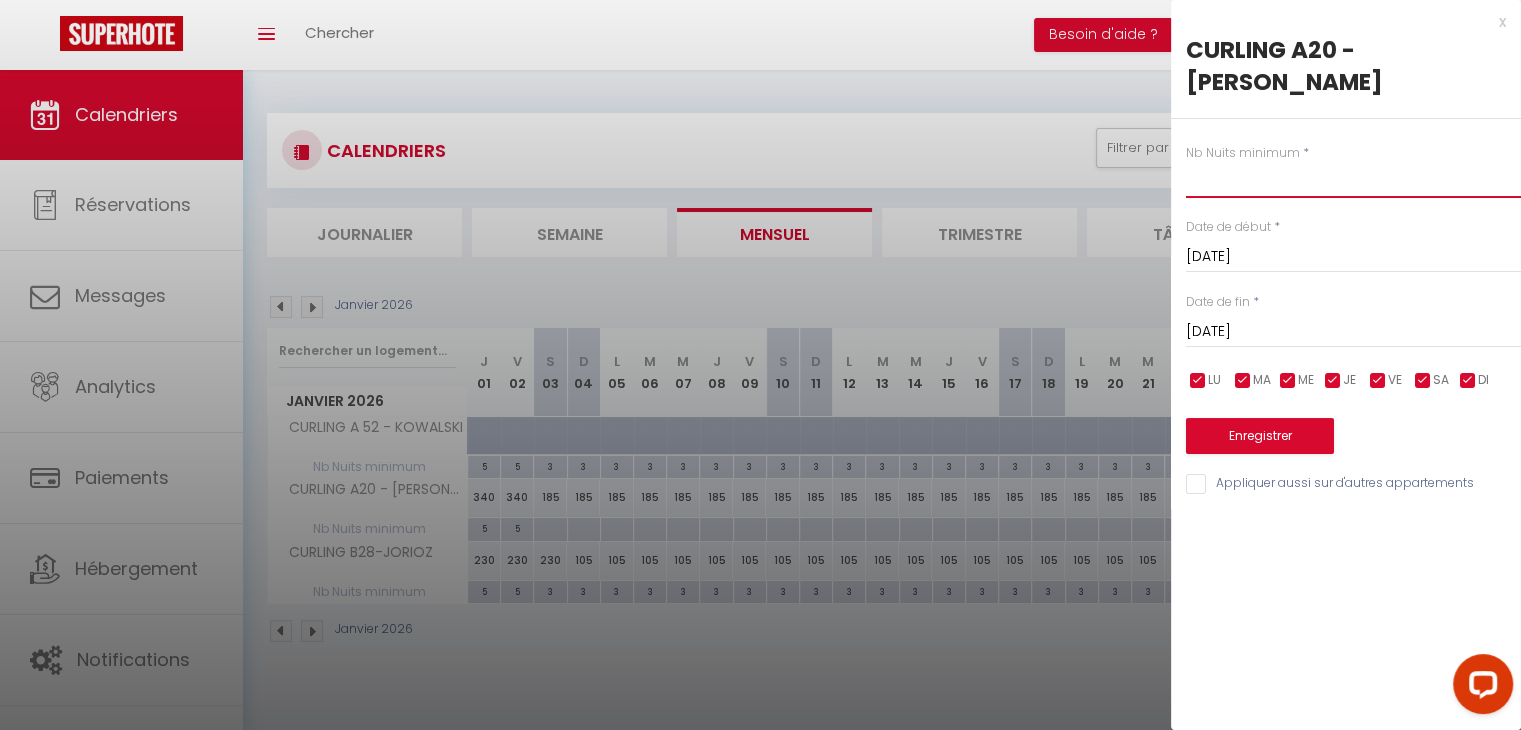 click at bounding box center [1353, 180] 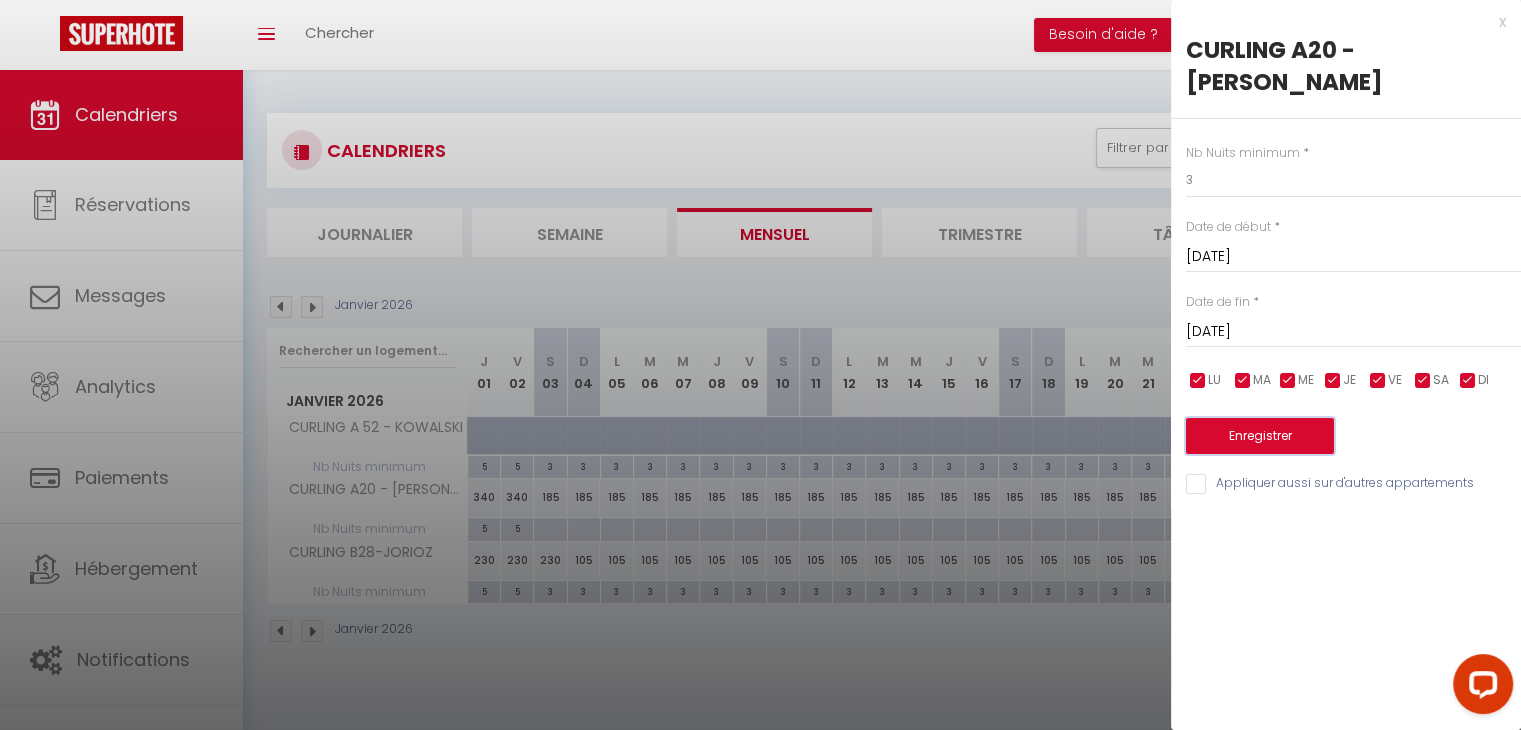 click on "Enregistrer" at bounding box center (1260, 436) 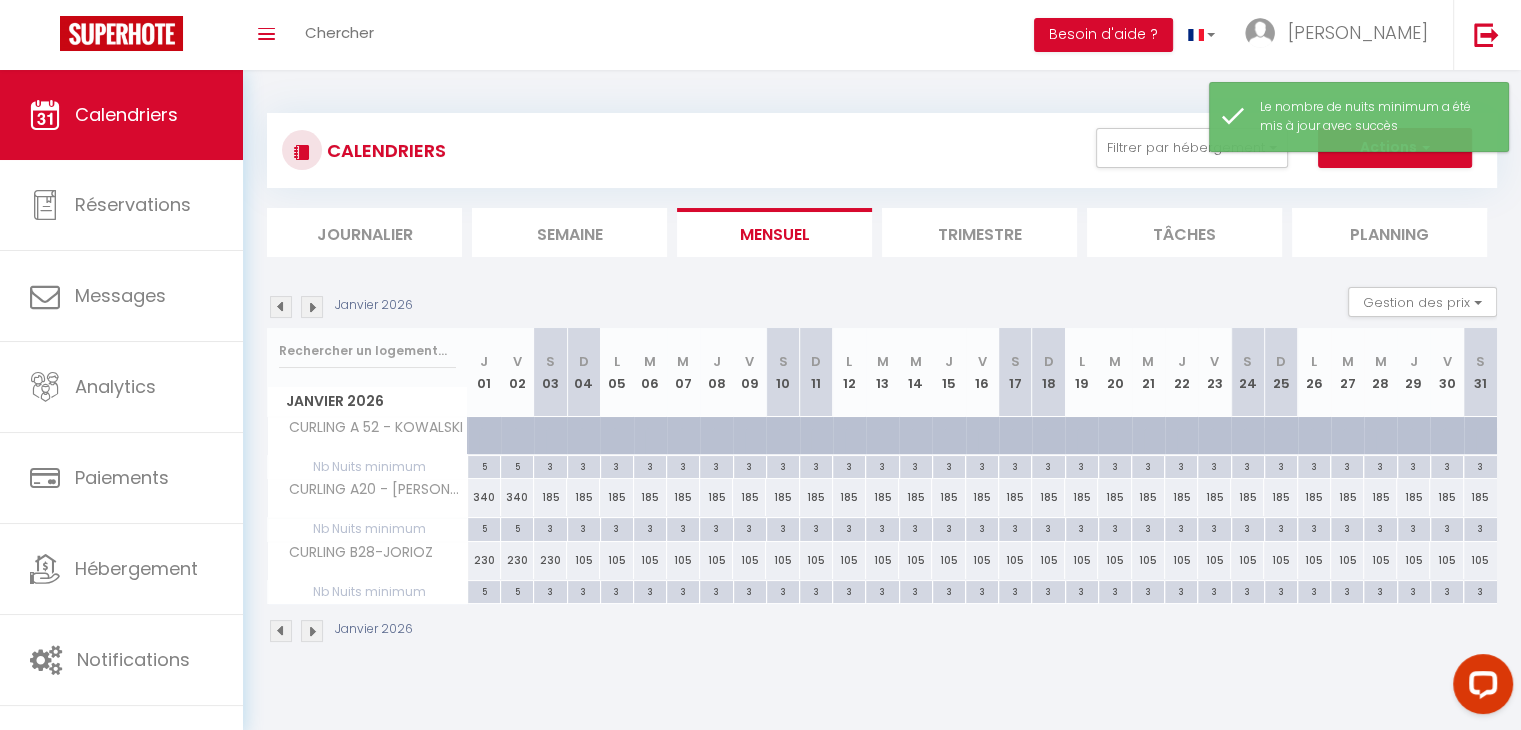 click at bounding box center [312, 307] 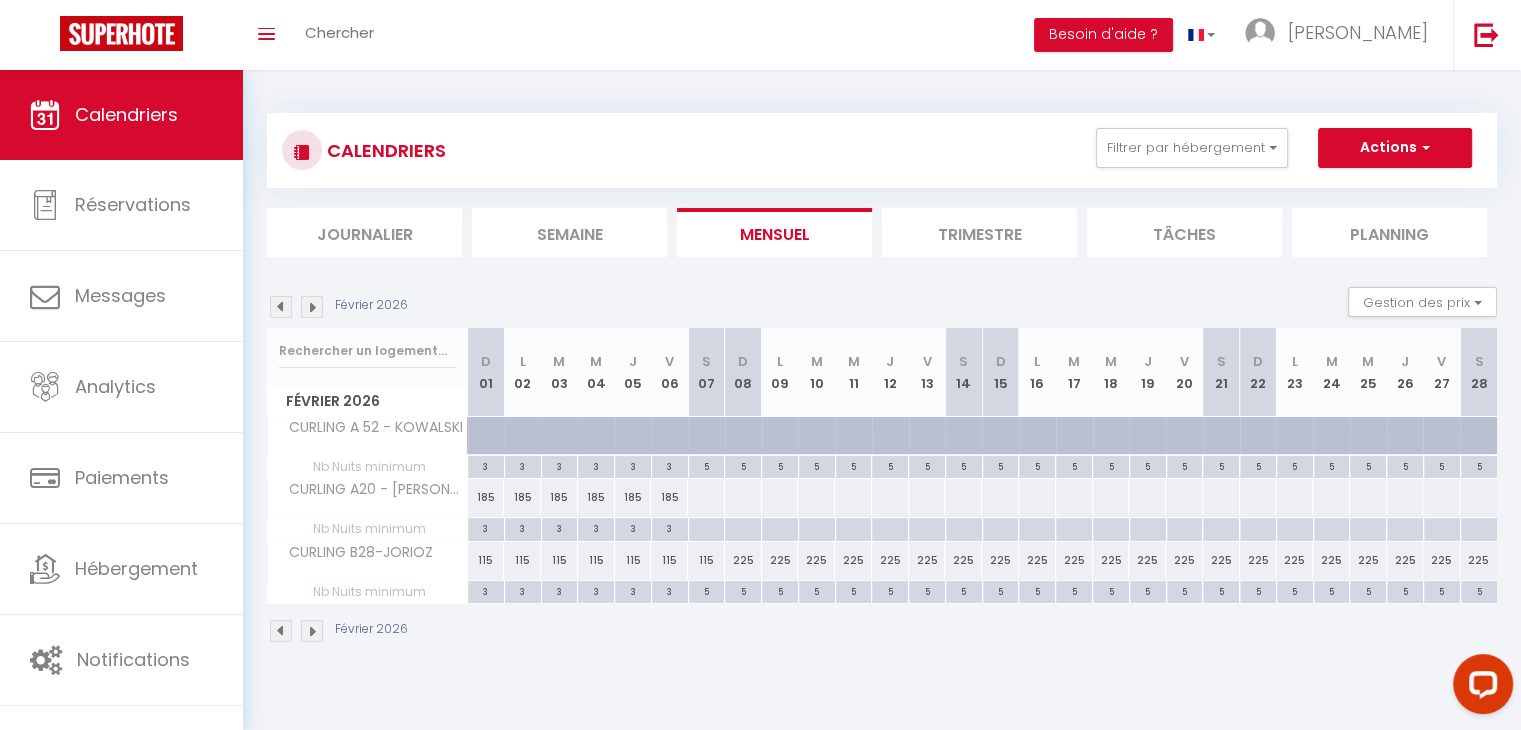 click at bounding box center [706, 497] 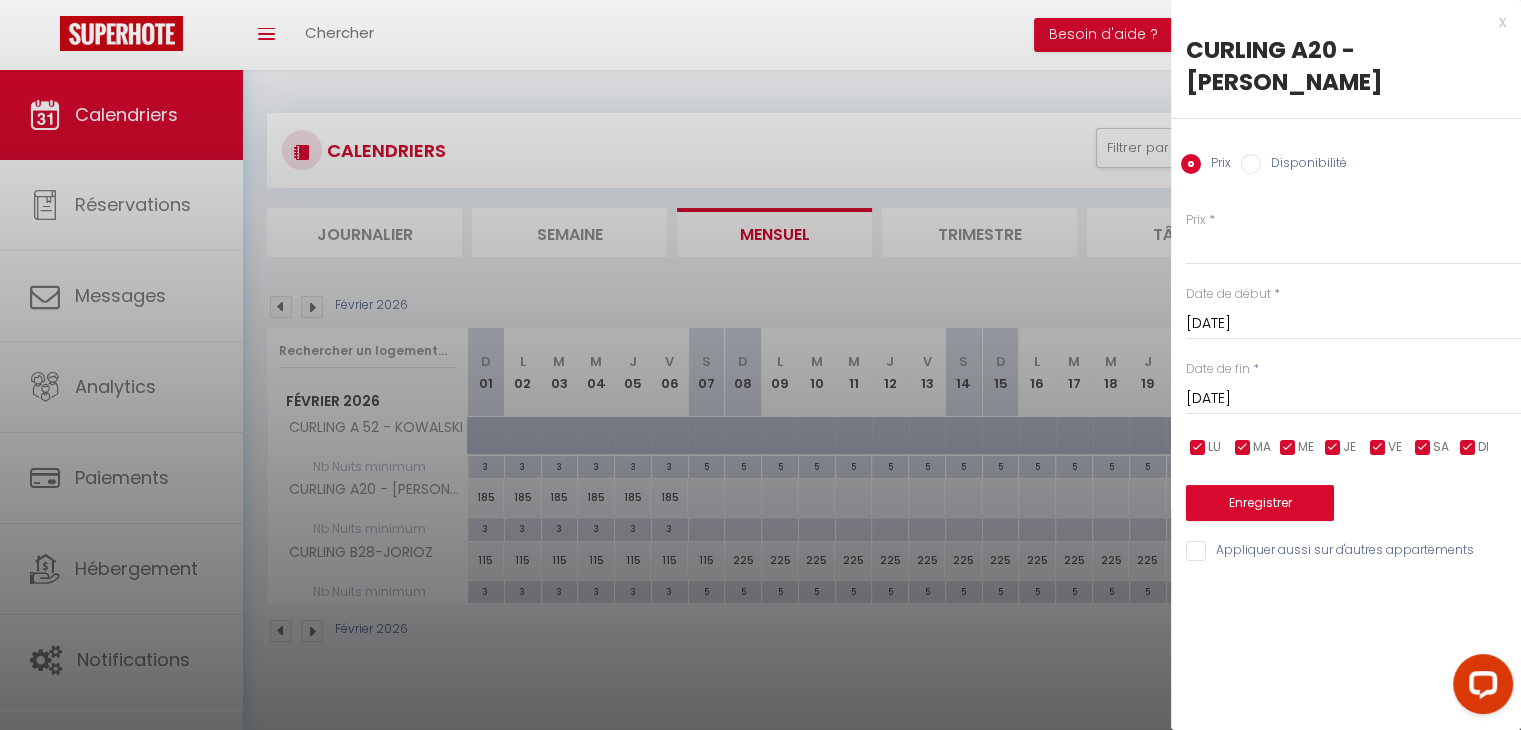 click on "[DATE]" at bounding box center (1353, 399) 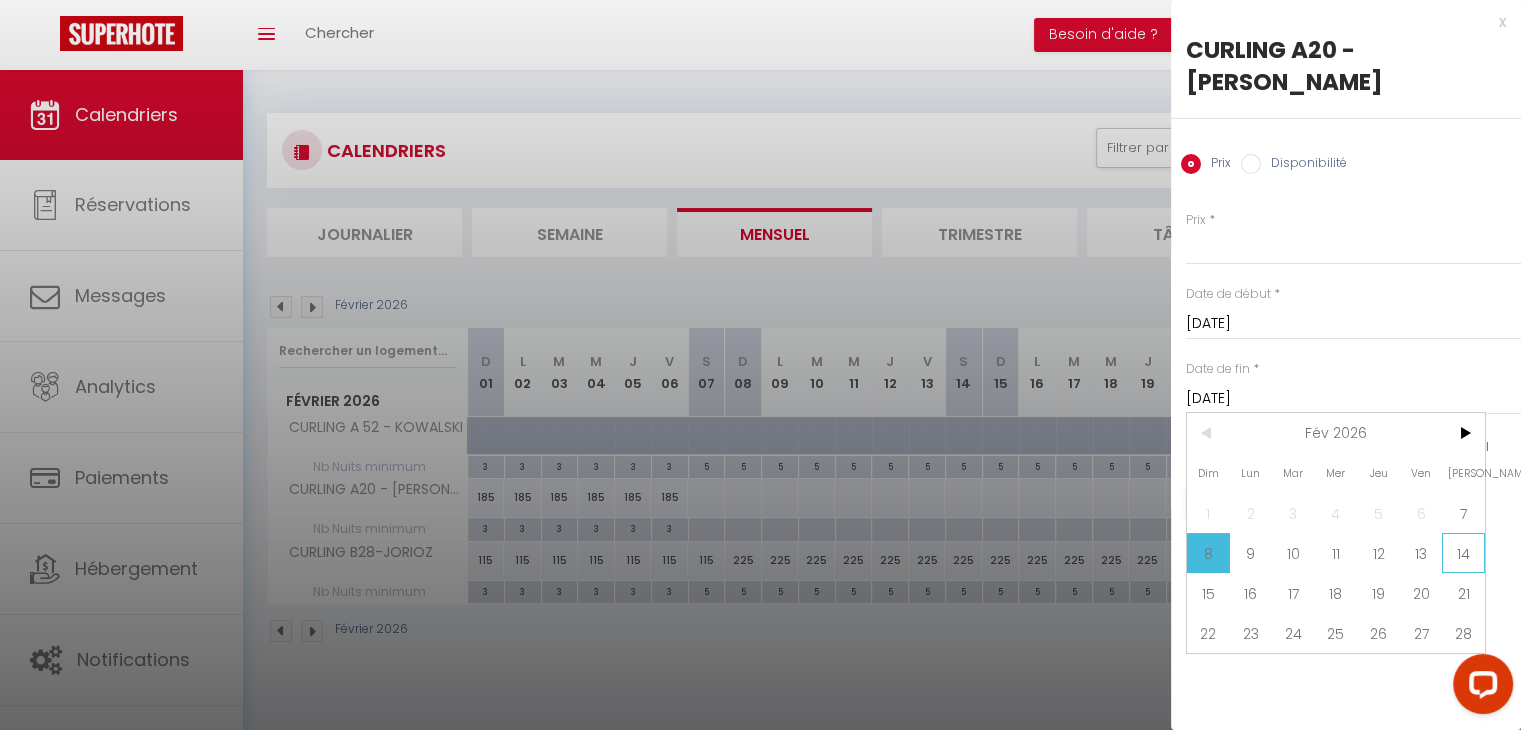 click on "14" at bounding box center (1463, 553) 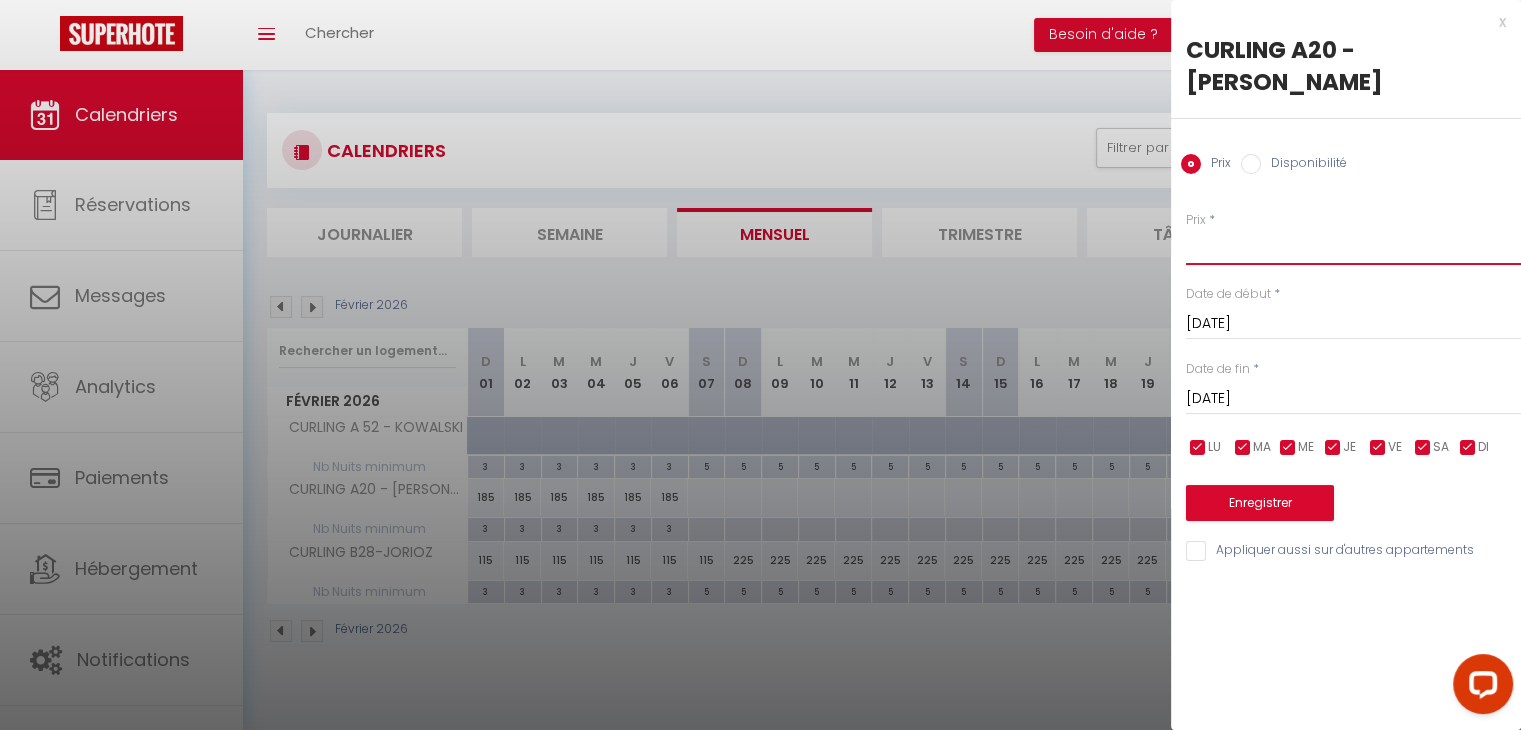 click on "Prix" at bounding box center (1353, 247) 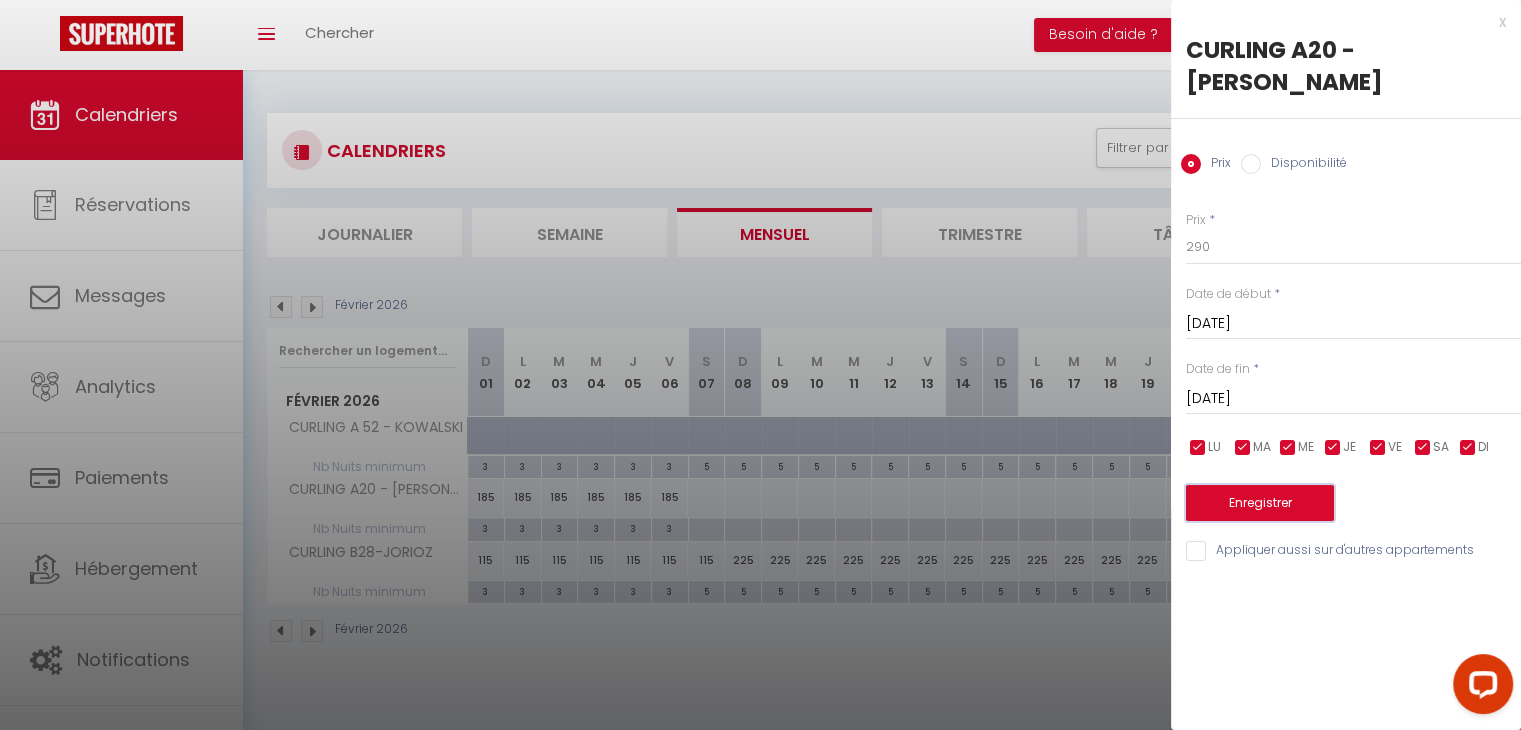 click on "Enregistrer" at bounding box center (1260, 503) 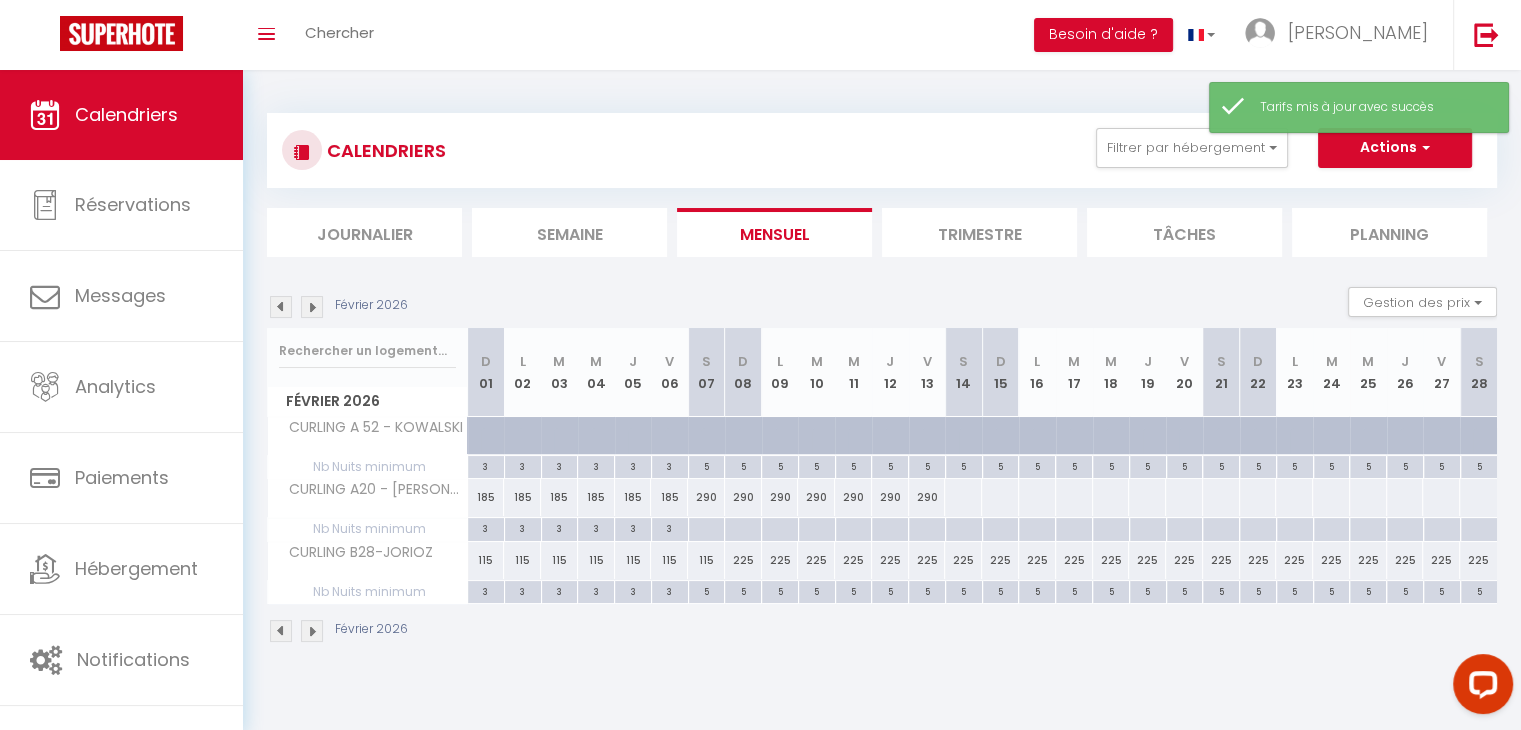click at bounding box center (963, 497) 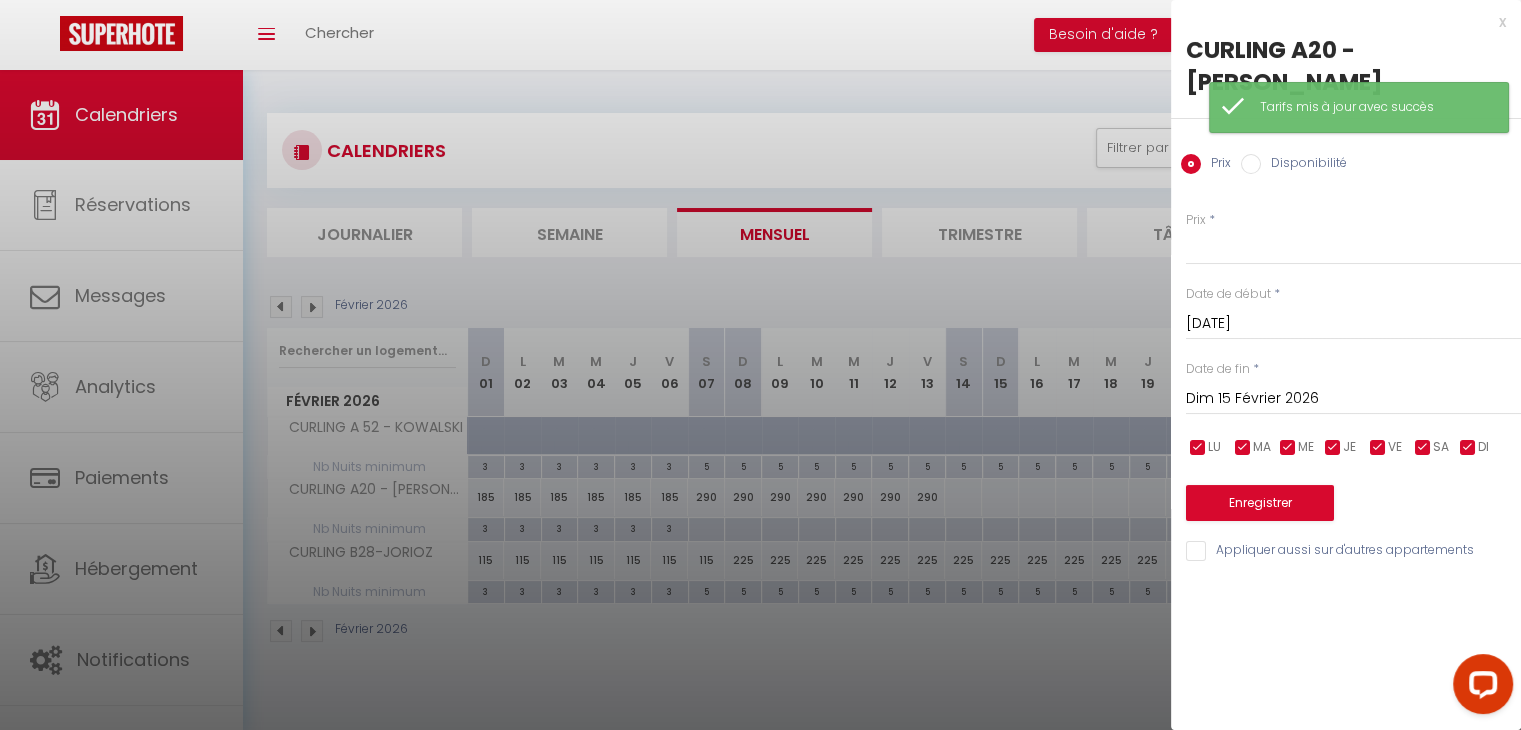click on "Dim 15 Février 2026" at bounding box center (1353, 399) 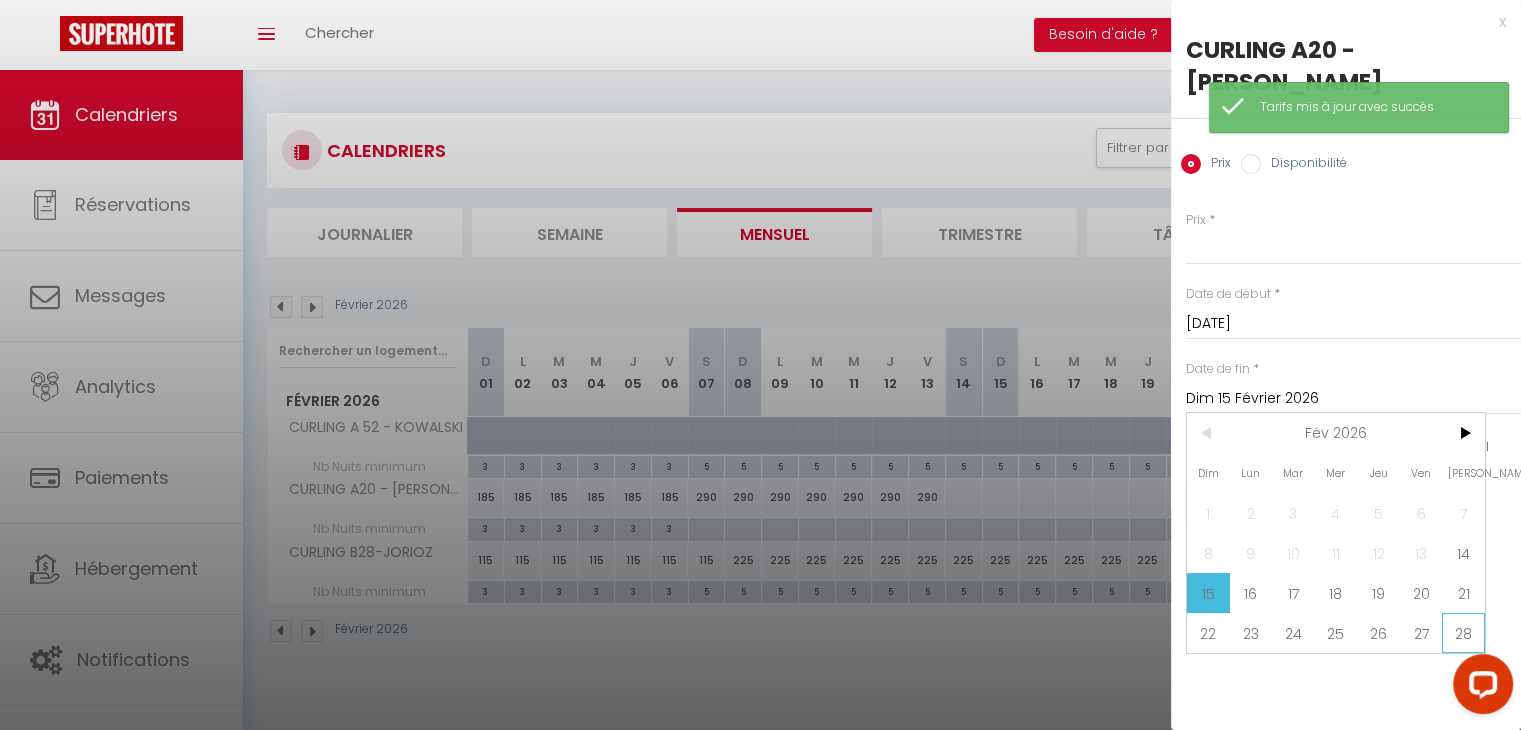 click on "28" at bounding box center [1463, 633] 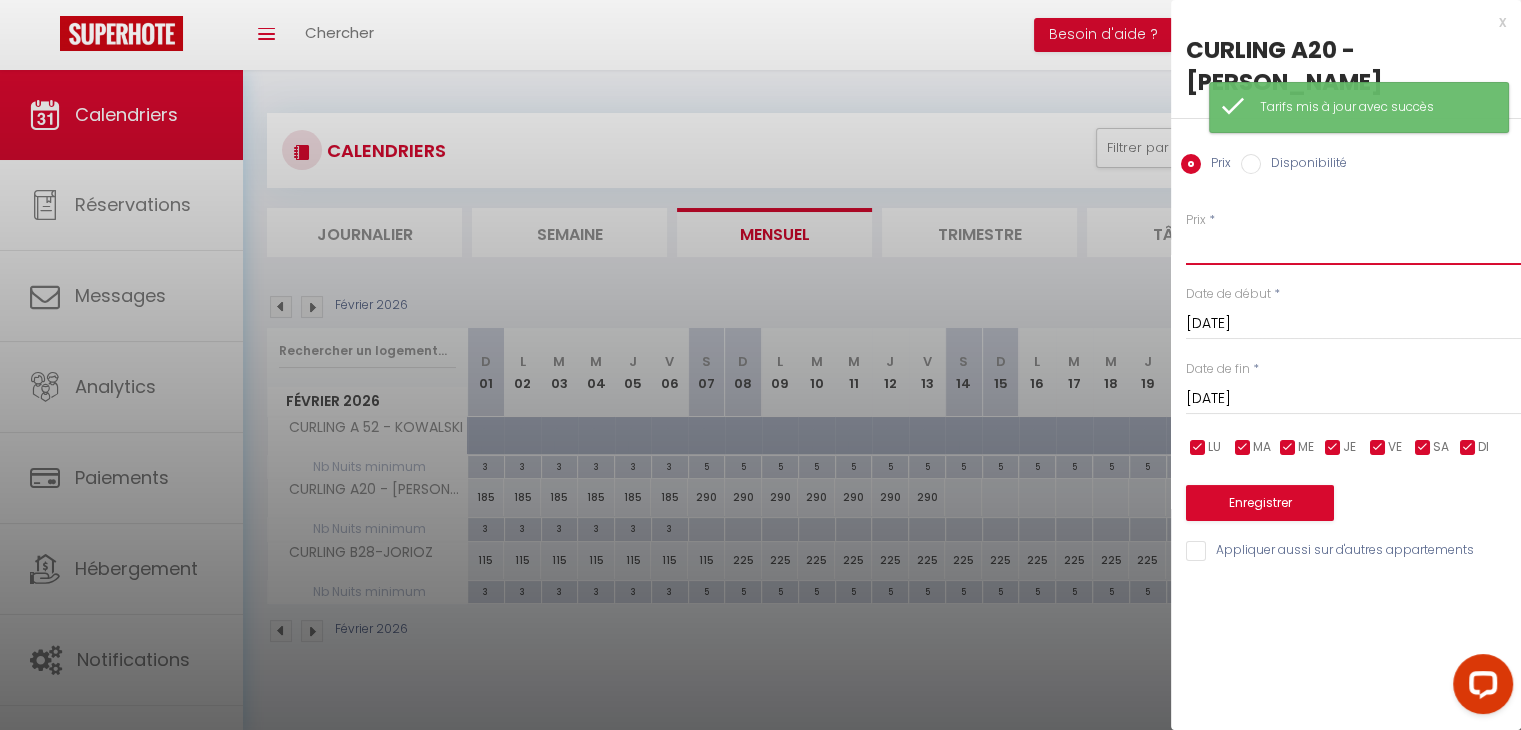 click on "Prix" at bounding box center [1353, 247] 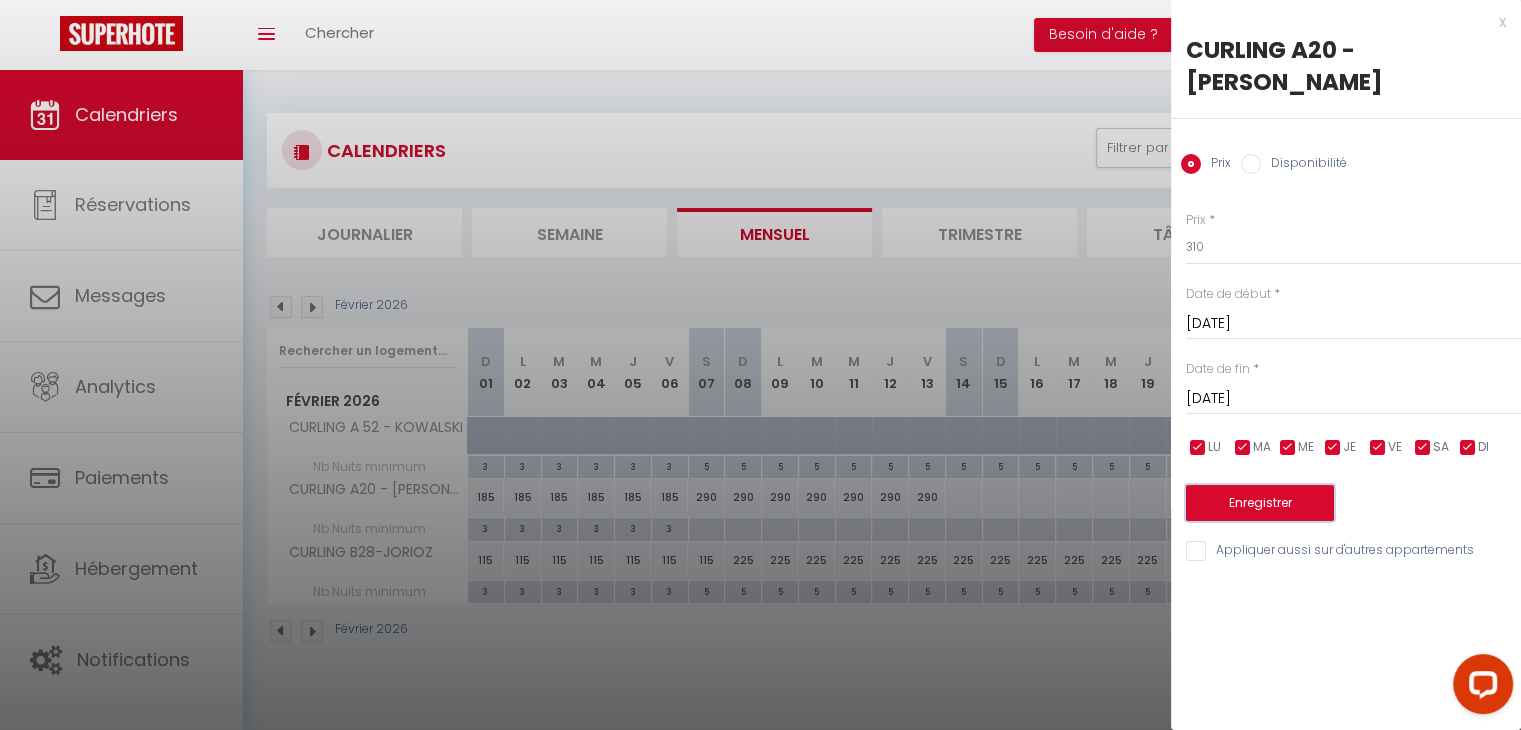 click on "Enregistrer" at bounding box center (1260, 503) 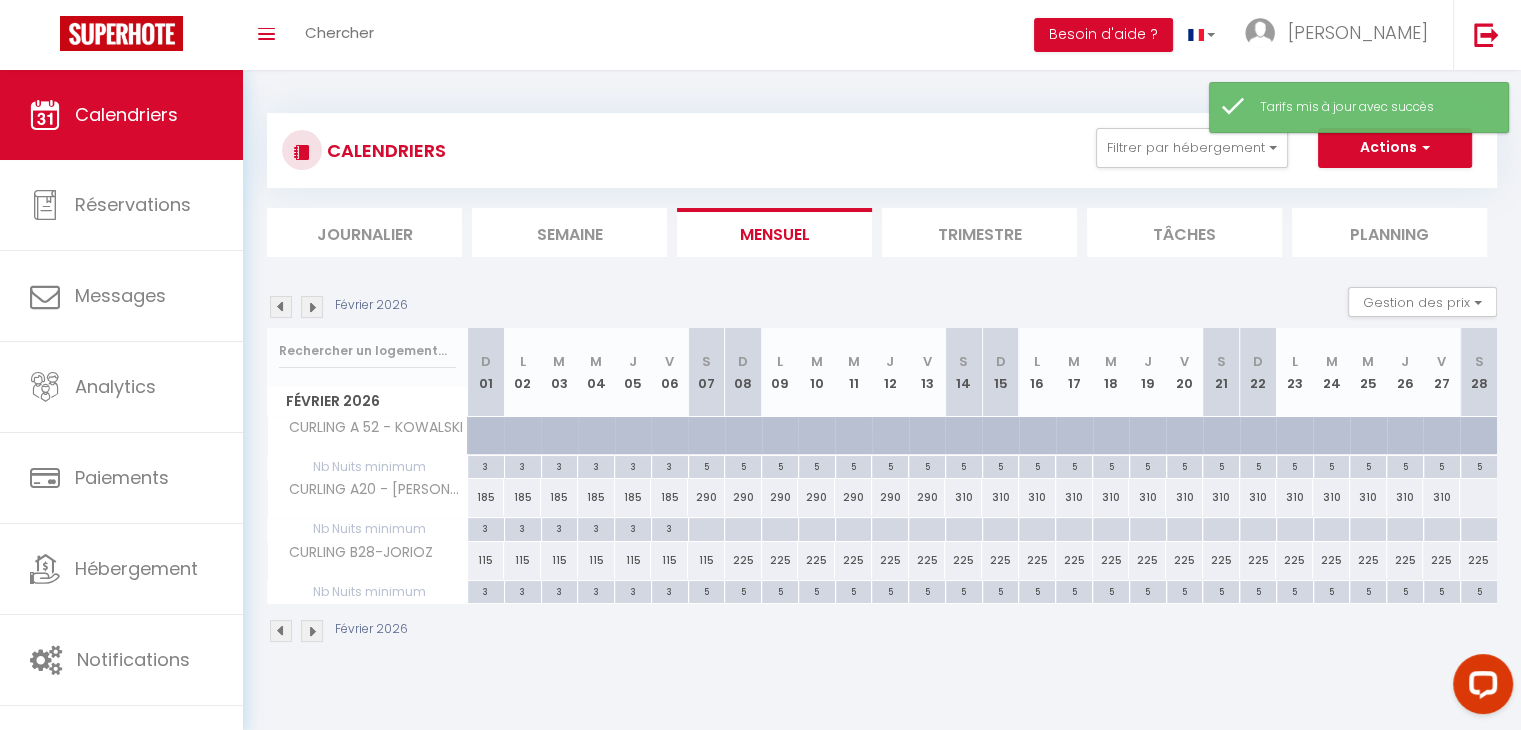 click at bounding box center [1478, 497] 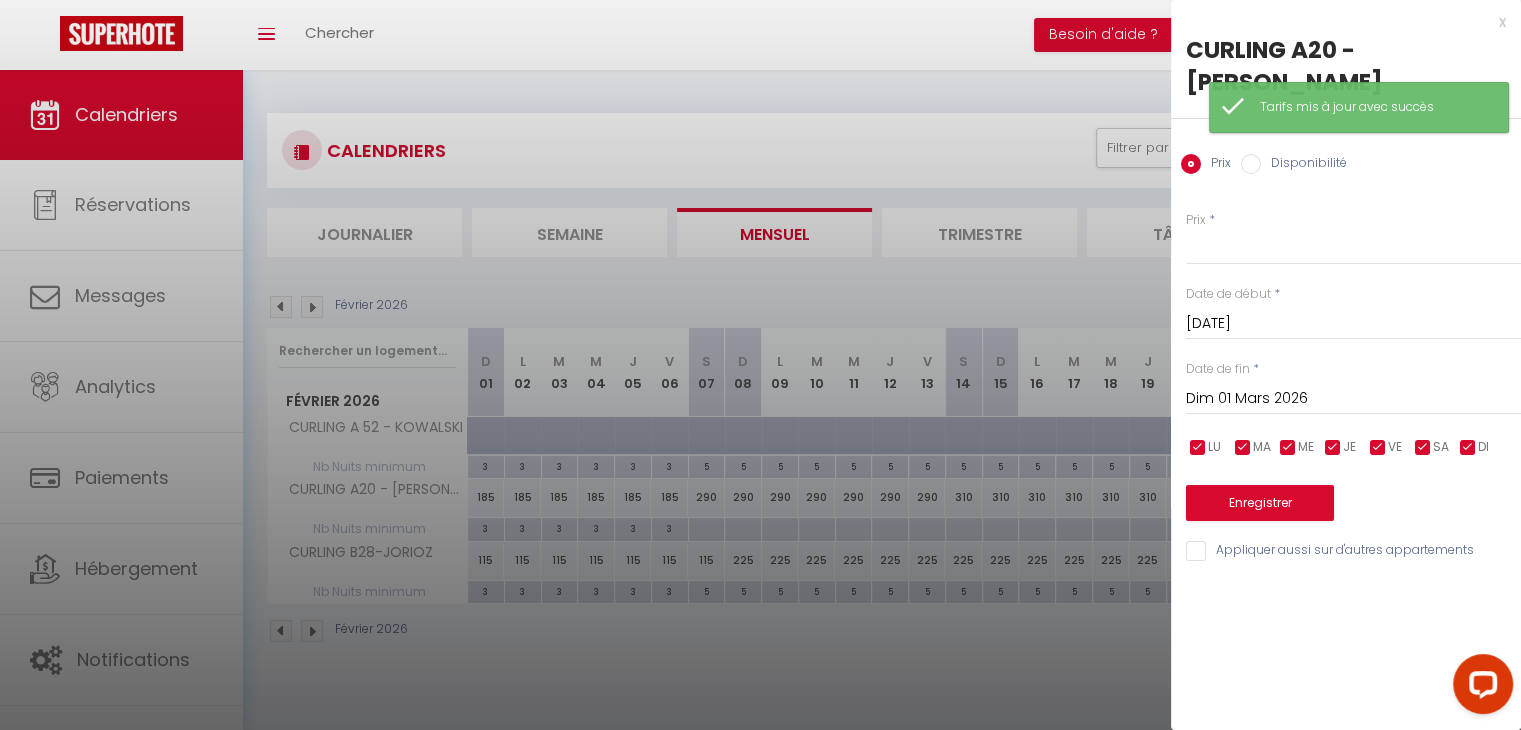 click on "Dim 01 Mars 2026" at bounding box center (1353, 399) 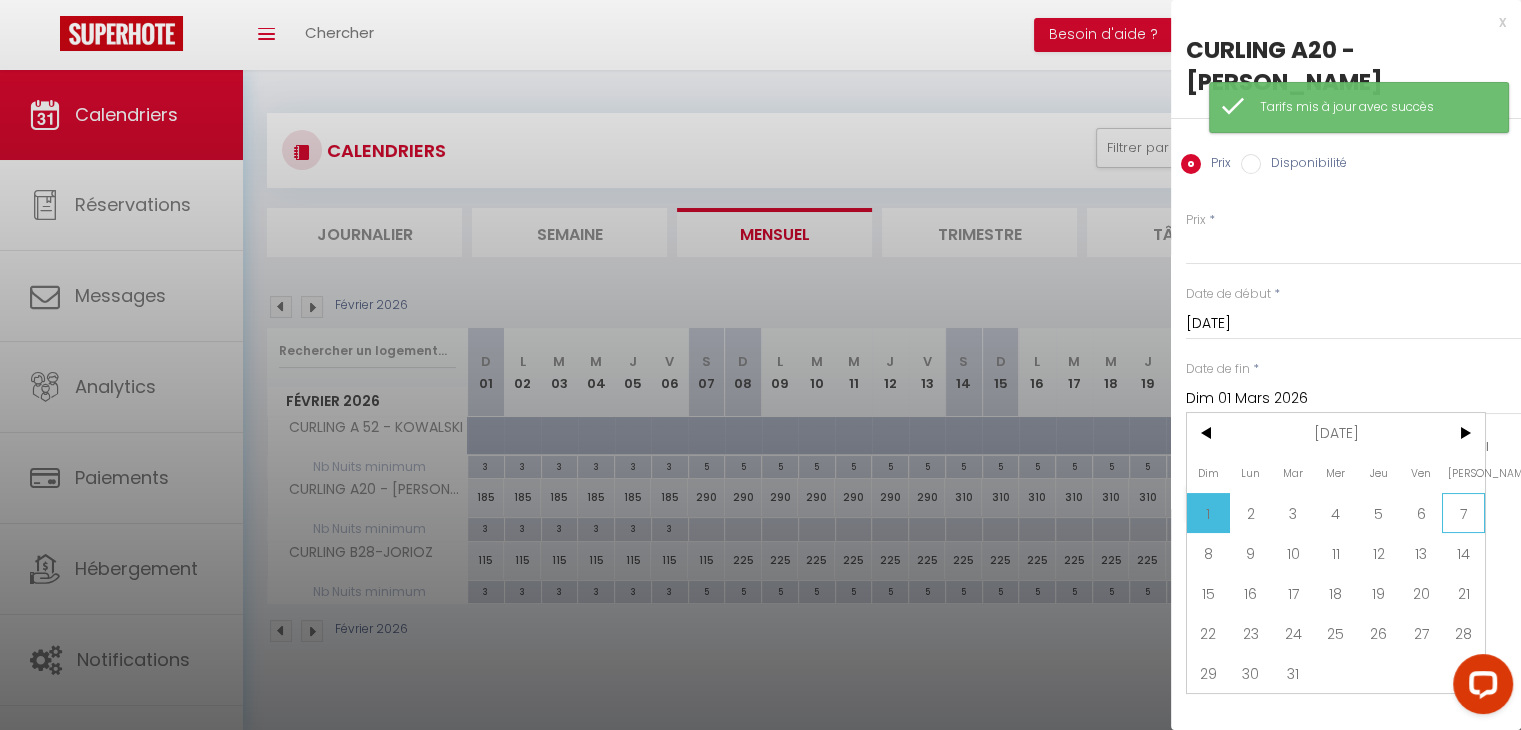 click on "7" at bounding box center [1463, 513] 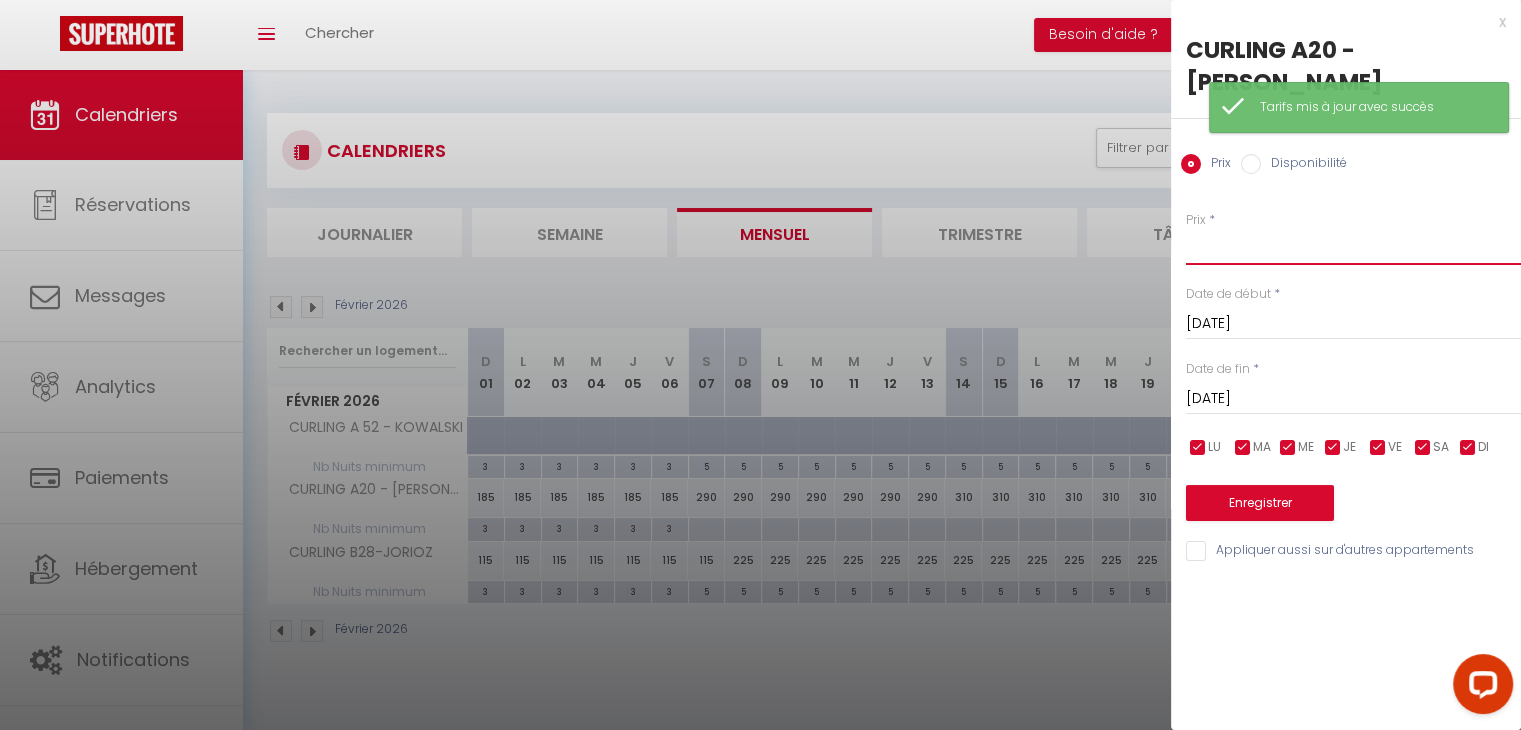 click on "Prix" at bounding box center [1353, 247] 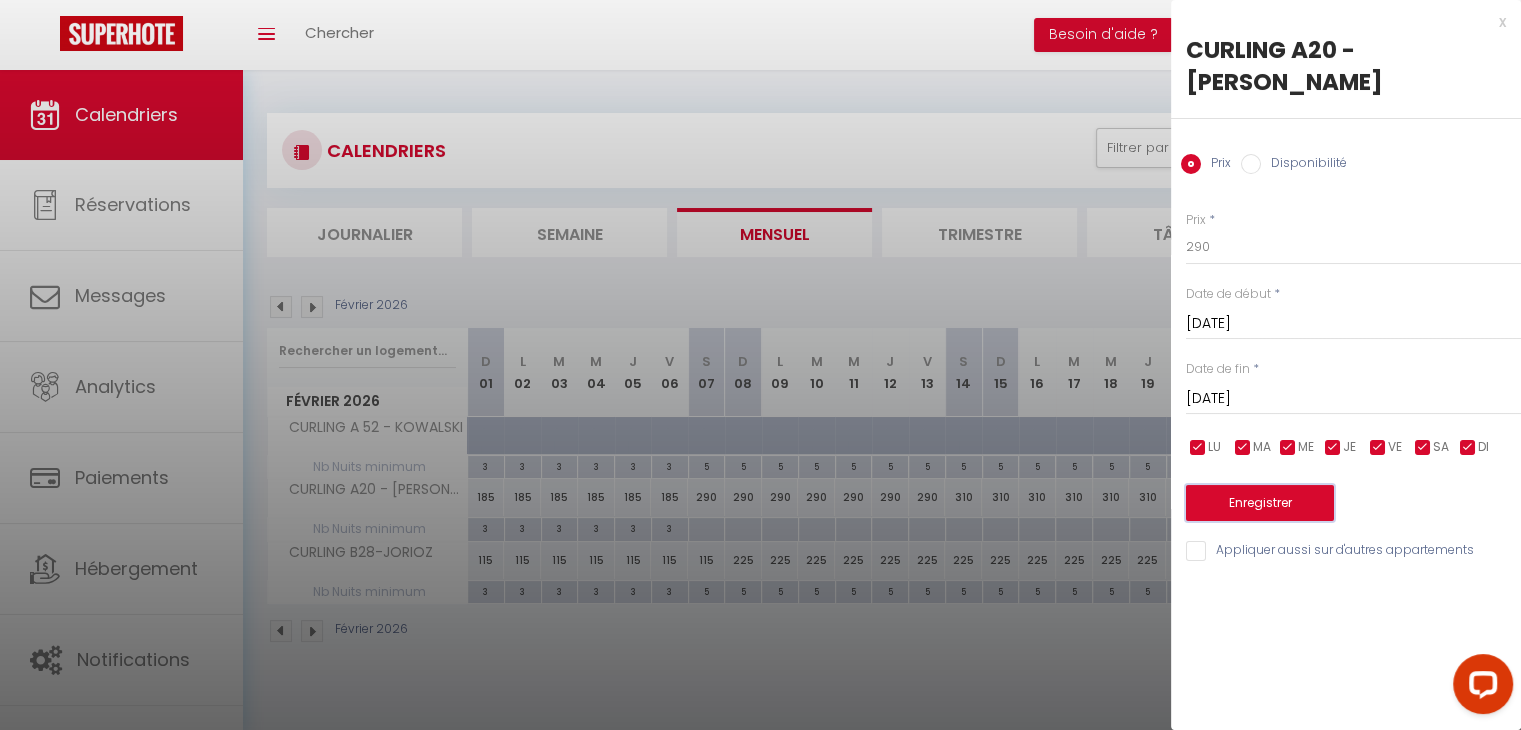 click on "Enregistrer" at bounding box center (1260, 503) 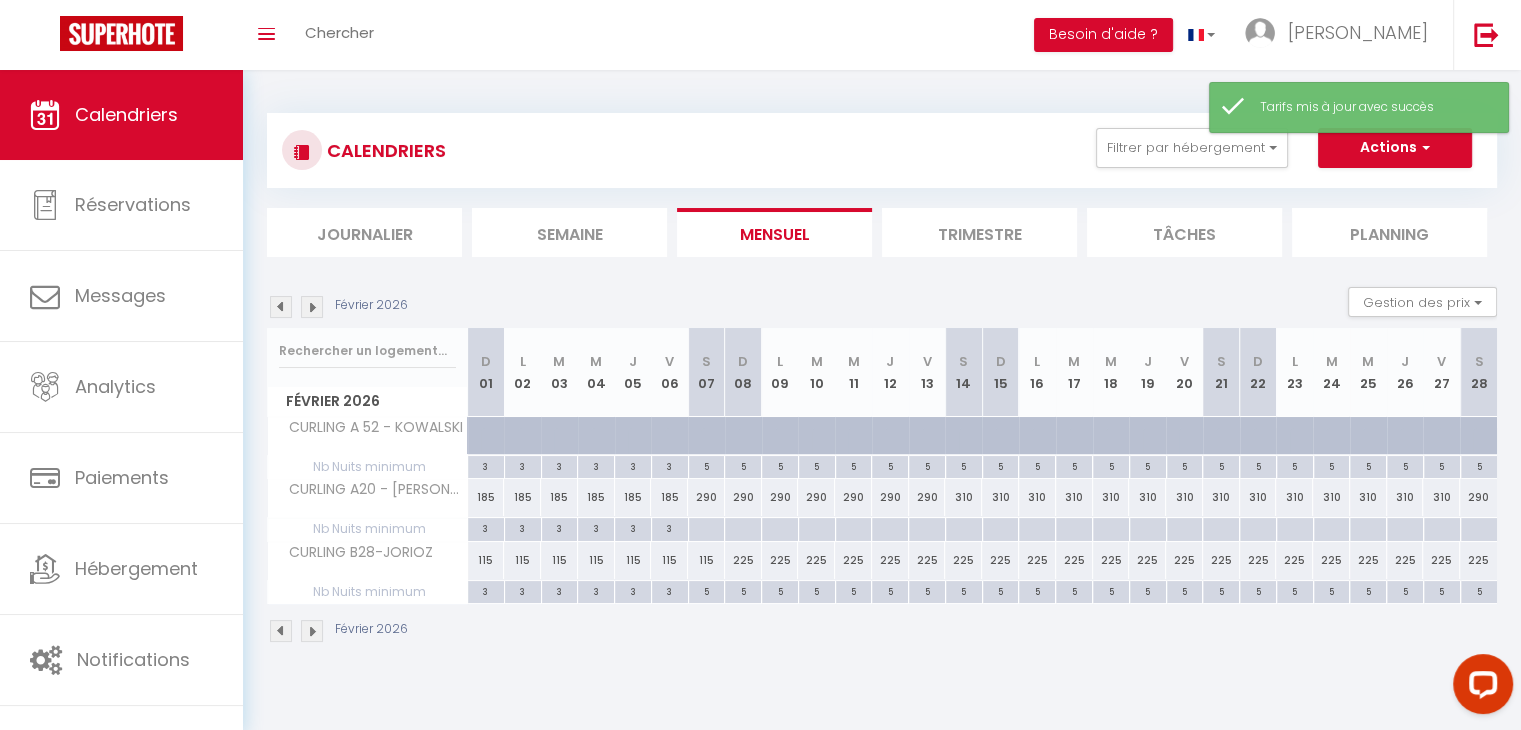 click at bounding box center (706, 529) 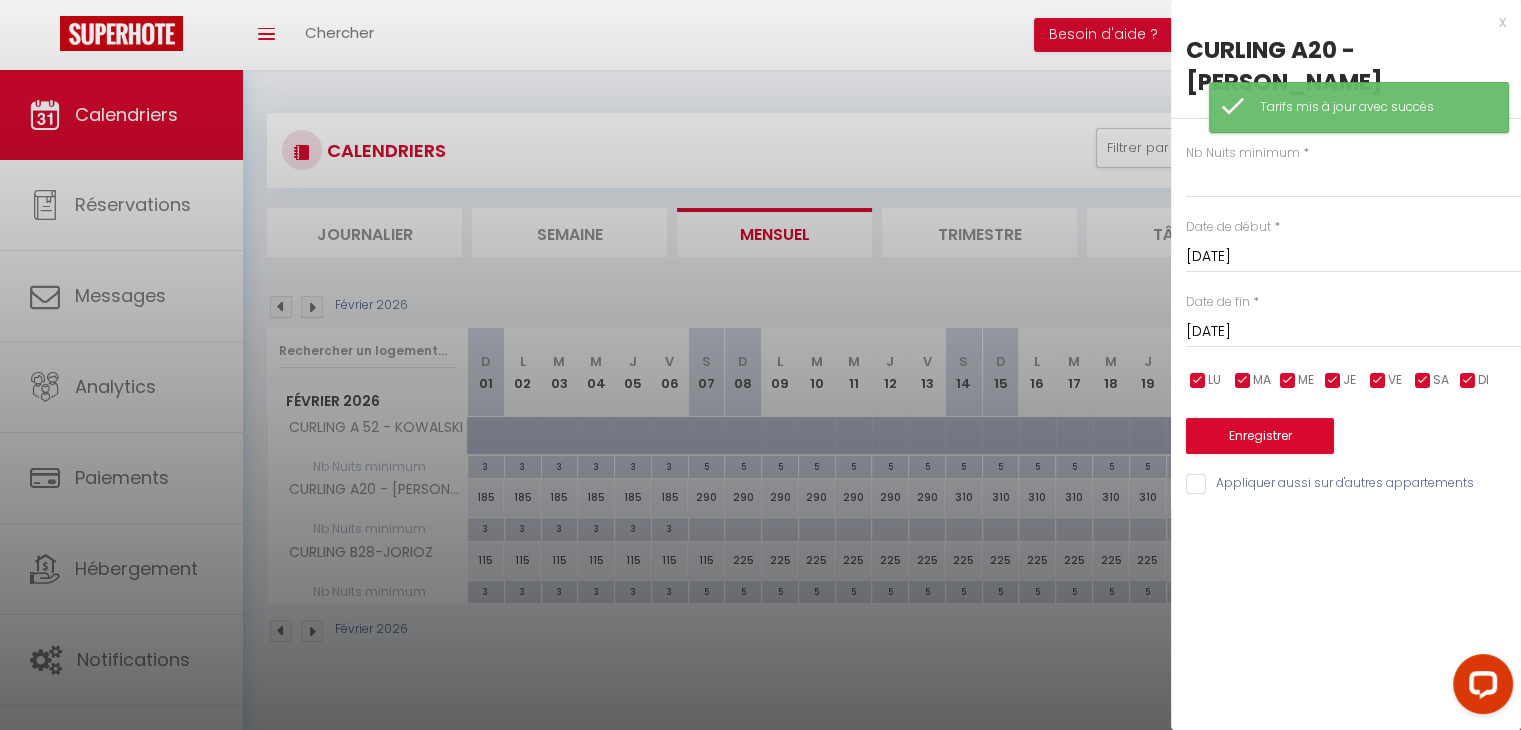 click on "[DATE]" at bounding box center (1353, 332) 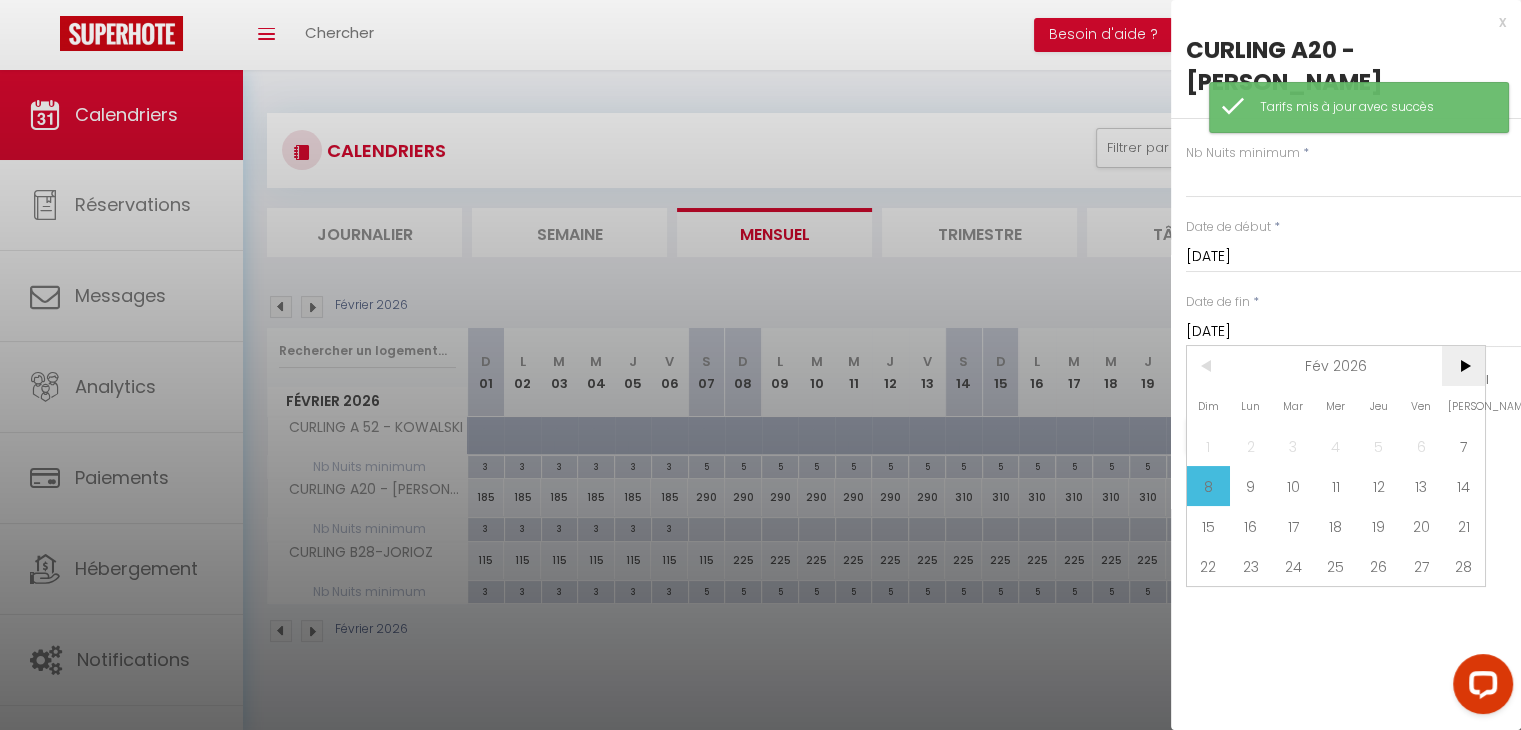 click on ">" at bounding box center (1463, 366) 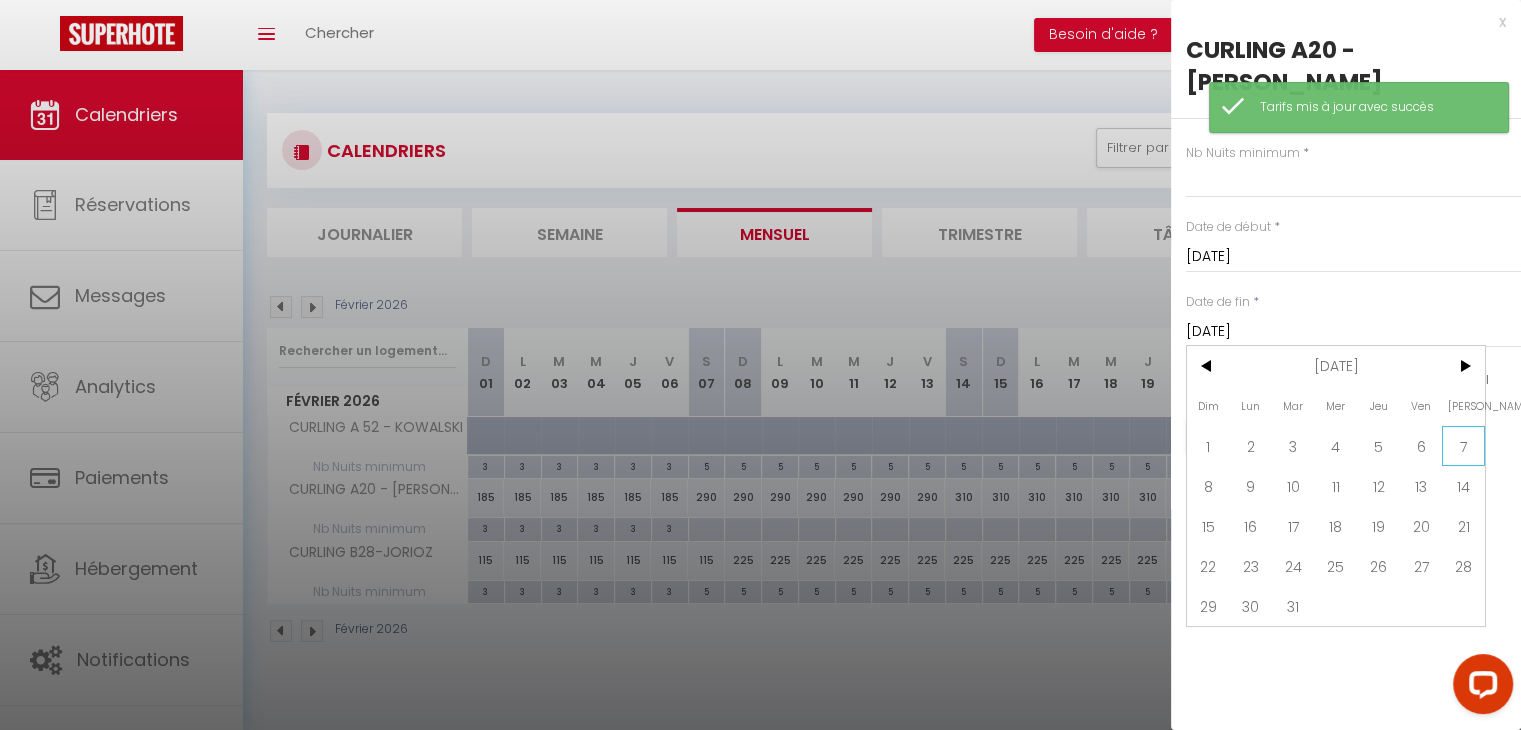 click on "7" at bounding box center [1463, 446] 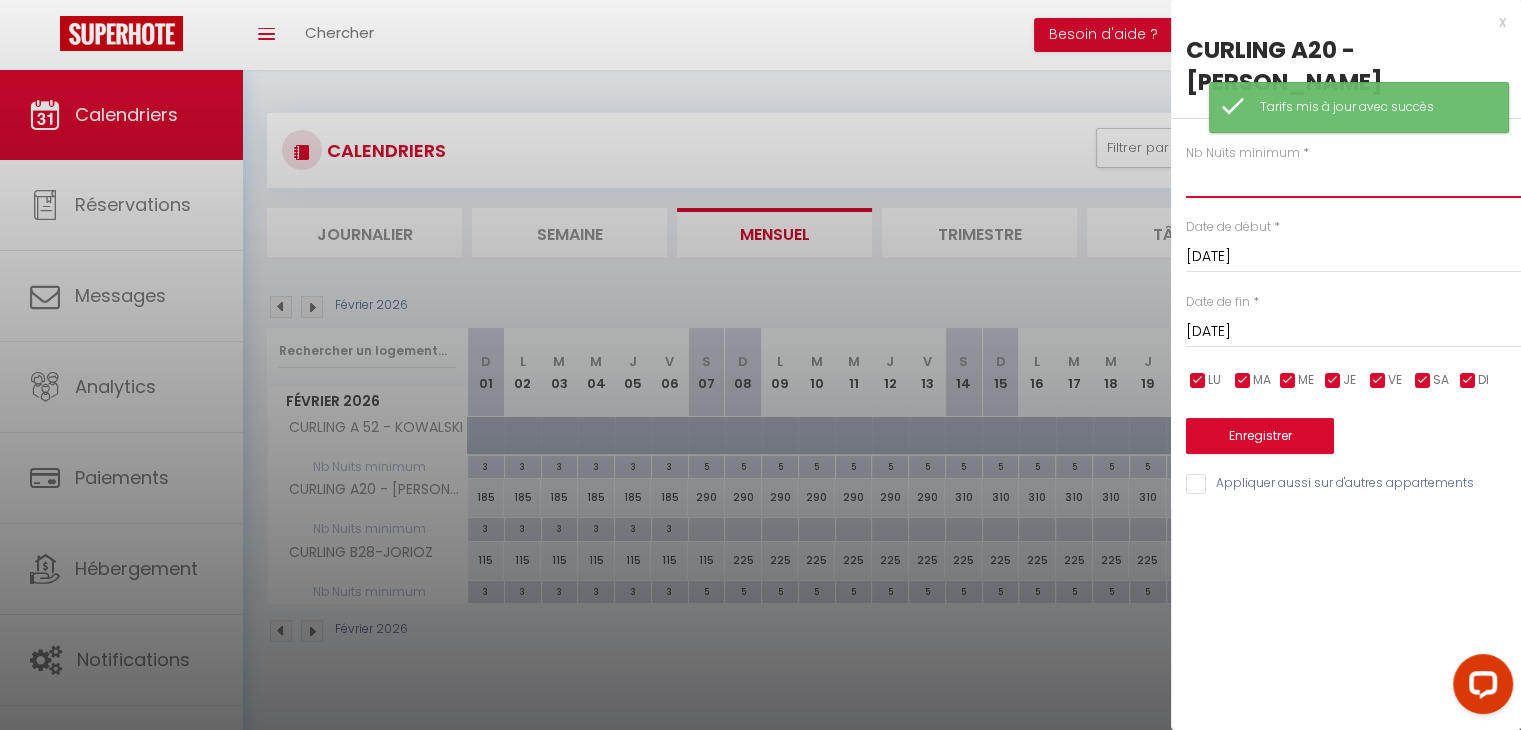 click at bounding box center (1353, 180) 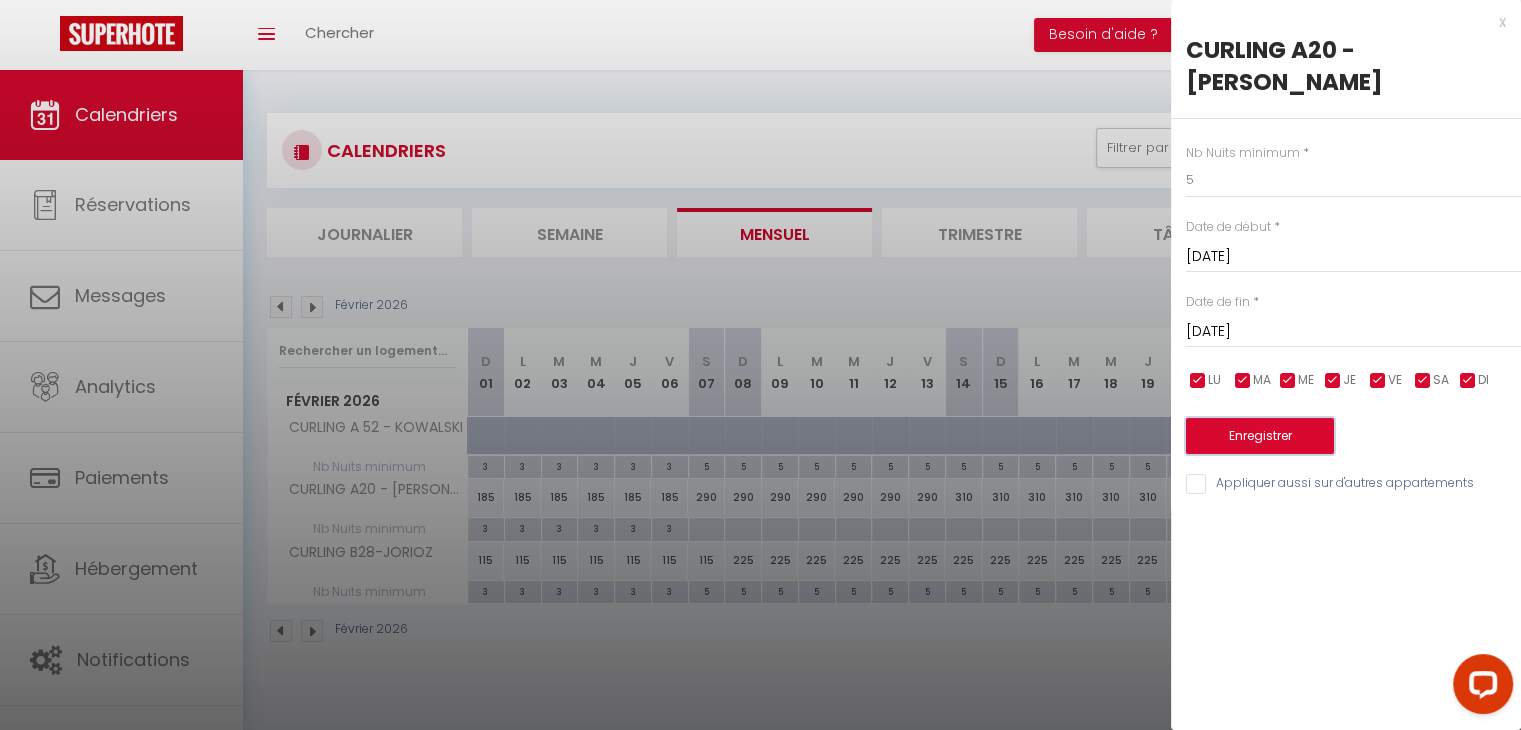 click on "Enregistrer" at bounding box center [1260, 436] 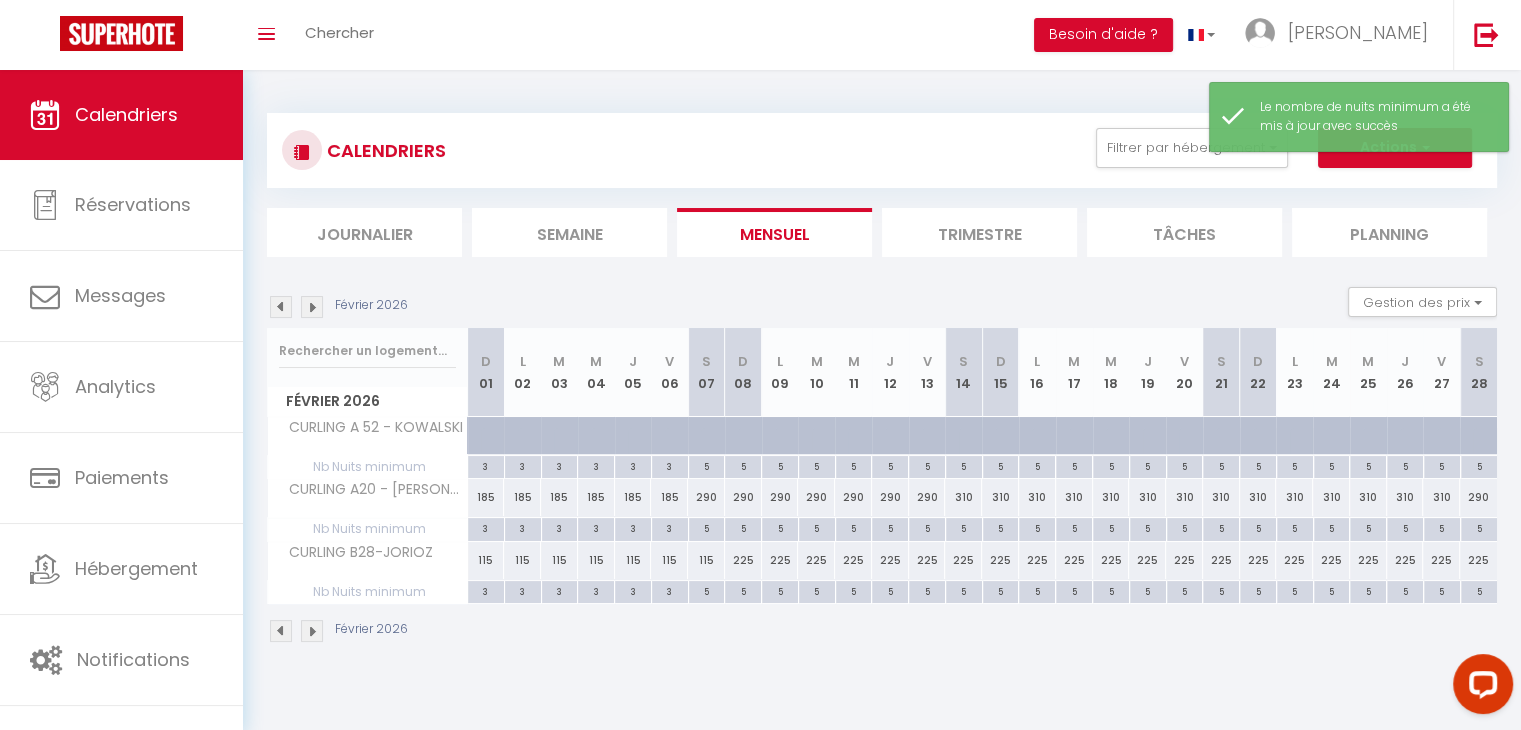 click at bounding box center (312, 307) 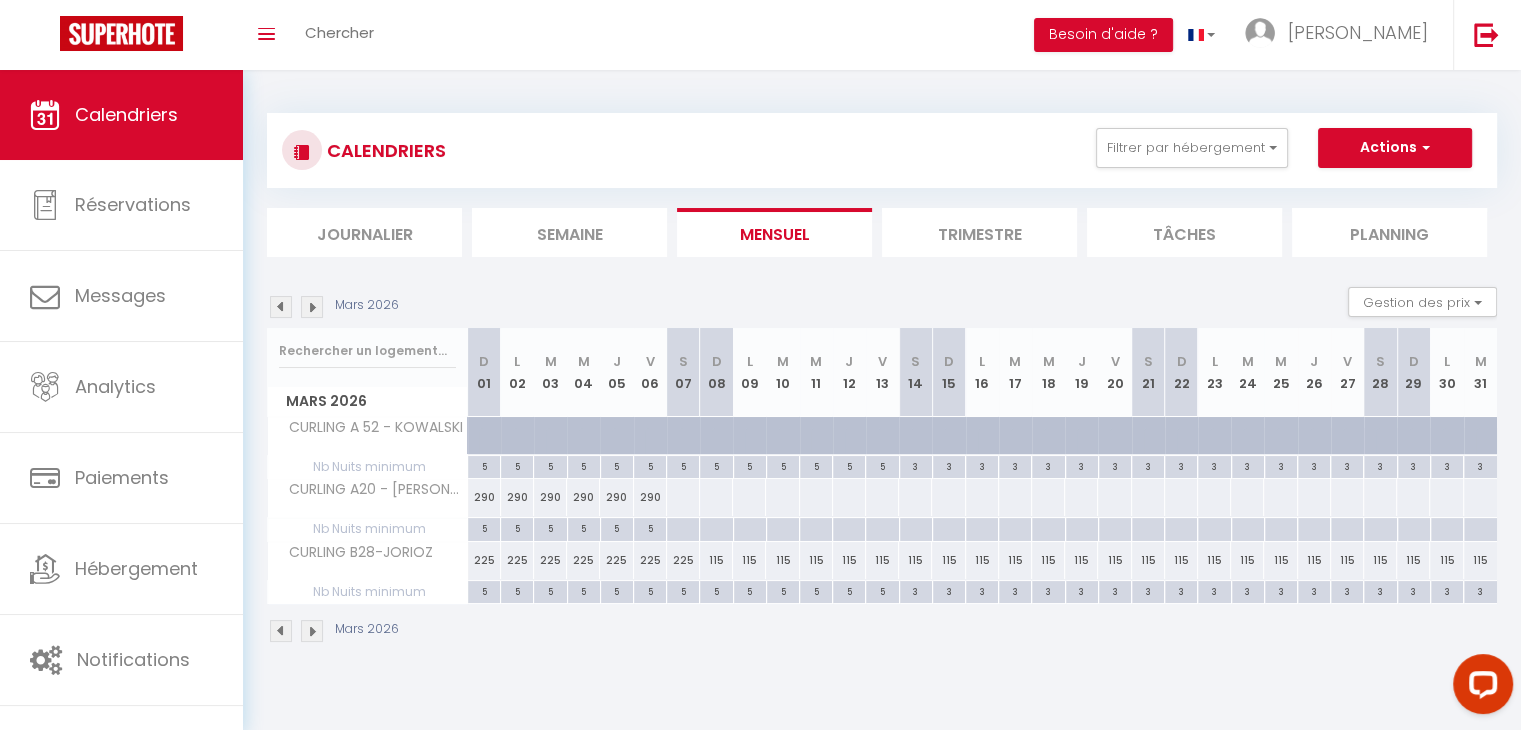 click at bounding box center [683, 497] 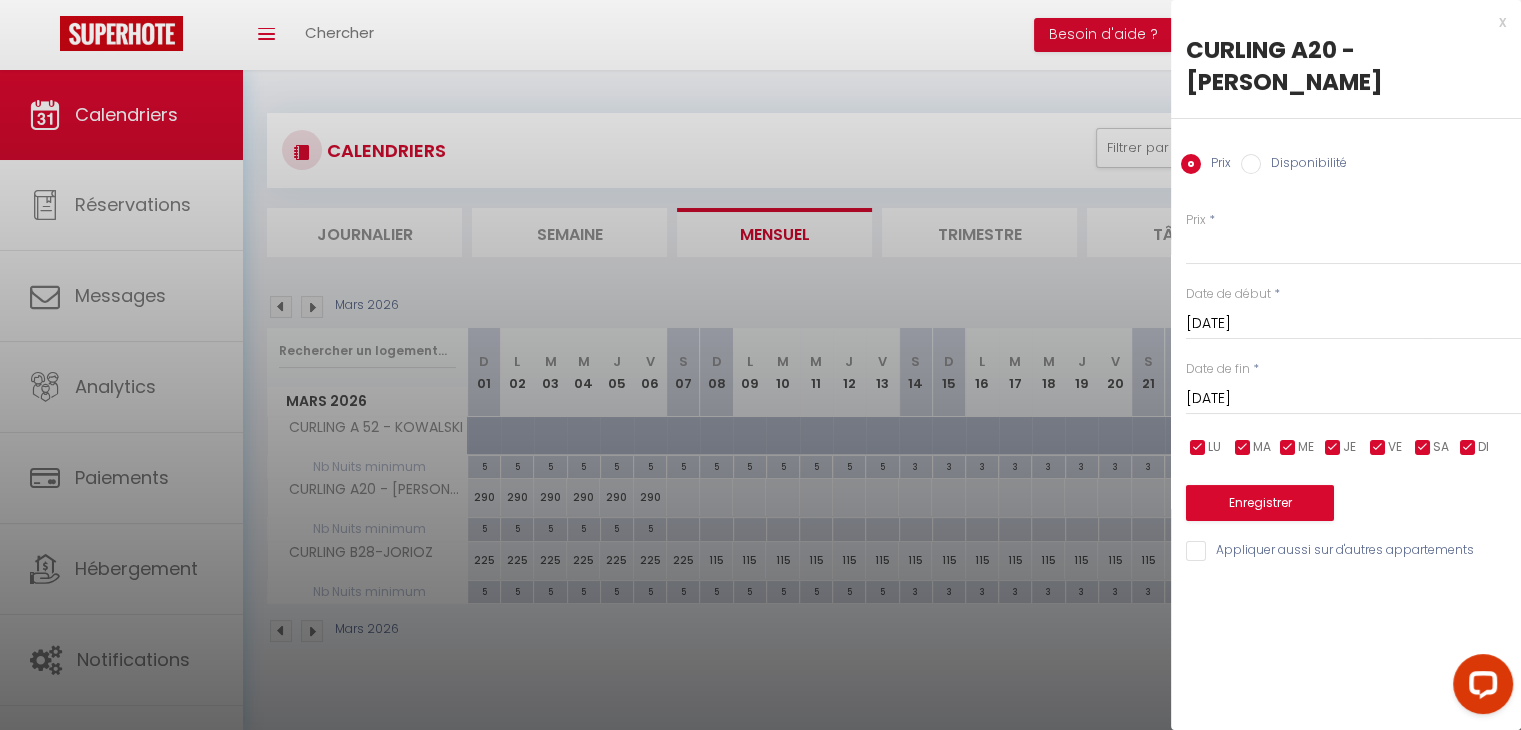 click on "[DATE]" at bounding box center [1353, 399] 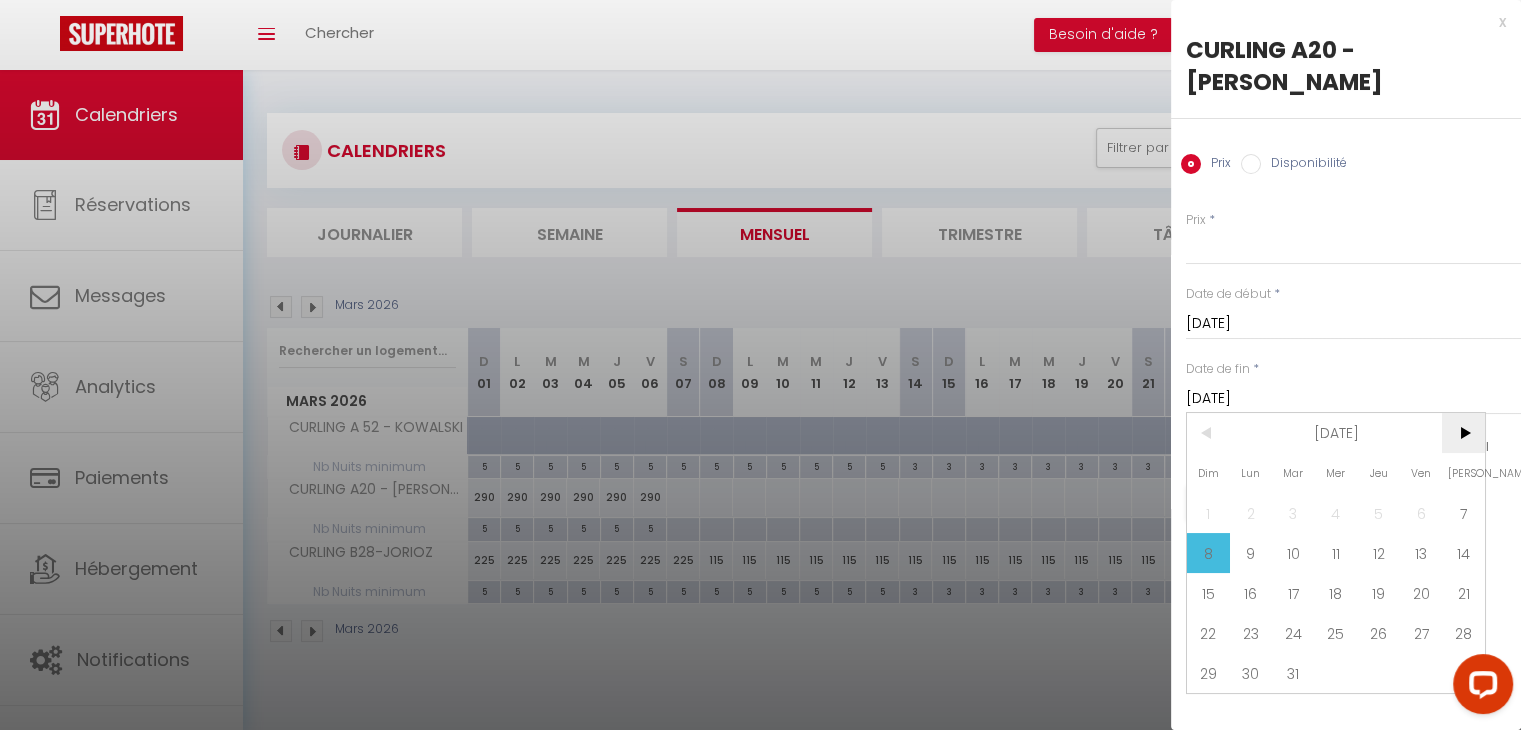 click on ">" at bounding box center [1463, 433] 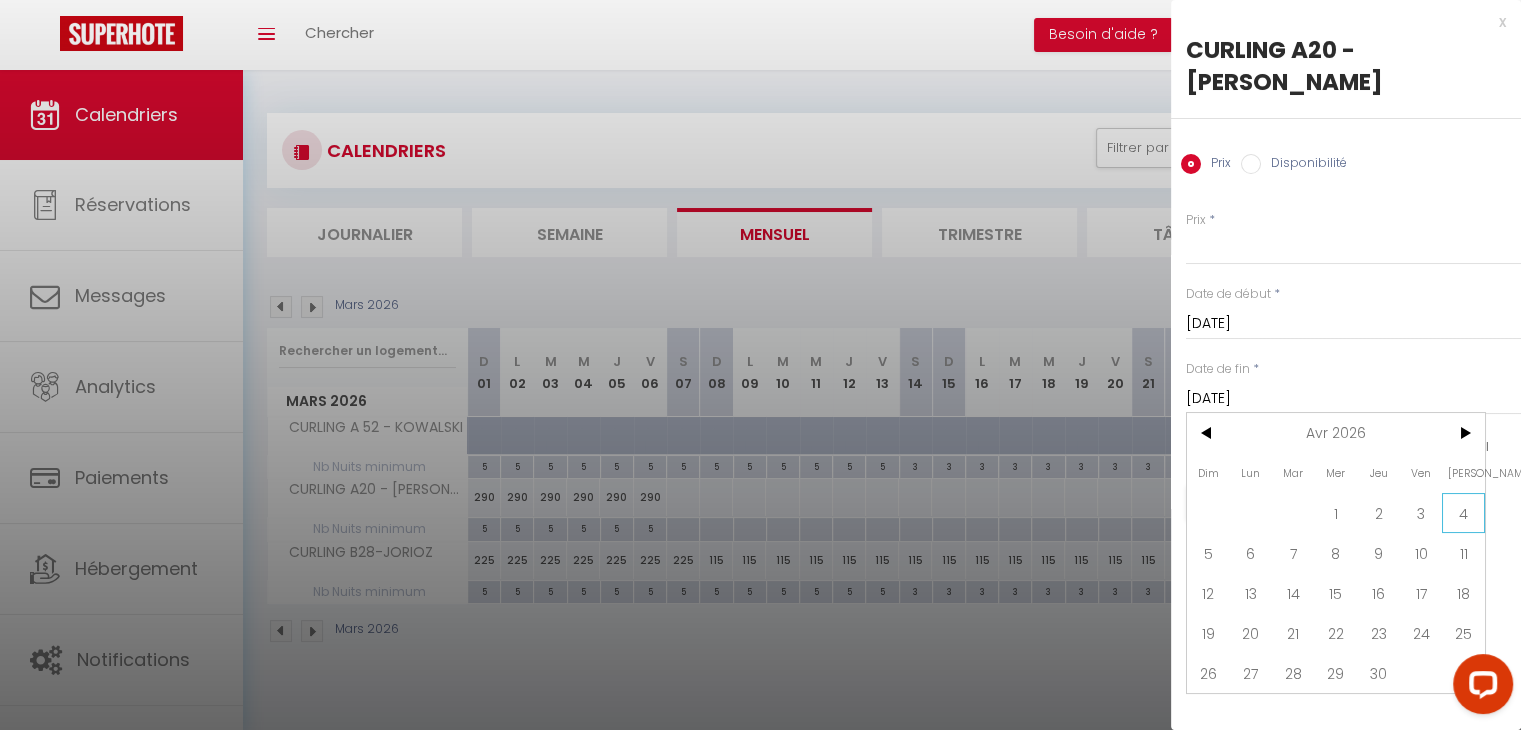 click on "4" at bounding box center [1463, 513] 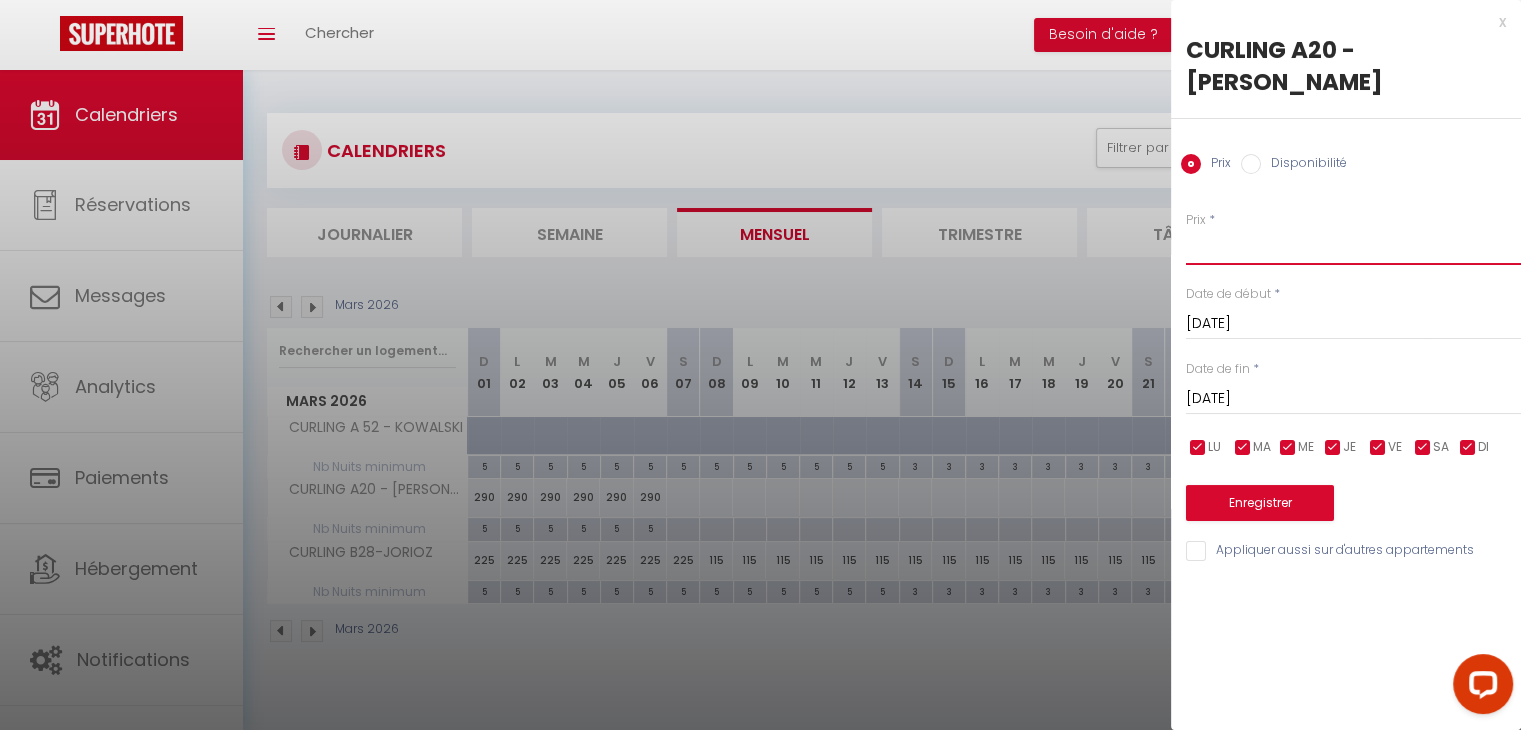 click on "Prix" at bounding box center [1353, 247] 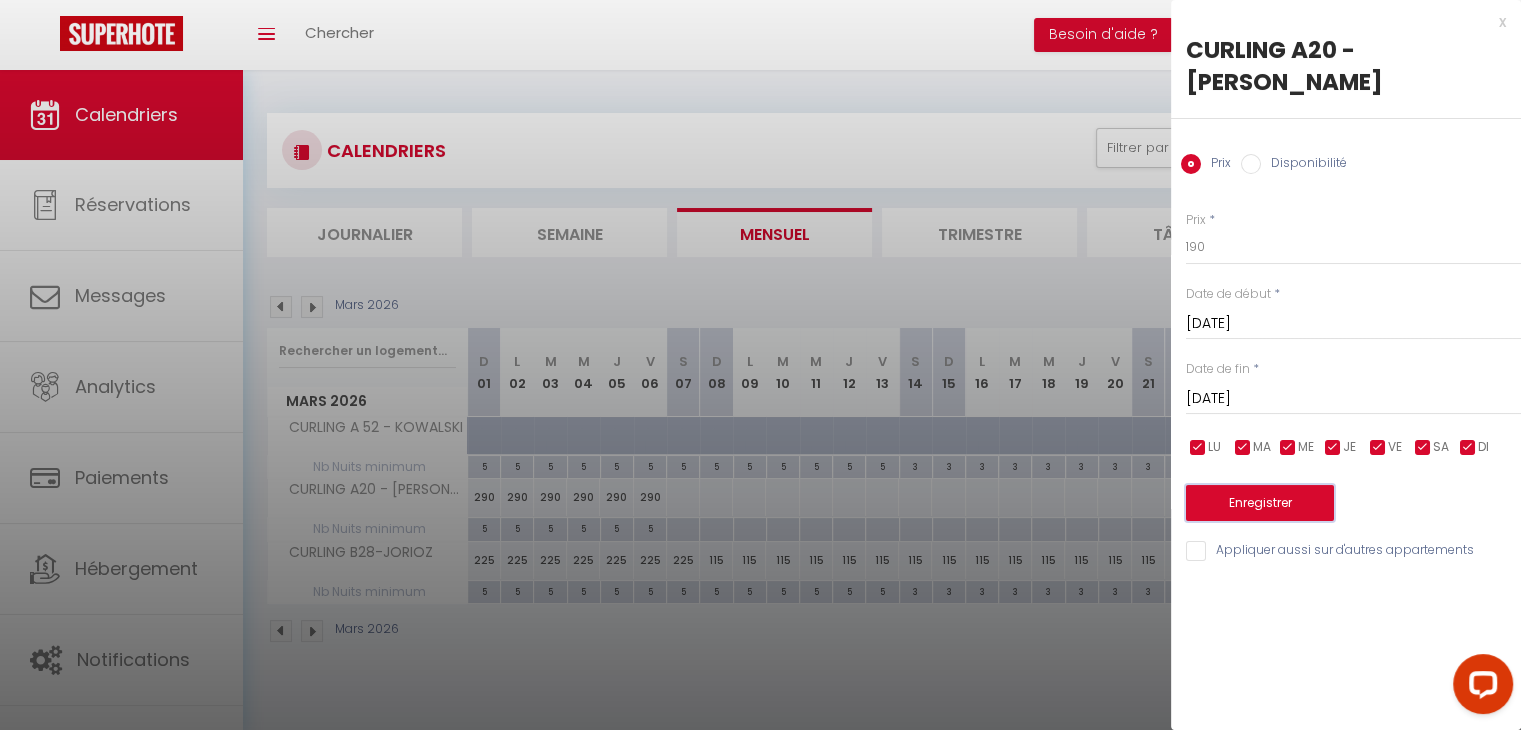 click on "Enregistrer" at bounding box center [1260, 503] 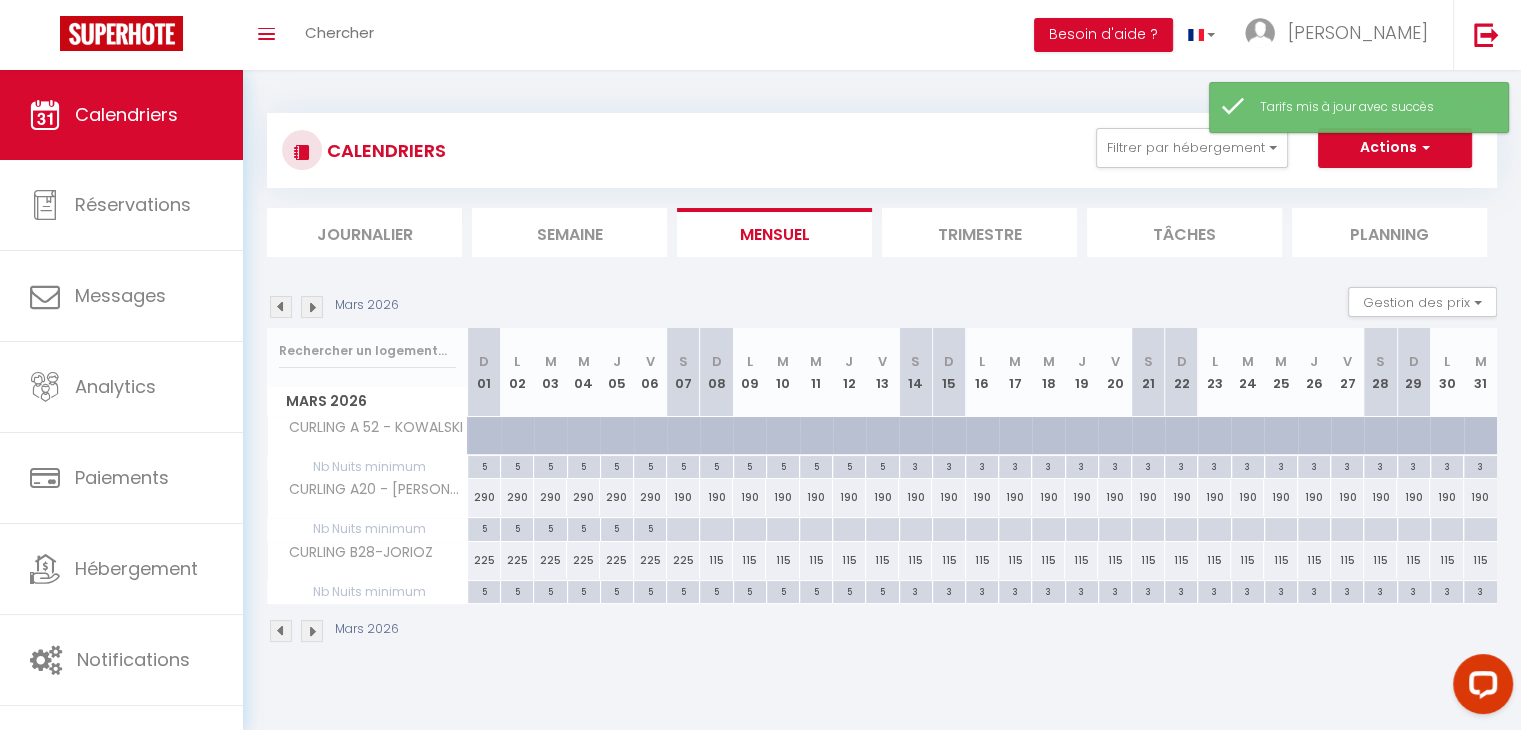 click at bounding box center [682, 529] 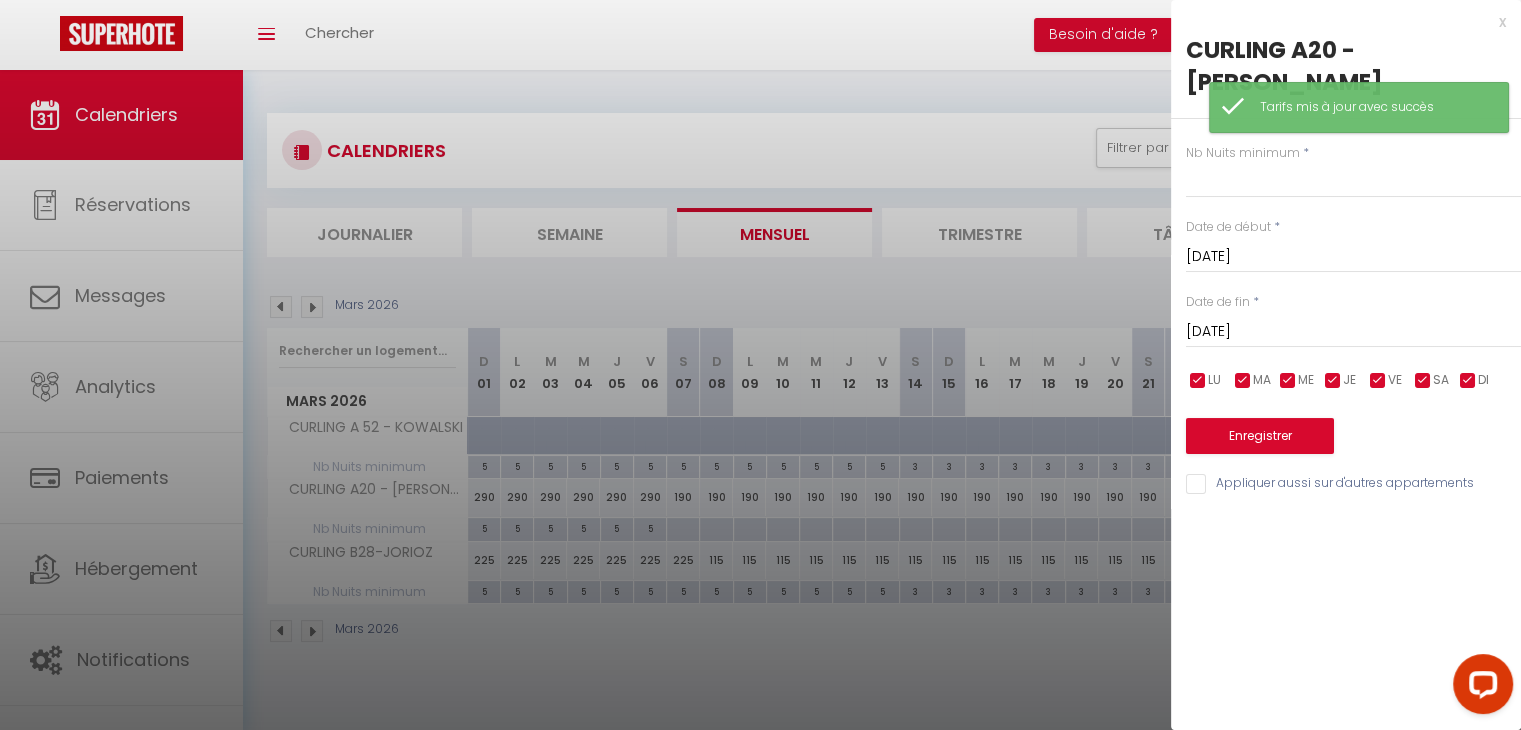 click on "[DATE]" at bounding box center [1353, 332] 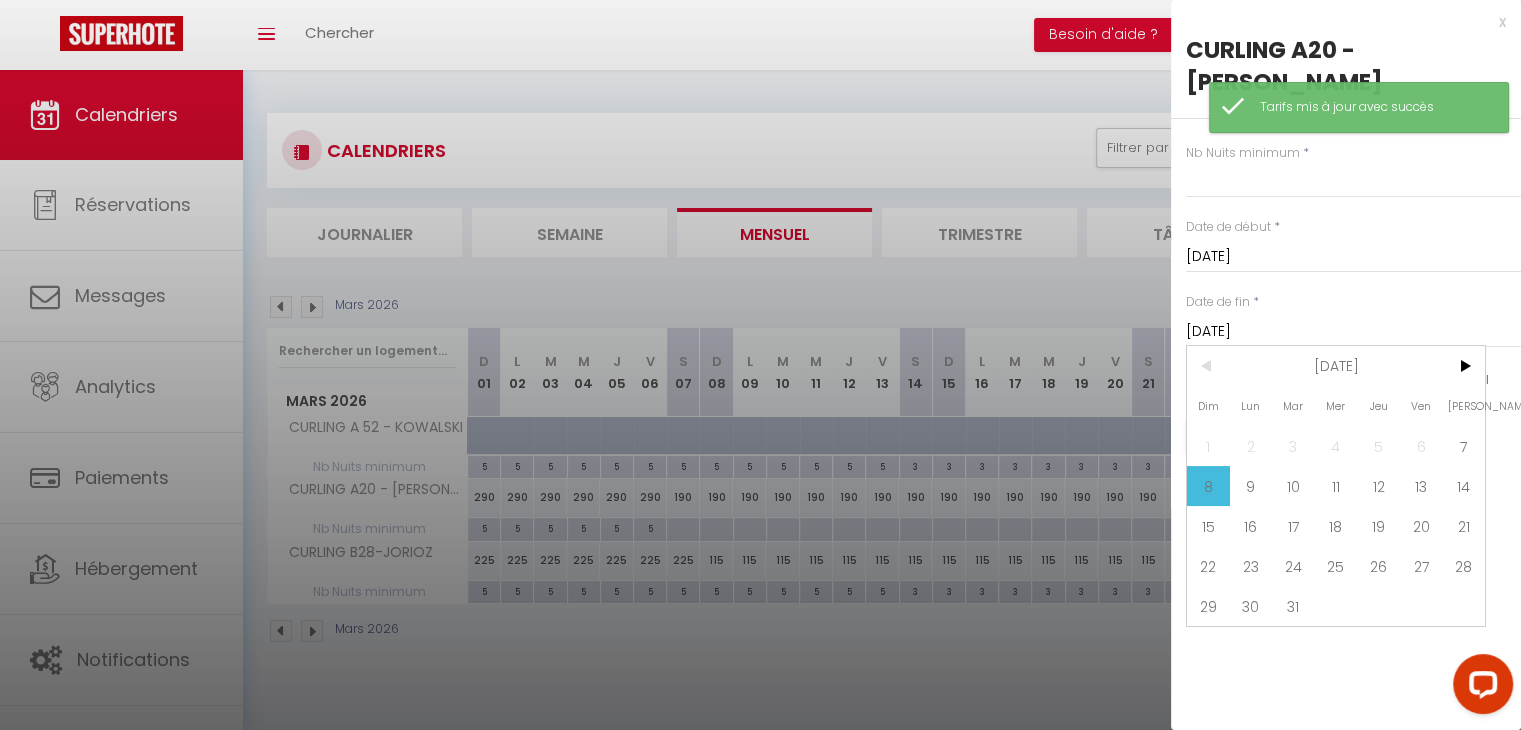 click on "[PERSON_NAME]" at bounding box center (1463, 406) 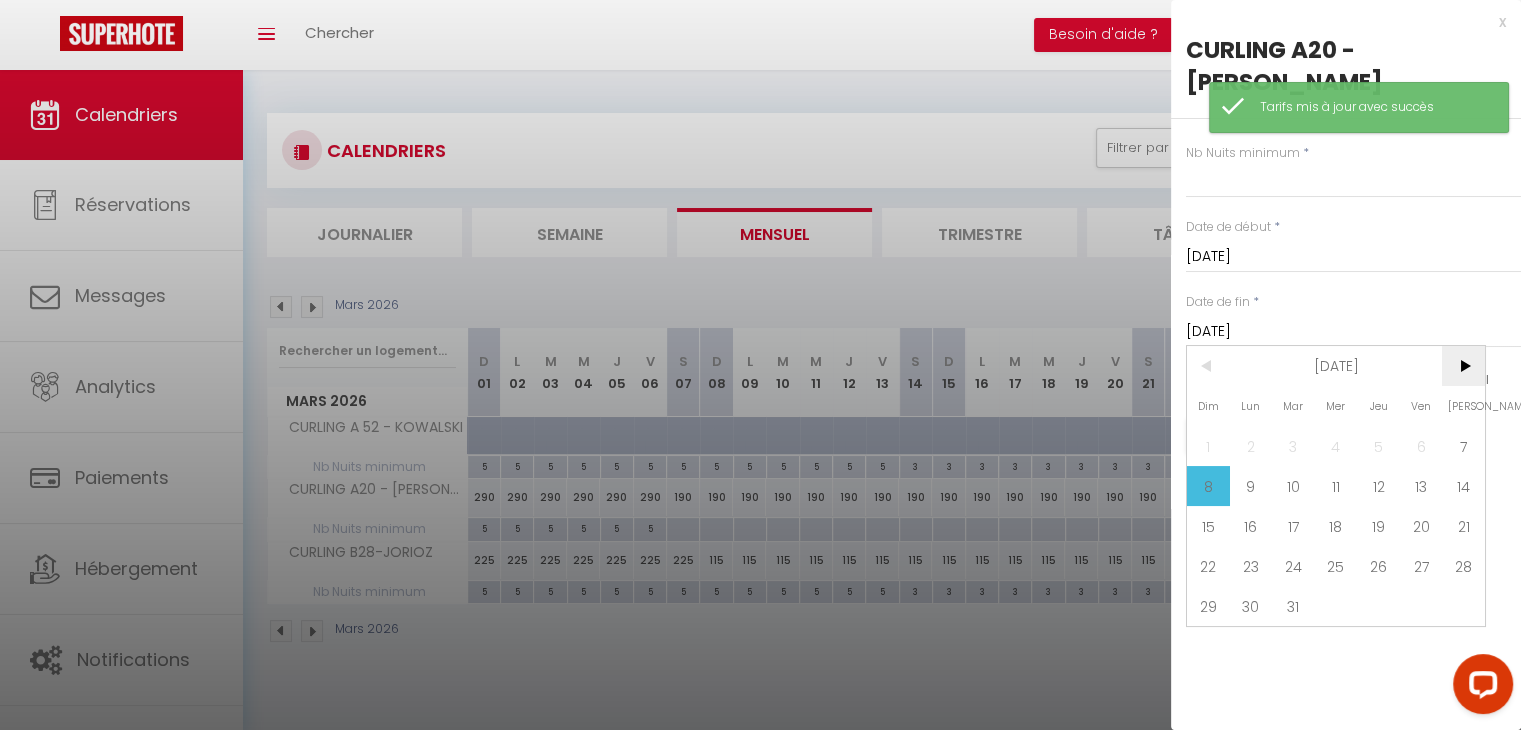 click on ">" at bounding box center (1463, 366) 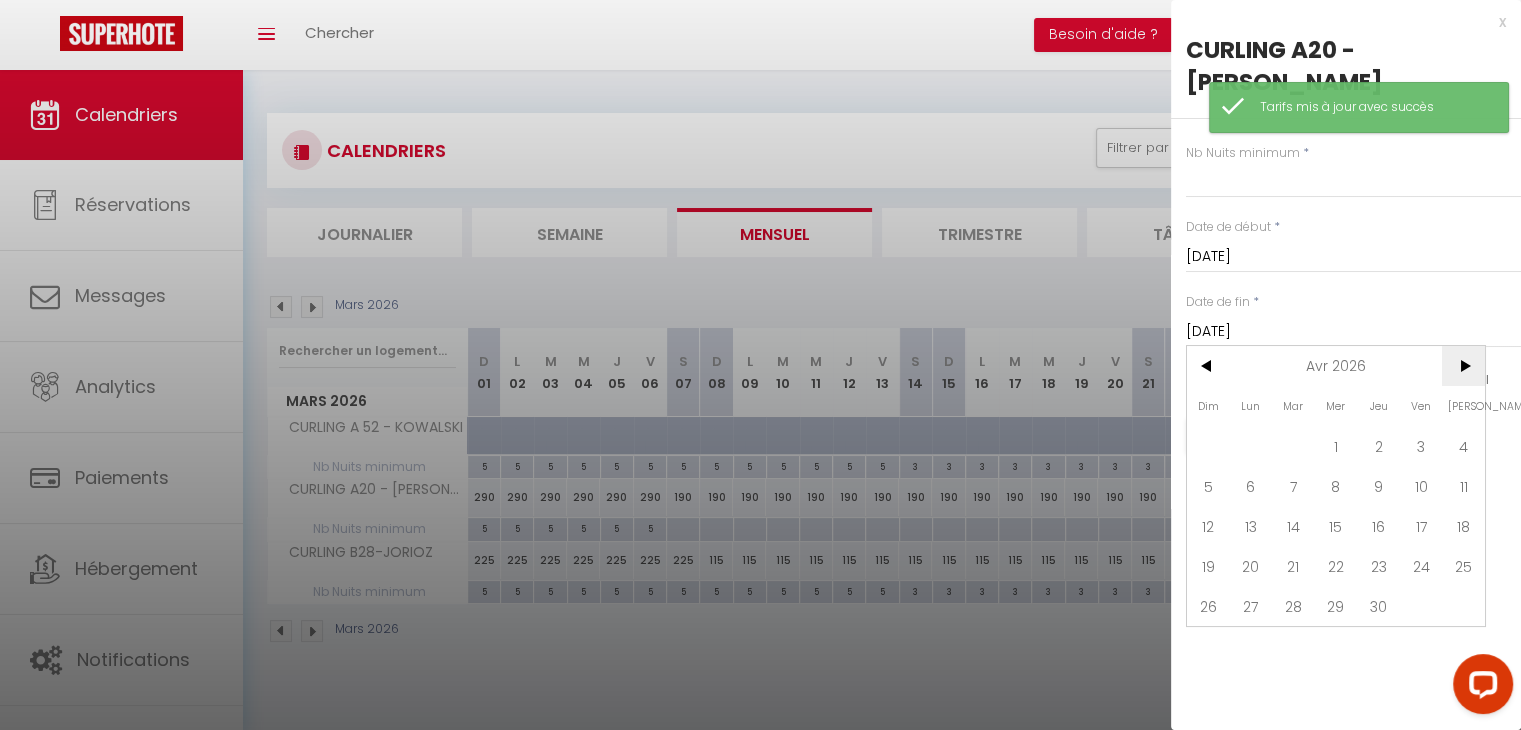 click on ">" at bounding box center (1463, 366) 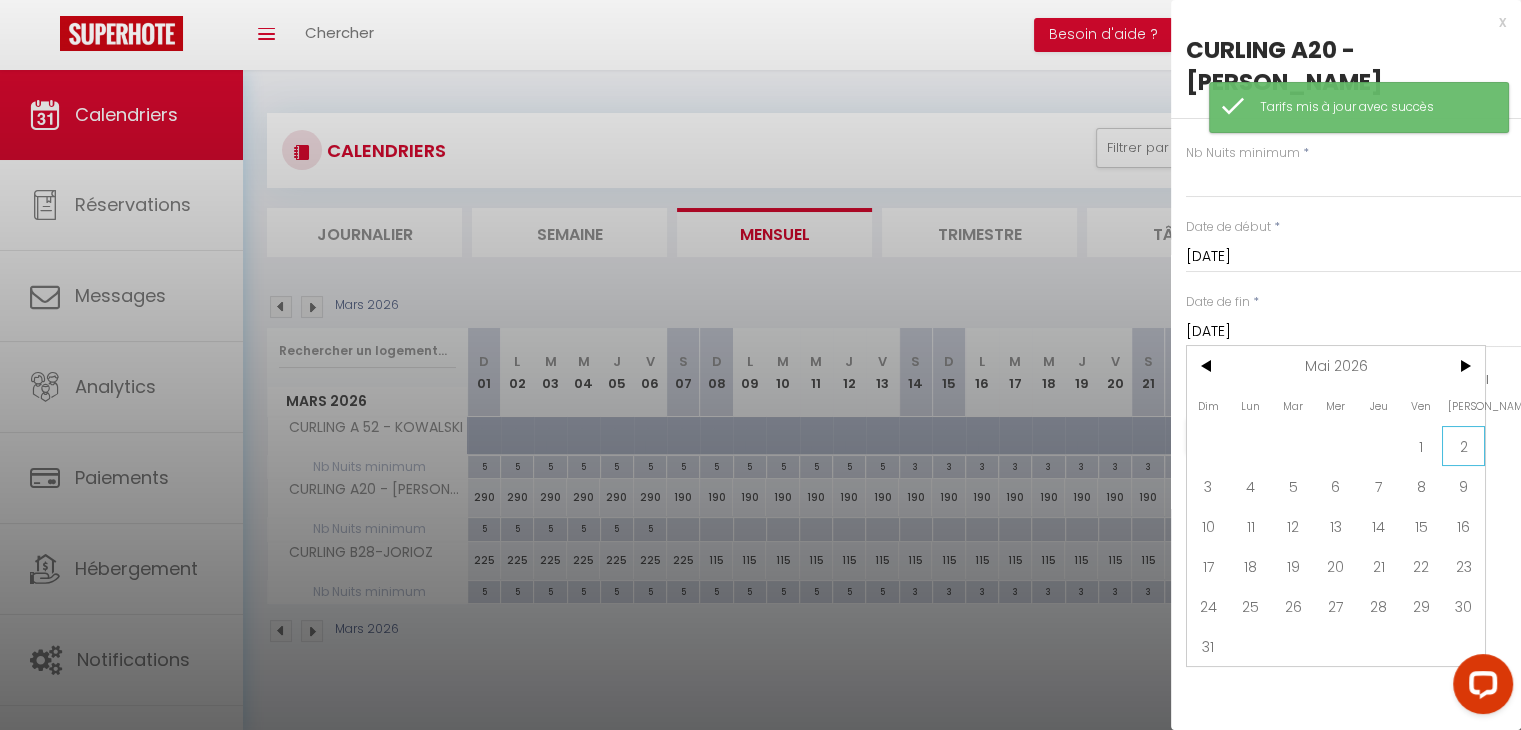 click on "2" at bounding box center [1463, 446] 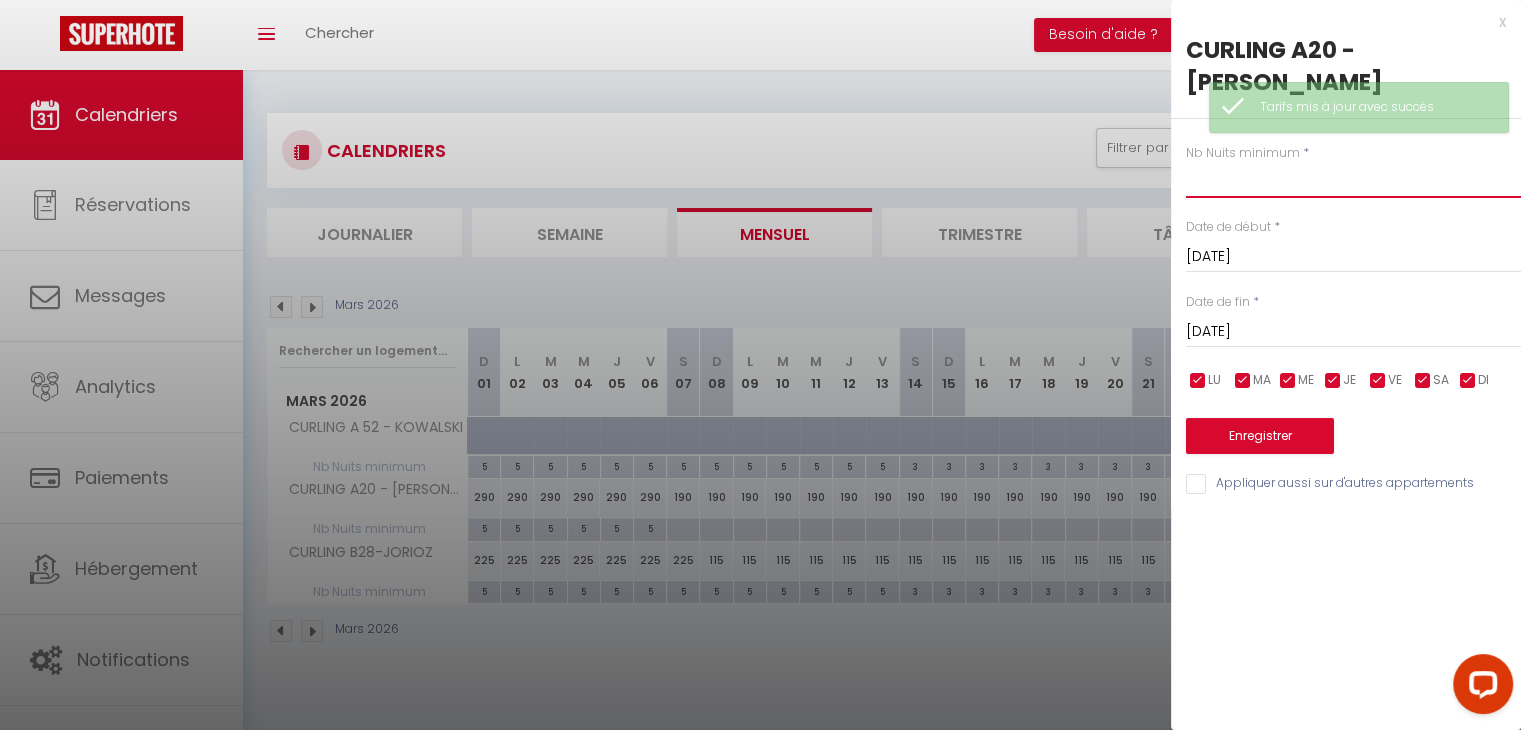 click at bounding box center (1353, 180) 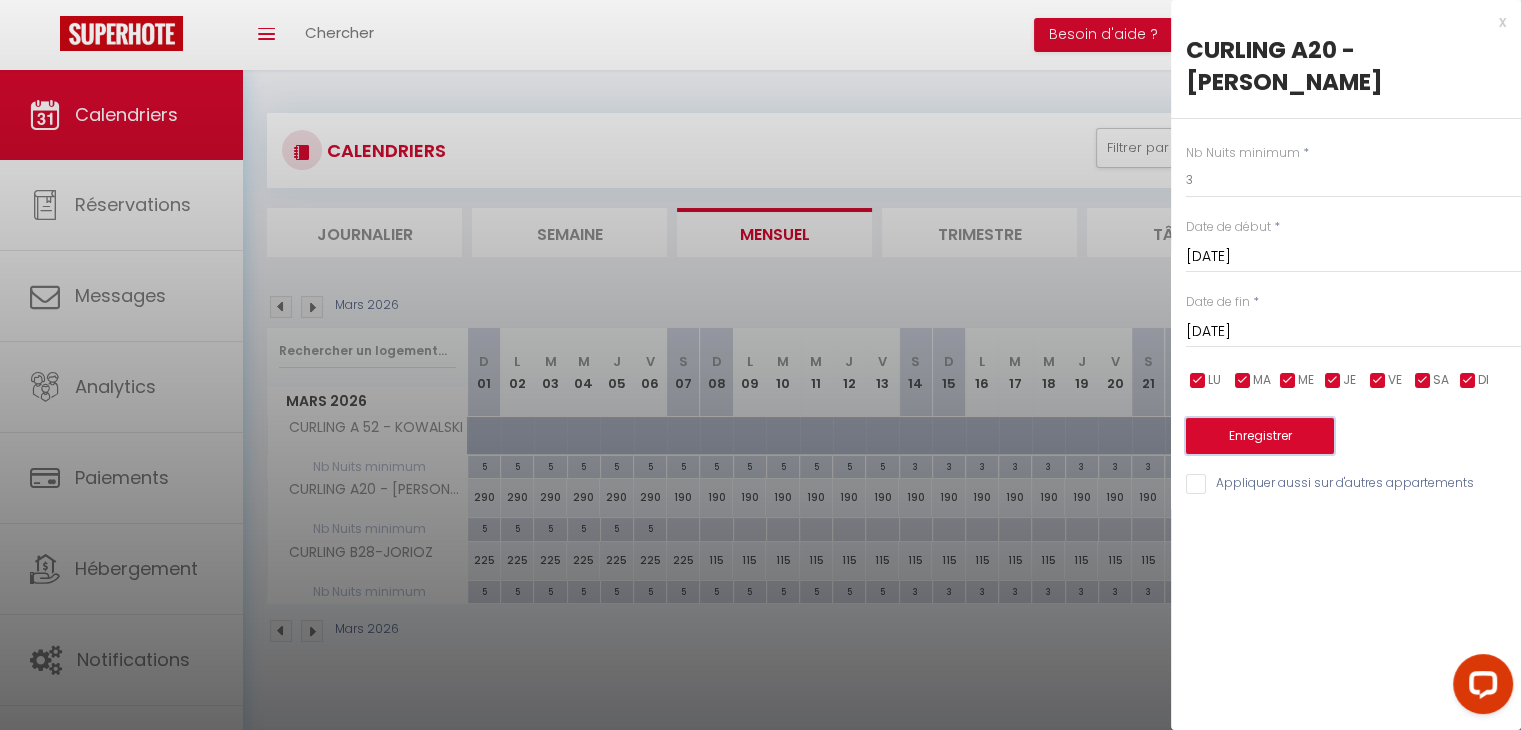 click on "Enregistrer" at bounding box center [1260, 436] 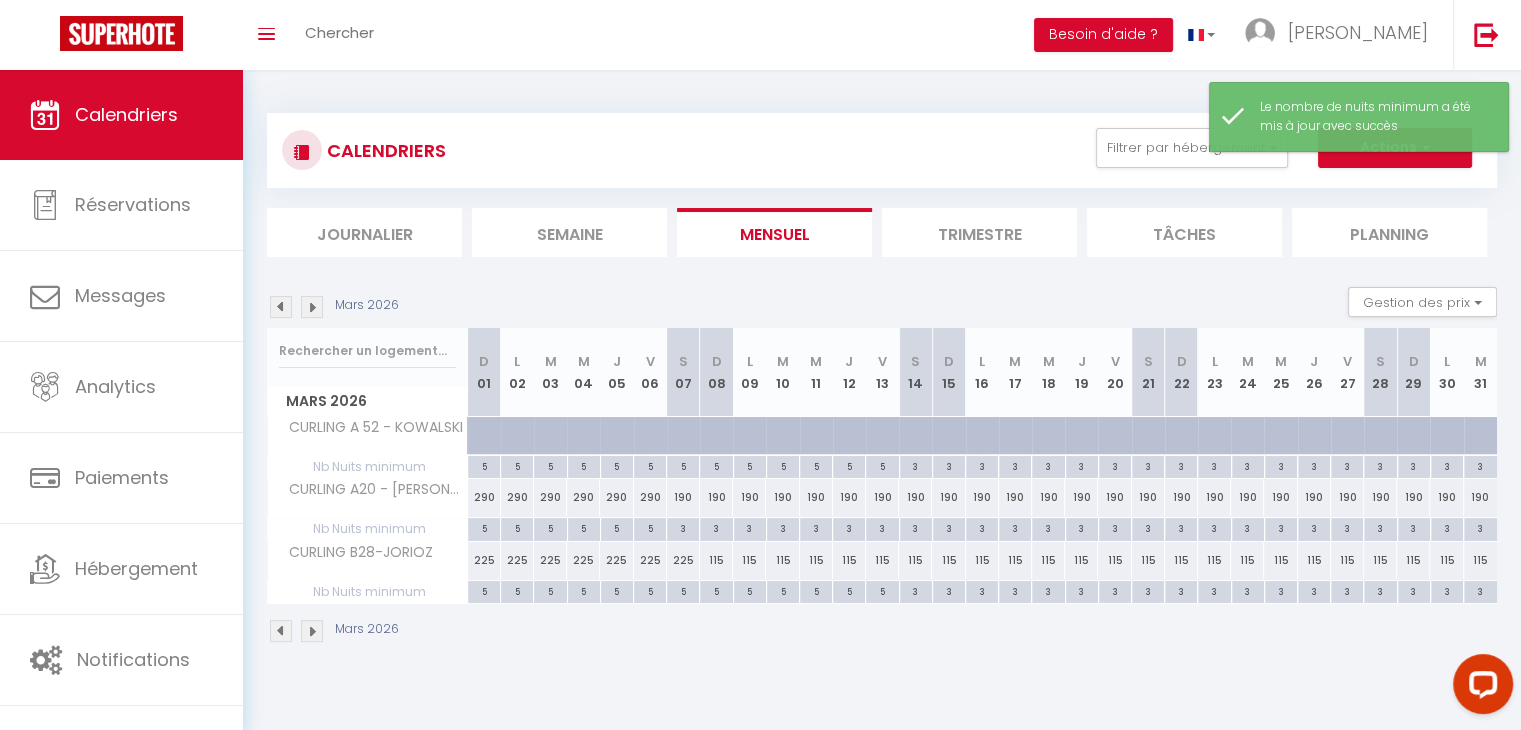 click at bounding box center [312, 307] 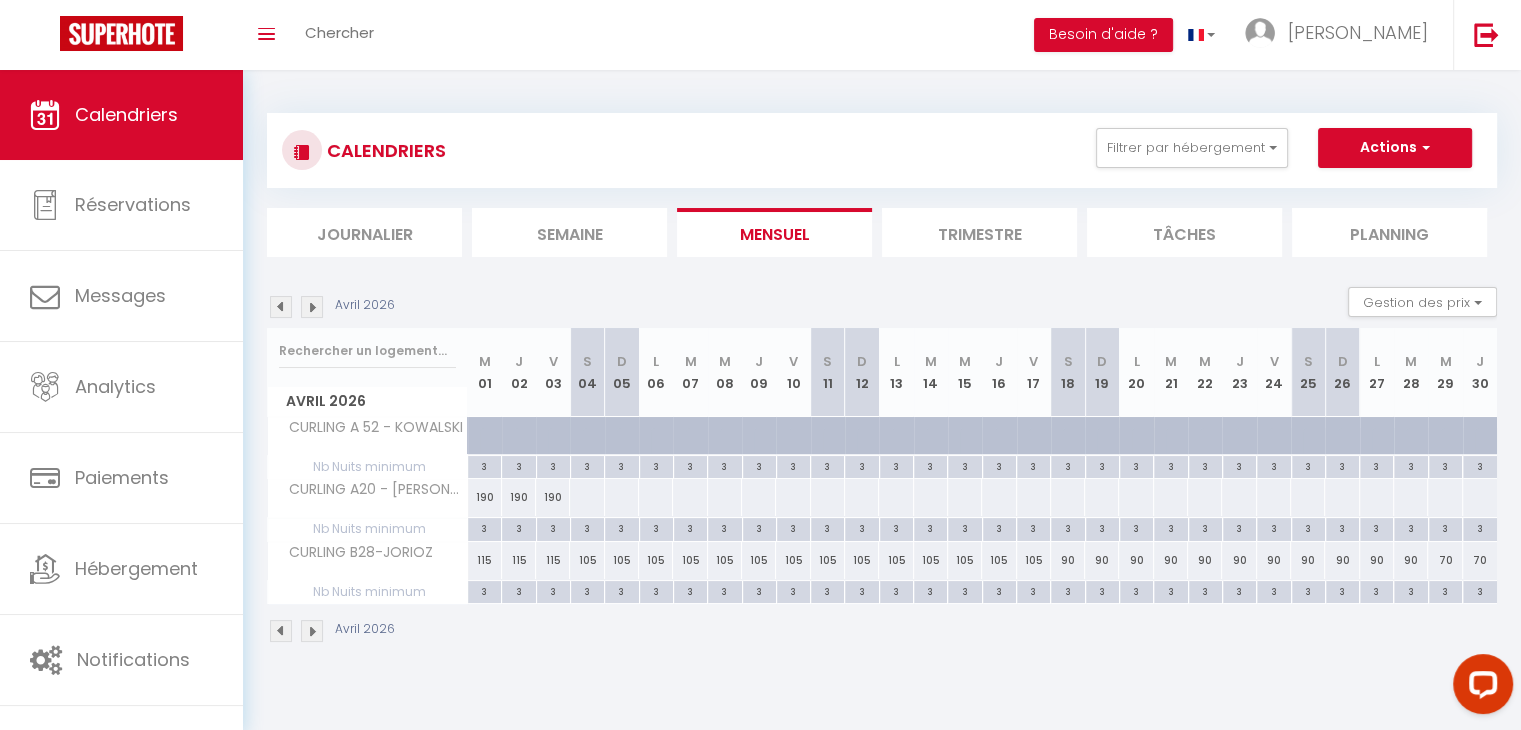 click at bounding box center (586, 497) 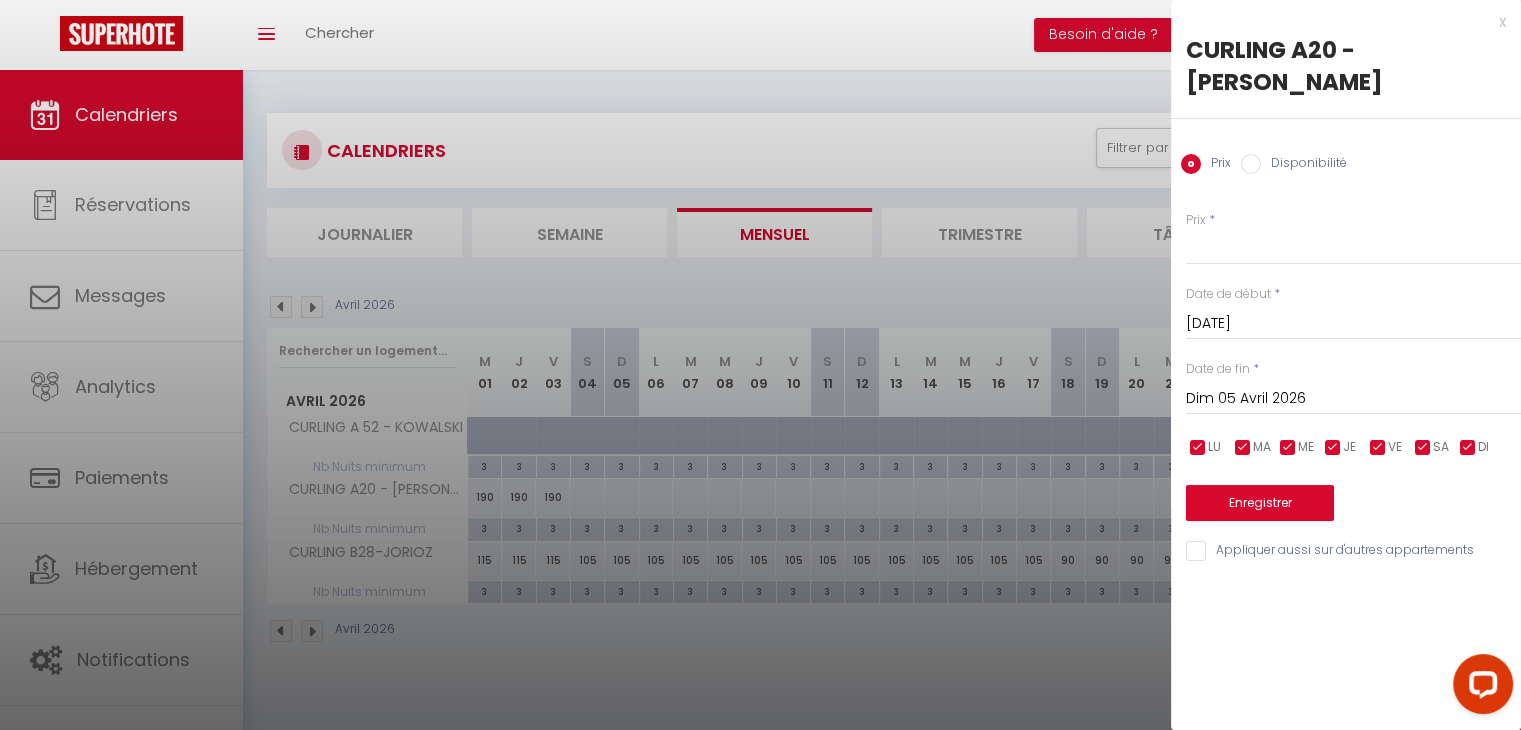 click on "Dim 05 Avril 2026" at bounding box center (1353, 399) 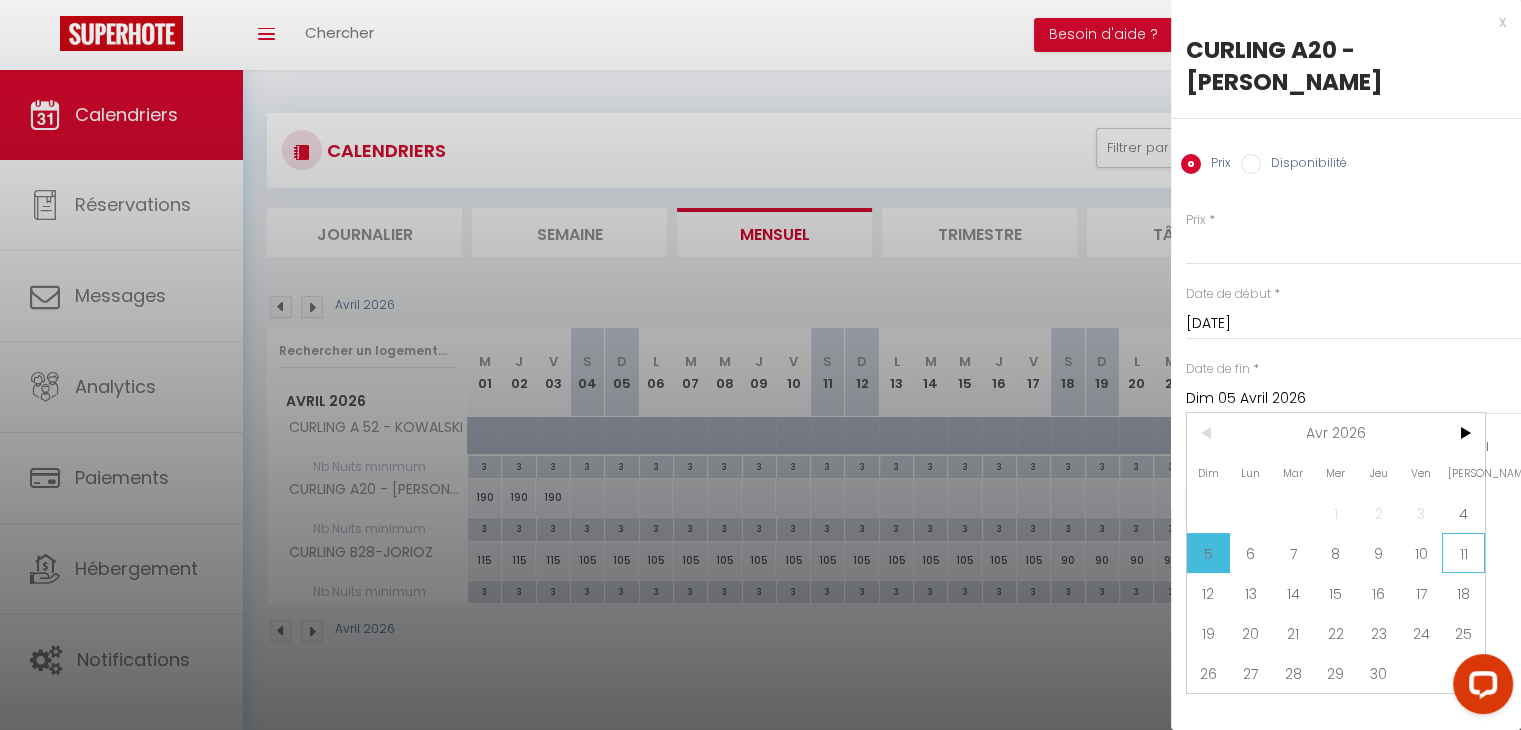 click on "11" at bounding box center [1463, 553] 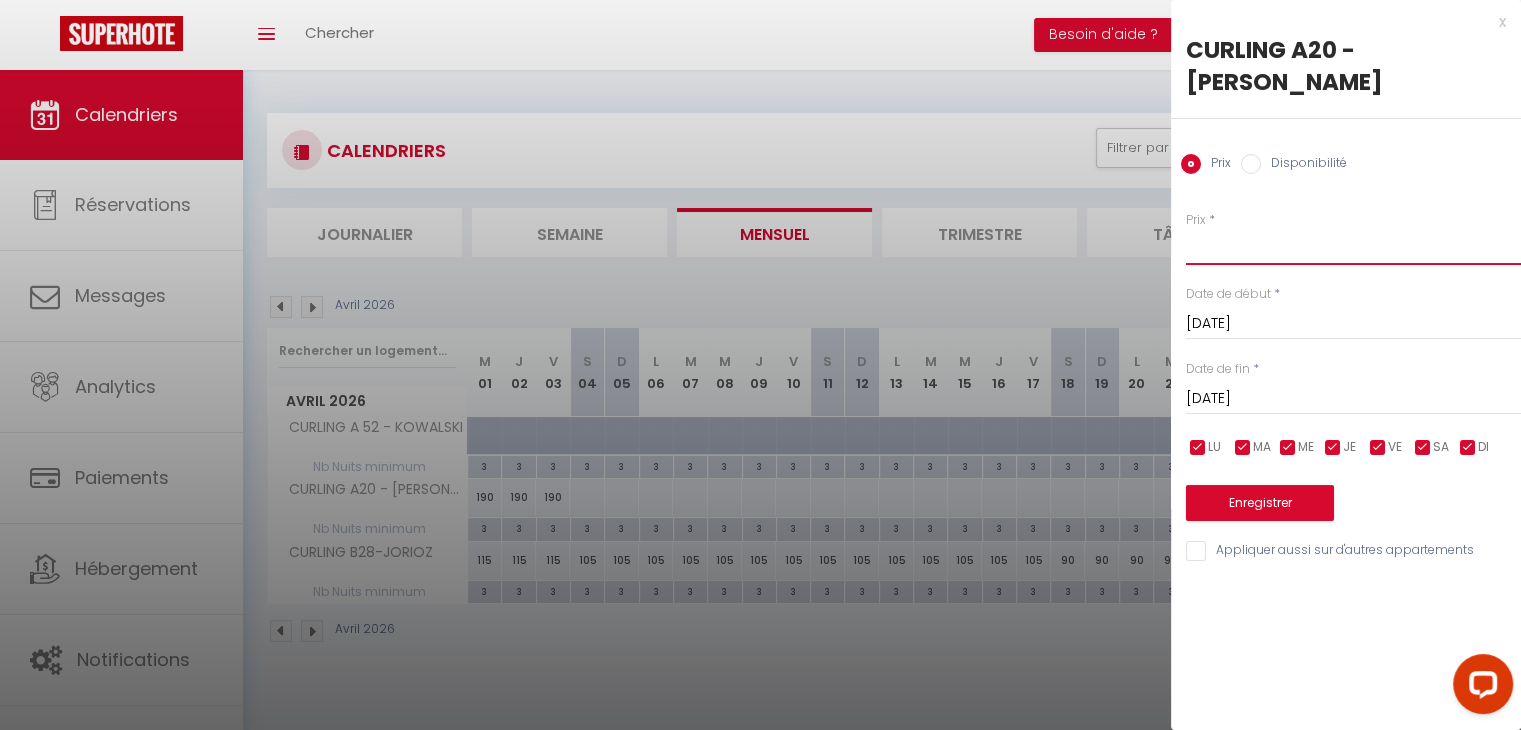 click on "Prix" at bounding box center (1353, 247) 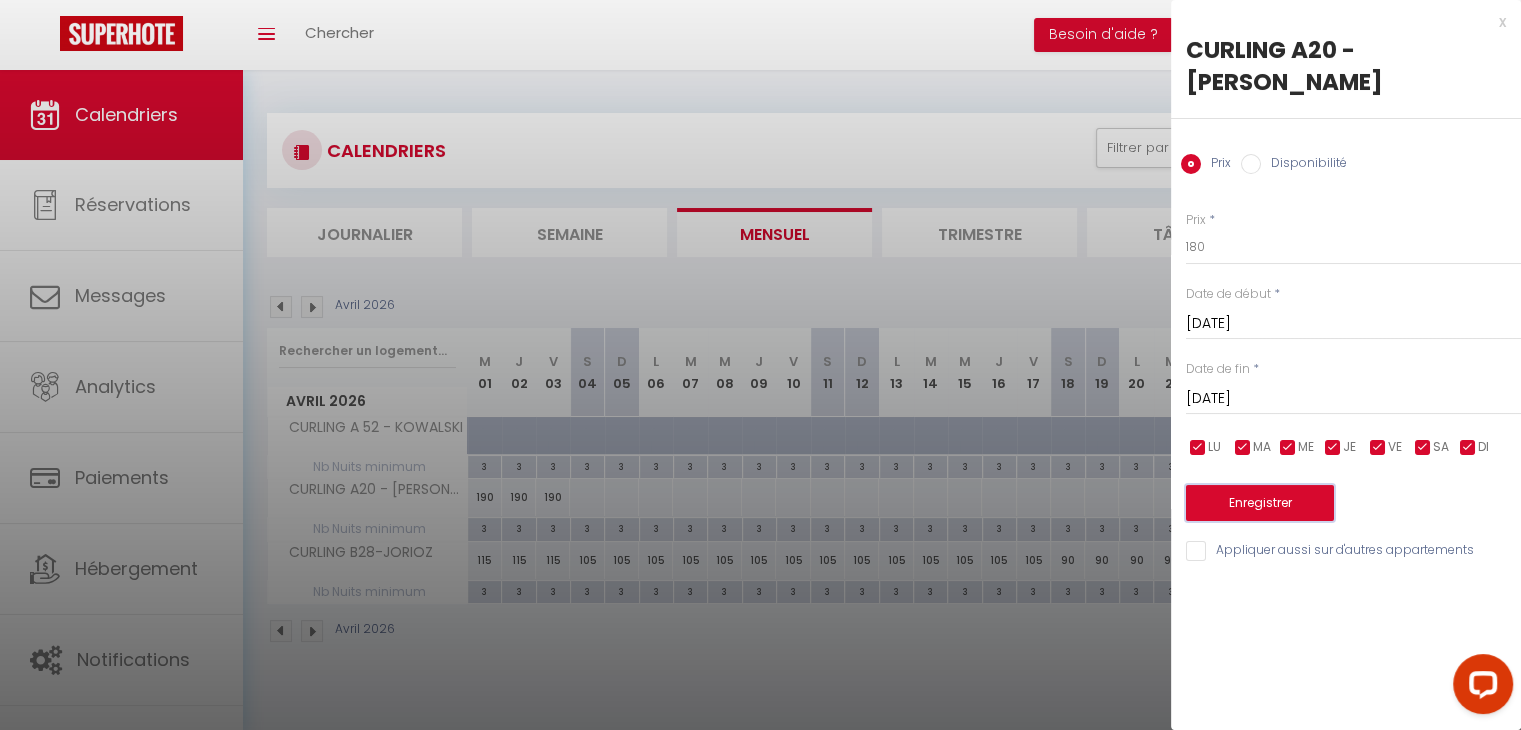 click on "Enregistrer" at bounding box center [1260, 503] 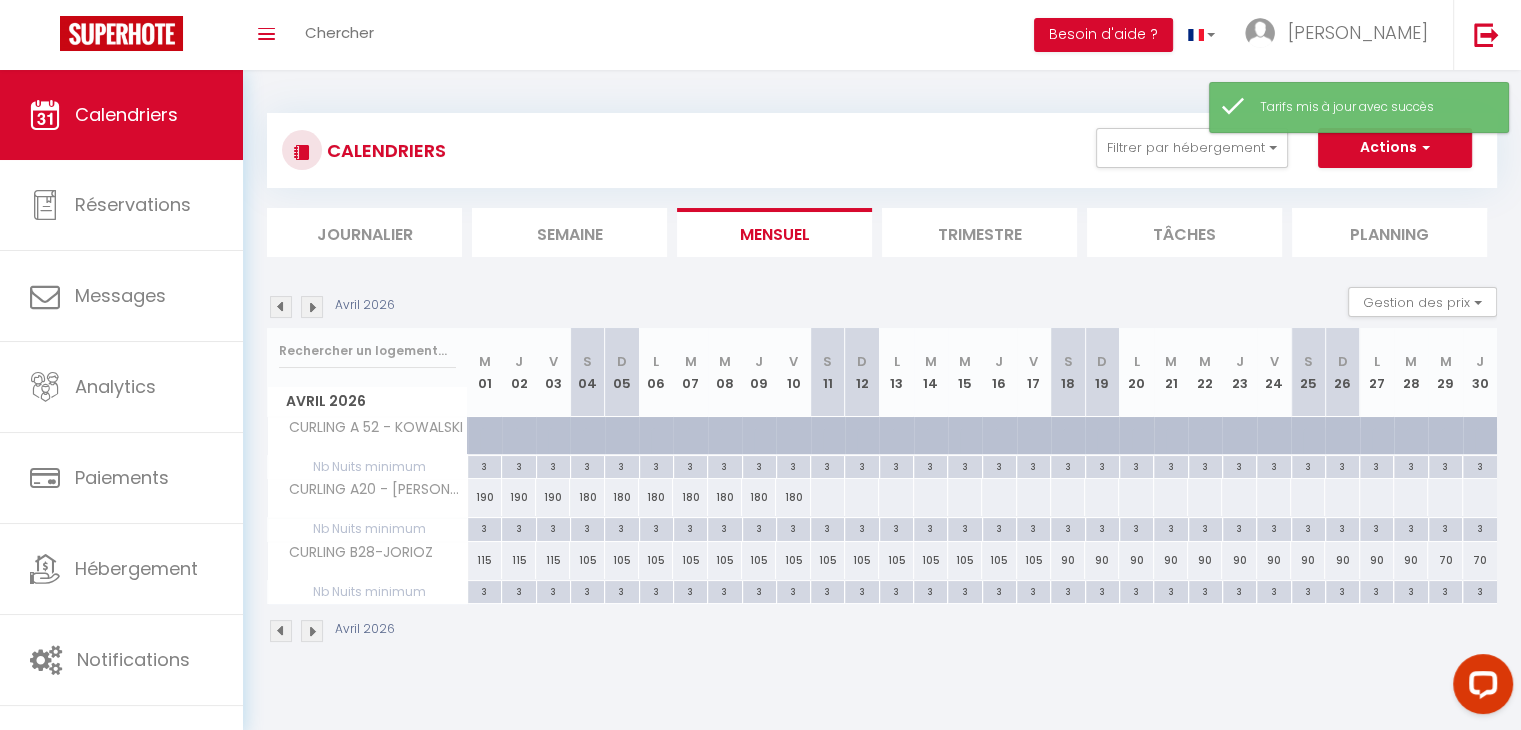 click at bounding box center (827, 497) 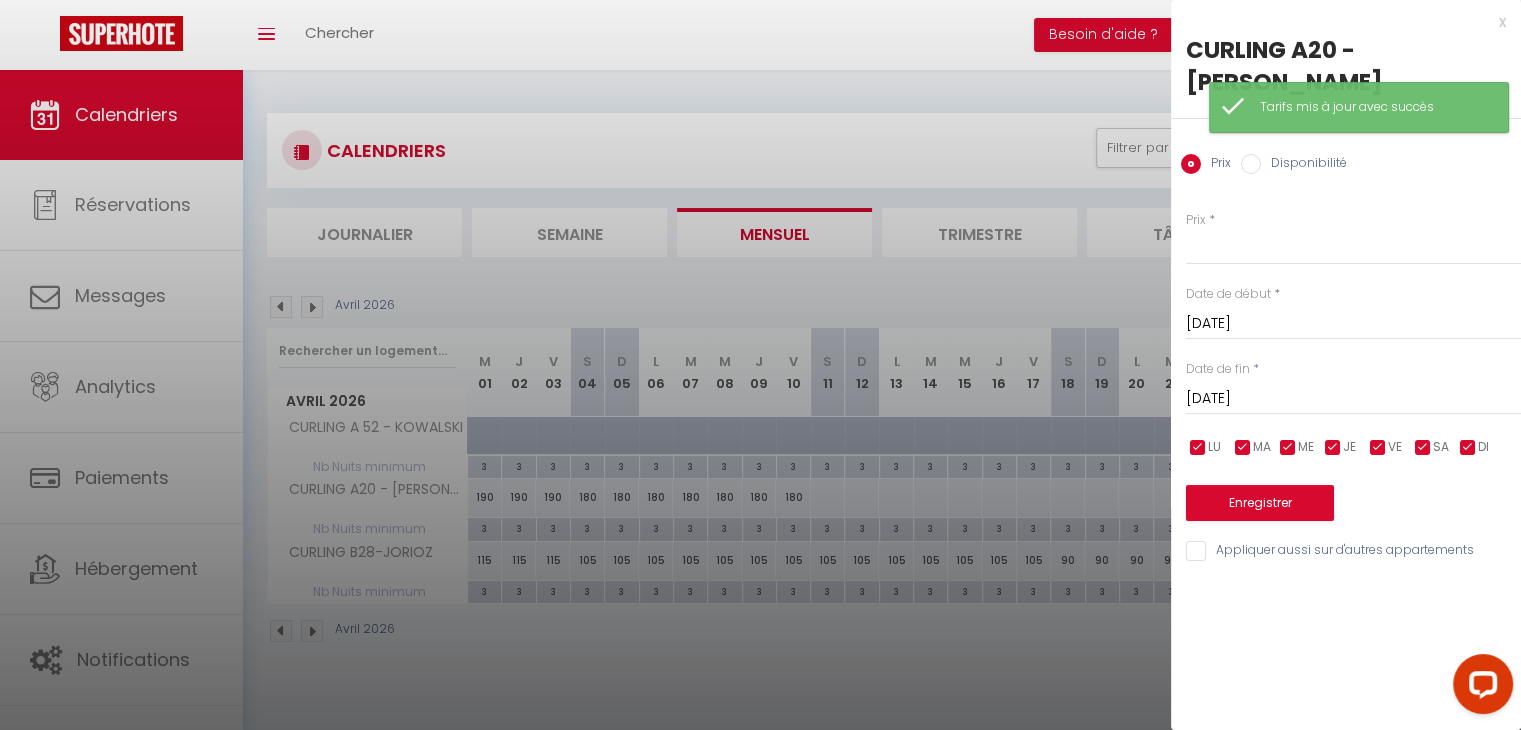 click on "[DATE]" at bounding box center (1353, 399) 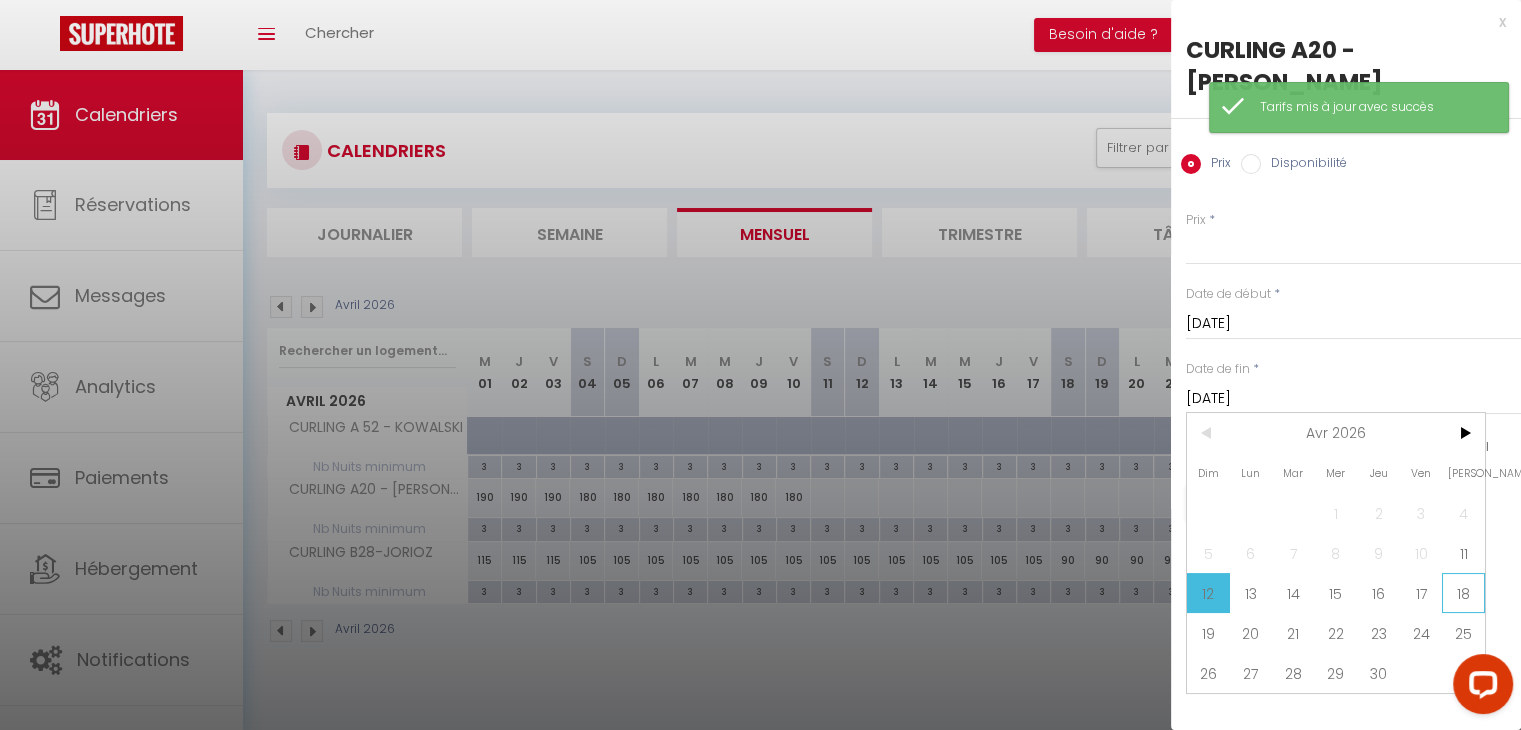 click on "18" at bounding box center [1463, 593] 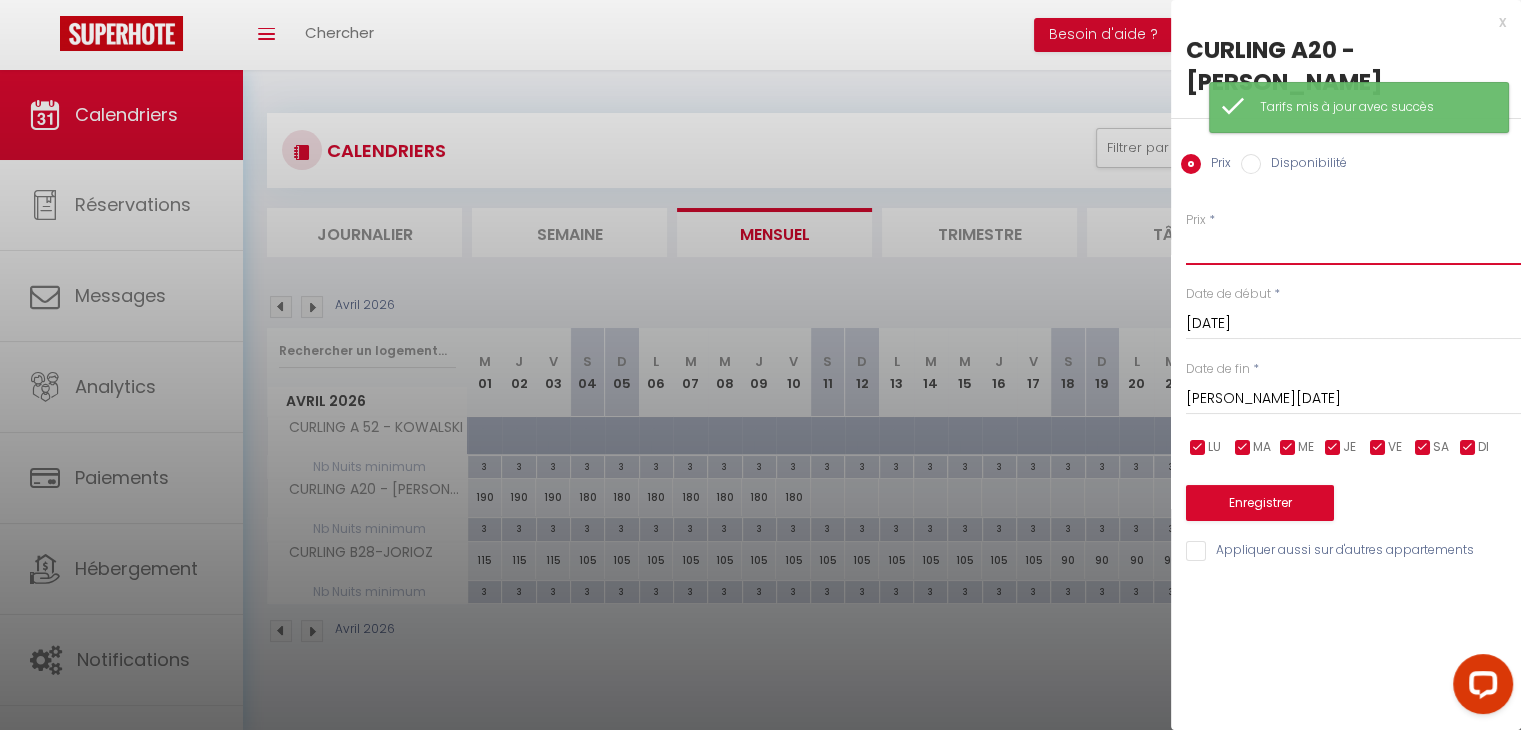 click on "Prix" at bounding box center [1353, 247] 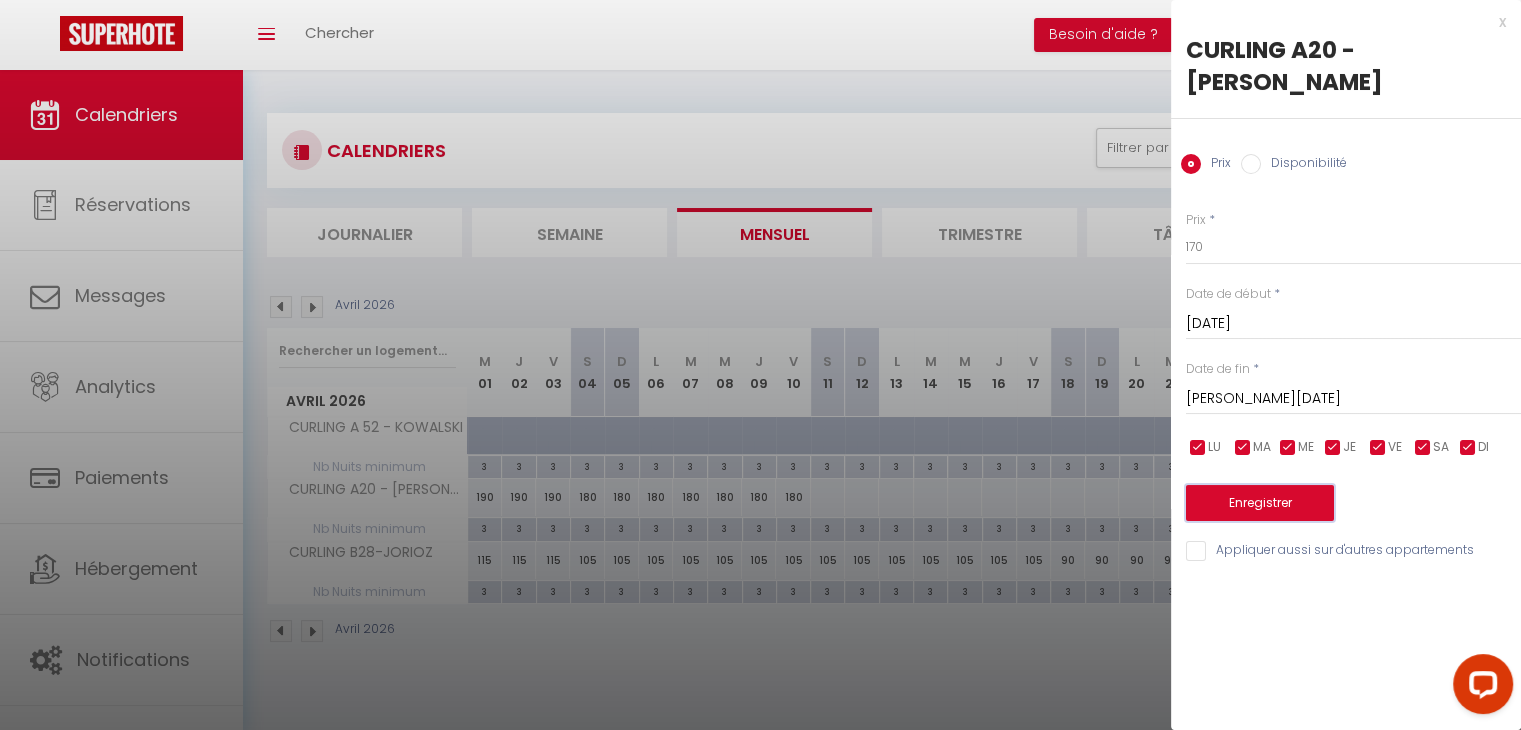 click on "Enregistrer" at bounding box center (1260, 503) 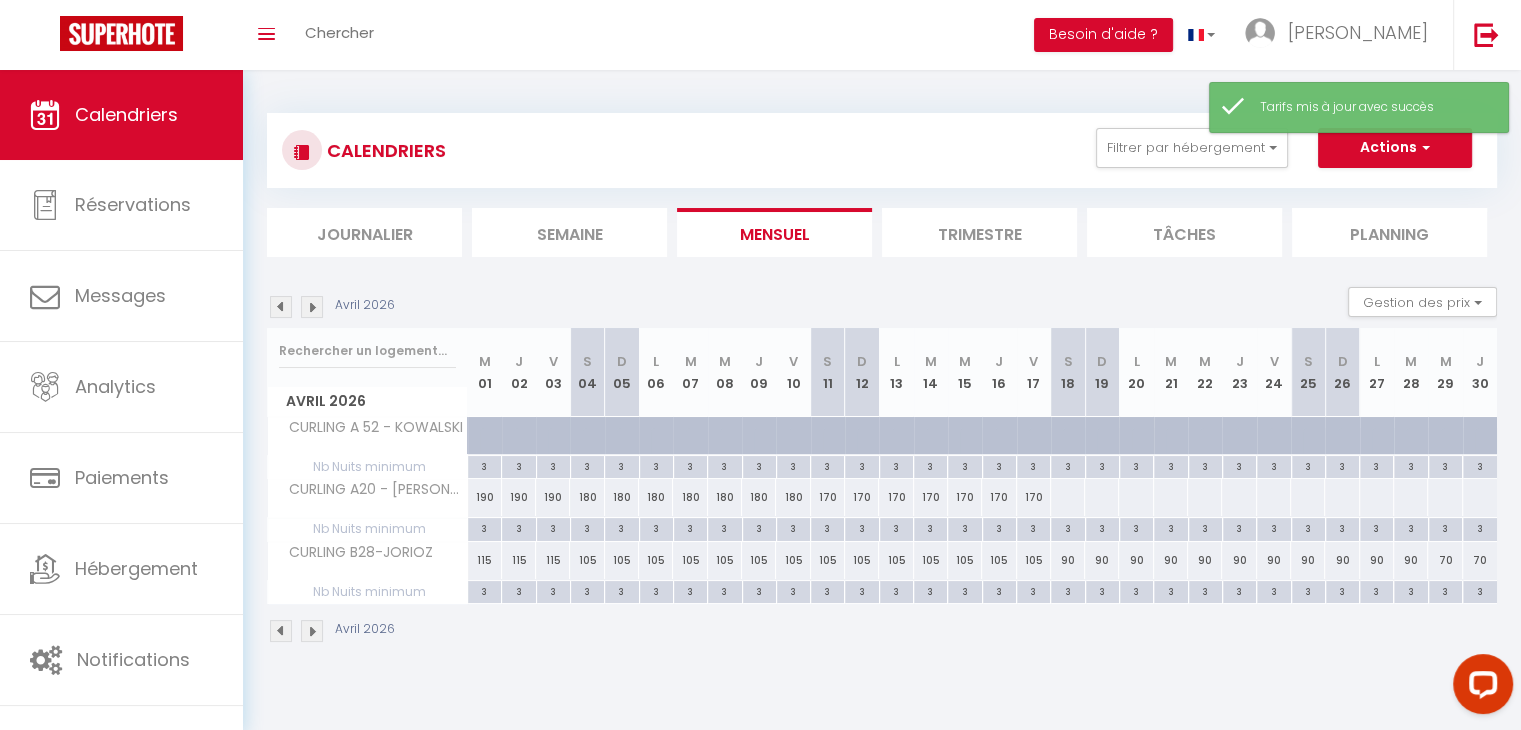 click at bounding box center [1067, 497] 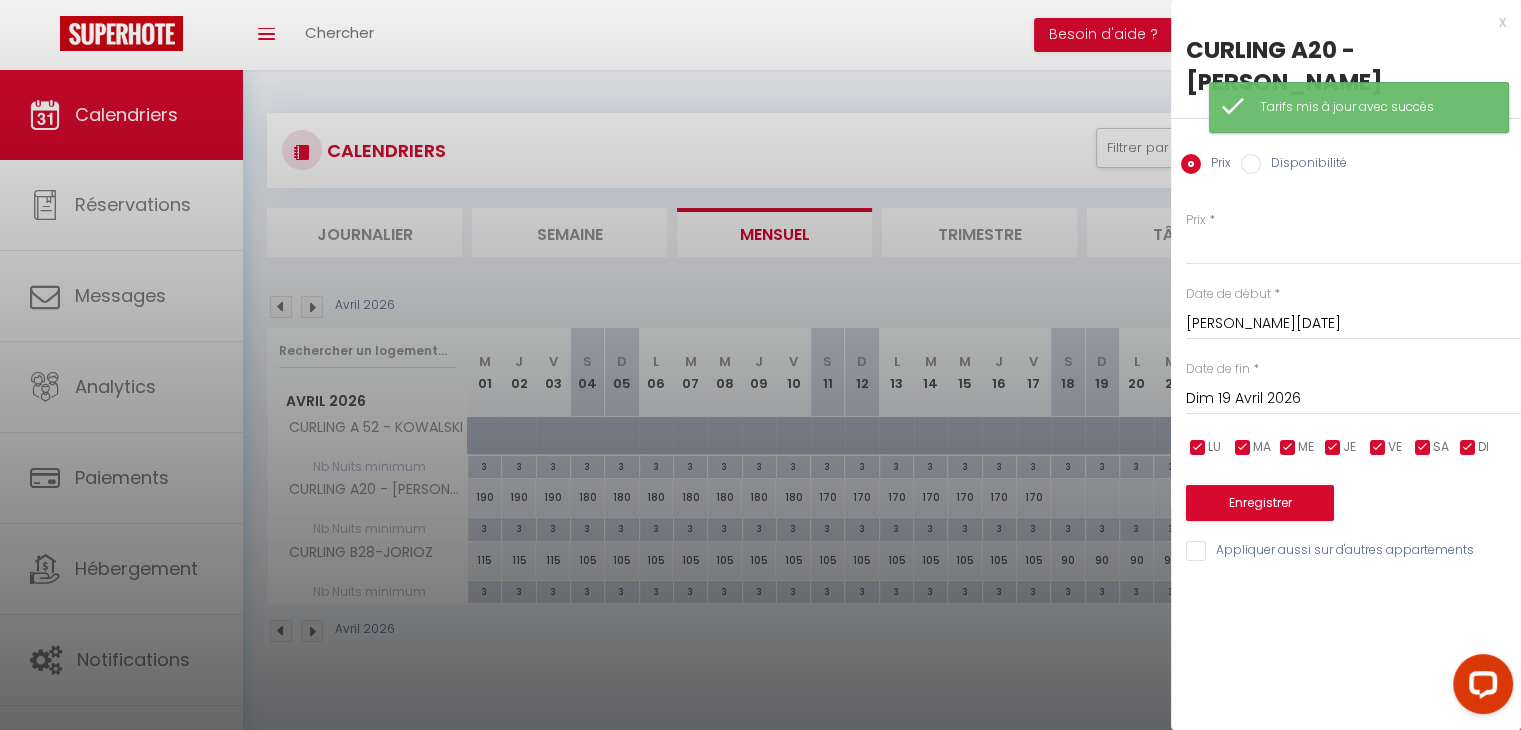 click on "Dim 19 Avril 2026" at bounding box center (1353, 399) 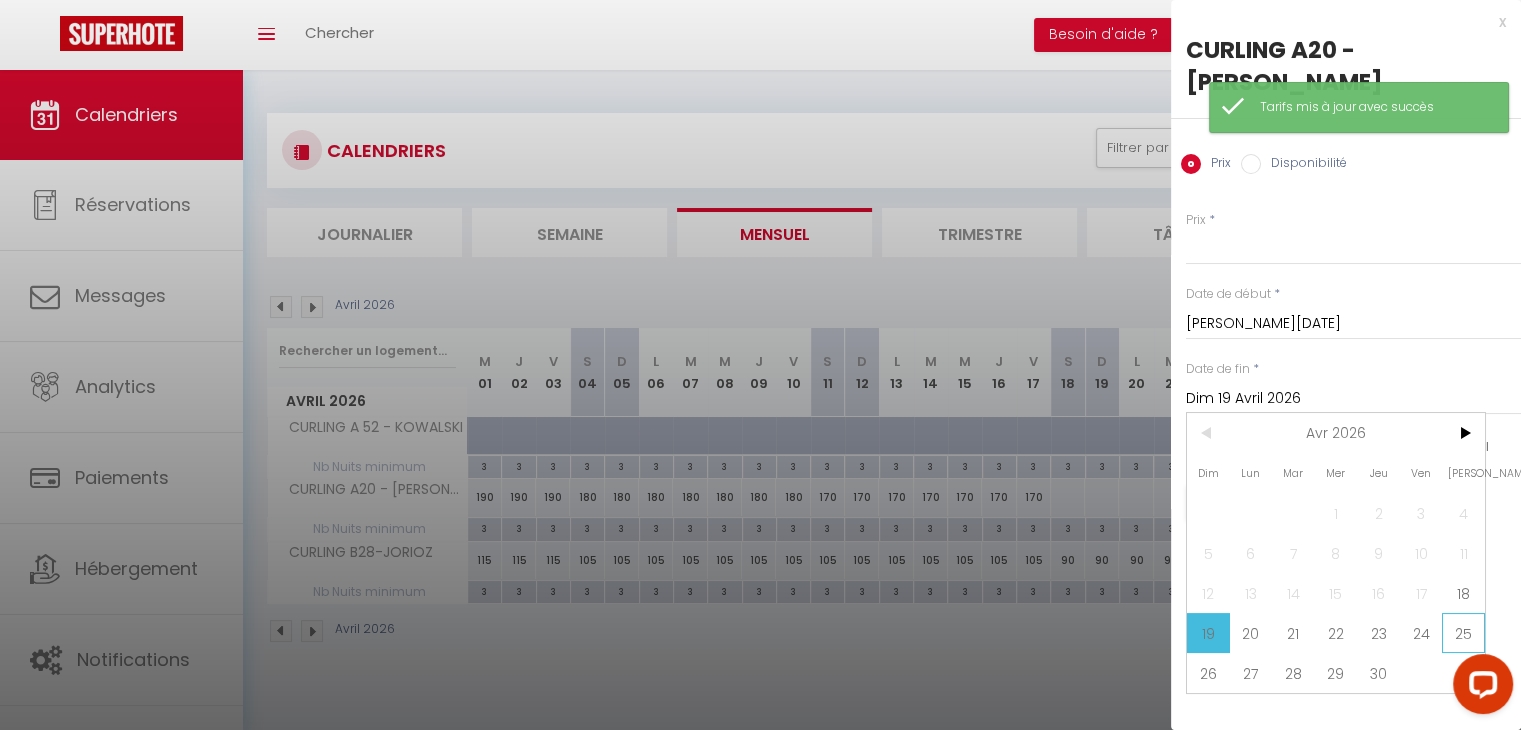 click on "25" at bounding box center [1463, 633] 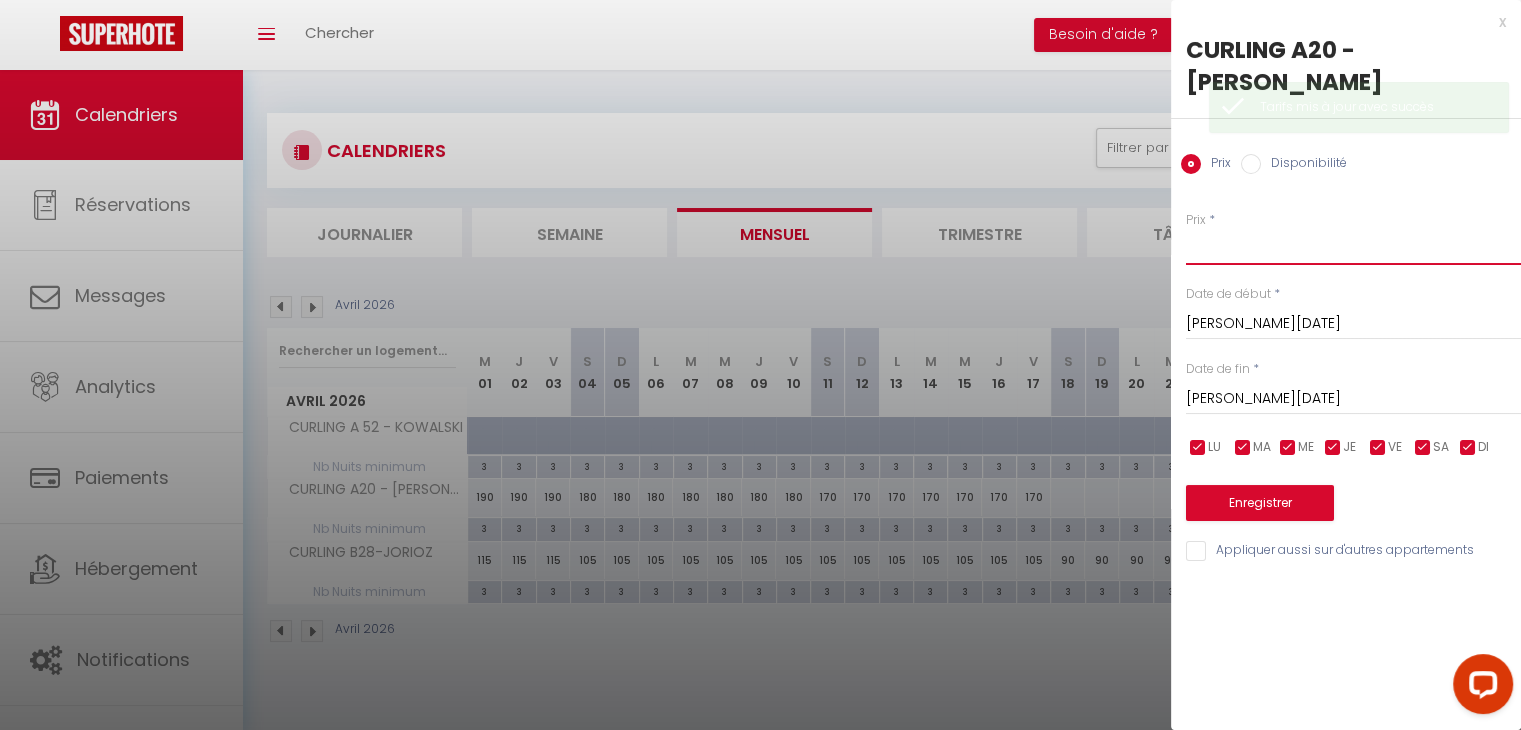 click on "Prix" at bounding box center [1353, 247] 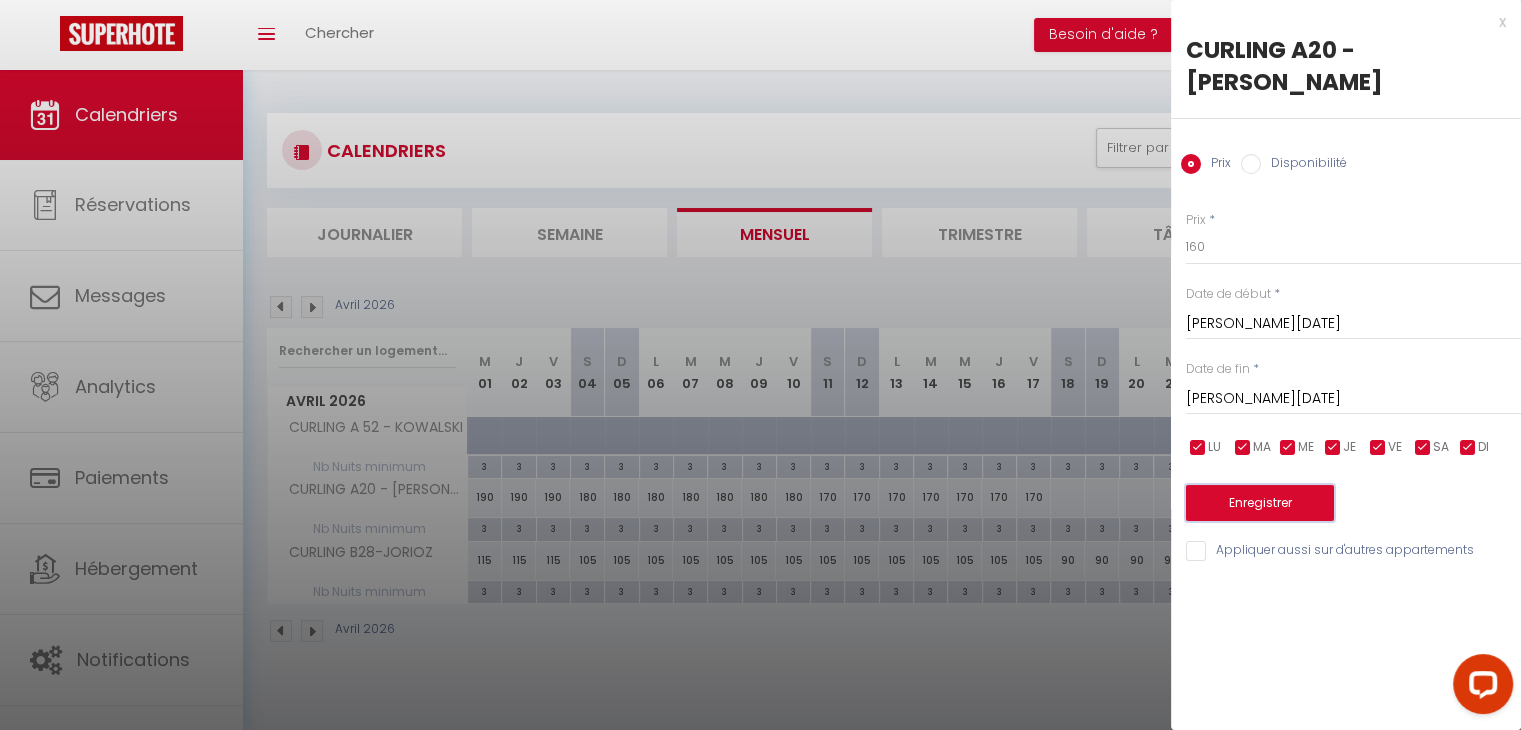 click on "Enregistrer" at bounding box center [1260, 503] 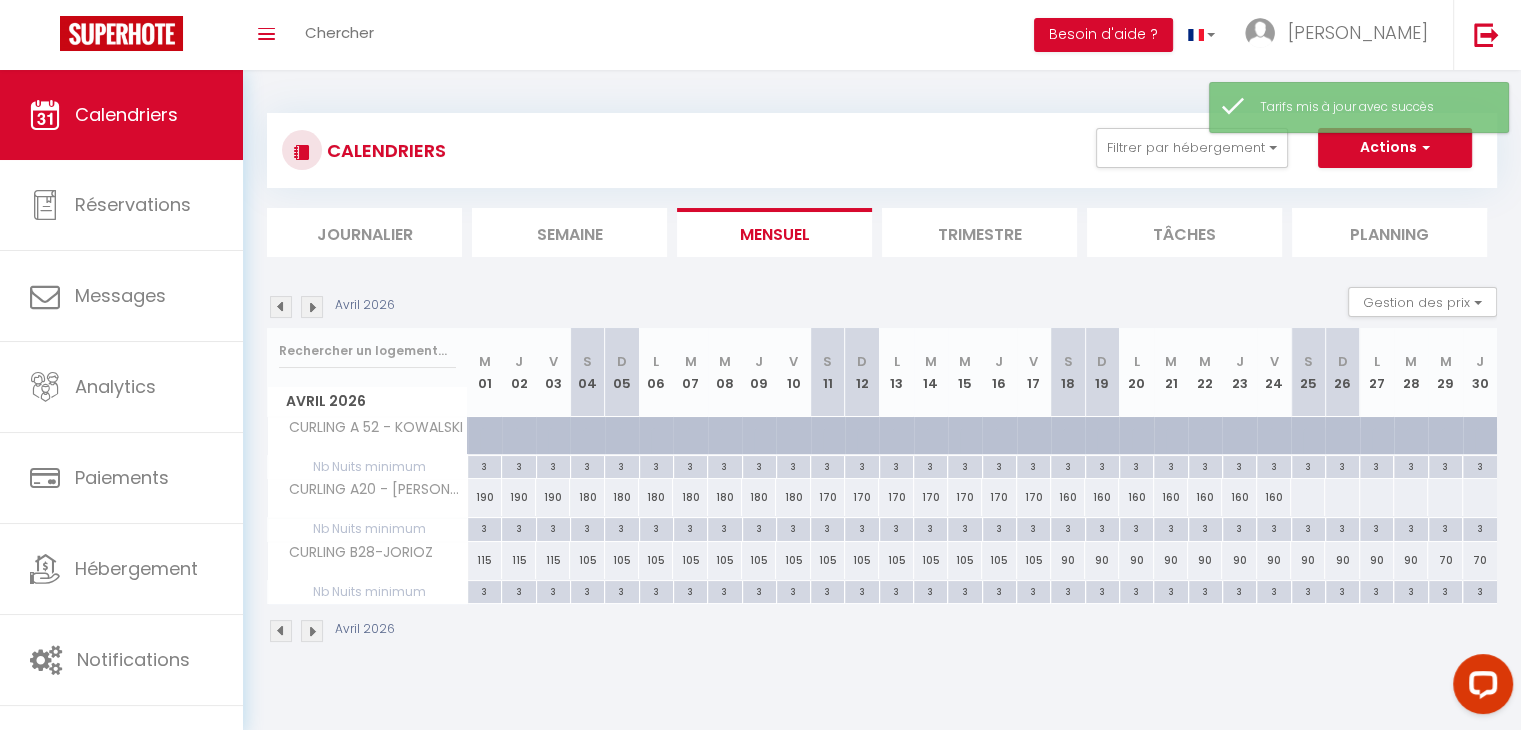 click at bounding box center (1307, 497) 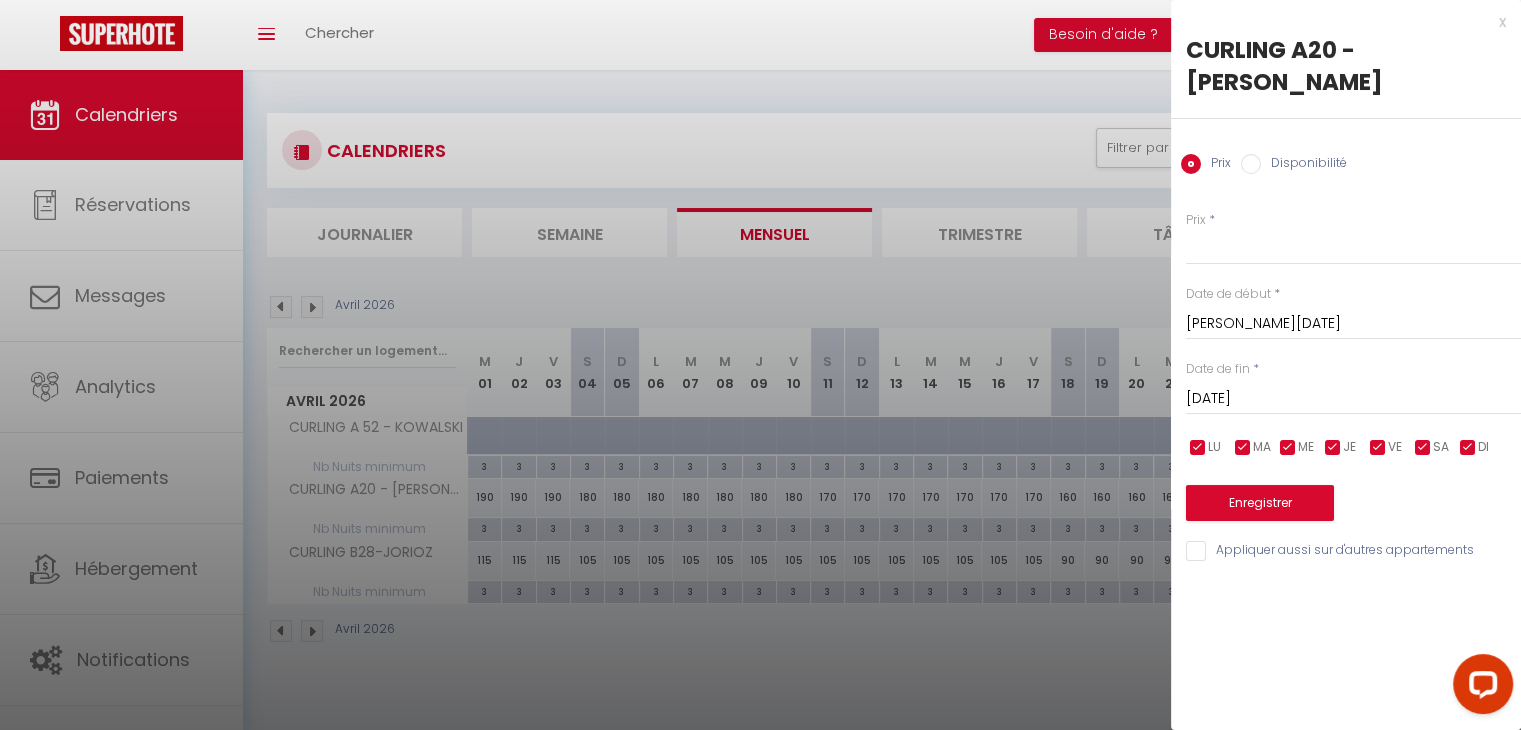 click on "[DATE]" at bounding box center [1353, 399] 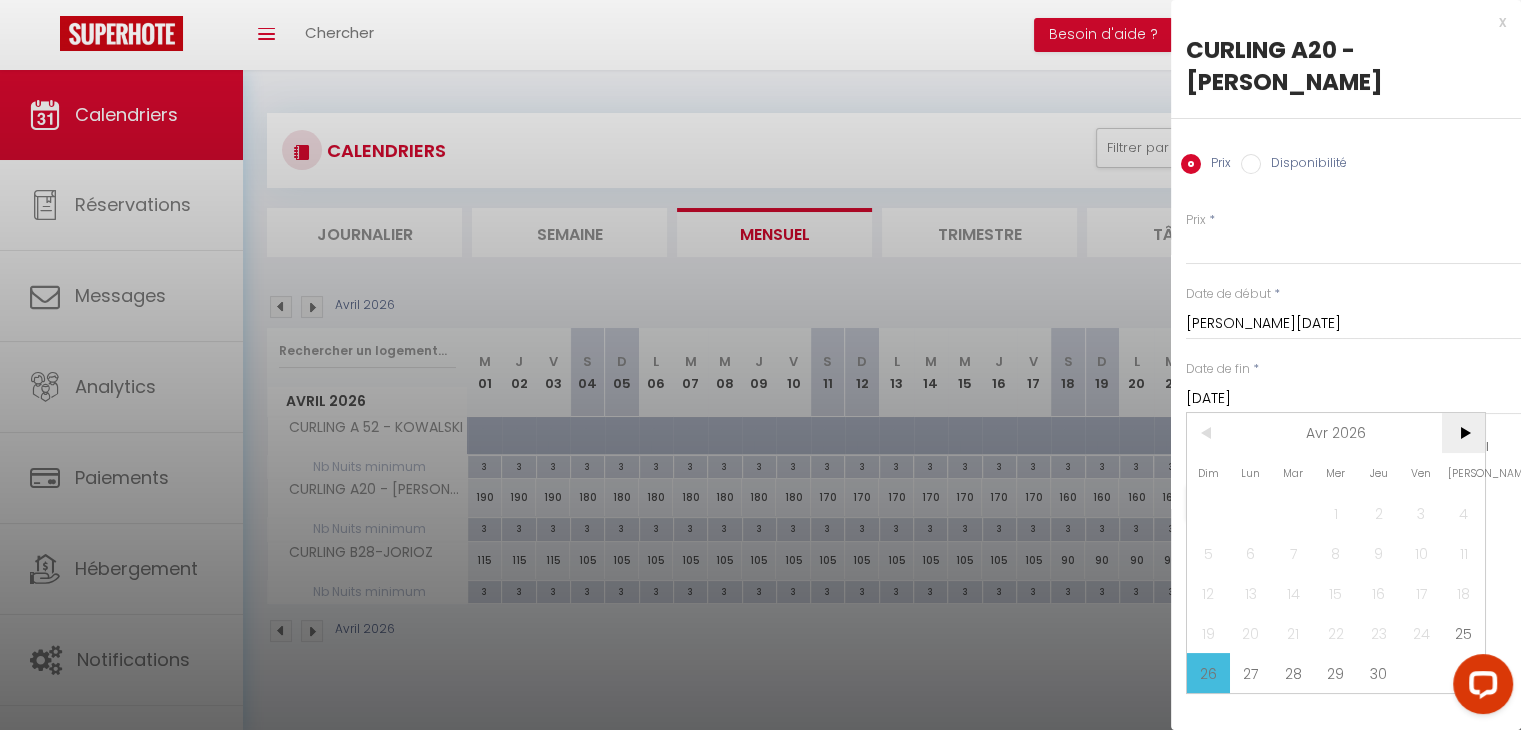 click on ">" at bounding box center [1463, 433] 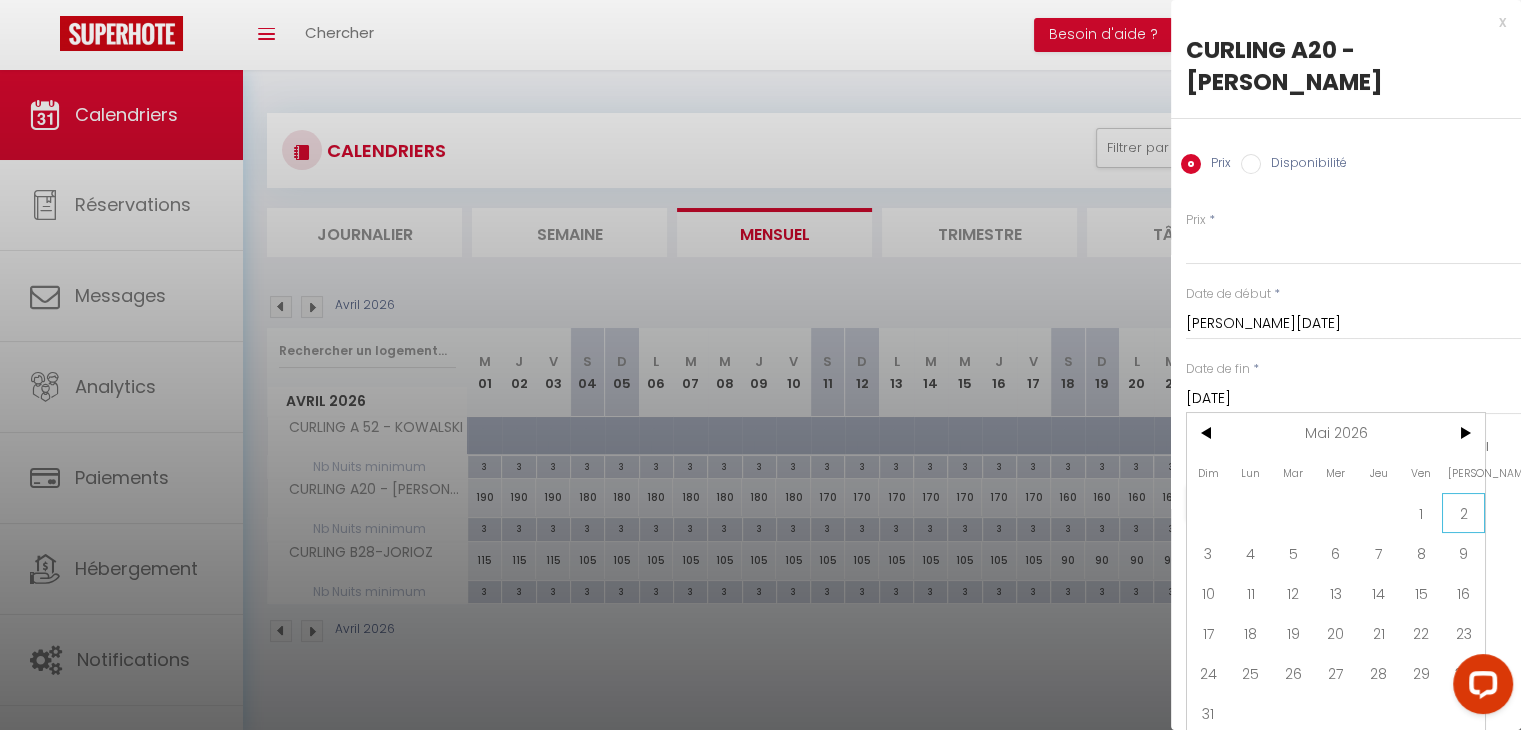click on "2" at bounding box center [1463, 513] 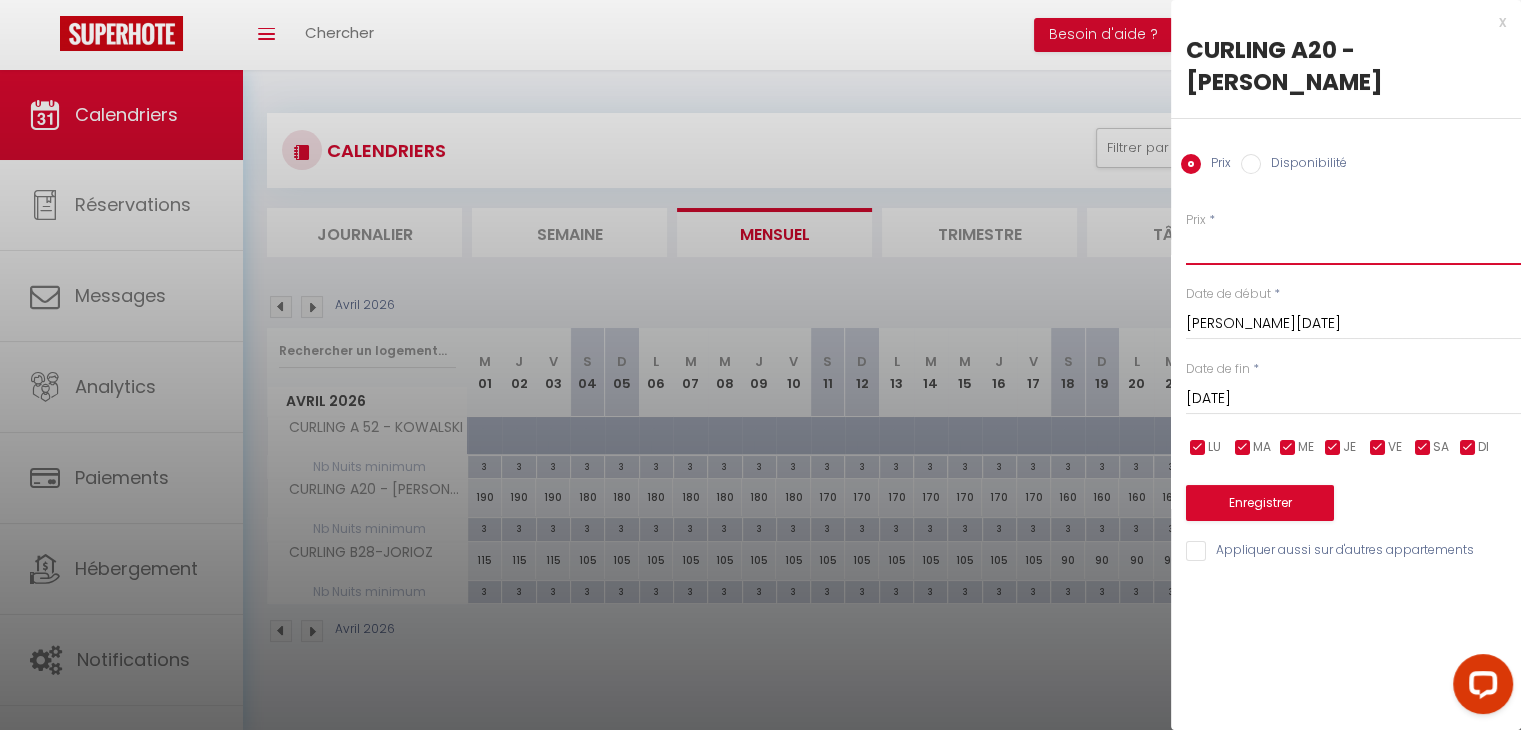 click on "Prix" at bounding box center [1353, 247] 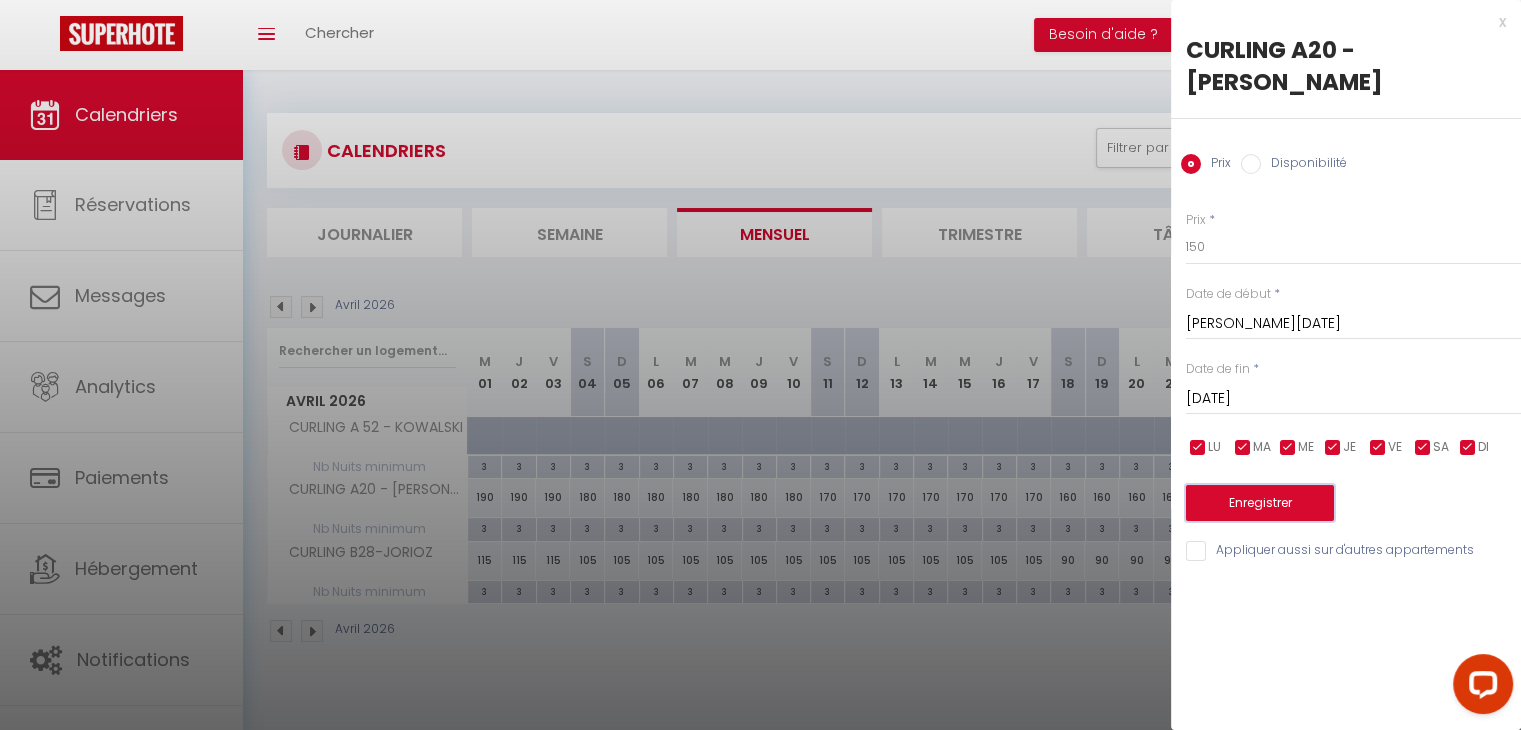 click on "Enregistrer" at bounding box center (1260, 503) 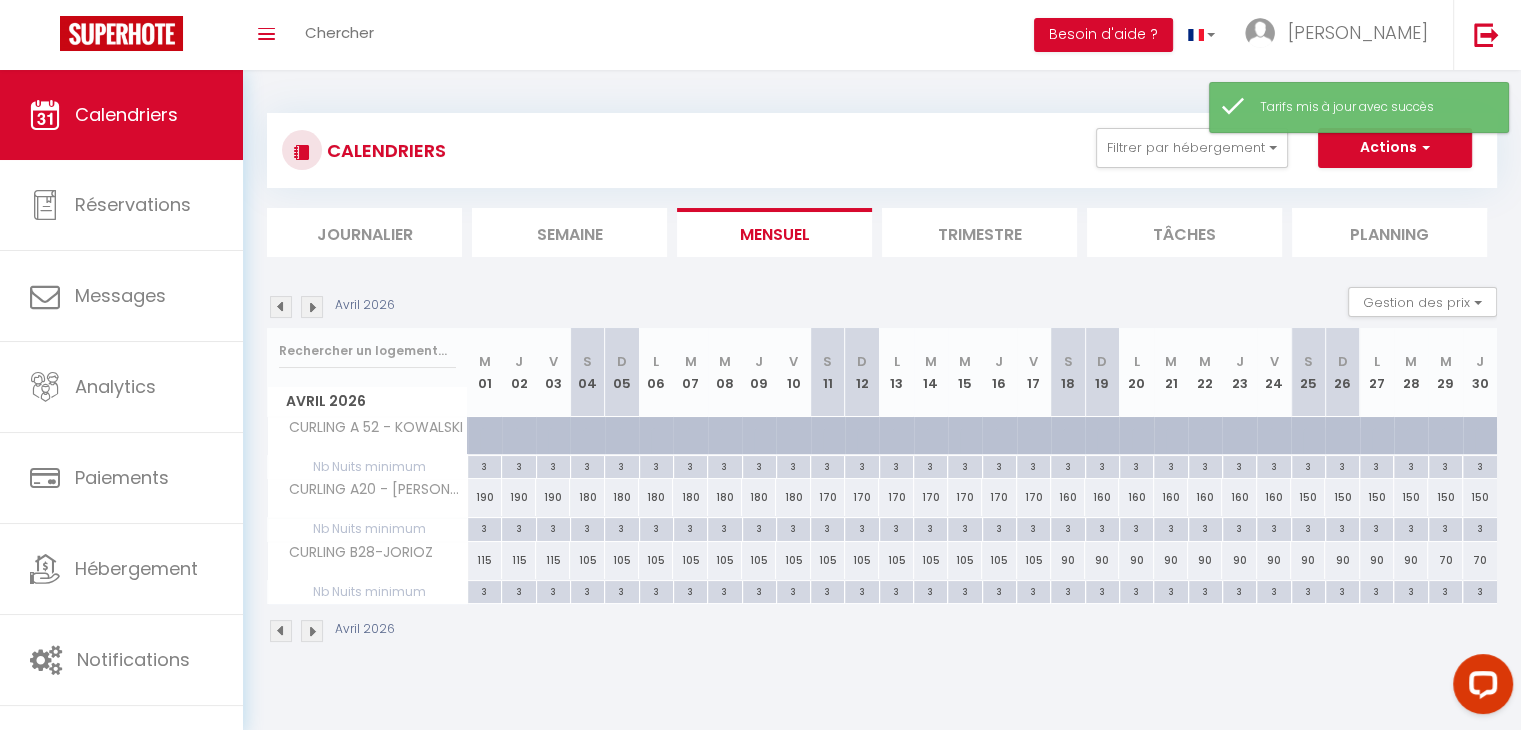 click at bounding box center (312, 307) 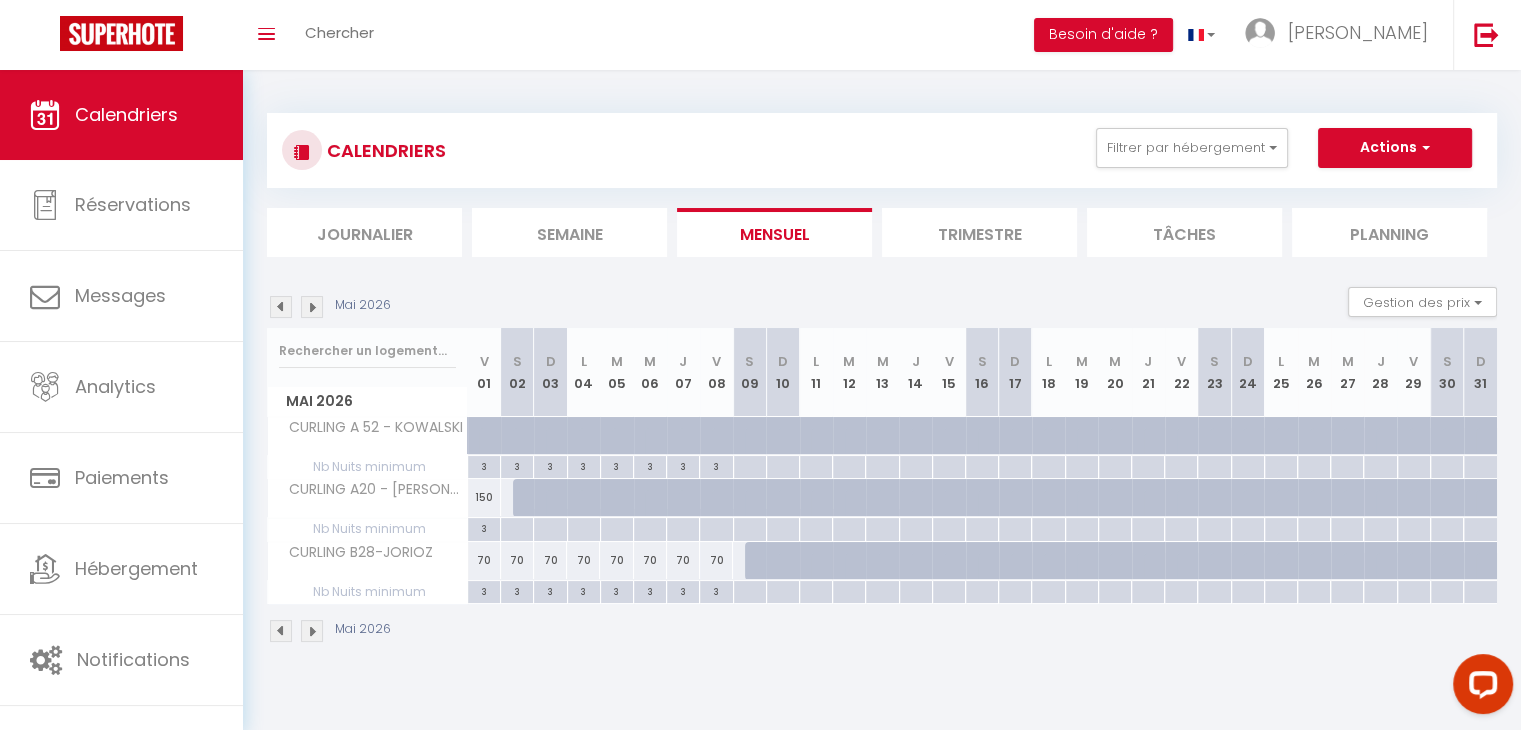 click at bounding box center (281, 307) 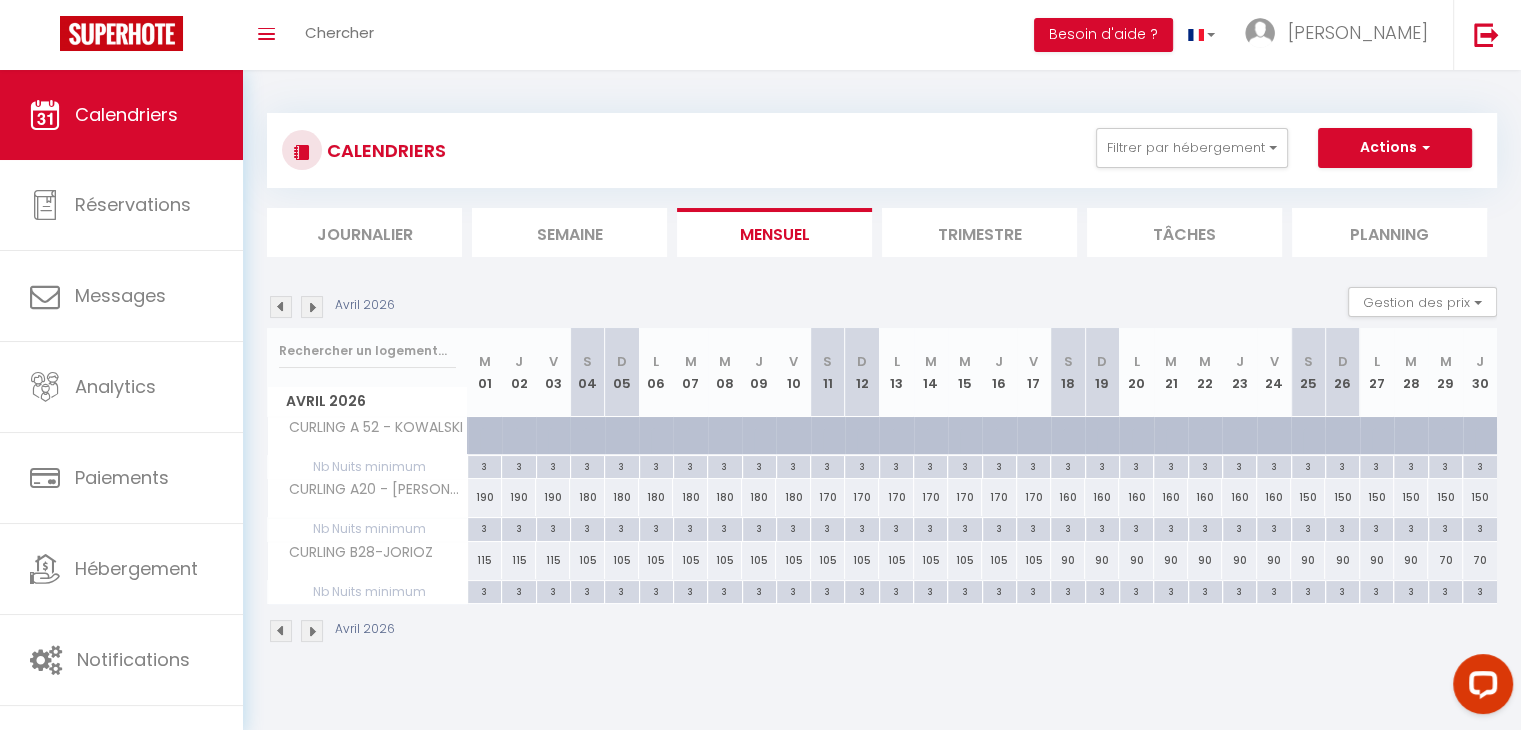 click at bounding box center [281, 307] 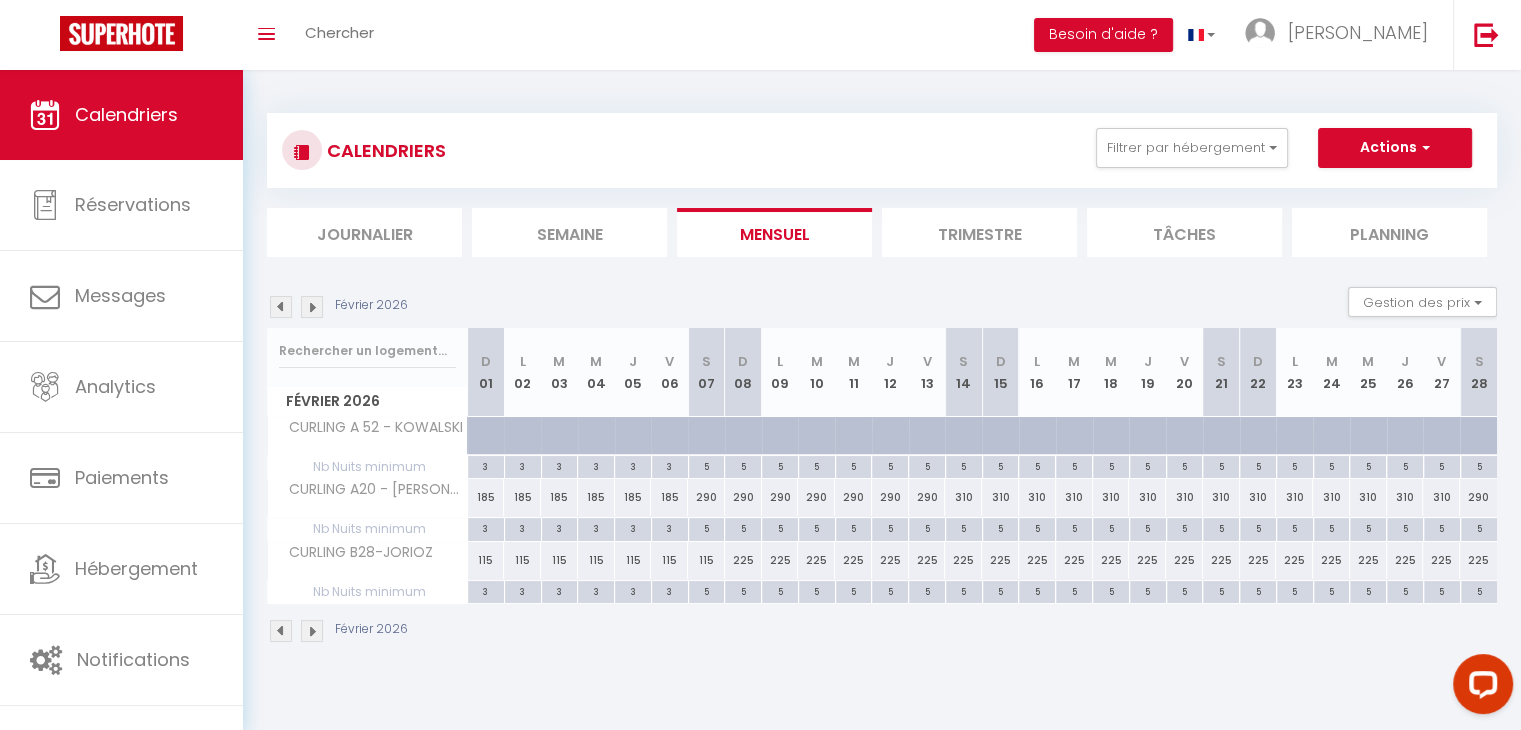 click at bounding box center (281, 307) 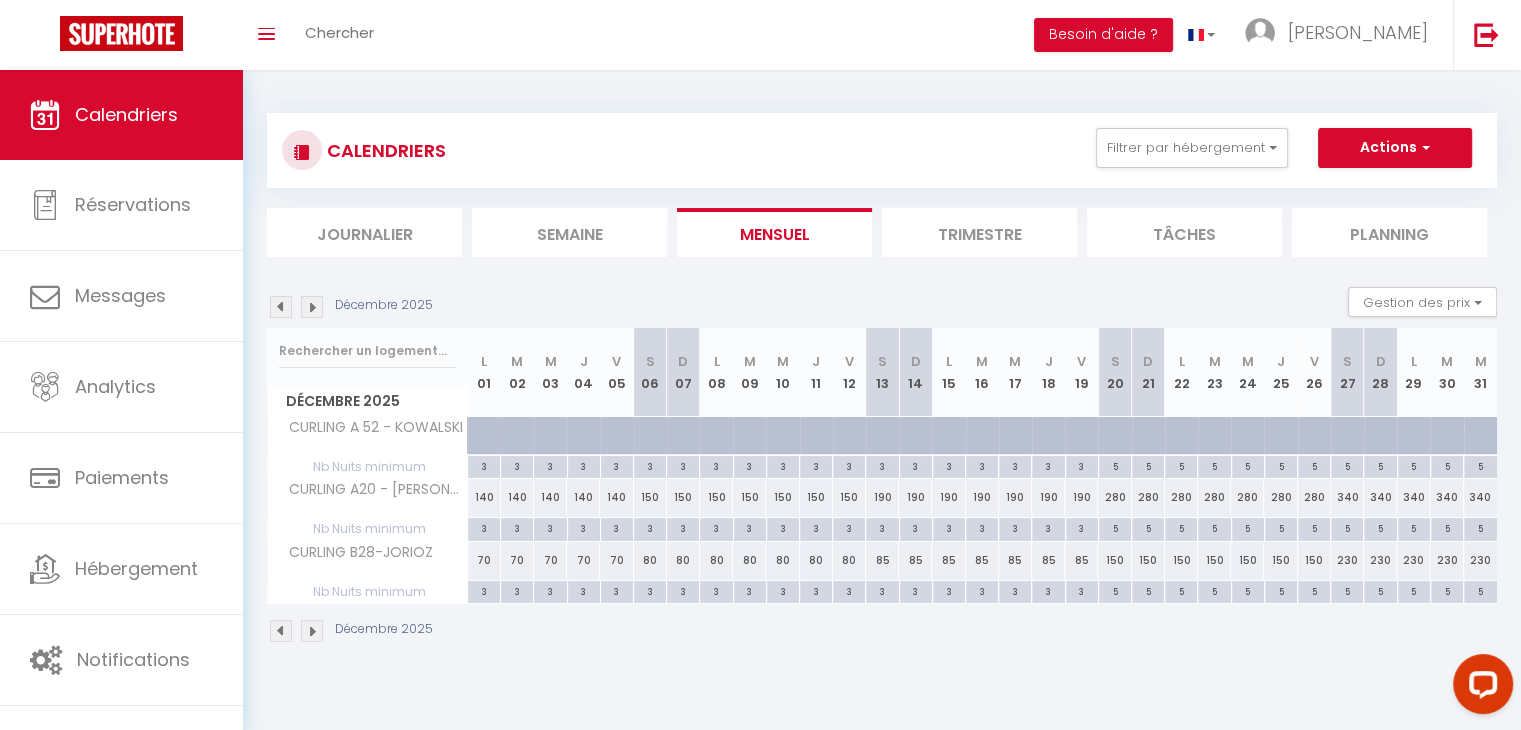 click at bounding box center [281, 307] 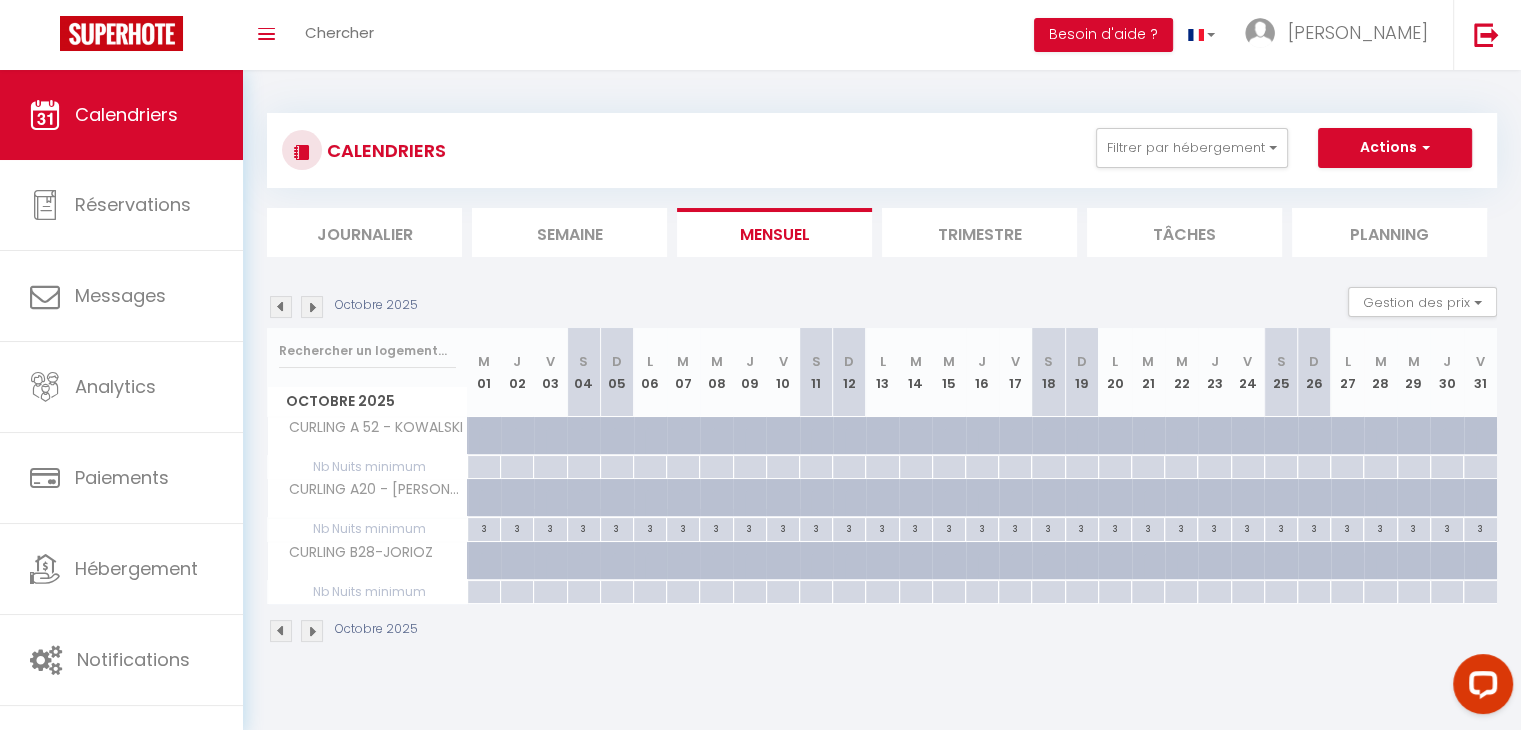 click at bounding box center (281, 307) 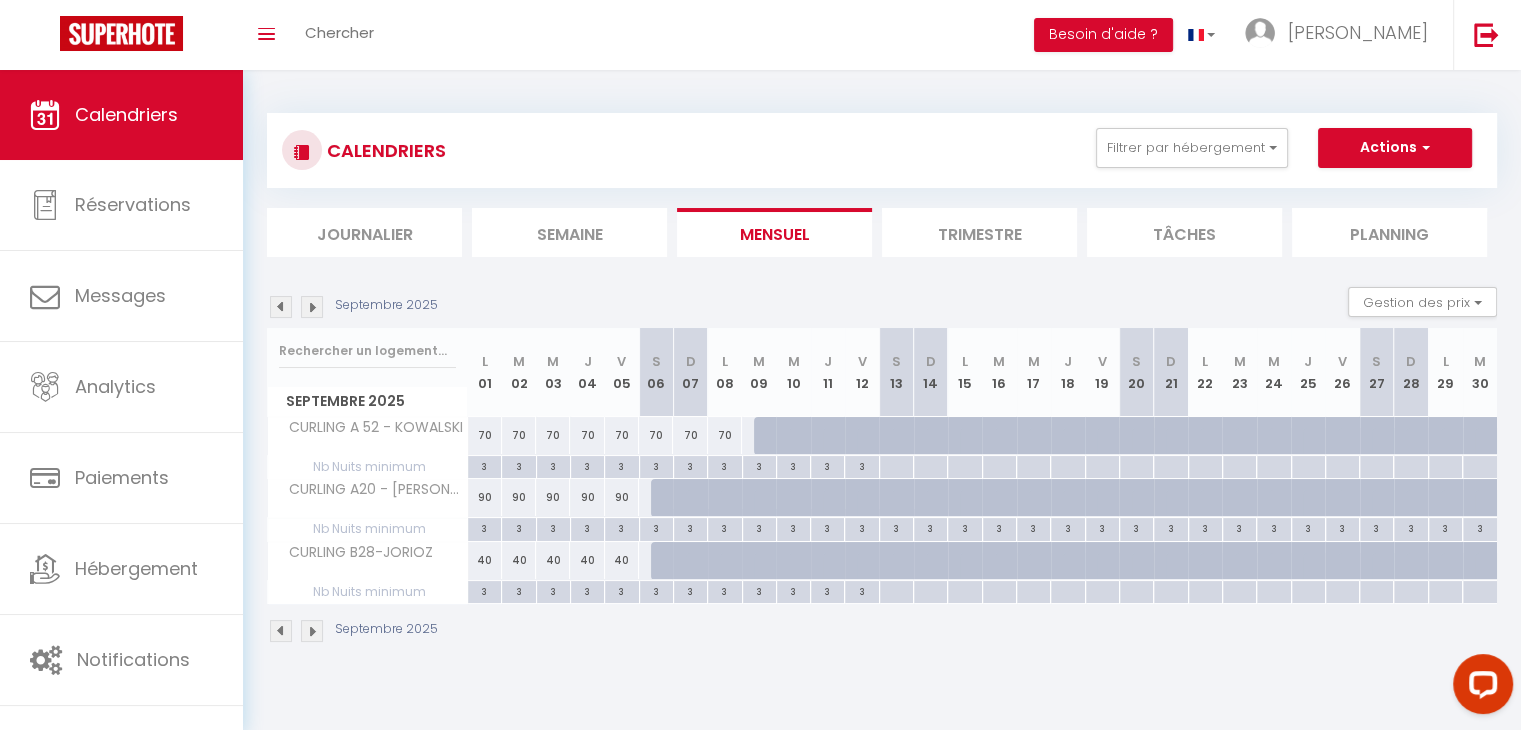 click at bounding box center [281, 307] 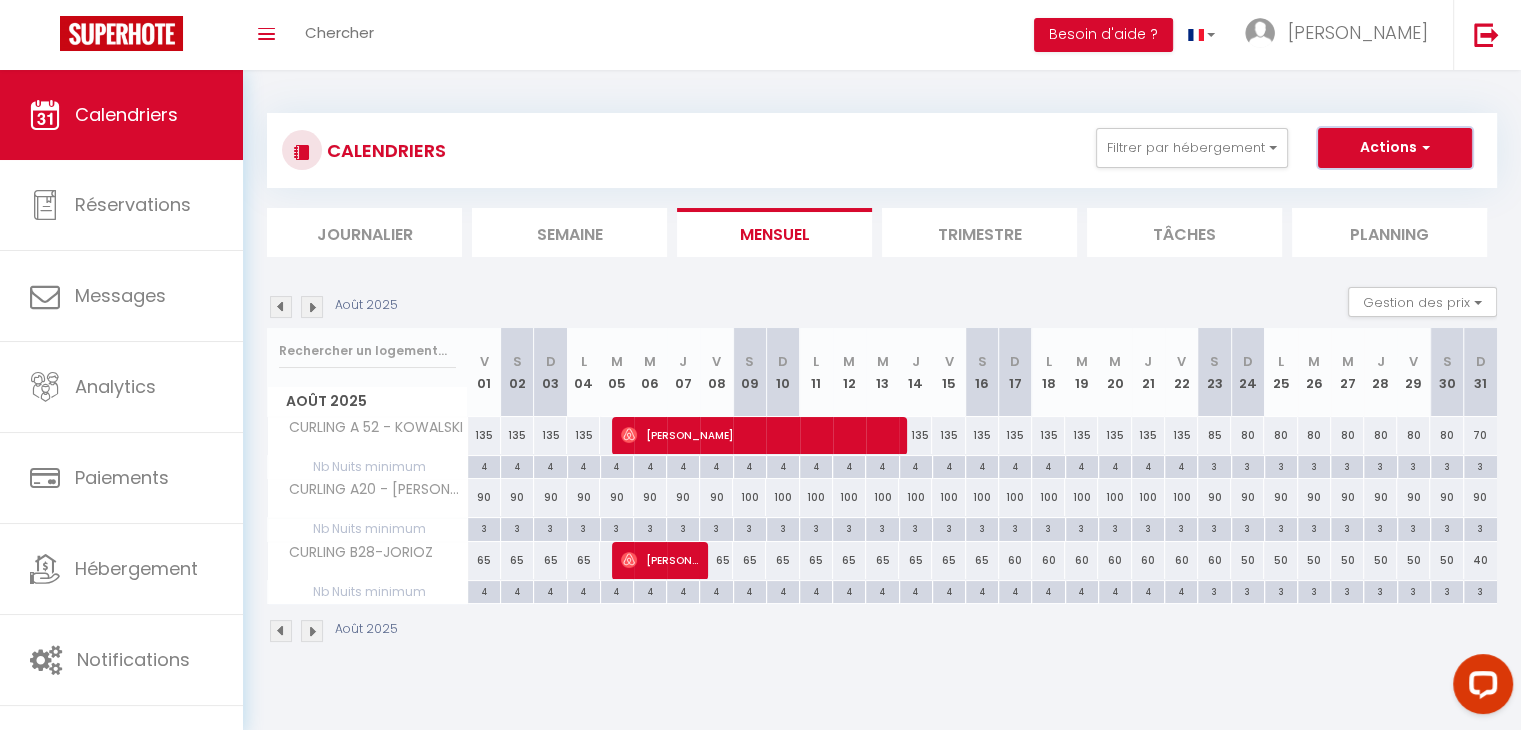 click on "Actions" at bounding box center [1395, 148] 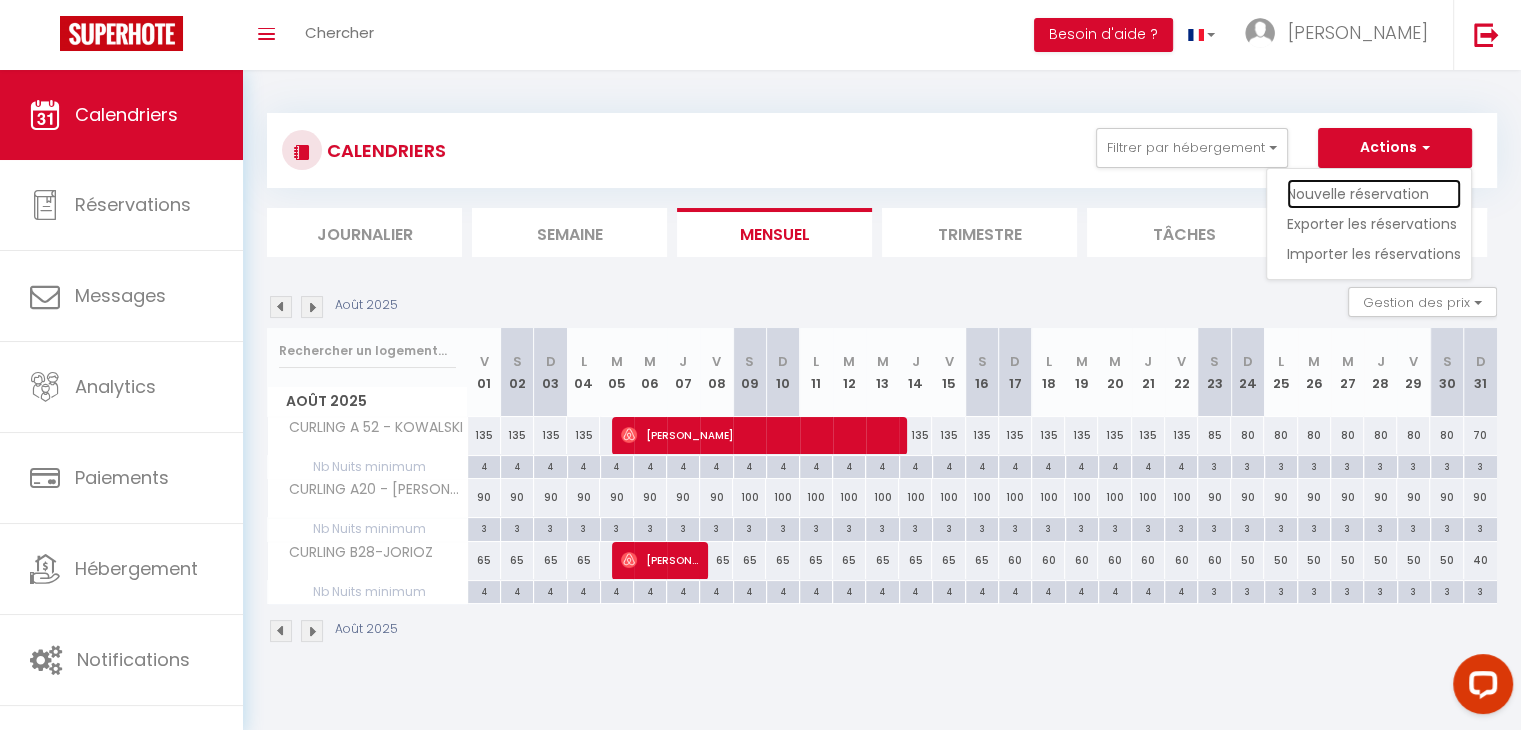 click on "Nouvelle réservation" at bounding box center (1374, 194) 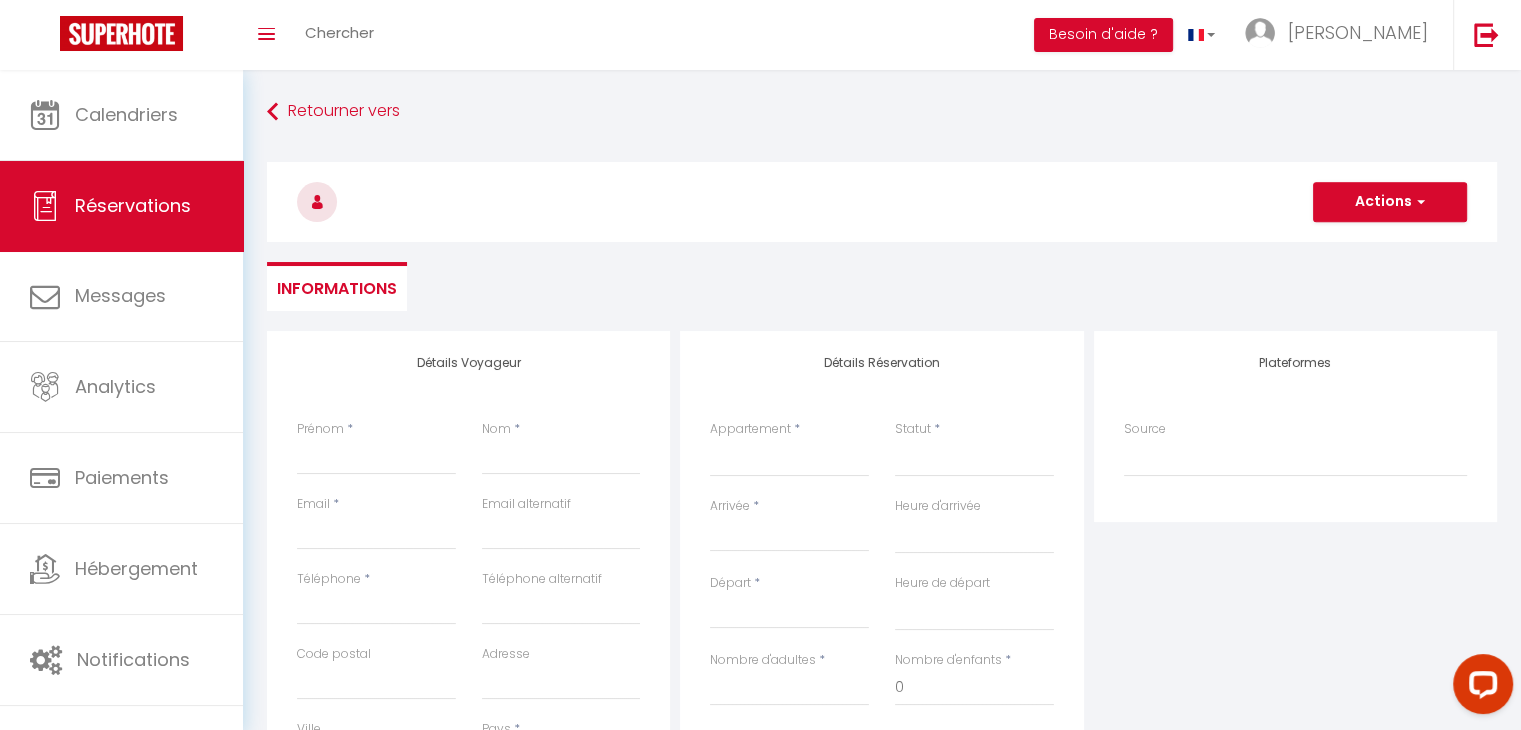 click on "Arrivée" at bounding box center (789, 536) 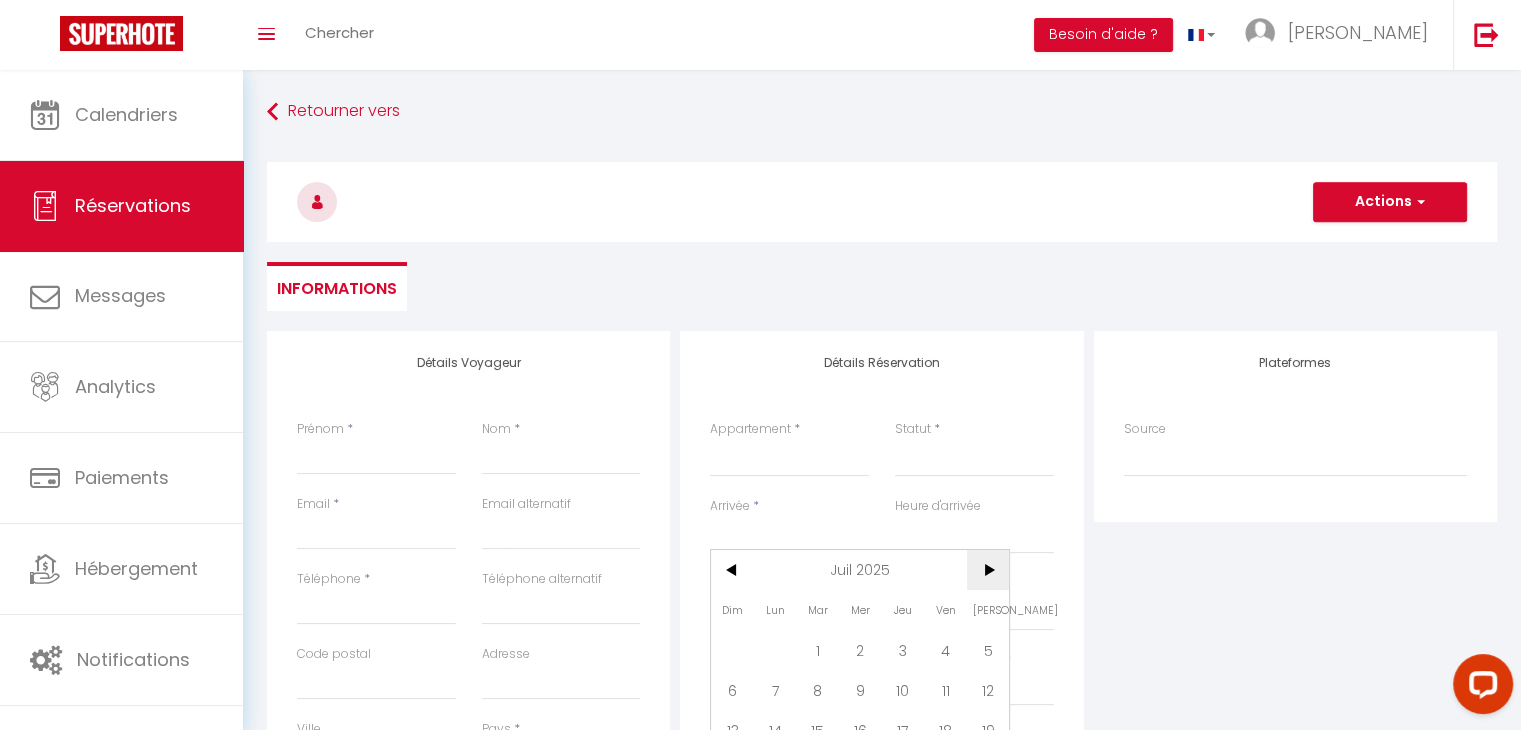 click on ">" at bounding box center (988, 570) 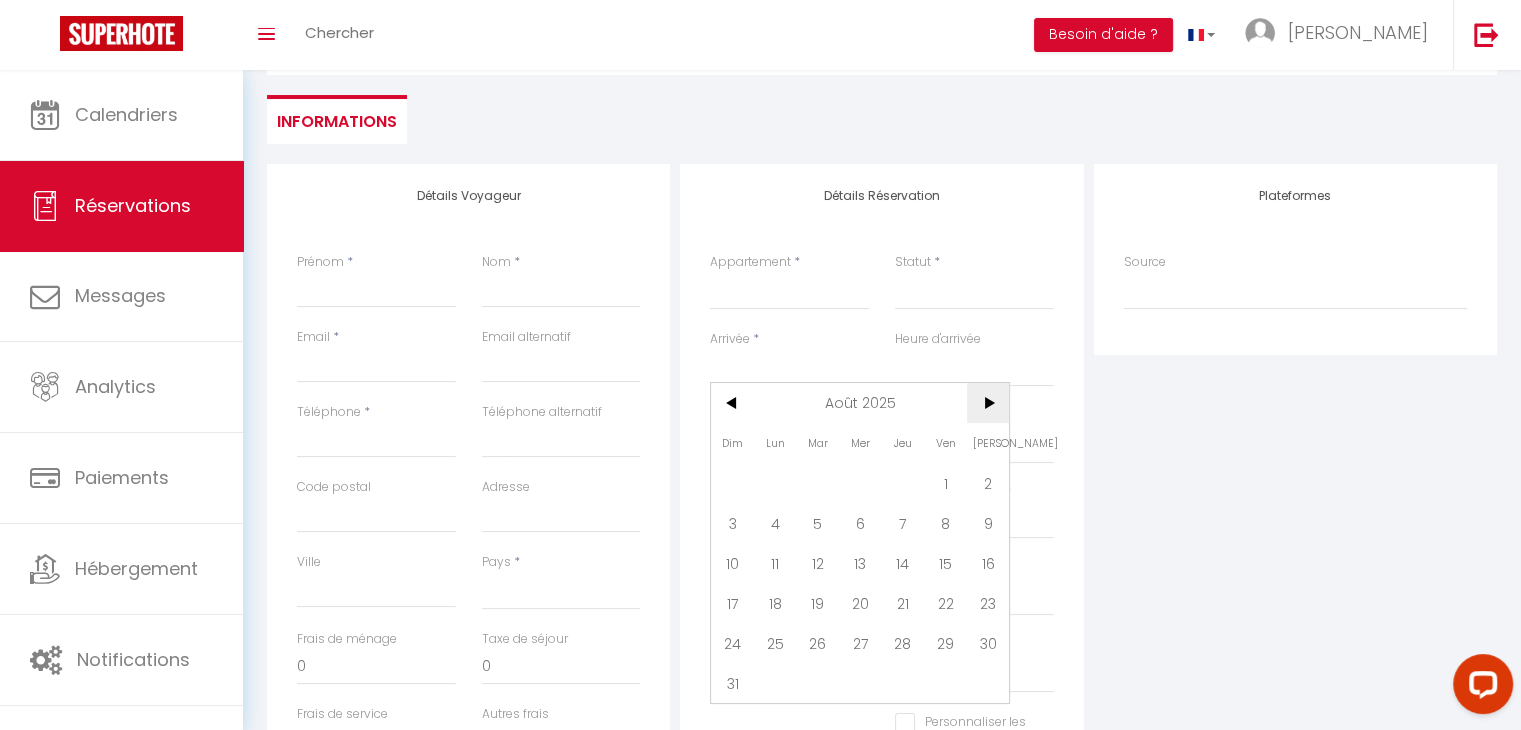 scroll, scrollTop: 168, scrollLeft: 0, axis: vertical 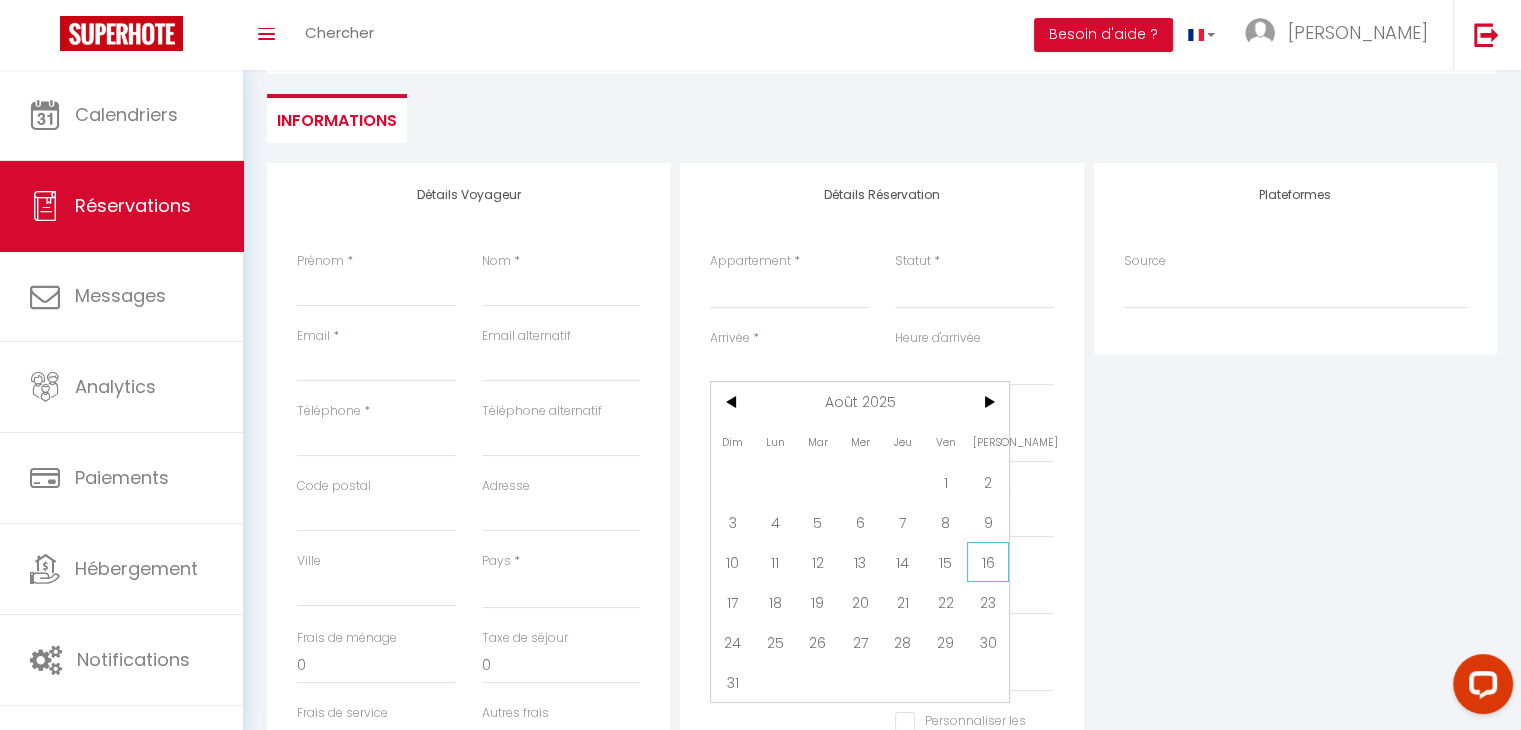 click on "16" at bounding box center (988, 562) 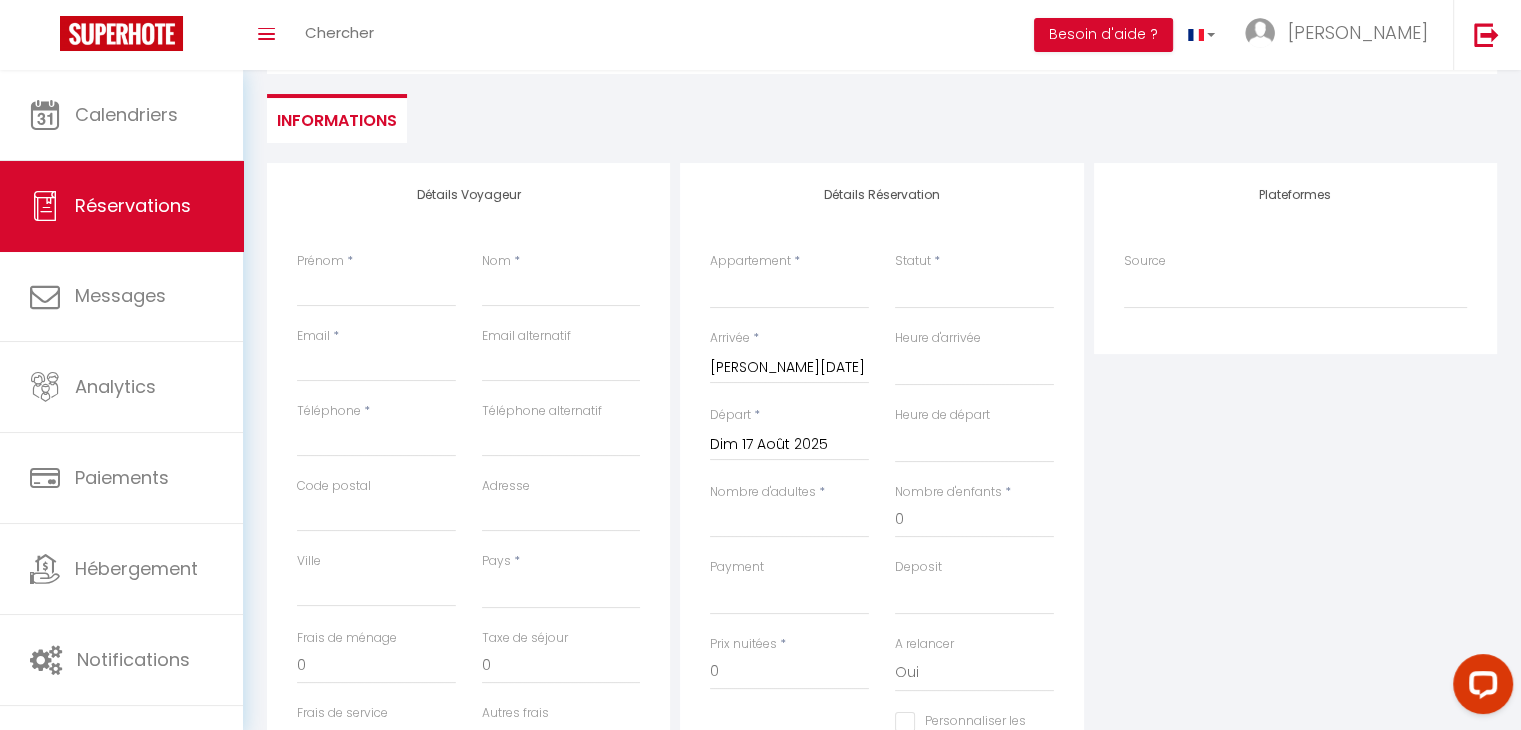 click on "Dim 17 Août 2025" at bounding box center [789, 445] 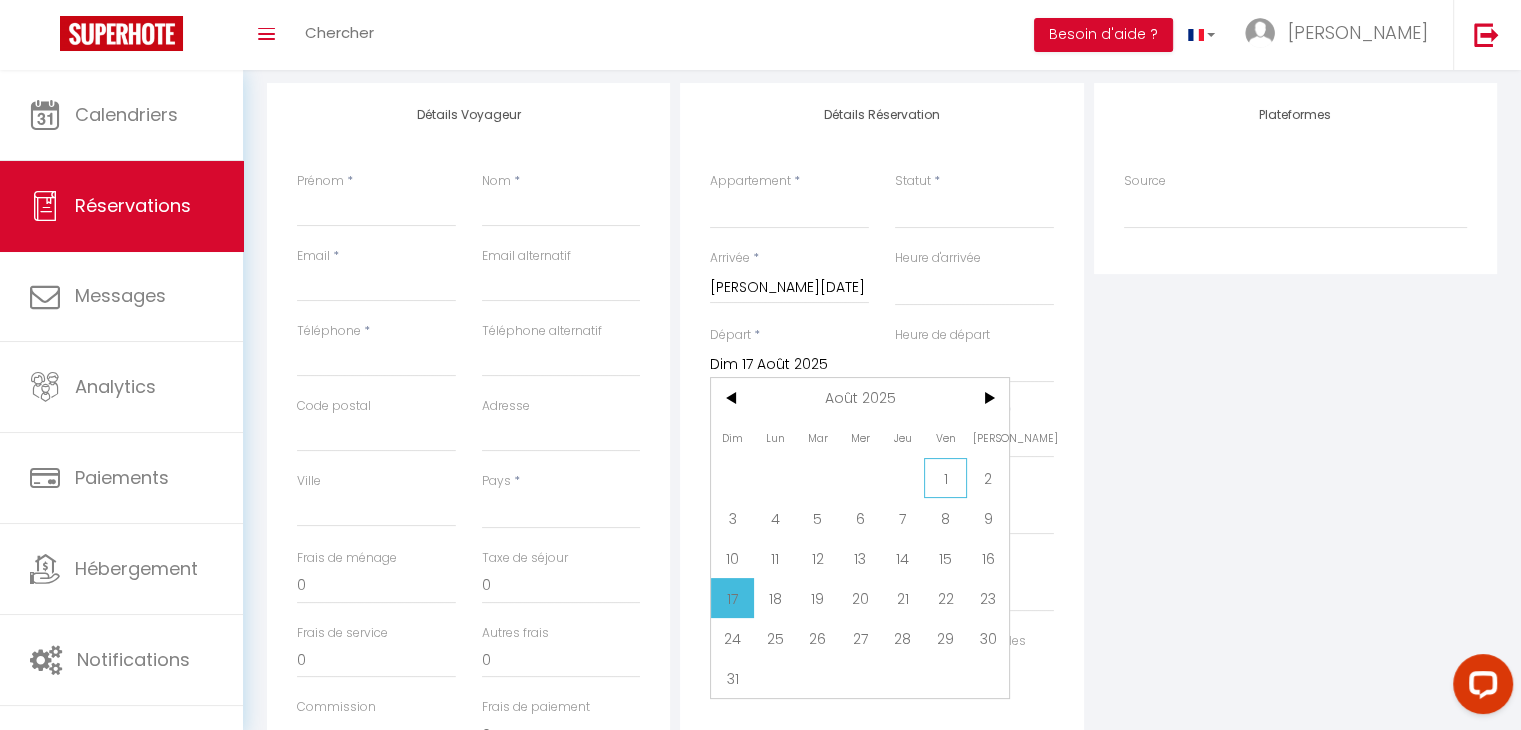 scroll, scrollTop: 250, scrollLeft: 0, axis: vertical 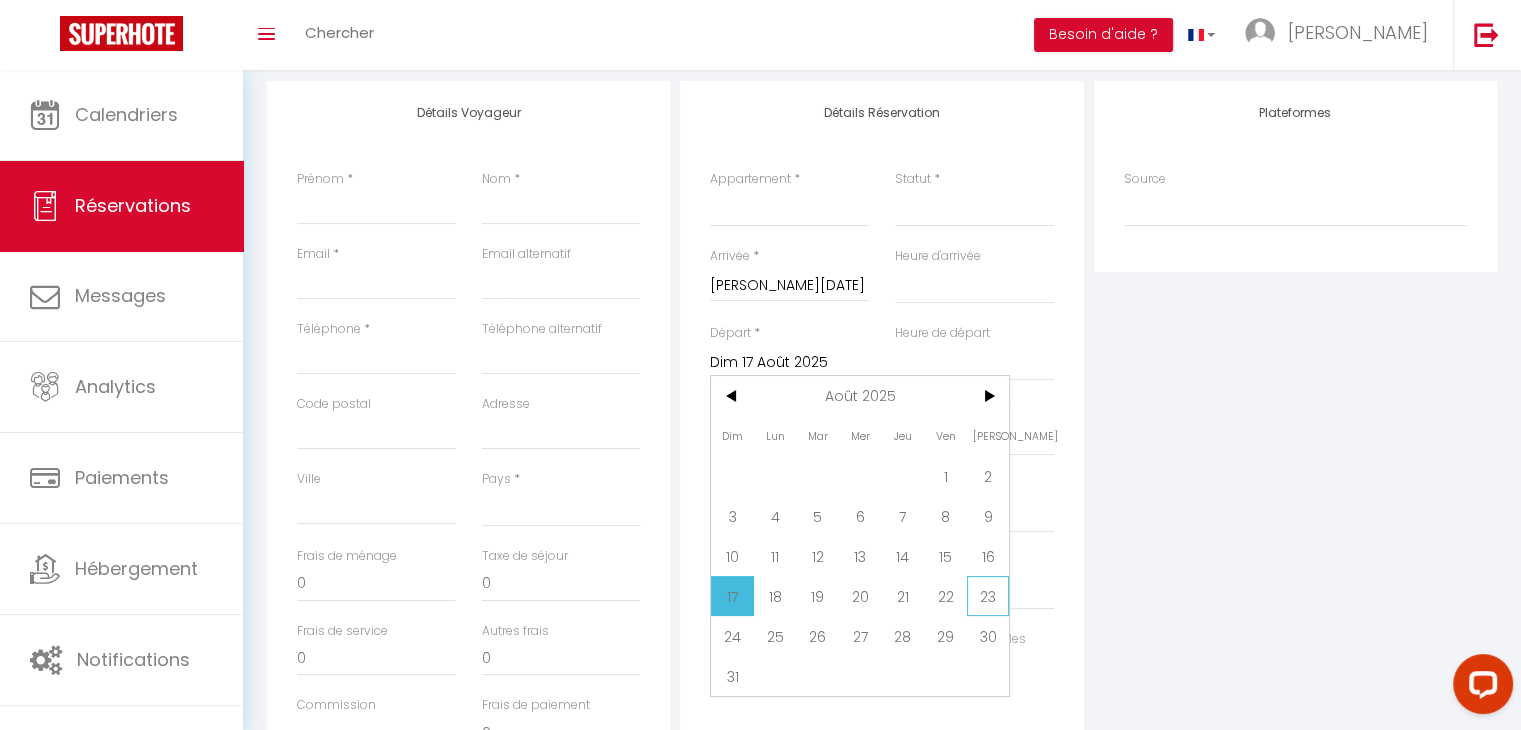 click on "23" at bounding box center (988, 596) 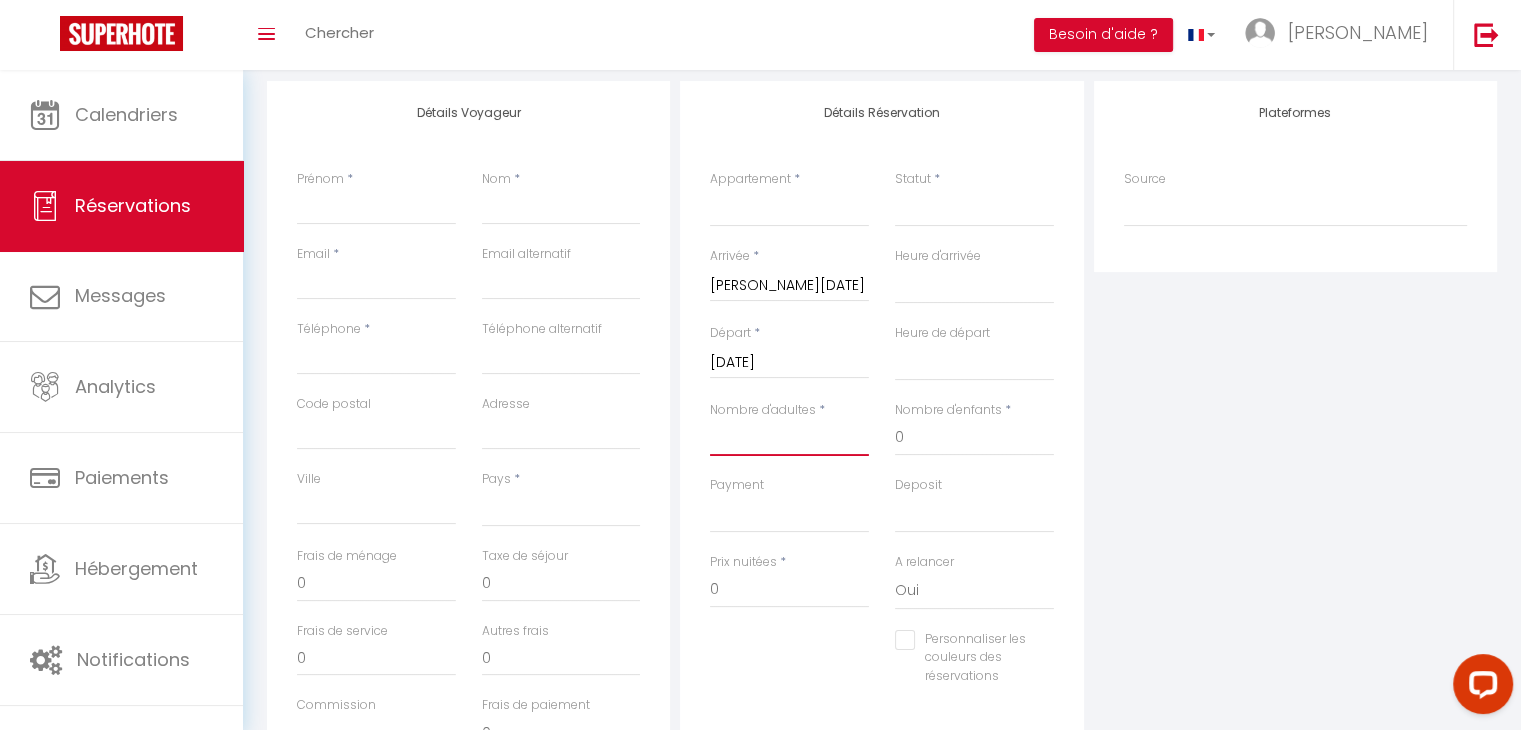 click on "Nombre d'adultes" at bounding box center [789, 438] 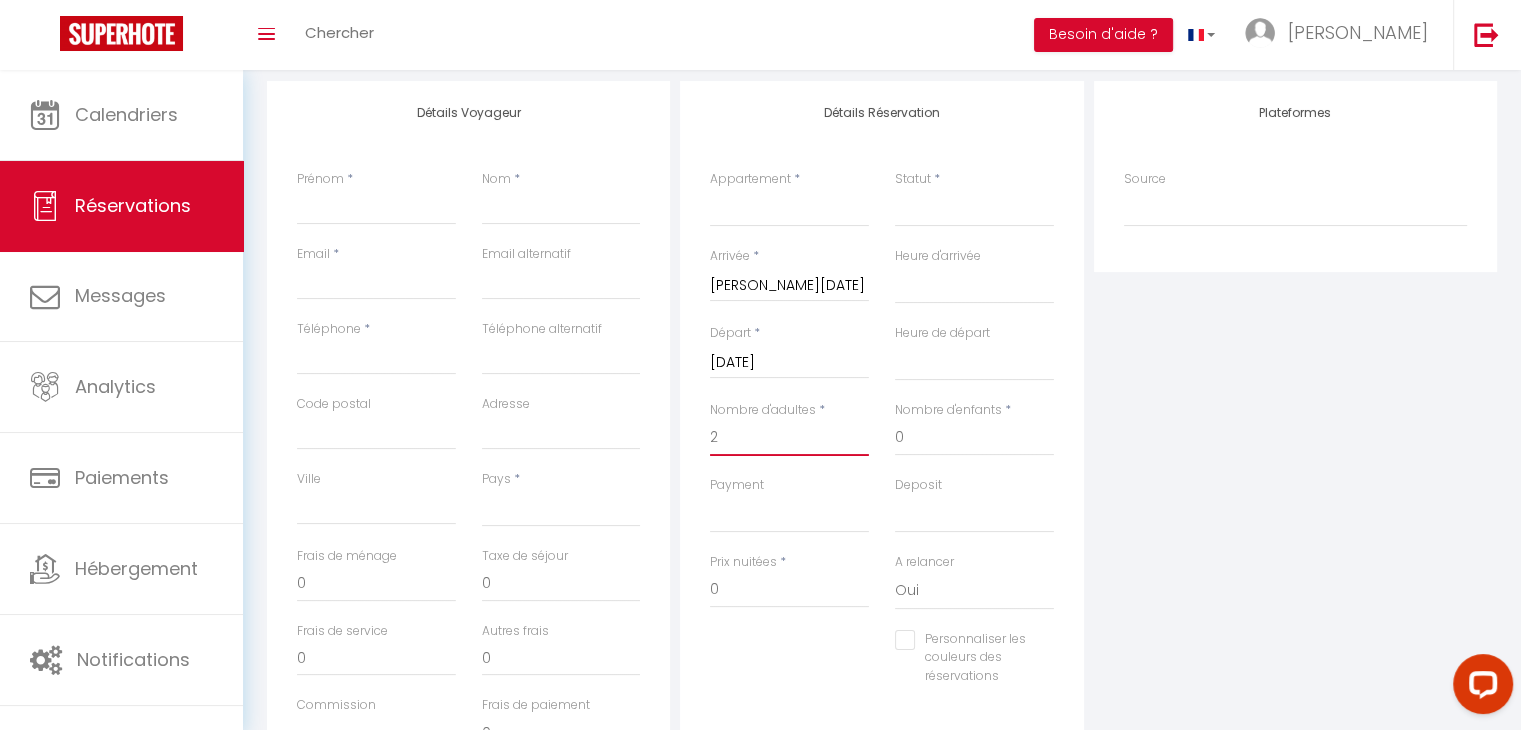 scroll, scrollTop: 68, scrollLeft: 0, axis: vertical 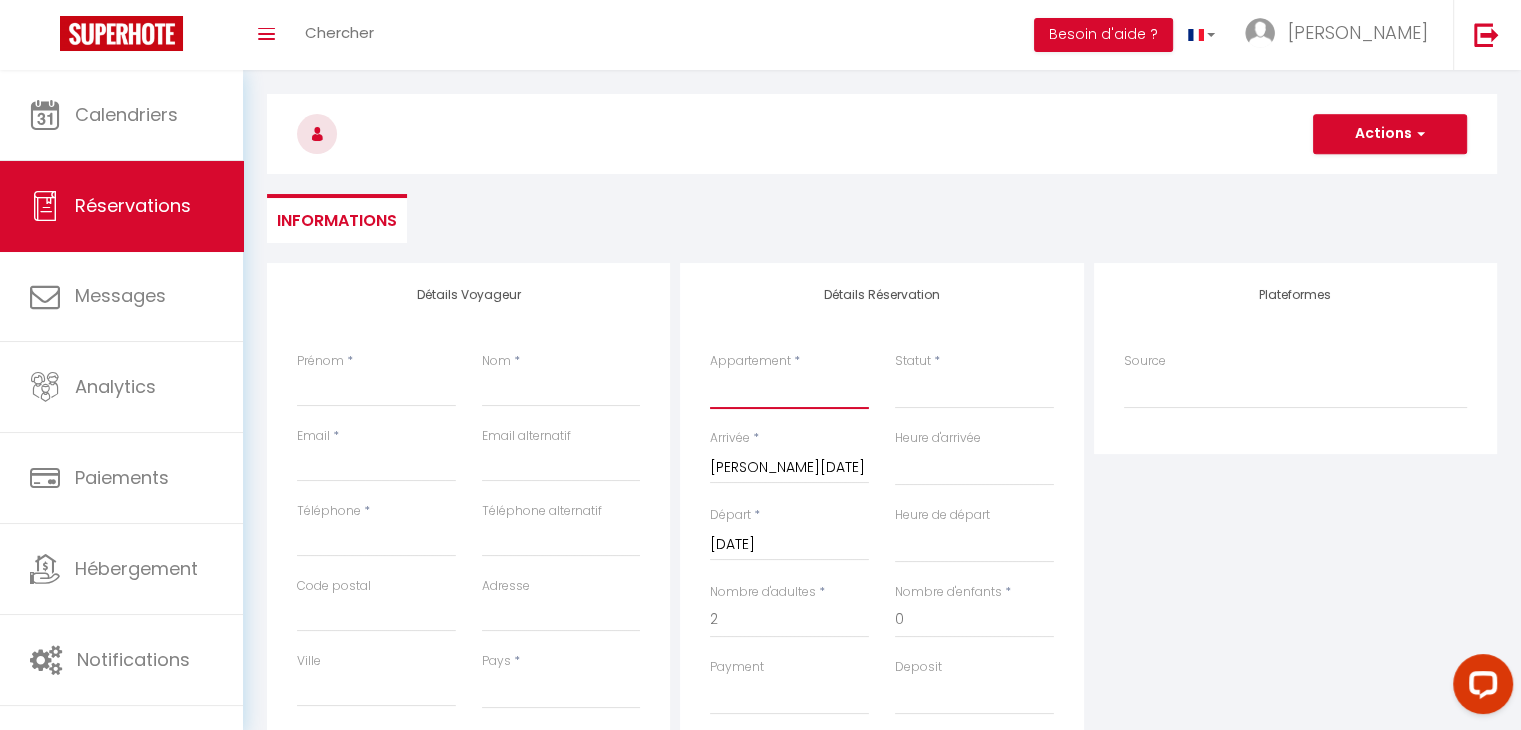 click on "SLALOM 107 - MME BOURSET SLALOM 201 - ZILLIOX SLALOM 602 - MEFTAH SLALOM 302 - ESCOT ROYAN - BRIGANTE MARMANDE - [PERSON_NAME] [GEOGRAPHIC_DATA] - COQUELICOTS HBORSAT 3031- DECHENAUD GRAU DU ROI - CONTINENTAL SCHUSS 103-FOURNEL LGT - PARROT FLOCONS-VACELET CURLING B28-JORIOZ PLATIERES 1.34-NOSAL RPP 137-GOUTAGNIEUX RPP A15 - DELAVELLE RPP B95 - [PERSON_NAME] CURLING B40-JACQUART CHCLUB 1.54-[PERSON_NAME] PLATIERES 2.07 - MORLION RPP B 142 - DEROO RPP C 208 - MOREL BORSAT 52-JORDAN HORIZON 2000 - MARTEL EDN A217 - TOULLIER GD PRE 11-ROSEMBLY MOUTIERES B1 33-SEITRE MOUTIERES B2 51-LAUGA SEFCOTEL 7-PLANES CHALET CLUB 4.44 - RIBEIRO PLATIERES 2.55-CHAOUR HCLUB 1.34 - VAUGHELLE LES 5 LACS J2 - D'ANSELME LES FERMES DE [GEOGRAPHIC_DATA] - MORENO [STREET_ADDRESS][GEOGRAPHIC_DATA] 452 - [GEOGRAPHIC_DATA] [STREET_ADDRESS] RPP A 108 - BM DEVELOPPEMENT VULMIX - GAYMARD RPP C 213 - [PERSON_NAME][GEOGRAPHIC_DATA] 201 - MAISONNAT MOREAU HAUTS LIEUX 2H - HAVERLAN L'AGNEAU LE COTTIER - [GEOGRAPHIC_DATA] LE MOUTON LE COTTIER - MINGAM PALAFOUR 915 - GIMONET" at bounding box center (789, 390) 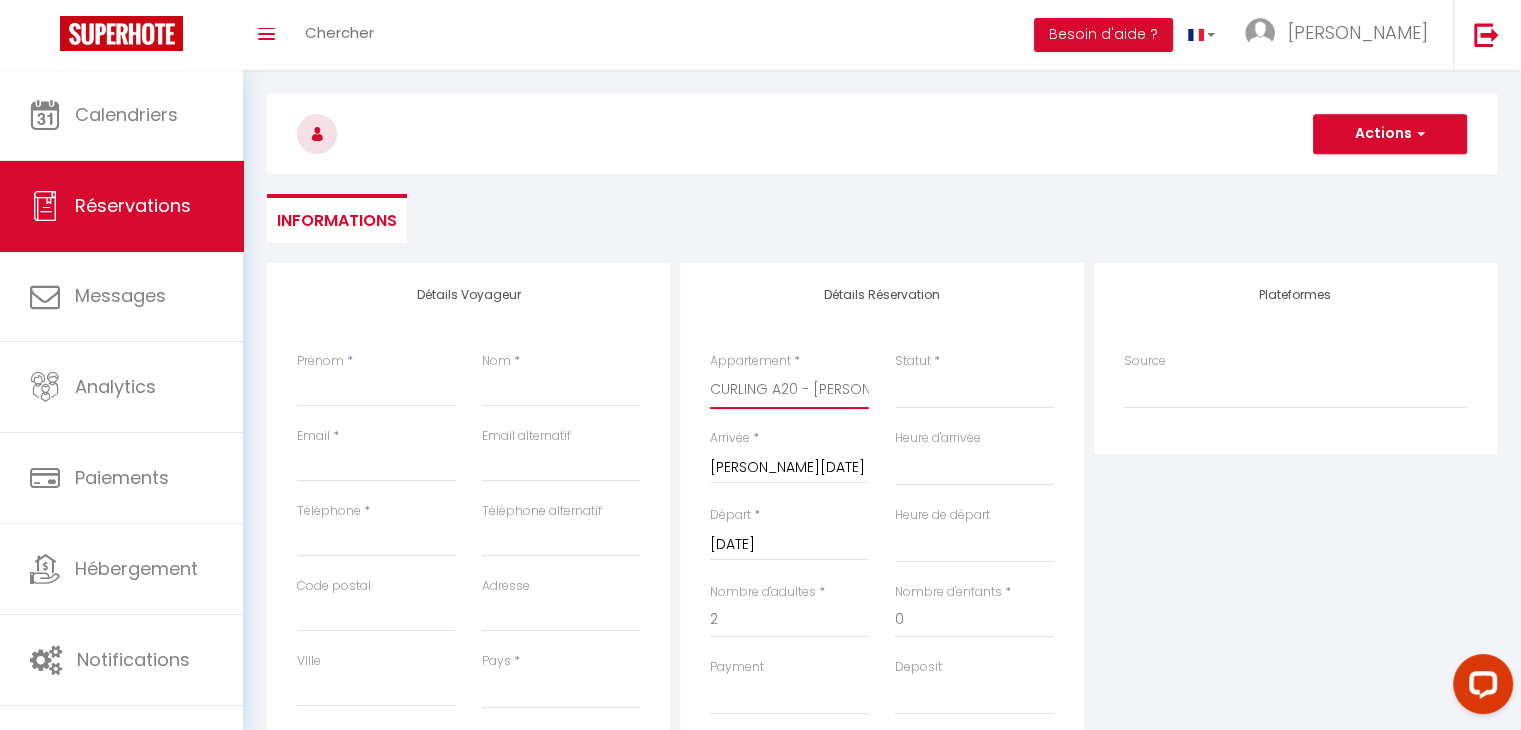 click on "SLALOM 107 - MME BOURSET SLALOM 201 - ZILLIOX SLALOM 602 - MEFTAH SLALOM 302 - ESCOT ROYAN - BRIGANTE MARMANDE - [PERSON_NAME] [GEOGRAPHIC_DATA] - COQUELICOTS HBORSAT 3031- DECHENAUD GRAU DU ROI - CONTINENTAL SCHUSS 103-FOURNEL LGT - PARROT FLOCONS-VACELET CURLING B28-JORIOZ PLATIERES 1.34-NOSAL RPP 137-GOUTAGNIEUX RPP A15 - DELAVELLE RPP B95 - [PERSON_NAME] CURLING B40-JACQUART CHCLUB 1.54-[PERSON_NAME] PLATIERES 2.07 - MORLION RPP B 142 - DEROO RPP C 208 - MOREL BORSAT 52-JORDAN HORIZON 2000 - MARTEL EDN A217 - TOULLIER GD PRE 11-ROSEMBLY MOUTIERES B1 33-SEITRE MOUTIERES B2 51-LAUGA SEFCOTEL 7-PLANES CHALET CLUB 4.44 - RIBEIRO PLATIERES 2.55-CHAOUR HCLUB 1.34 - VAUGHELLE LES 5 LACS J2 - D'ANSELME LES FERMES DE [GEOGRAPHIC_DATA] - MORENO [STREET_ADDRESS][GEOGRAPHIC_DATA] 452 - [GEOGRAPHIC_DATA] [STREET_ADDRESS] RPP A 108 - BM DEVELOPPEMENT VULMIX - GAYMARD RPP C 213 - [PERSON_NAME][GEOGRAPHIC_DATA] 201 - MAISONNAT MOREAU HAUTS LIEUX 2H - HAVERLAN L'AGNEAU LE COTTIER - [GEOGRAPHIC_DATA] LE MOUTON LE COTTIER - MINGAM PALAFOUR 915 - GIMONET" at bounding box center (789, 390) 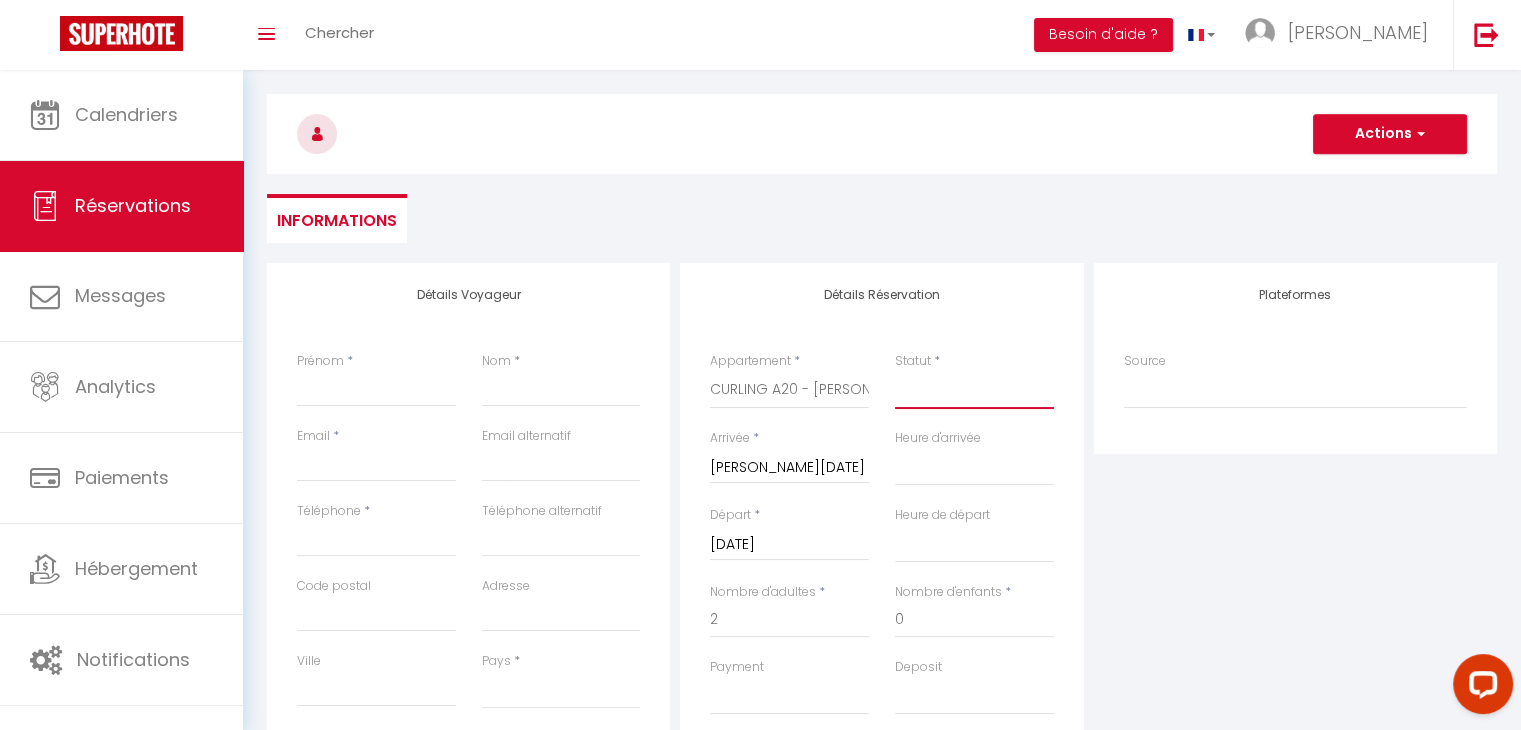 click on "Confirmé Non Confirmé [PERSON_NAME] par le voyageur No Show Request" at bounding box center (974, 390) 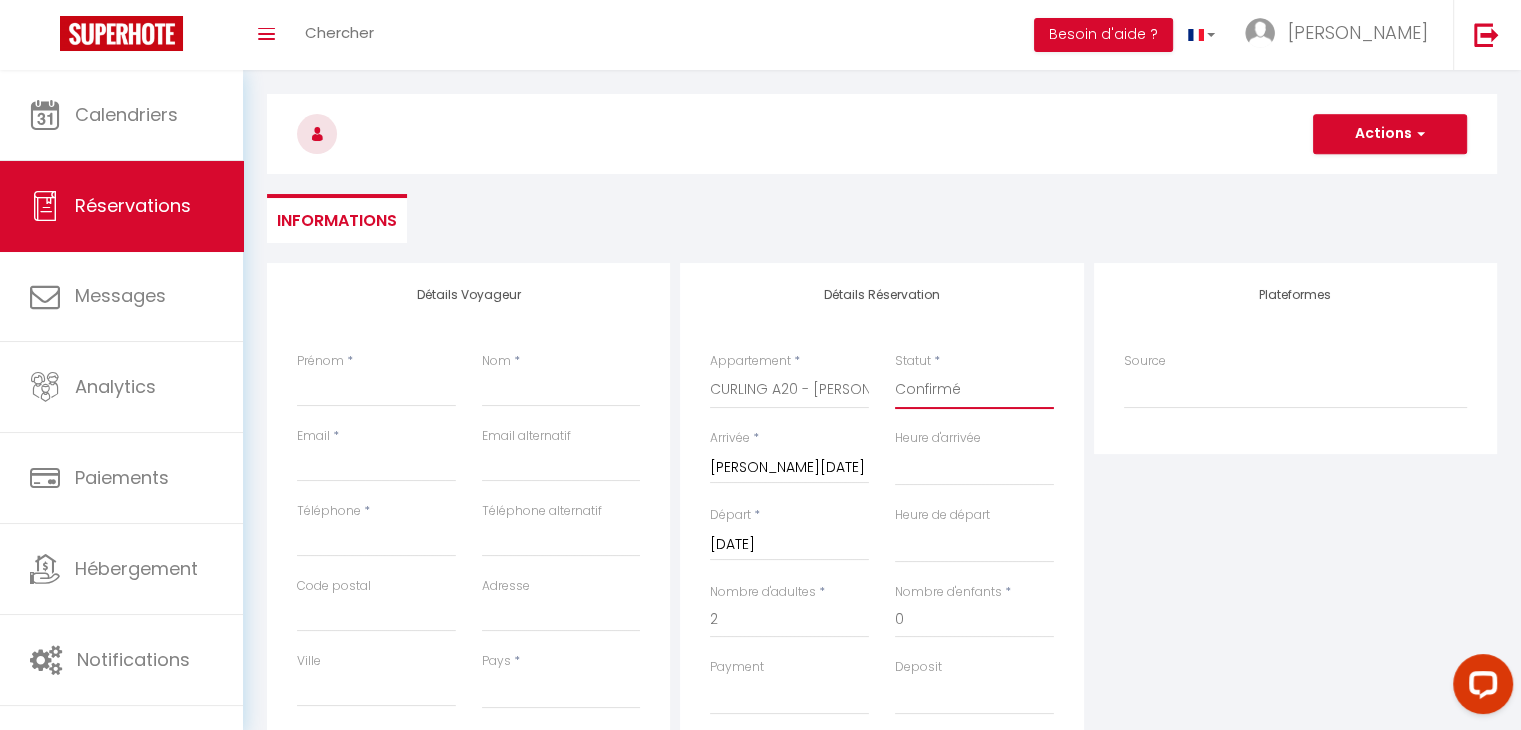 click on "Confirmé Non Confirmé [PERSON_NAME] par le voyageur No Show Request" at bounding box center (974, 390) 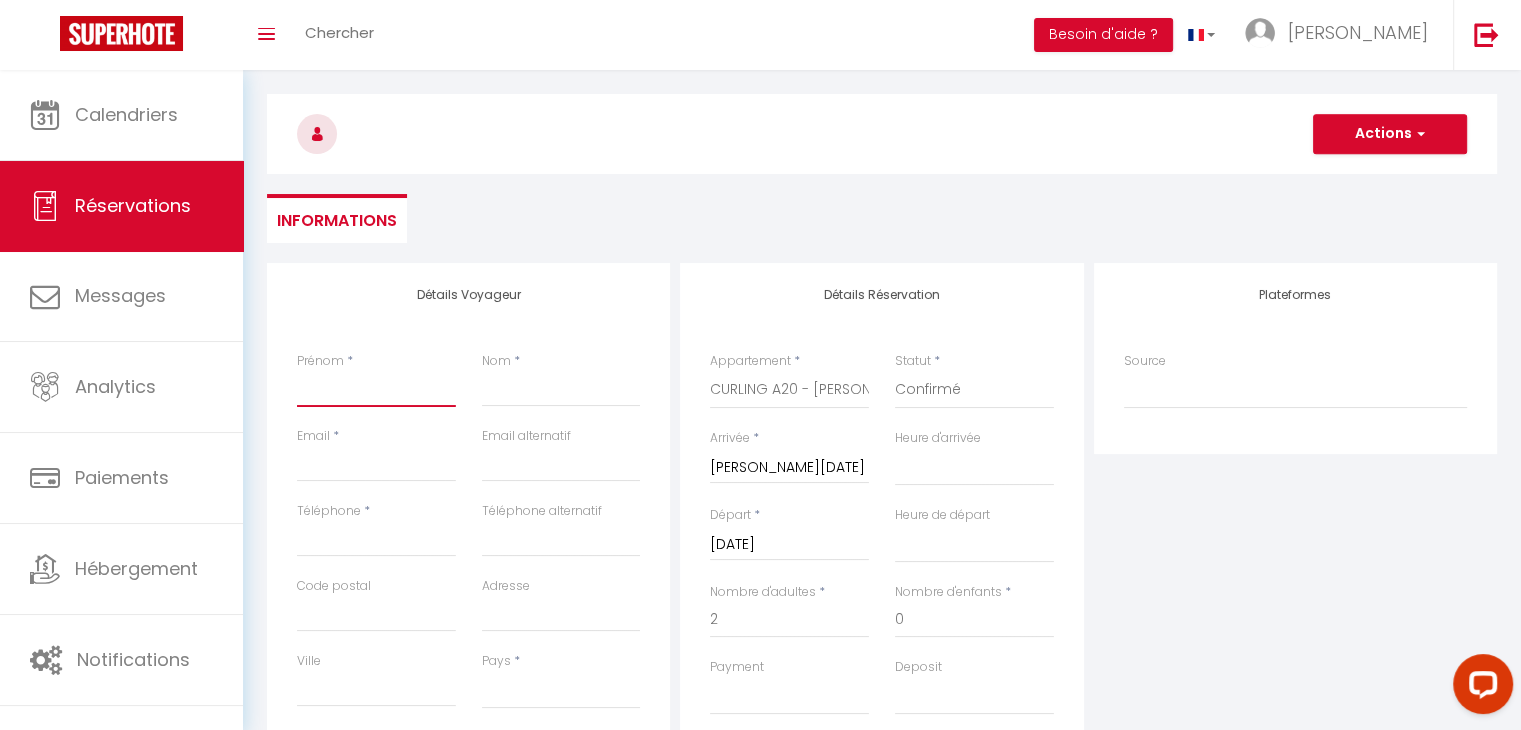 click on "Prénom" at bounding box center [376, 389] 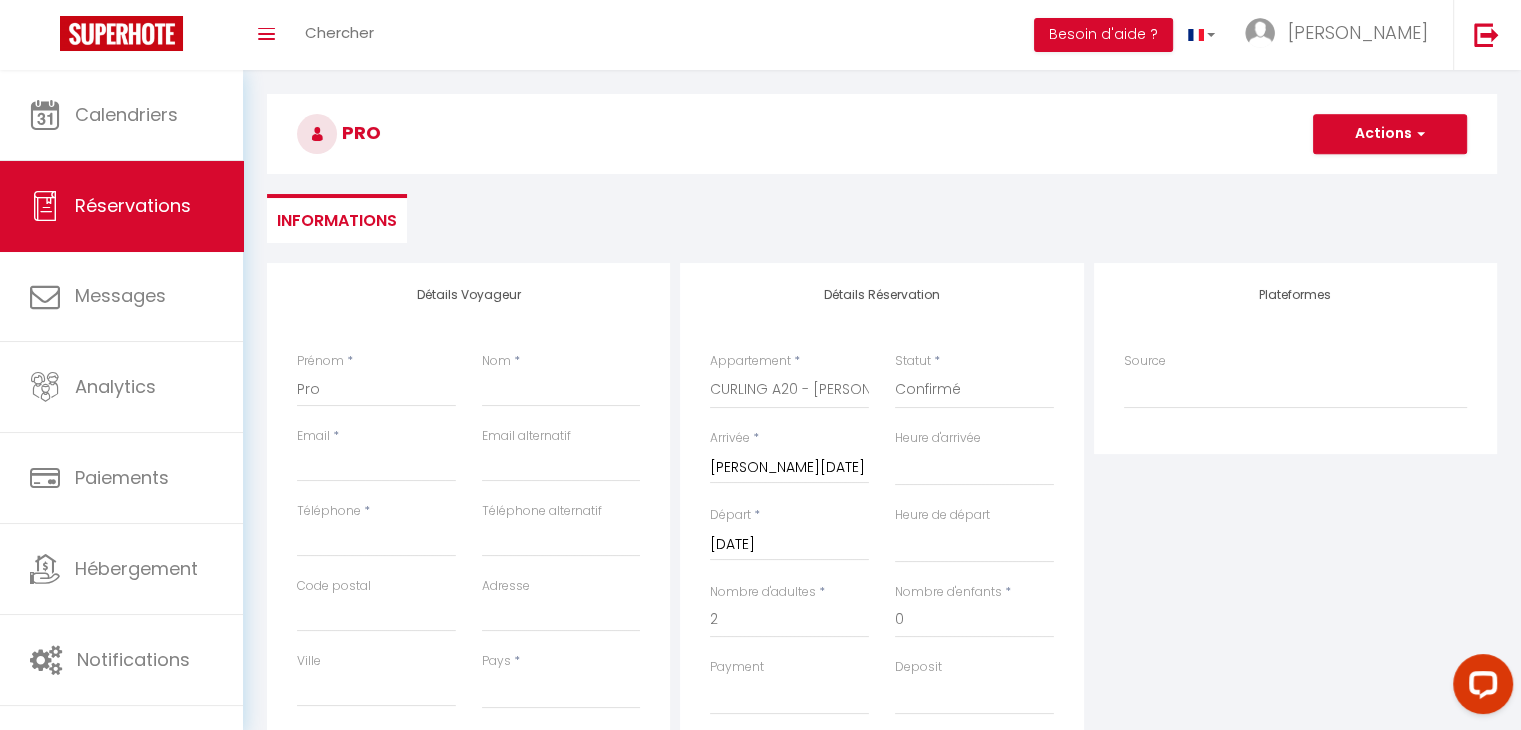 click on "Nom   *" at bounding box center (561, 389) 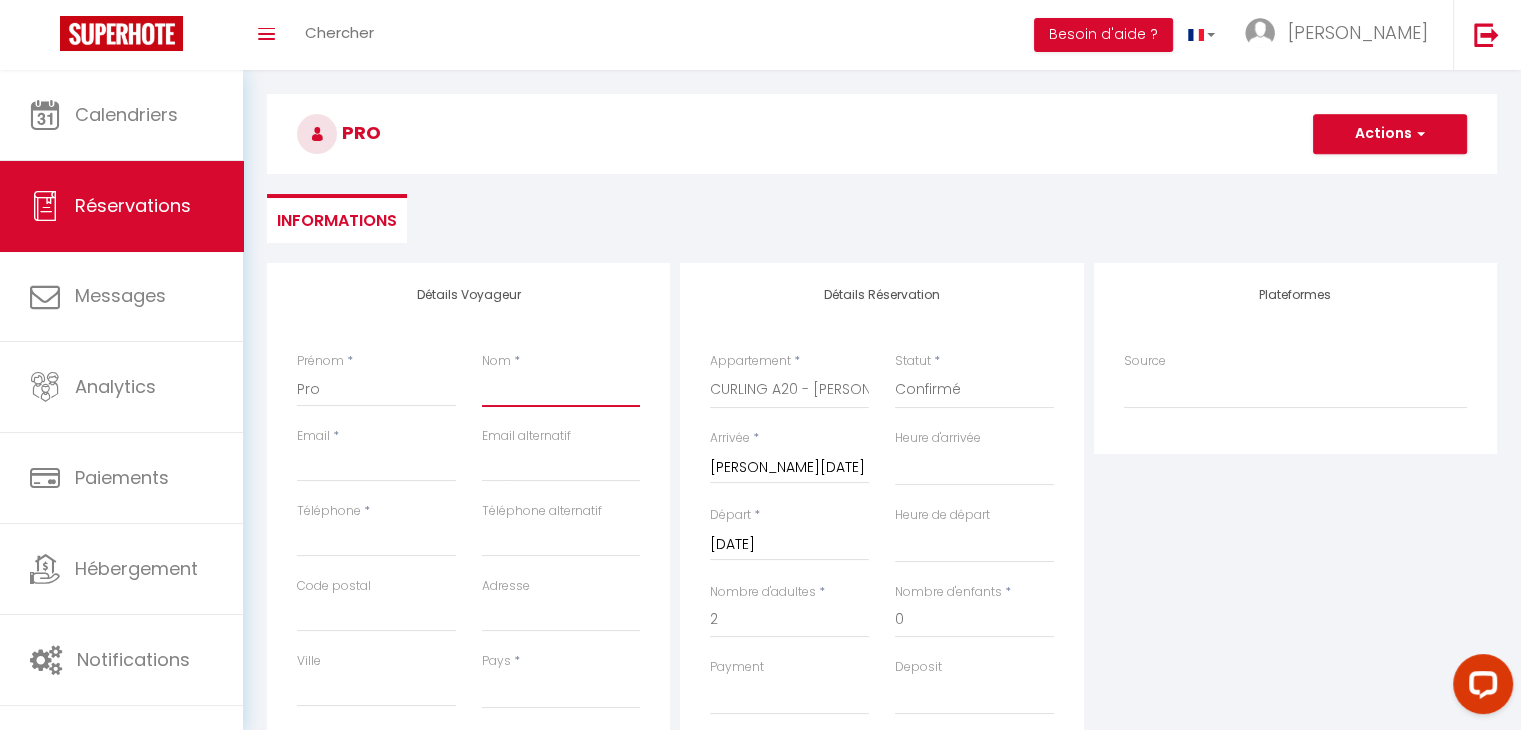 click on "Nom" at bounding box center (561, 389) 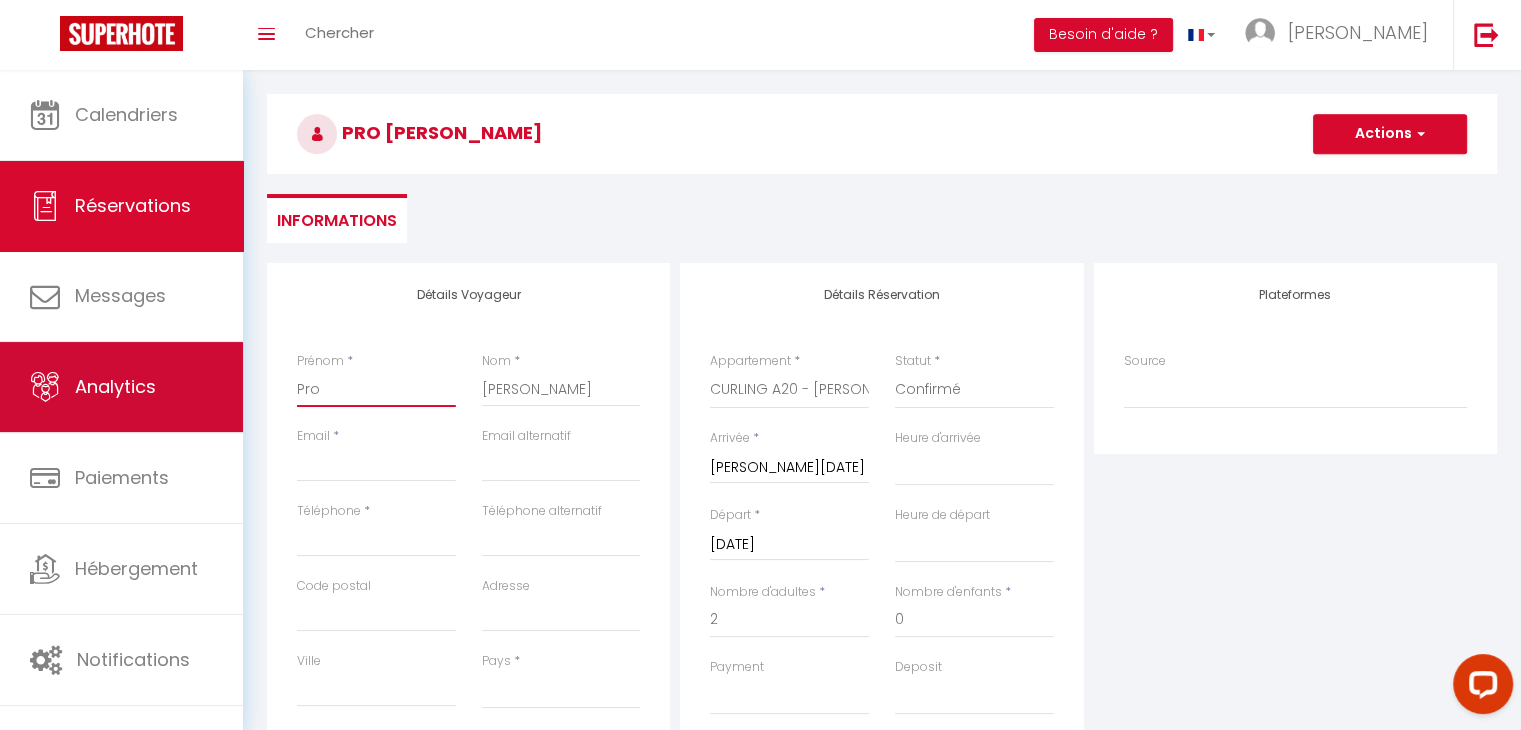 drag, startPoint x: 355, startPoint y: 385, endPoint x: 227, endPoint y: 386, distance: 128.0039 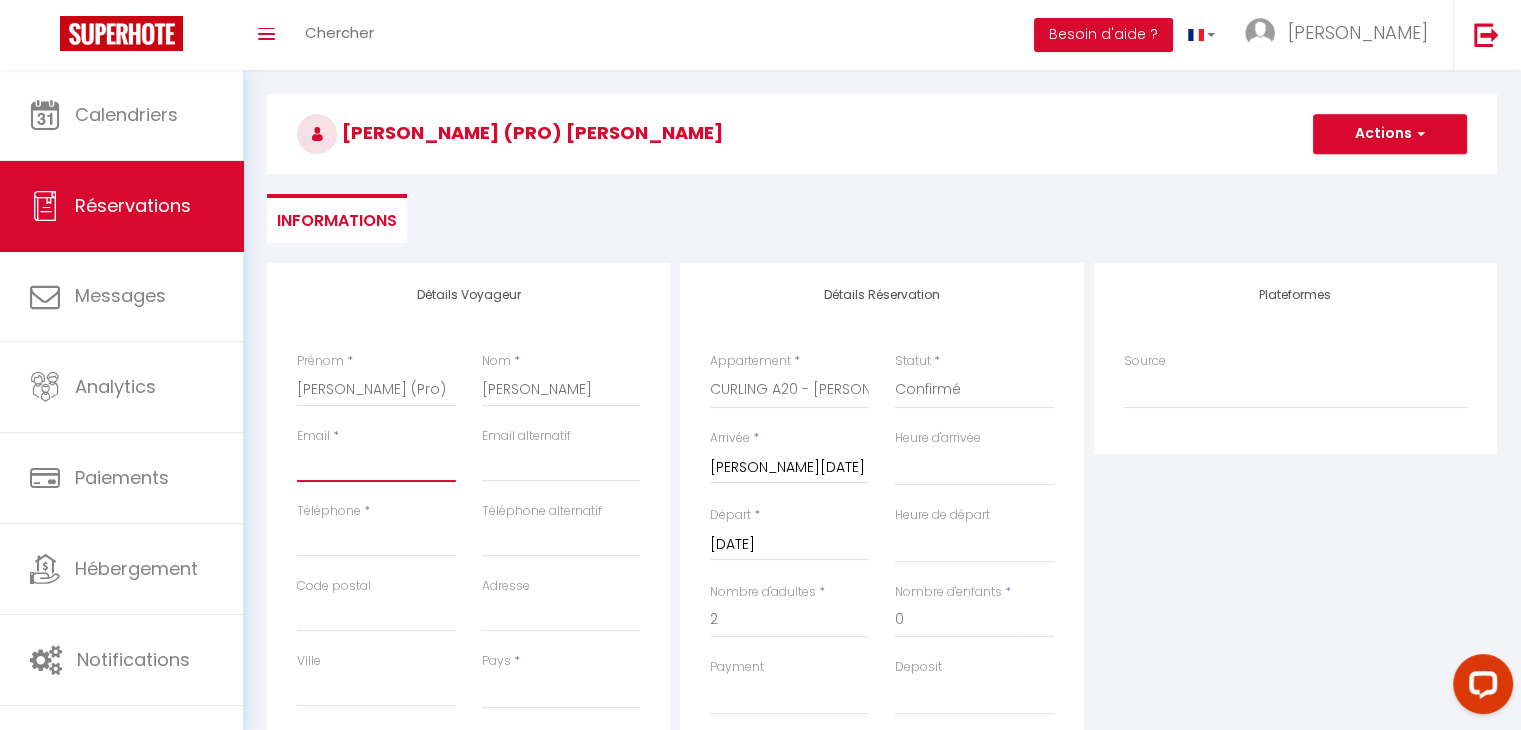 click on "Email client" at bounding box center (376, 464) 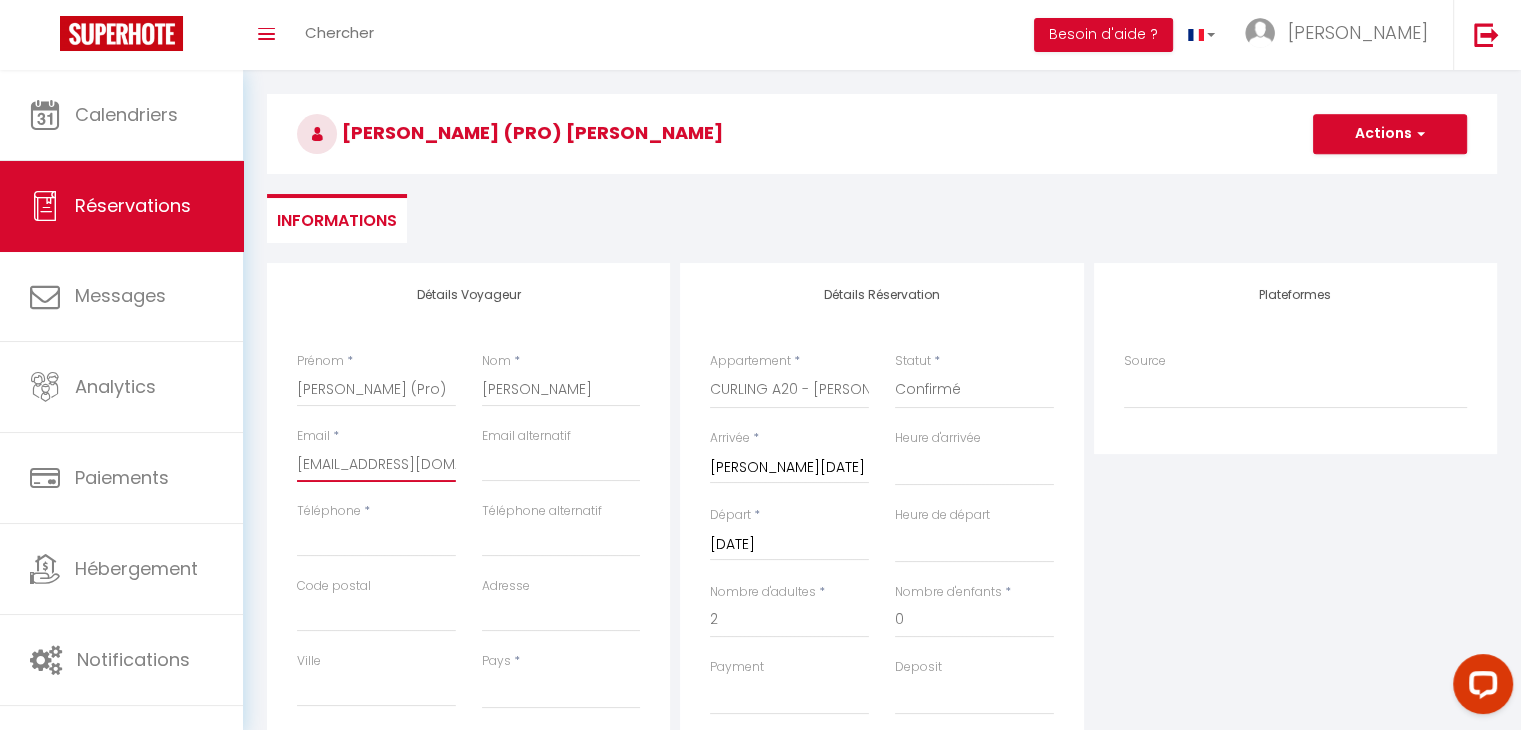 scroll, scrollTop: 0, scrollLeft: 5, axis: horizontal 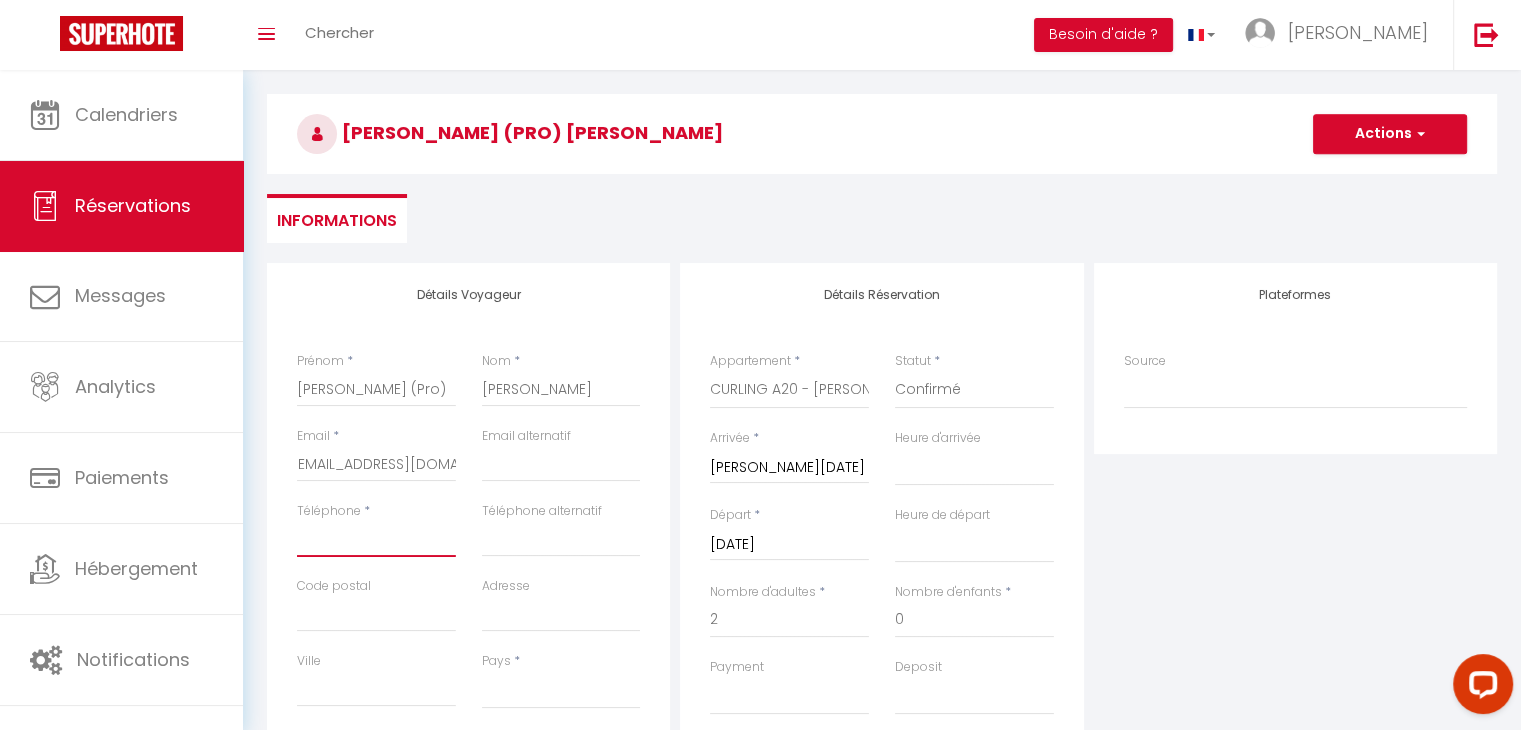 click on "Téléphone" at bounding box center [376, 539] 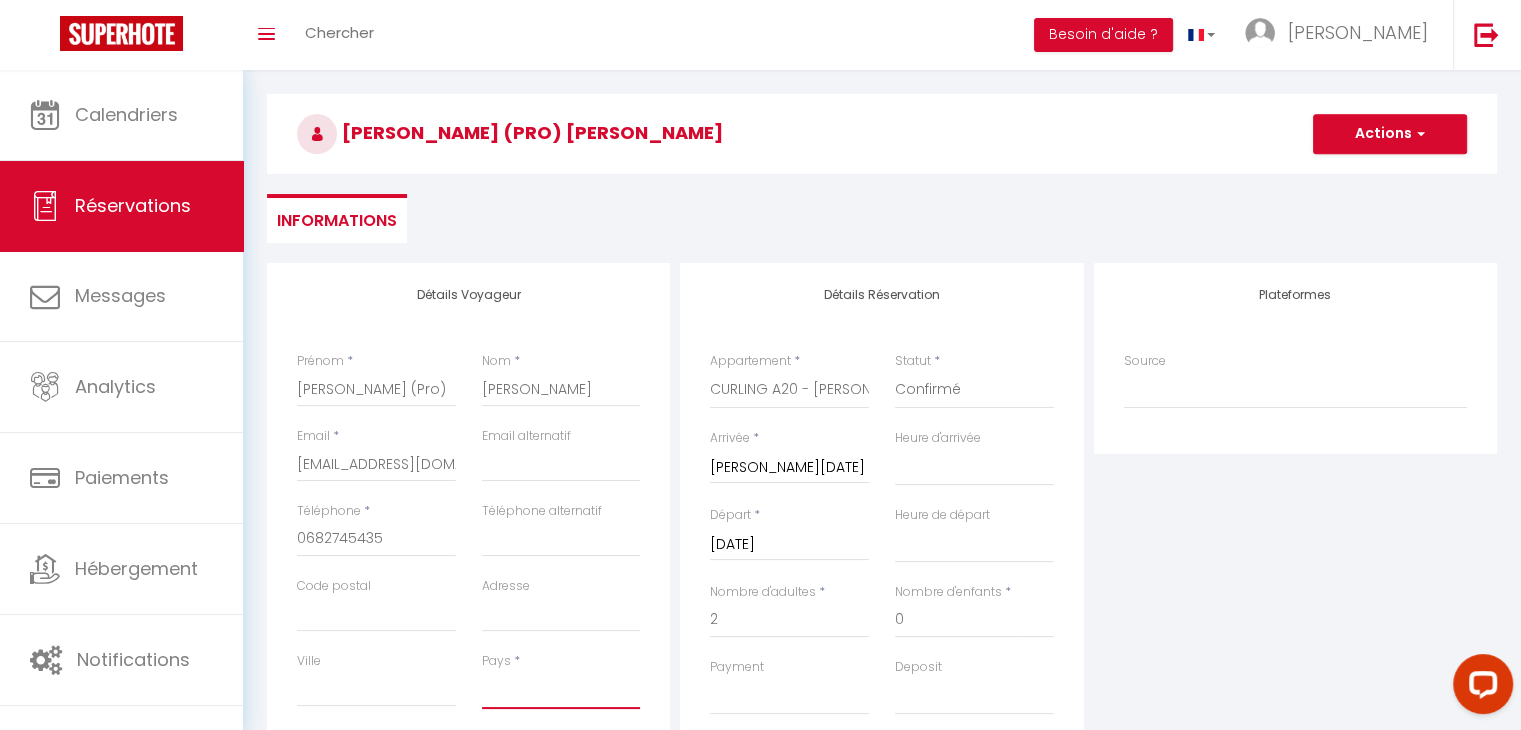 click on "[GEOGRAPHIC_DATA]
[GEOGRAPHIC_DATA]
[GEOGRAPHIC_DATA]
[GEOGRAPHIC_DATA]
[GEOGRAPHIC_DATA]
[US_STATE]
[GEOGRAPHIC_DATA]
[GEOGRAPHIC_DATA]
[GEOGRAPHIC_DATA]
[GEOGRAPHIC_DATA]
[GEOGRAPHIC_DATA]
[GEOGRAPHIC_DATA]
[GEOGRAPHIC_DATA]
[GEOGRAPHIC_DATA]
[GEOGRAPHIC_DATA]
[GEOGRAPHIC_DATA]
[GEOGRAPHIC_DATA]
[GEOGRAPHIC_DATA]
[GEOGRAPHIC_DATA]
[GEOGRAPHIC_DATA]
[GEOGRAPHIC_DATA]
[GEOGRAPHIC_DATA]
[GEOGRAPHIC_DATA]
[GEOGRAPHIC_DATA]" at bounding box center [561, 690] 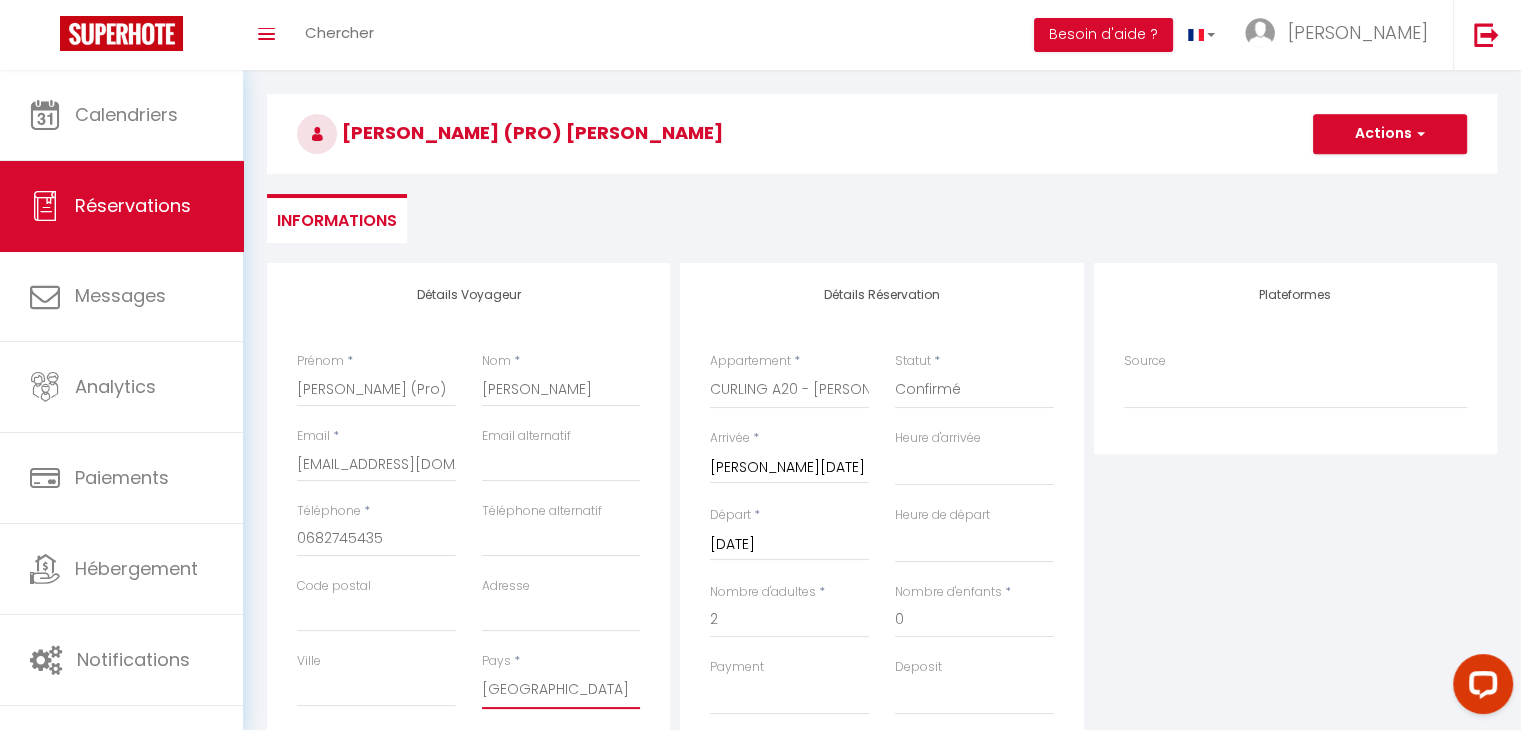 click on "[GEOGRAPHIC_DATA]
[GEOGRAPHIC_DATA]
[GEOGRAPHIC_DATA]
[GEOGRAPHIC_DATA]
[GEOGRAPHIC_DATA]
[US_STATE]
[GEOGRAPHIC_DATA]
[GEOGRAPHIC_DATA]
[GEOGRAPHIC_DATA]
[GEOGRAPHIC_DATA]
[GEOGRAPHIC_DATA]
[GEOGRAPHIC_DATA]
[GEOGRAPHIC_DATA]
[GEOGRAPHIC_DATA]
[GEOGRAPHIC_DATA]
[GEOGRAPHIC_DATA]
[GEOGRAPHIC_DATA]
[GEOGRAPHIC_DATA]
[GEOGRAPHIC_DATA]
[GEOGRAPHIC_DATA]
[GEOGRAPHIC_DATA]
[GEOGRAPHIC_DATA]
[GEOGRAPHIC_DATA]
[GEOGRAPHIC_DATA]" at bounding box center (561, 690) 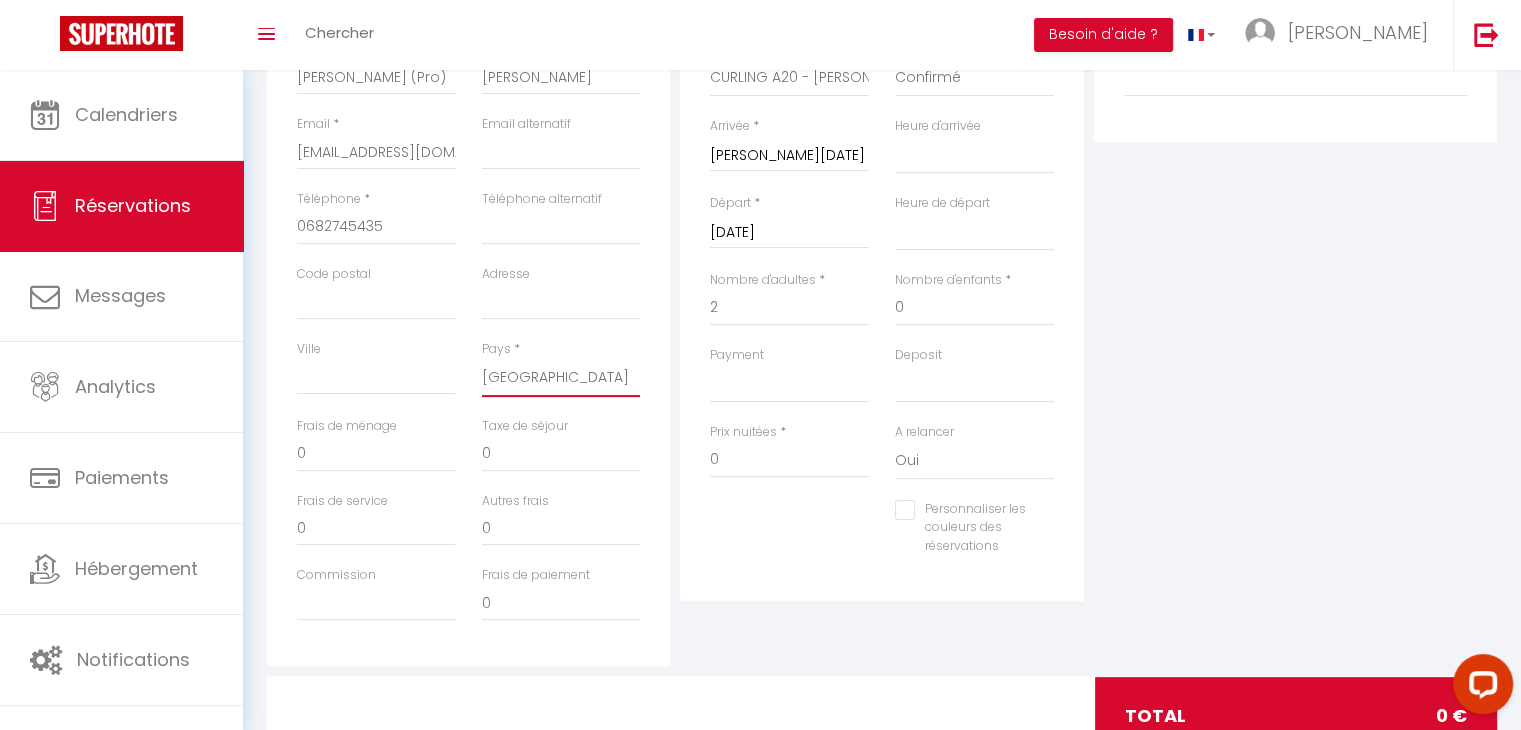 scroll, scrollTop: 383, scrollLeft: 0, axis: vertical 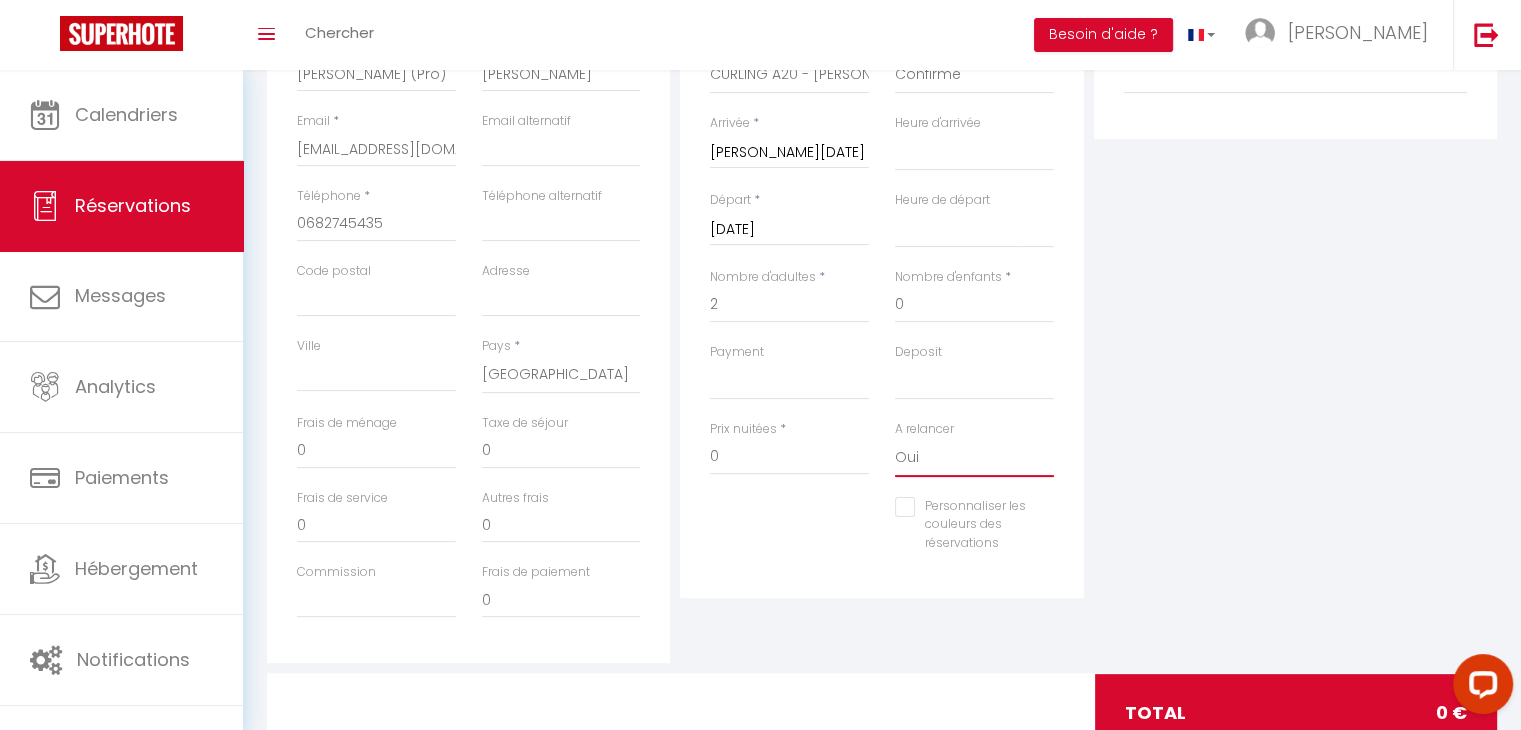 click on "Oui   Non" at bounding box center [974, 458] 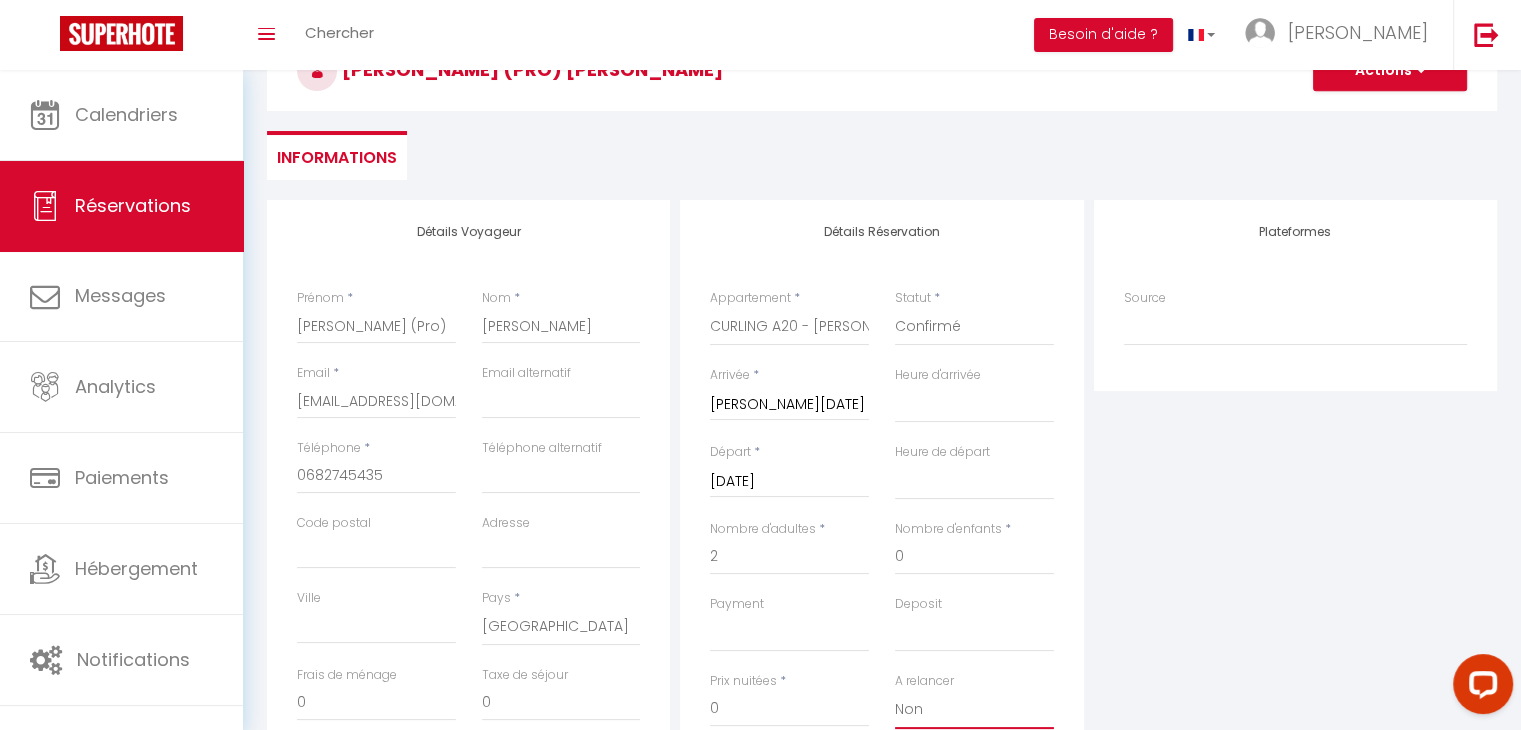 scroll, scrollTop: 0, scrollLeft: 0, axis: both 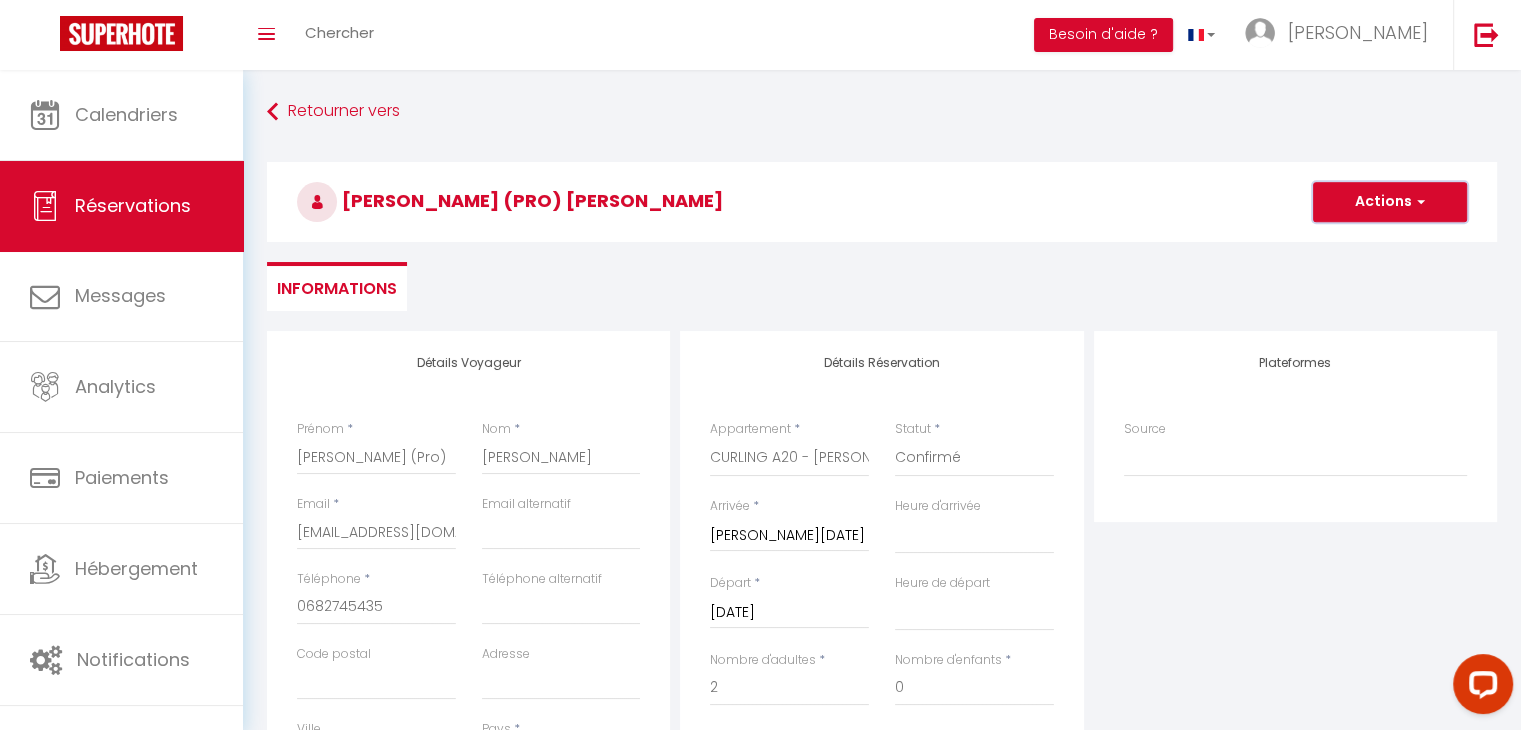 click on "Actions" at bounding box center (1390, 202) 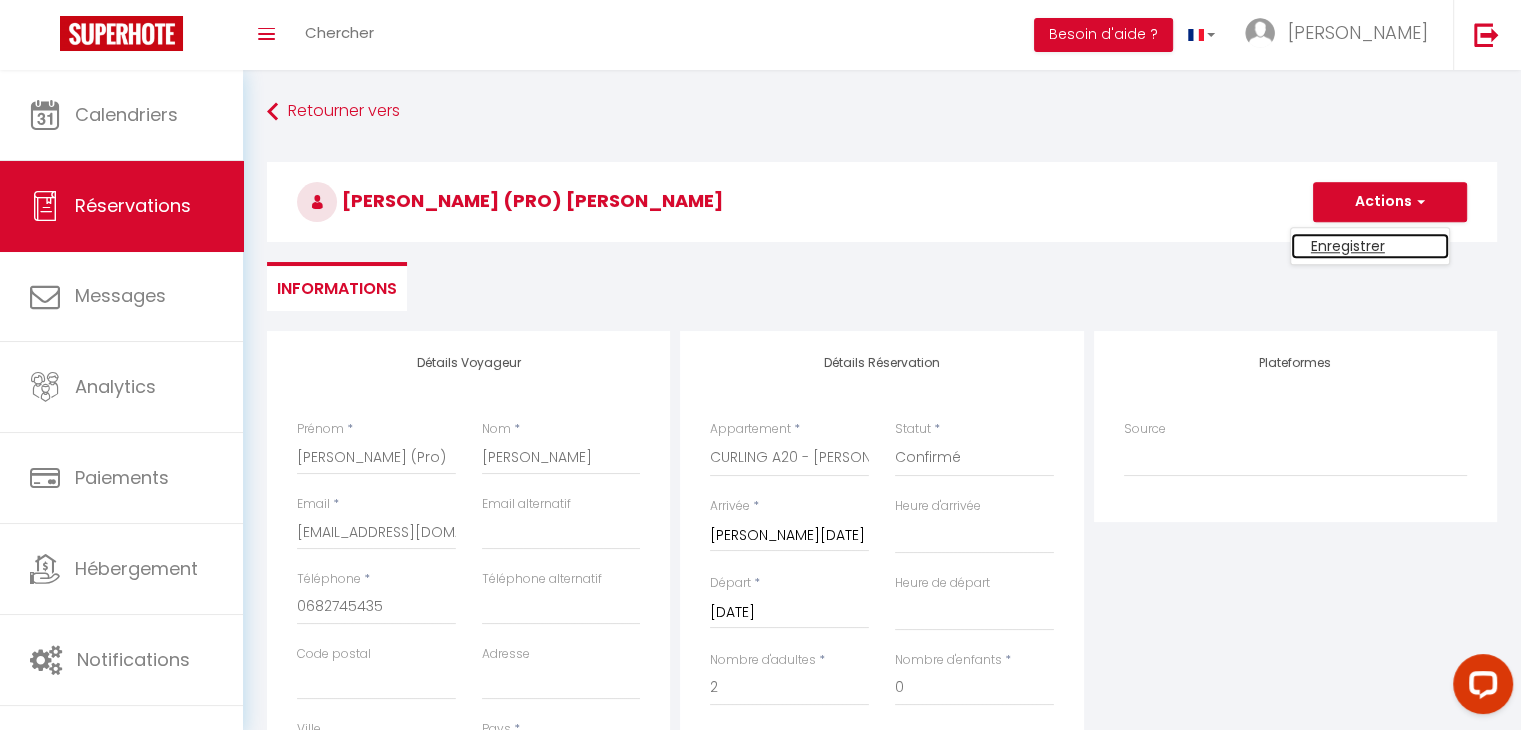 click on "Enregistrer" at bounding box center [1370, 246] 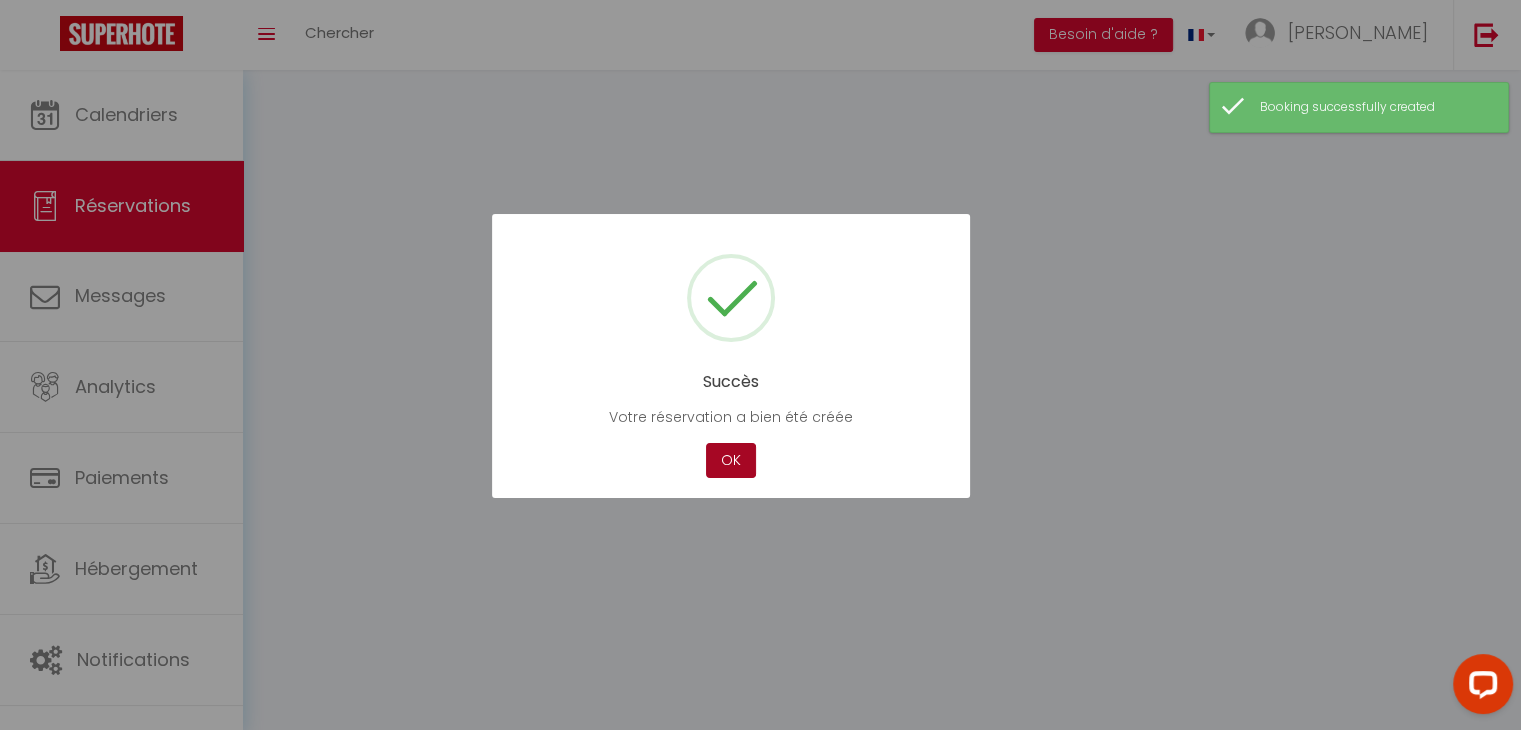 click on "OK" at bounding box center [731, 460] 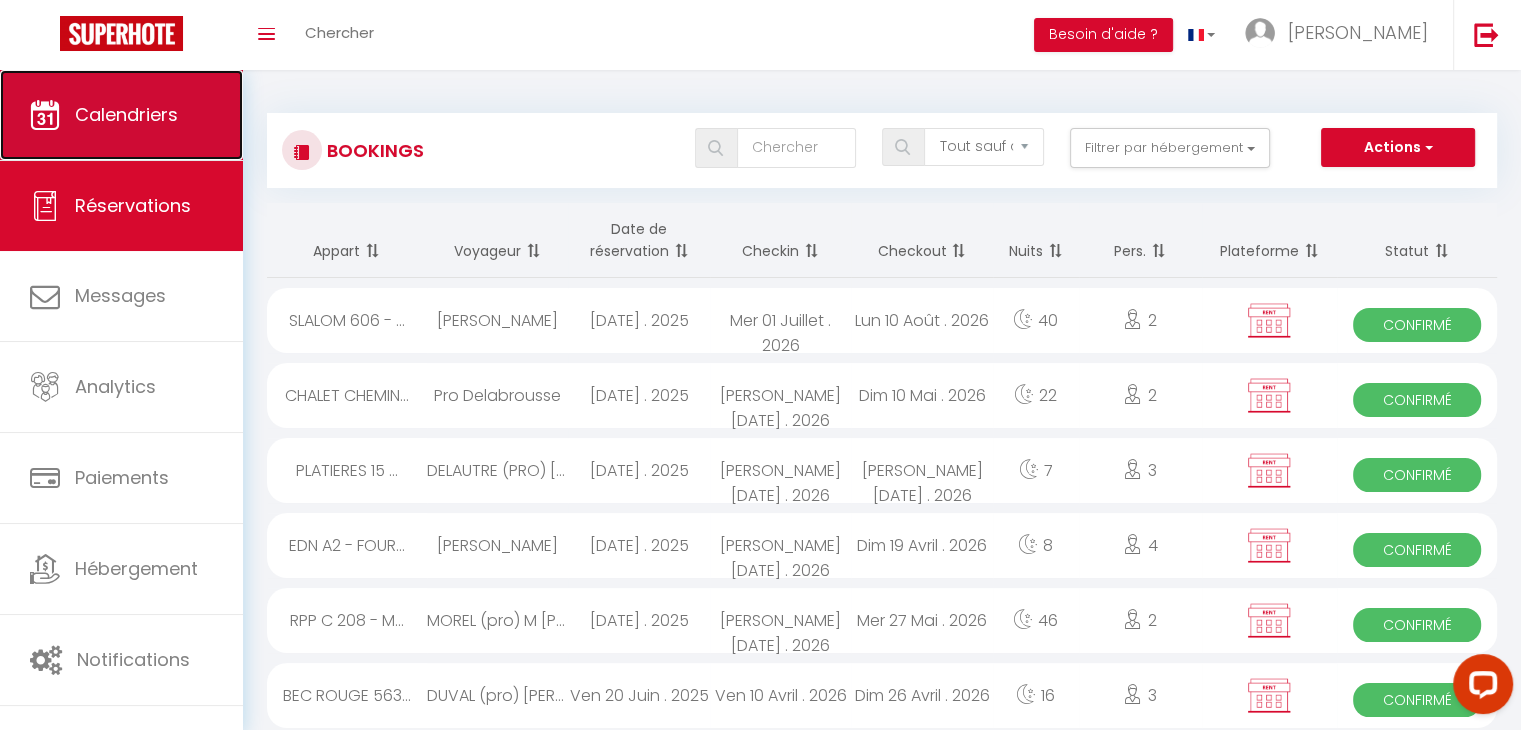 click on "Calendriers" at bounding box center (121, 115) 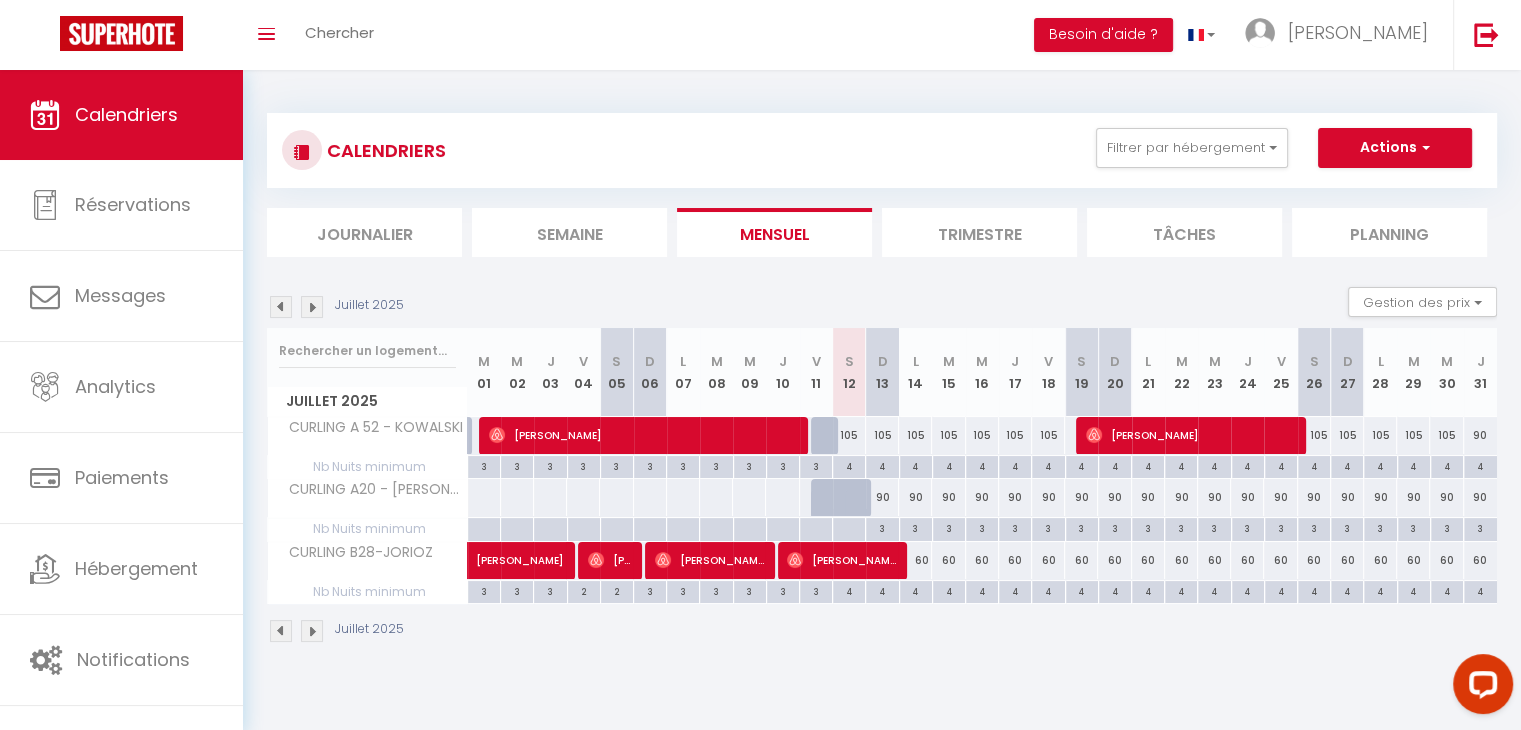 click at bounding box center (312, 307) 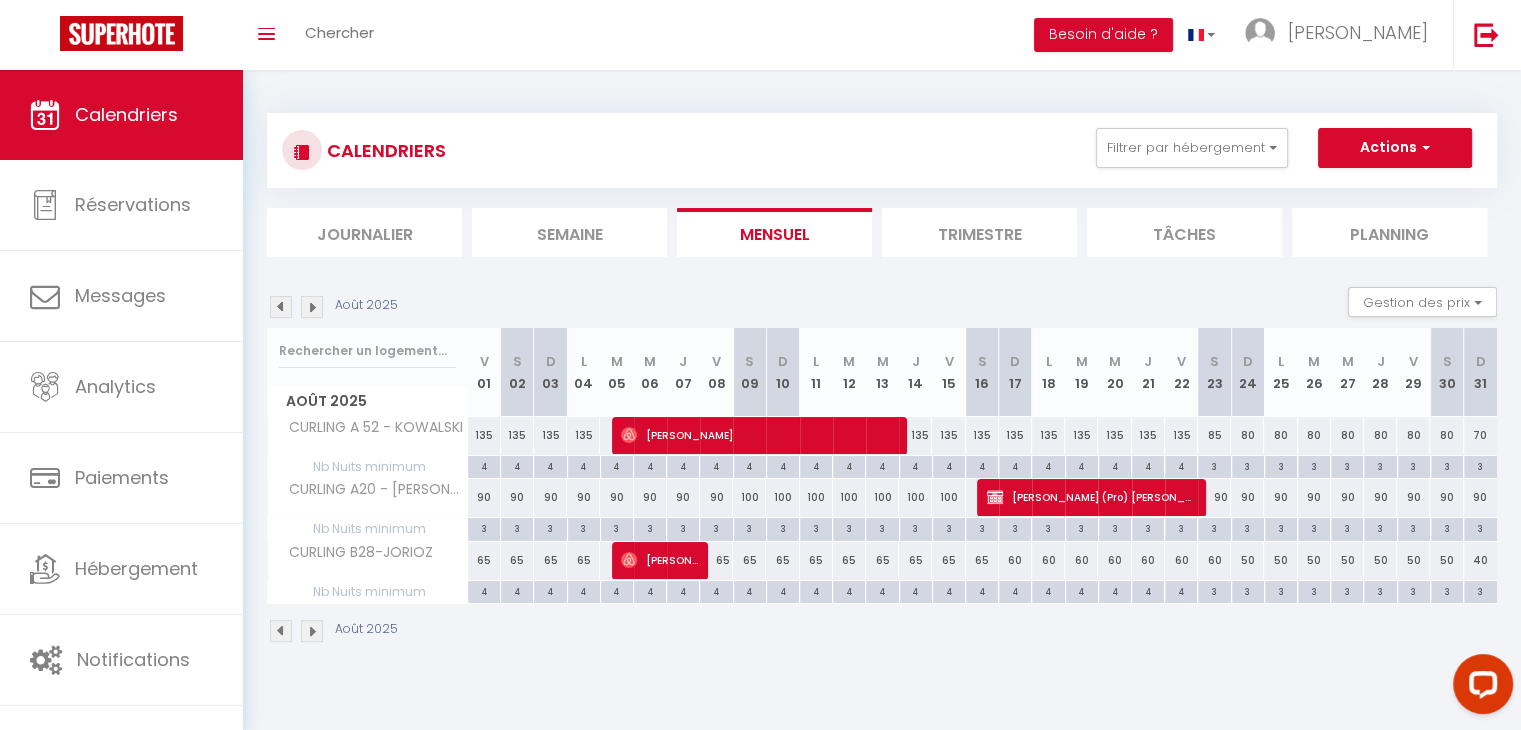 click at bounding box center [281, 307] 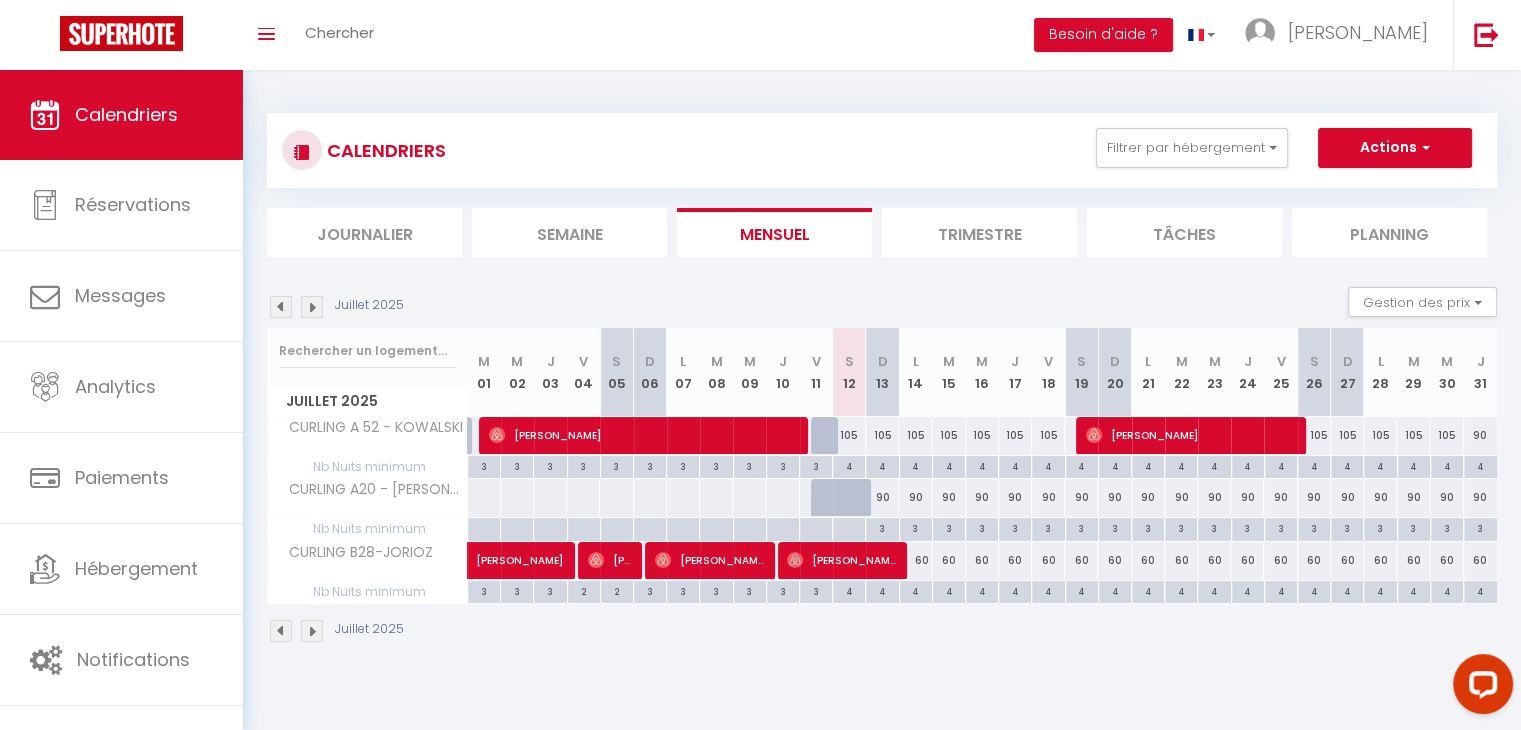 click at bounding box center (312, 307) 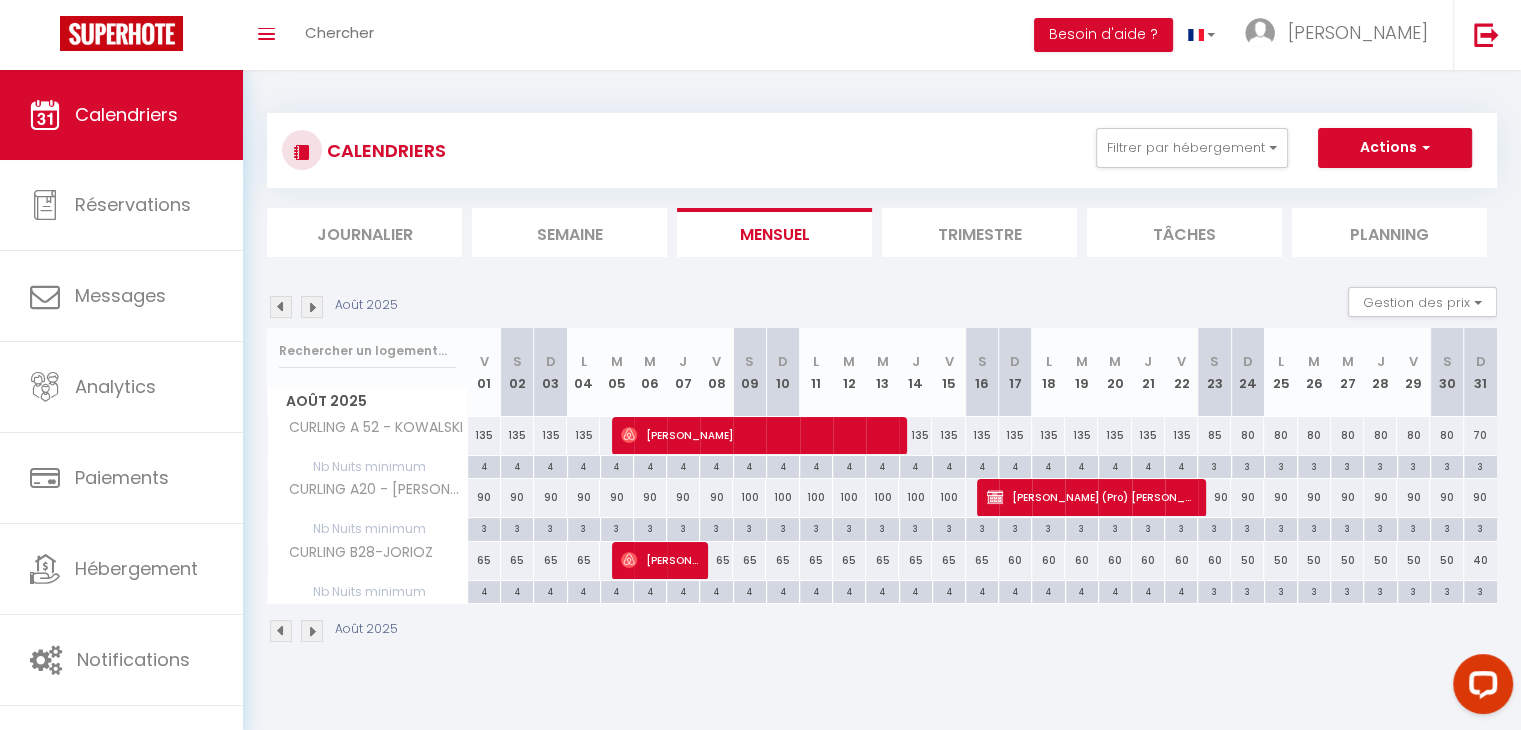 click at bounding box center [312, 307] 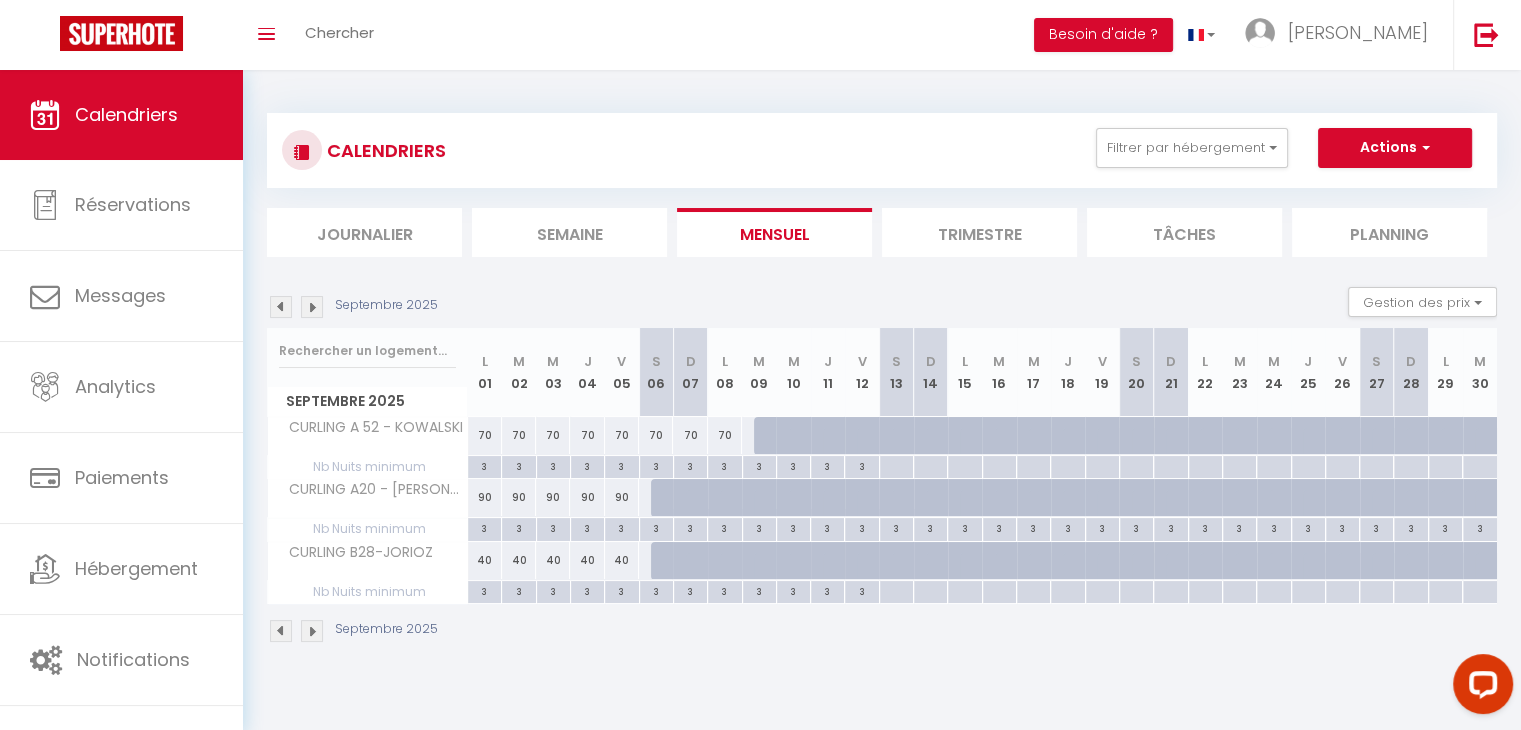 click at bounding box center (312, 307) 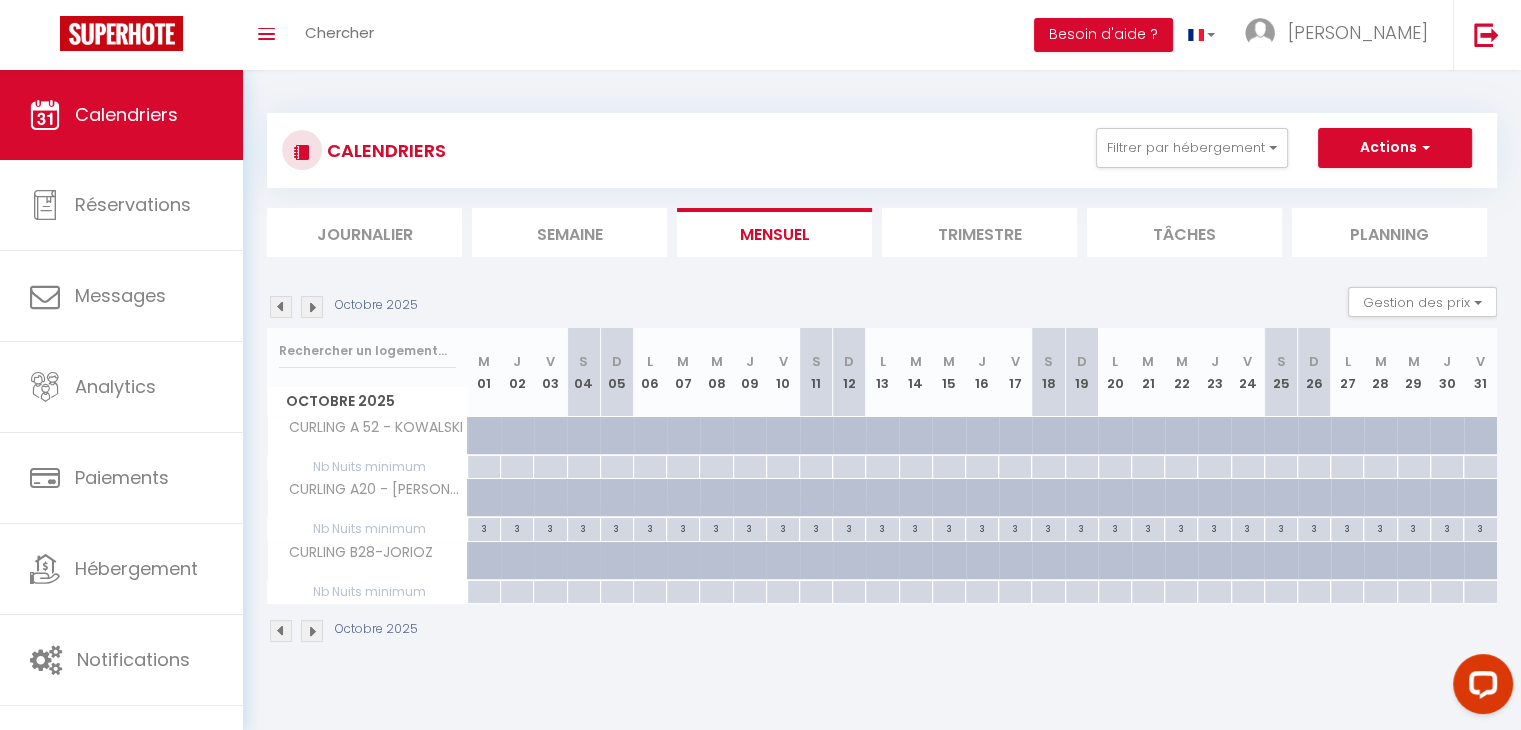 click at bounding box center (312, 307) 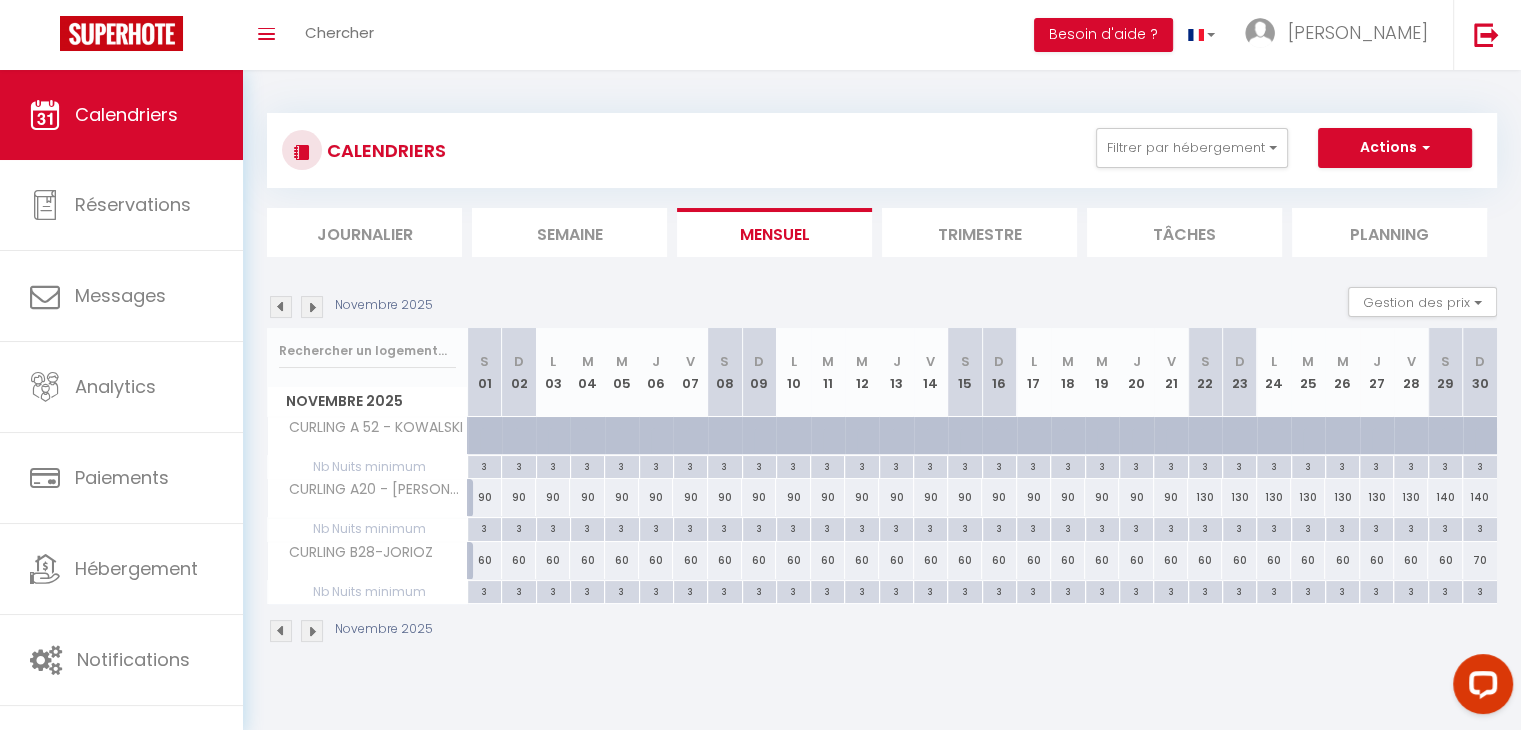 click at bounding box center [312, 307] 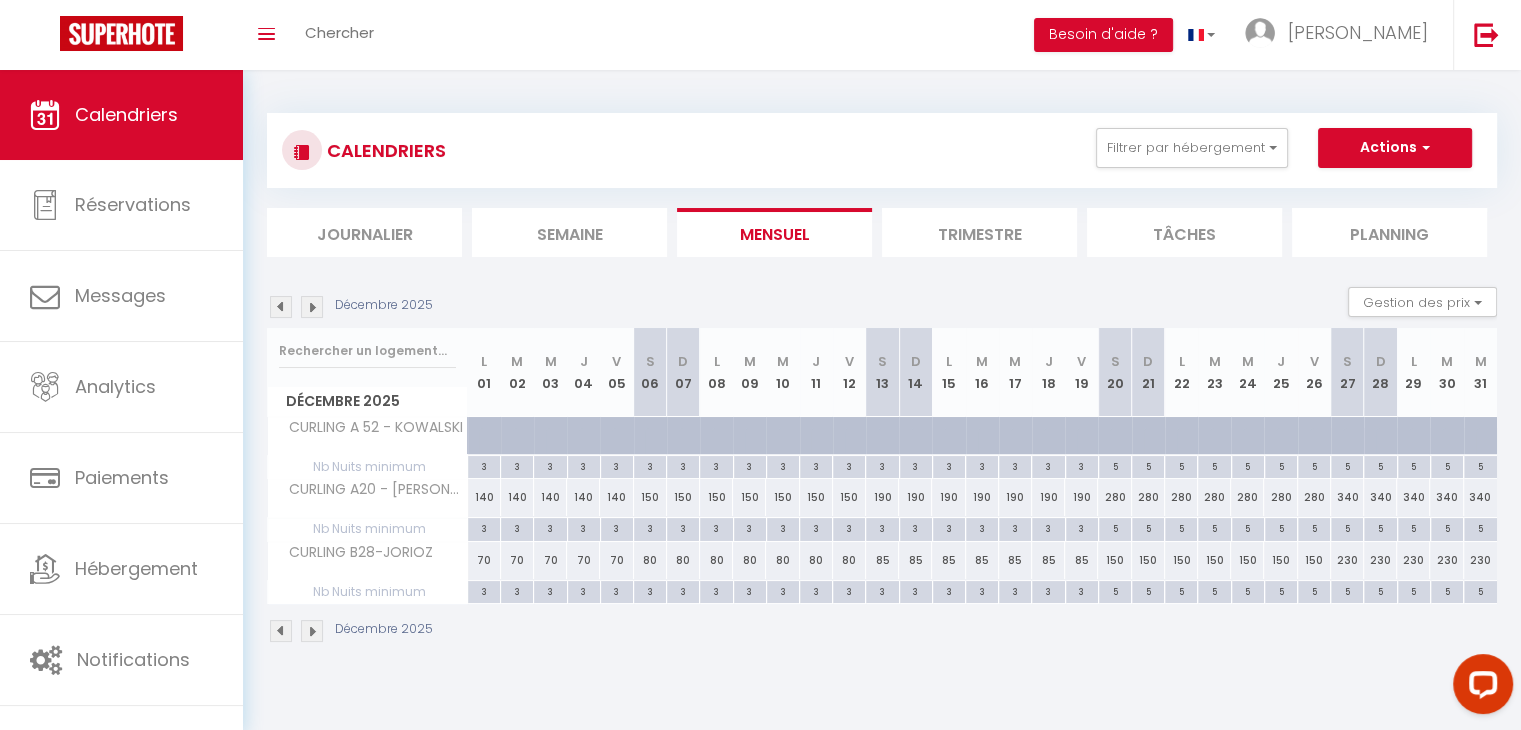 click at bounding box center [312, 307] 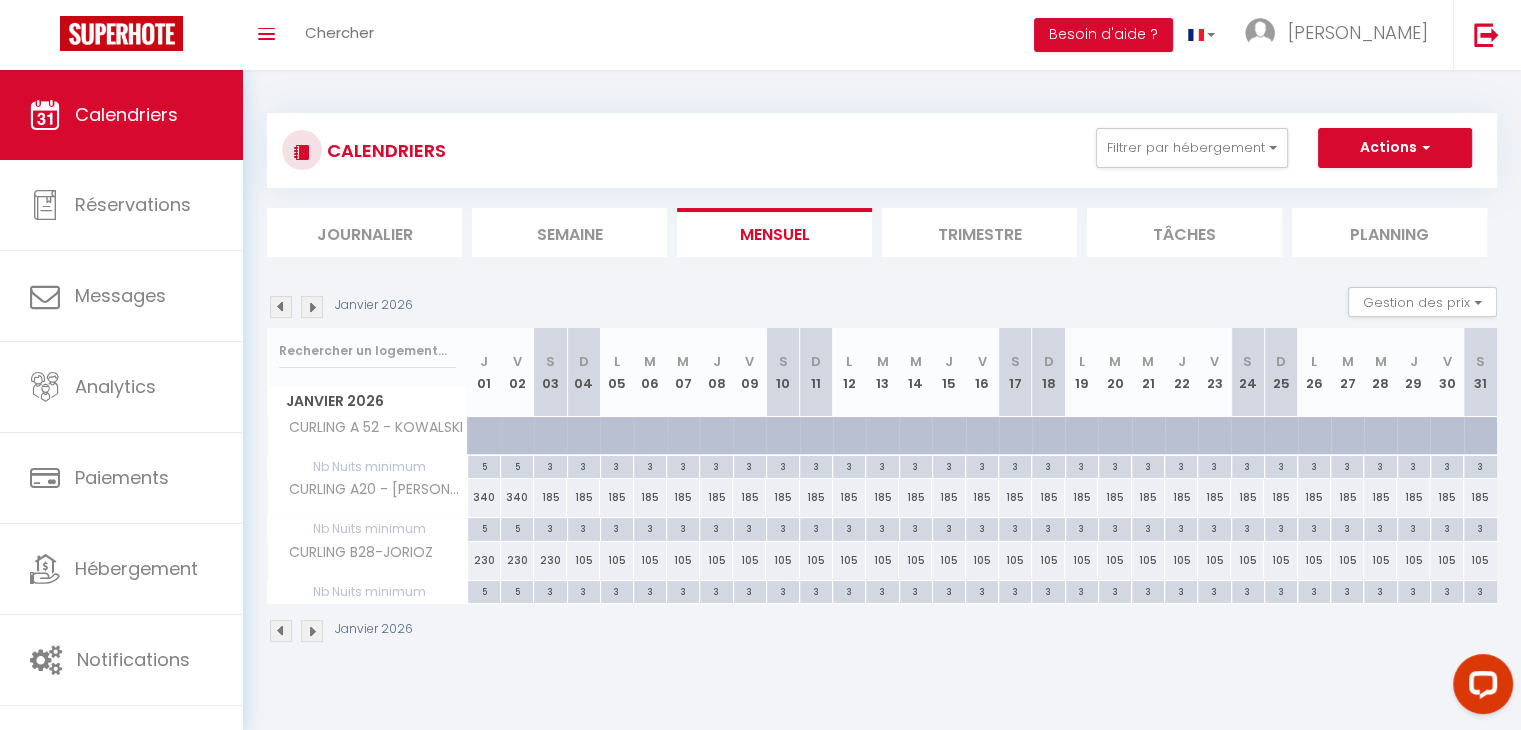 click at bounding box center (312, 307) 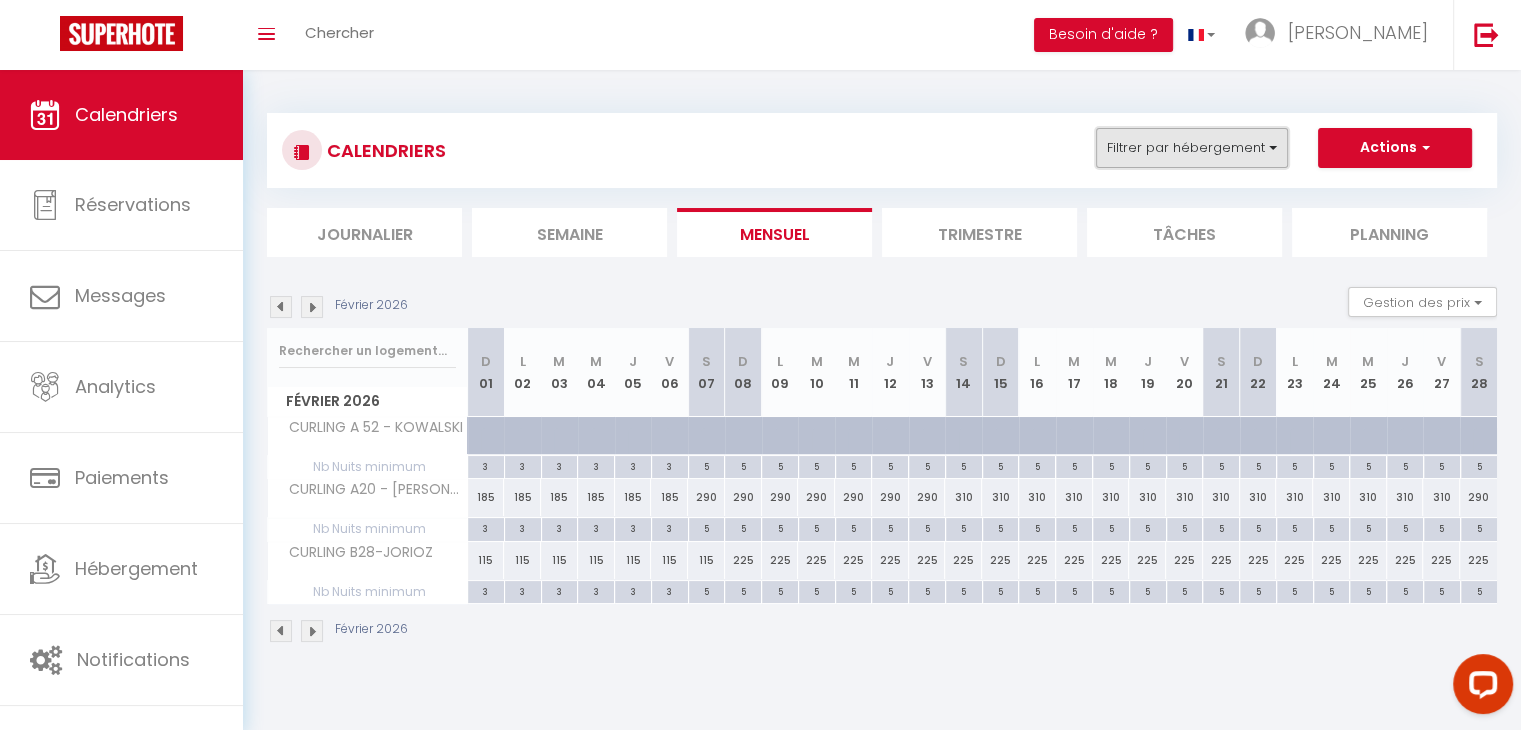 click on "Filtrer par hébergement" at bounding box center (1192, 148) 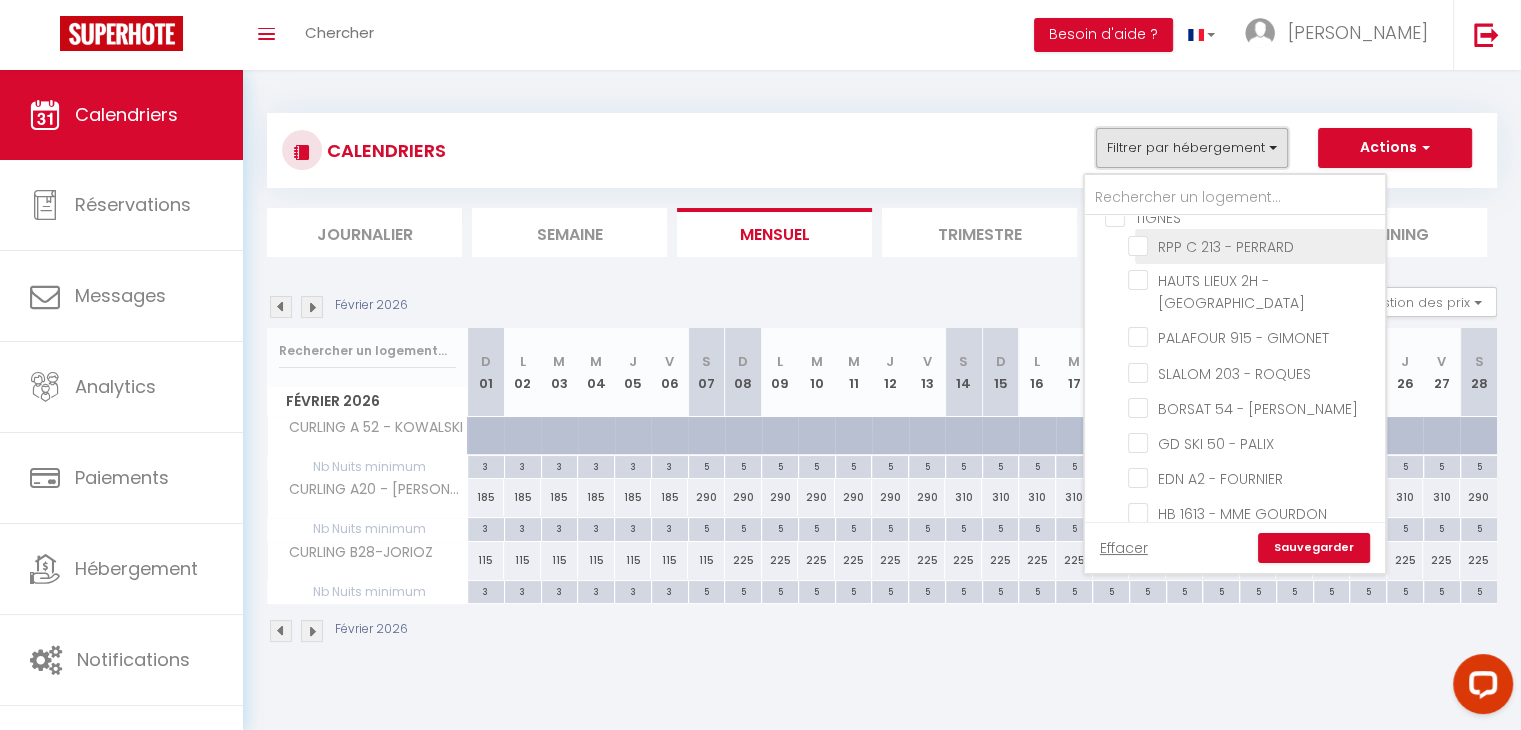 scroll, scrollTop: 20, scrollLeft: 0, axis: vertical 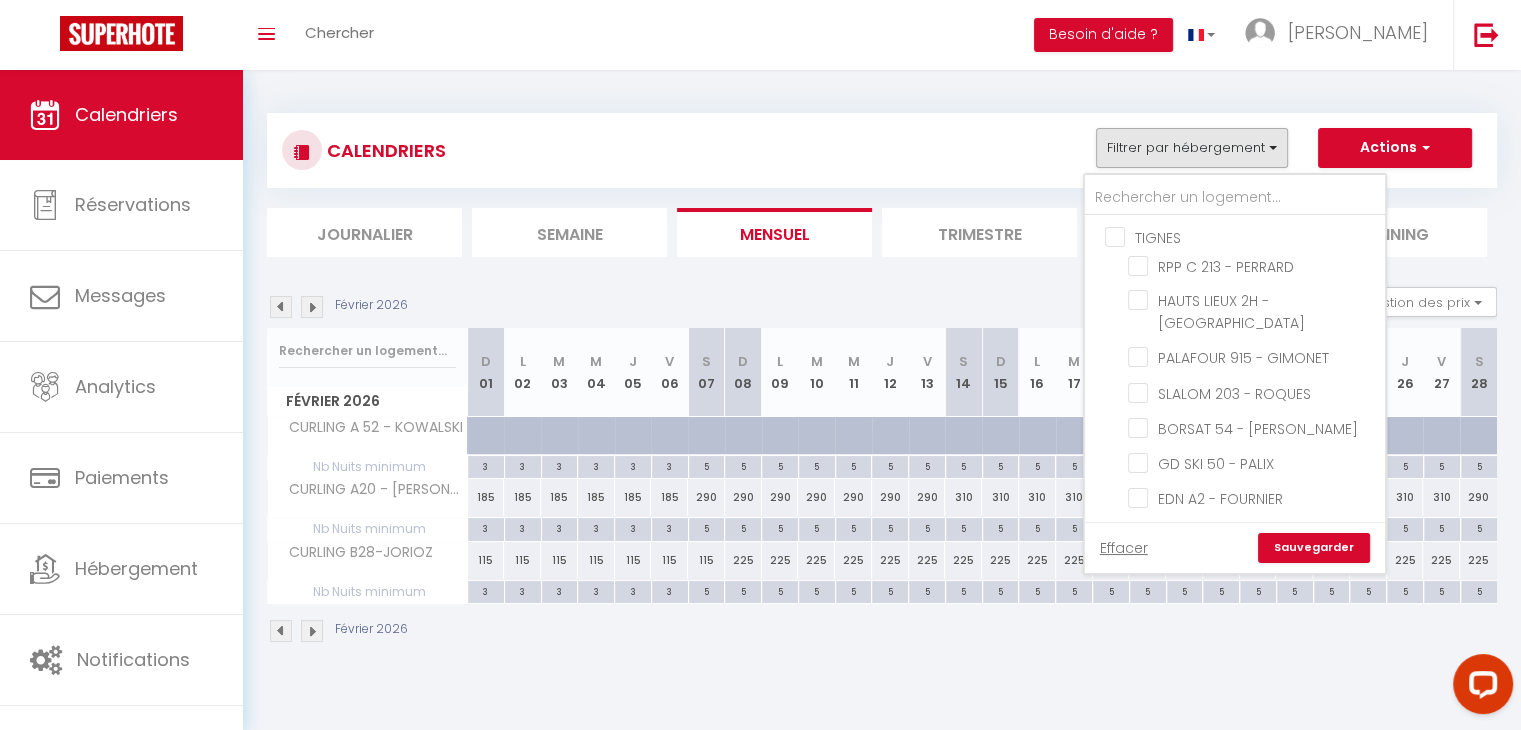 click on "Février 2026
Gestion des prix
Nb Nuits minimum   Règles   Disponibilité" at bounding box center (882, 307) 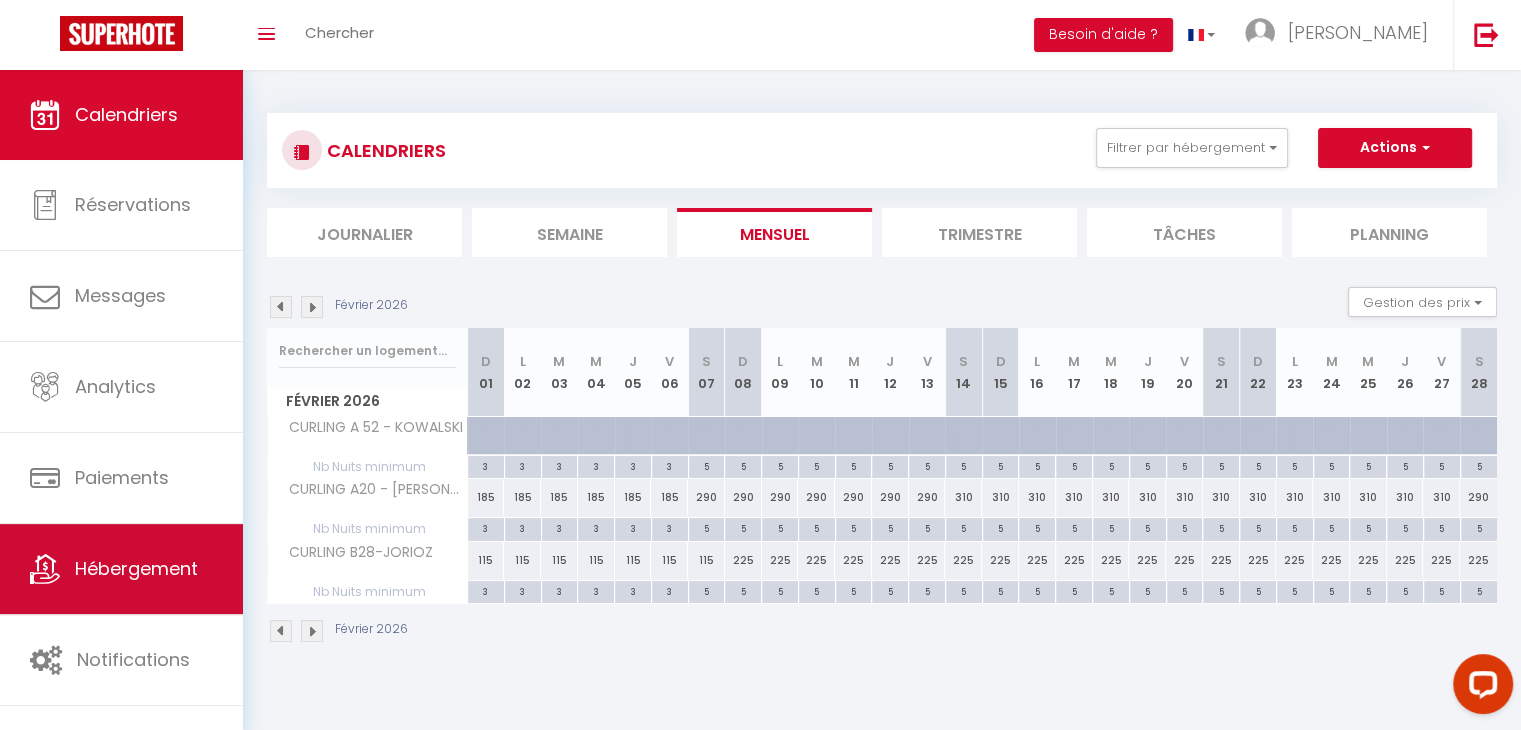 scroll, scrollTop: 70, scrollLeft: 0, axis: vertical 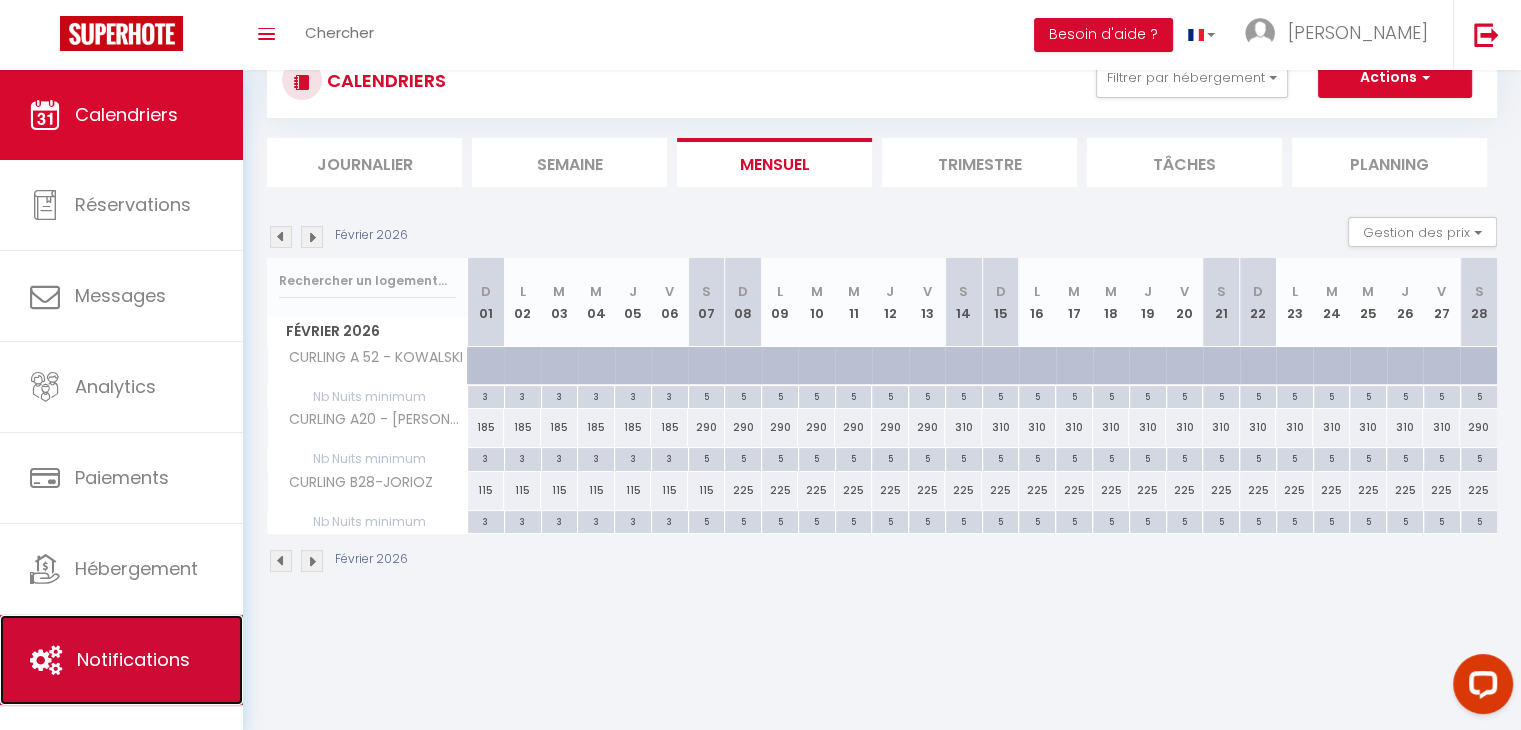 click on "Notifications" at bounding box center [133, 659] 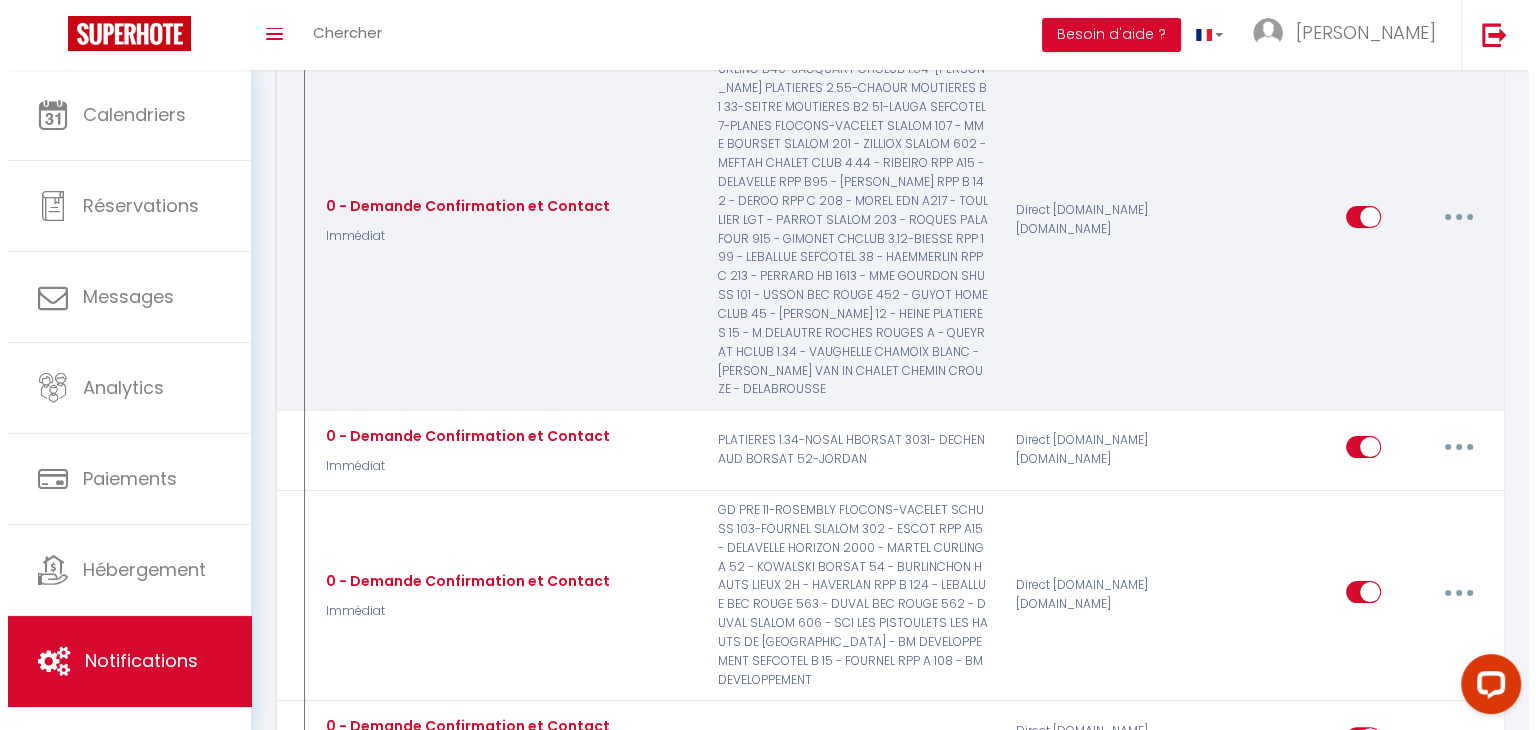 scroll, scrollTop: 322, scrollLeft: 0, axis: vertical 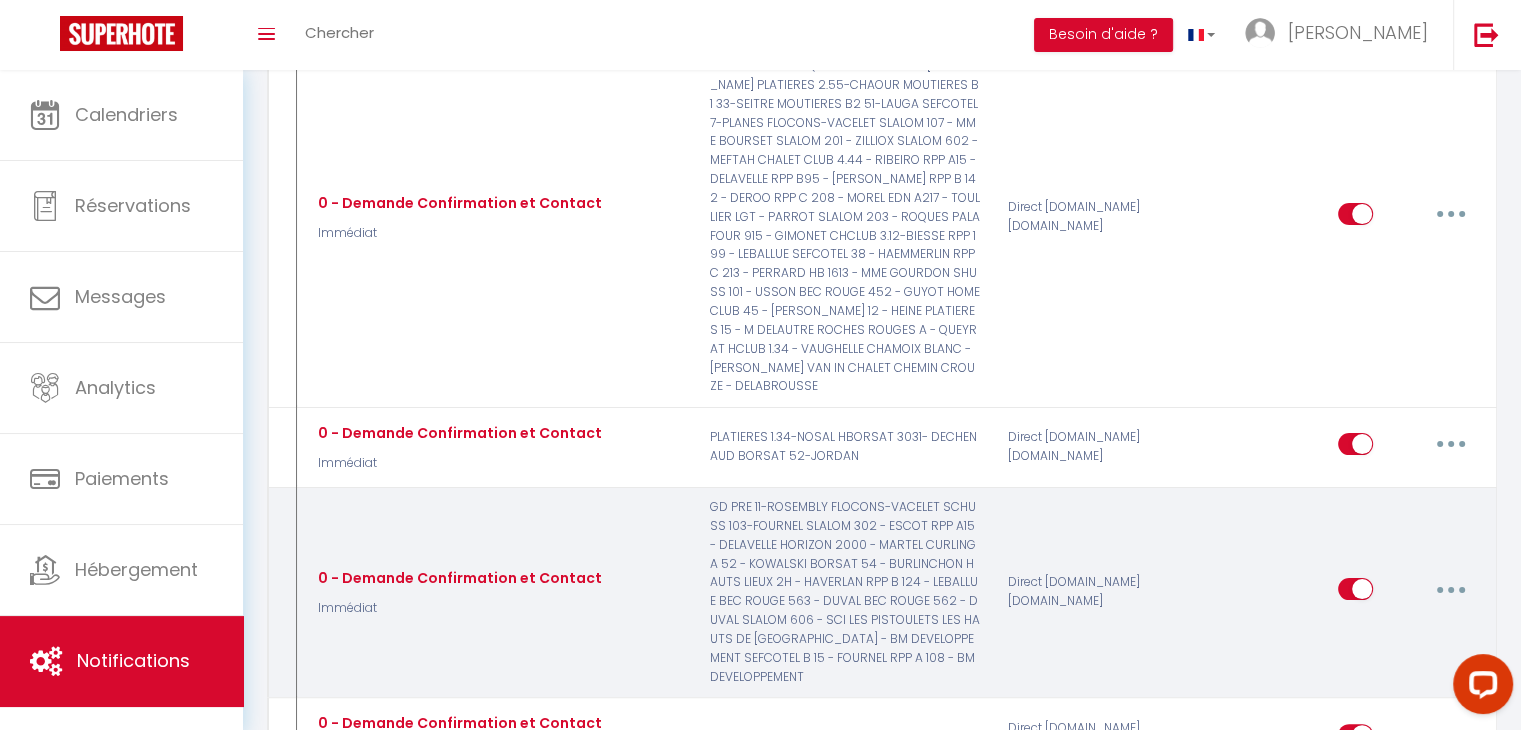 click at bounding box center [1451, 589] 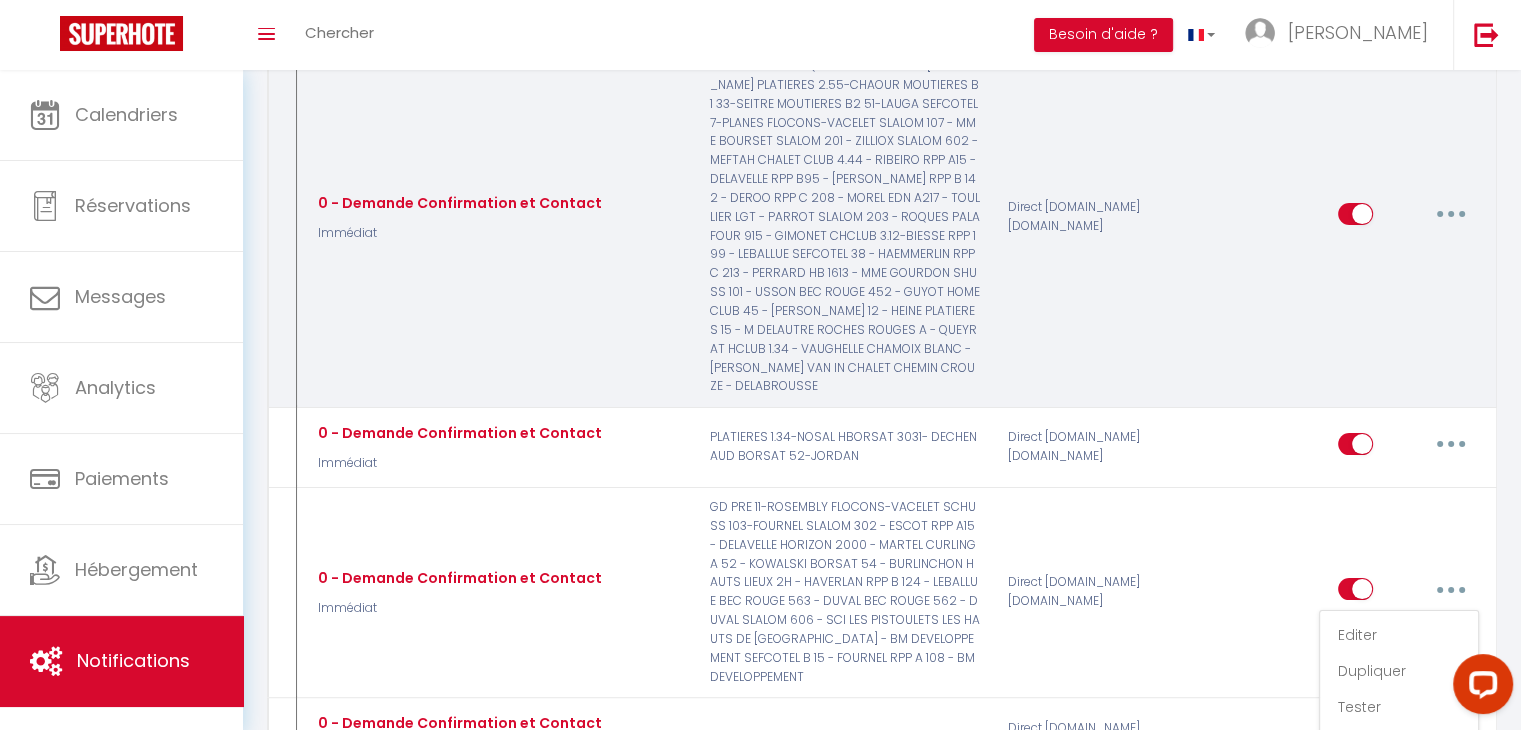 click at bounding box center [1451, 214] 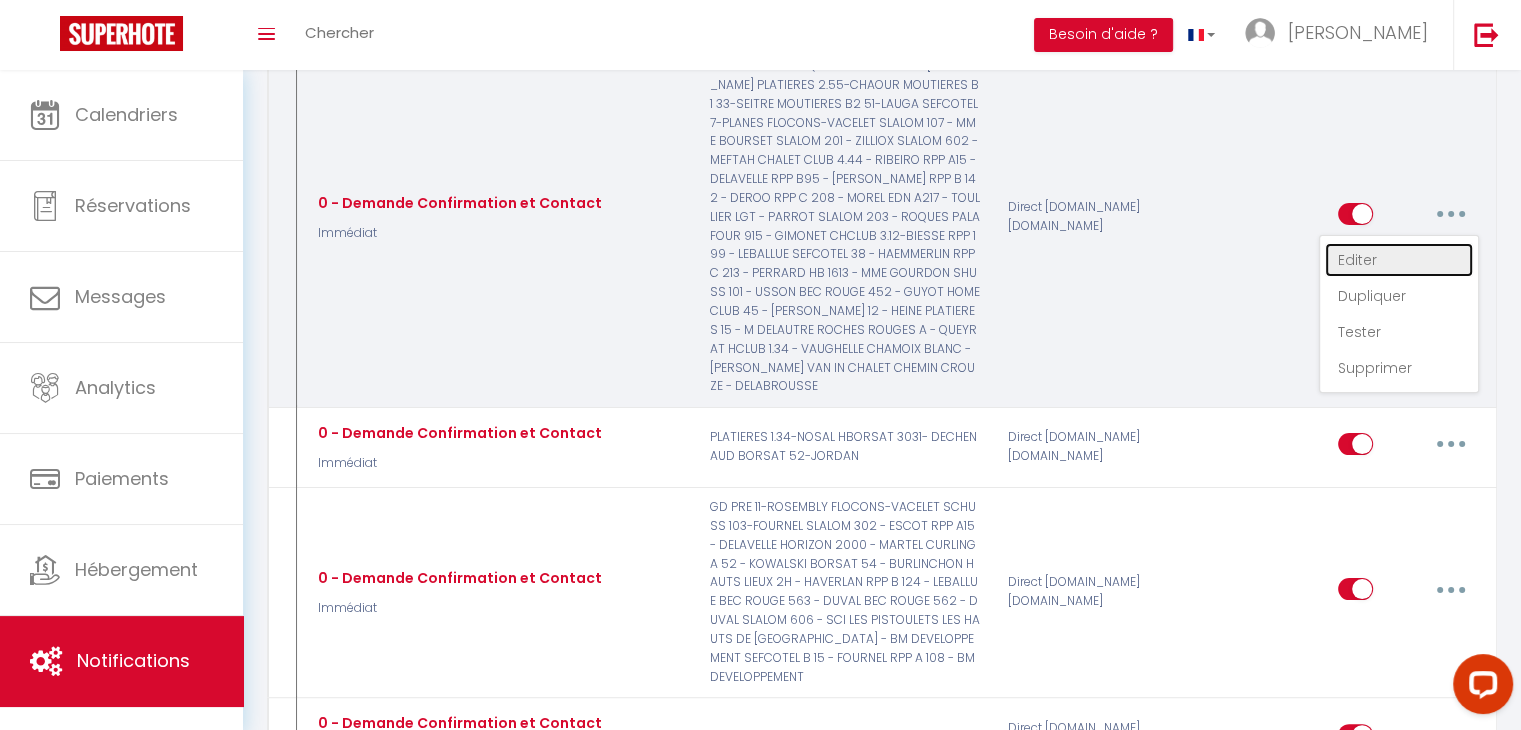 click on "Editer" at bounding box center [1399, 260] 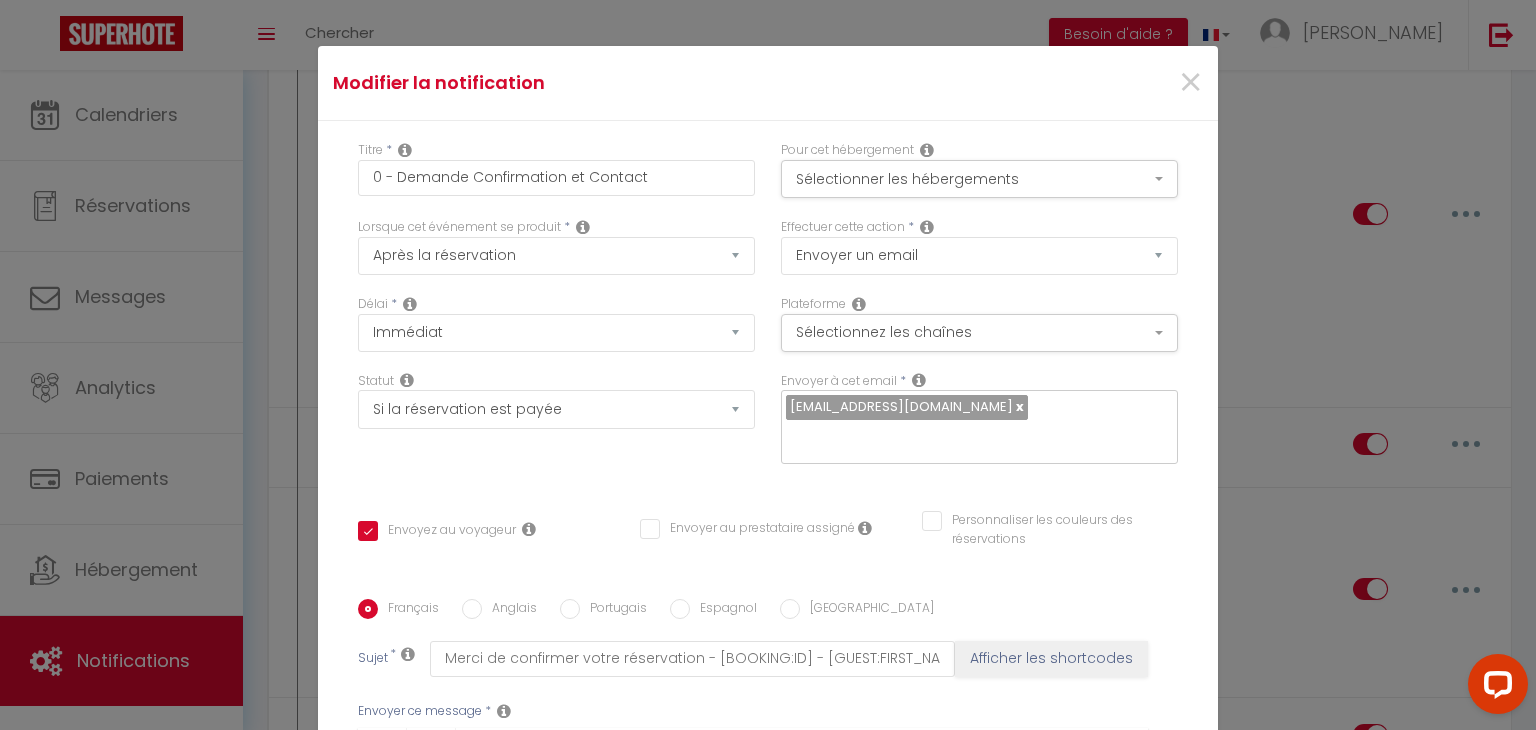 scroll, scrollTop: 334, scrollLeft: 0, axis: vertical 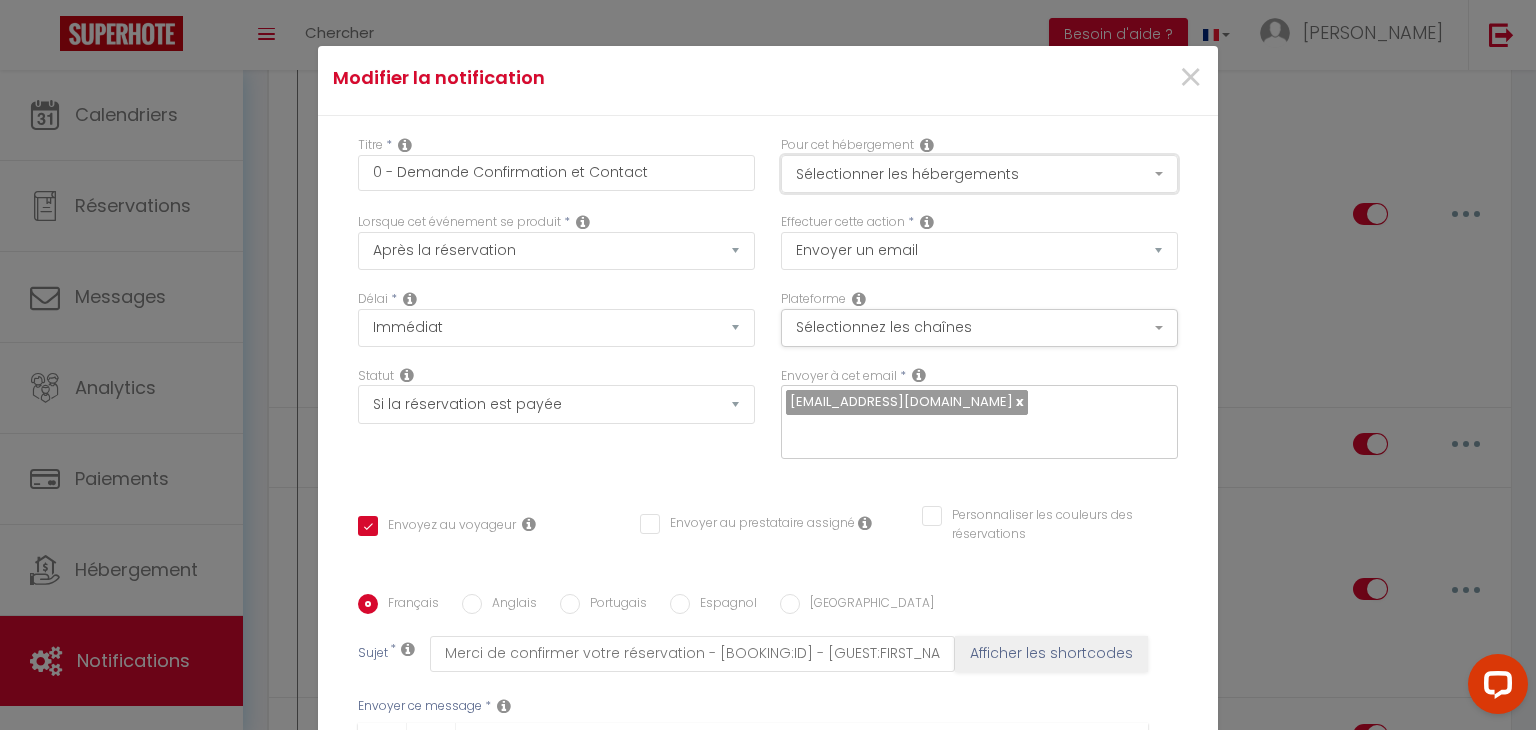 click on "Sélectionner les hébergements" at bounding box center [979, 174] 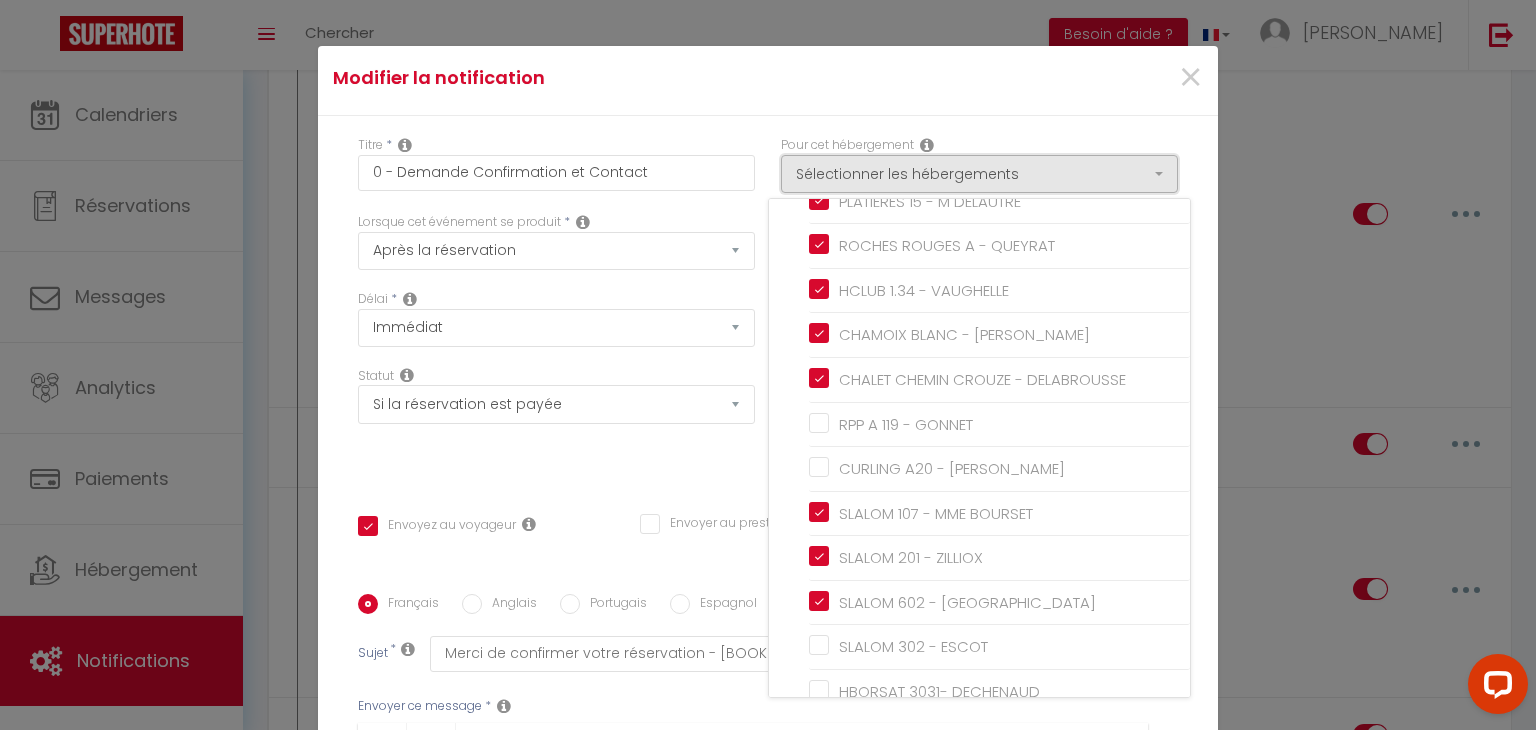 scroll, scrollTop: 1160, scrollLeft: 0, axis: vertical 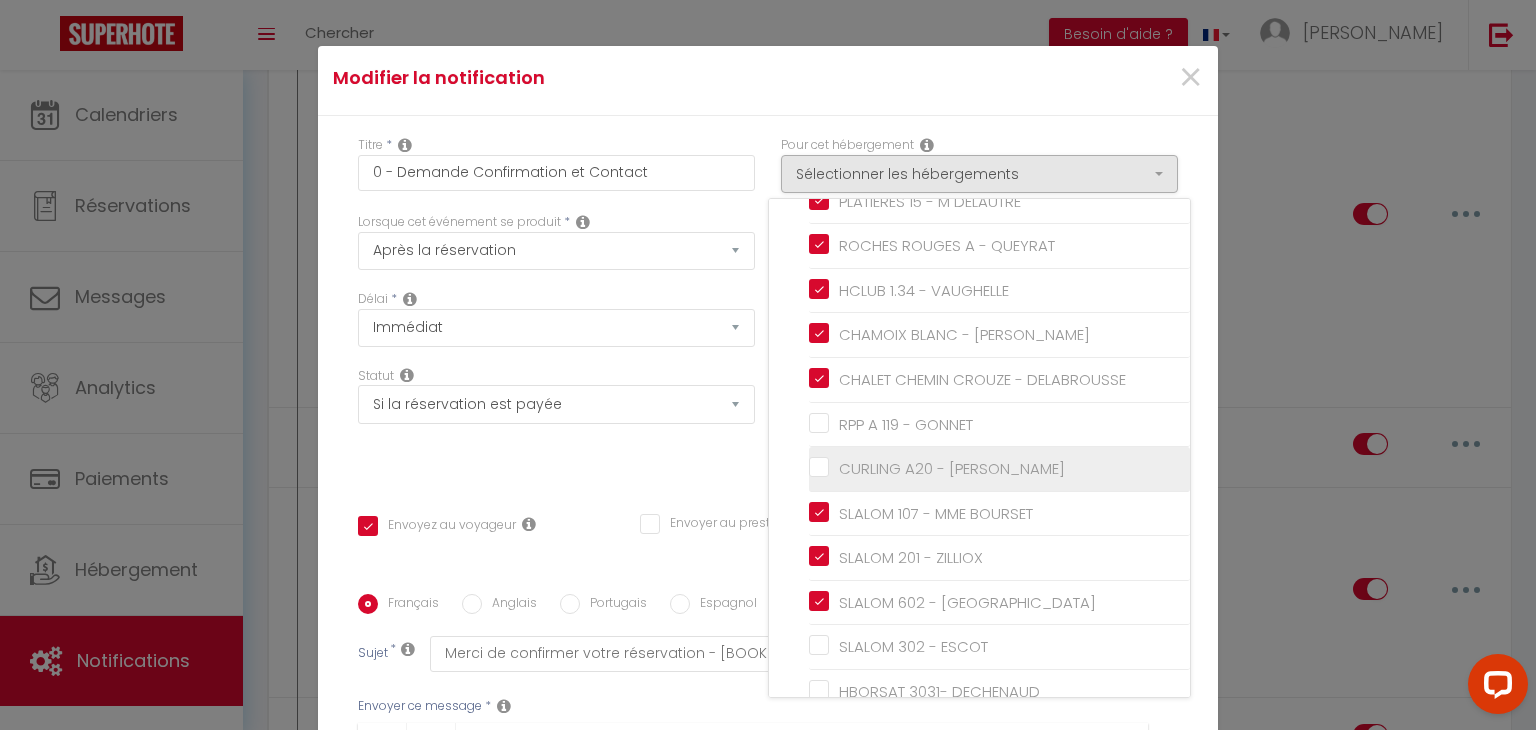 click on "CURLING A20 - [PERSON_NAME]" at bounding box center [999, 469] 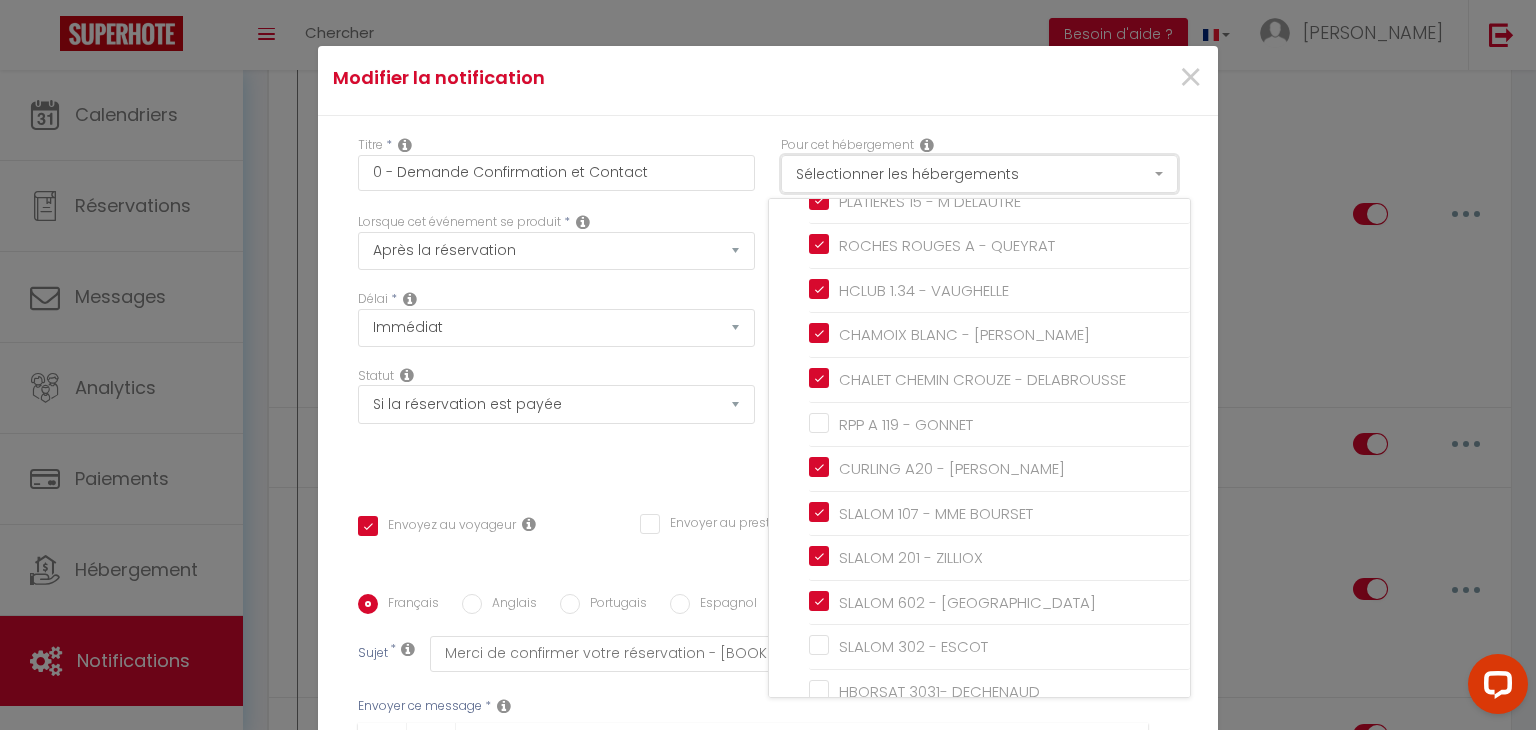 click on "Sélectionner les hébergements" at bounding box center (979, 174) 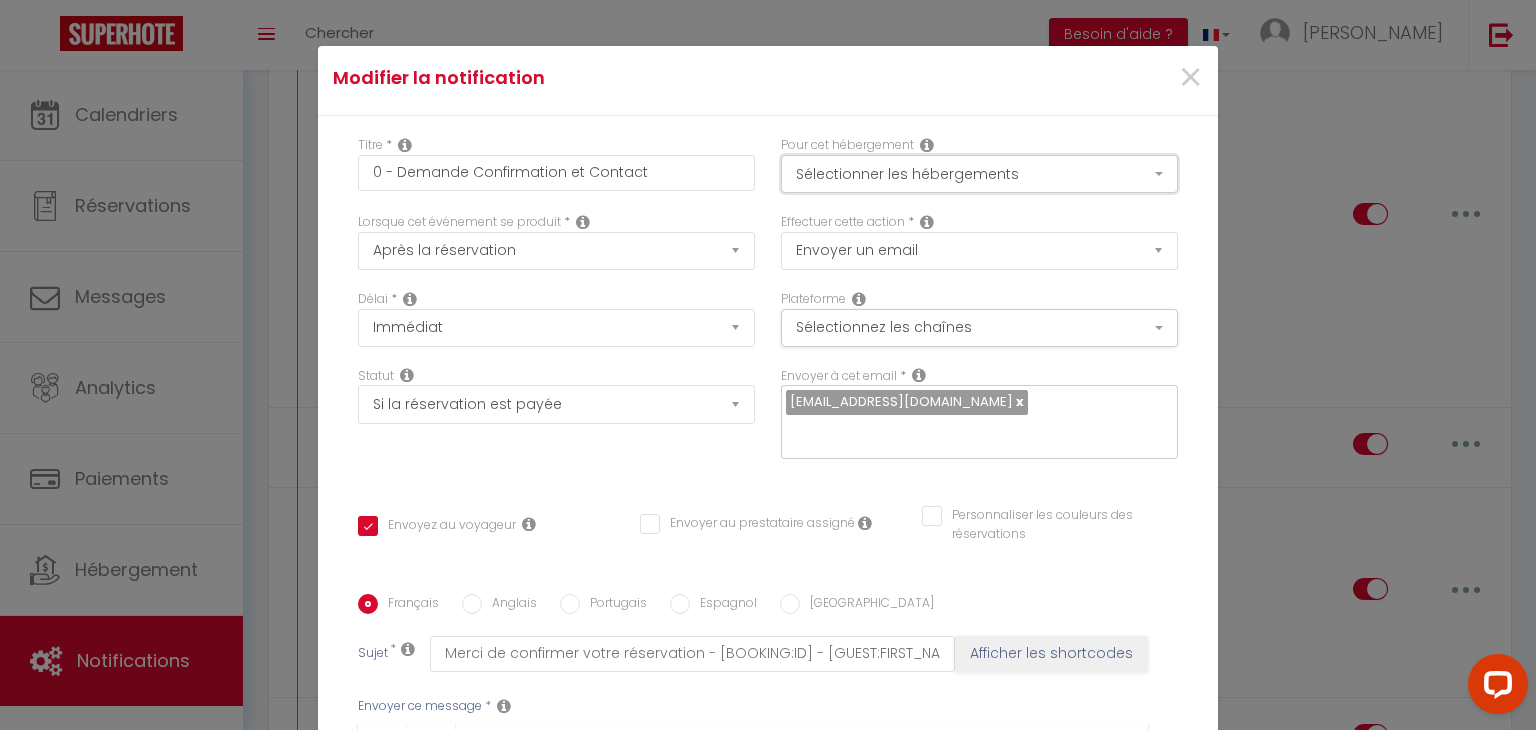 scroll, scrollTop: 334, scrollLeft: 0, axis: vertical 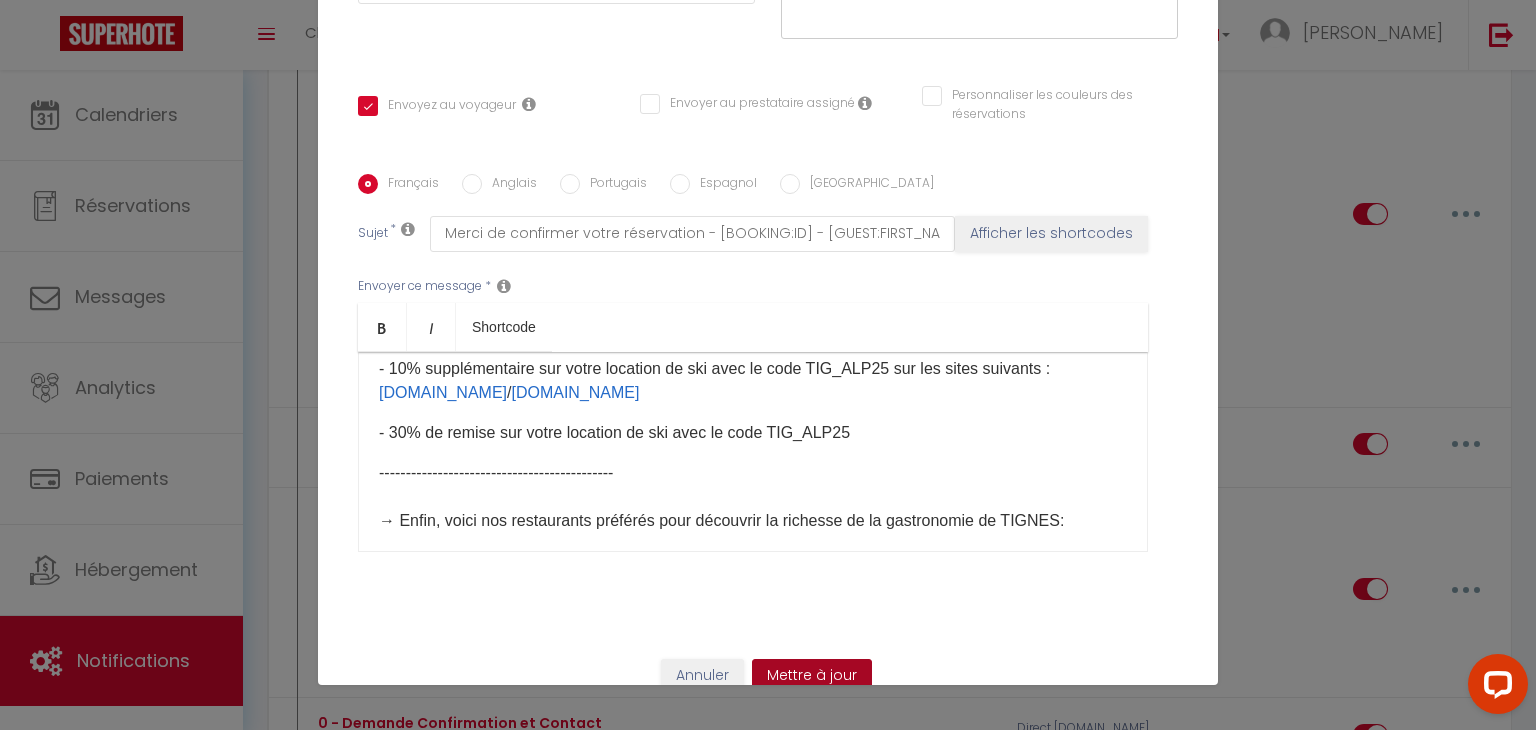 click on "Mettre à jour" at bounding box center (812, 676) 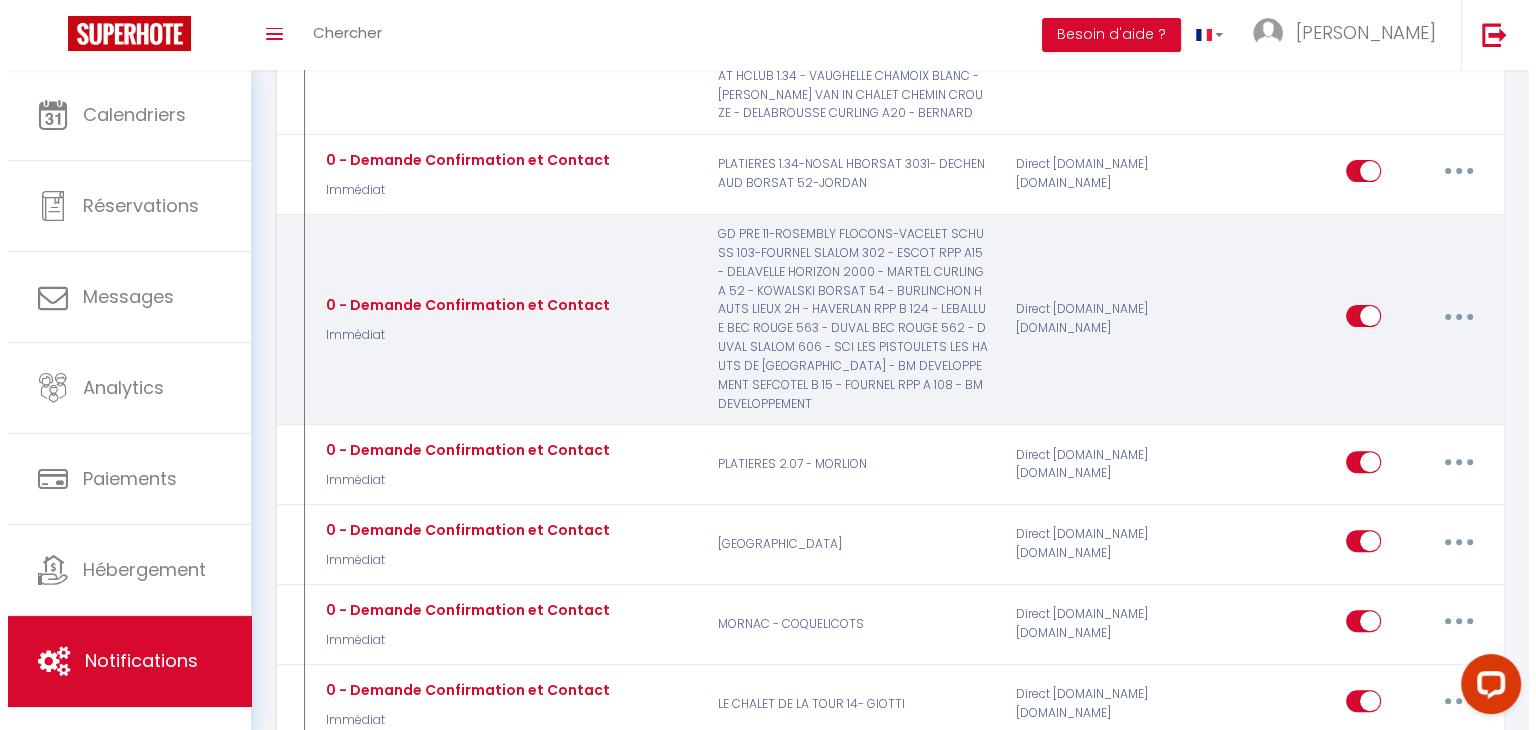scroll, scrollTop: 594, scrollLeft: 0, axis: vertical 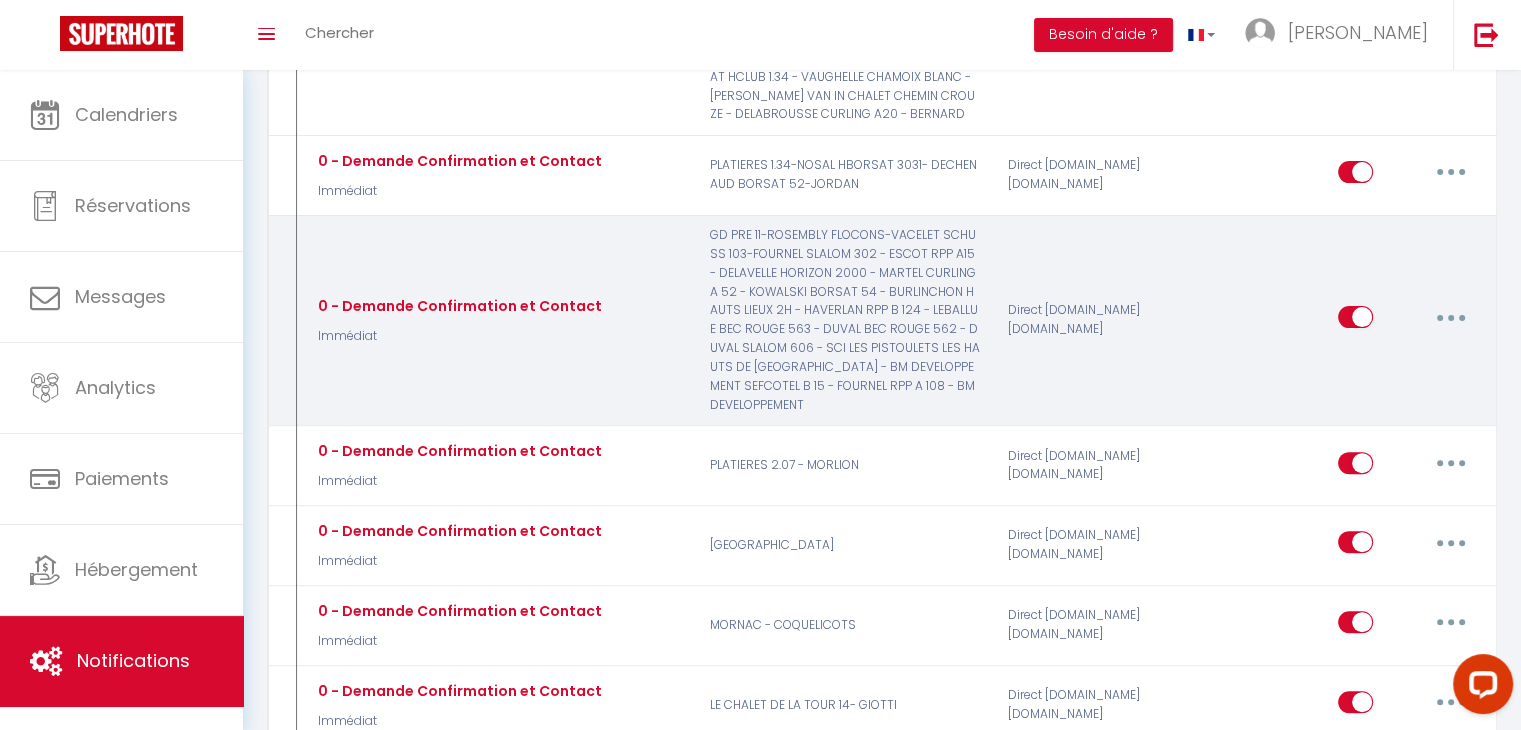 click at bounding box center [1451, 317] 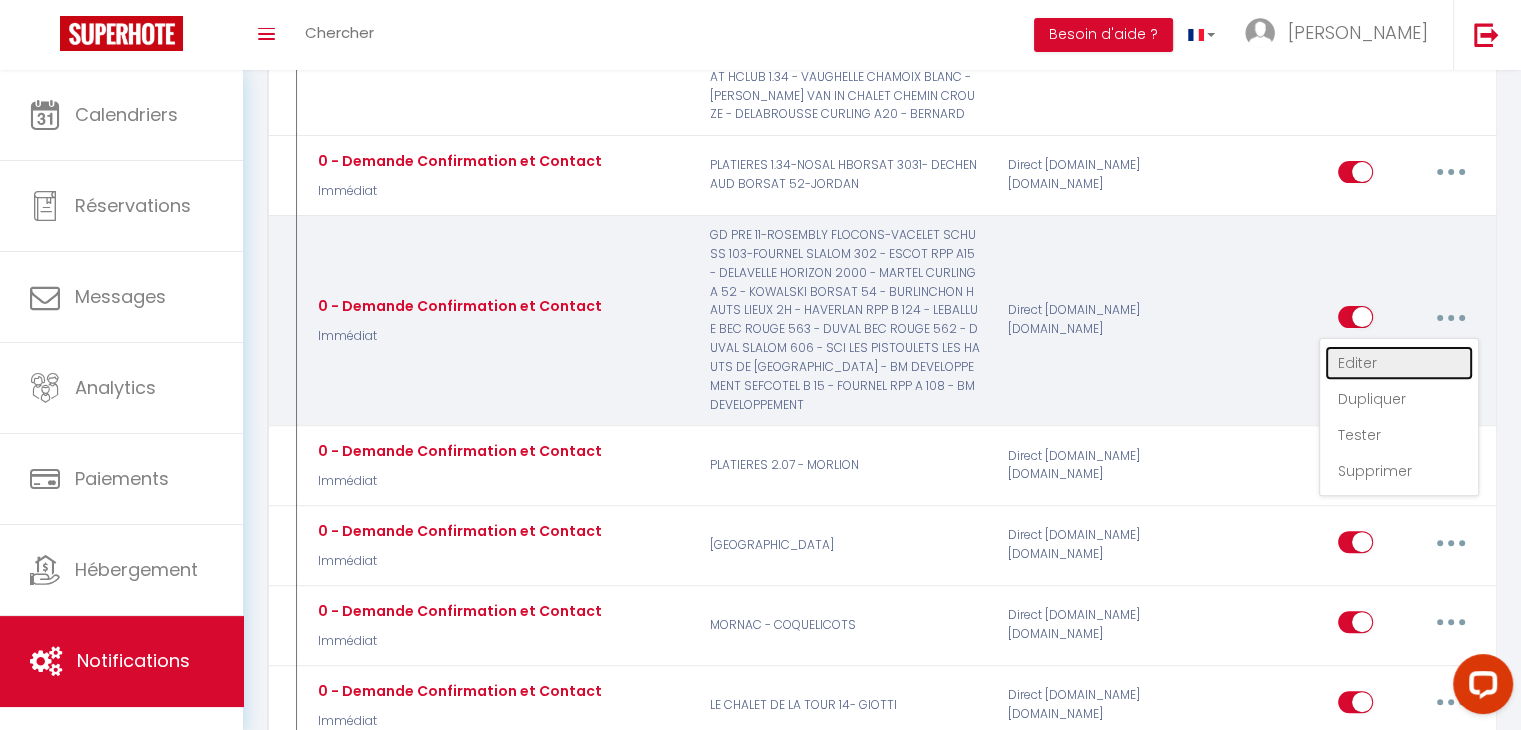 click on "Editer" at bounding box center [1399, 363] 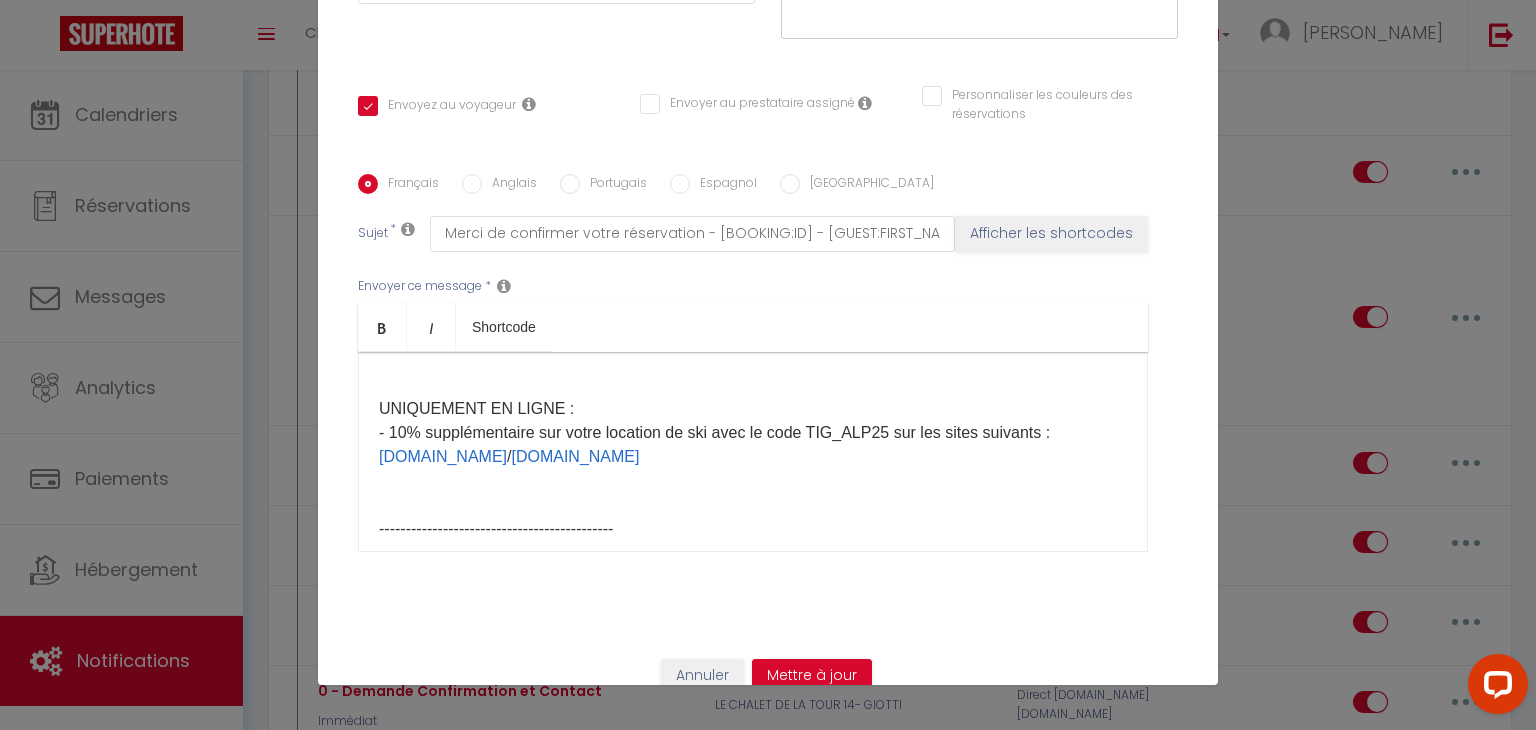 scroll, scrollTop: 0, scrollLeft: 0, axis: both 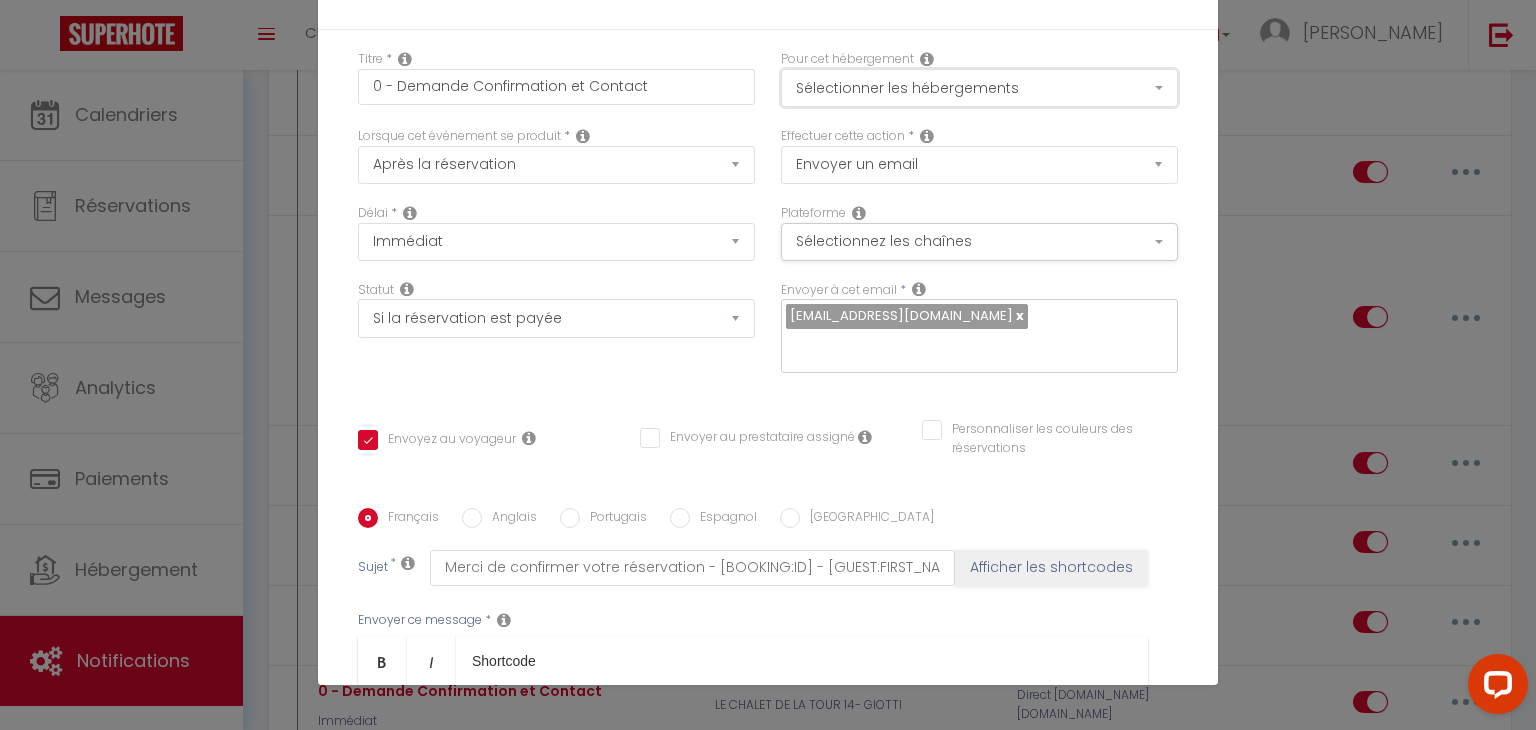 click on "Sélectionner les hébergements" at bounding box center (979, 88) 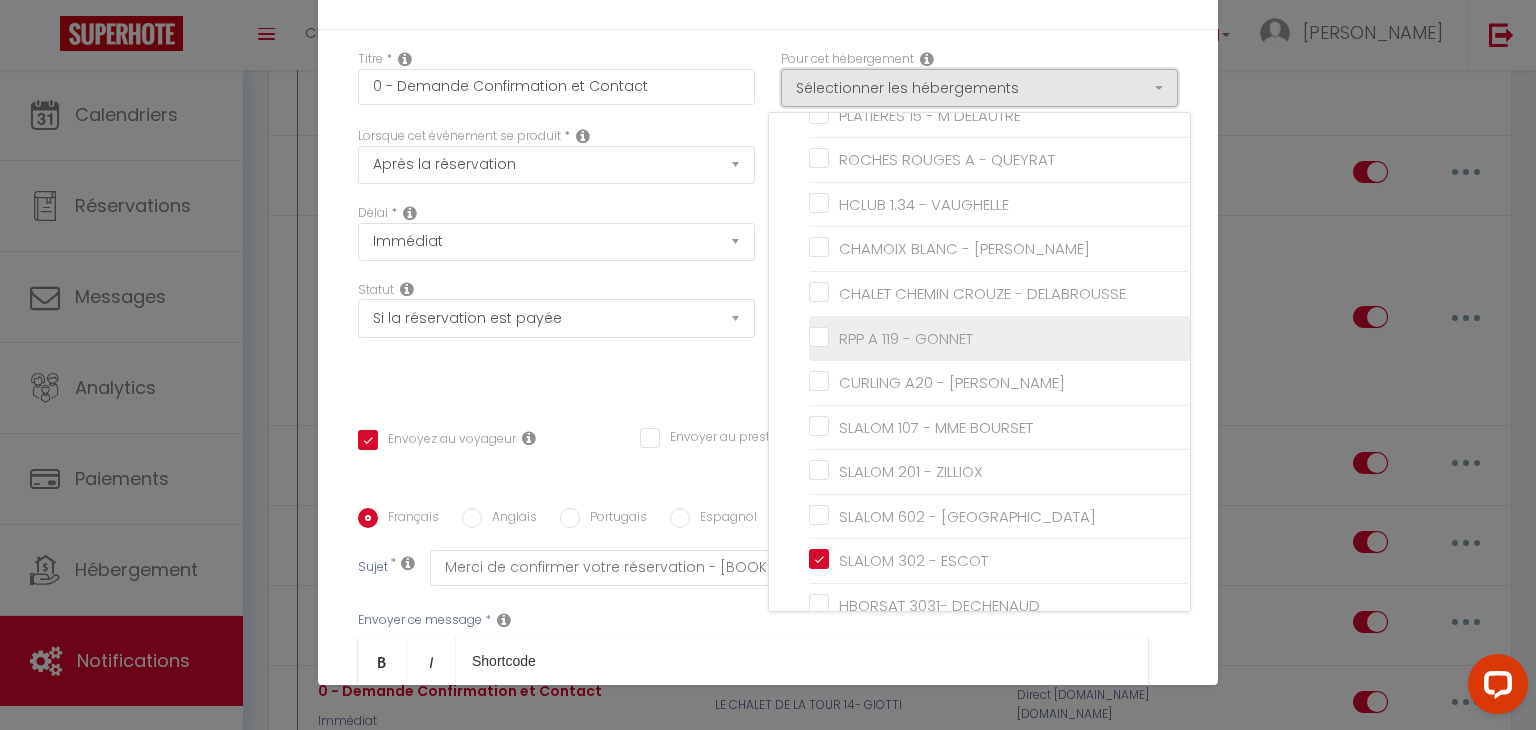 scroll, scrollTop: 1213, scrollLeft: 0, axis: vertical 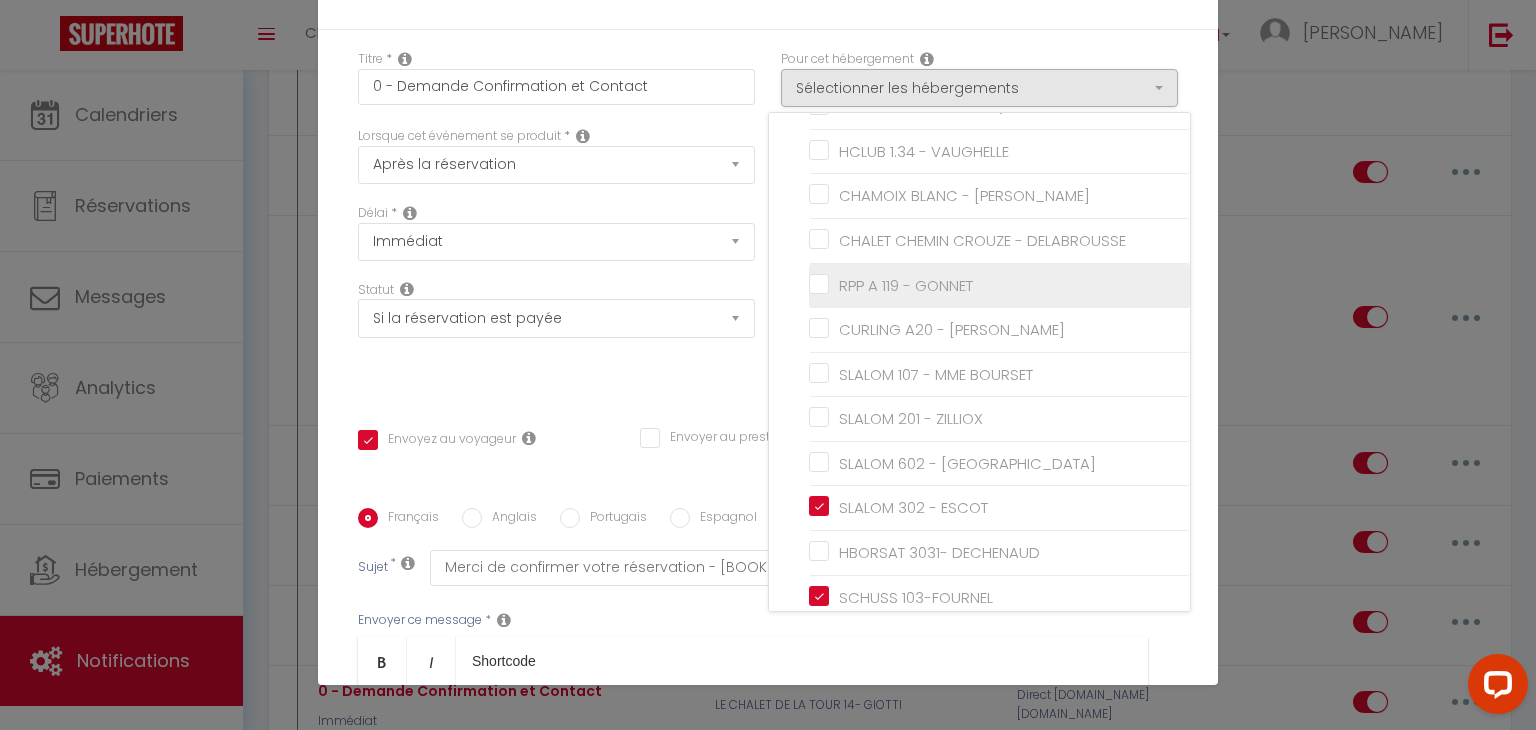 click on "RPP A 119 - GONNET" at bounding box center [999, 285] 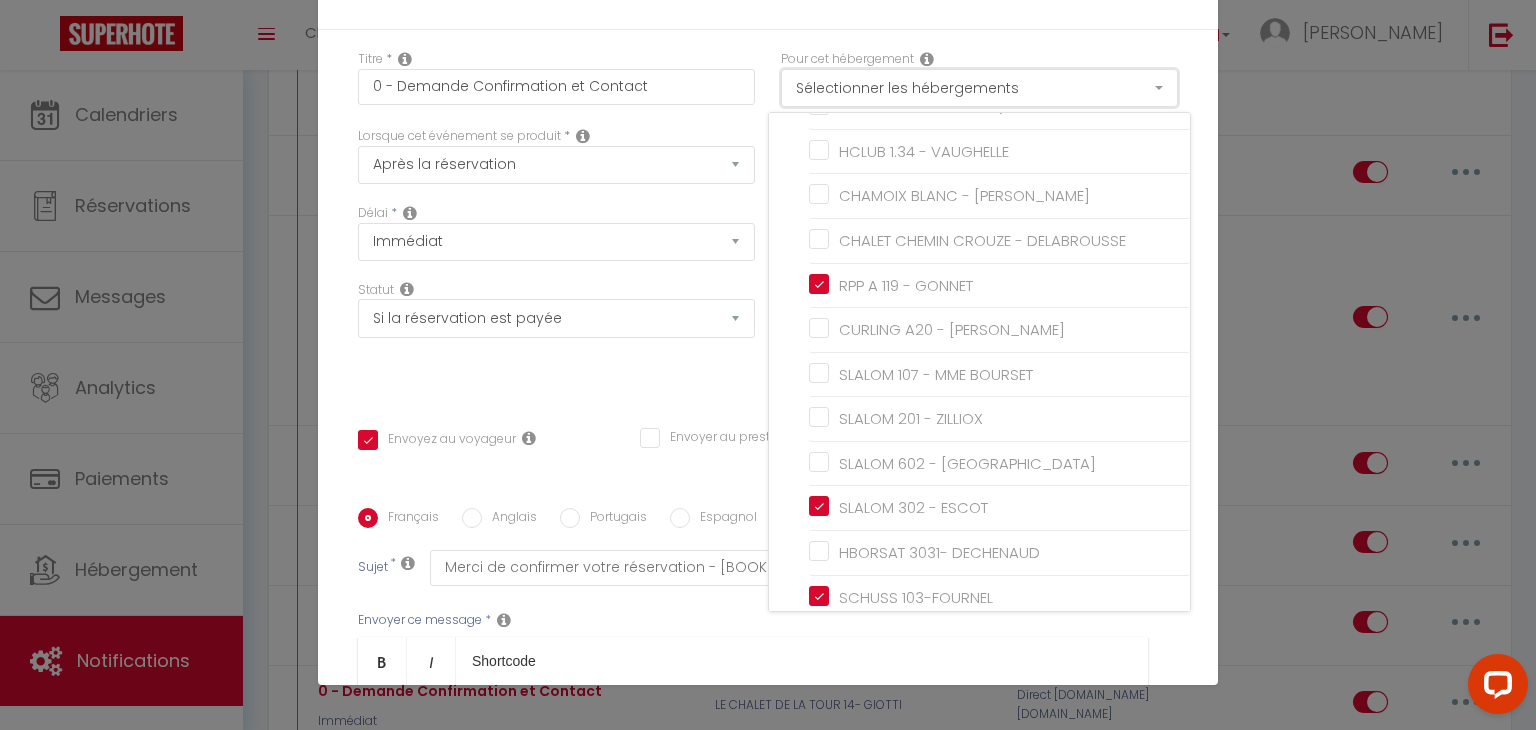 click on "Sélectionner les hébergements" at bounding box center (979, 88) 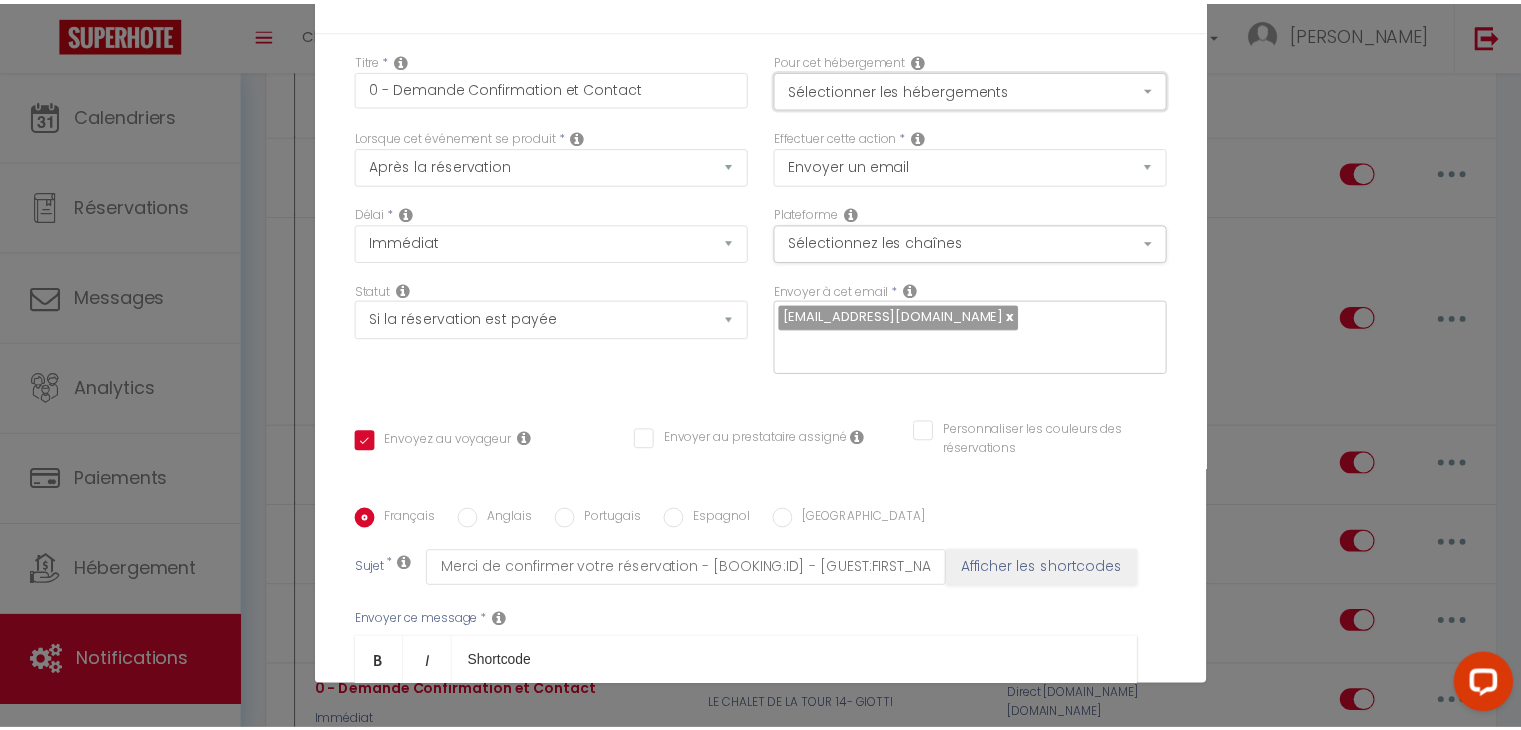 scroll, scrollTop: 334, scrollLeft: 0, axis: vertical 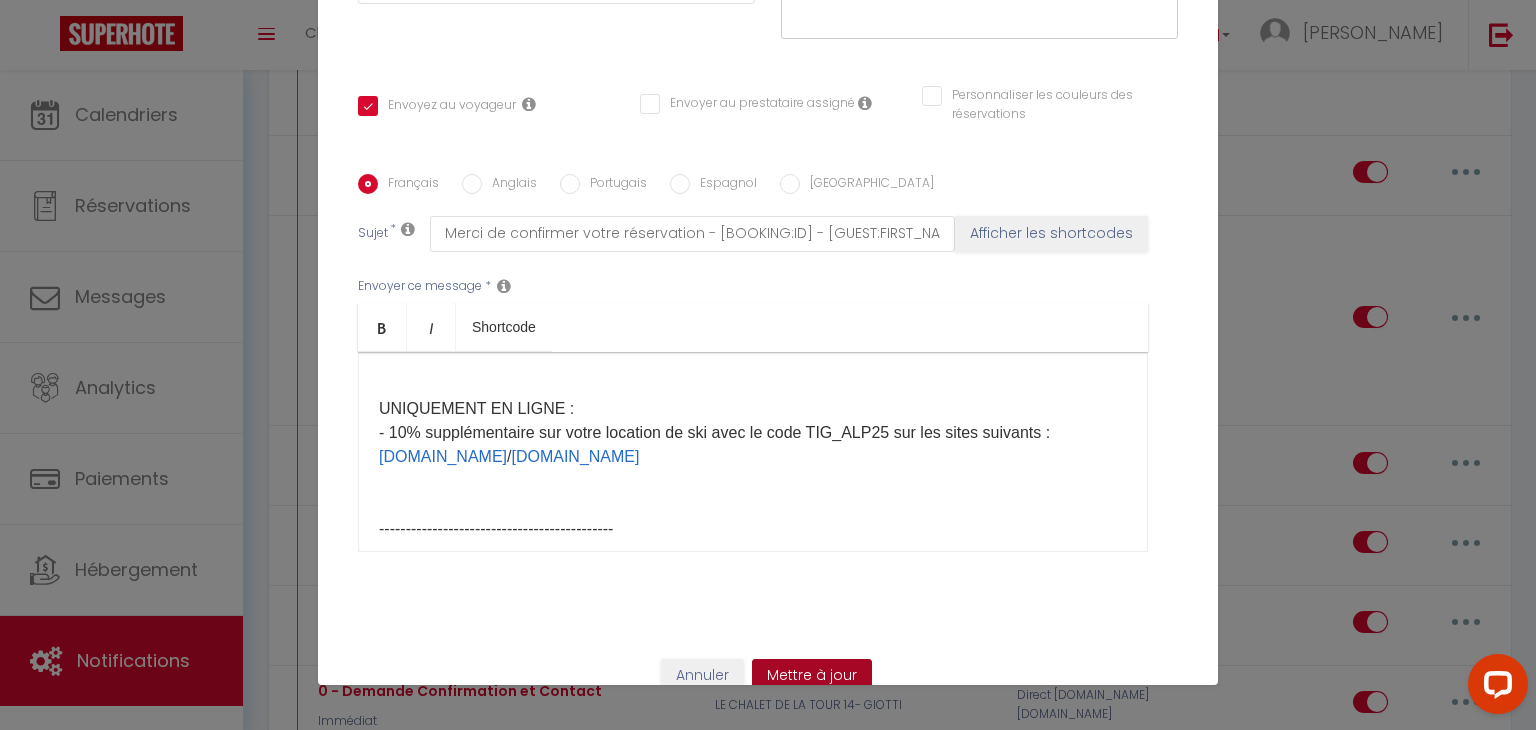 click on "Mettre à jour" at bounding box center (812, 676) 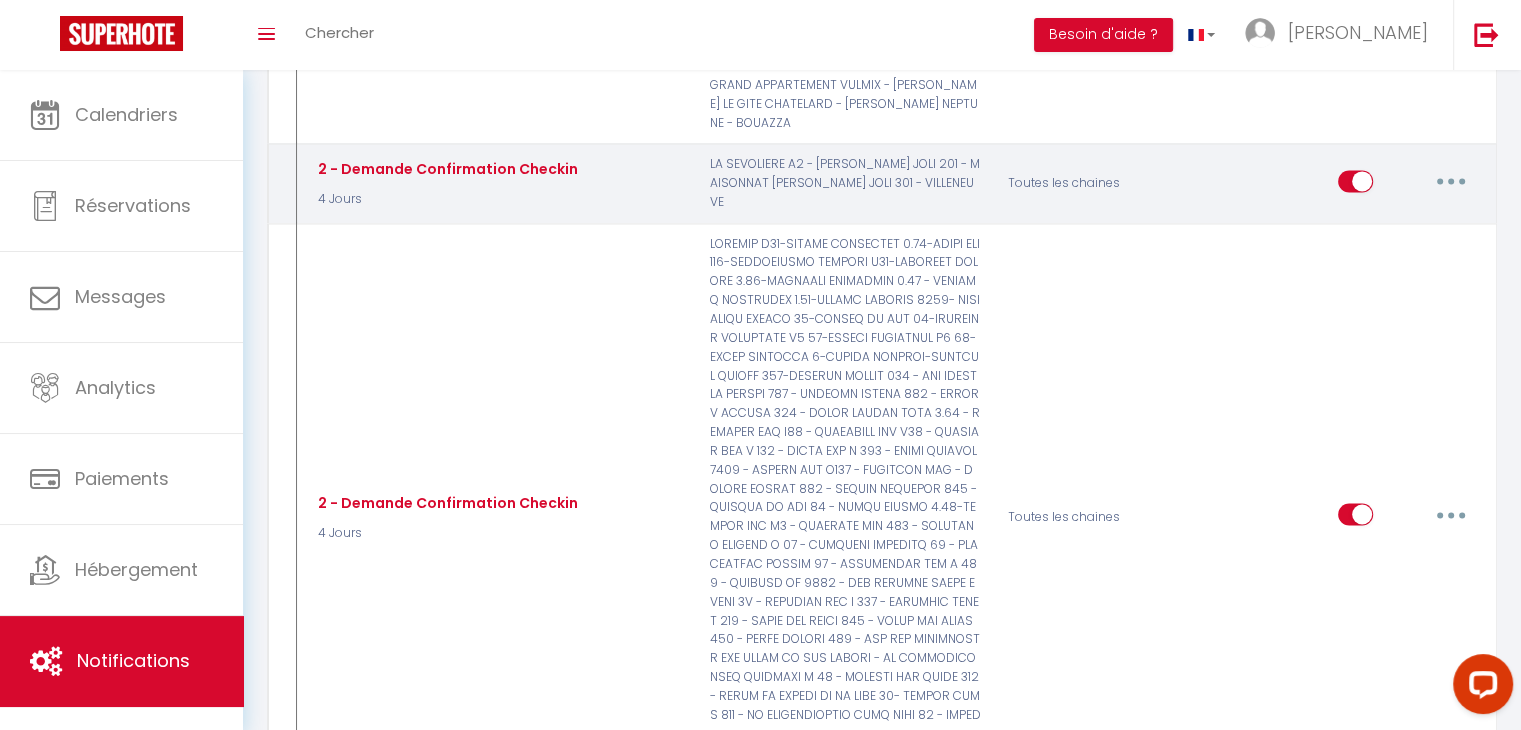 scroll, scrollTop: 3047, scrollLeft: 0, axis: vertical 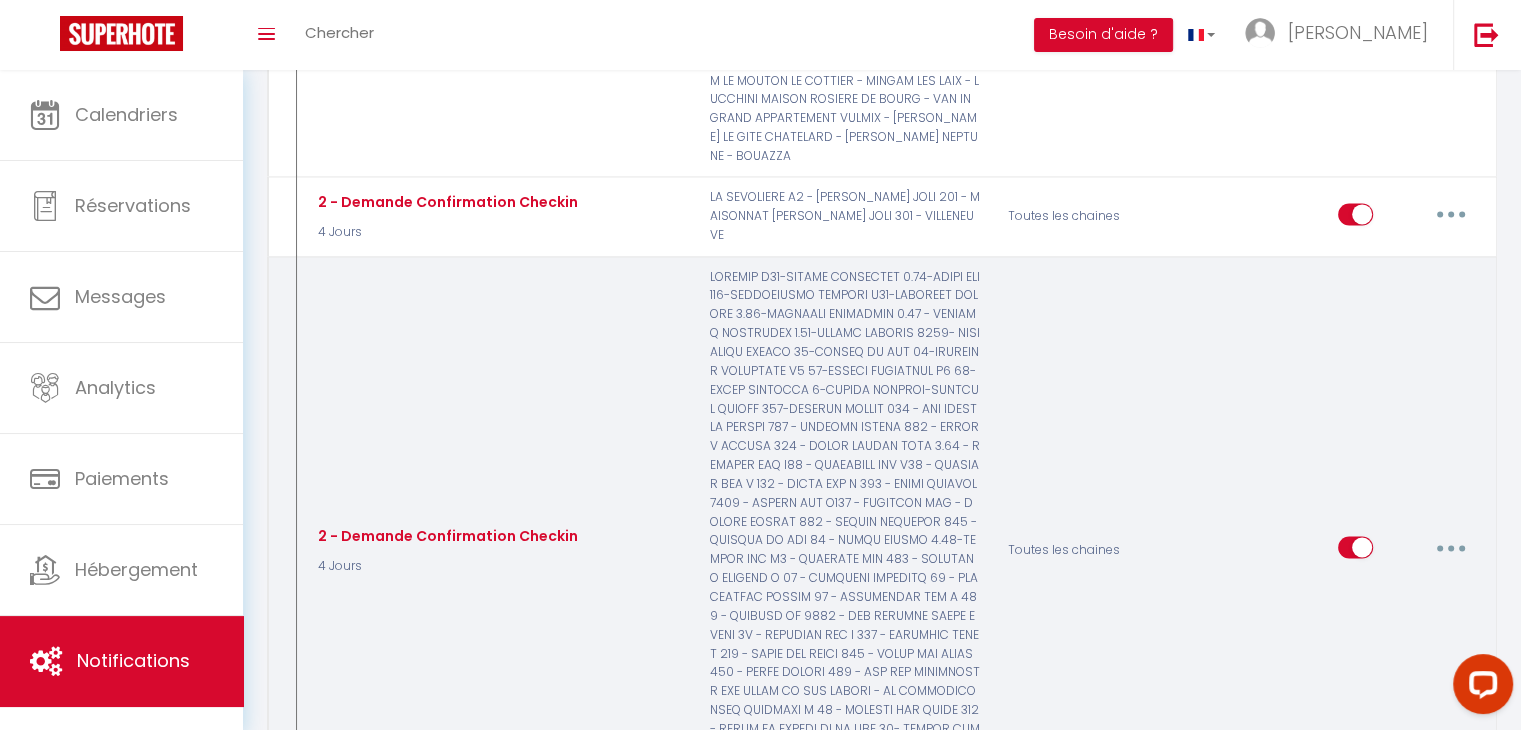 click at bounding box center [1451, 547] 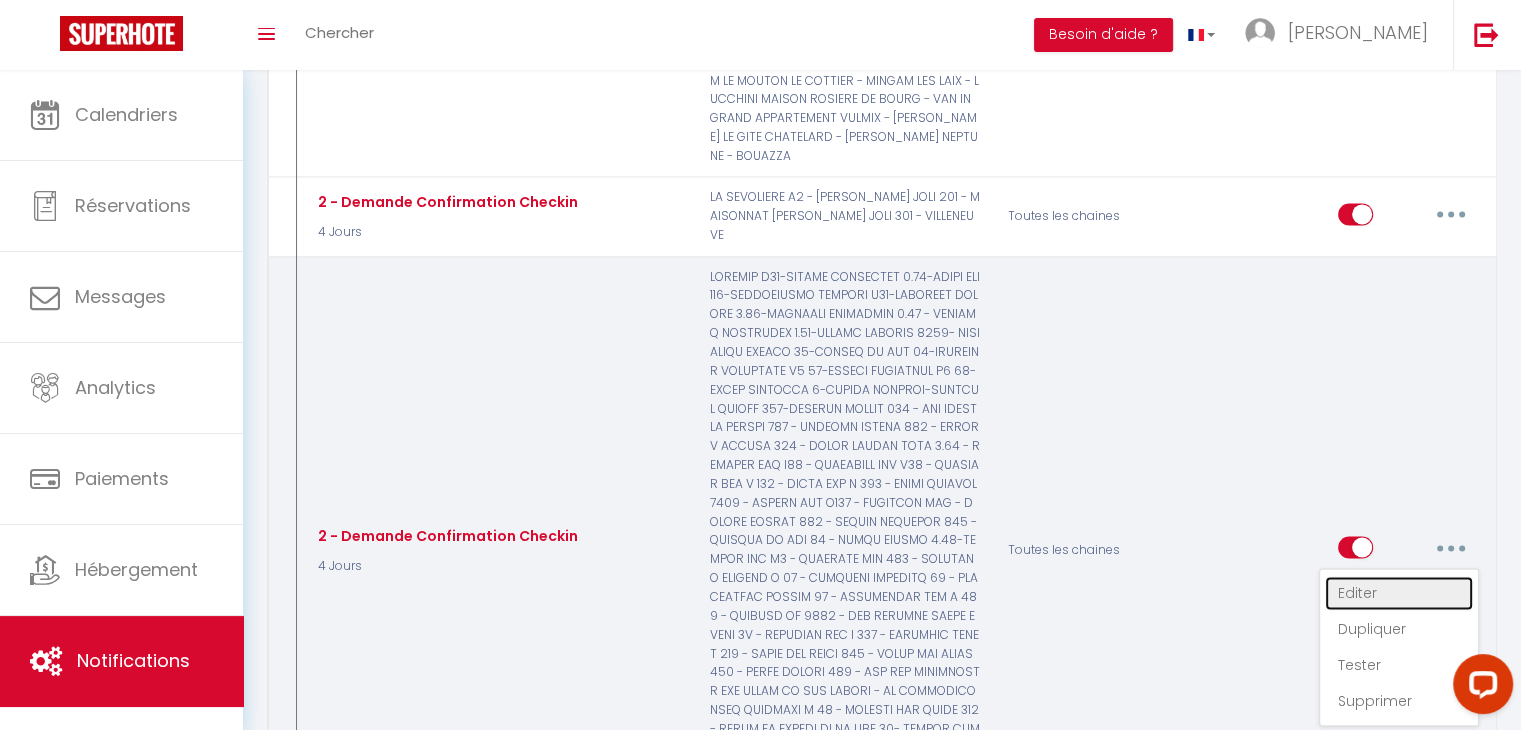 click on "Editer" at bounding box center (1399, 593) 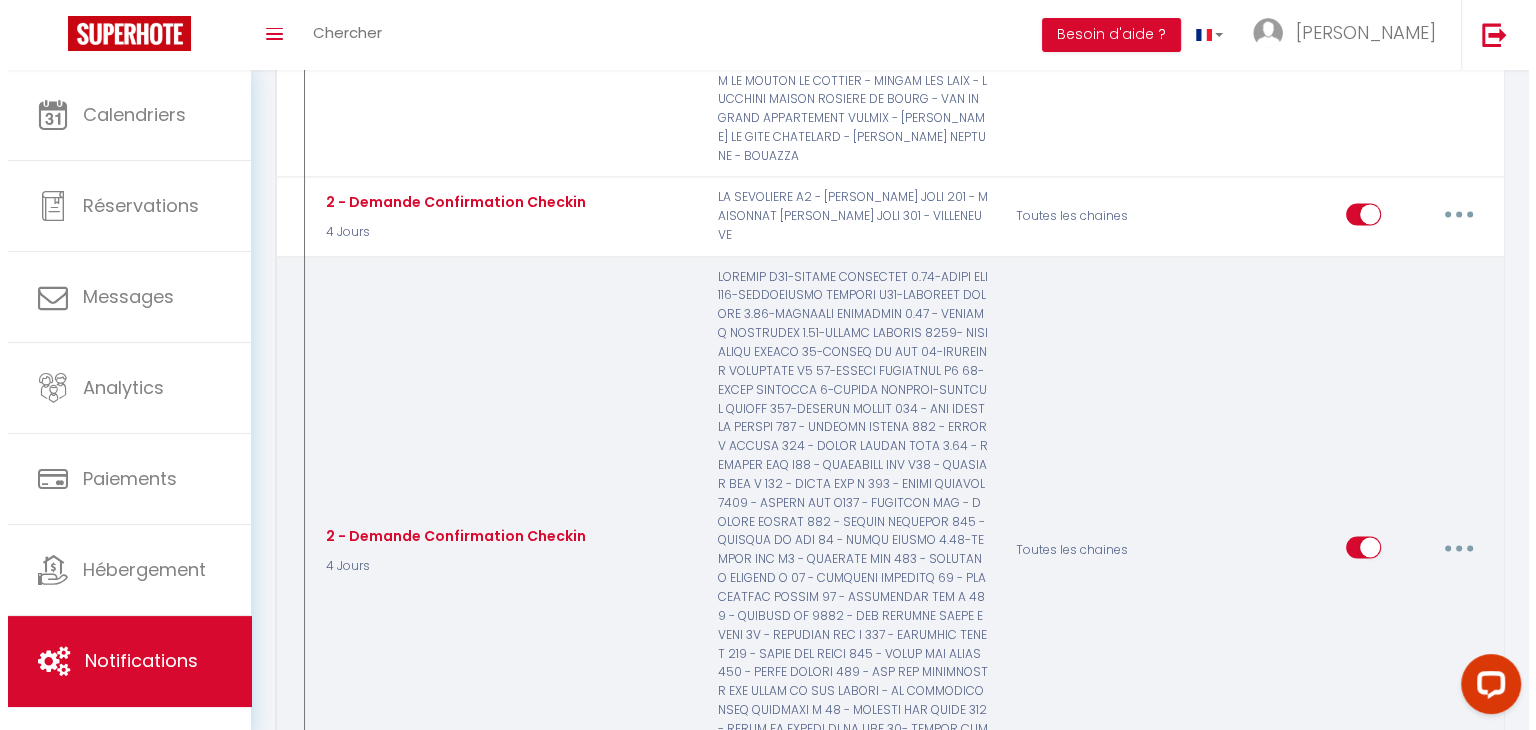 scroll, scrollTop: 3028, scrollLeft: 0, axis: vertical 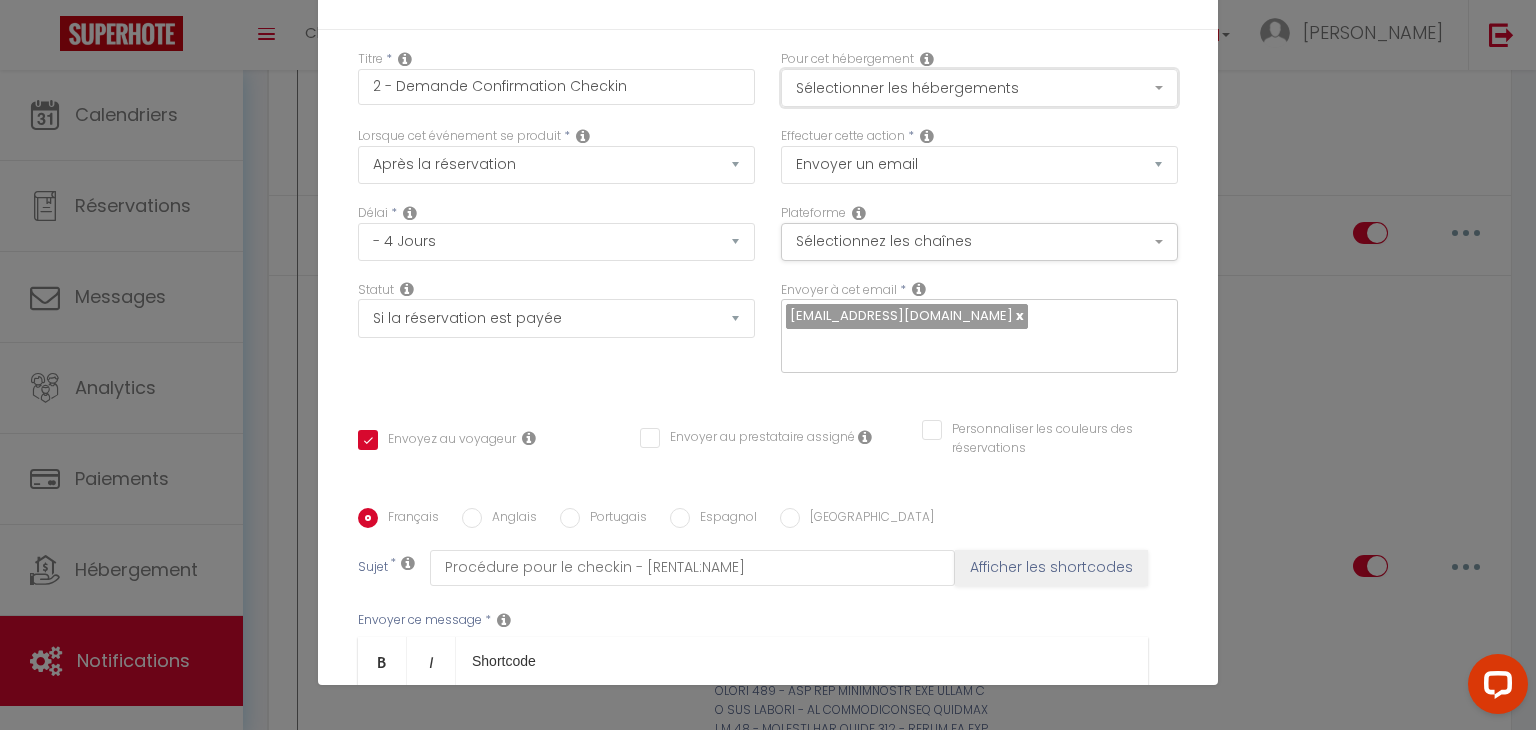 click on "Sélectionner les hébergements" at bounding box center (979, 88) 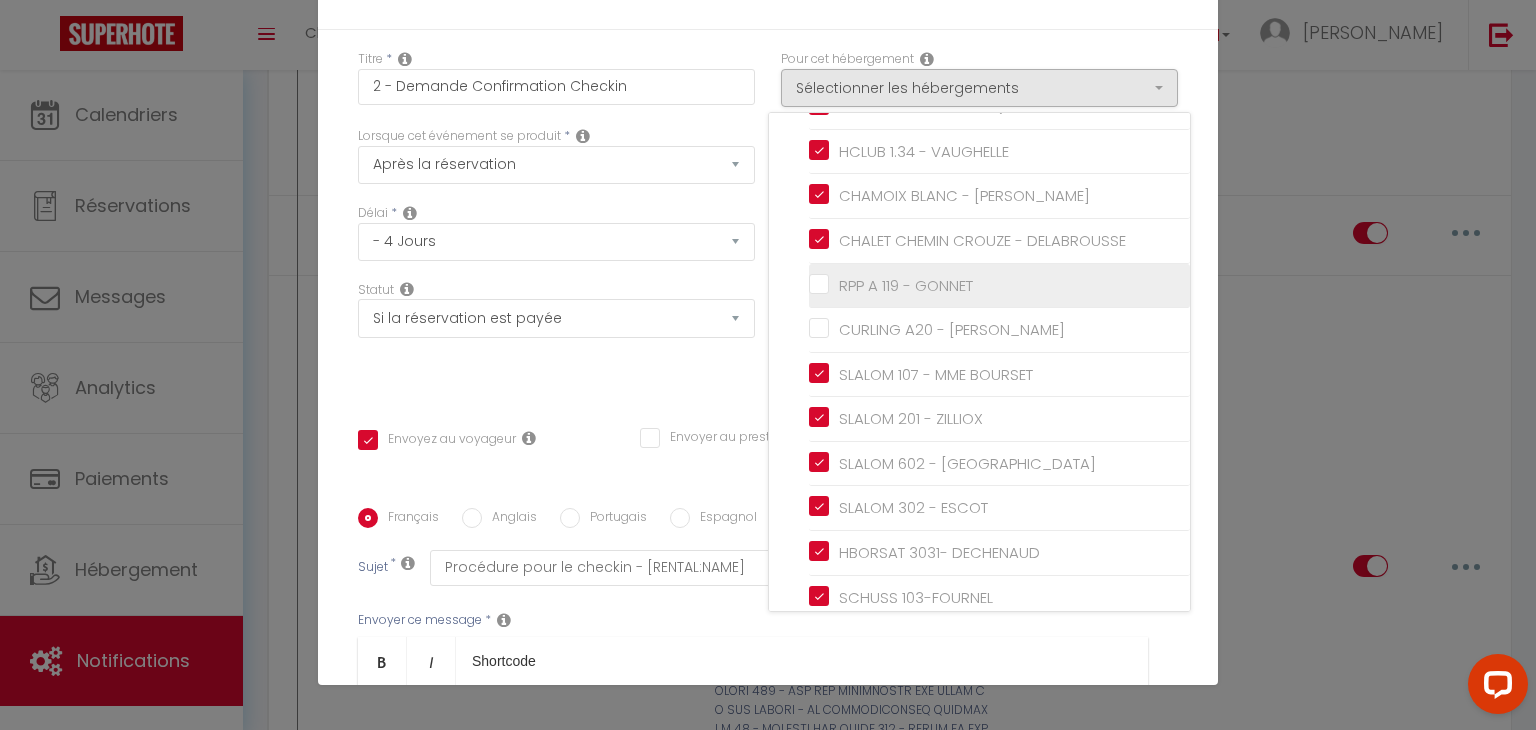click on "RPP A 119 - GONNET" at bounding box center (999, 285) 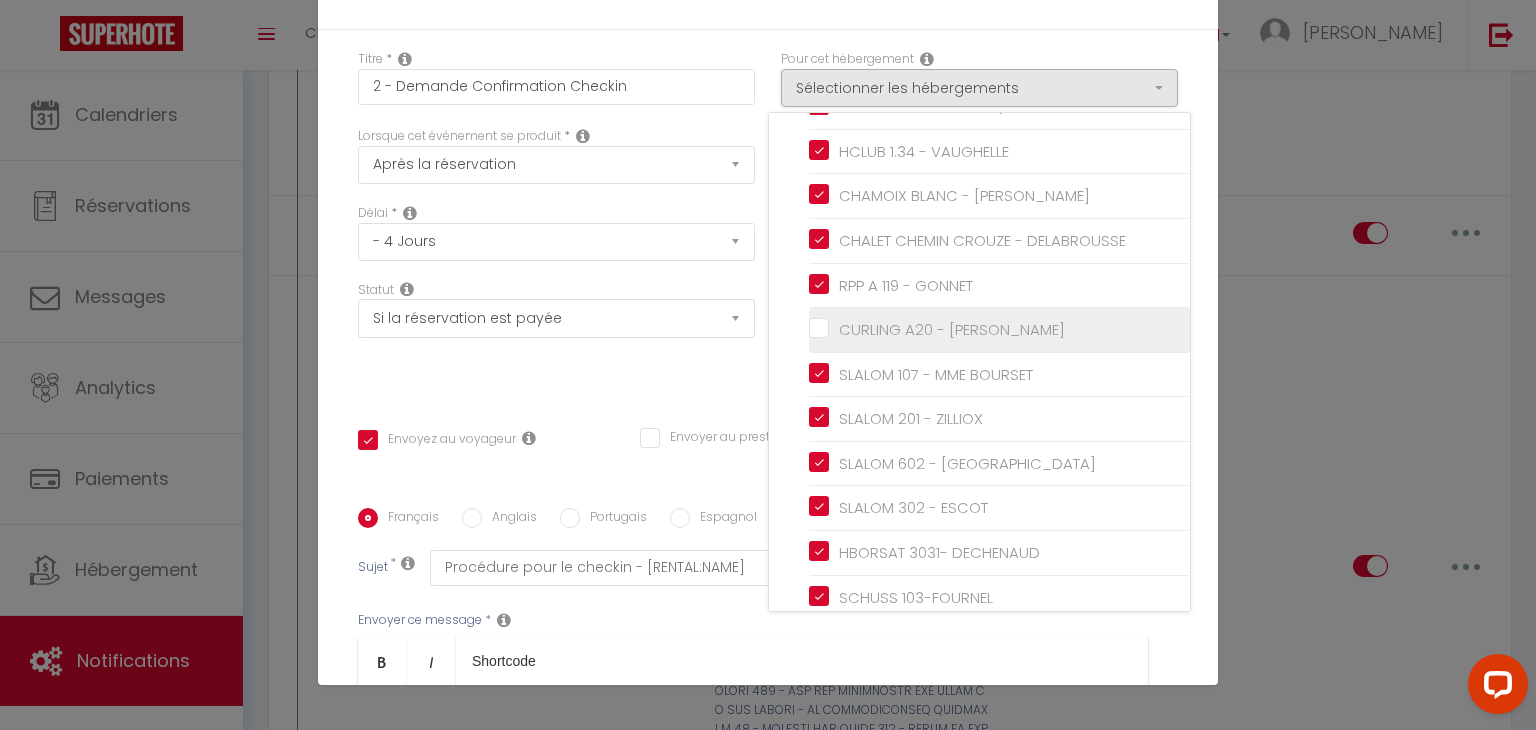 click on "CURLING A20 - [PERSON_NAME]" at bounding box center [999, 330] 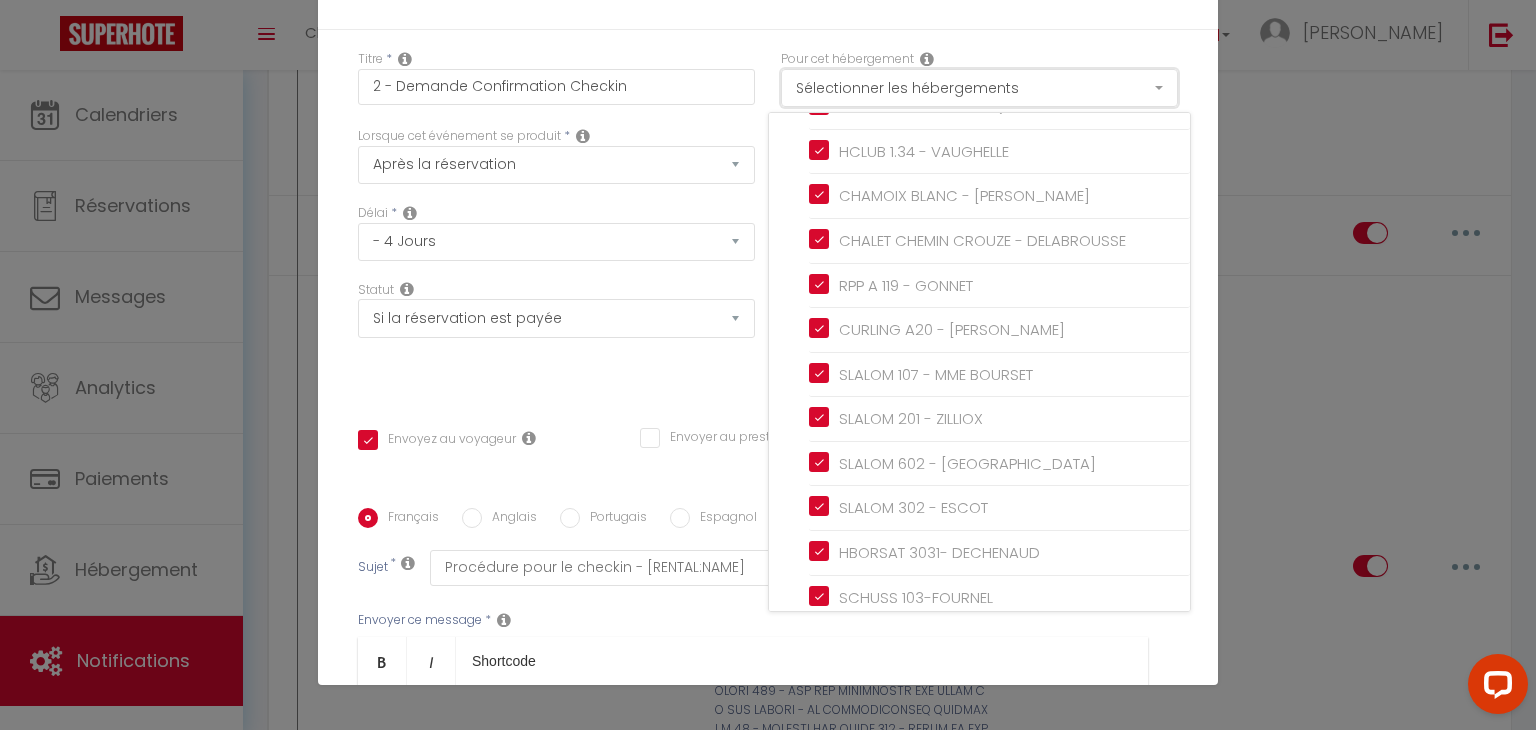 click on "Sélectionner les hébergements" at bounding box center [979, 88] 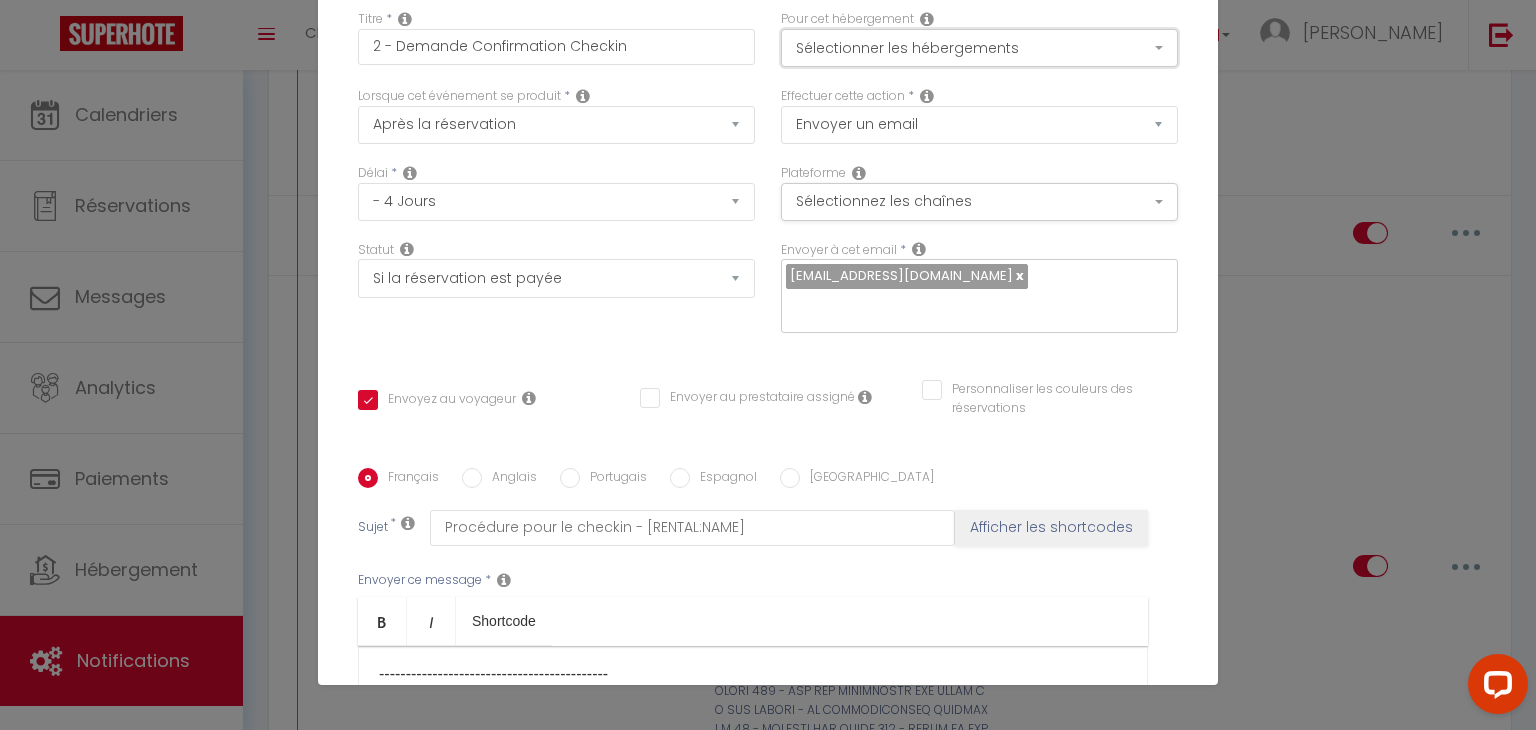 scroll, scrollTop: 0, scrollLeft: 0, axis: both 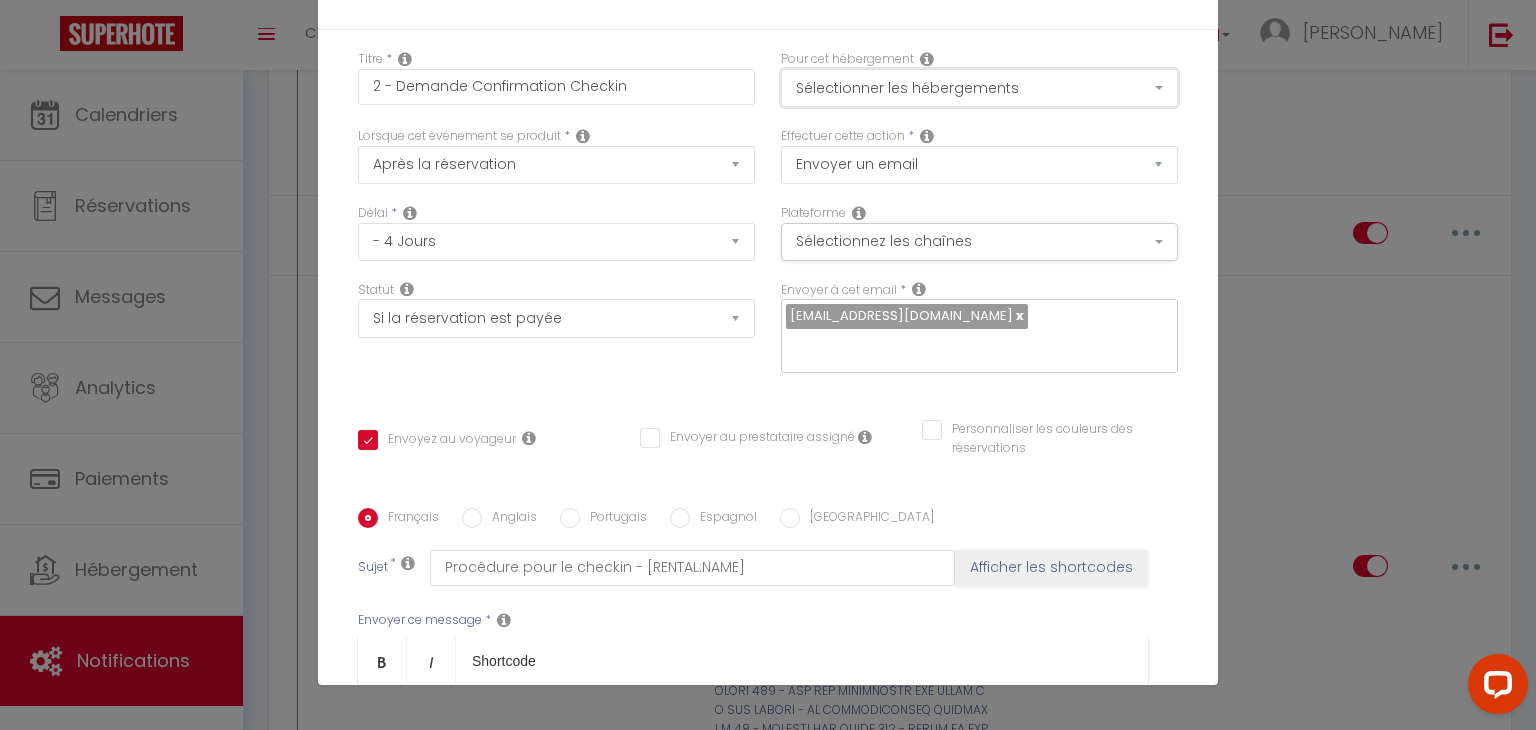 click on "Sélectionner les hébergements" at bounding box center (979, 88) 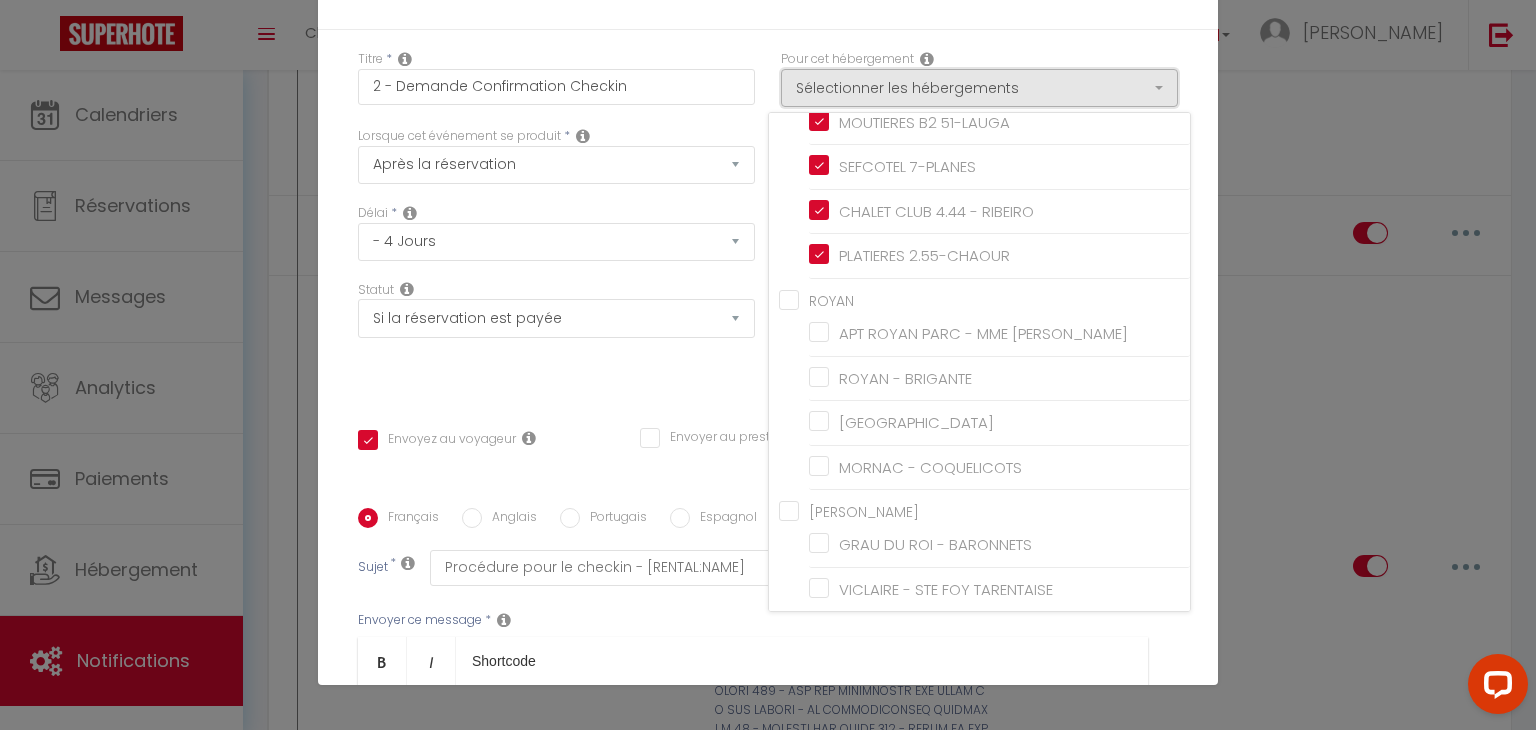 scroll, scrollTop: 2491, scrollLeft: 0, axis: vertical 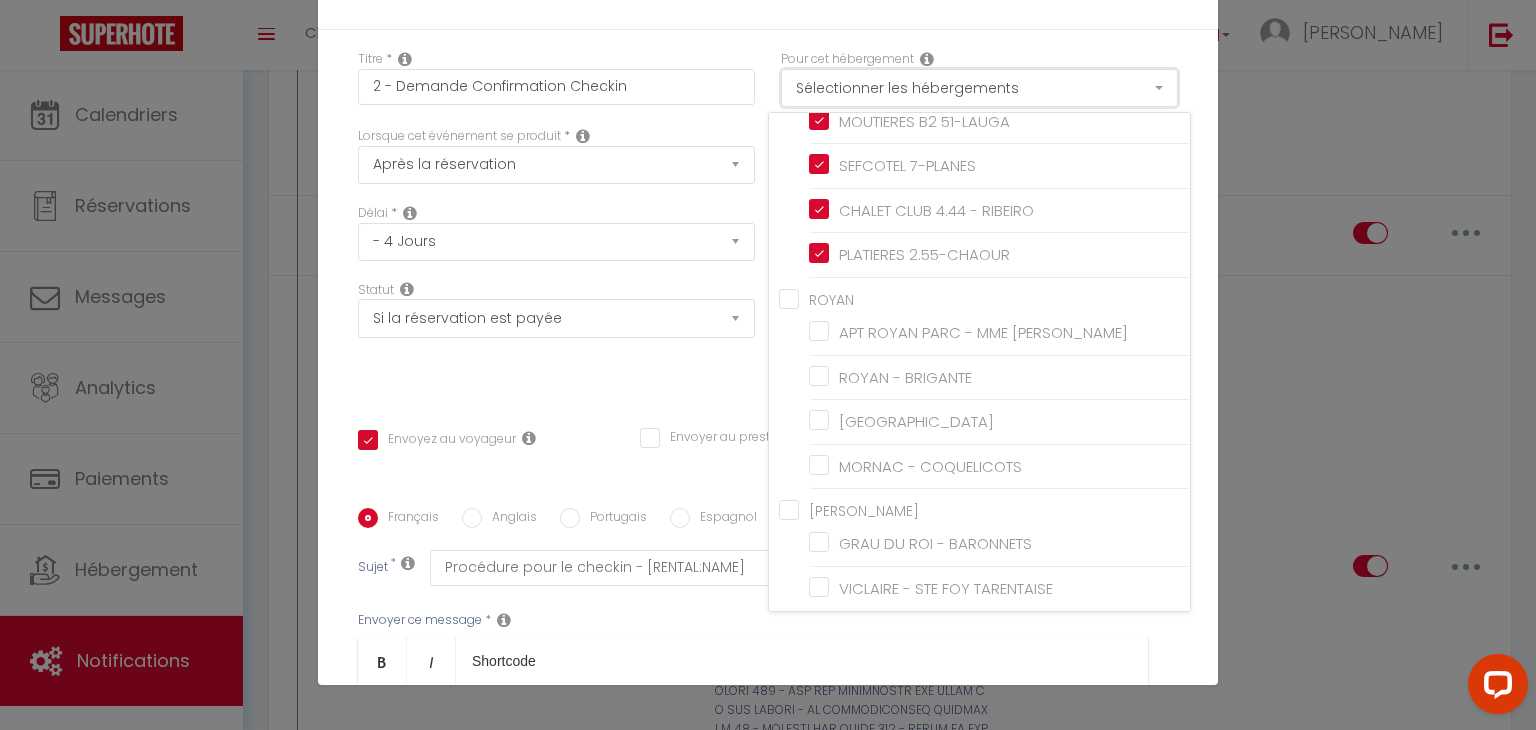 click on "Sélectionner les hébergements" at bounding box center (979, 88) 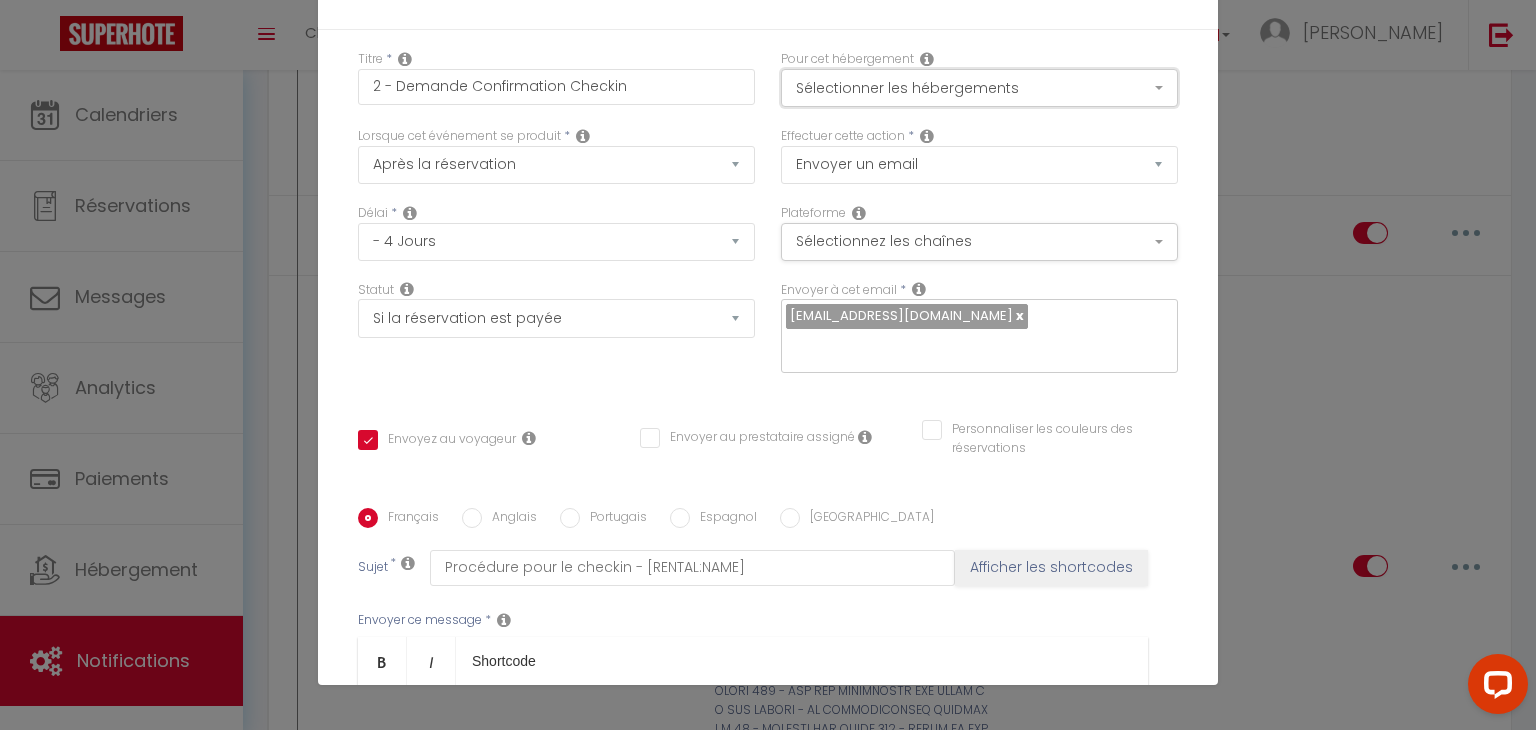 scroll, scrollTop: 334, scrollLeft: 0, axis: vertical 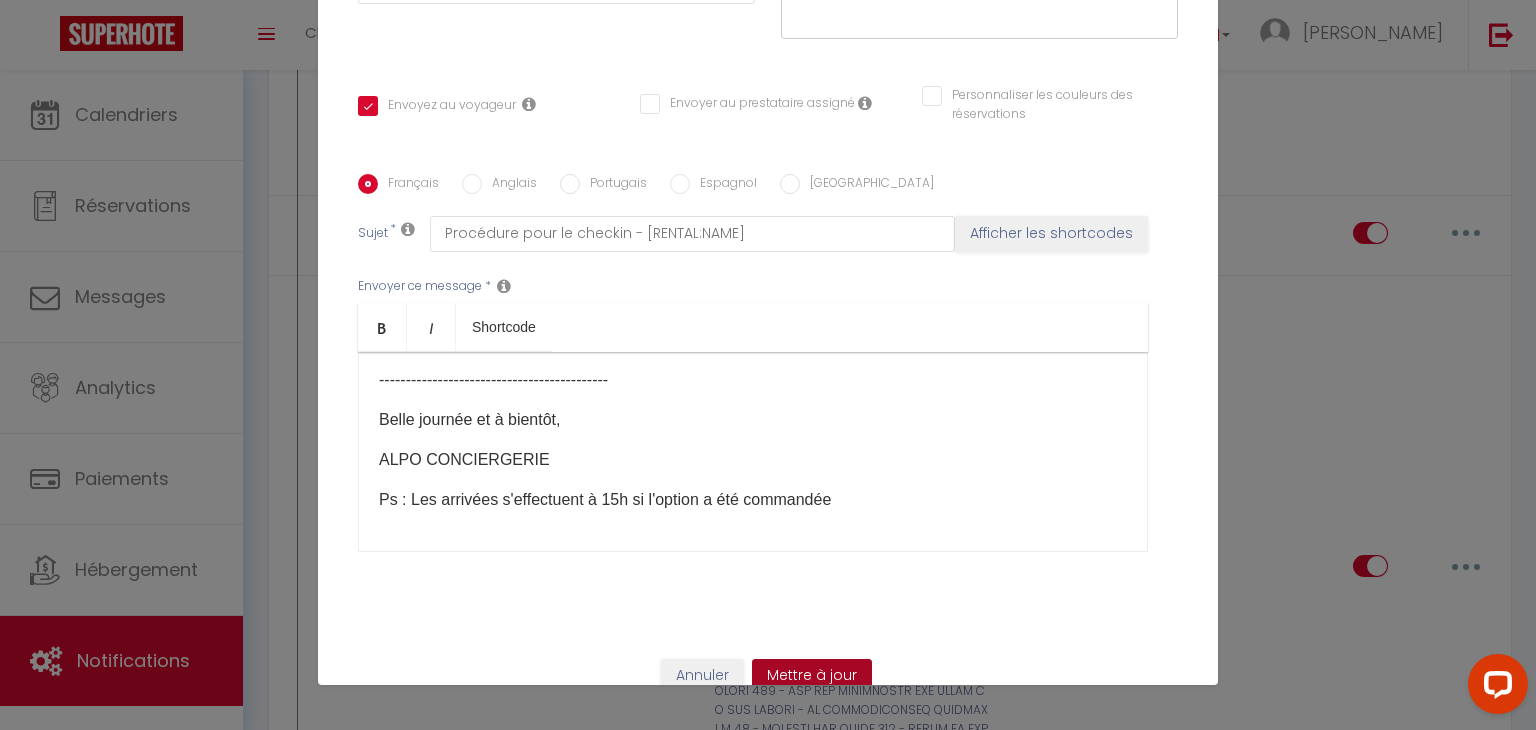 click on "Mettre à jour" at bounding box center (812, 676) 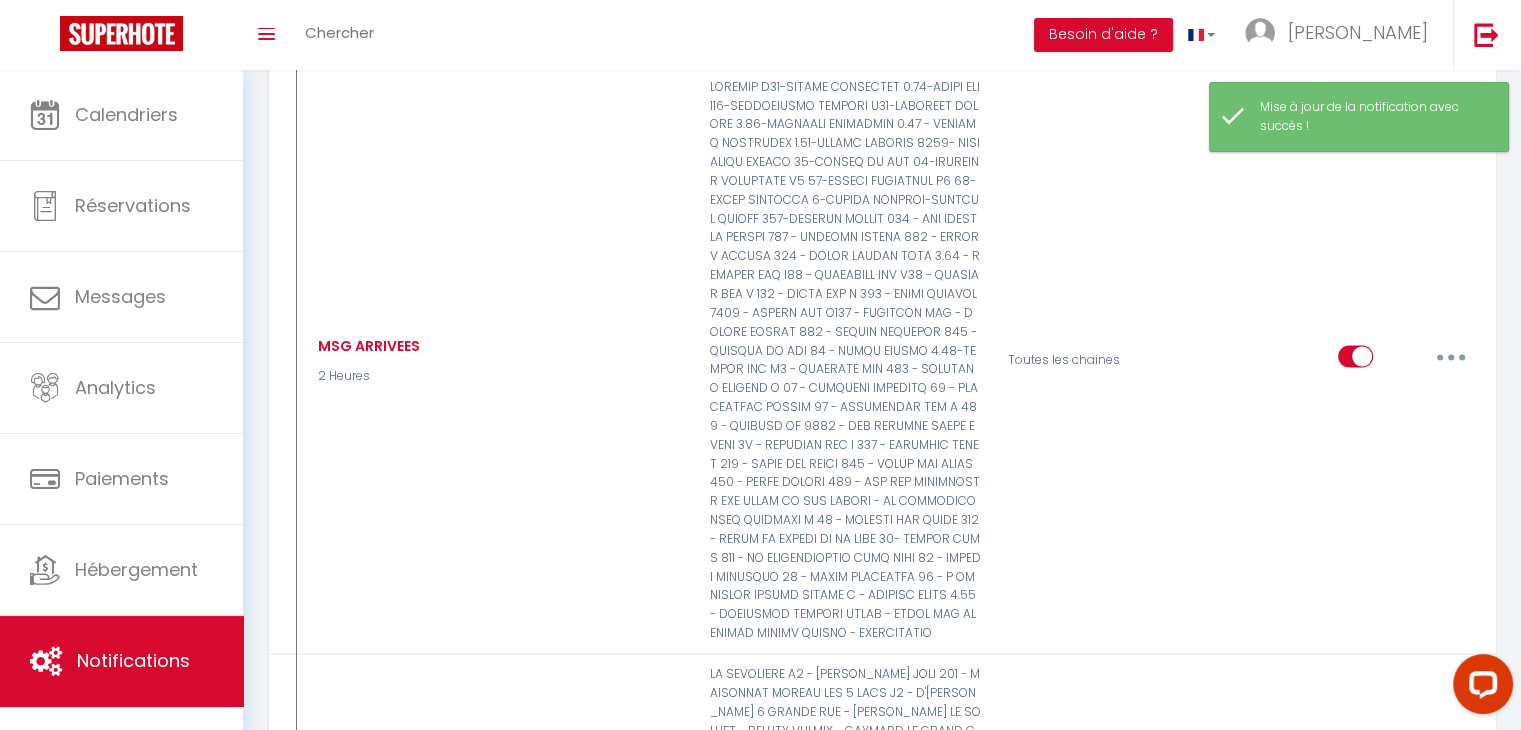 scroll, scrollTop: 4135, scrollLeft: 0, axis: vertical 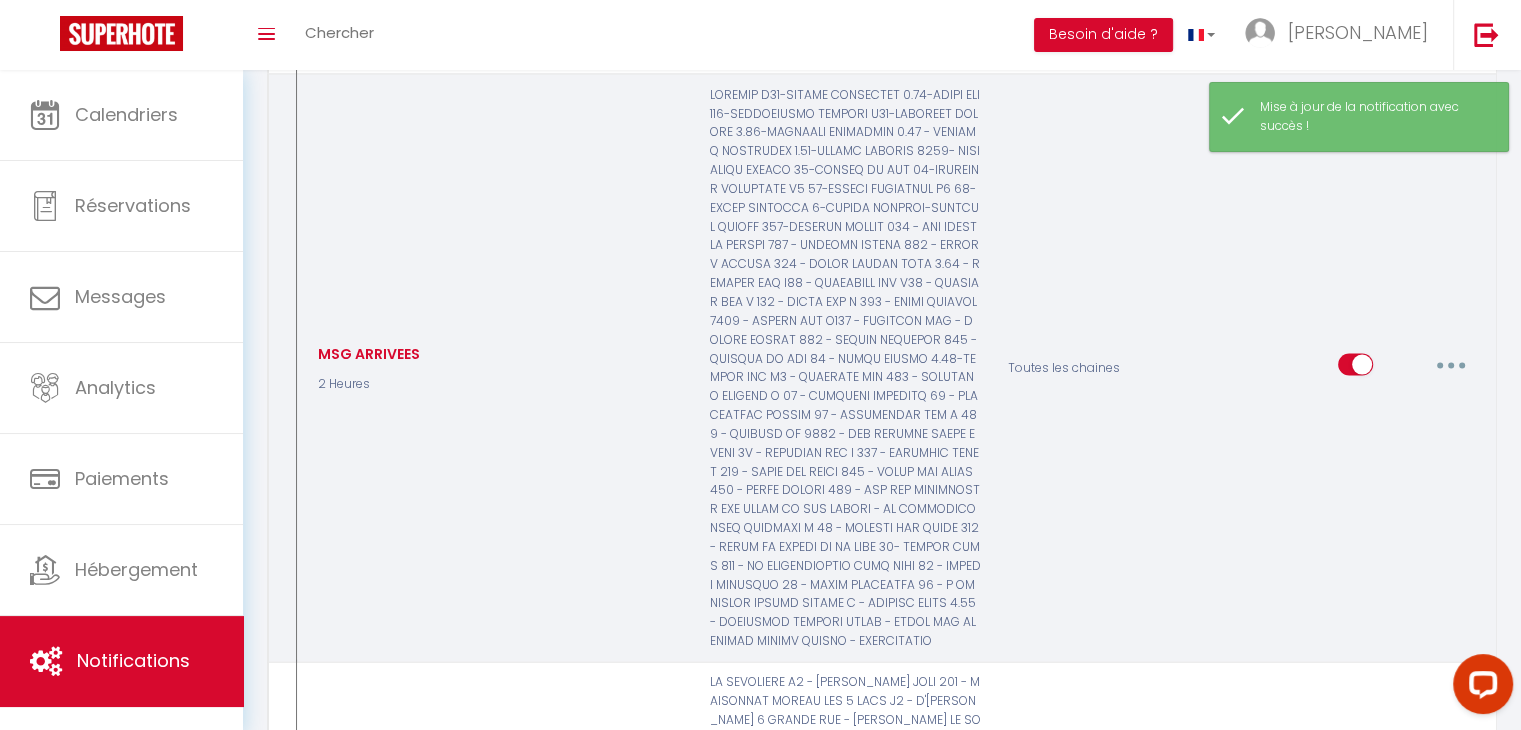 click on "Editer   Dupliquer   Tester   Supprimer" at bounding box center (1343, 368) 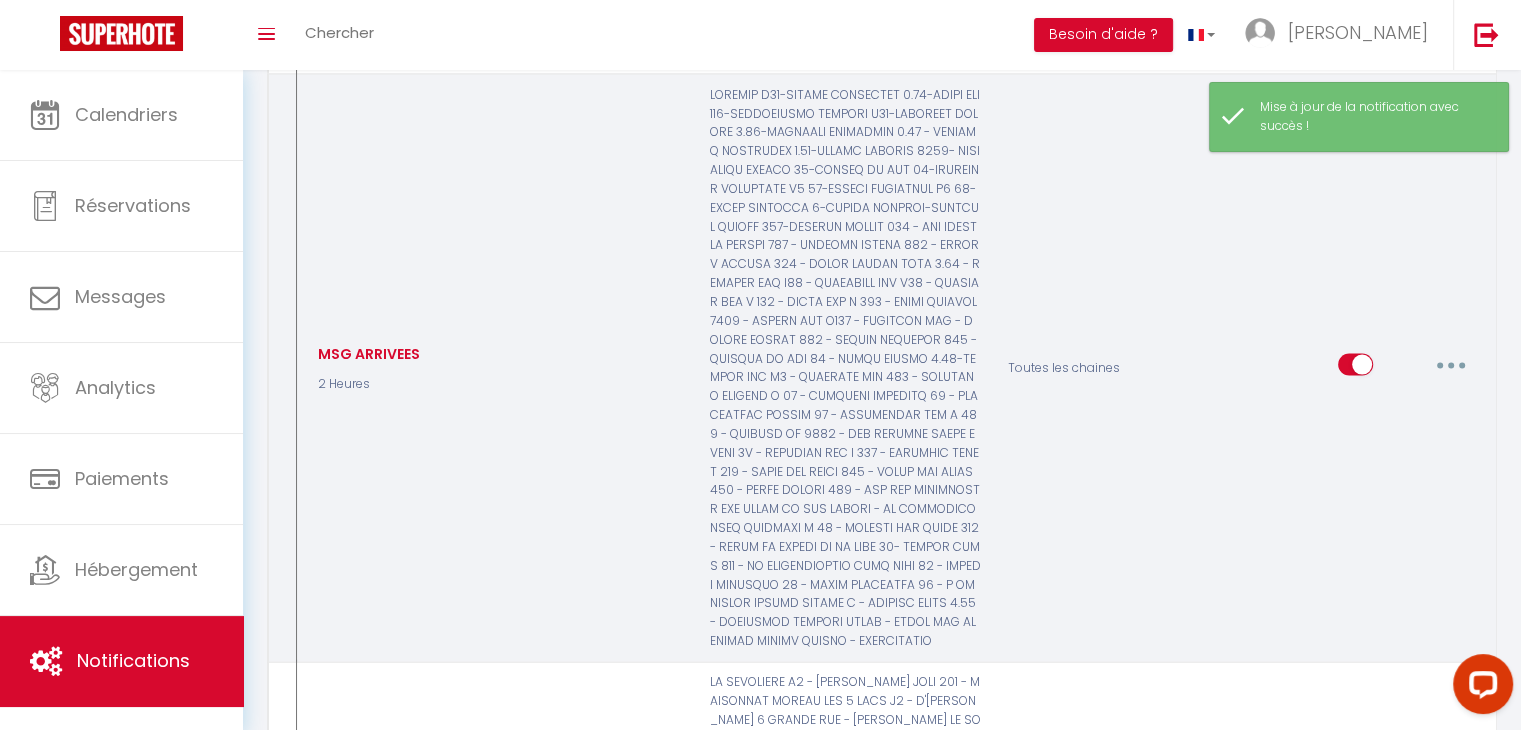 click at bounding box center (1451, 366) 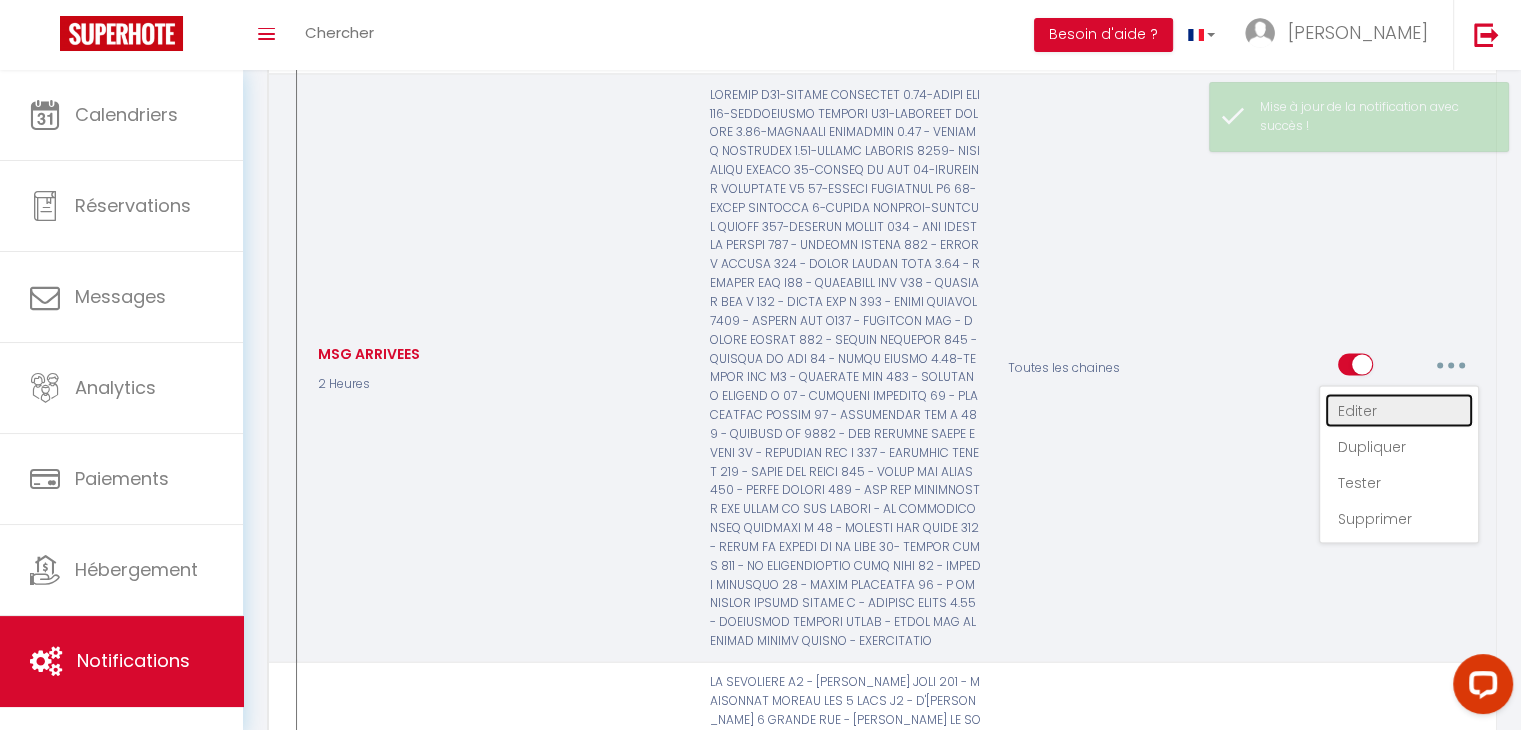 click on "Editer" at bounding box center (1399, 411) 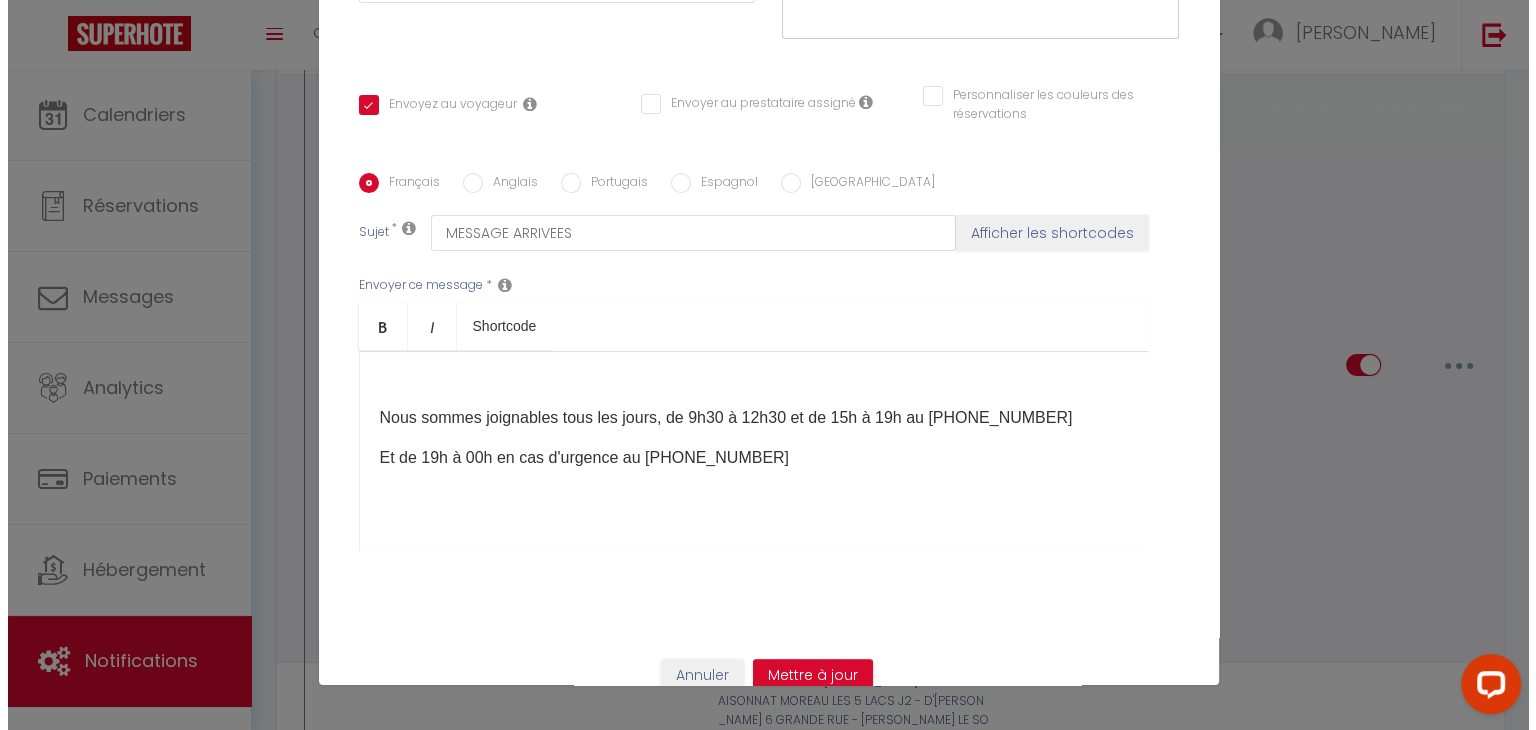scroll, scrollTop: 4097, scrollLeft: 0, axis: vertical 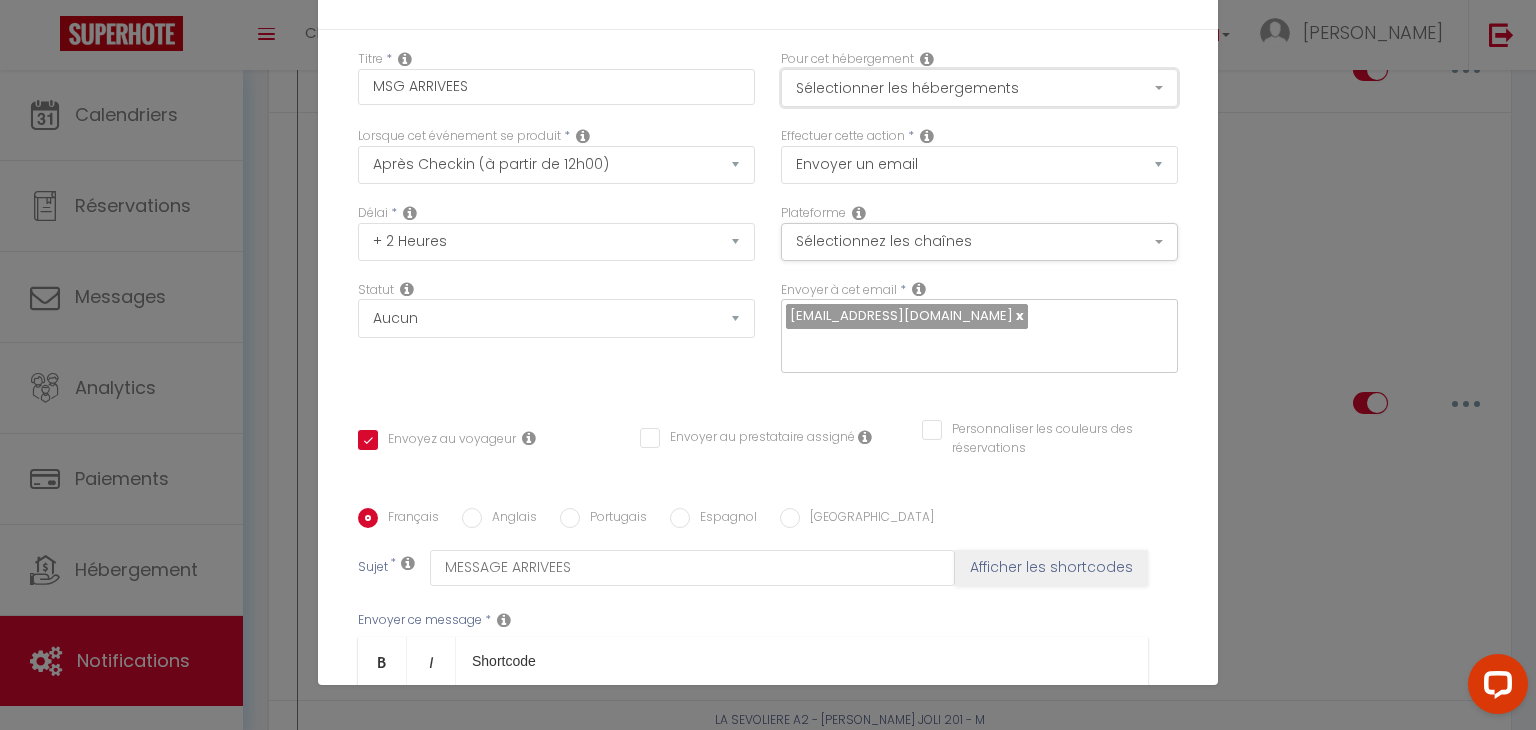 click on "Sélectionner les hébergements" at bounding box center (979, 88) 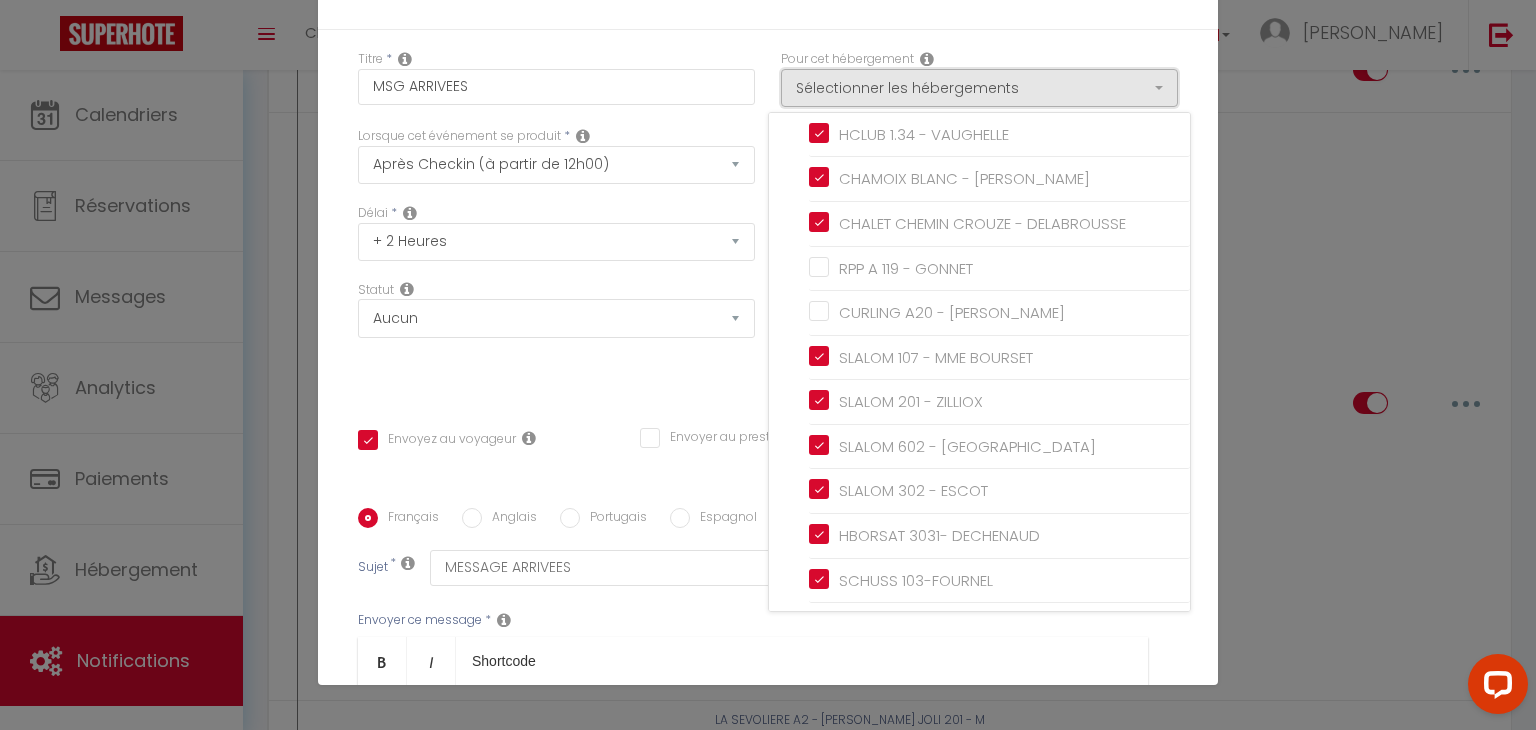 scroll, scrollTop: 1231, scrollLeft: 0, axis: vertical 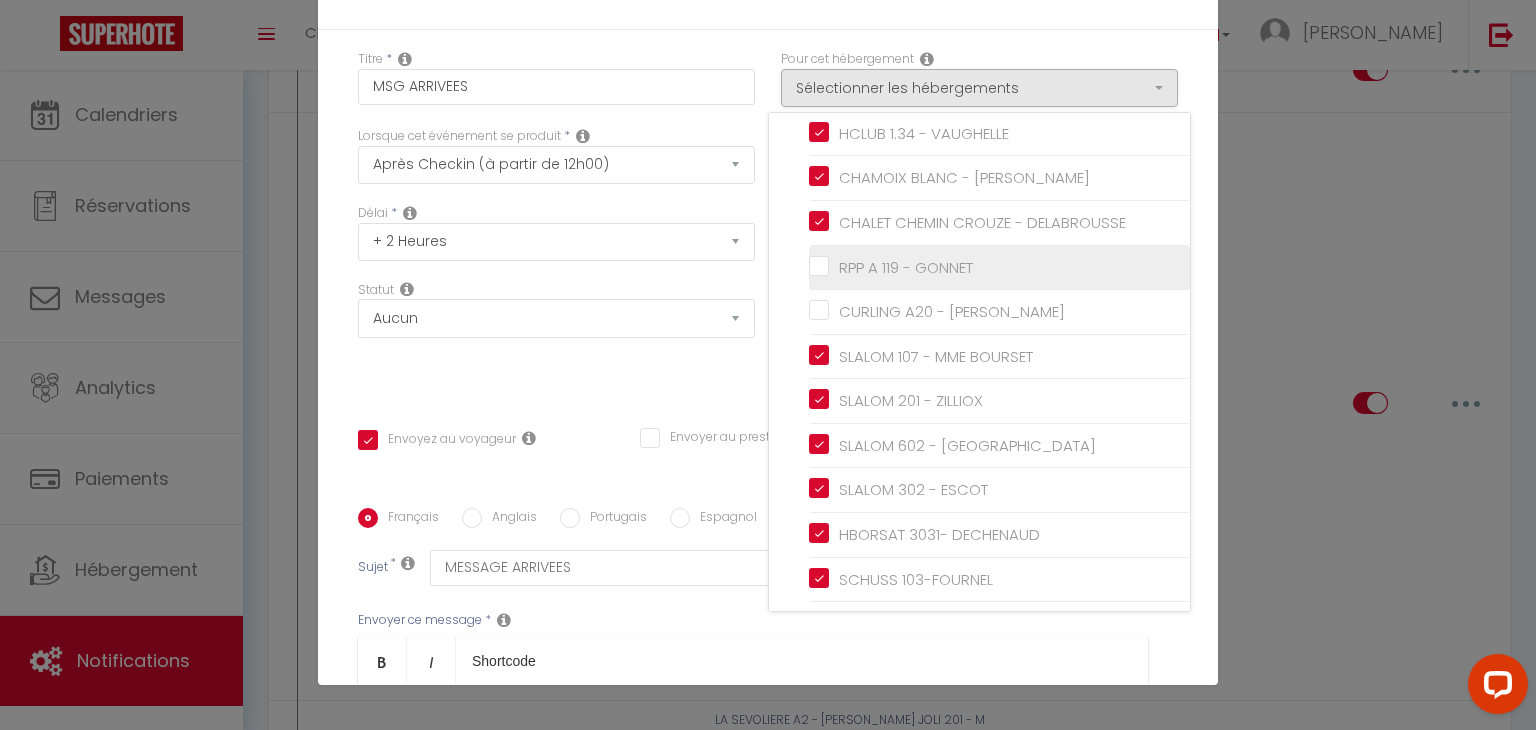 click on "RPP A 119 - GONNET" at bounding box center (999, 267) 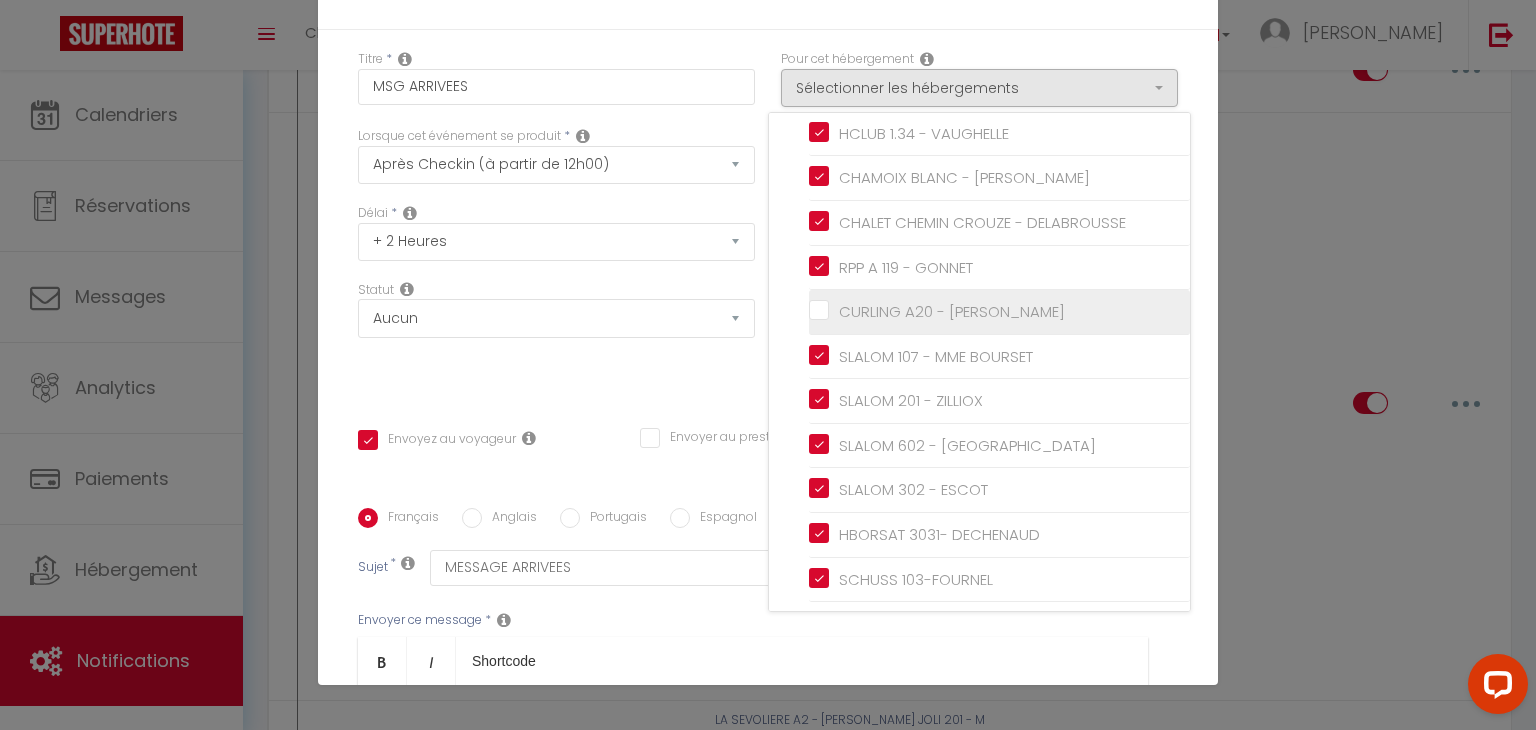 click on "CURLING A20 - [PERSON_NAME]" at bounding box center (999, 312) 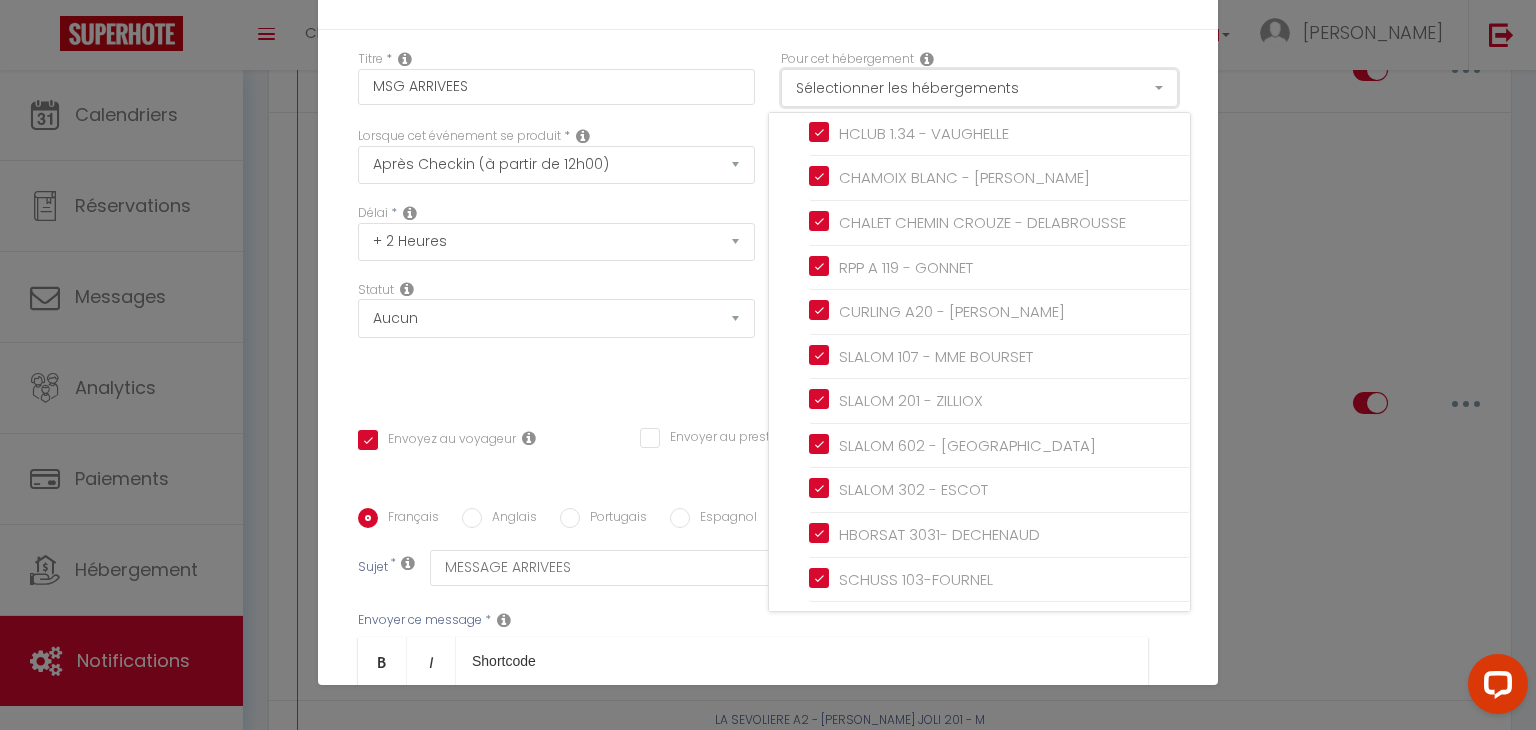 click on "Sélectionner les hébergements" at bounding box center [979, 88] 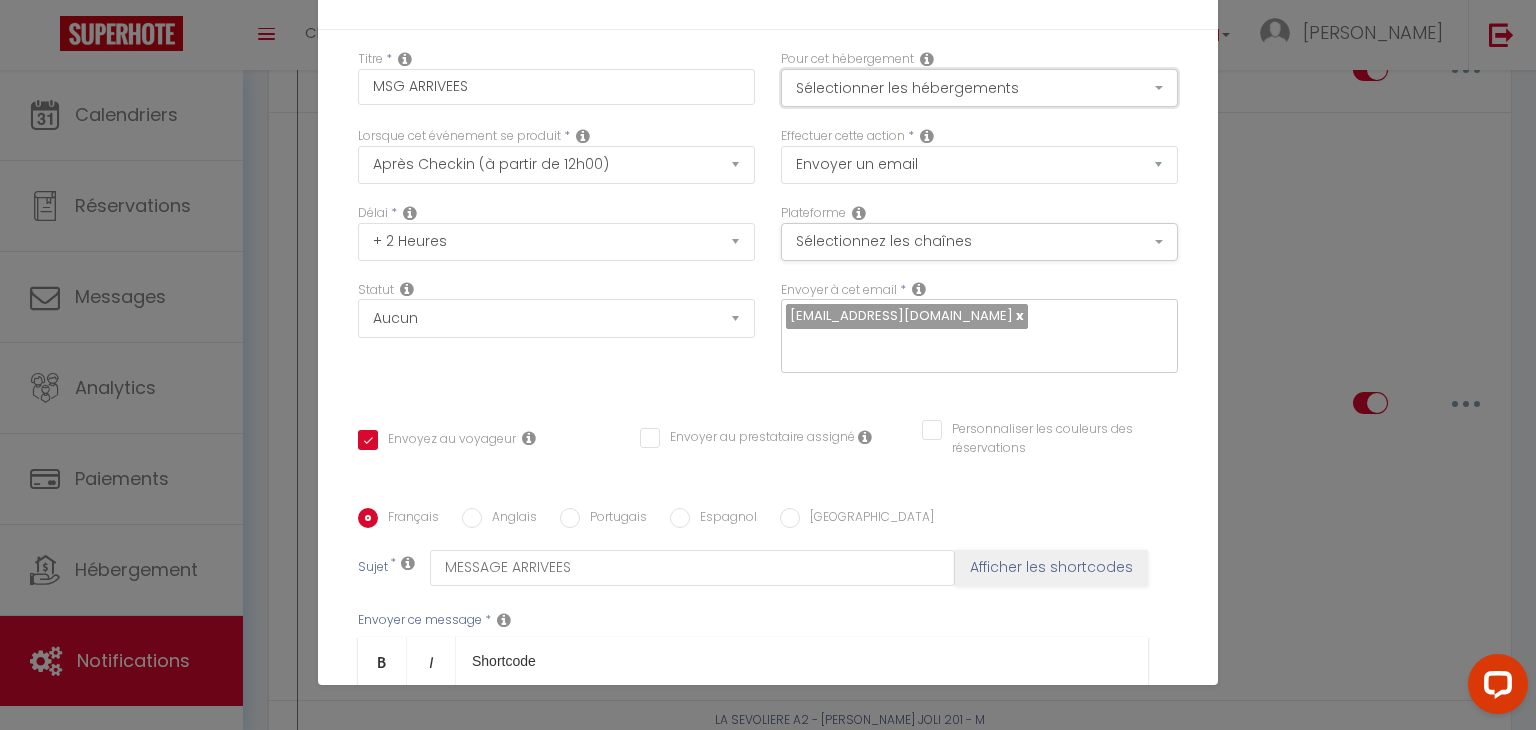 scroll, scrollTop: 334, scrollLeft: 0, axis: vertical 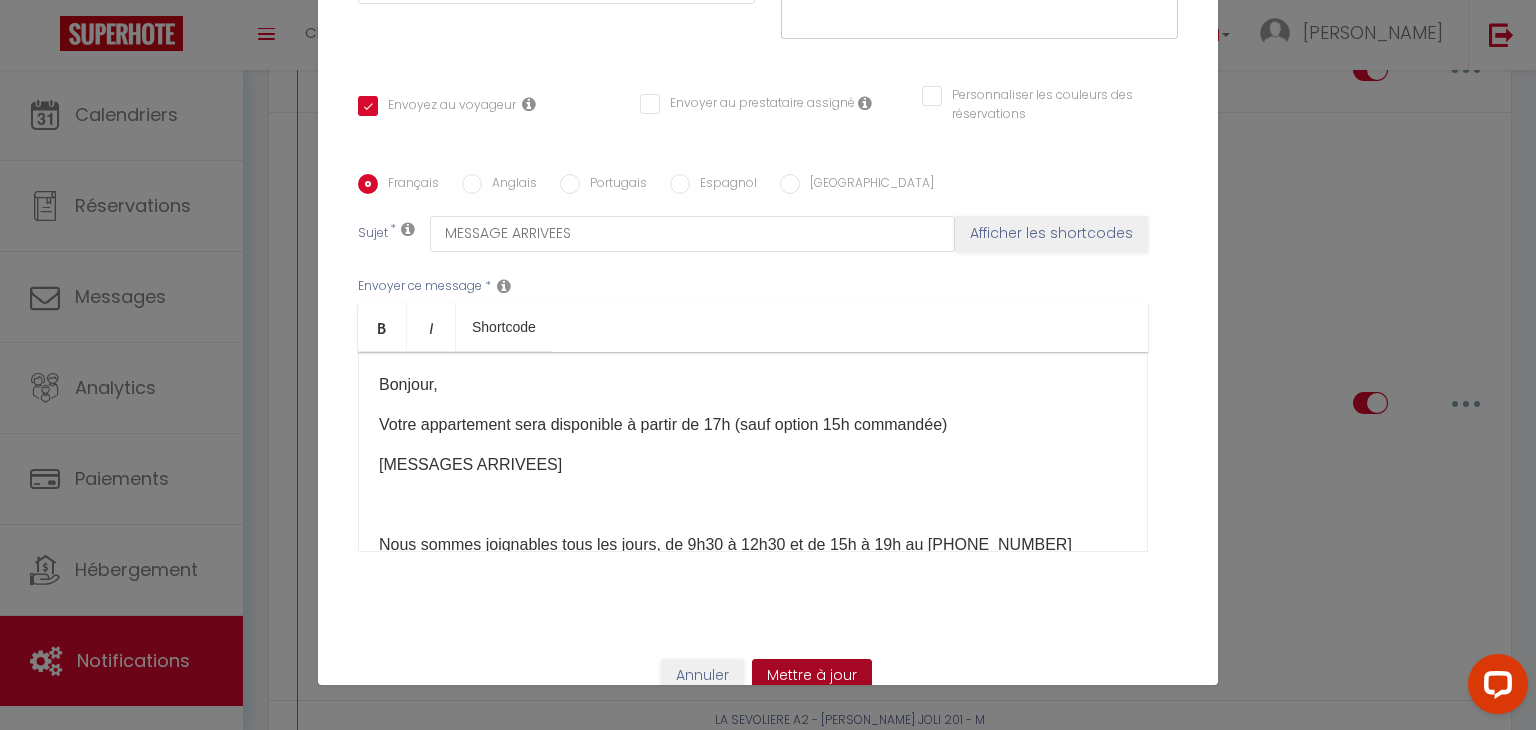 click on "Mettre à jour" at bounding box center (812, 676) 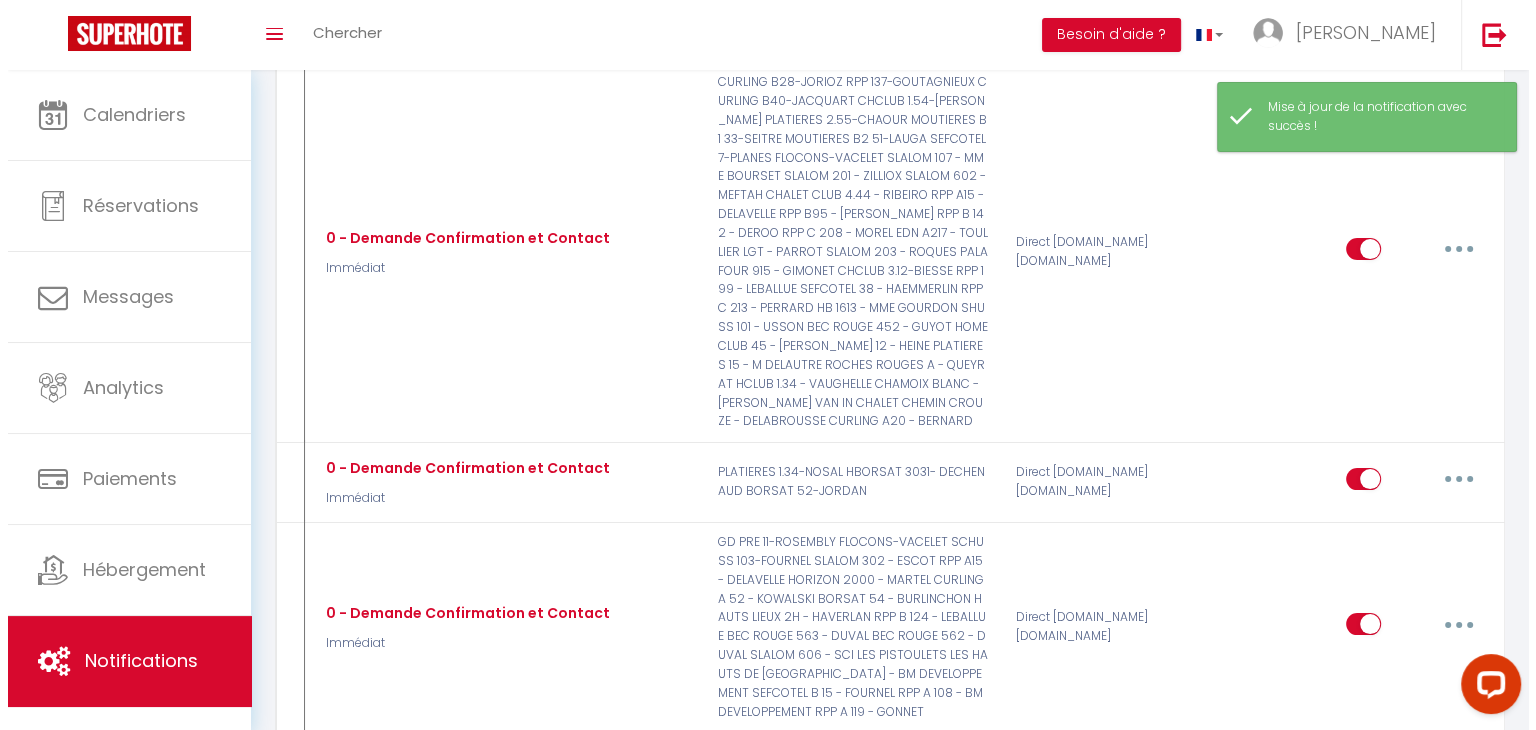 scroll, scrollTop: 0, scrollLeft: 0, axis: both 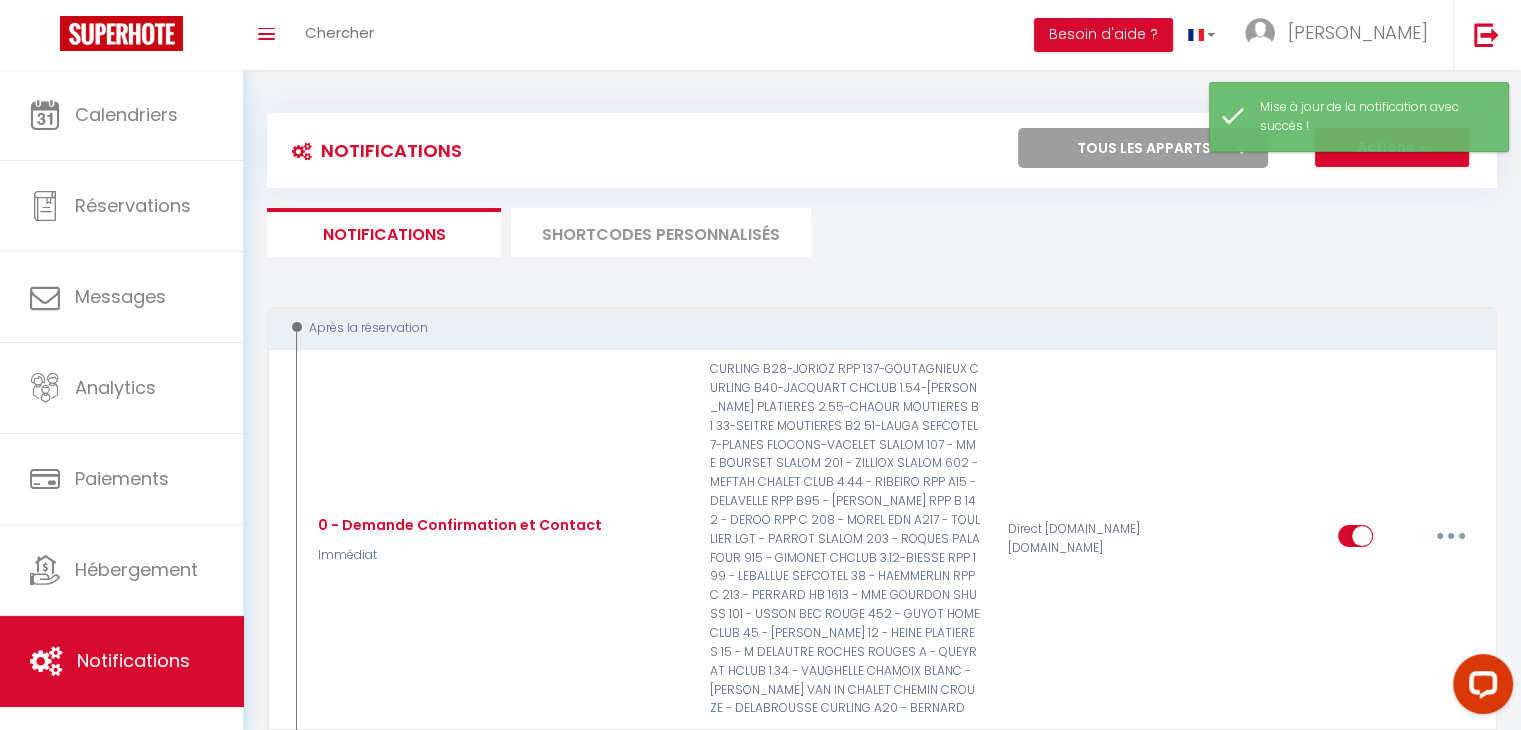click on "Notifications
Actions
Nouvelle Notification    Exporter    Importer    Tous les apparts    SLALOM 107 - MME BOURSET SLALOM 201 - ZILLIOX SLALOM 602 - MEFTAH SLALOM 302 - ESCOT ROYAN - BRIGANTE MARMANDE - [PERSON_NAME] [GEOGRAPHIC_DATA] - COQUELICOTS HBORSAT 3031- DECHENAUD GRAU DU ROI - CONTINENTAL SCHUSS 103-FOURNEL LGT - PARROT FLOCONS-VACELET CURLING B28-JORIOZ PLATIERES 1.34-NOSAL RPP 137-GOUTAGNIEUX RPP A15 - DELAVELLE RPP B95 - [PERSON_NAME] CURLING B40-JACQUART CHCLUB 1.54-[PERSON_NAME] PLATIERES 2.07 - MORLION RPP B 142 - DEROO RPP C 208 - MOREL BORSAT 52-JORDAN HORIZON 2000 - MARTEL EDN A217 - TOULLIER GD PRE 11-ROSEMBLY MOUTIERES B1 33-SEITRE MOUTIERES B2 51-LAUGA SEFCOTEL 7-PLANES CHALET CLUB 4.44 - RIBEIRO PLATIERES 2.55-CHAOUR HCLUB 1.34 - VAUGHELLE LES 5 LACS J2 - D'ANSELME LES FERMES DE [GEOGRAPHIC_DATA] [STREET_ADDRESS][GEOGRAPHIC_DATA] 452 - GUYOT [STREET_ADDRESS][GEOGRAPHIC_DATA] A 108 - BM DEVELOPPEMENT" at bounding box center (882, 4551) 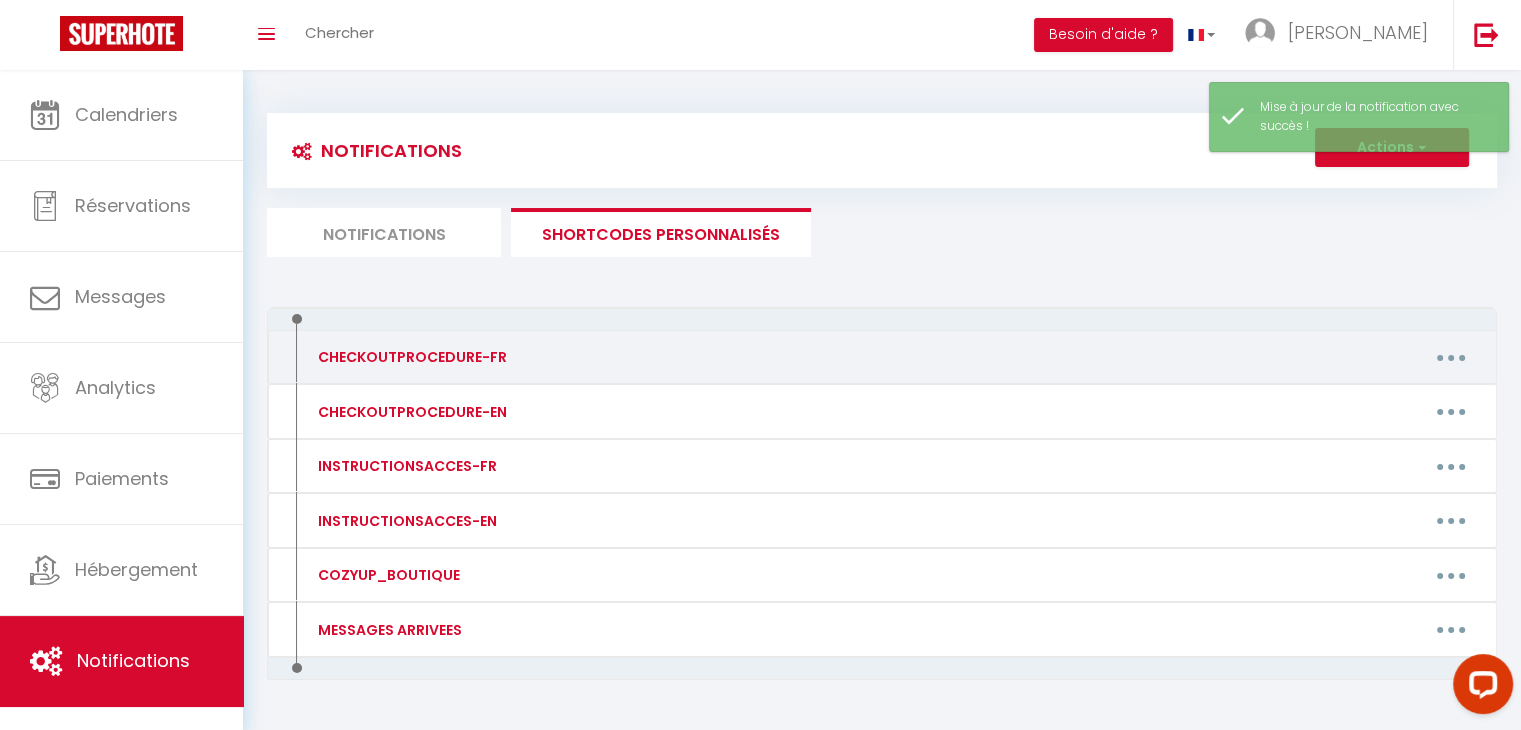 click at bounding box center (1451, 357) 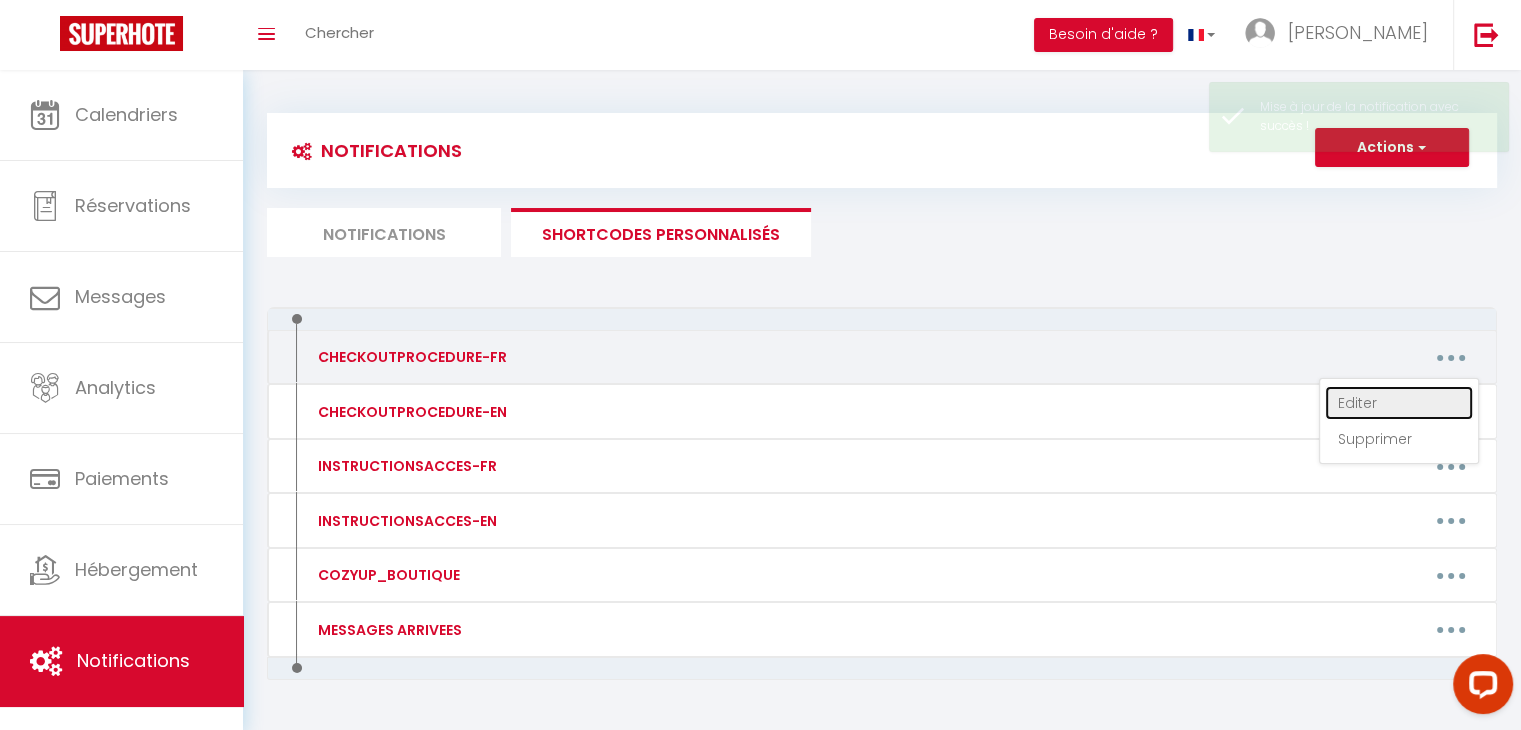 click on "Editer" at bounding box center (1399, 403) 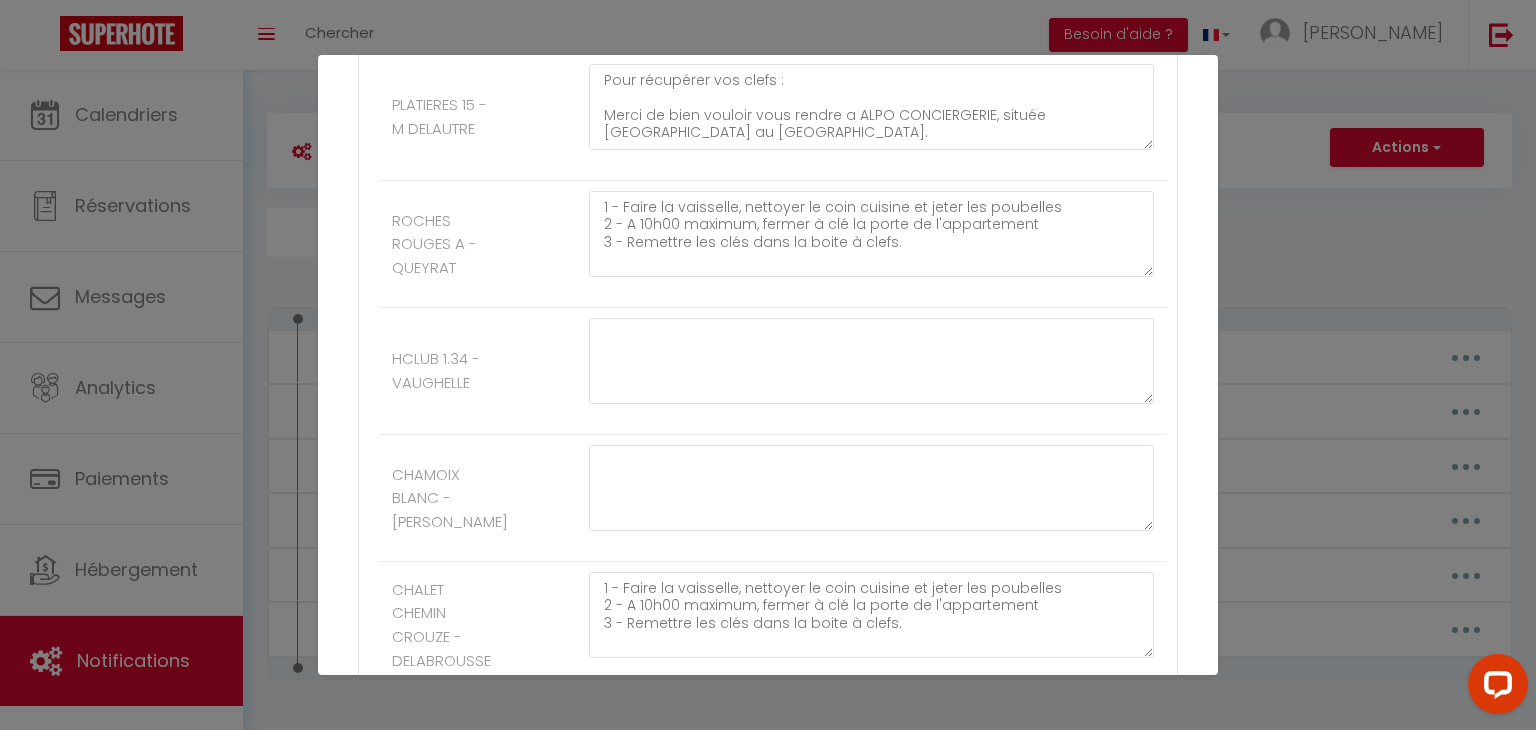 scroll, scrollTop: 3488, scrollLeft: 0, axis: vertical 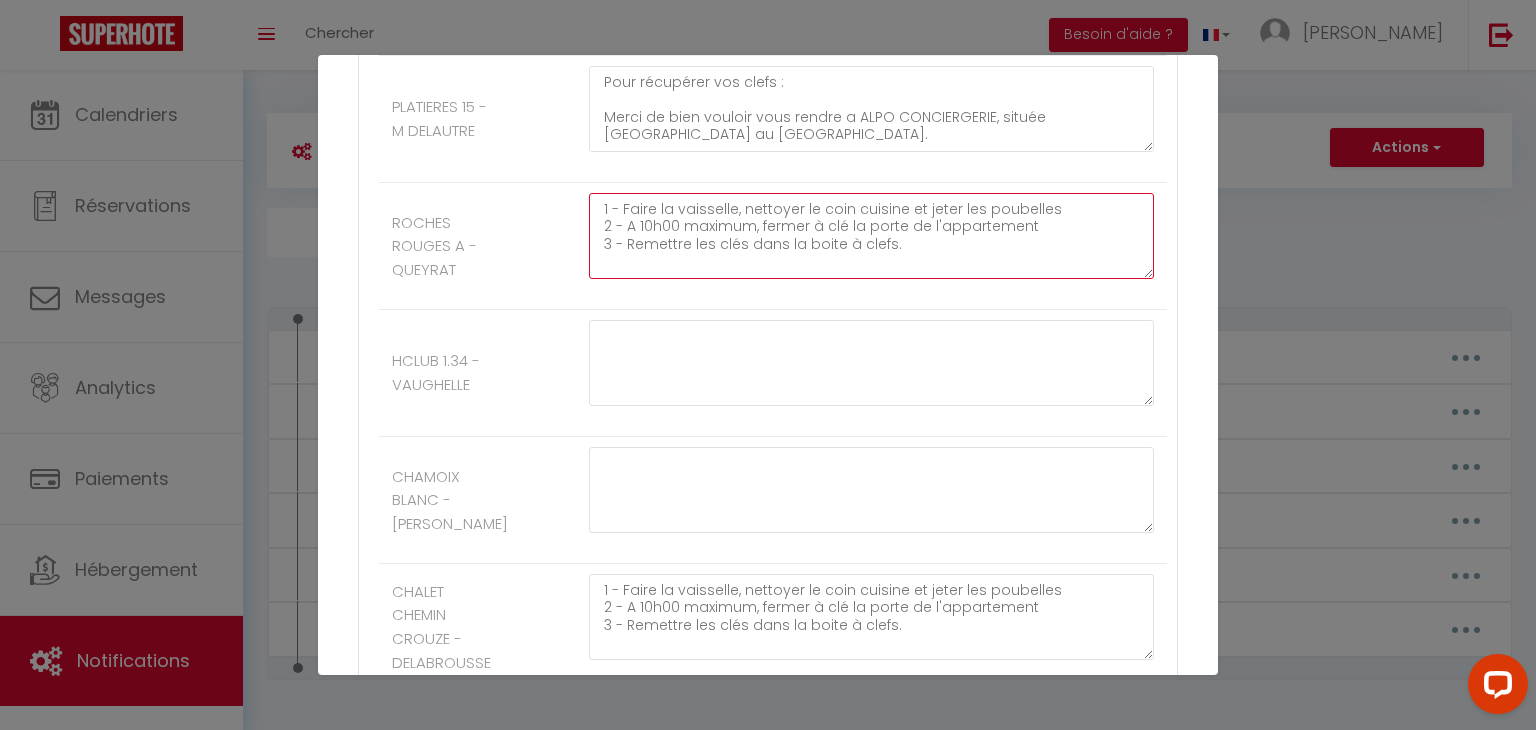 drag, startPoint x: 593, startPoint y: 189, endPoint x: 899, endPoint y: 257, distance: 313.4645 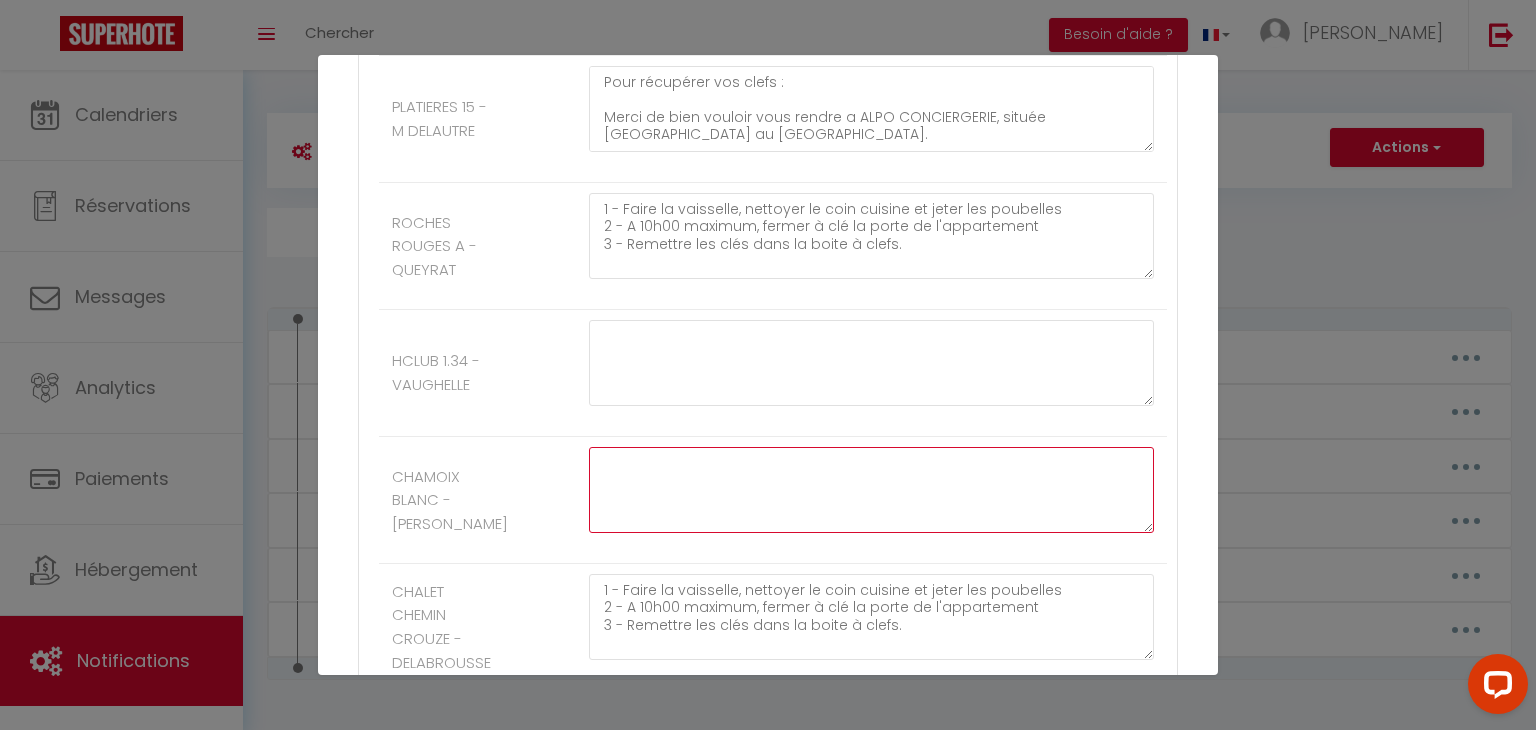 click at bounding box center [871, 490] 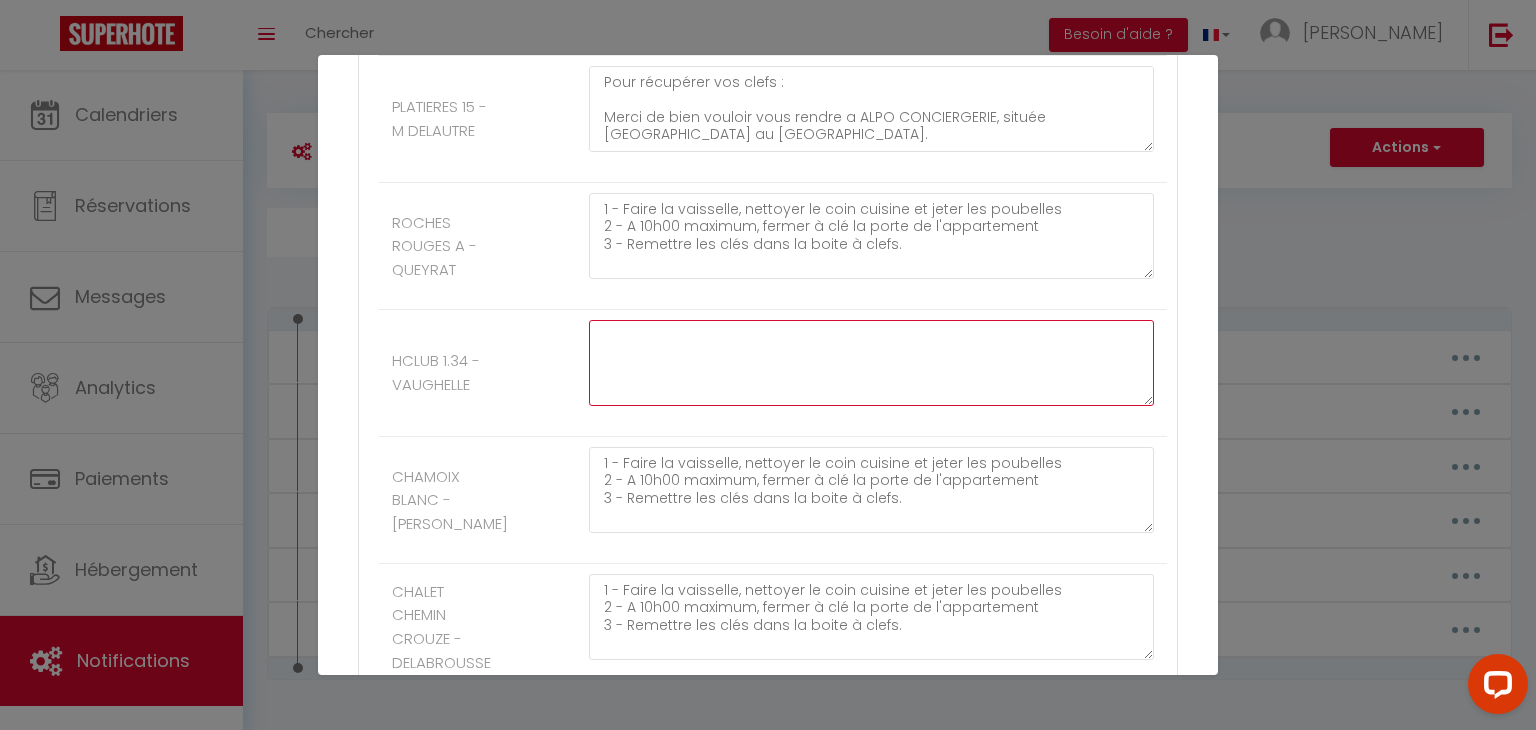 click at bounding box center (871, 363) 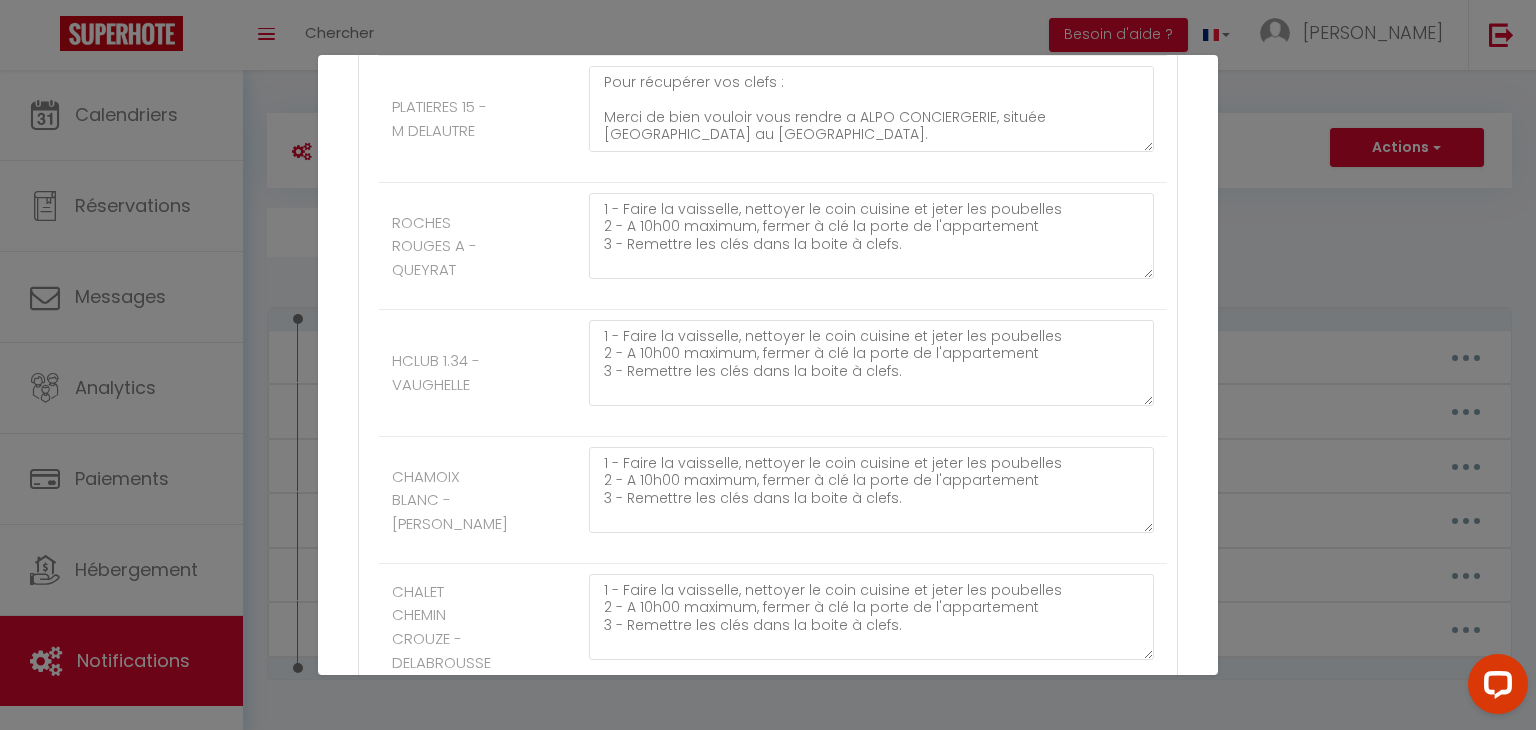 click on "HCLUB 1.34 - VAUGHELLE     1 - Faire la vaisselle, nettoyer le coin cuisine et jeter les poubelles
2 - A 10h00 maximum, fermer à clé la porte de l'appartement
3 - Remettre les clés dans la boite à clefs." at bounding box center (773, 373) 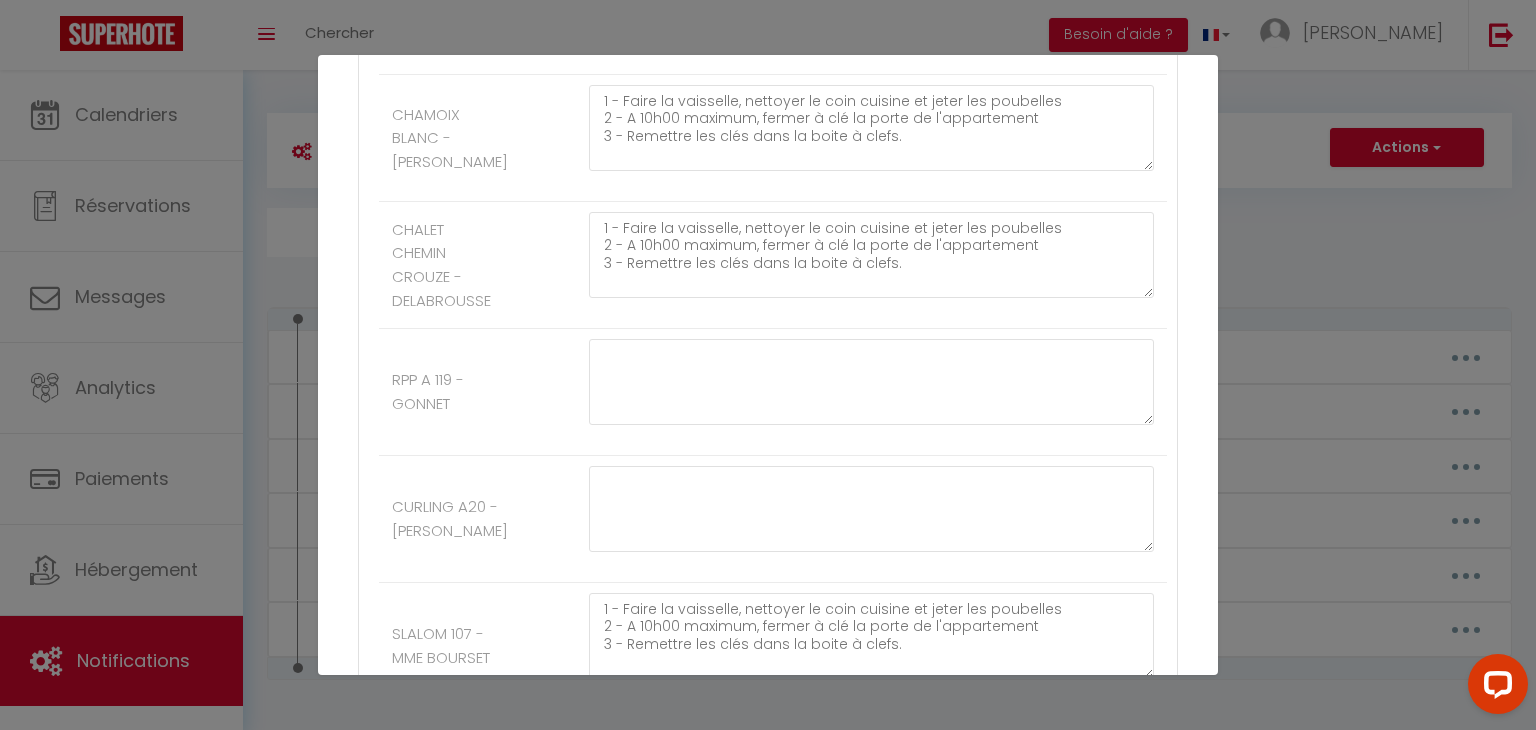 scroll, scrollTop: 3852, scrollLeft: 0, axis: vertical 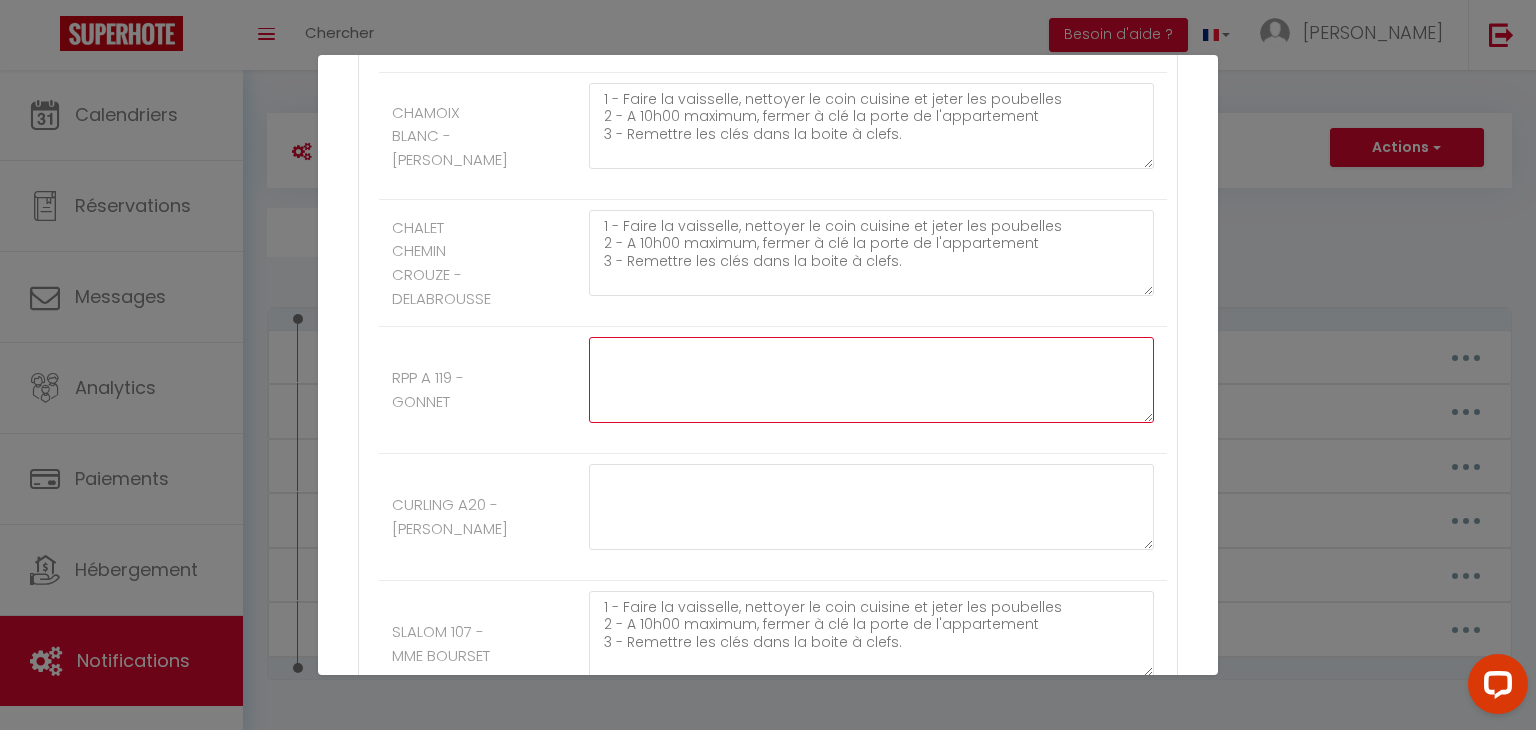 click at bounding box center (871, 380) 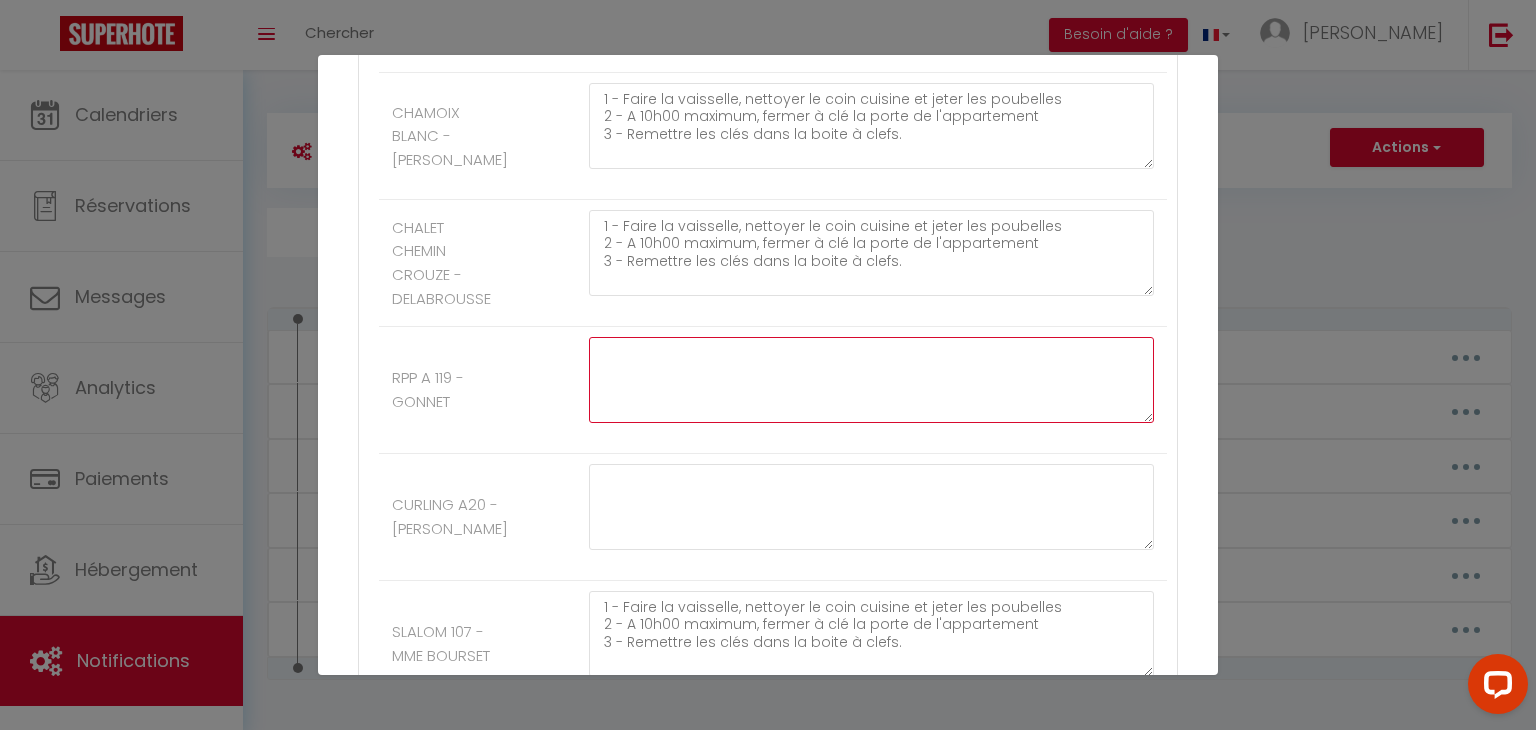 paste on "1 - Faire la vaisselle, nettoyer le coin cuisine et jeter les poubelles
2 - A 10h00 maximum, fermer à clé la porte de l'appartement
3 - Remettre les clés dans la boite à clefs." 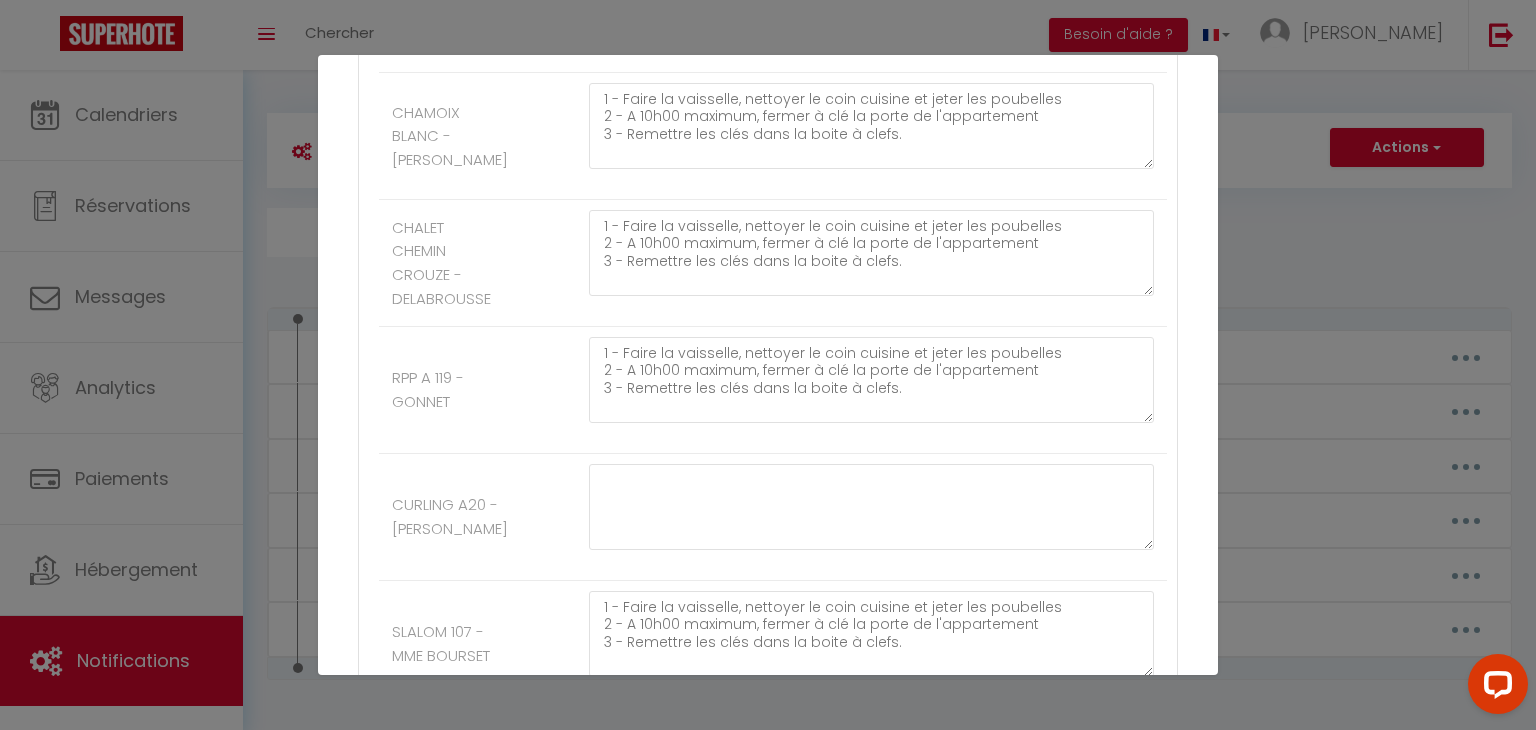 click on "RPP A 119 - GONNET" at bounding box center [444, 389] 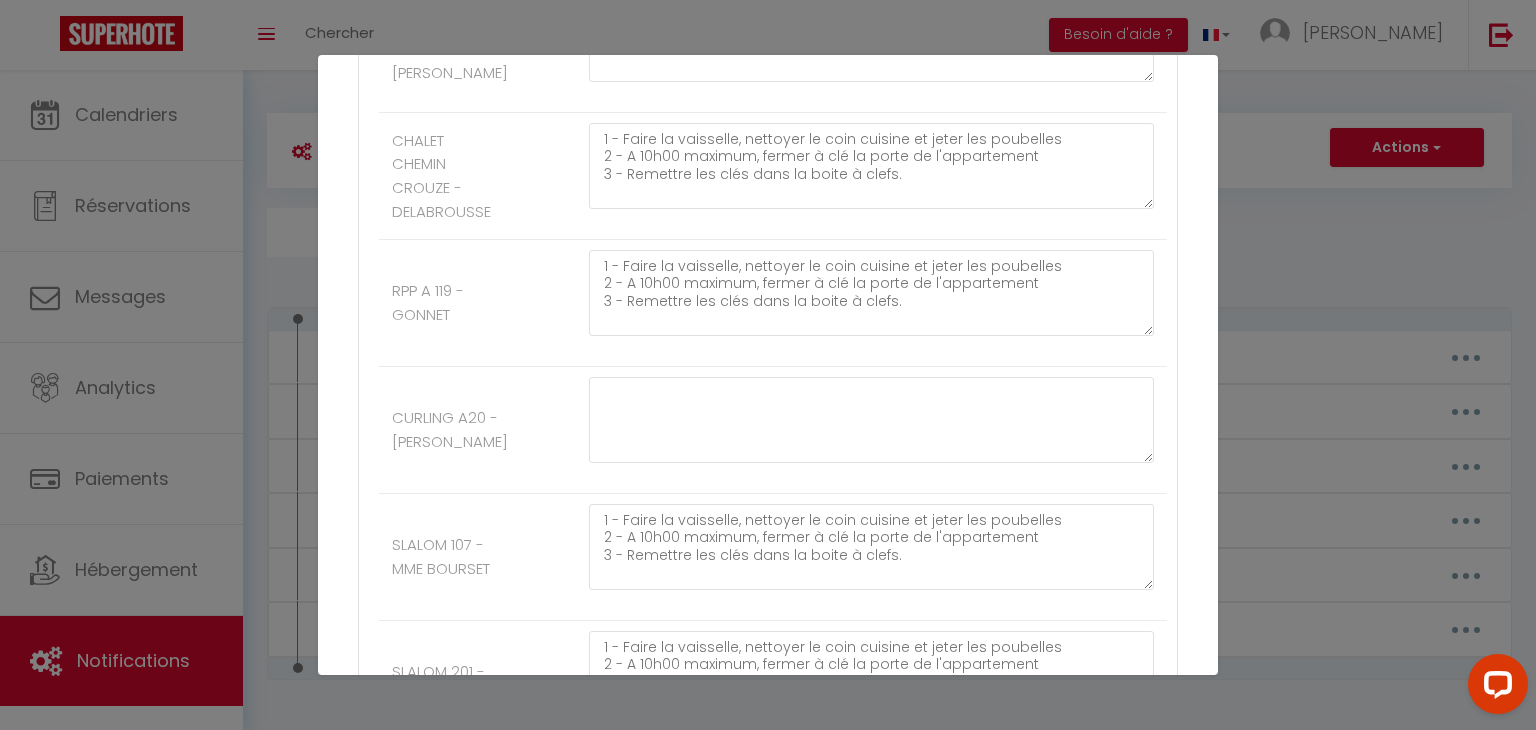 scroll, scrollTop: 3940, scrollLeft: 0, axis: vertical 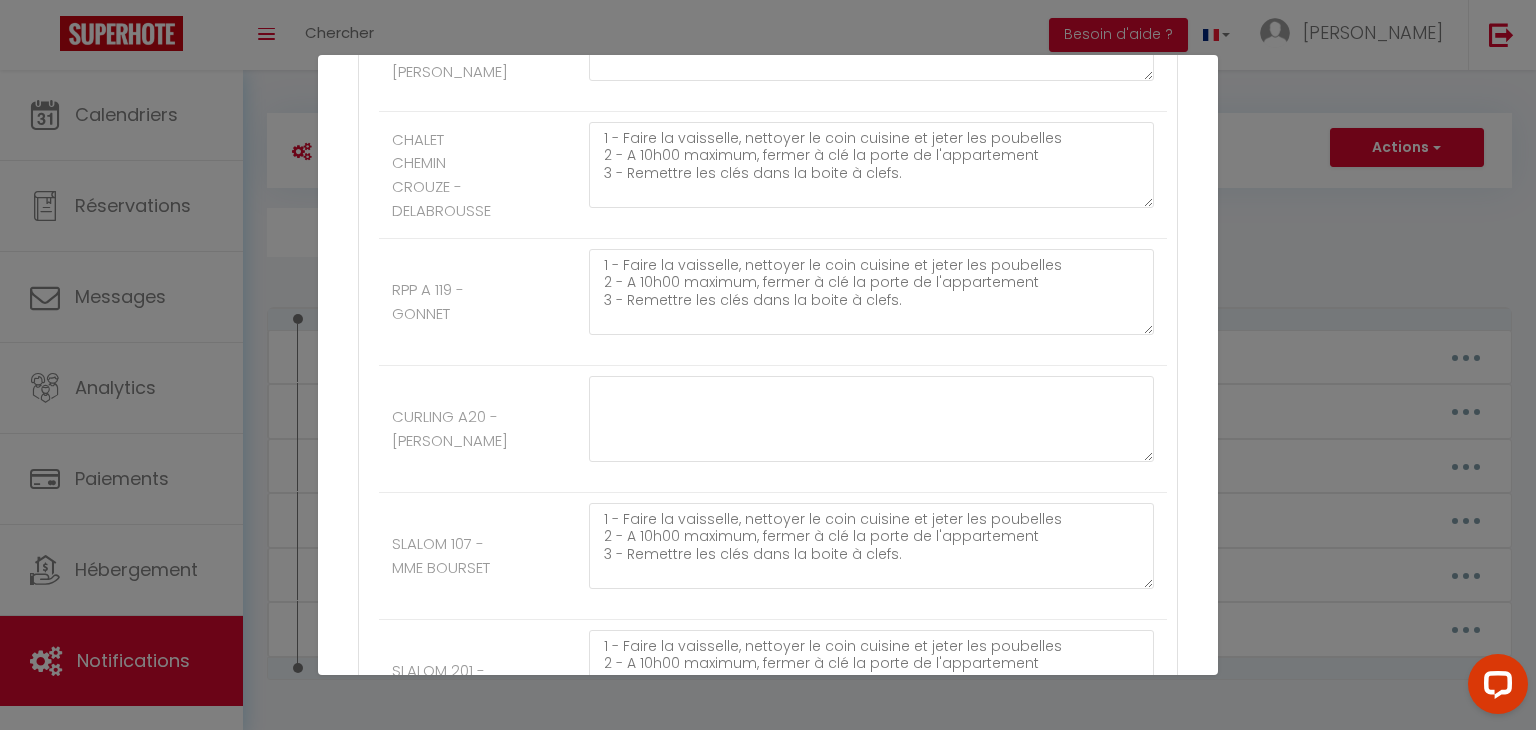 click on "CURLING A20 - [PERSON_NAME]" at bounding box center [773, 429] 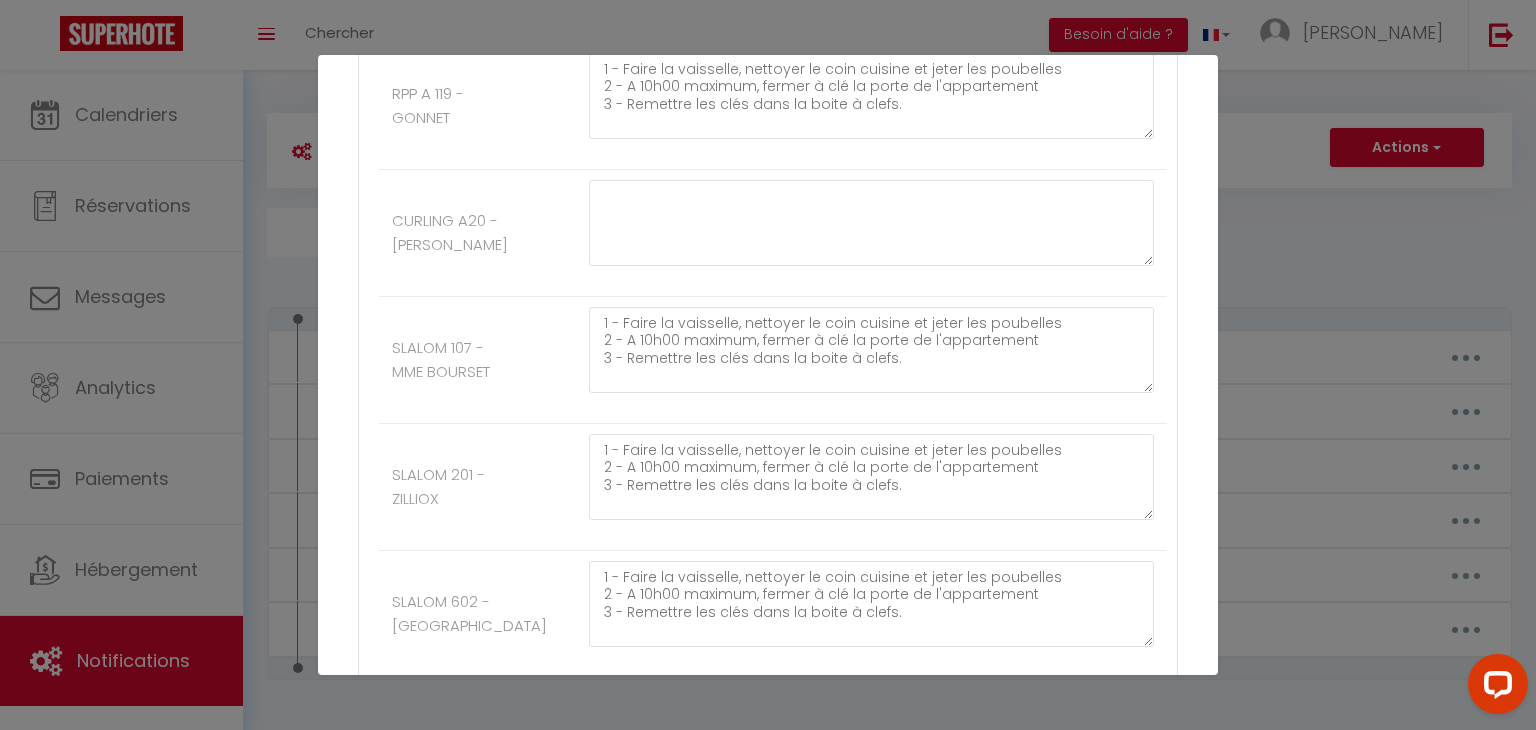 scroll, scrollTop: 4136, scrollLeft: 0, axis: vertical 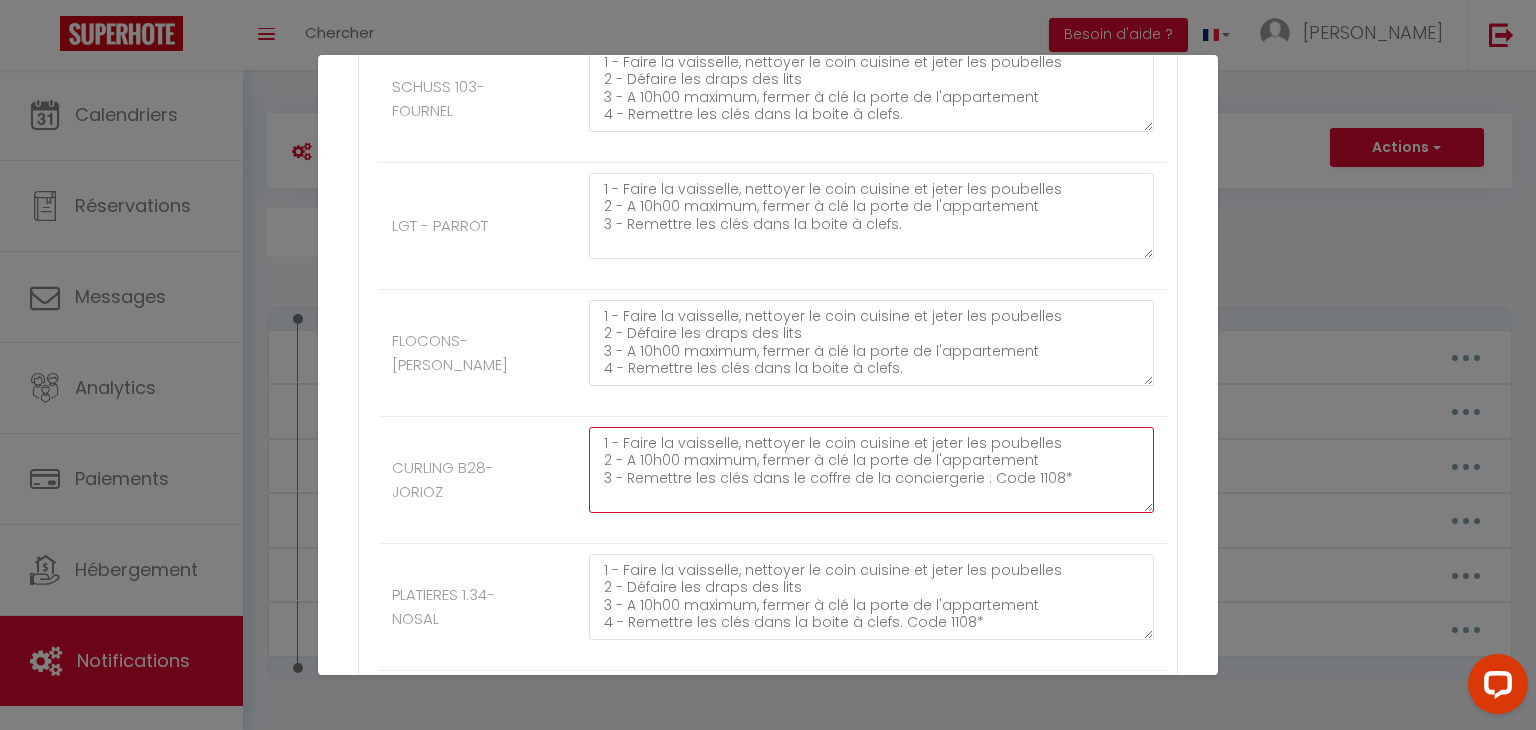 drag, startPoint x: 598, startPoint y: 416, endPoint x: 1138, endPoint y: 468, distance: 542.4979 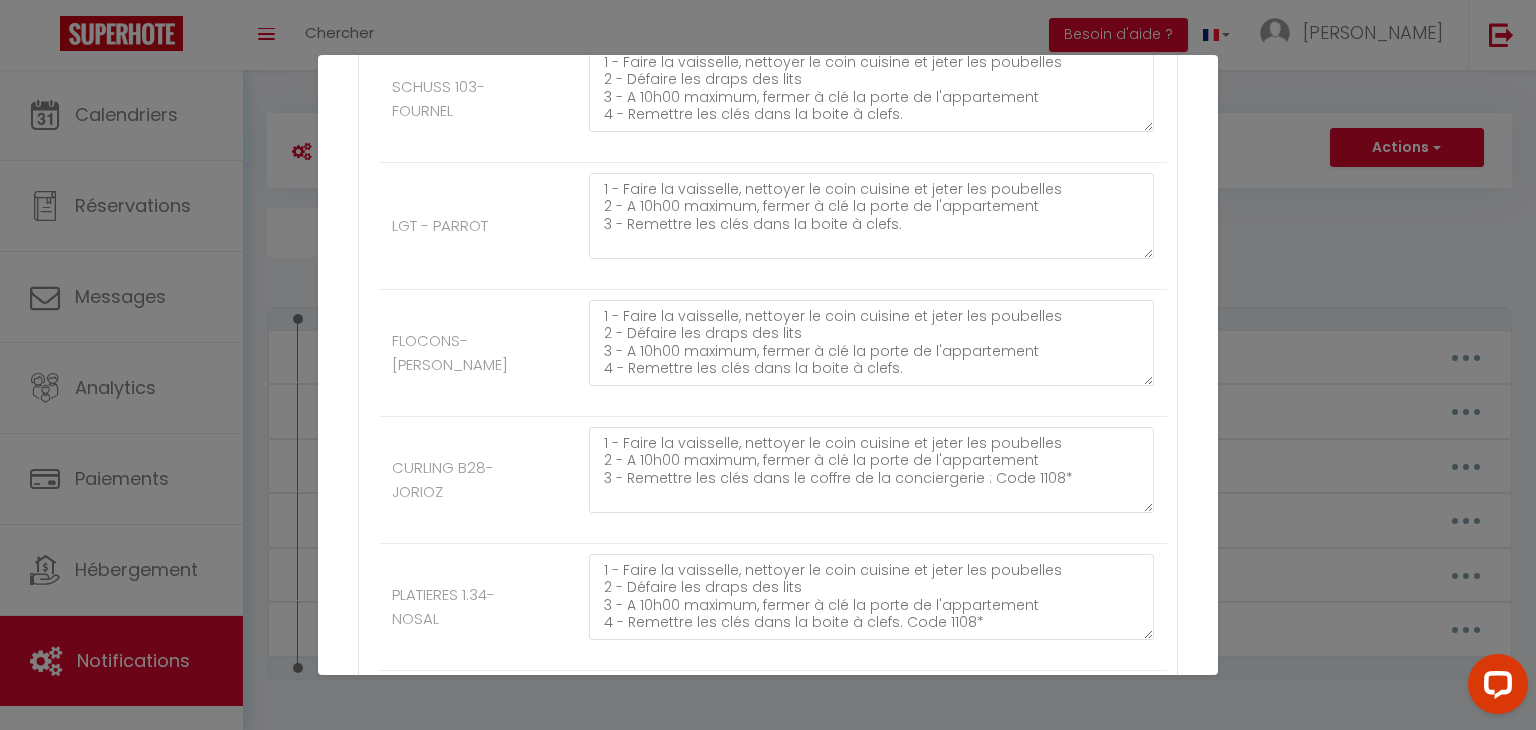 click on "1 - Faire la vaisselle, nettoyer le coin cuisine et jeter les poubelles
2 - Défaire les draps des lits
3 - A 10h00 maximum, fermer à clé la porte de l'appartement
4 - Remettre les clés dans la boite à clefs." at bounding box center (871, 353) 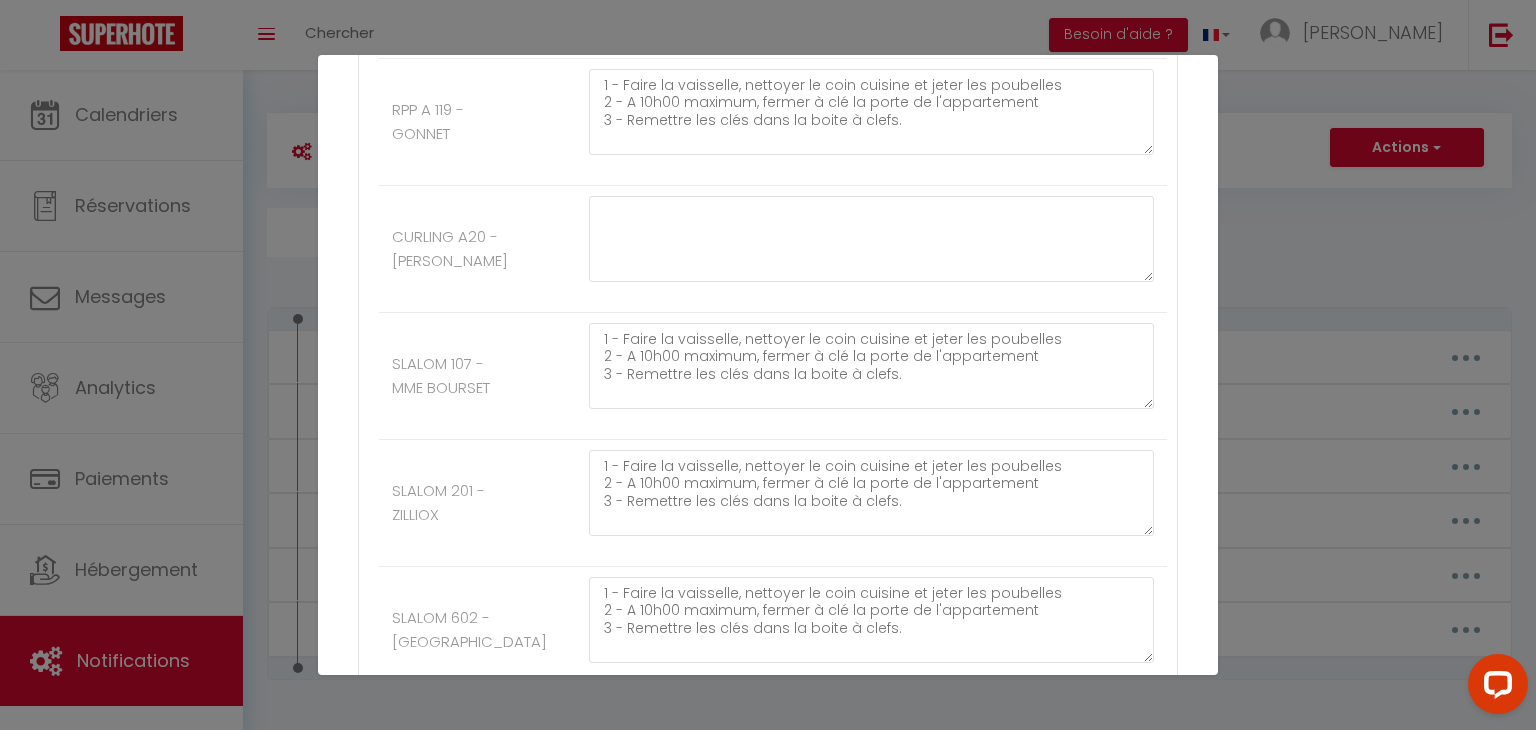 scroll, scrollTop: 3920, scrollLeft: 0, axis: vertical 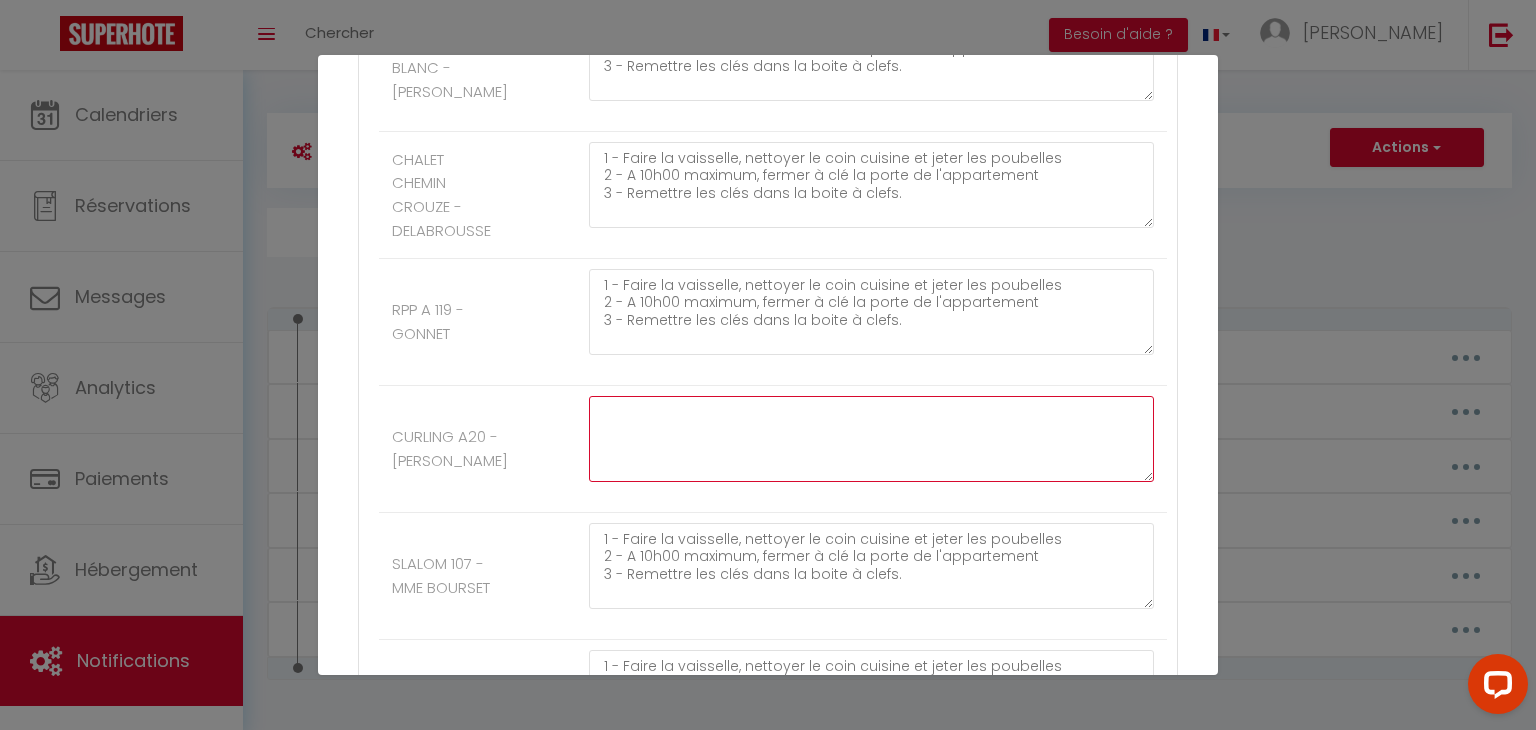 click at bounding box center (871, 439) 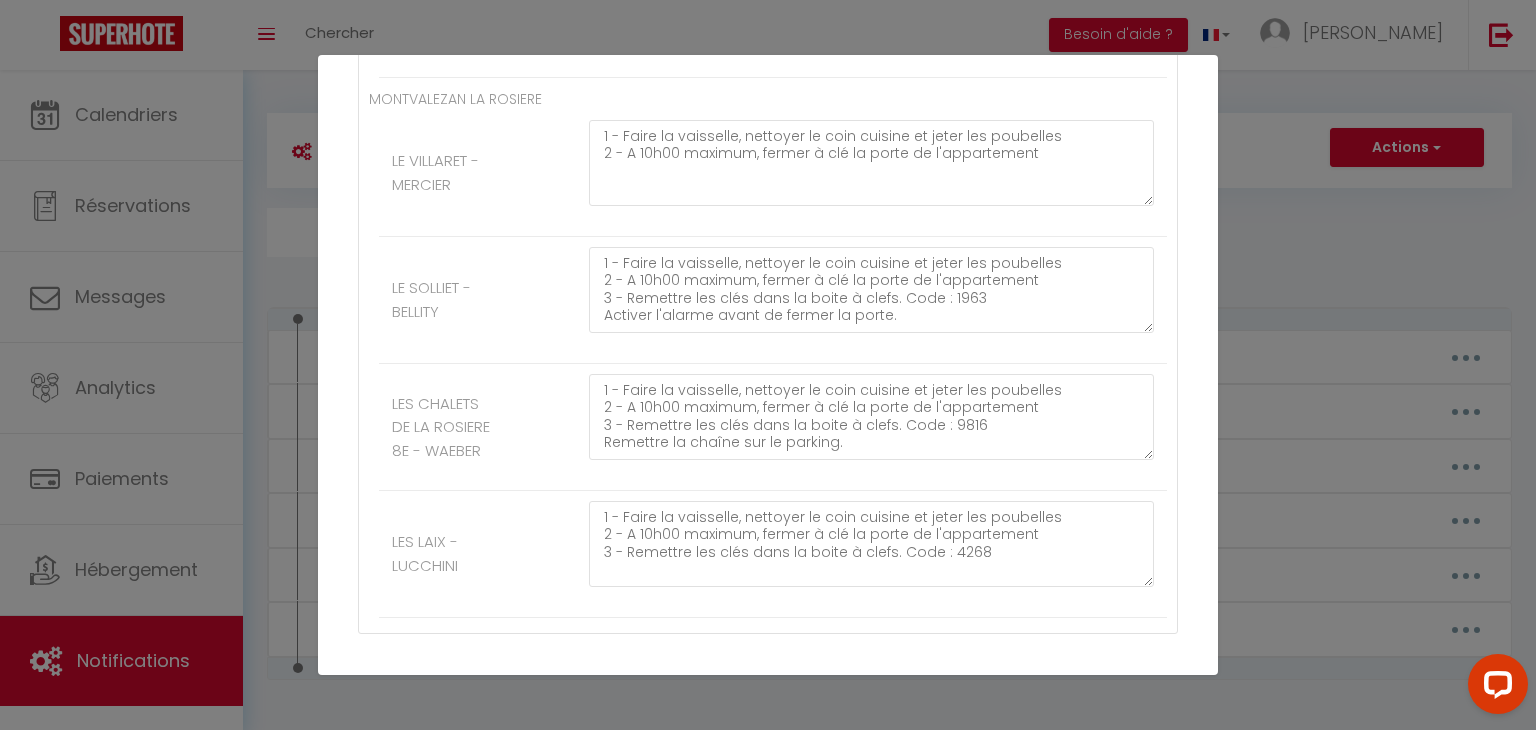 scroll, scrollTop: 12519, scrollLeft: 0, axis: vertical 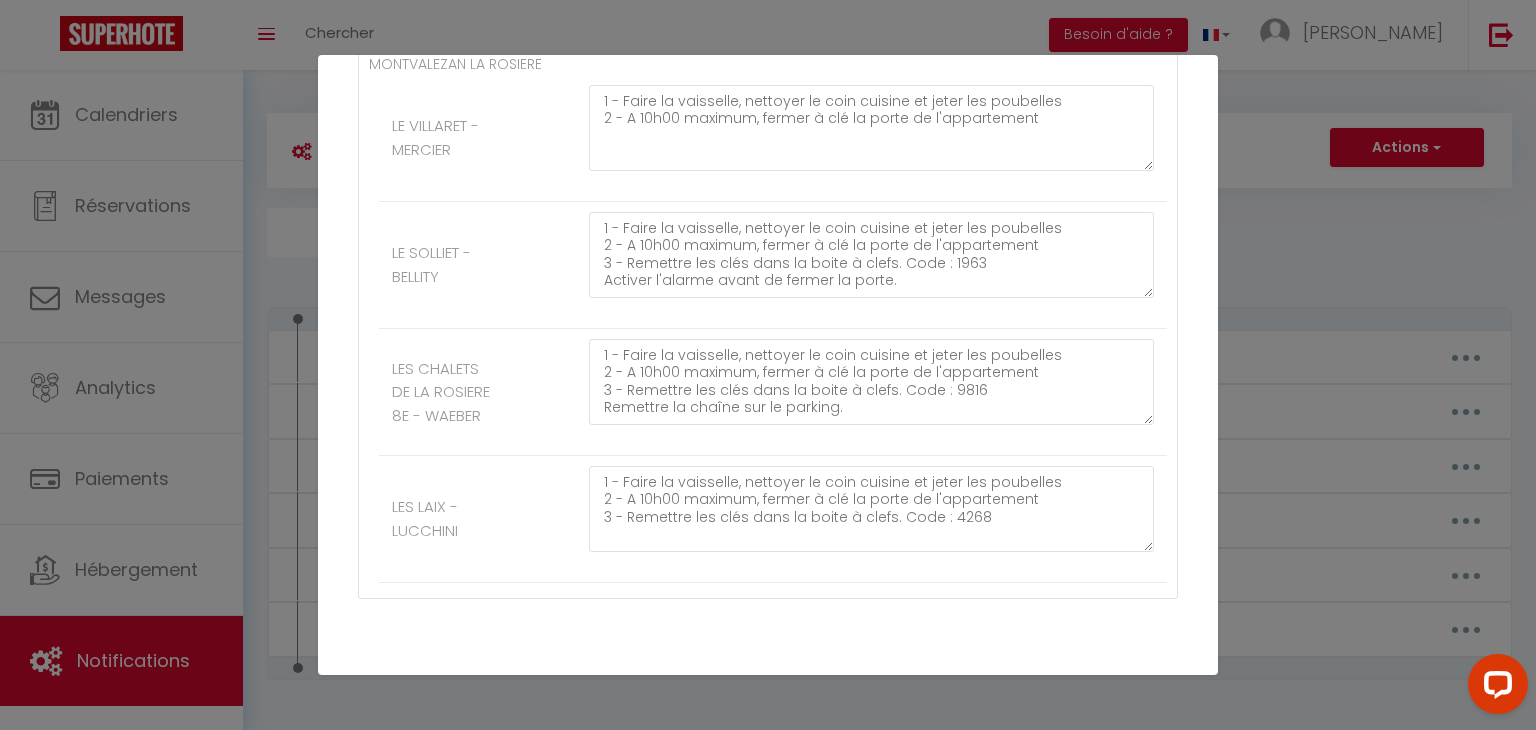 click on "Mettre à jour" at bounding box center [812, 698] 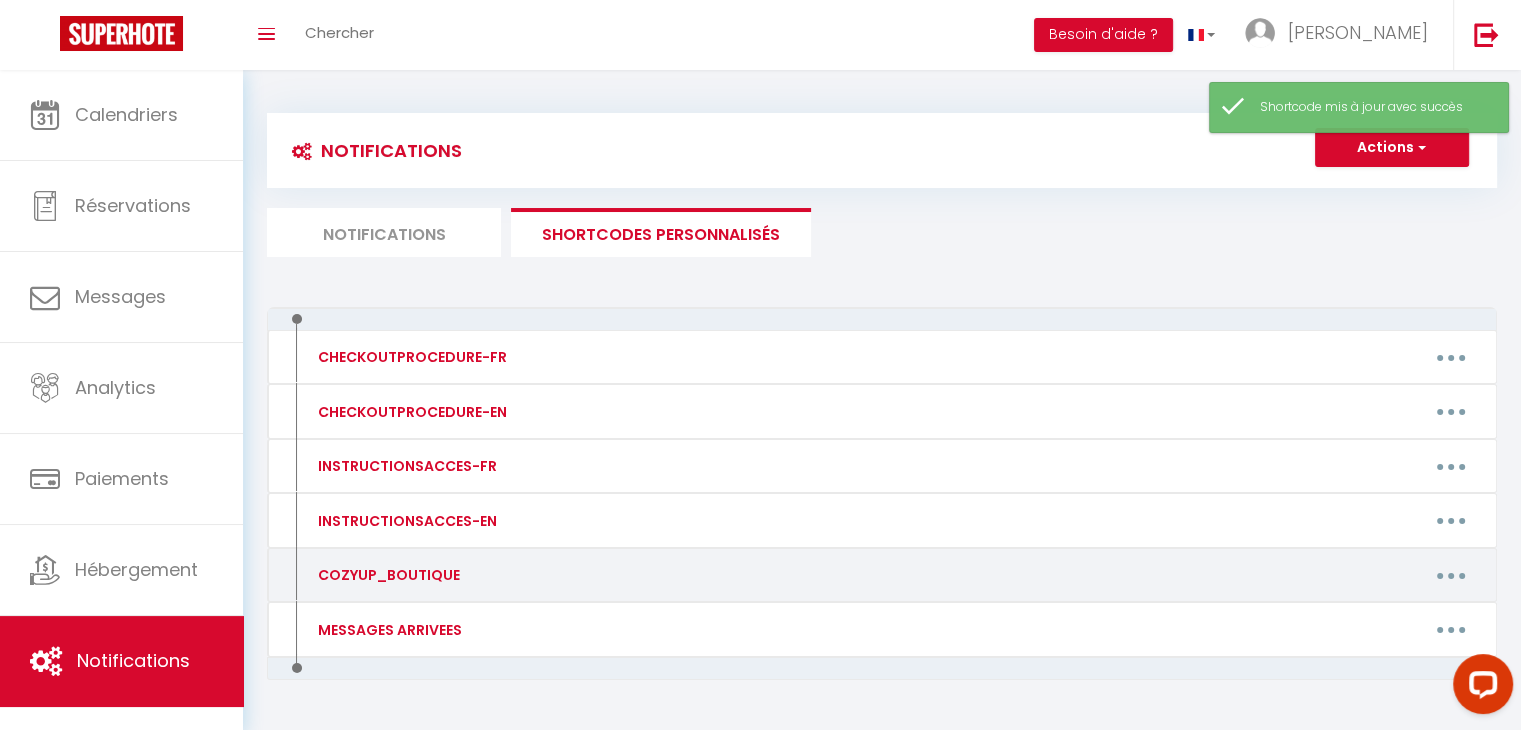 click at bounding box center (1451, 575) 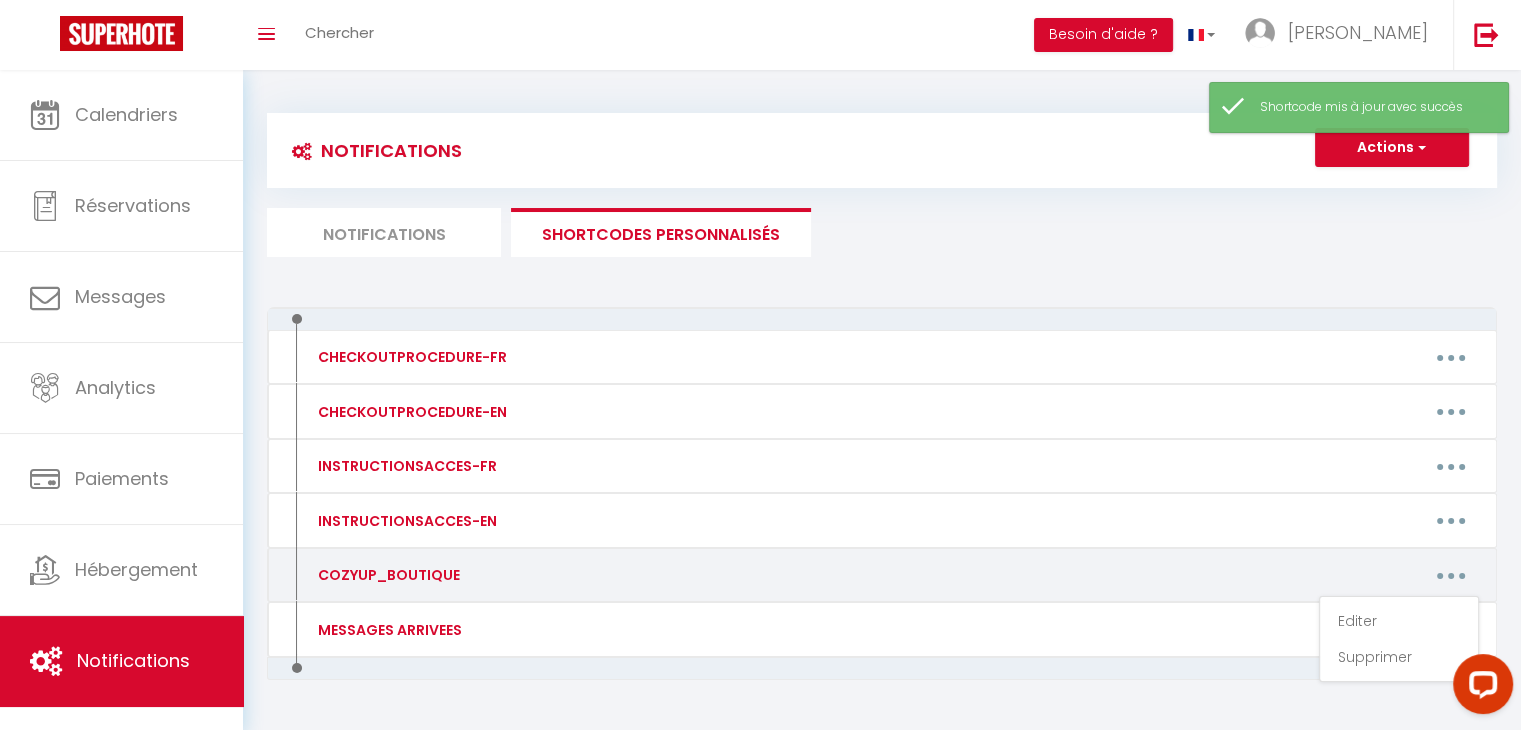 click on "Editer   Supprimer" at bounding box center [1399, 639] 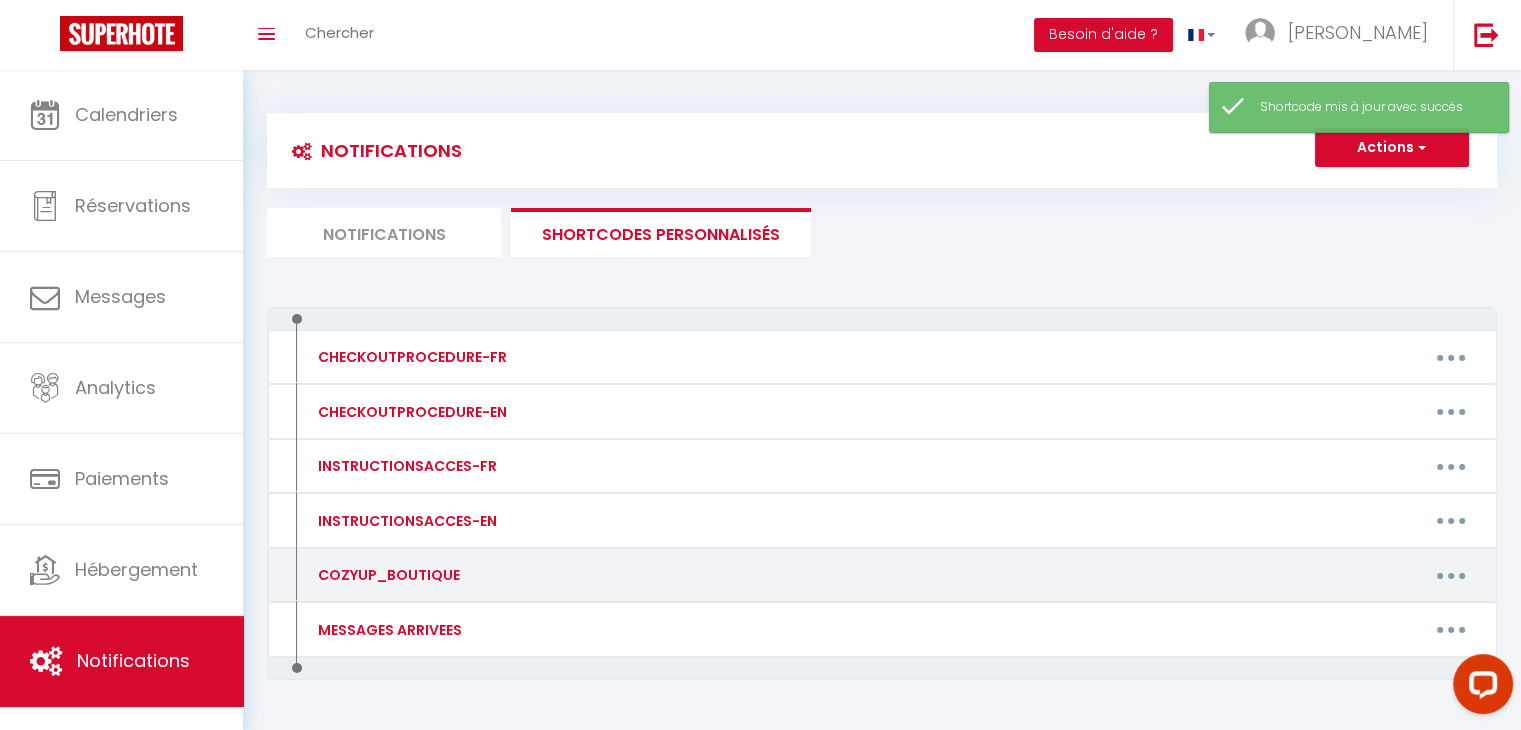 click at bounding box center (1451, 575) 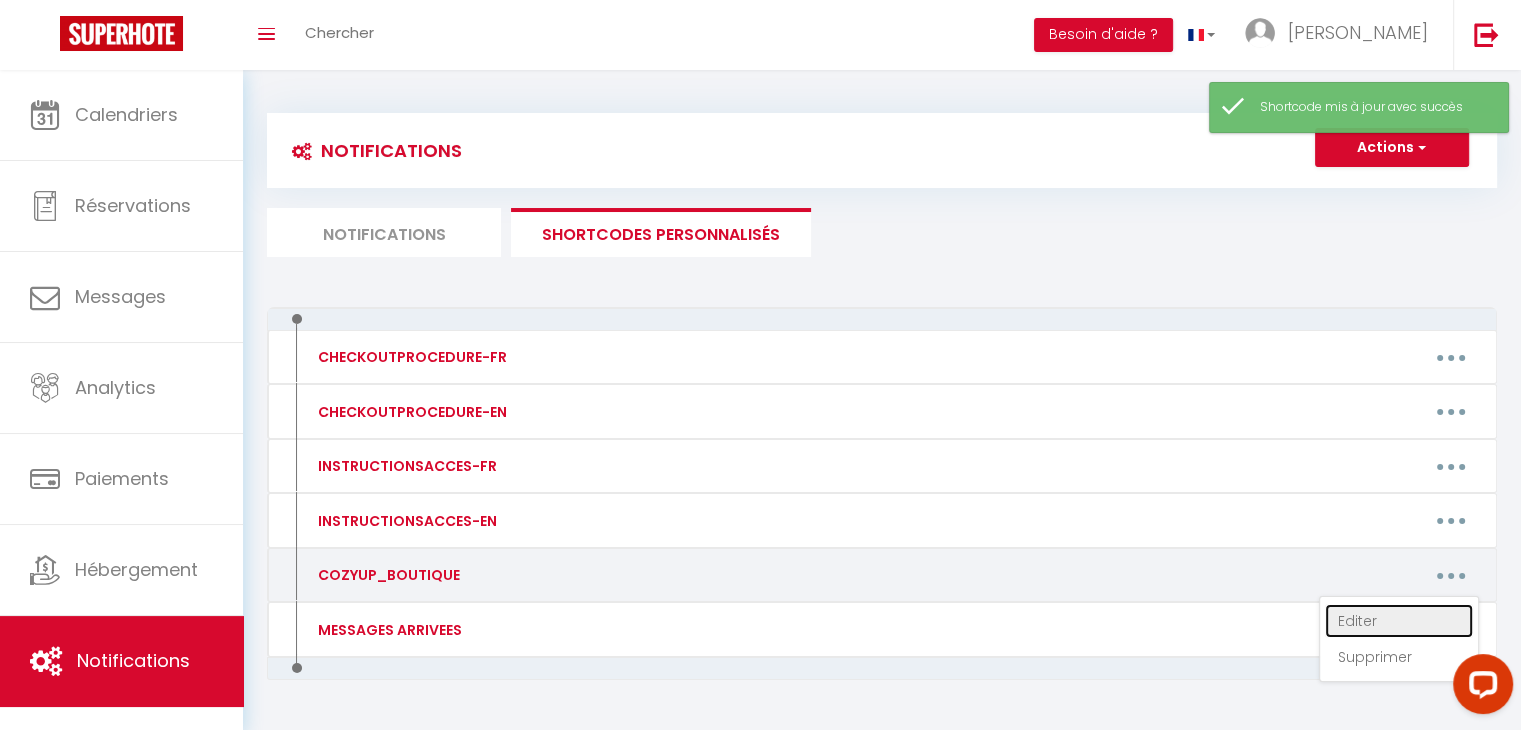 click on "Editer" at bounding box center (1399, 621) 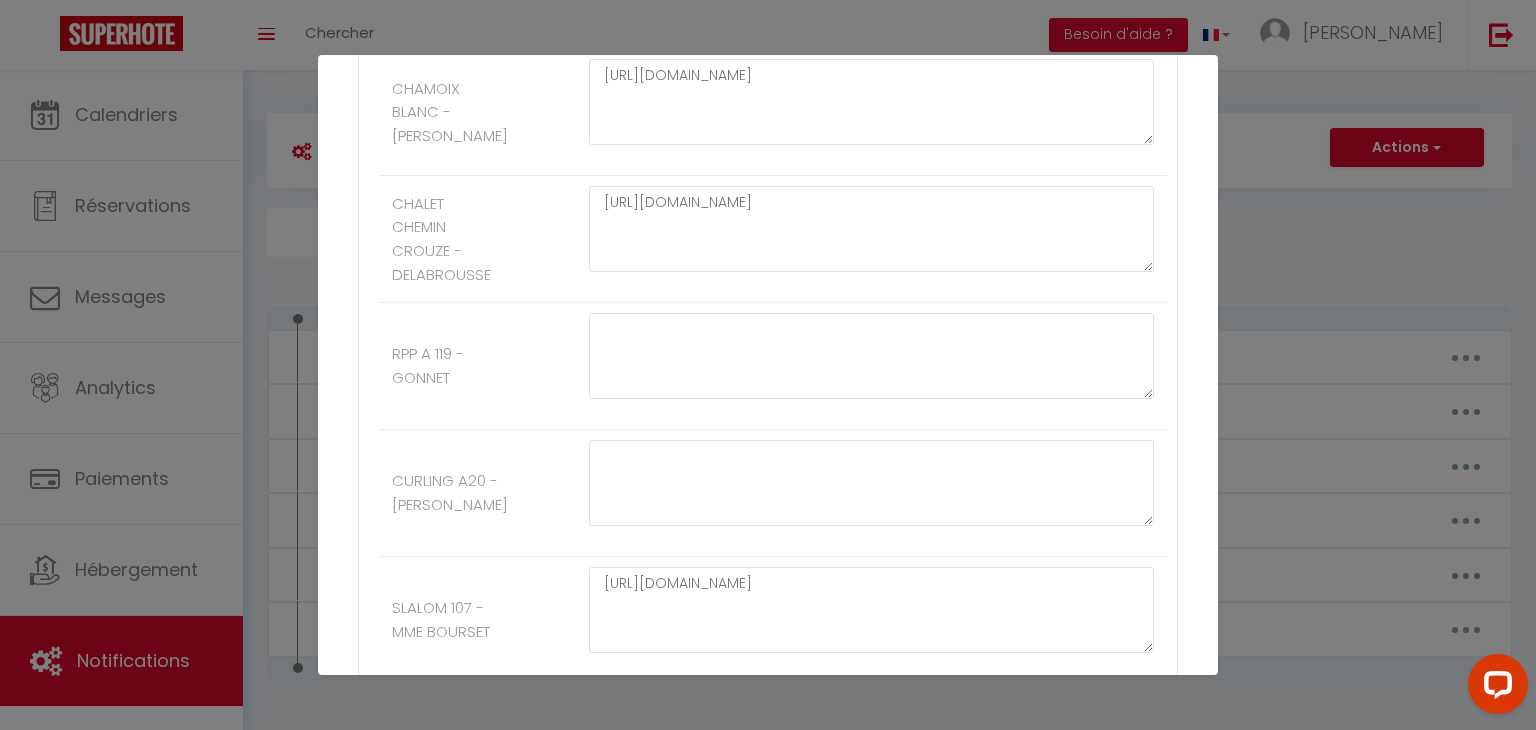 scroll, scrollTop: 3876, scrollLeft: 0, axis: vertical 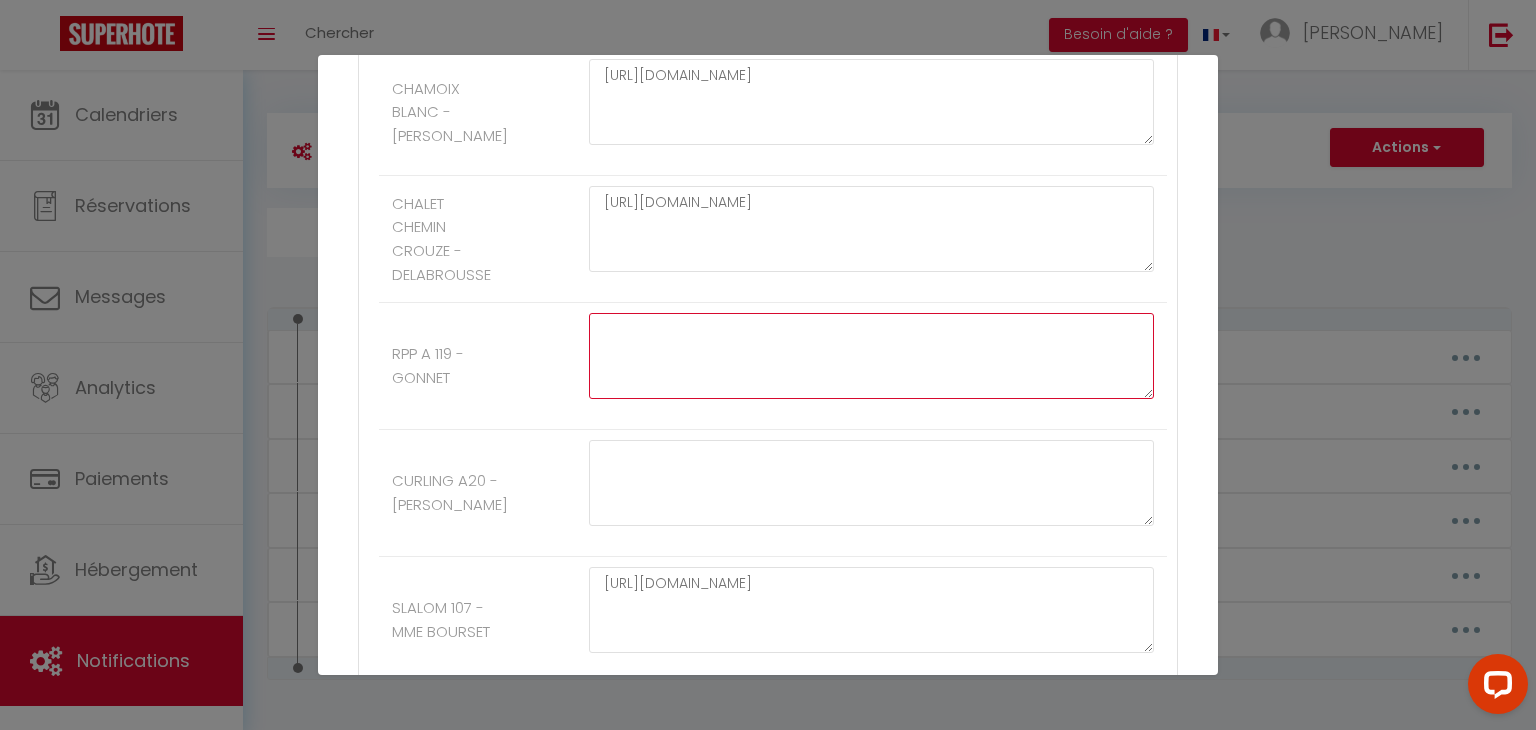 click at bounding box center (871, 356) 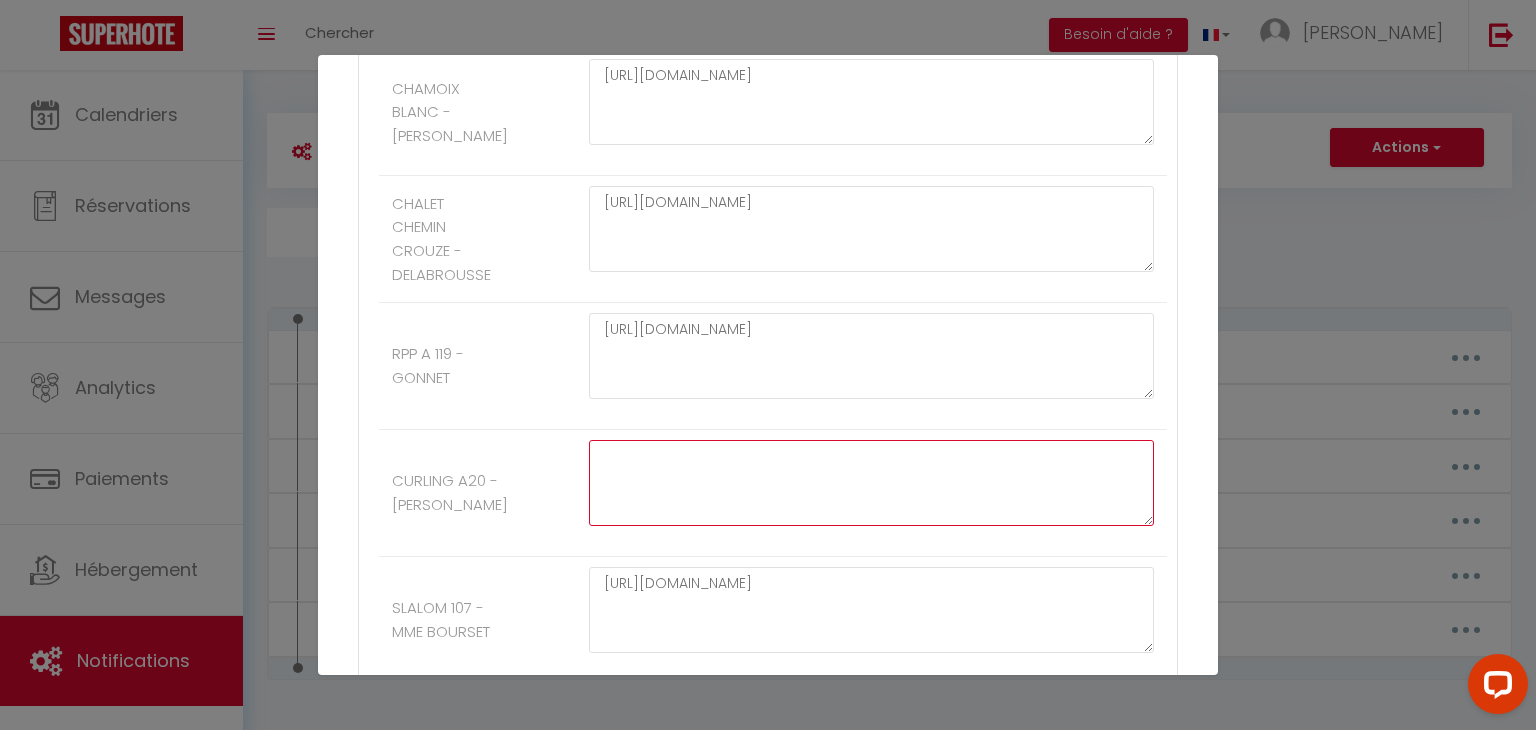 click at bounding box center [871, 483] 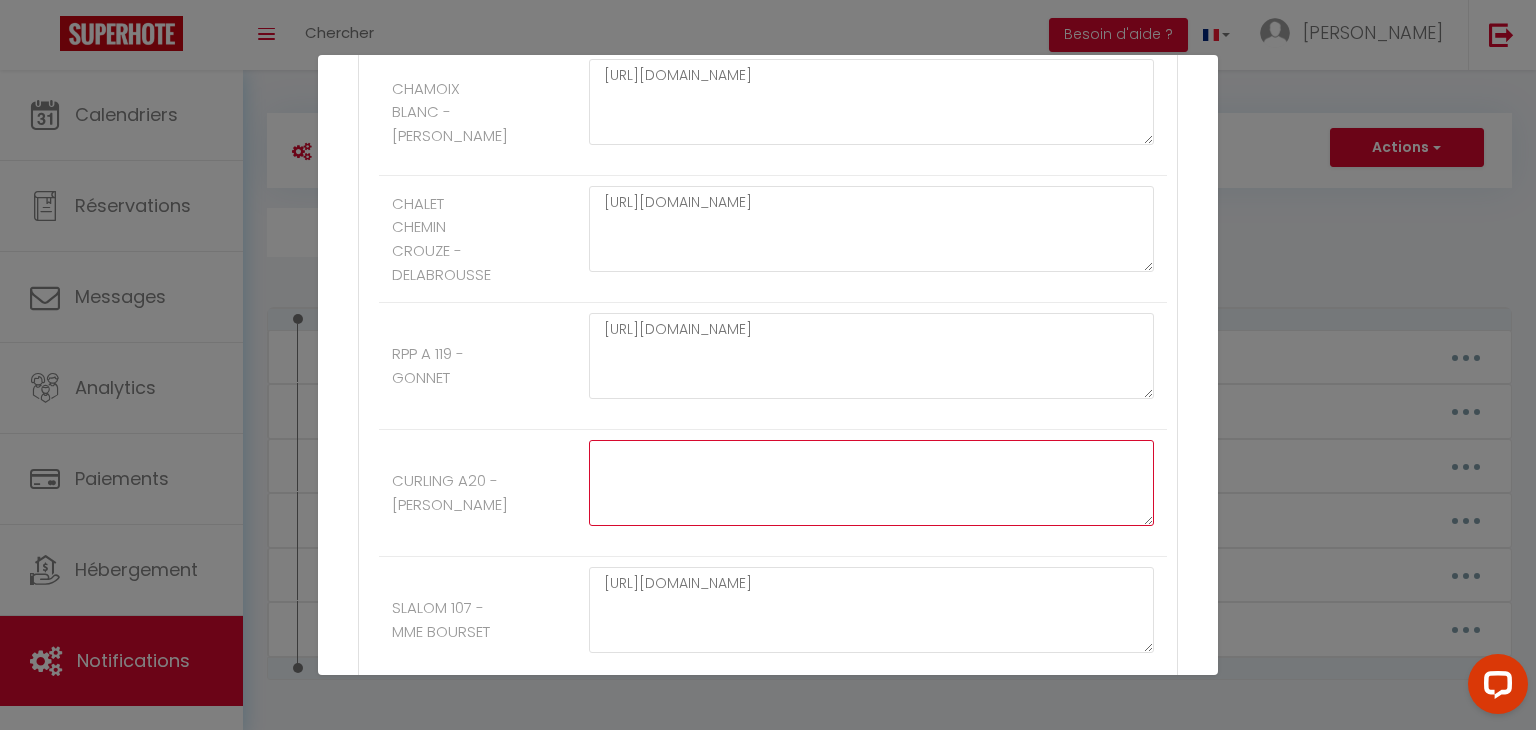 paste on "[URL][DOMAIN_NAME]" 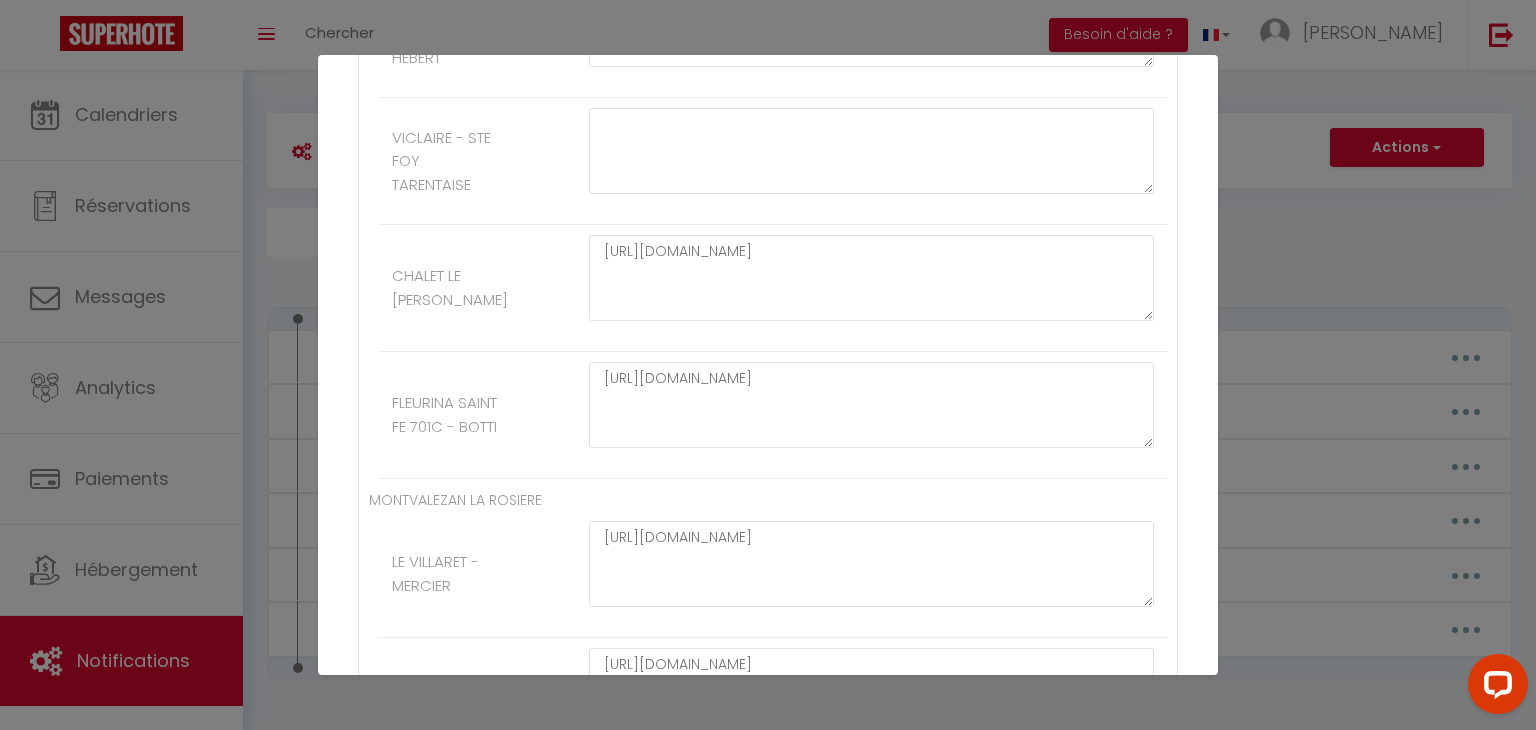 scroll, scrollTop: 12519, scrollLeft: 0, axis: vertical 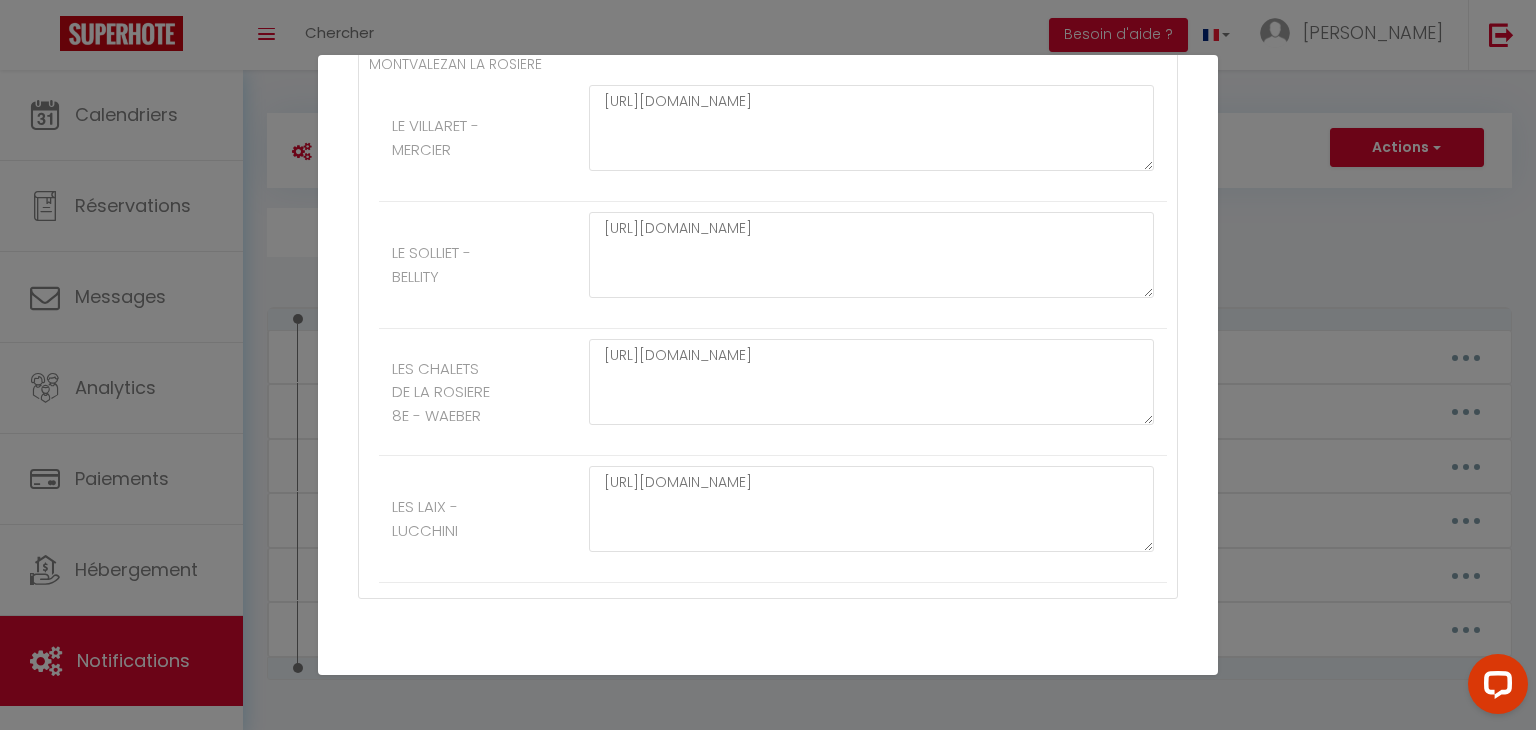 click on "Mettre à jour" at bounding box center (812, 698) 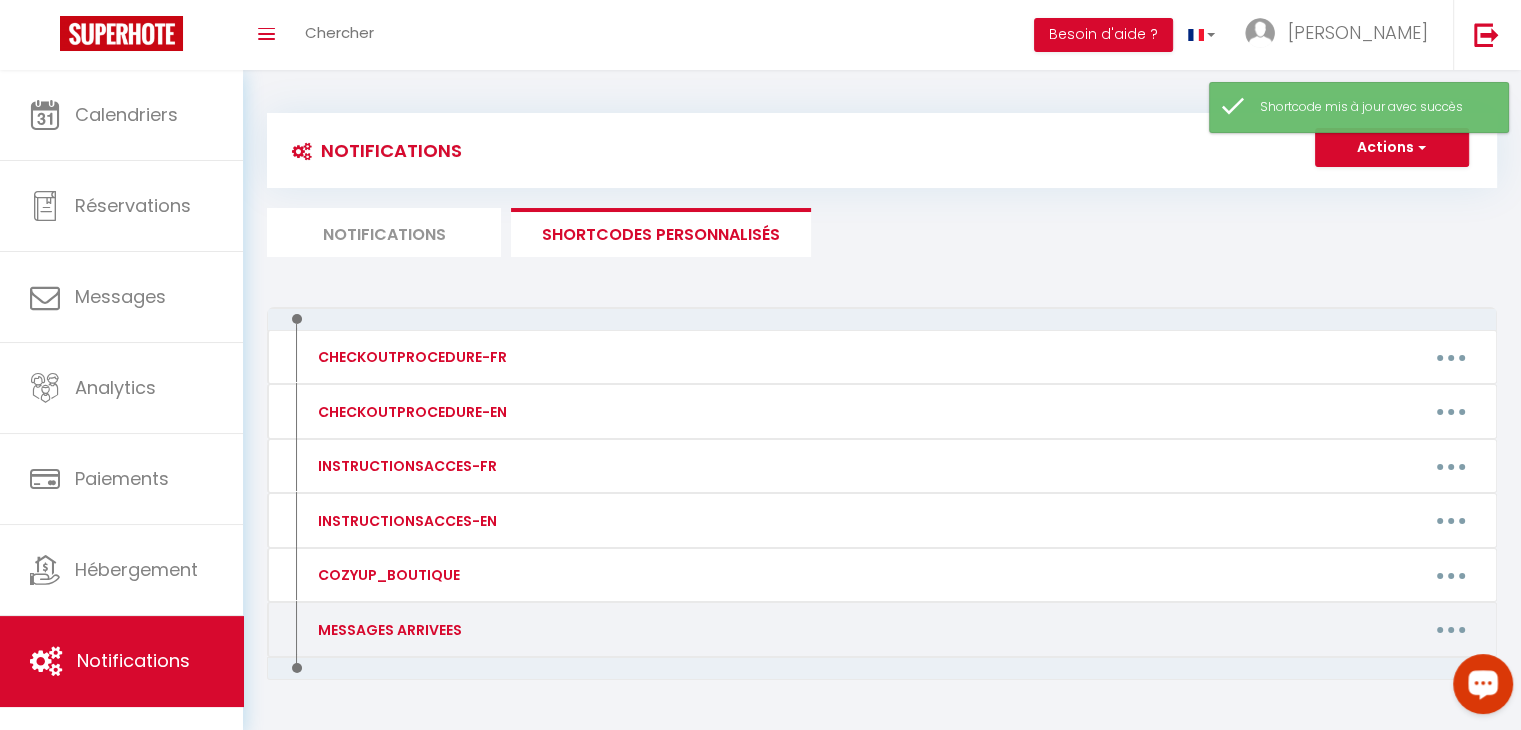 click at bounding box center (1451, 630) 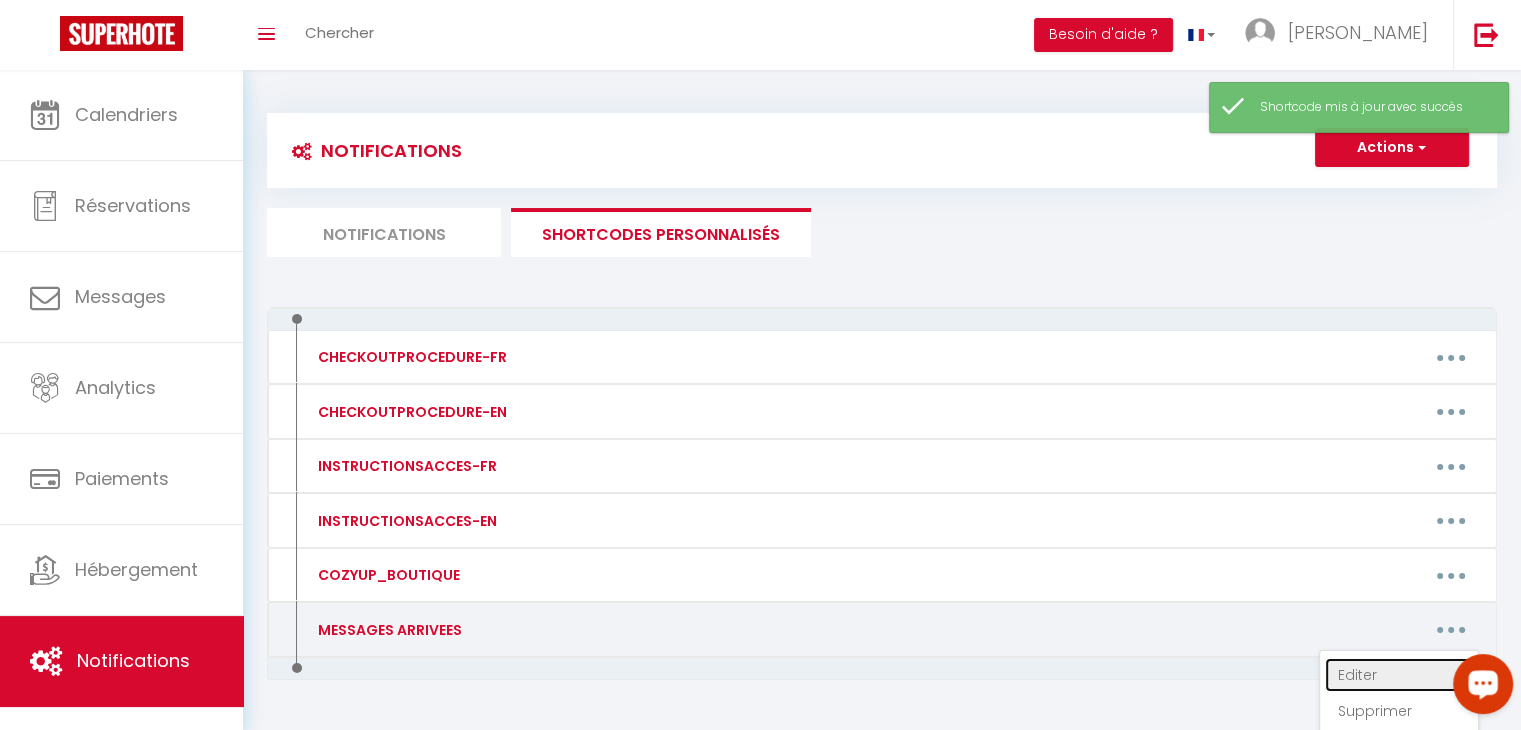 click on "Editer" at bounding box center (1399, 675) 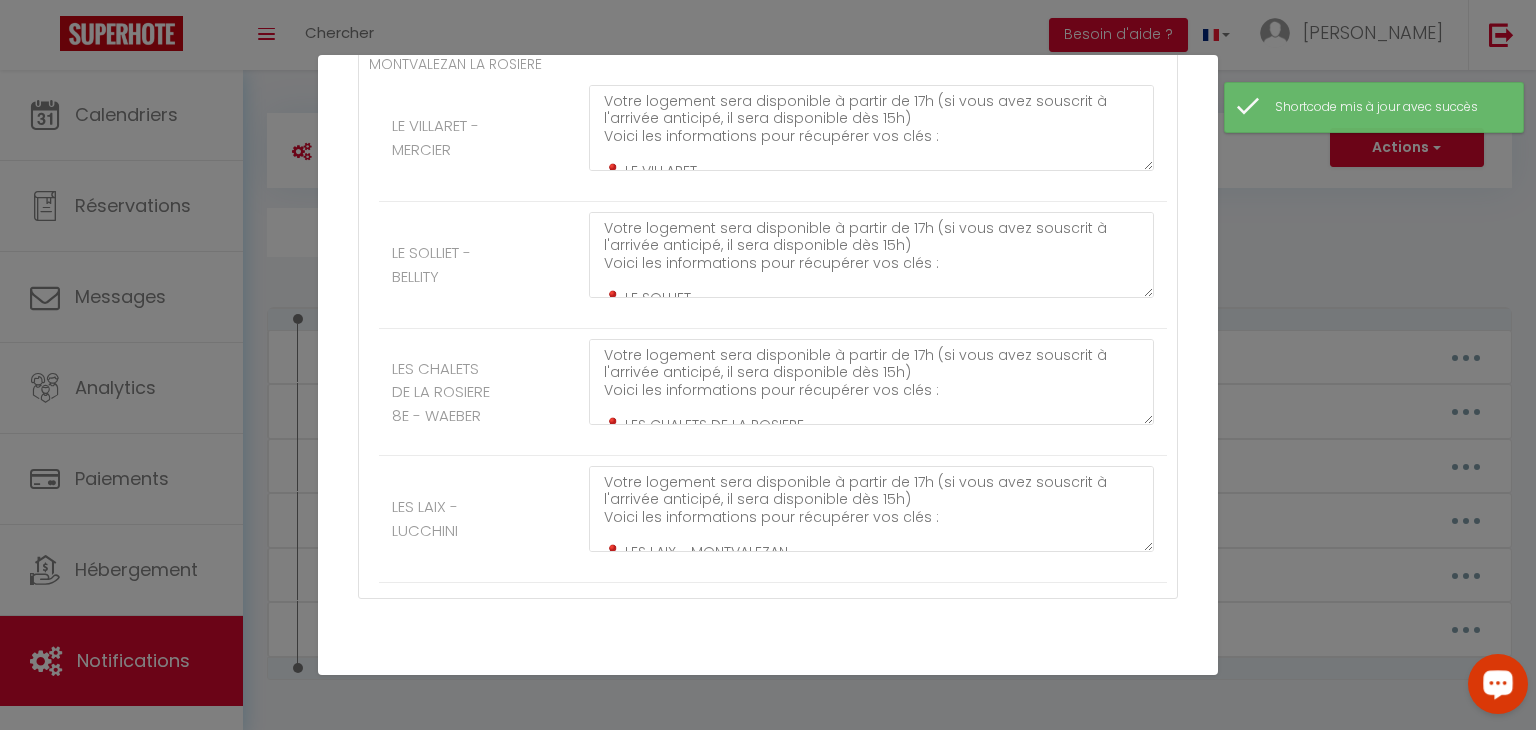 scroll, scrollTop: 256, scrollLeft: 0, axis: vertical 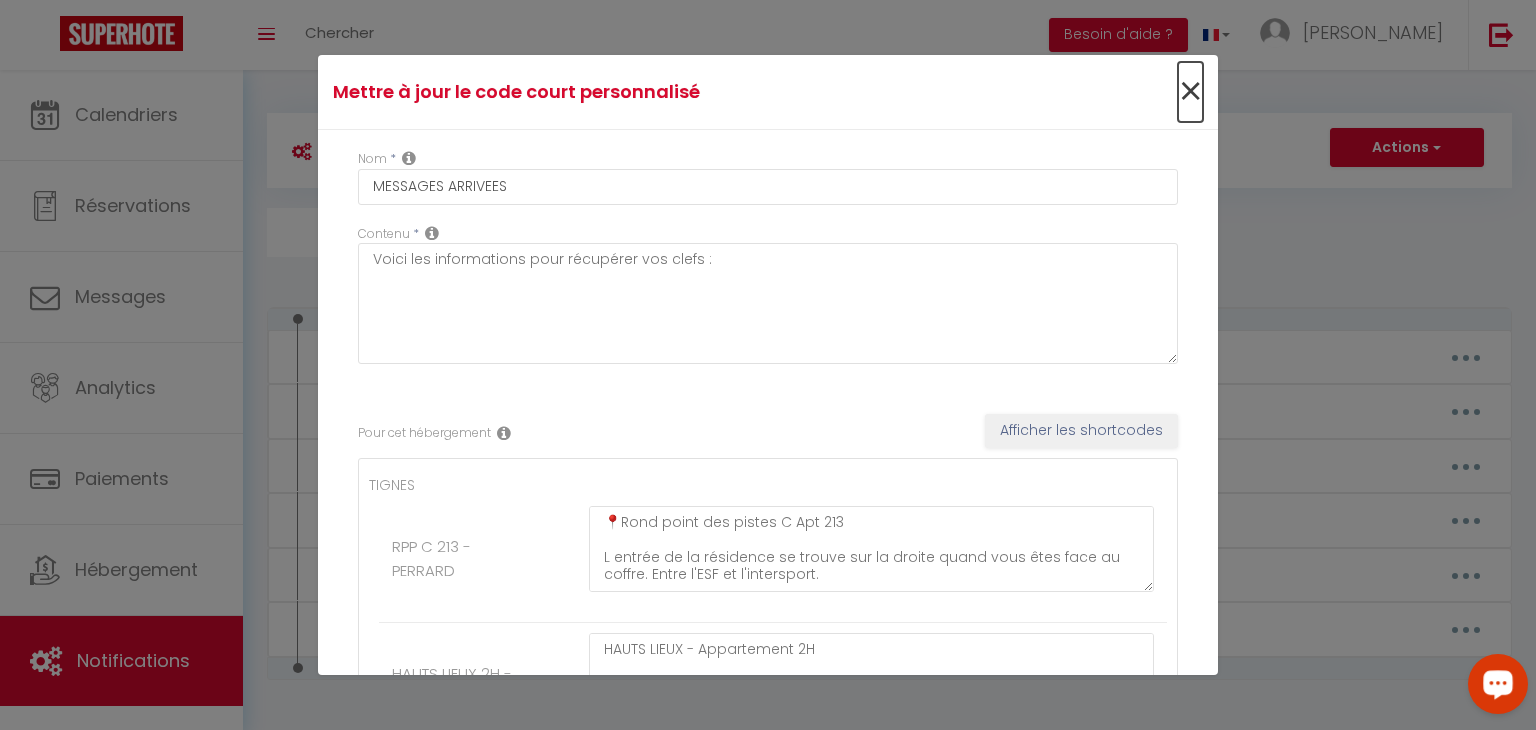 click on "×" at bounding box center (1190, 92) 